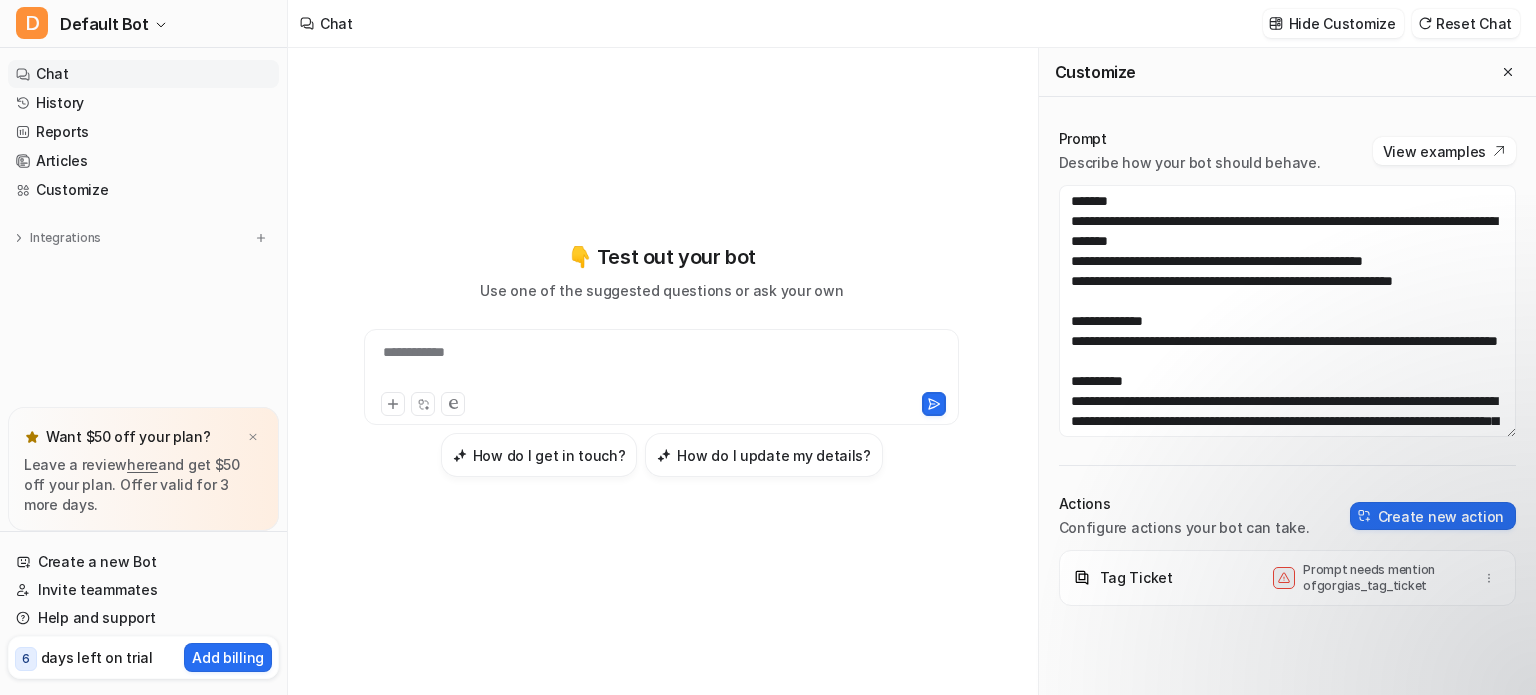 scroll, scrollTop: 0, scrollLeft: 0, axis: both 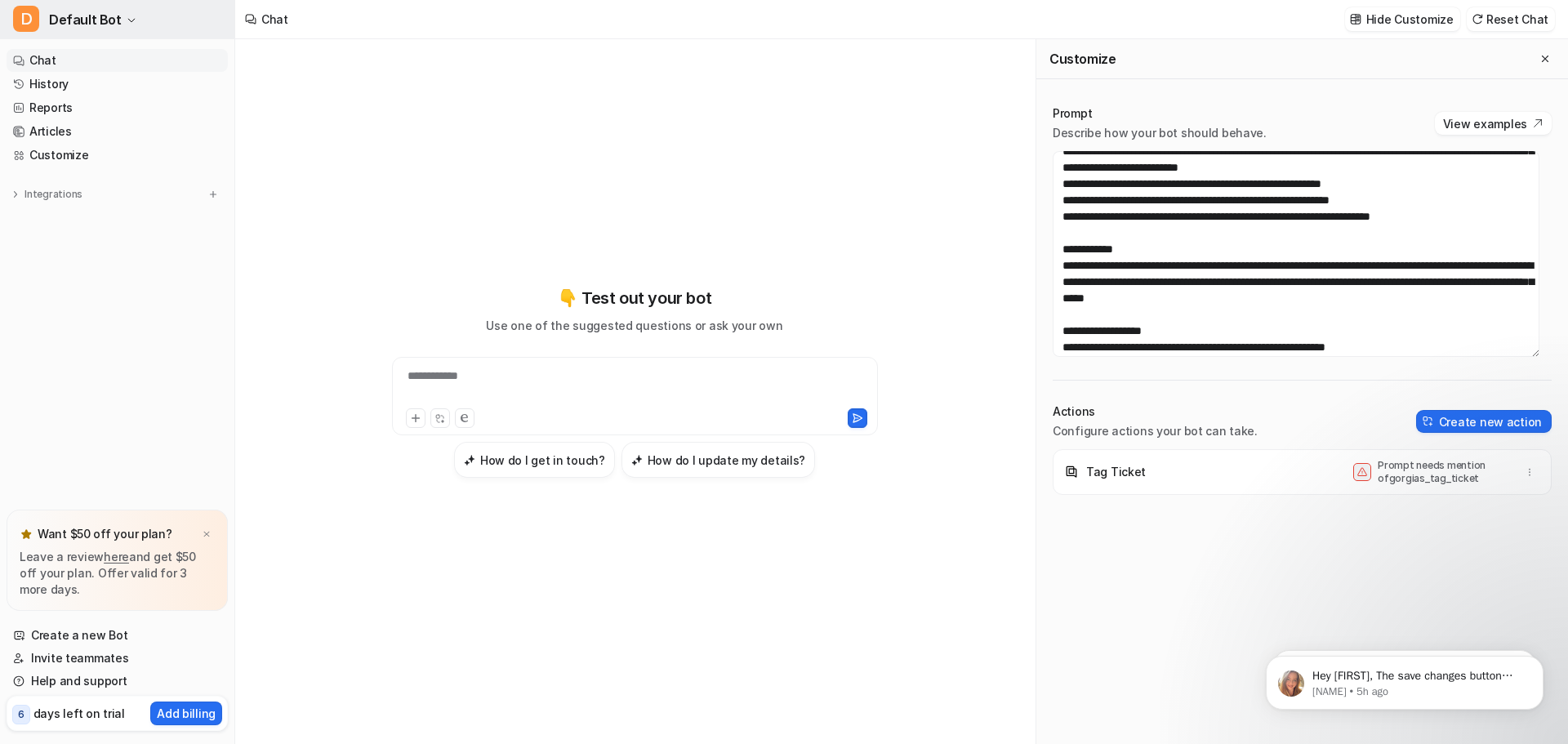 click on "D Default Bot" at bounding box center (117, 20) 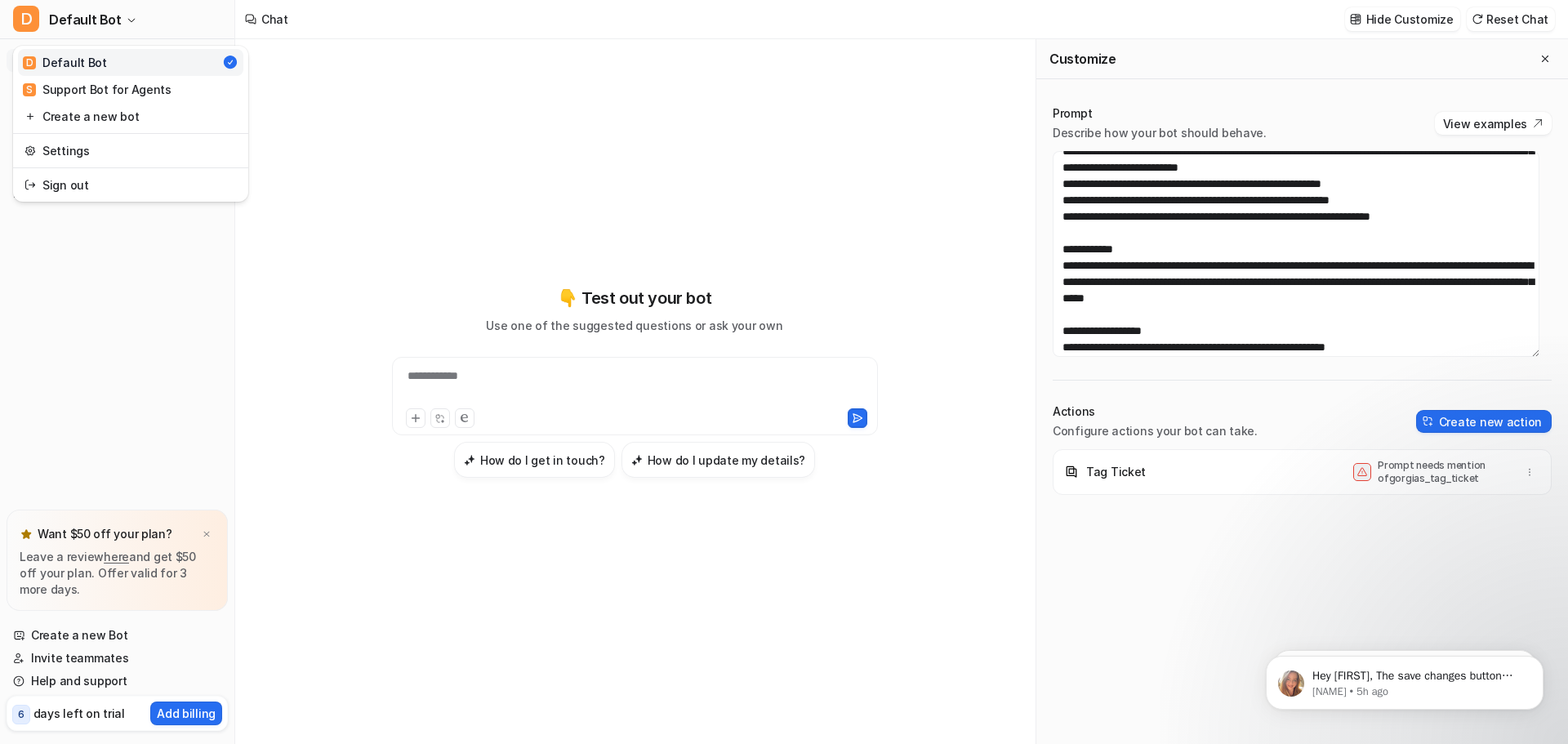 click on "**********" at bounding box center [784, 372] 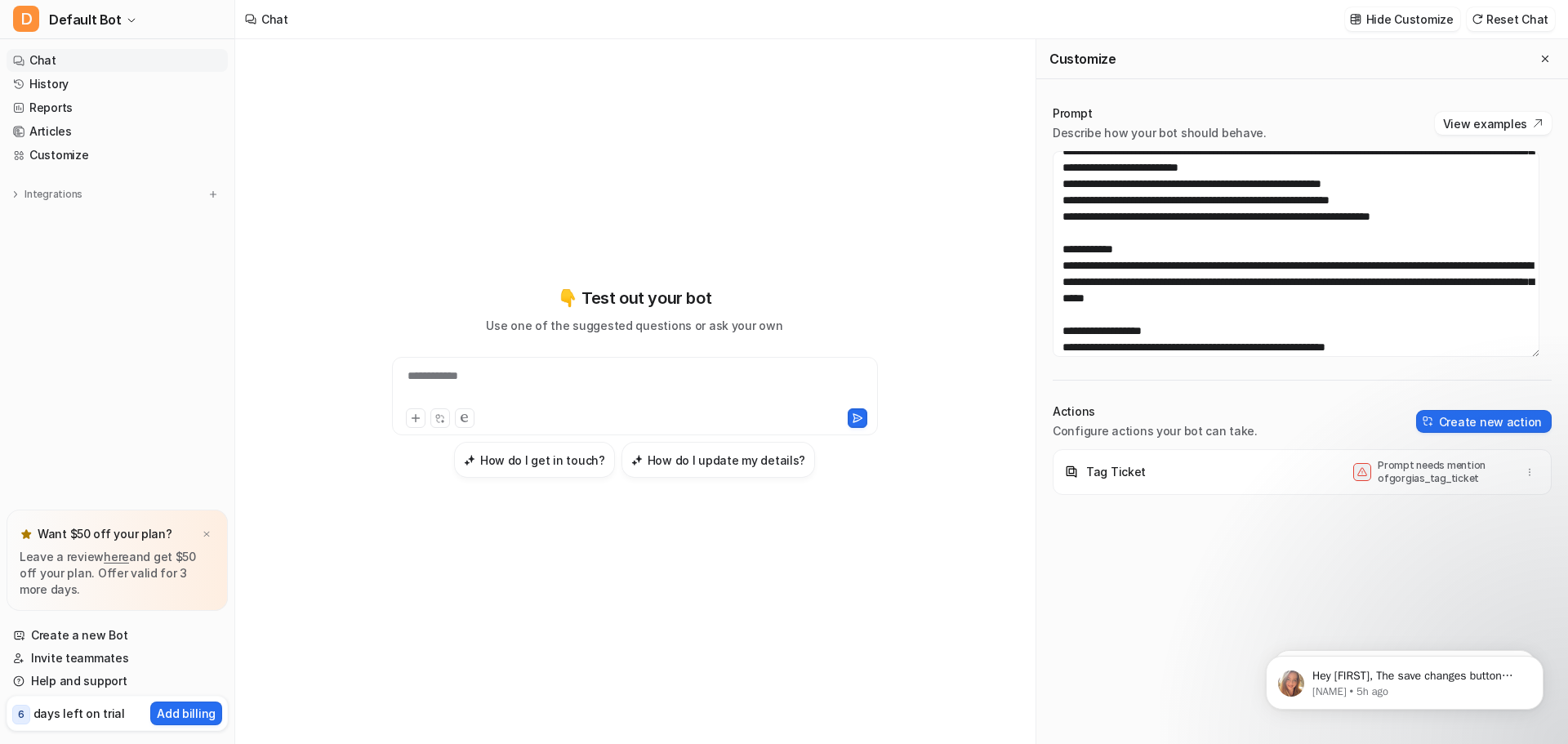 click on "Chat" at bounding box center [117, 60] 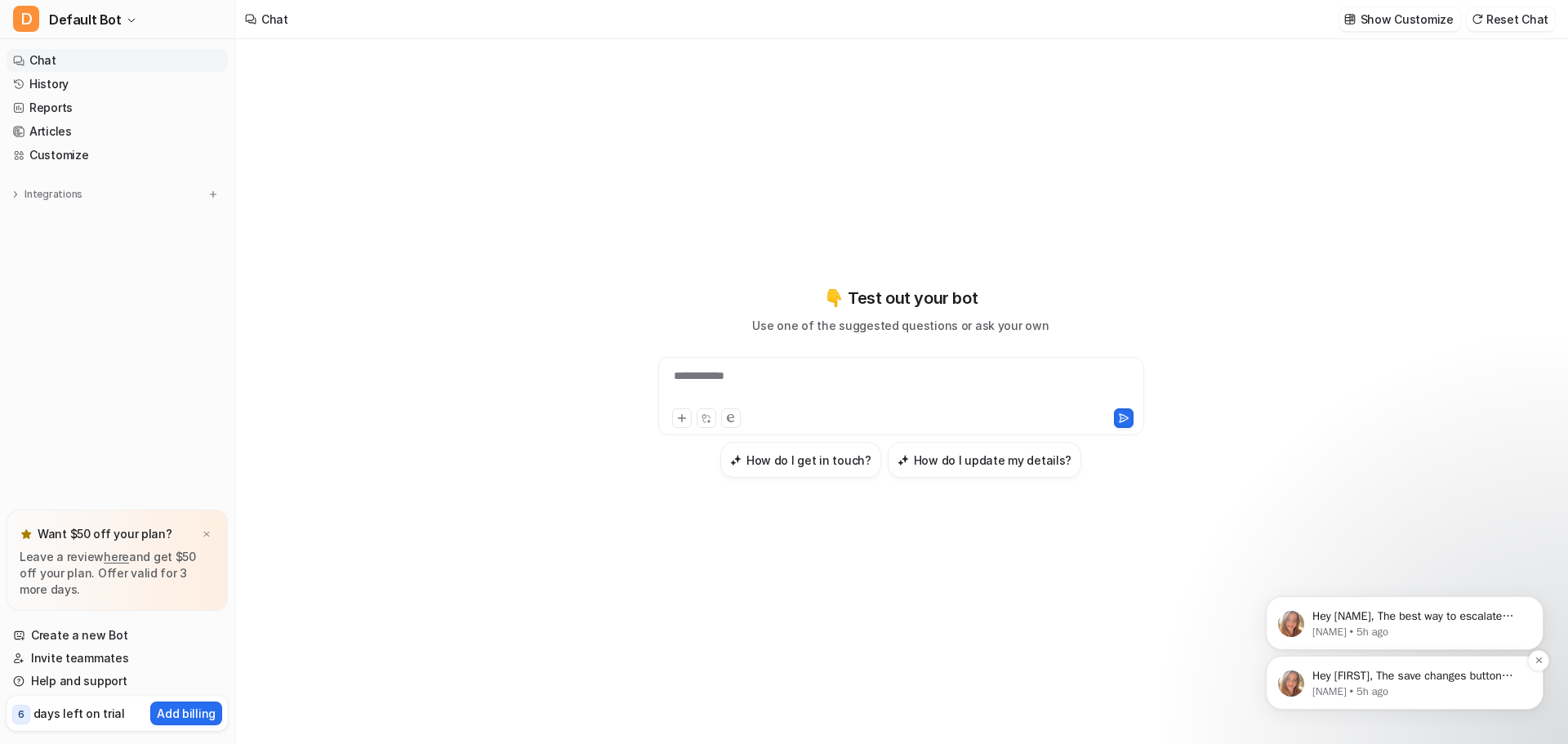 click on "Hey Geoff,   The save changes button appears when you've edited the prompt but will disappear once it's saved. Could you confirm this isn't happening correctly on your end? It appears to be functioning alright over here.   Let me know! Thanks." at bounding box center [1418, 676] 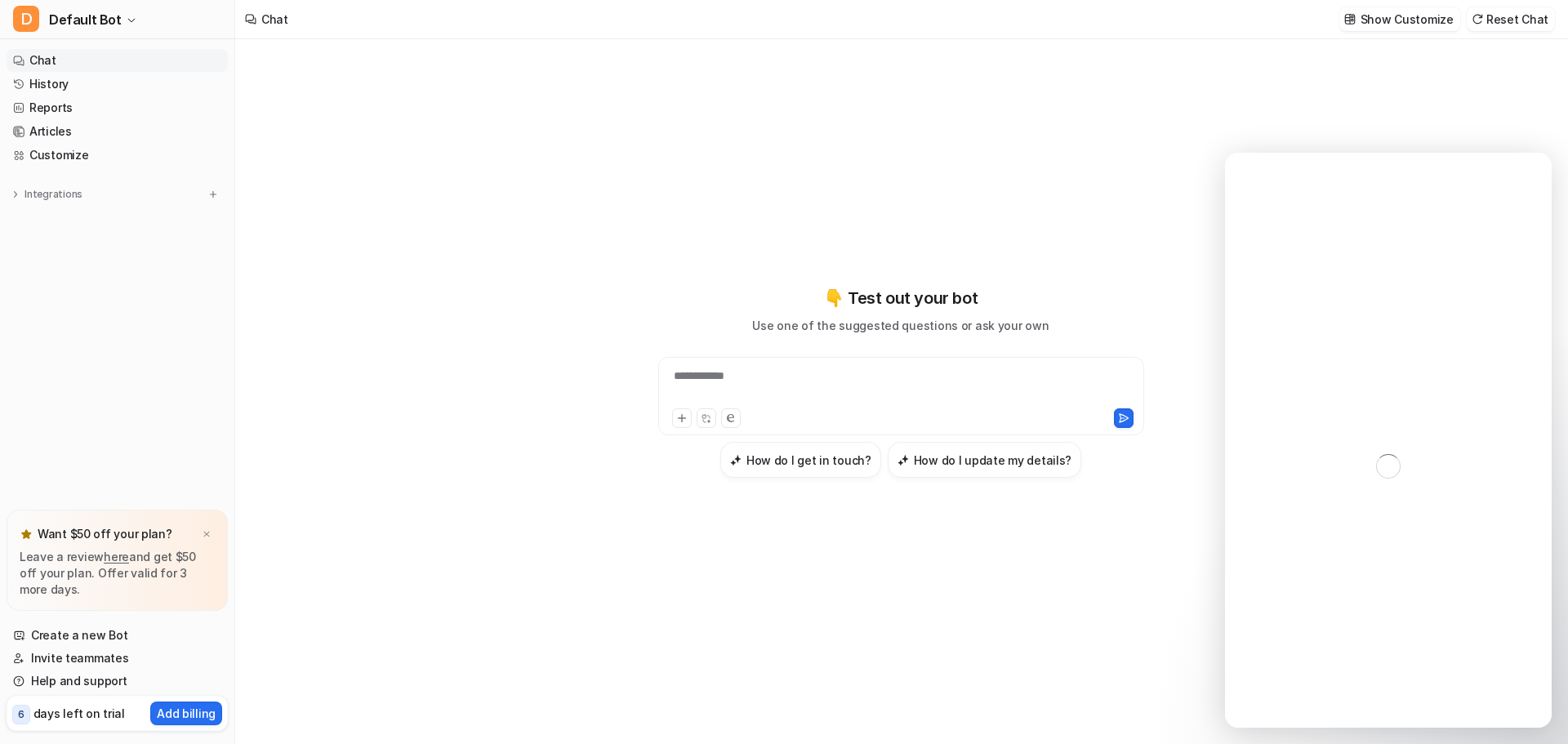 scroll, scrollTop: 0, scrollLeft: 0, axis: both 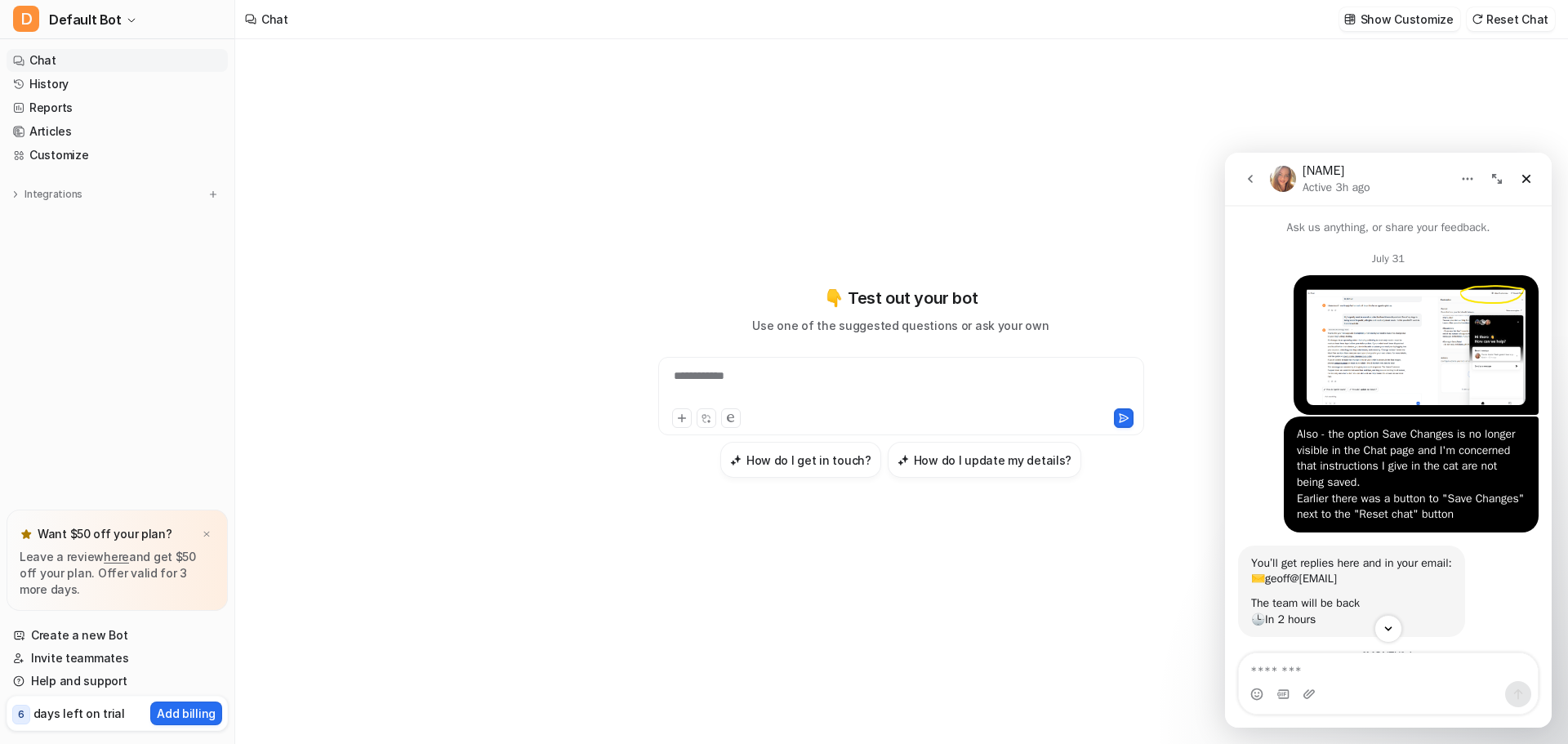 click at bounding box center [1416, 345] 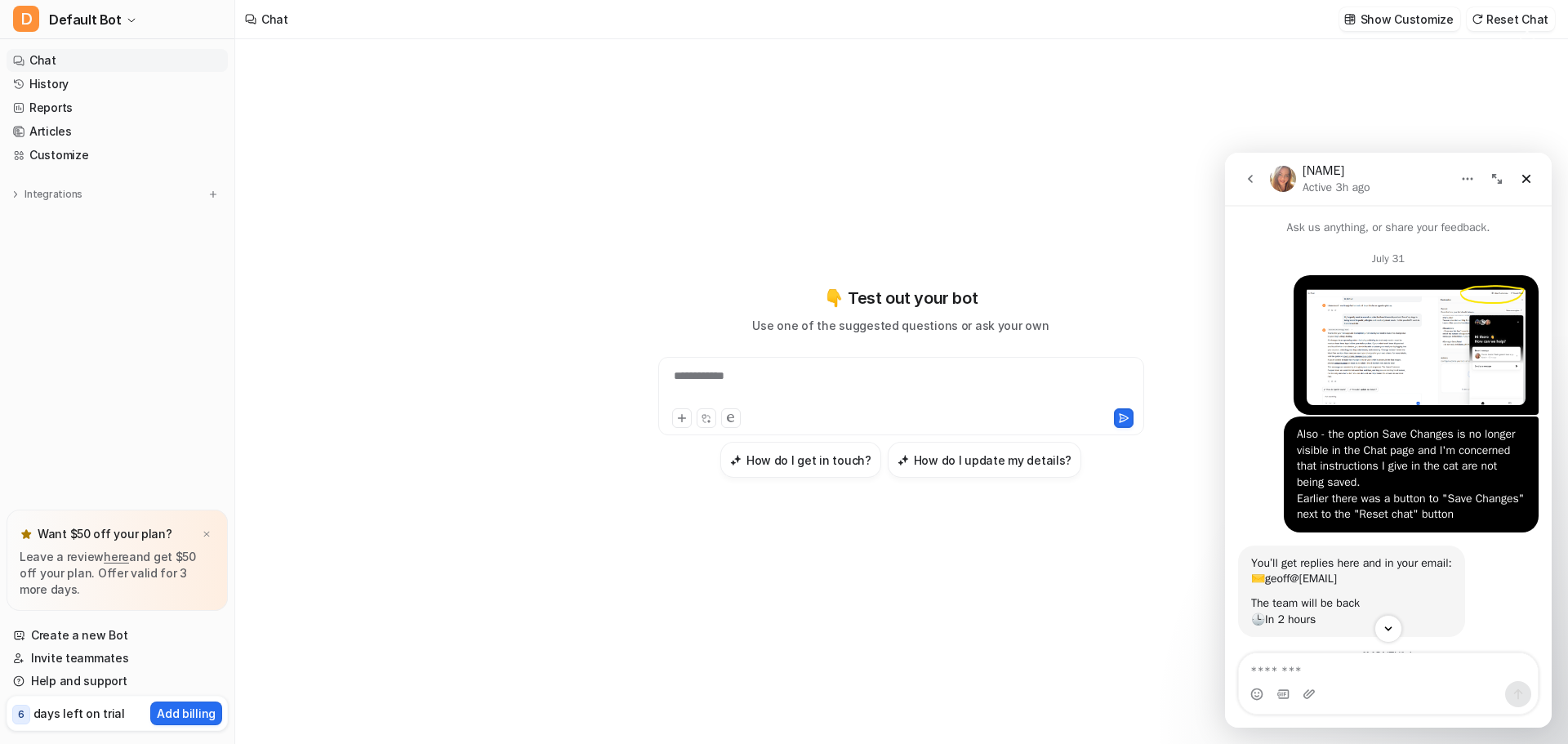 scroll, scrollTop: 0, scrollLeft: 0, axis: both 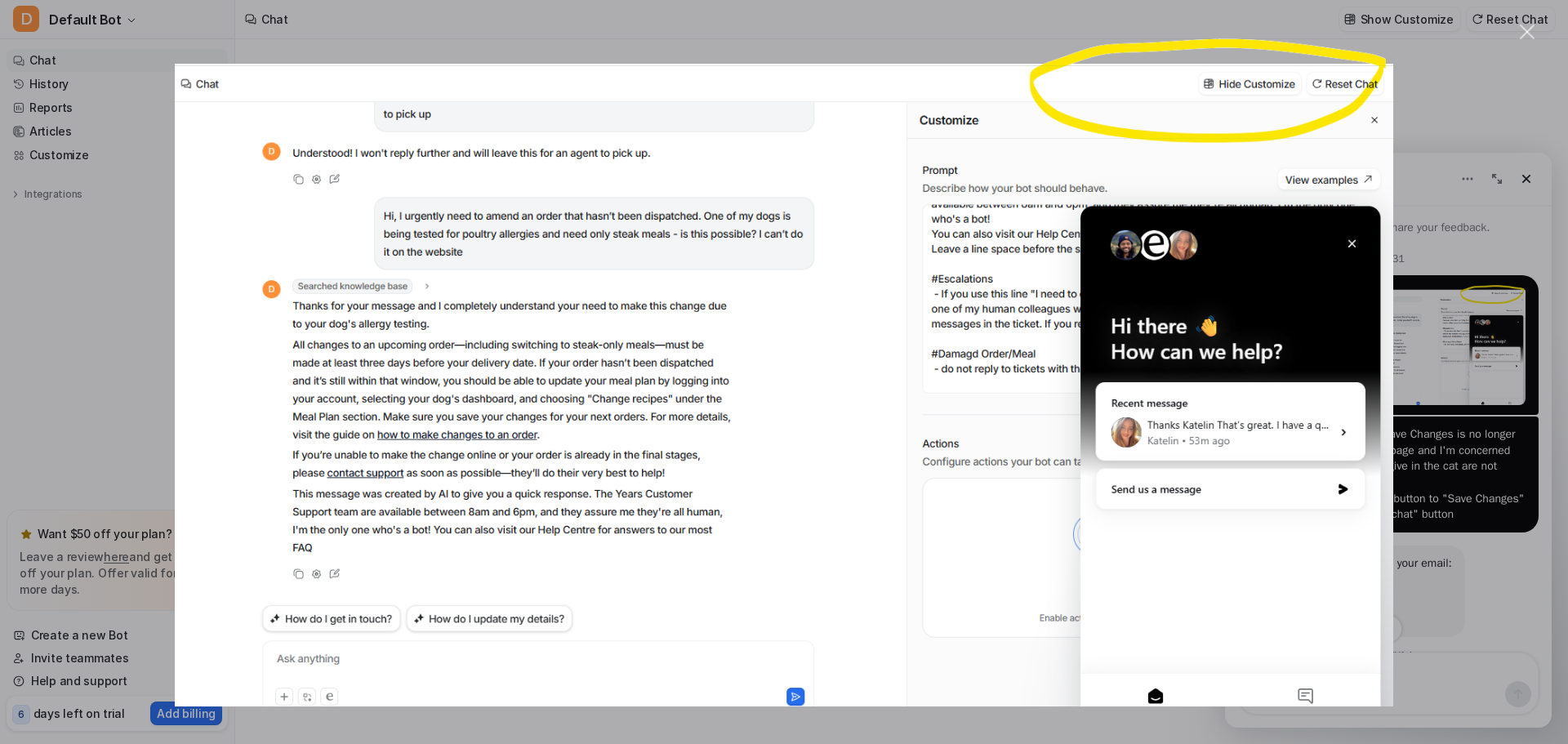 click at bounding box center (784, 372) 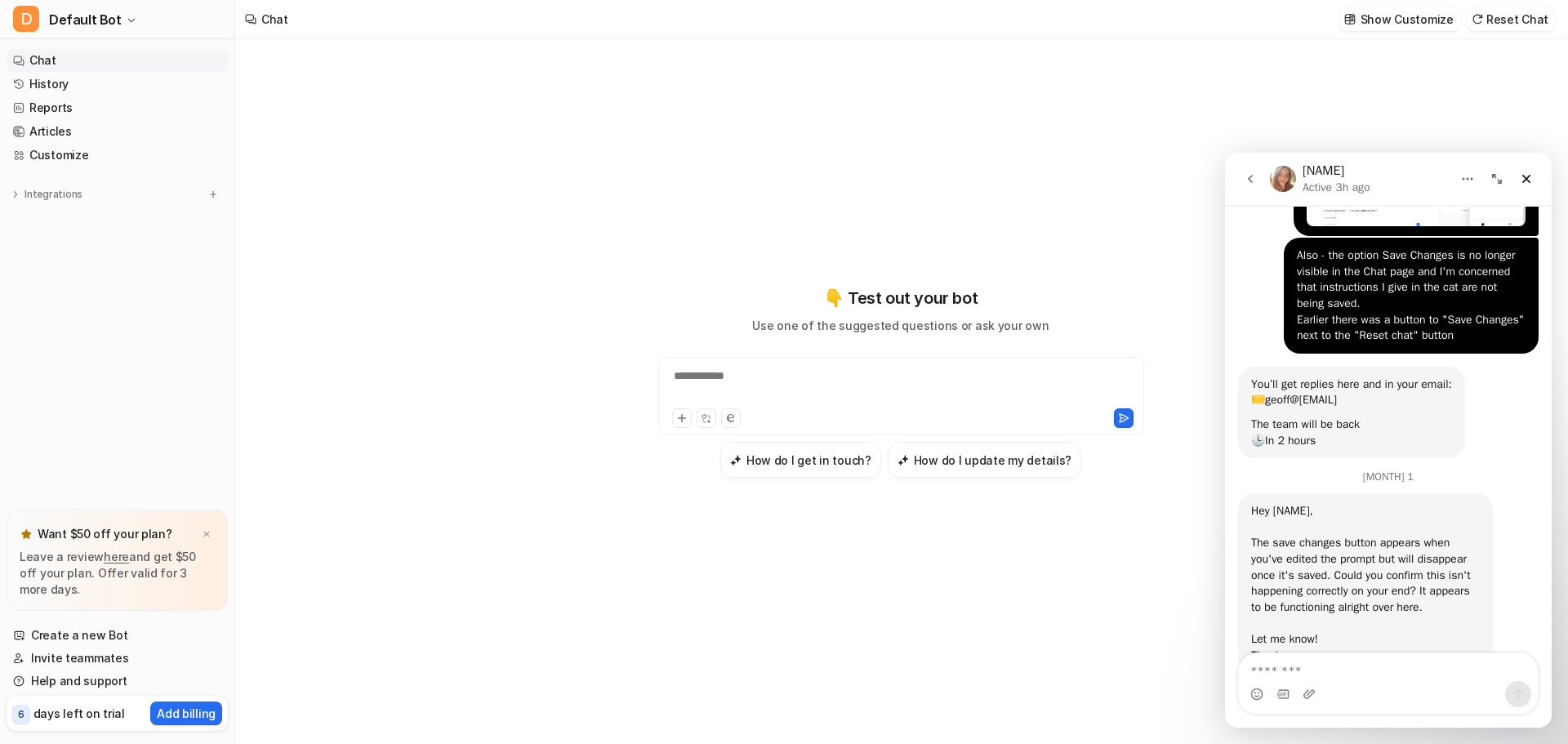 scroll, scrollTop: 0, scrollLeft: 0, axis: both 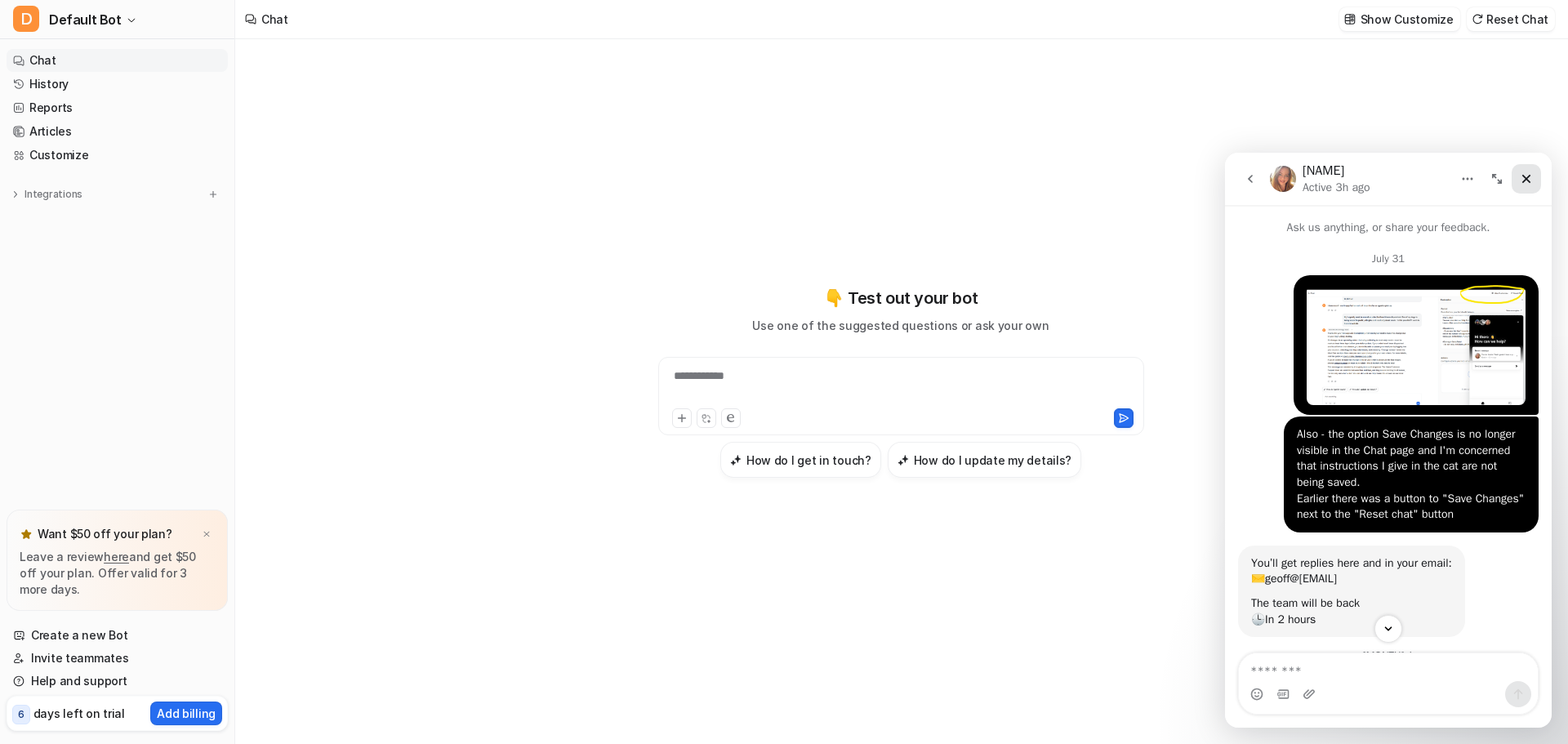 click 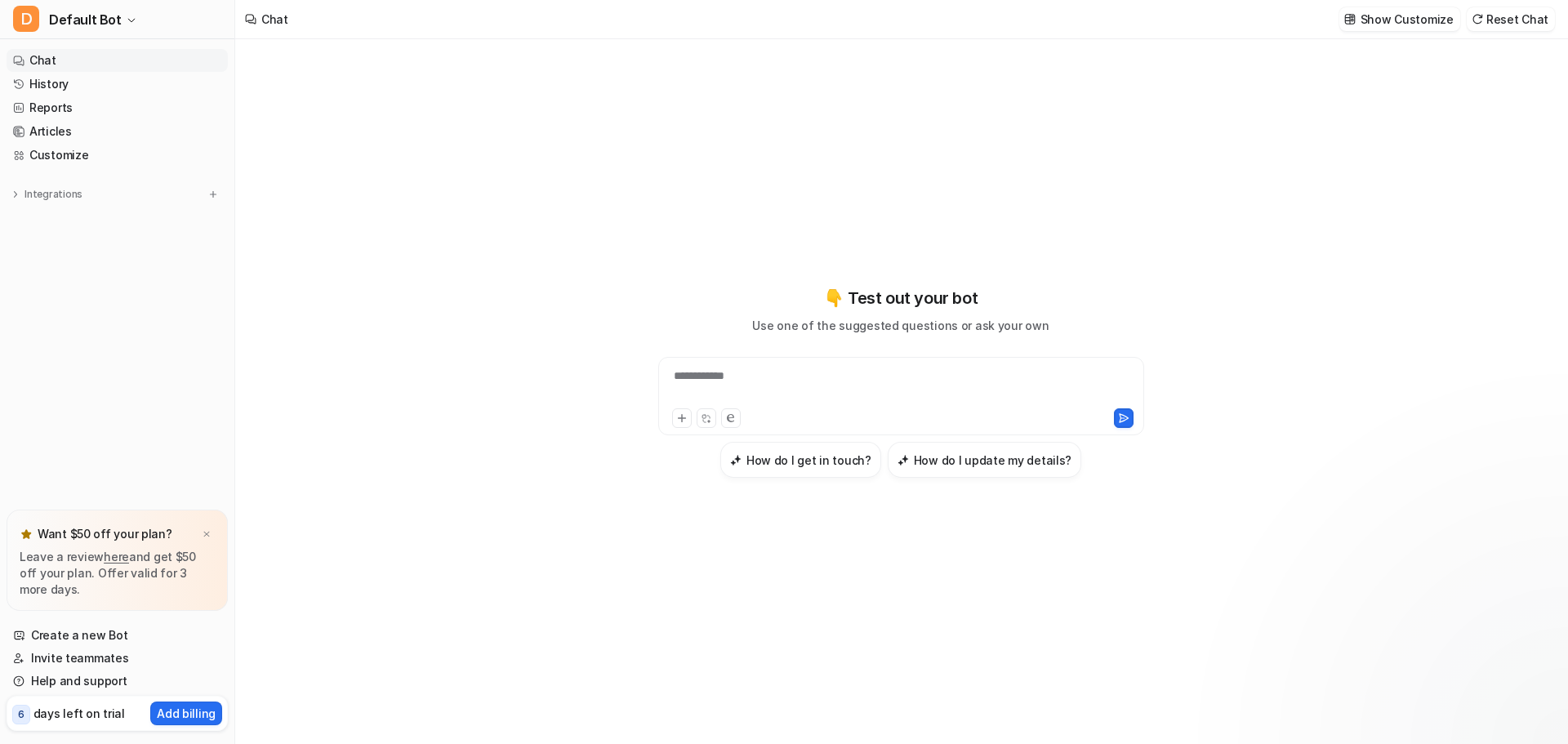 scroll, scrollTop: 0, scrollLeft: 0, axis: both 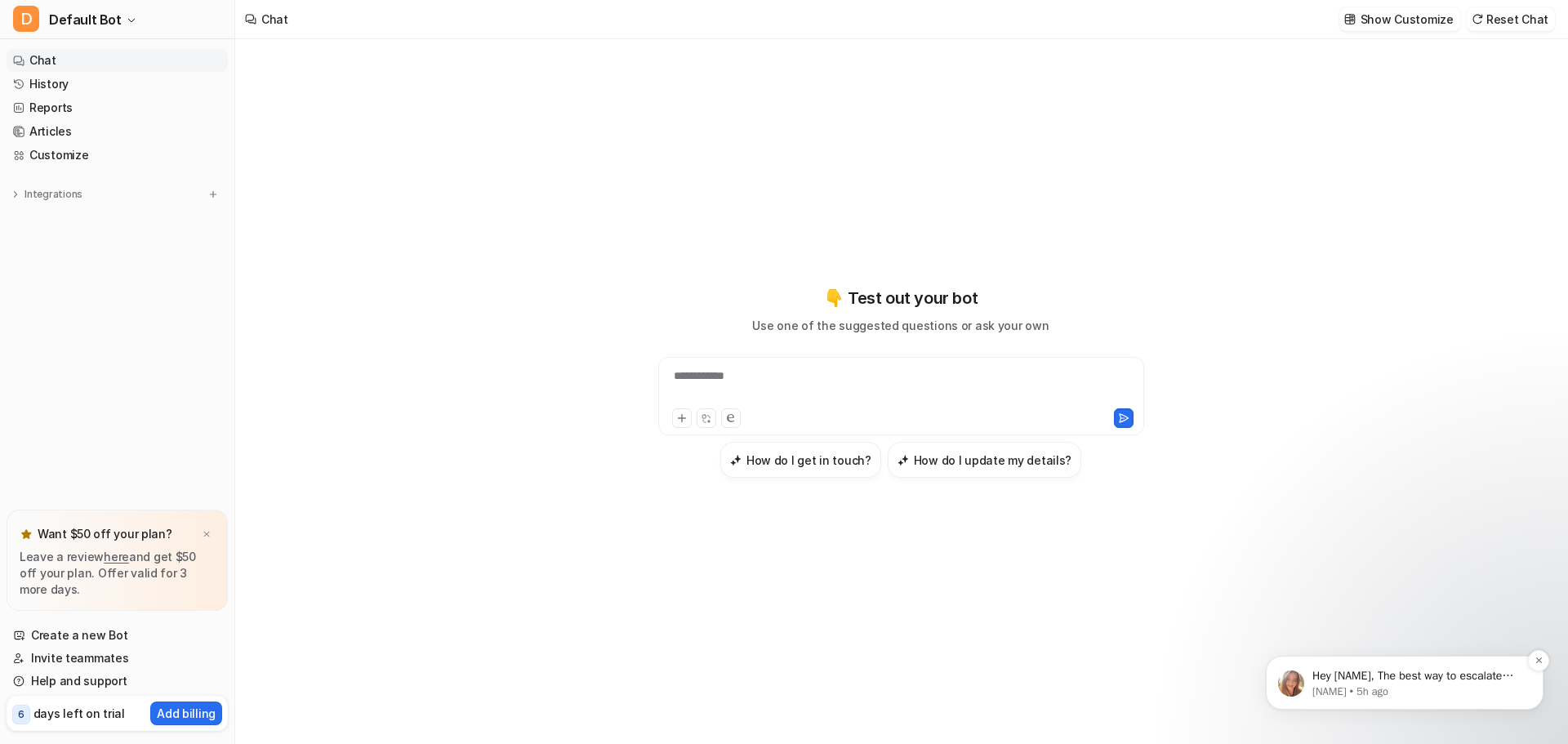 click on "Katelin • 5h ago" at bounding box center (1418, 692) 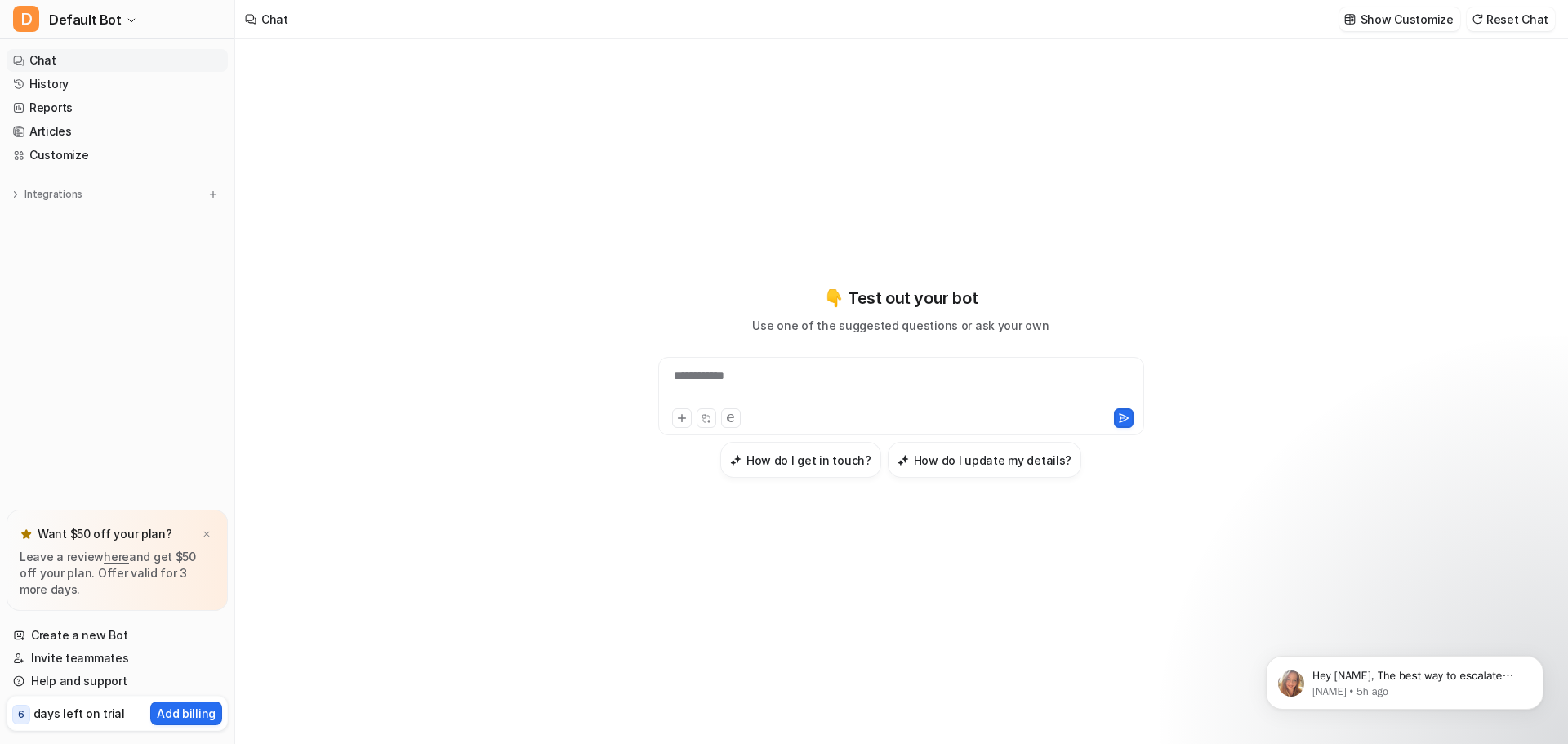 scroll, scrollTop: 0, scrollLeft: 0, axis: both 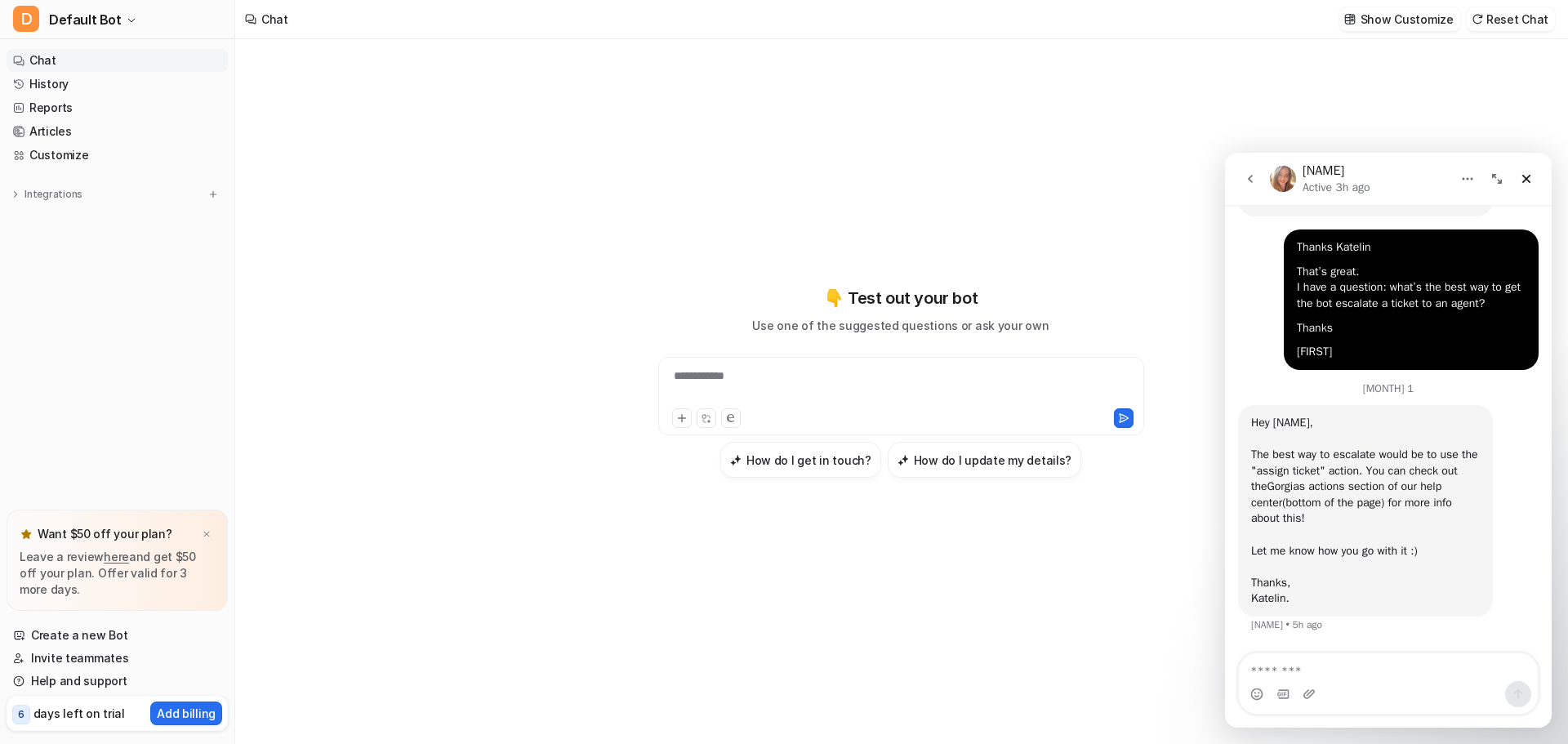 click on "Gorgias actions section of our help center" at bounding box center (1346, 494) 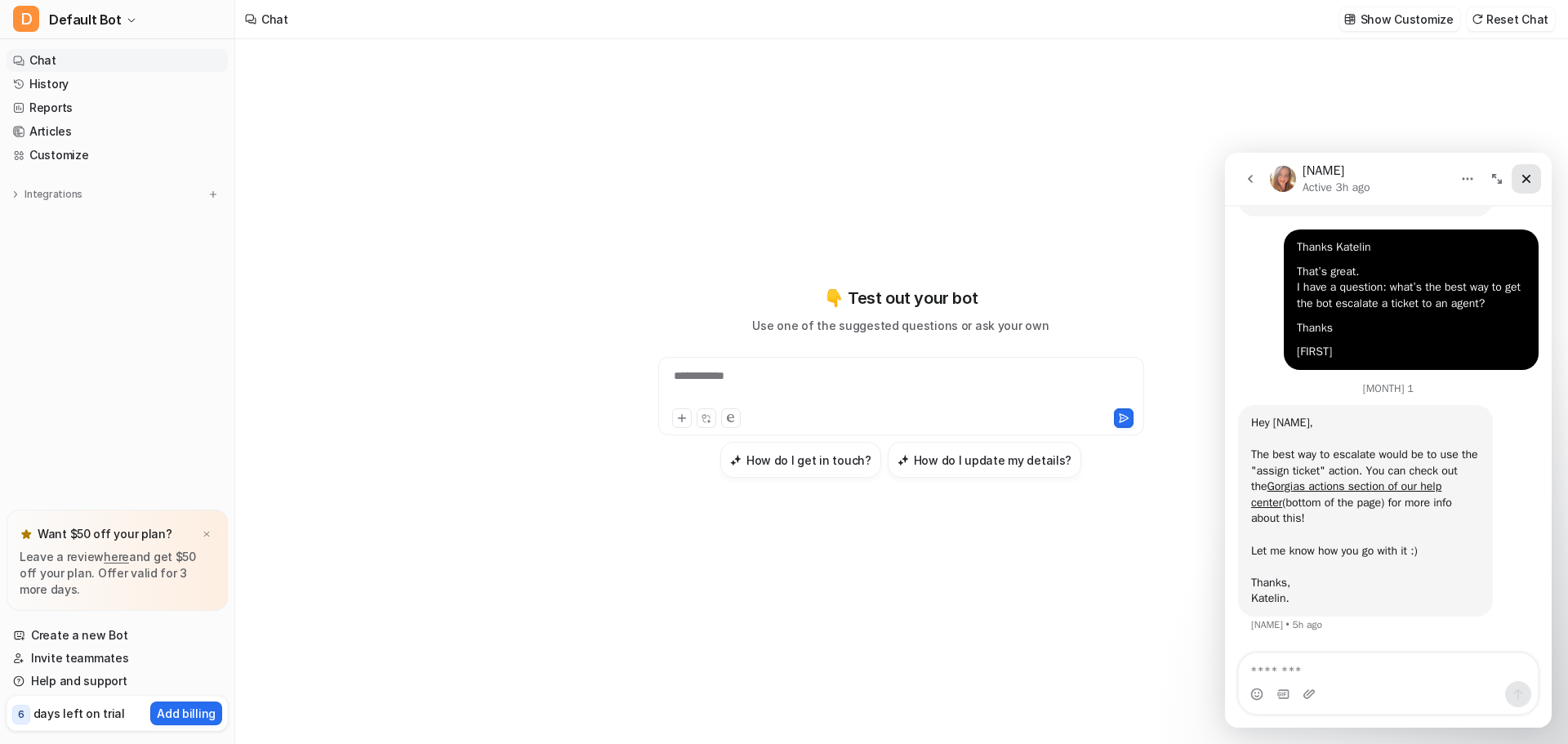 click 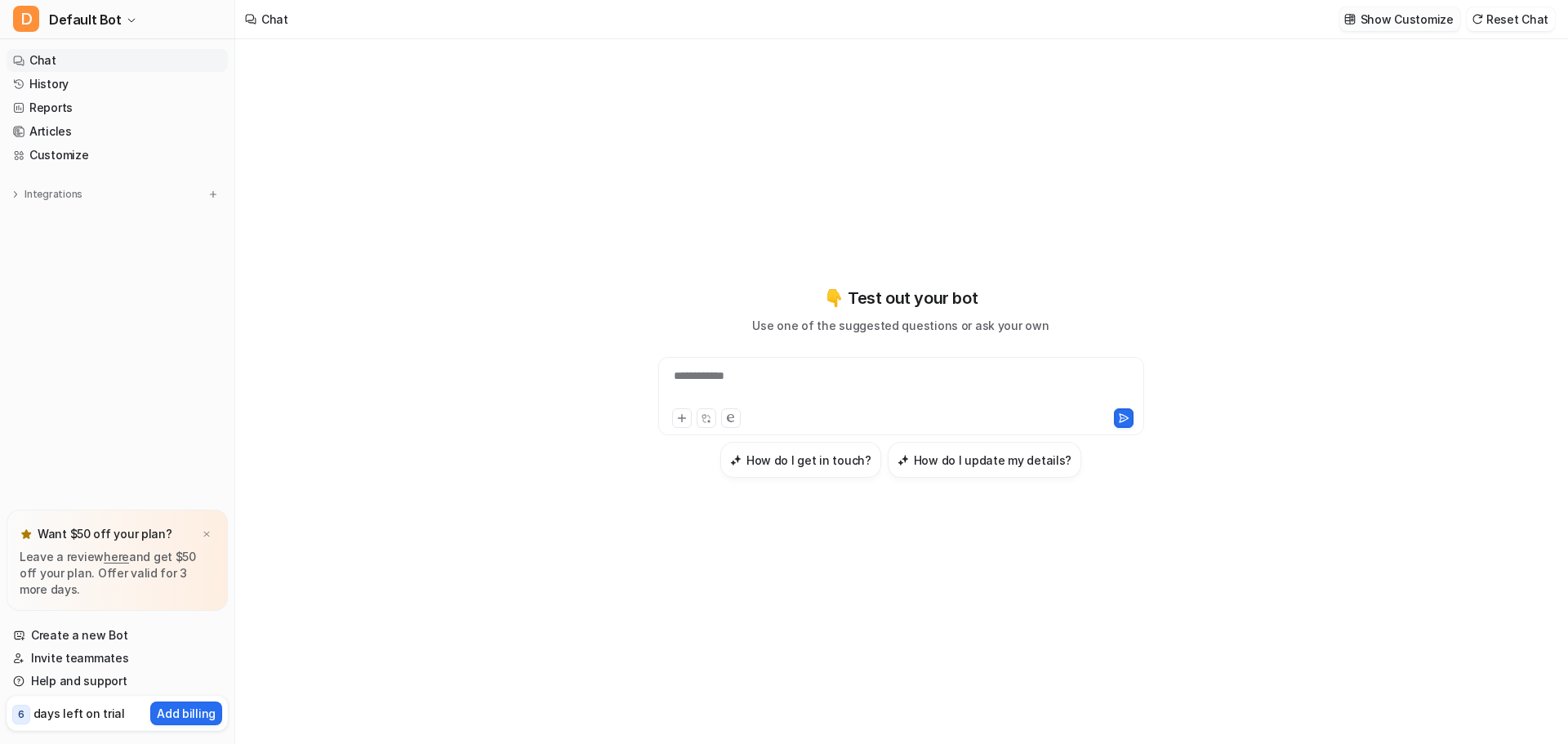click on "Show Customize" at bounding box center (1407, 19) 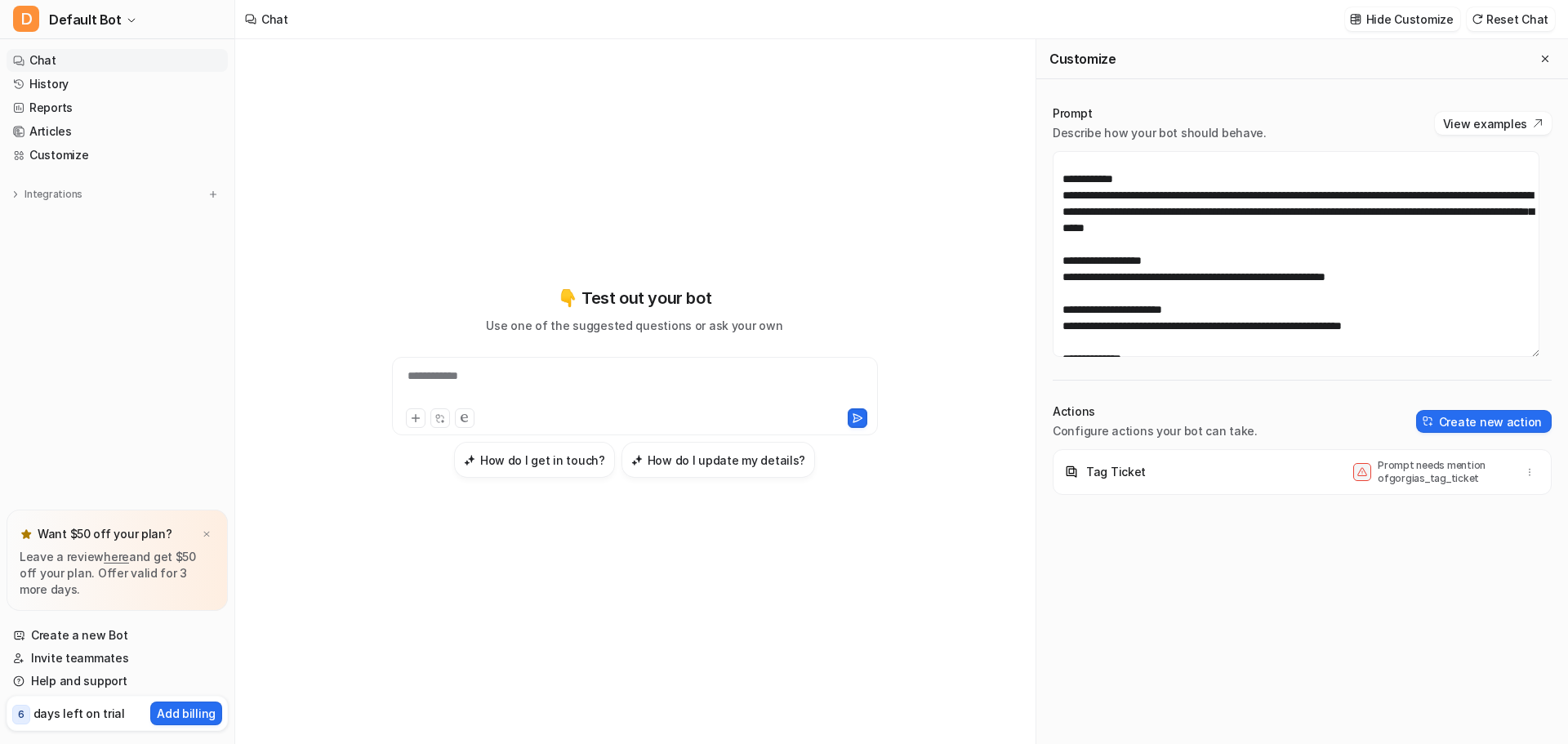 scroll, scrollTop: 246, scrollLeft: 0, axis: vertical 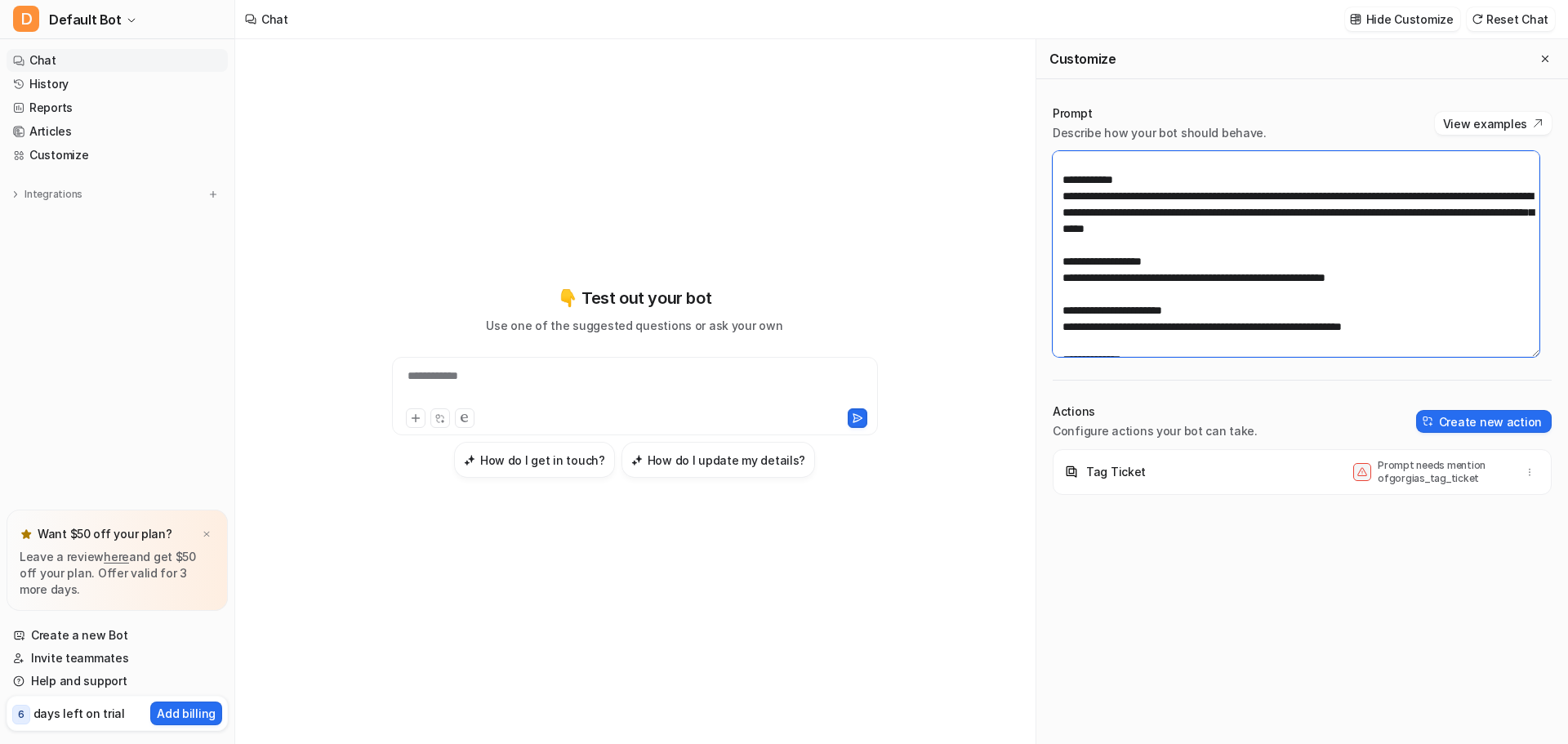 click at bounding box center (1296, 254) 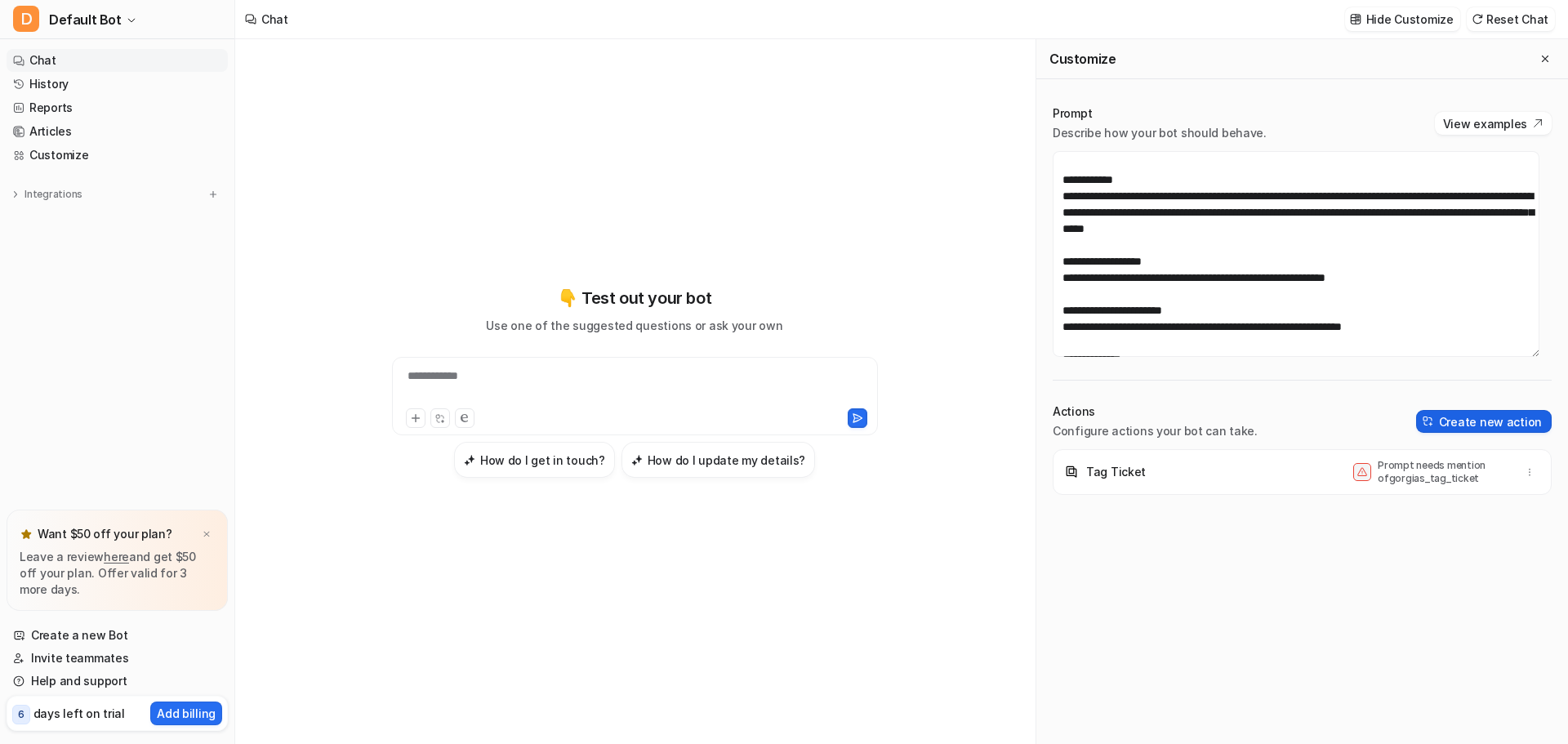 click on "Create new action" at bounding box center [1484, 421] 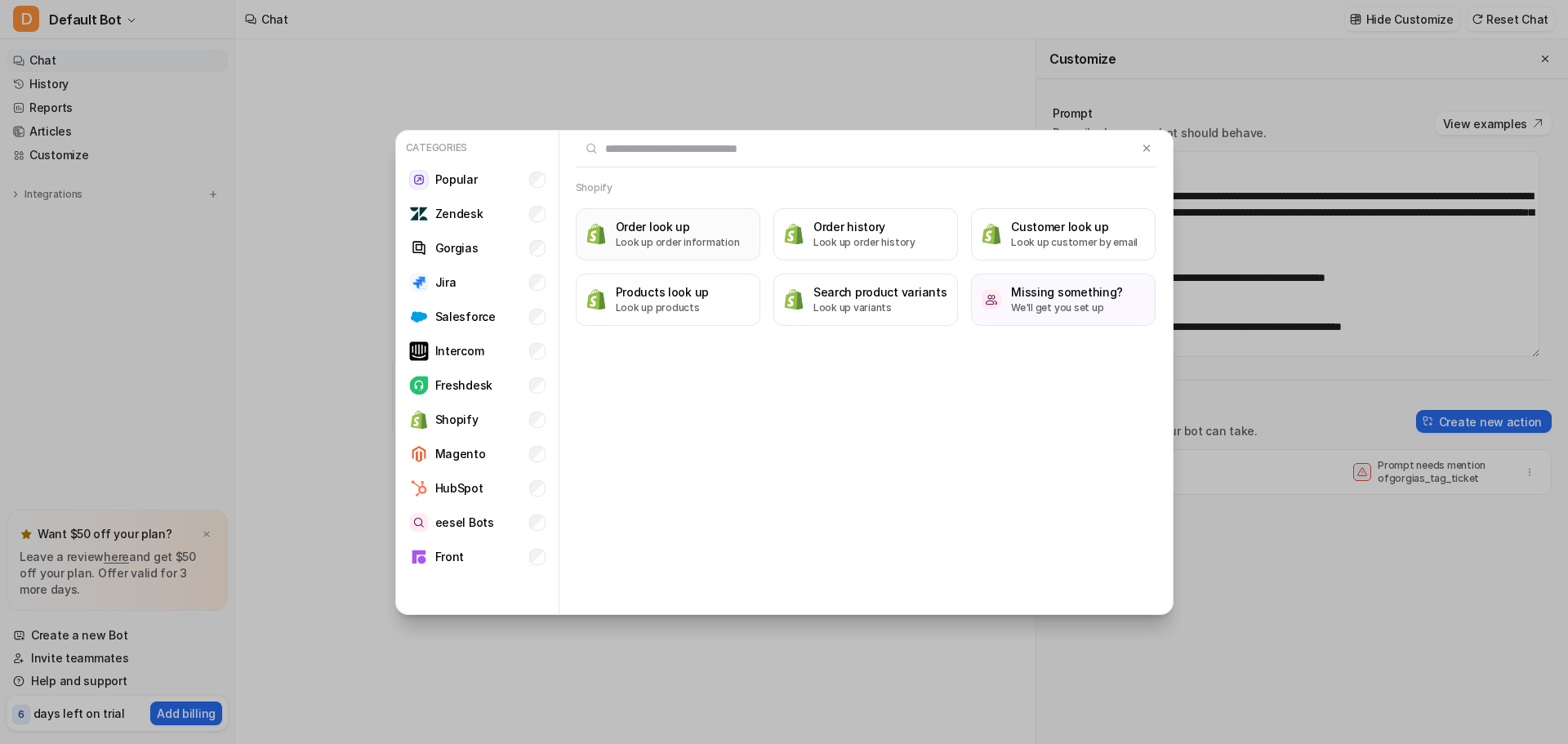 click on "Look up order information" at bounding box center [678, 243] 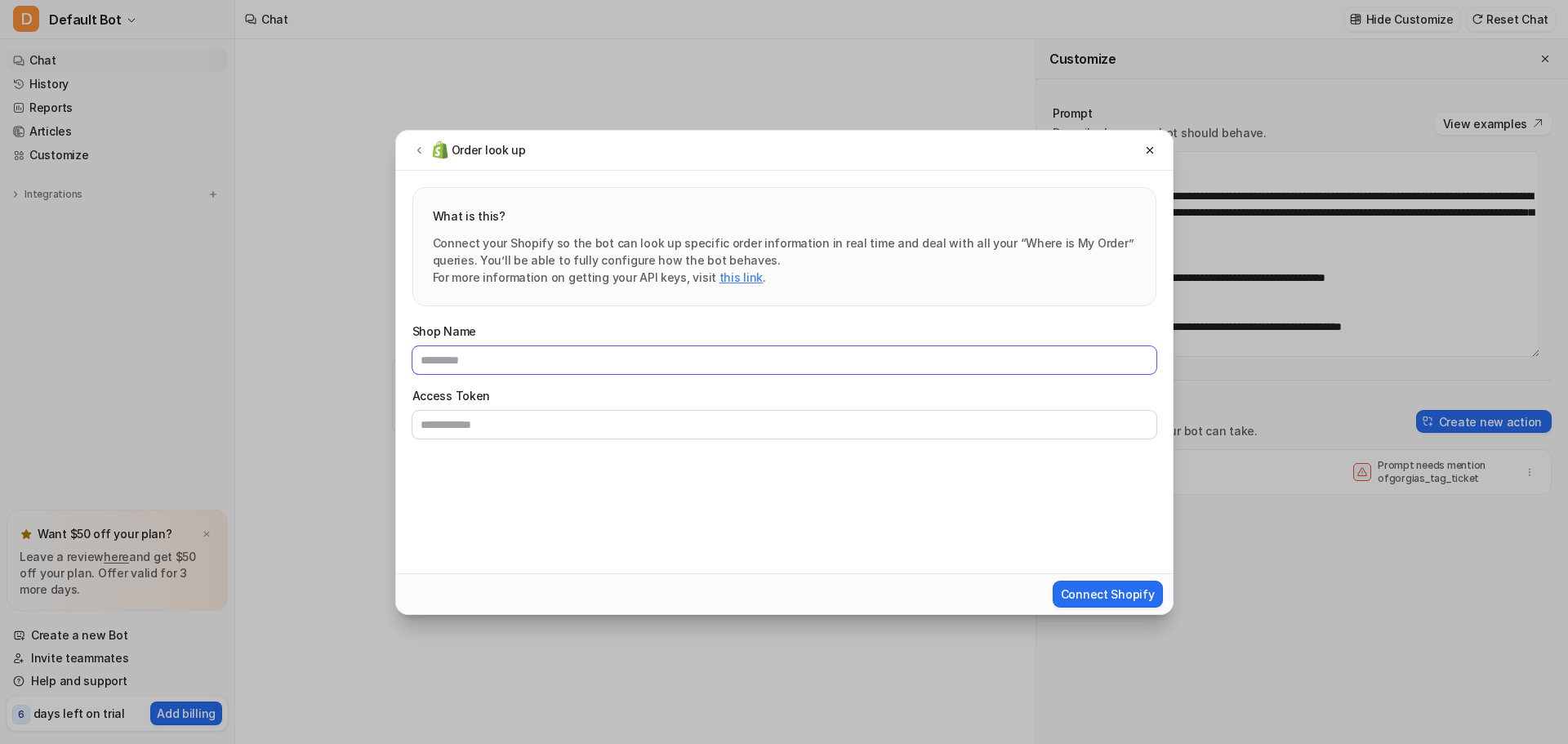 click on "Shop Name" at bounding box center [784, 360] 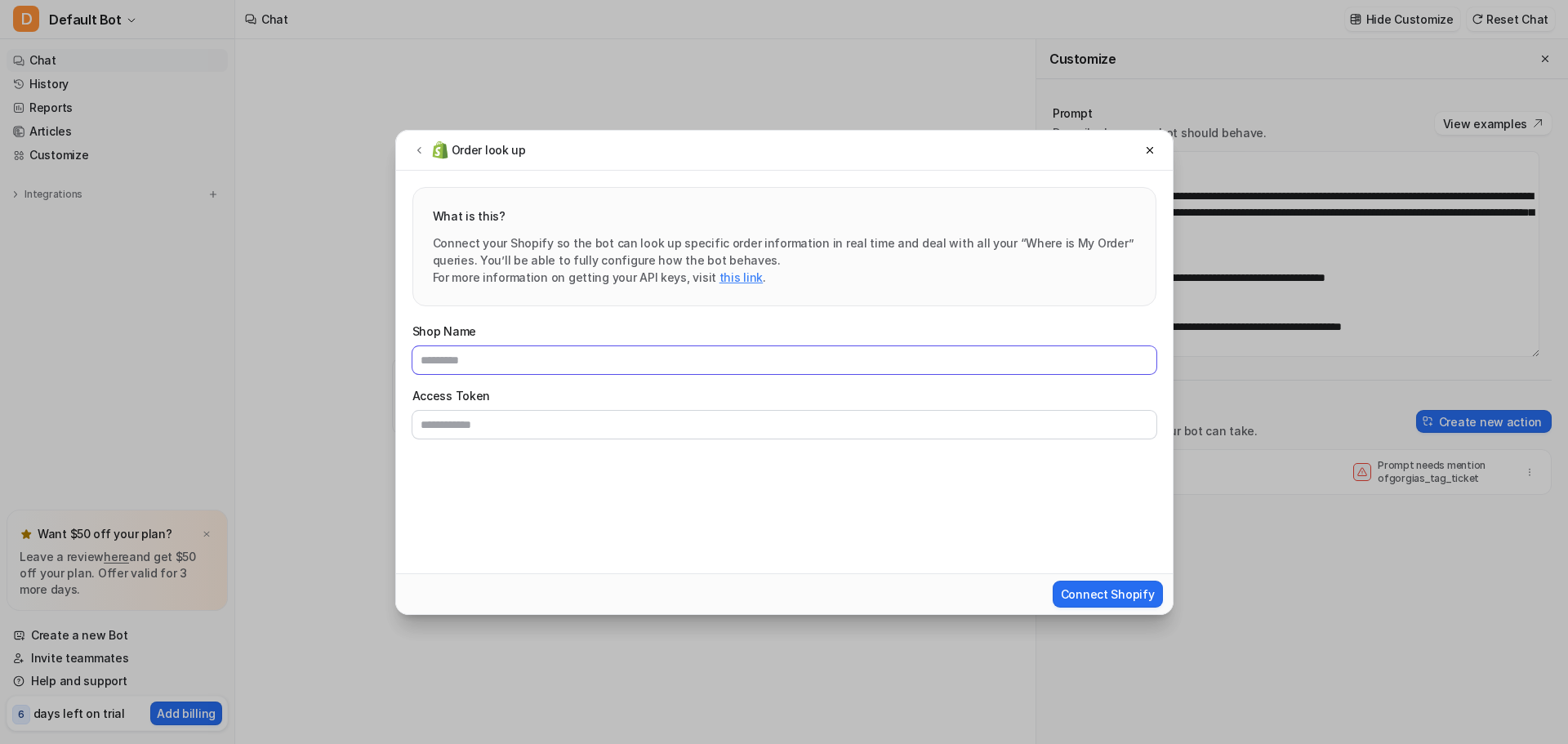 type on "*****" 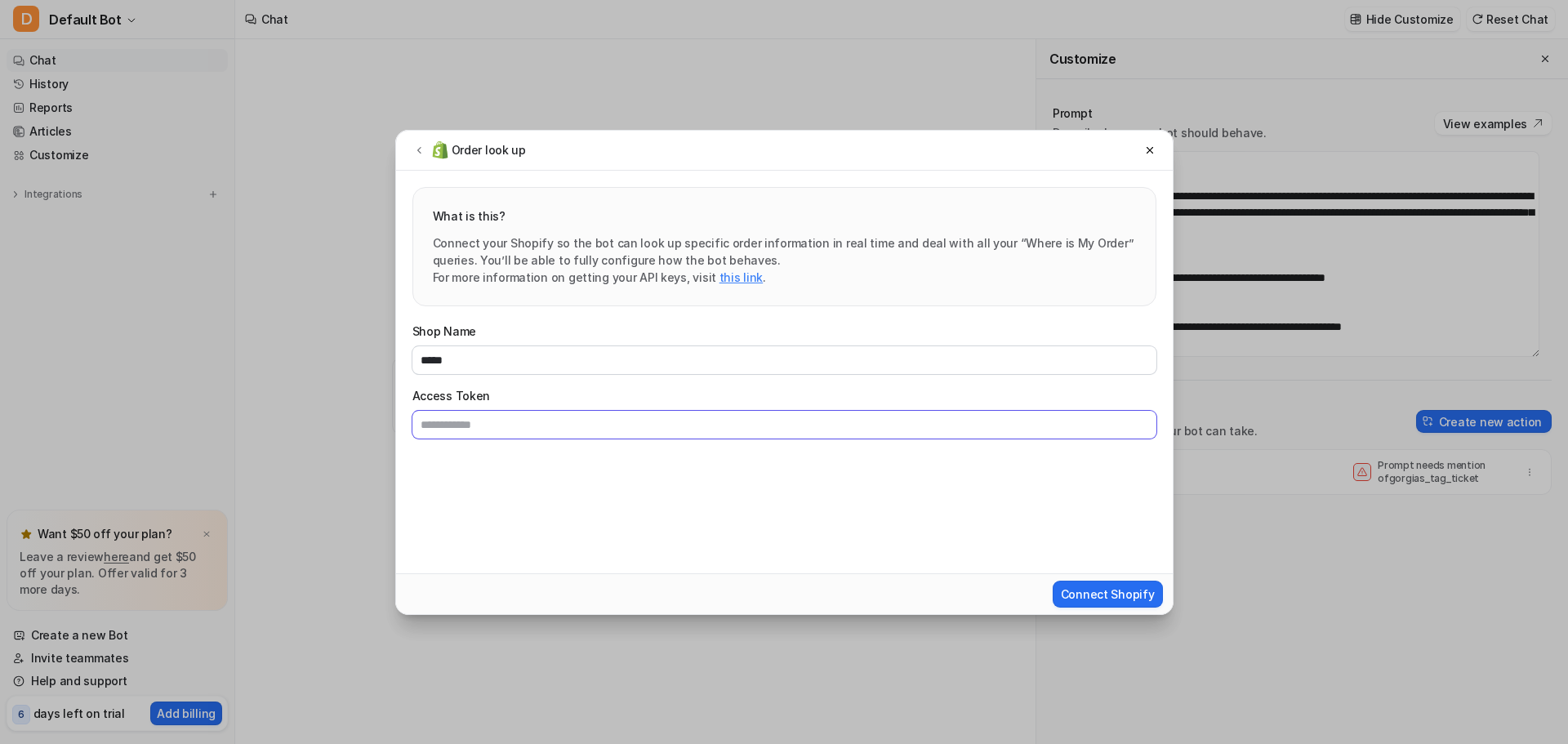 click on "Access Token" at bounding box center (784, 425) 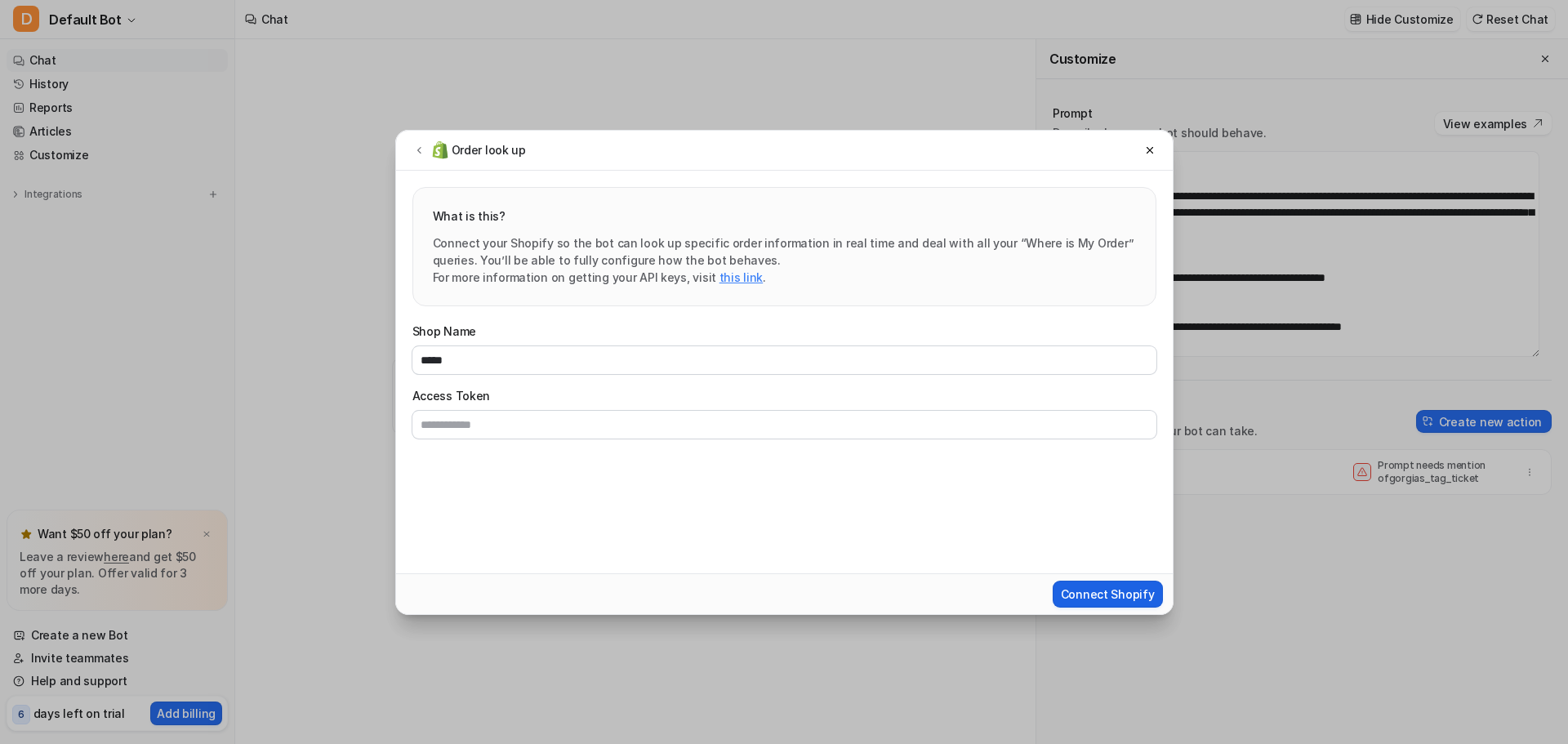 click on "Connect Shopify" at bounding box center [1107, 594] 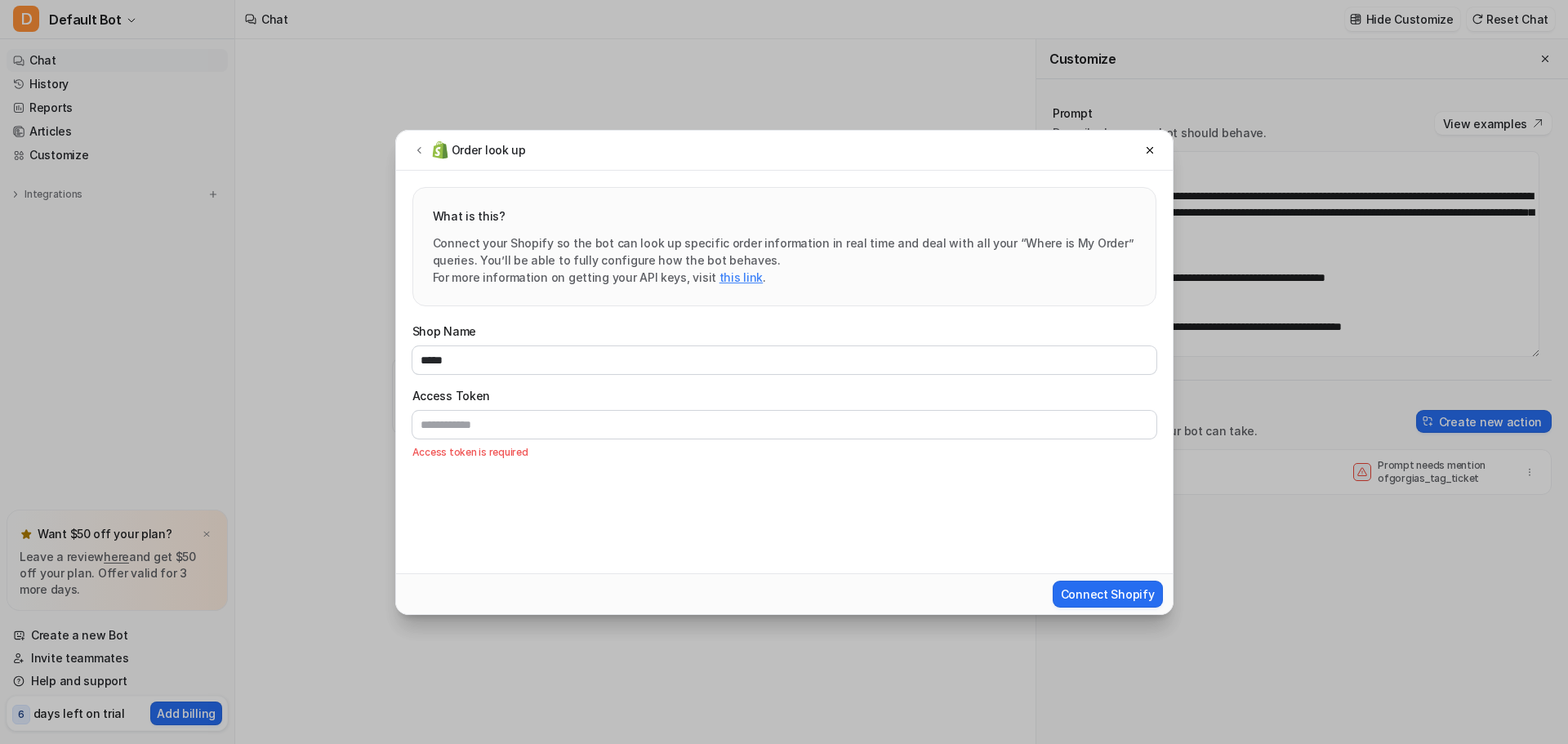click on "this link" at bounding box center [741, 277] 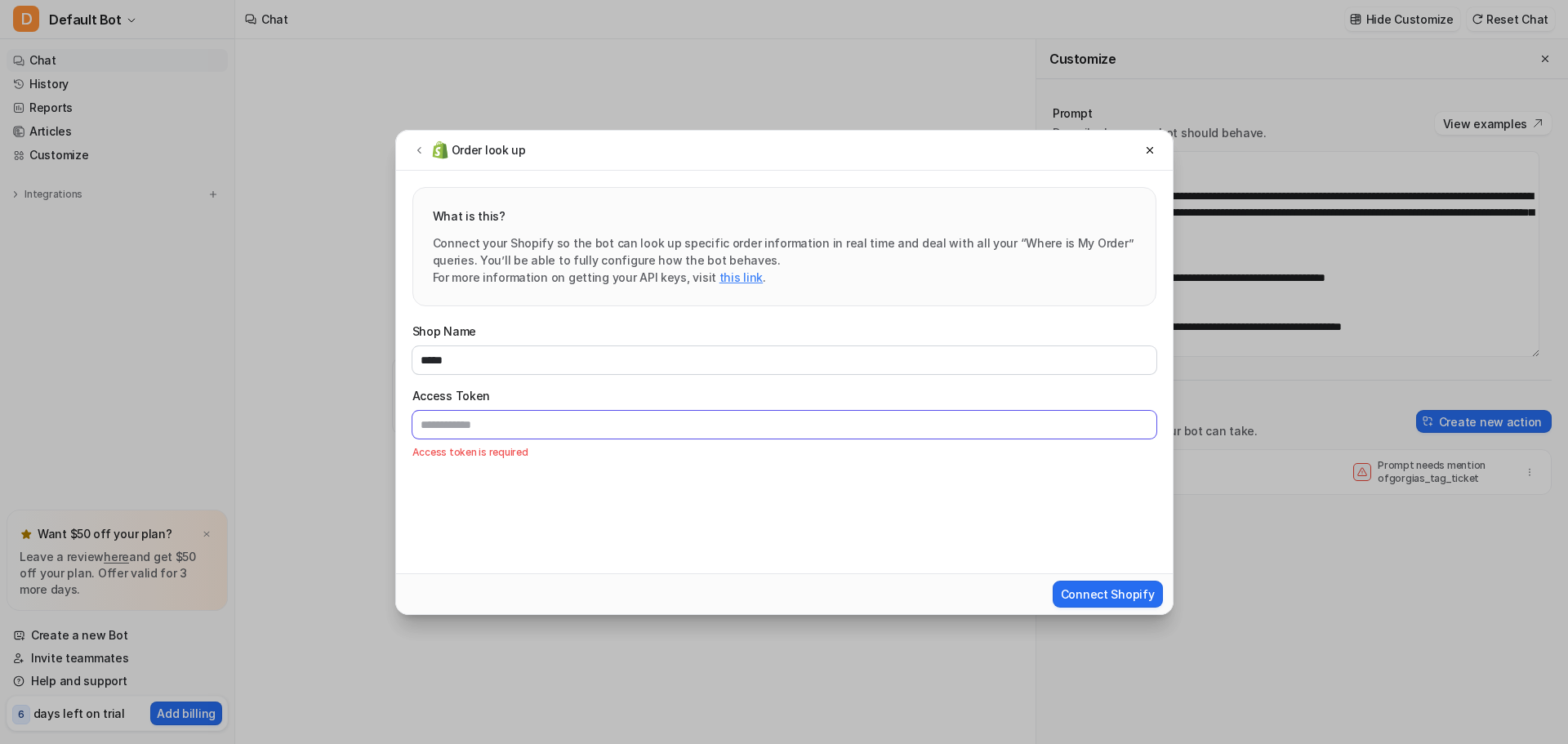 click on "Access Token" at bounding box center [784, 425] 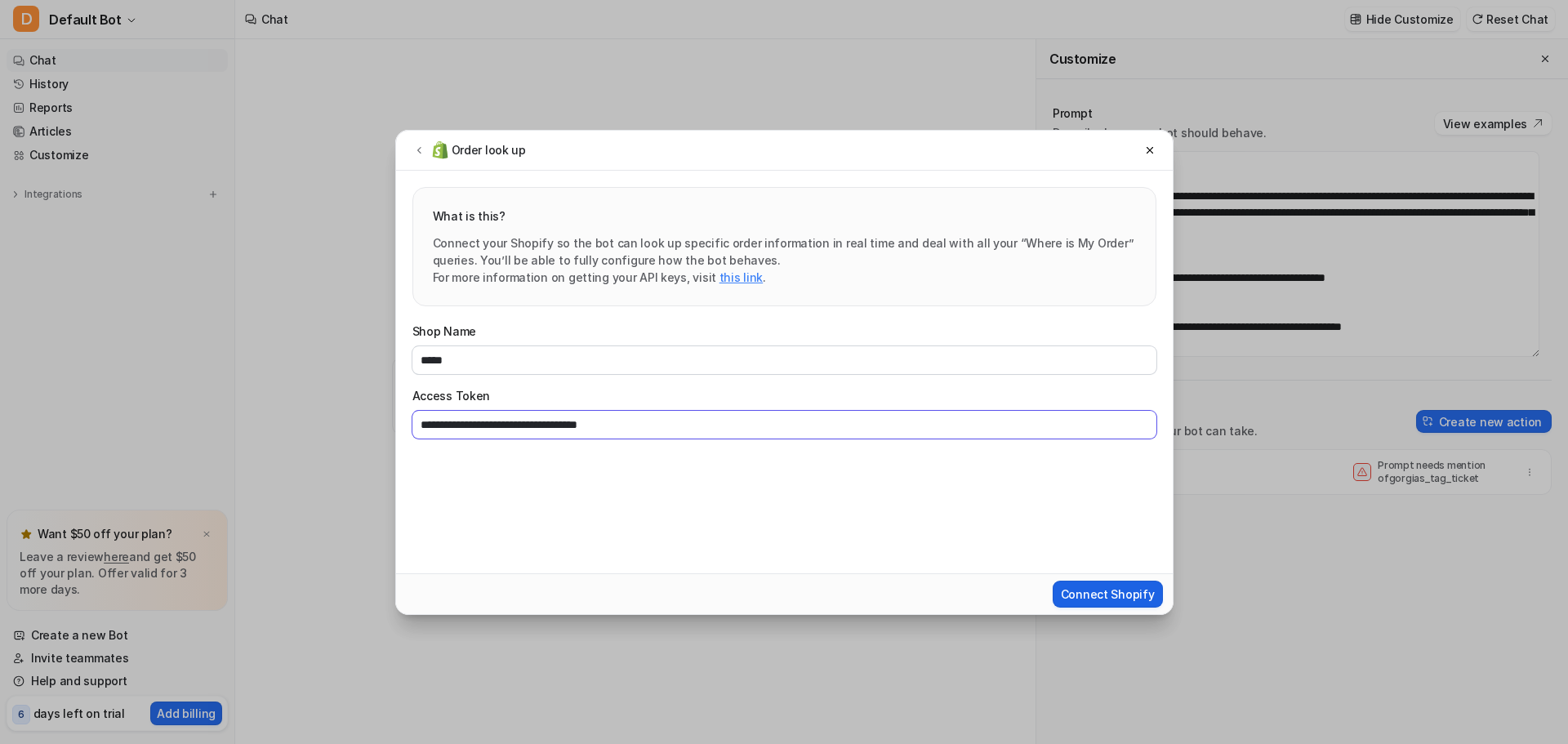 type on "**********" 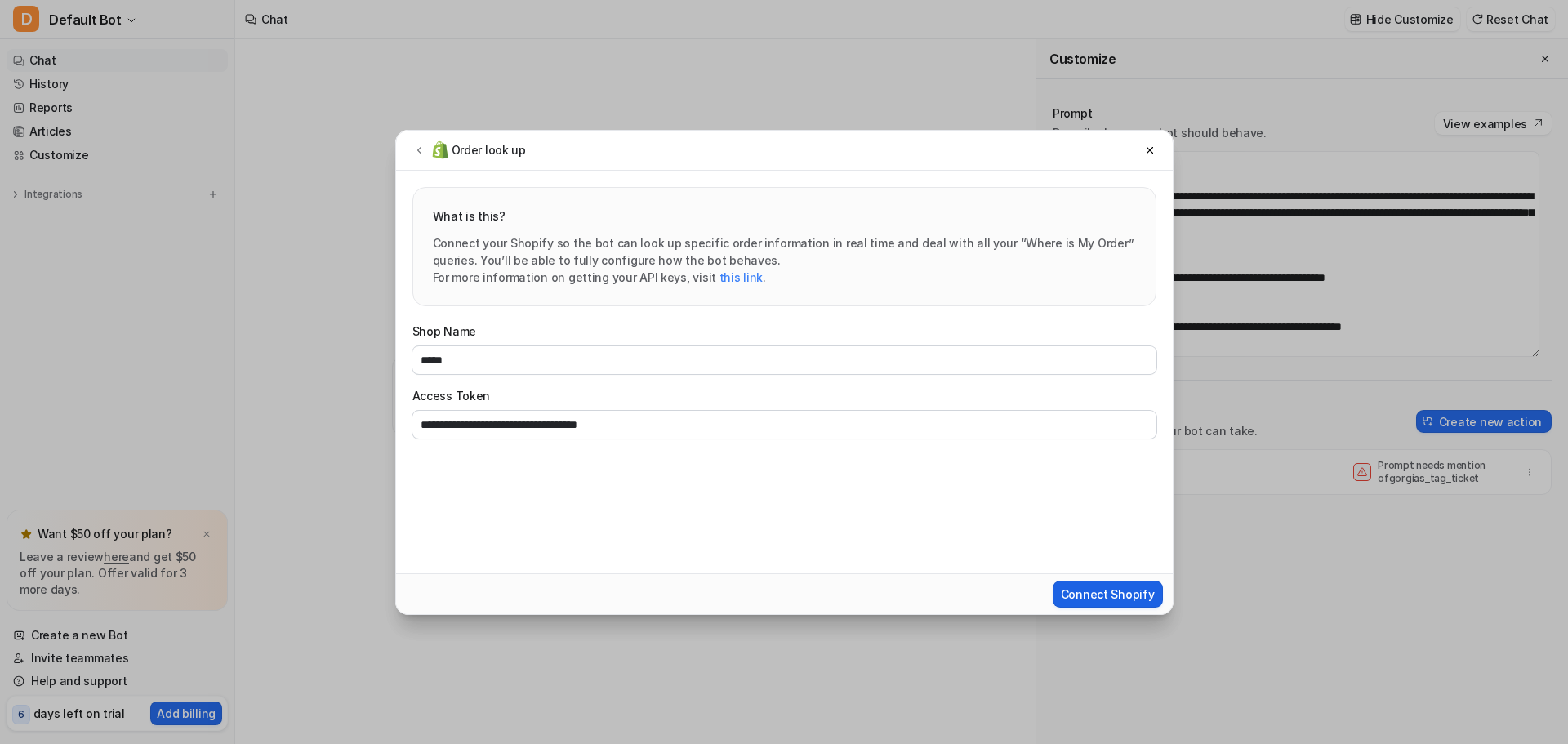 click on "Connect Shopify" at bounding box center (1107, 594) 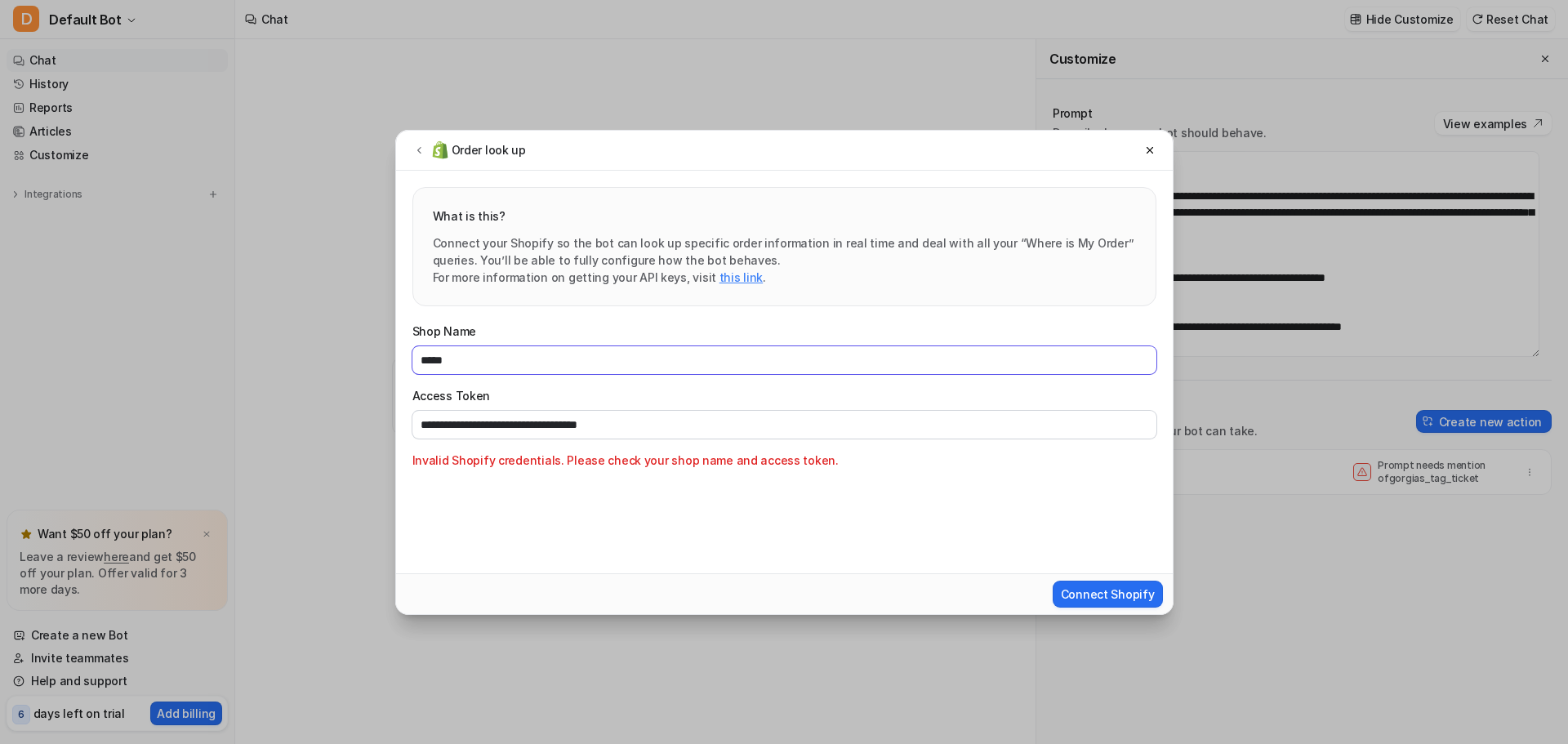 click on "*****" at bounding box center (784, 360) 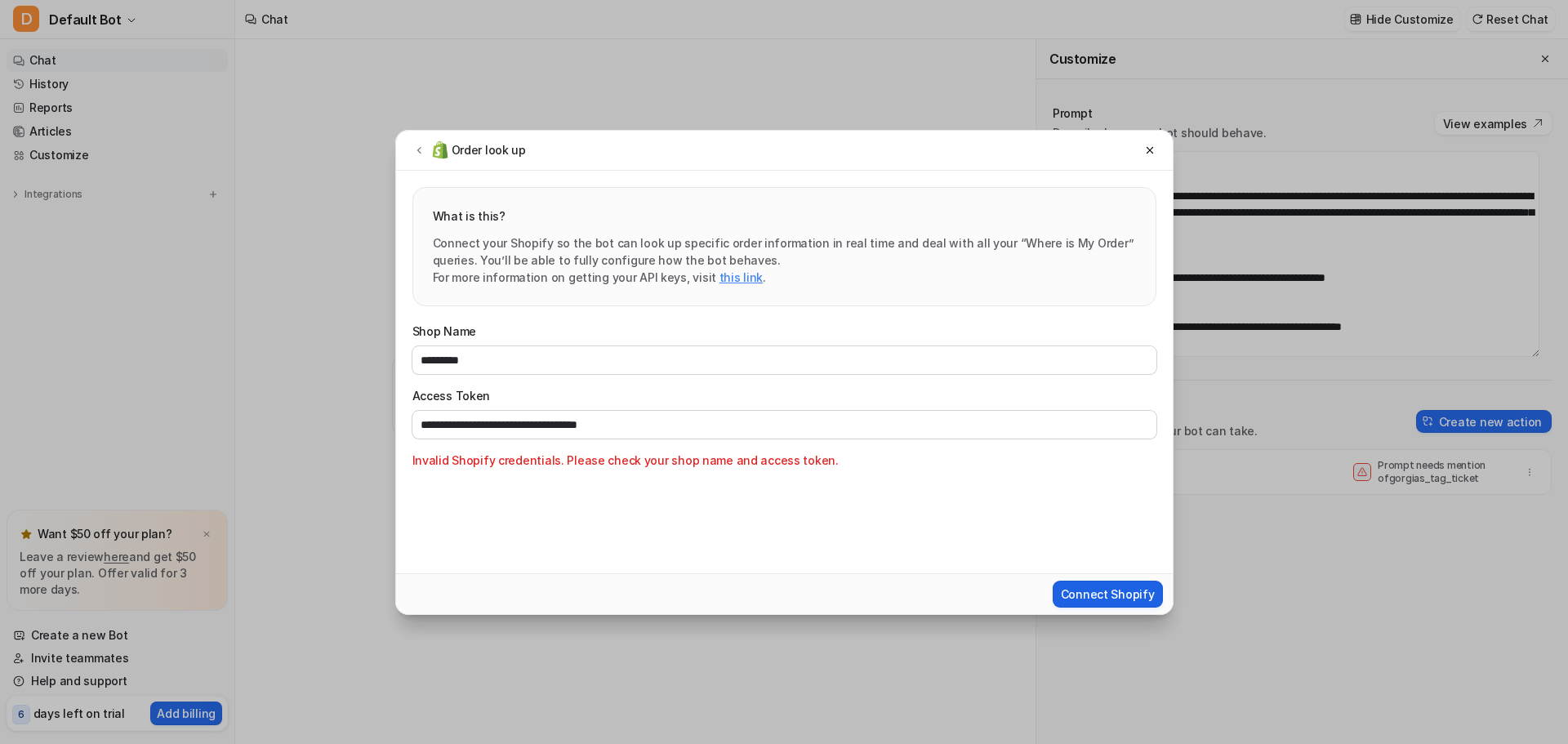 click on "Connect Shopify" at bounding box center [1107, 594] 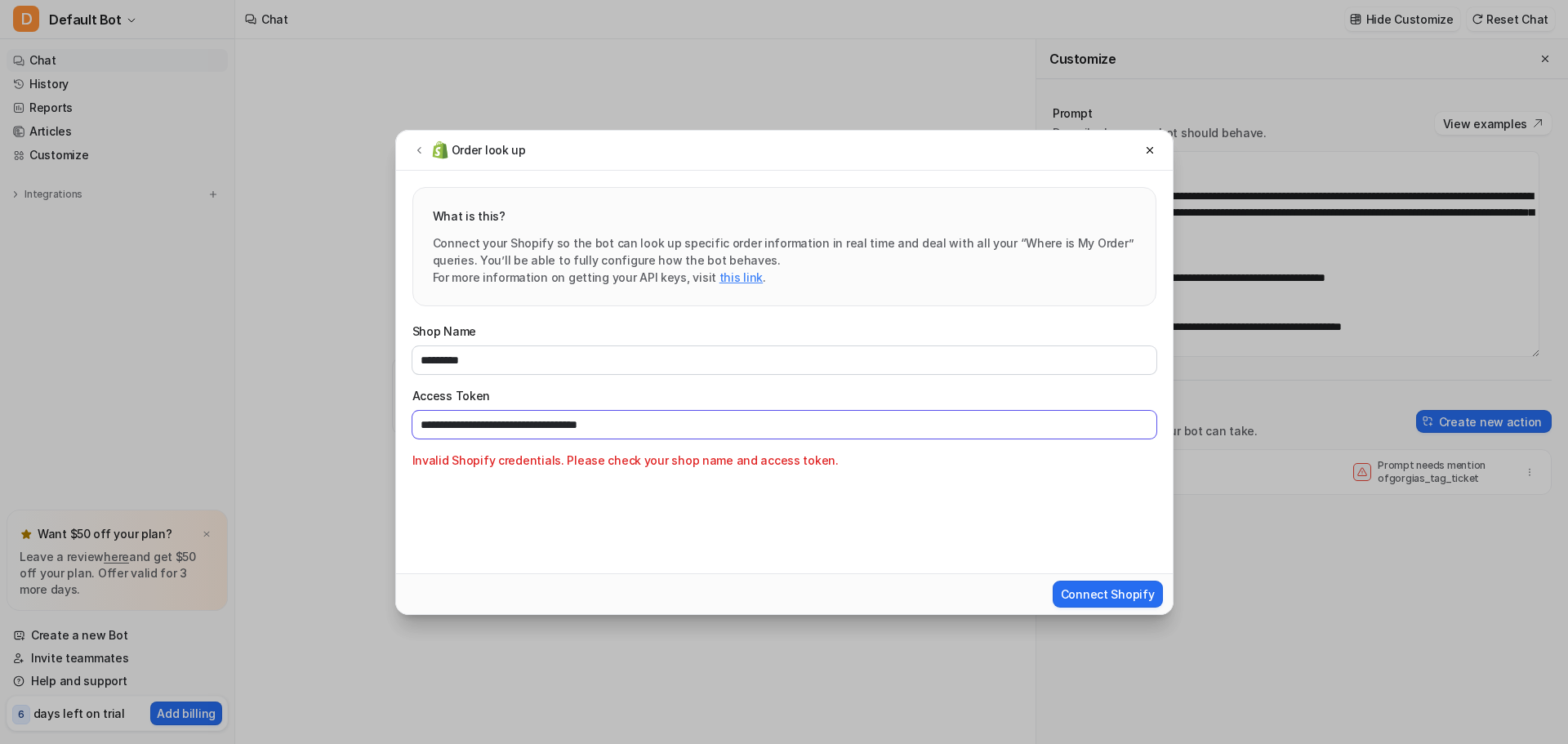 click on "**********" at bounding box center (784, 425) 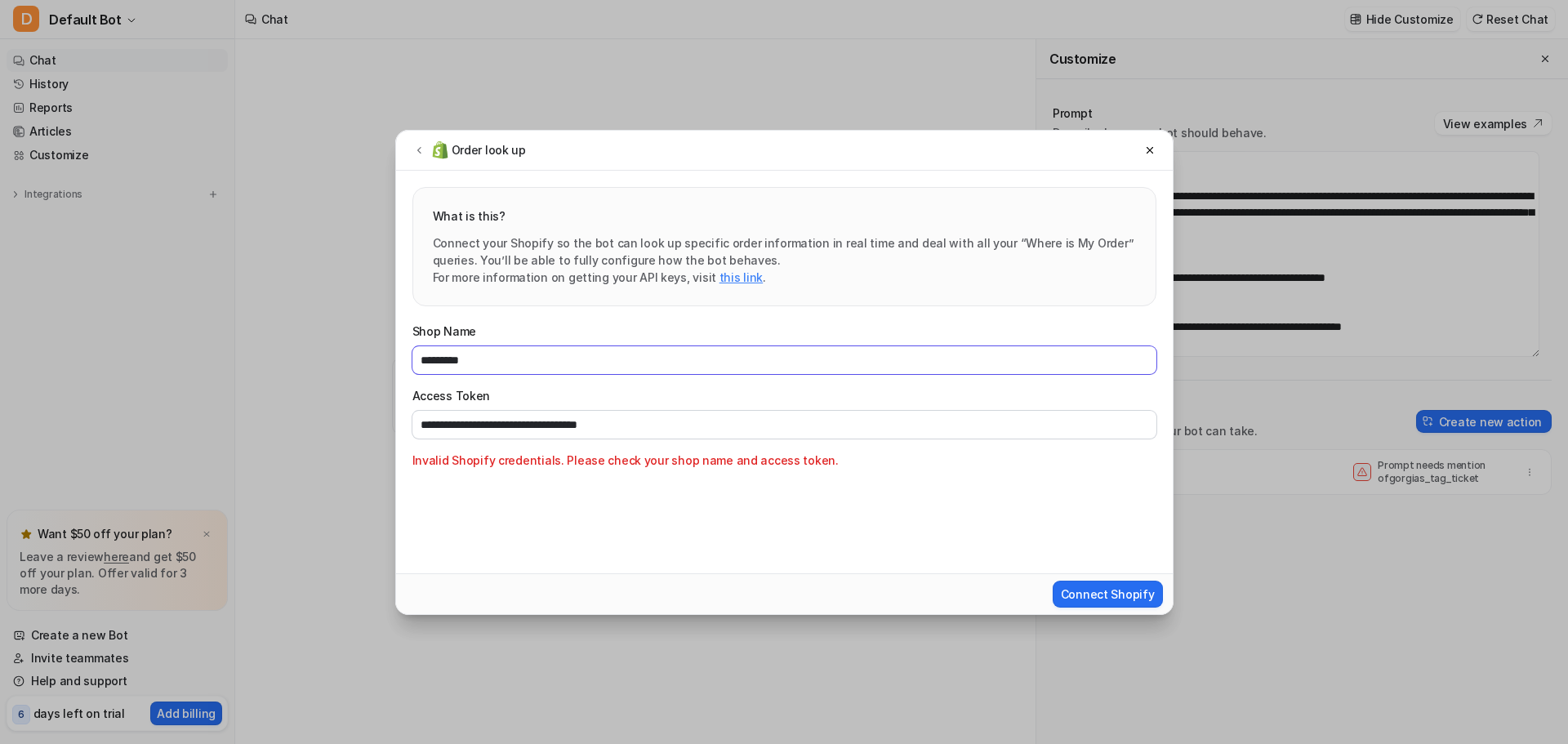 drag, startPoint x: 454, startPoint y: 364, endPoint x: 448, endPoint y: 400, distance: 36.49658 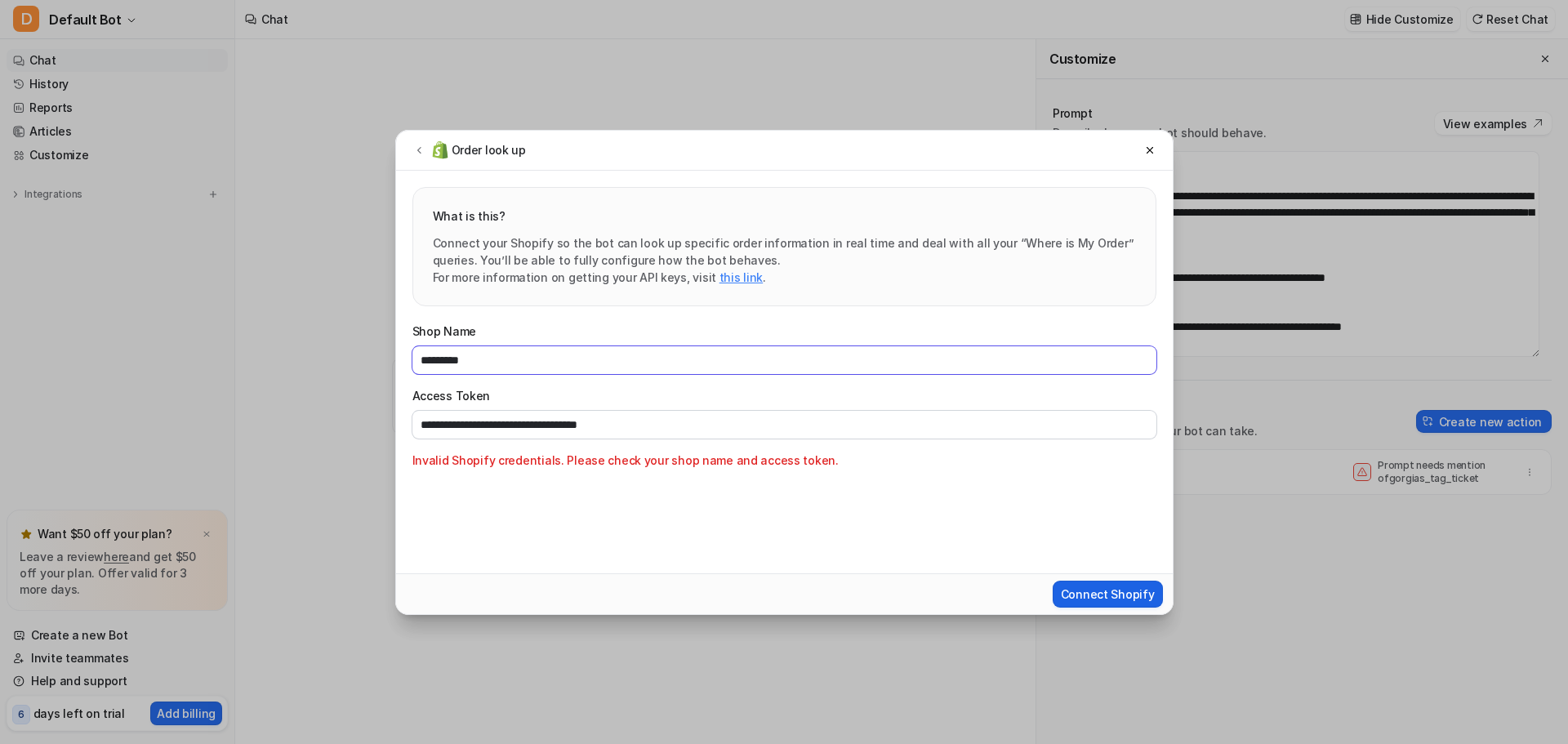 type on "*********" 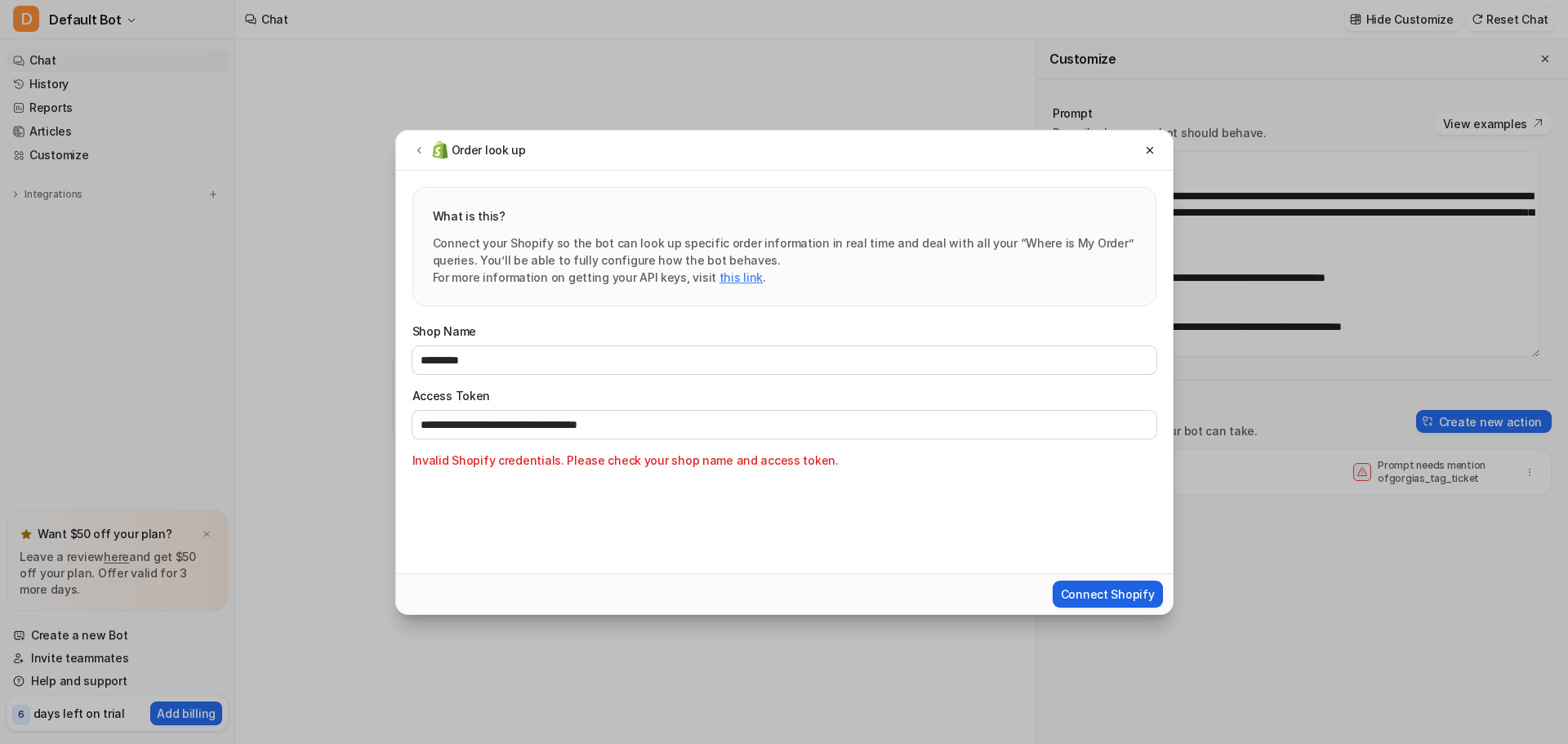 click on "Connect Shopify" at bounding box center (1107, 594) 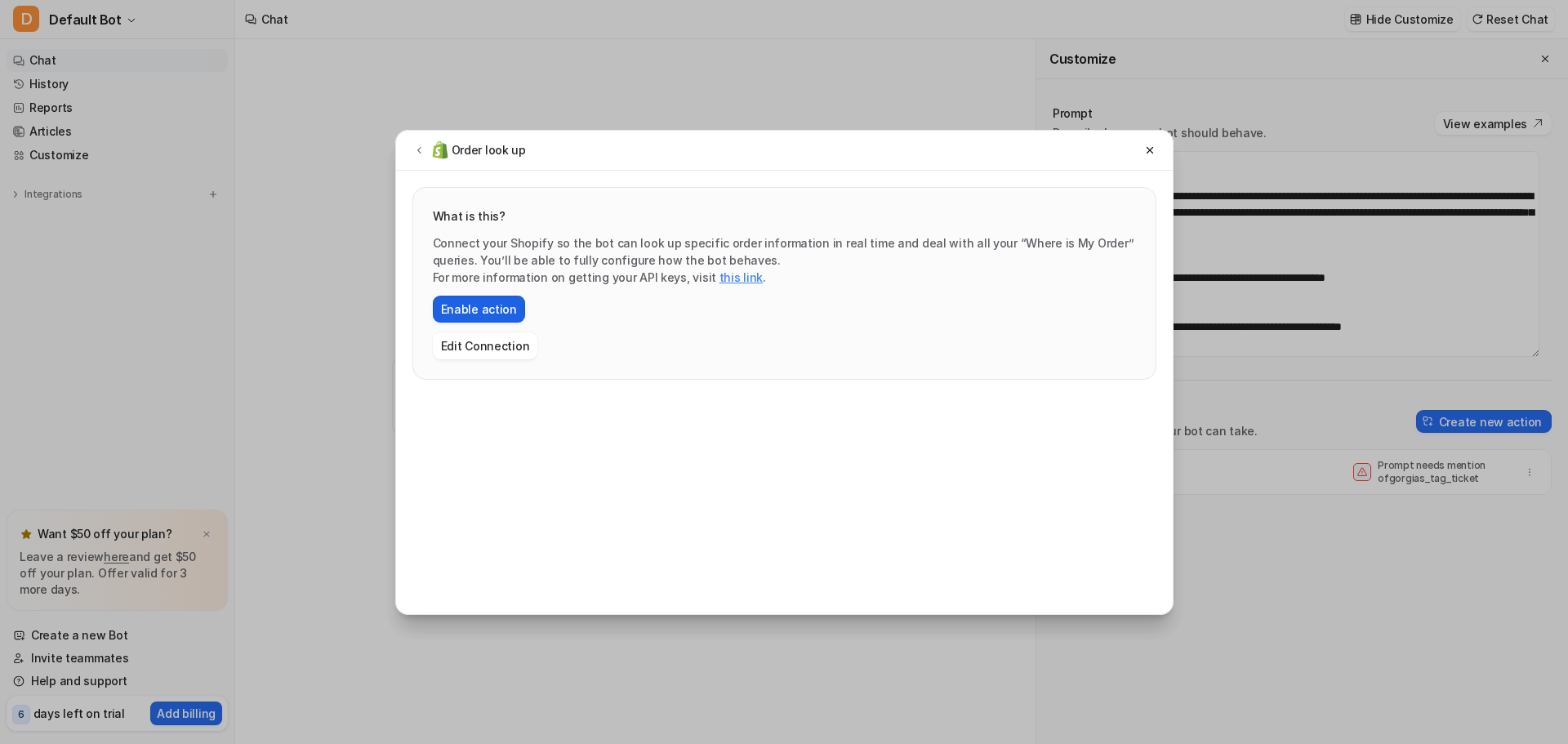 click on "Enable action" at bounding box center (479, 309) 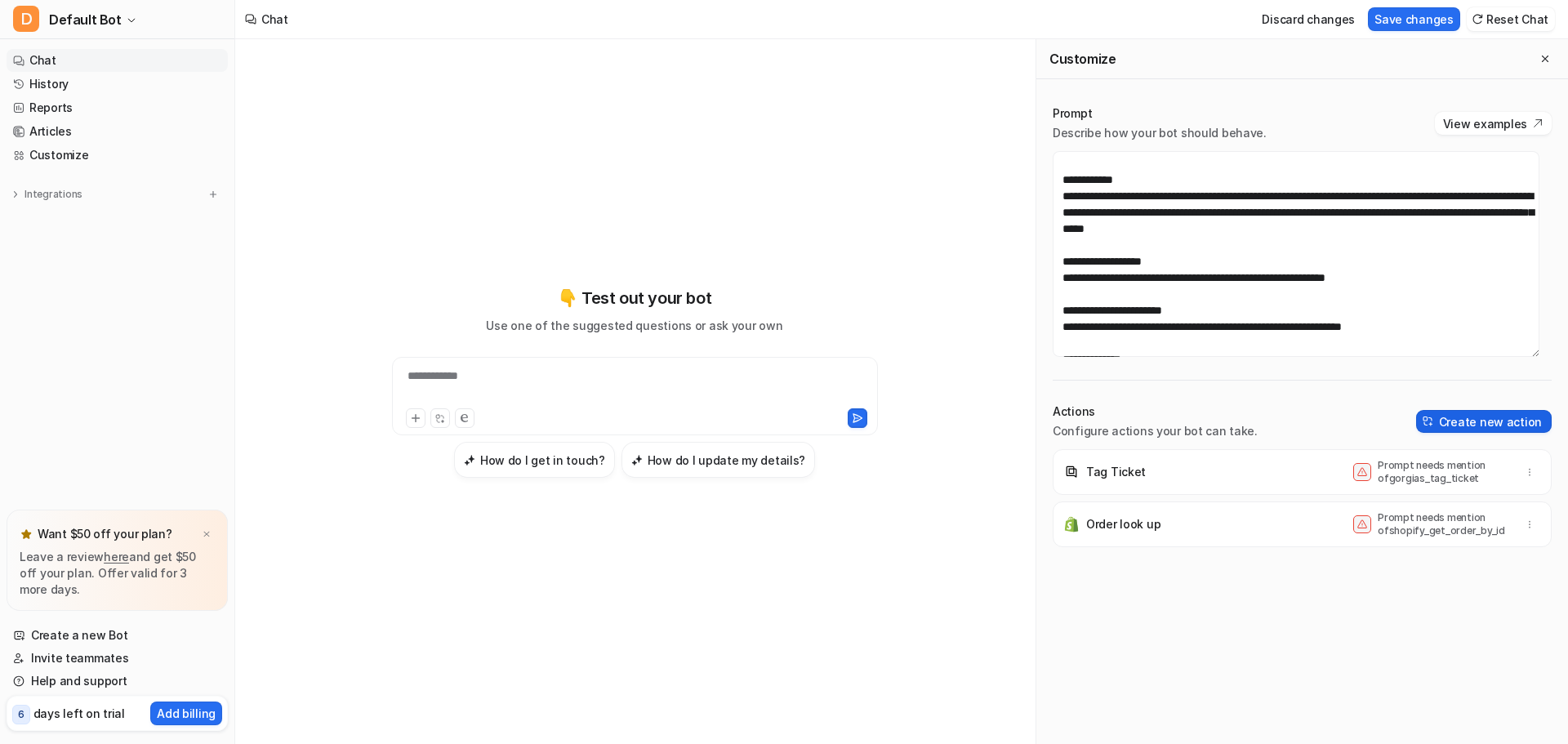 click on "Create new action" at bounding box center [1484, 421] 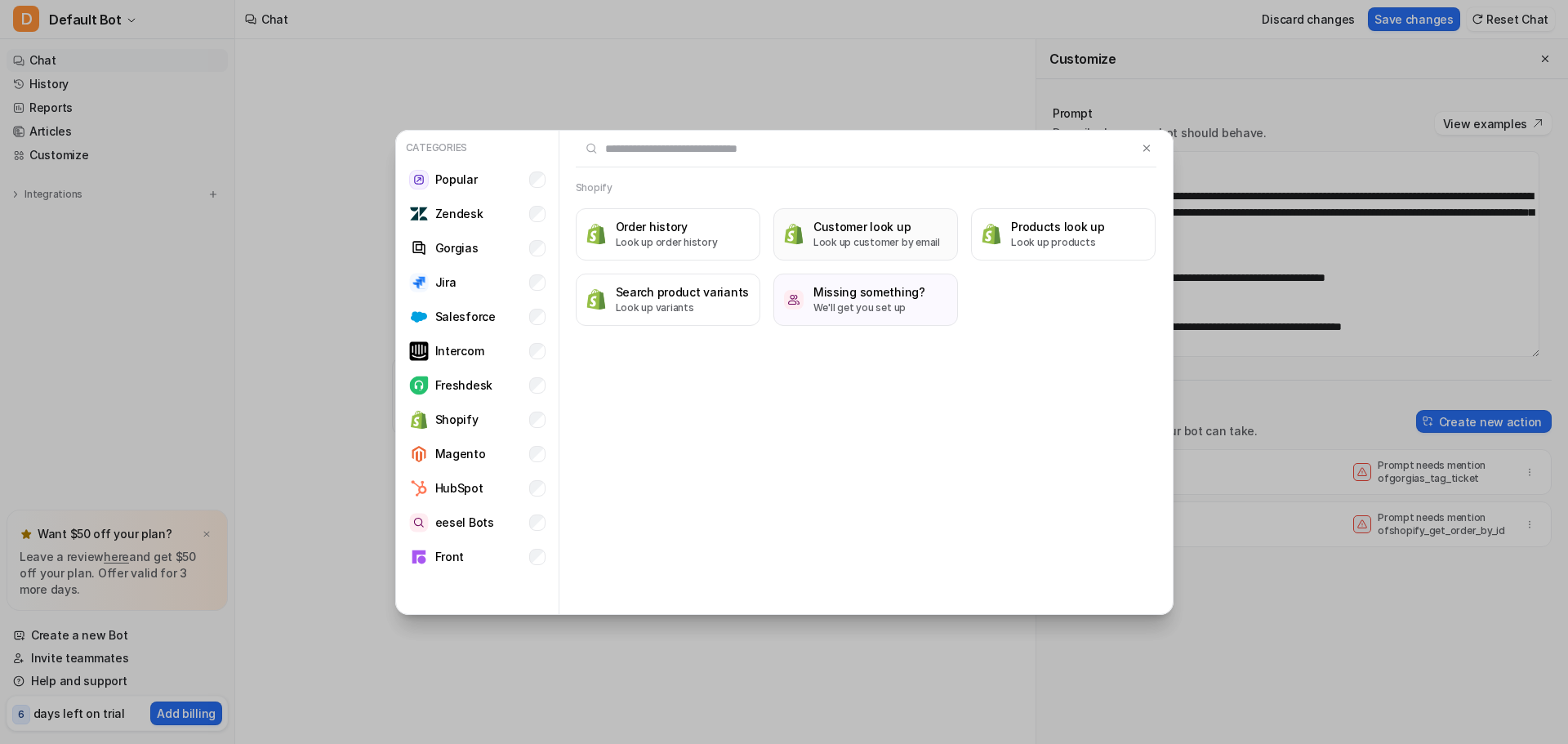 click on "Look up customer by email" at bounding box center [876, 243] 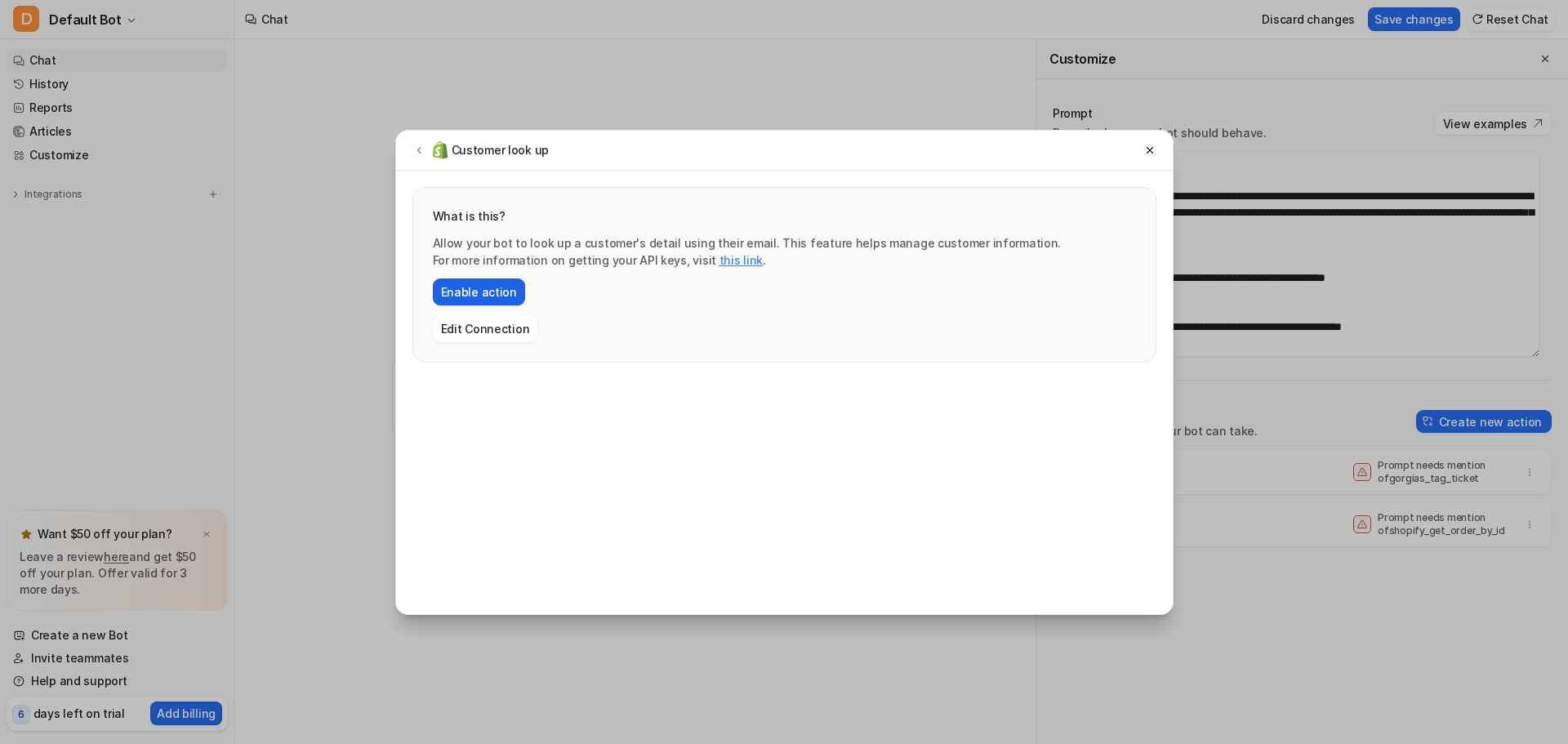 click on "Enable action" at bounding box center (479, 292) 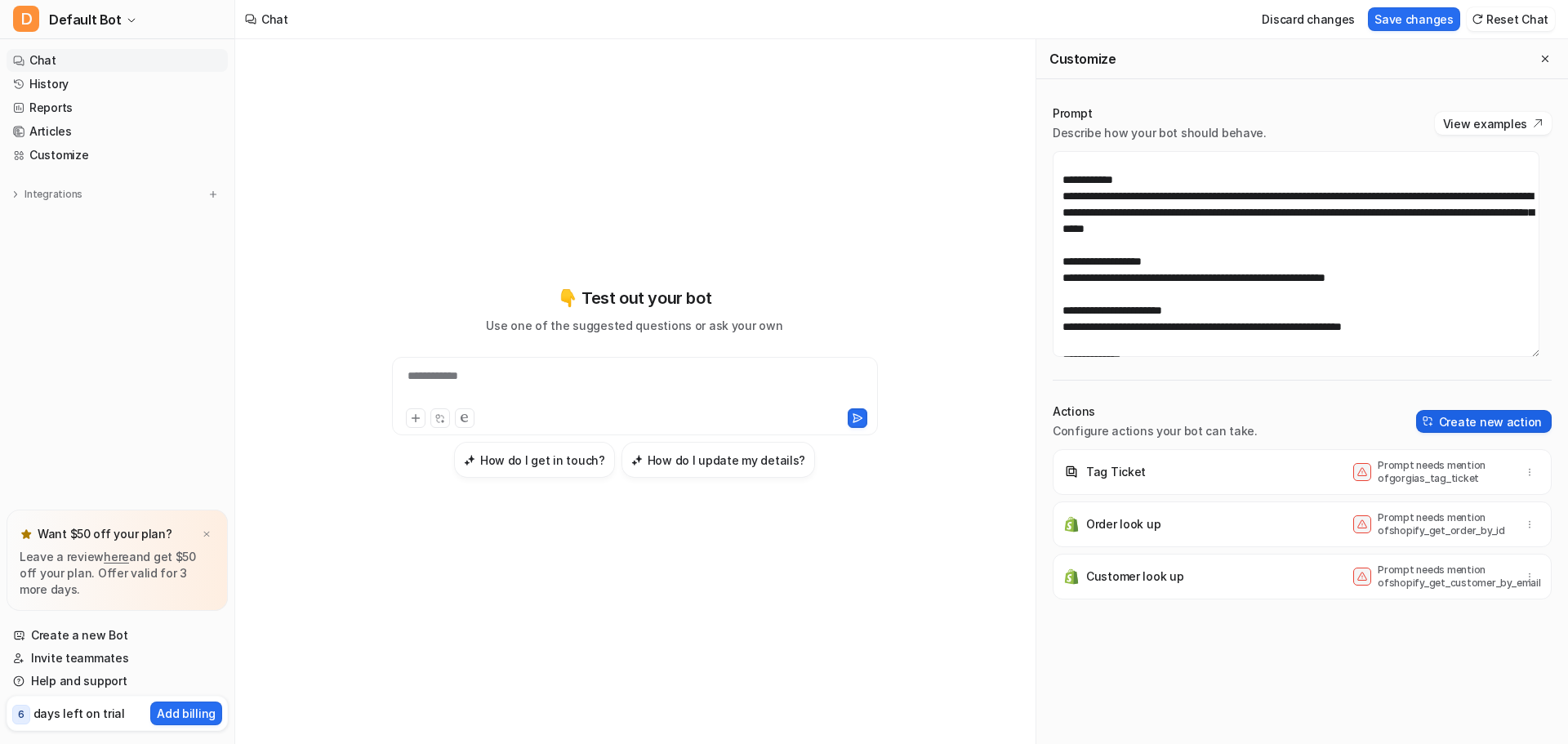 click on "Create new action" at bounding box center (1484, 421) 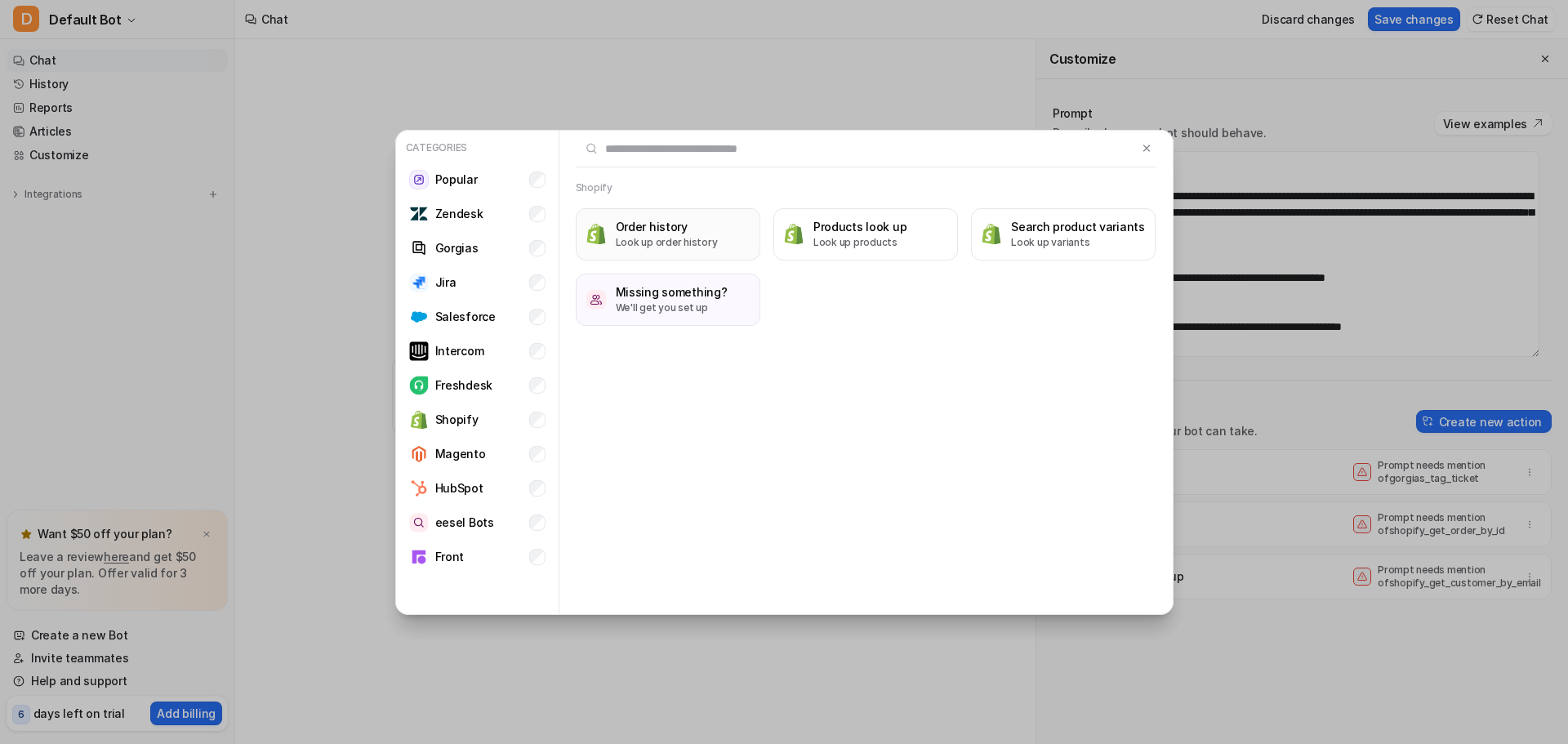 click on "Order history" at bounding box center (666, 226) 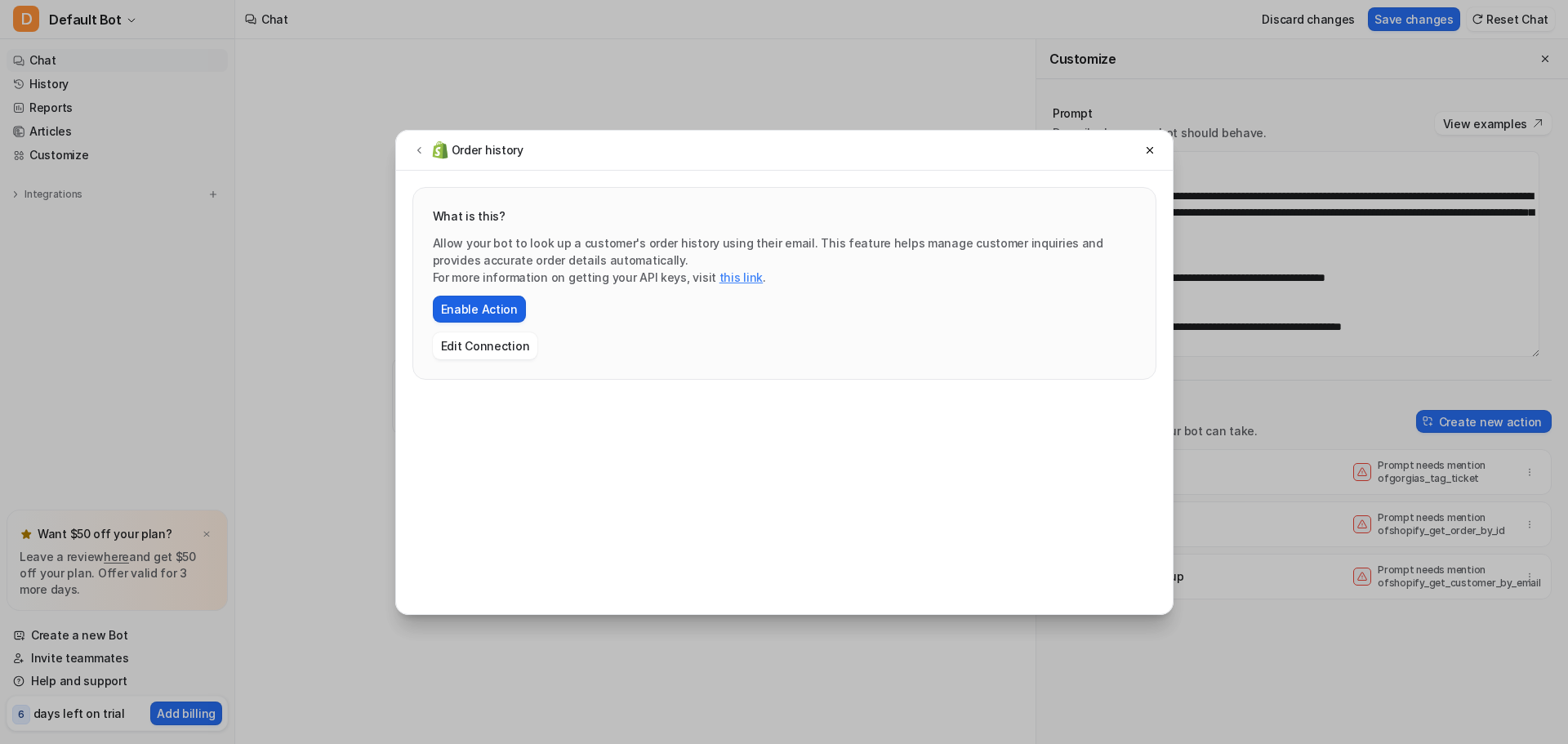 click on "Enable Action" at bounding box center [479, 309] 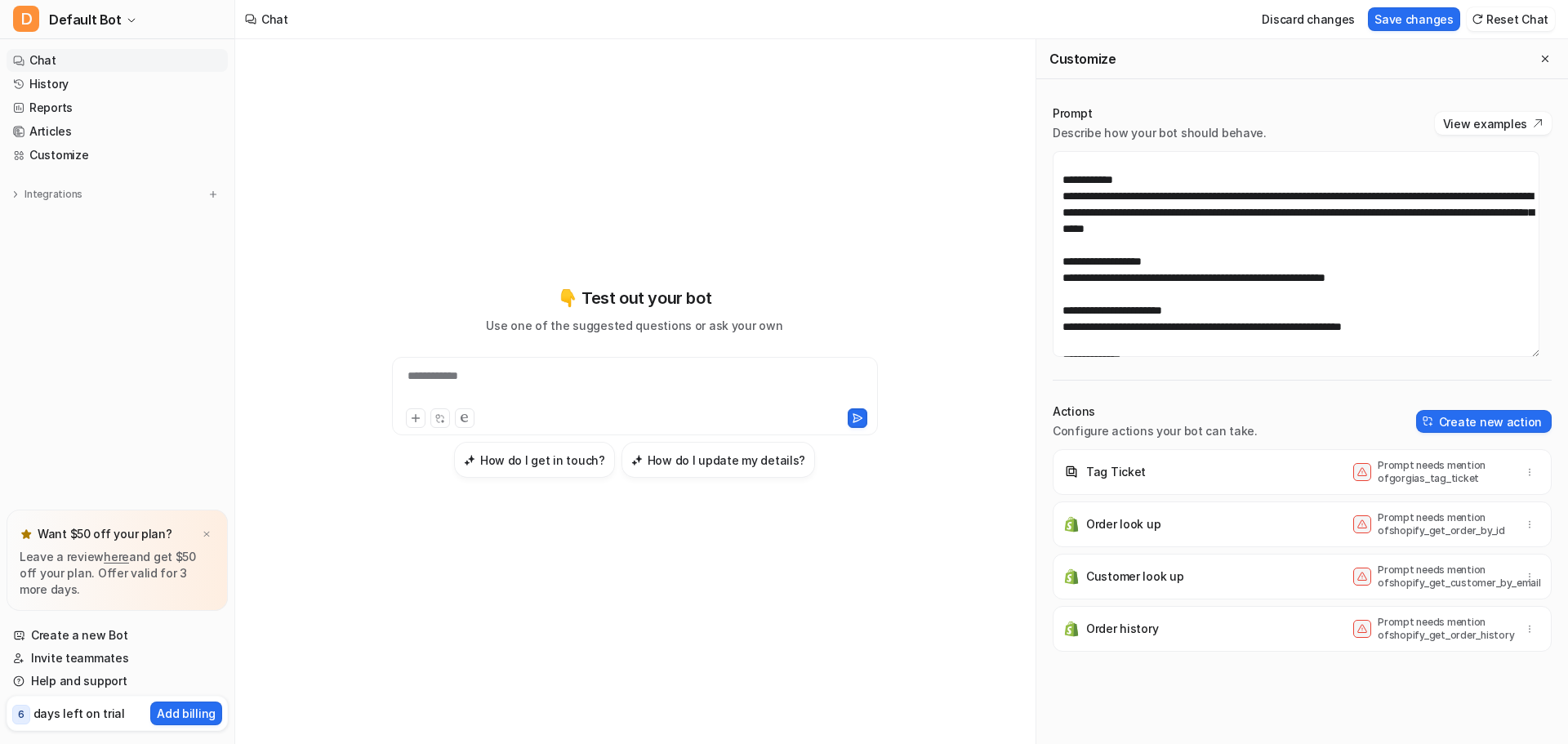 click on "**********" at bounding box center (635, 386) 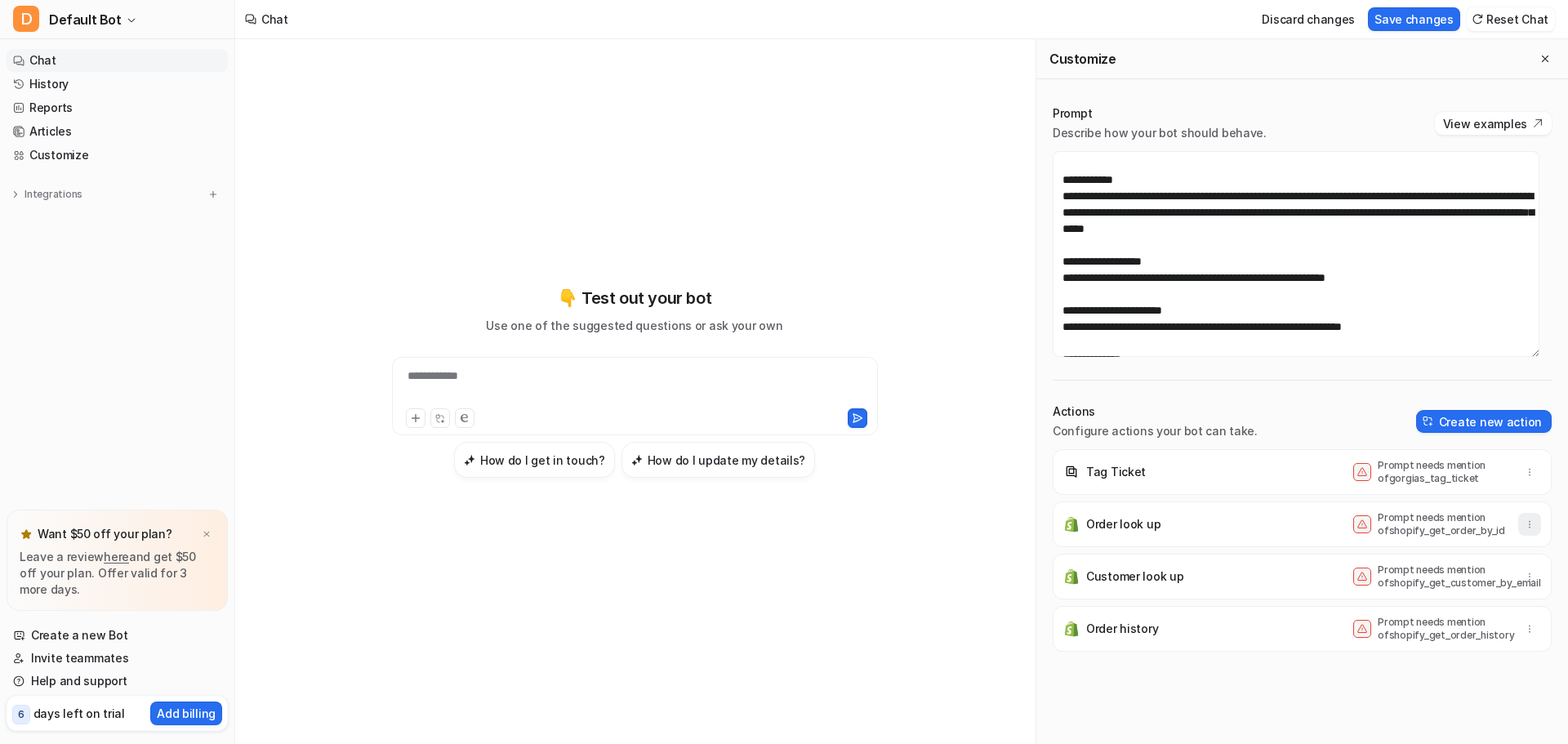 click 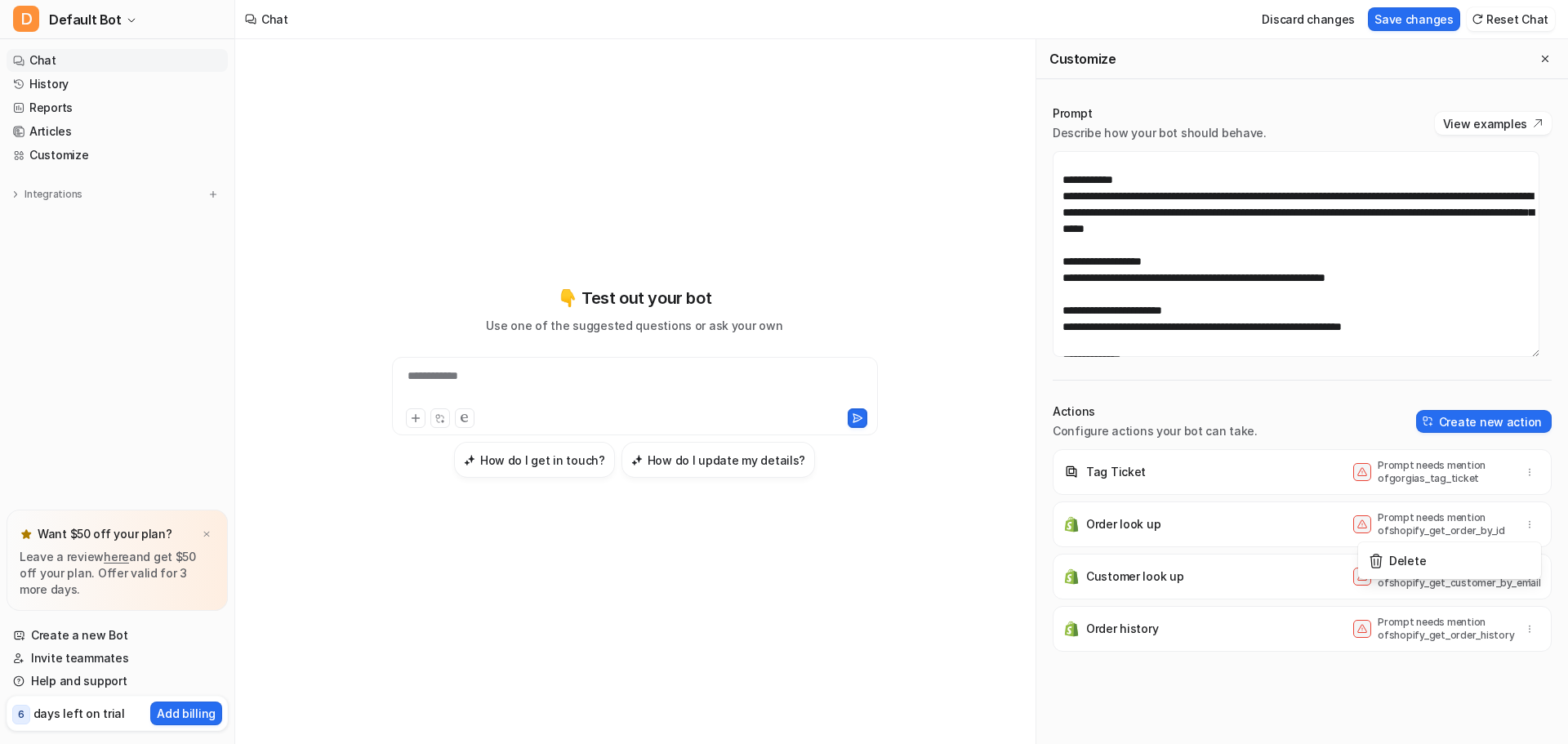 click on "Order look up Prompt needs mention of  shopify_get_order_by_id Delete" at bounding box center [1302, 524] 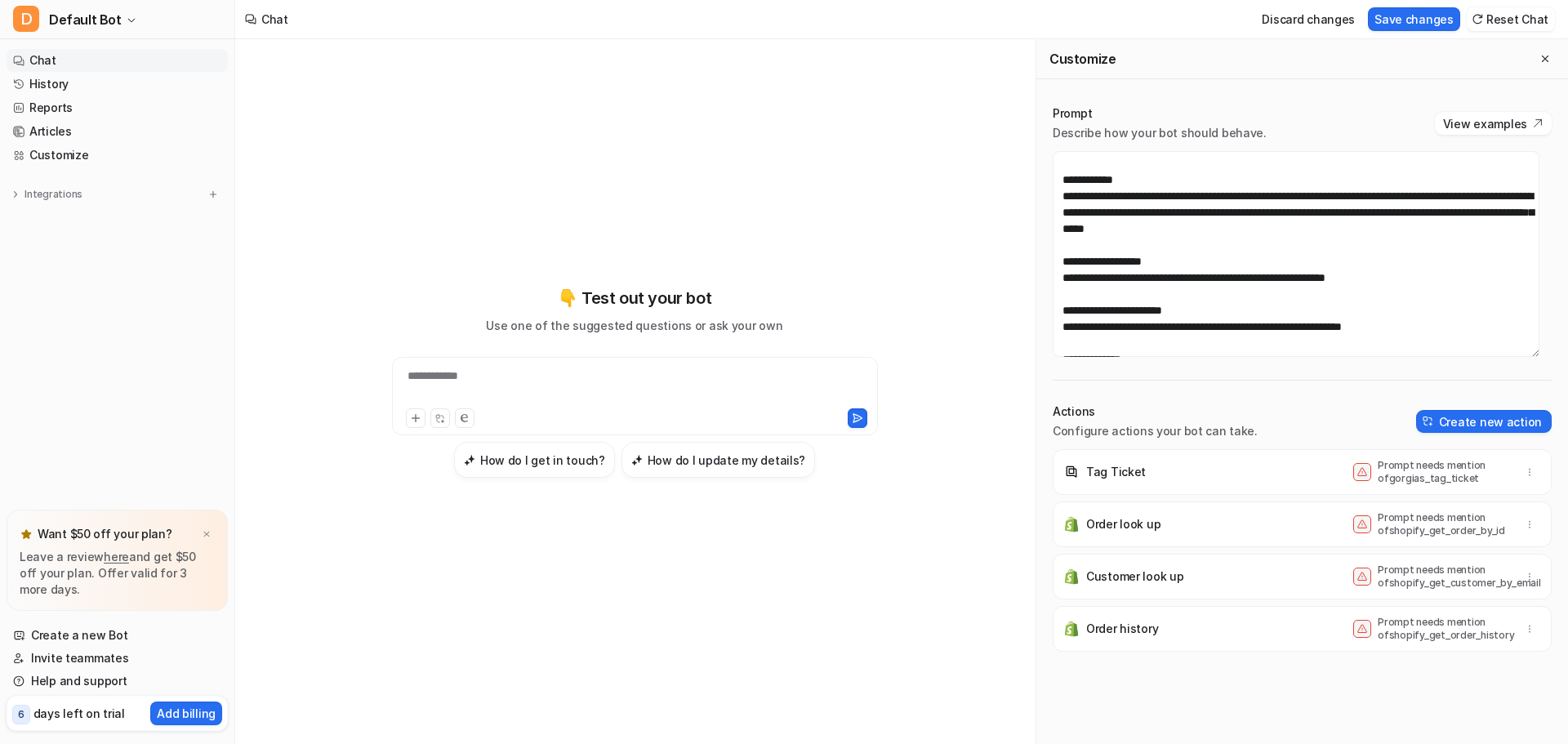 click on "Prompt needs mention of  shopify_get_order_by_id" at bounding box center (1443, 524) 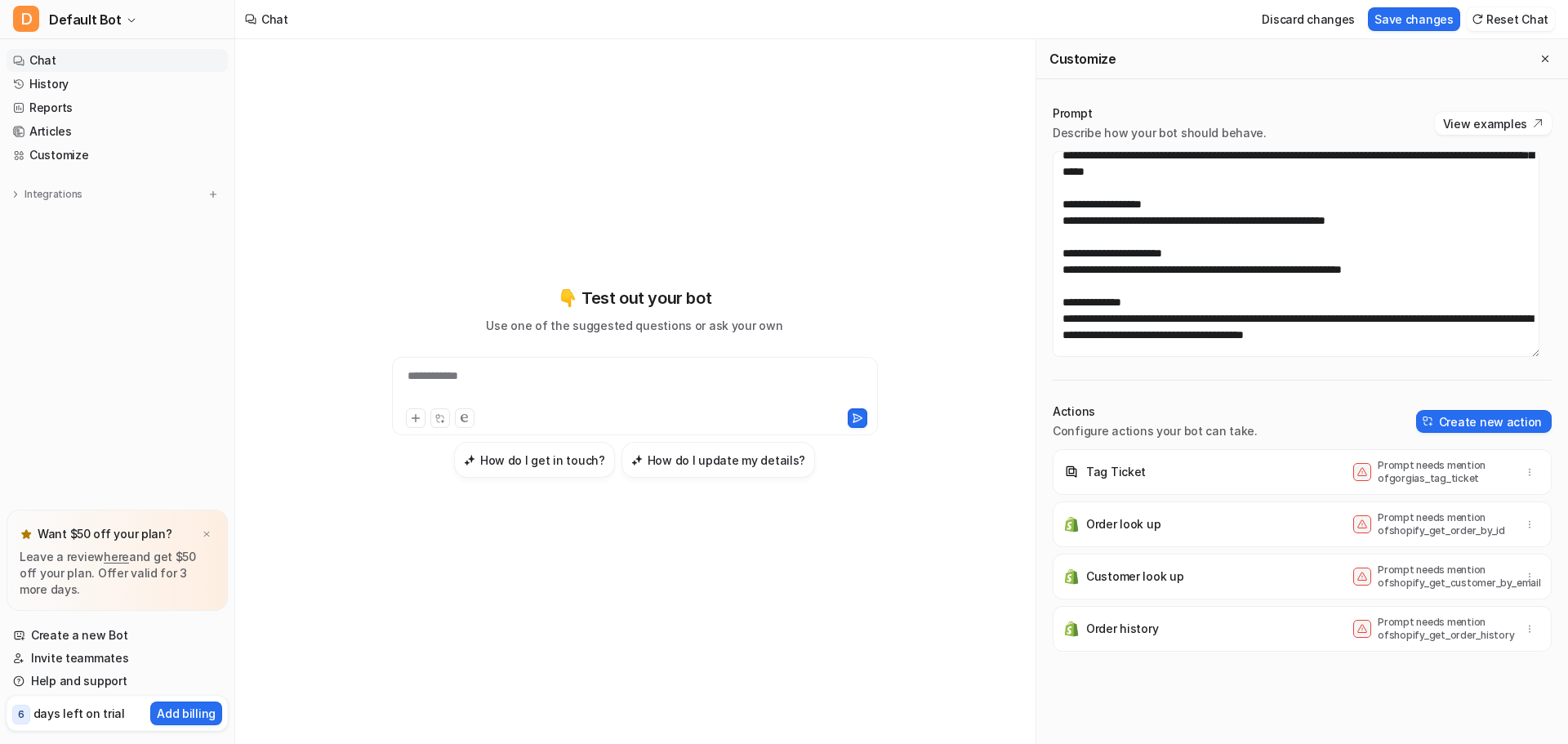 scroll, scrollTop: 408, scrollLeft: 0, axis: vertical 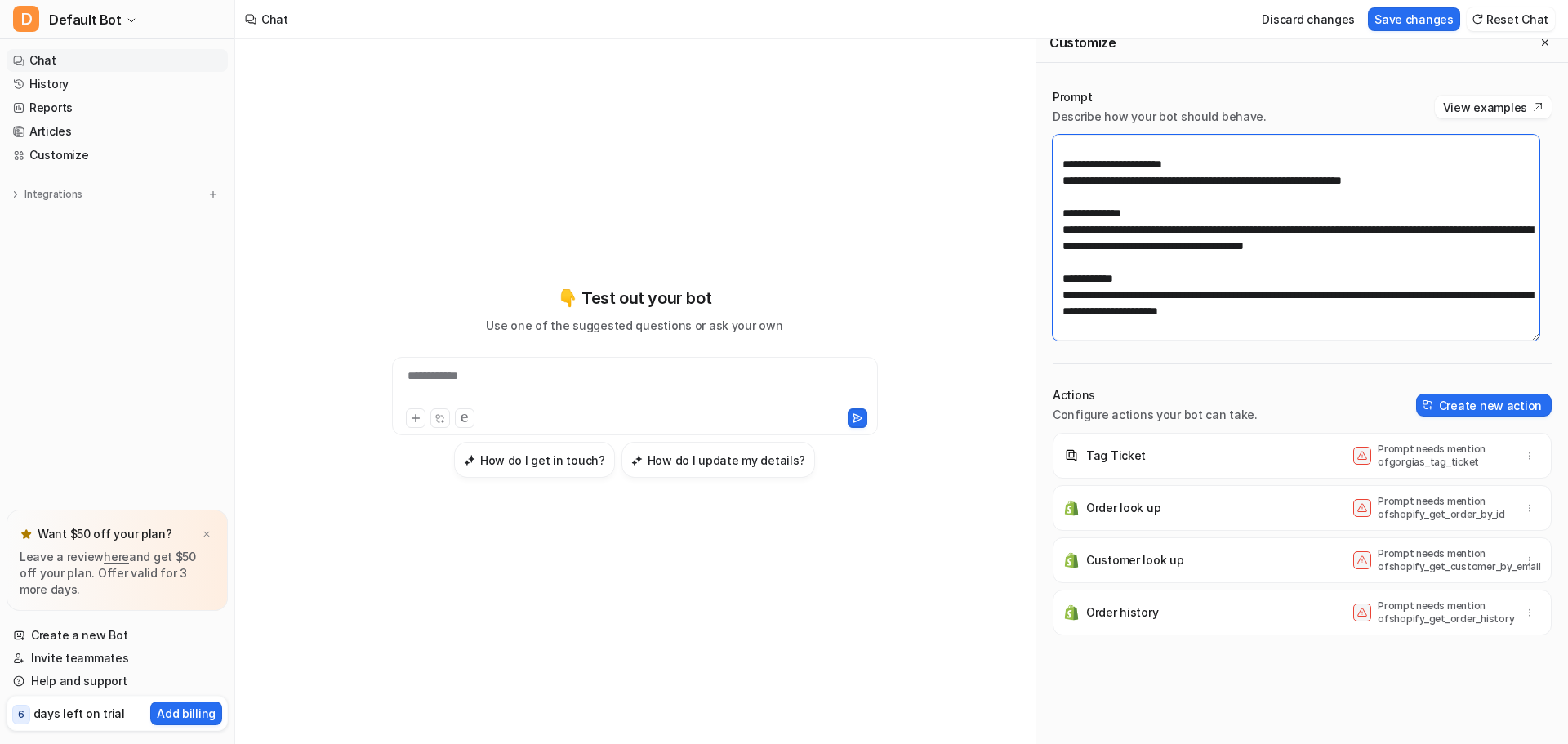 click at bounding box center [1296, 238] 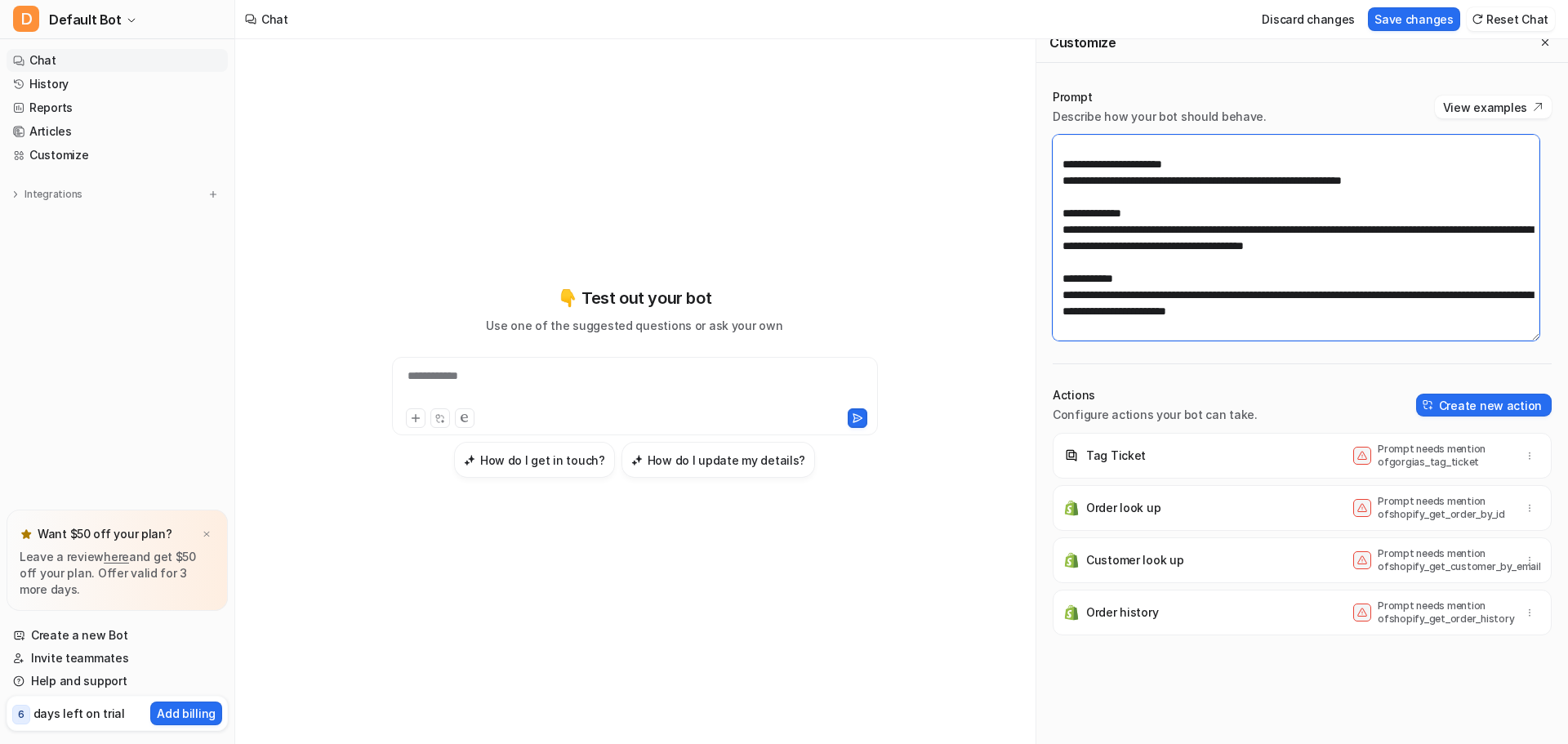 scroll, scrollTop: 418, scrollLeft: 0, axis: vertical 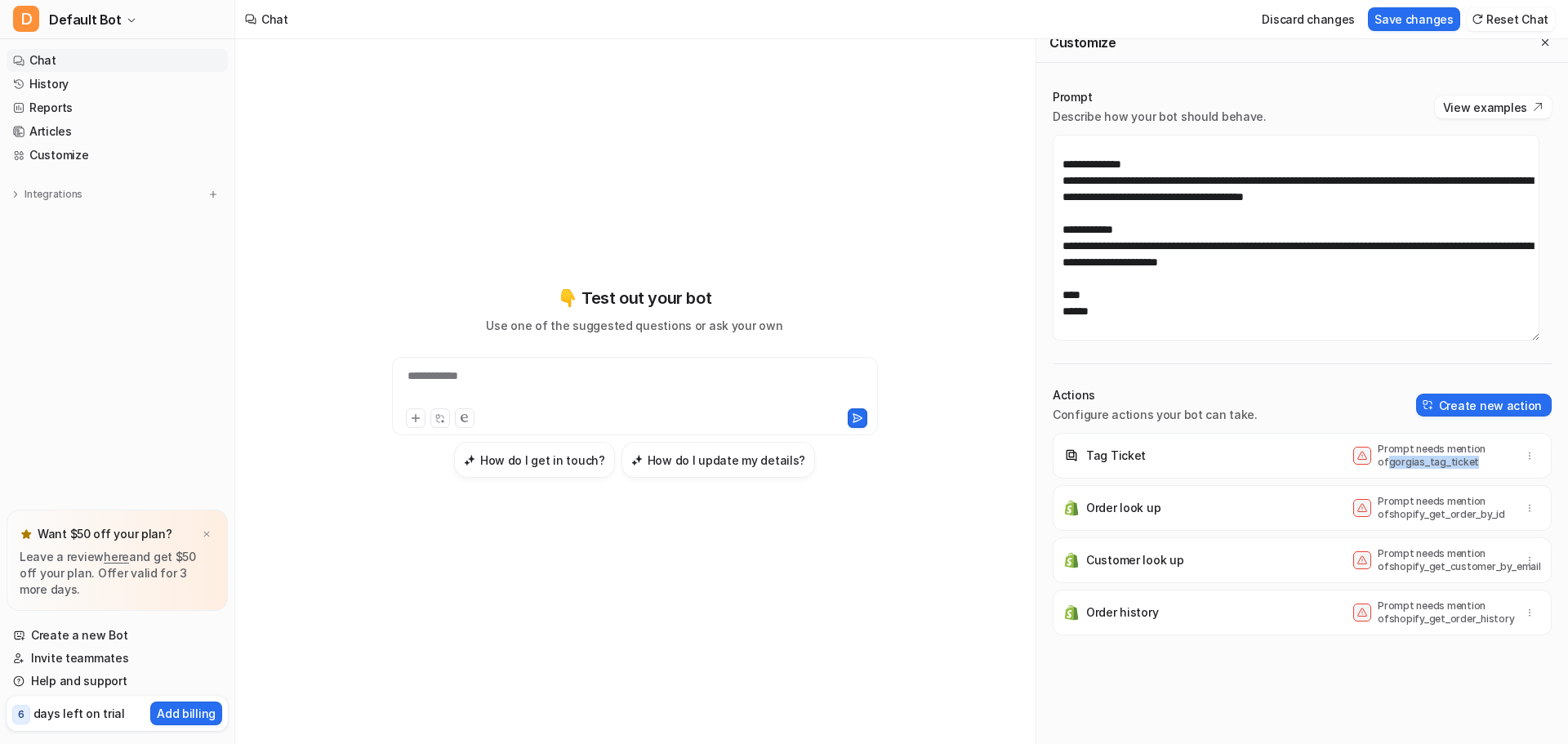 drag, startPoint x: 1457, startPoint y: 463, endPoint x: 1365, endPoint y: 469, distance: 92.19544 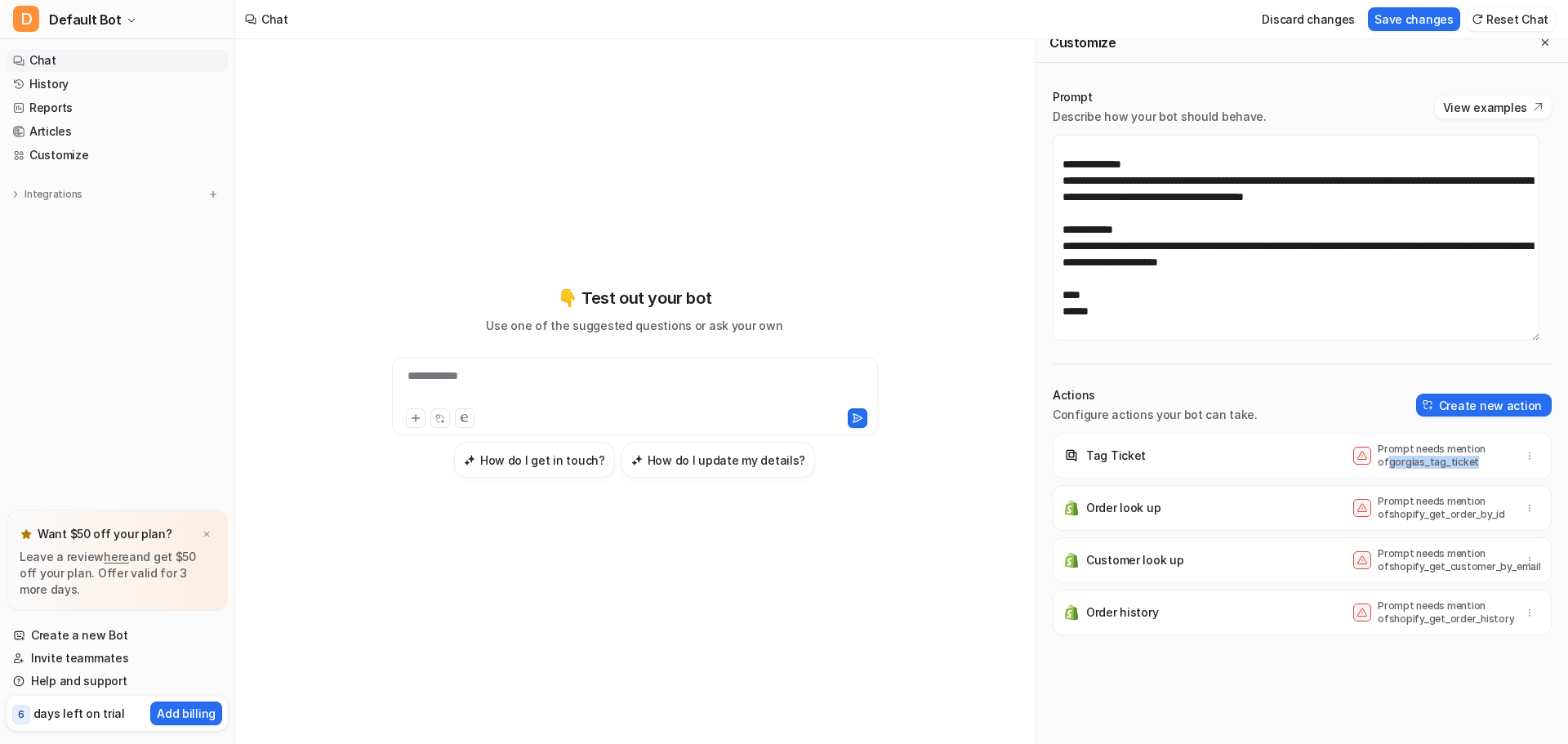 click on "Tag Ticket Prompt needs mention of  gorgias_tag_ticket" at bounding box center (1302, 456) 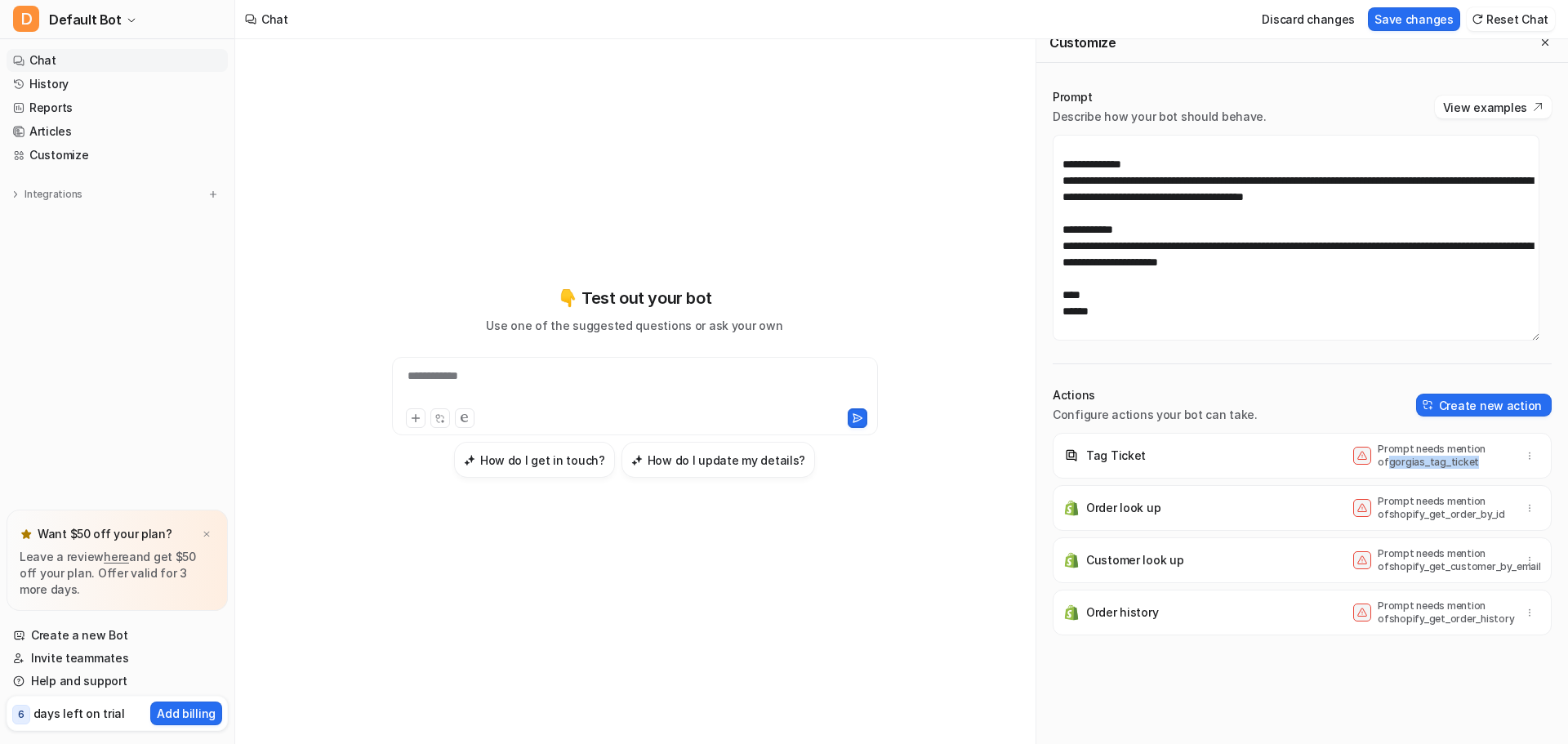 copy on "gorgias_tag_ticket" 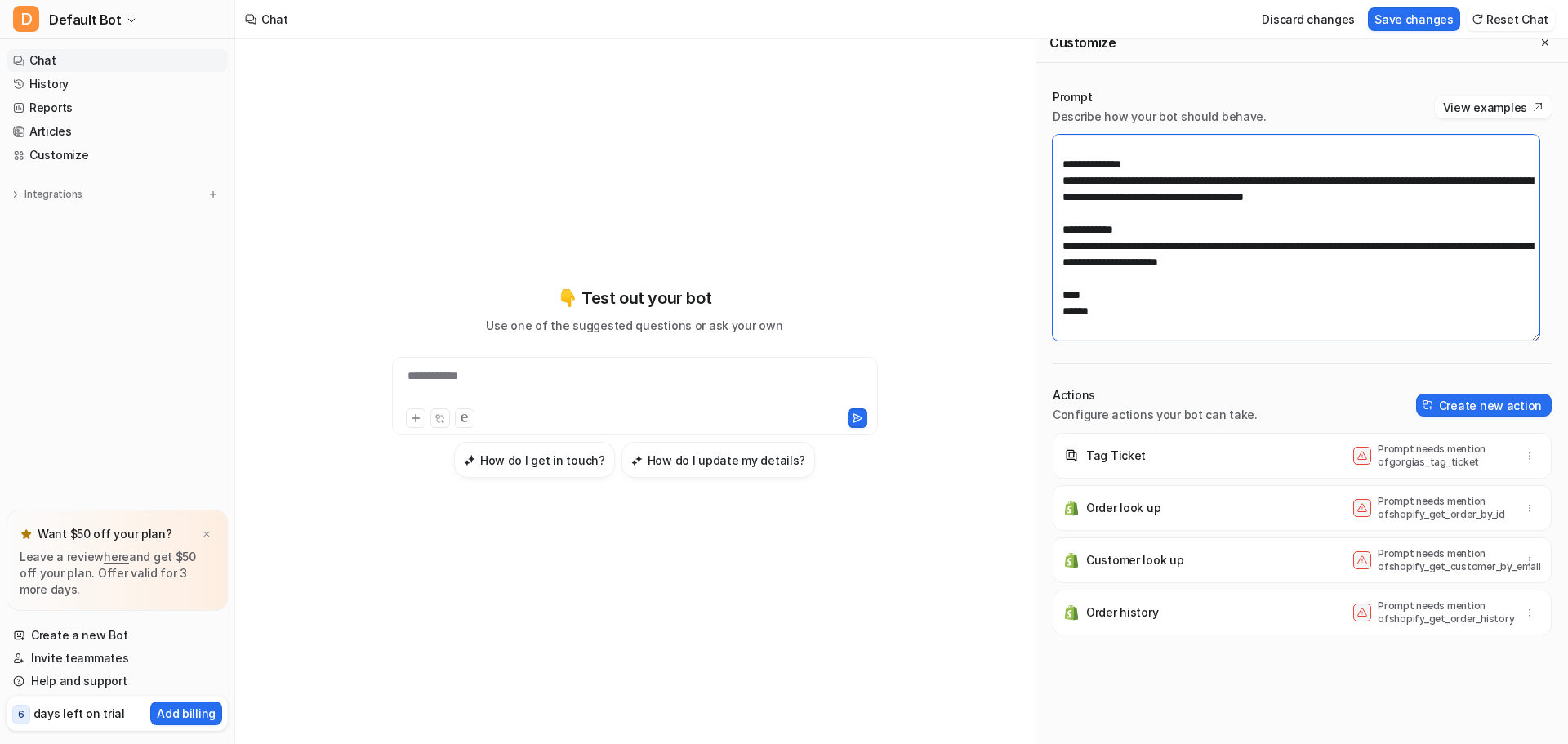 click at bounding box center (1296, 238) 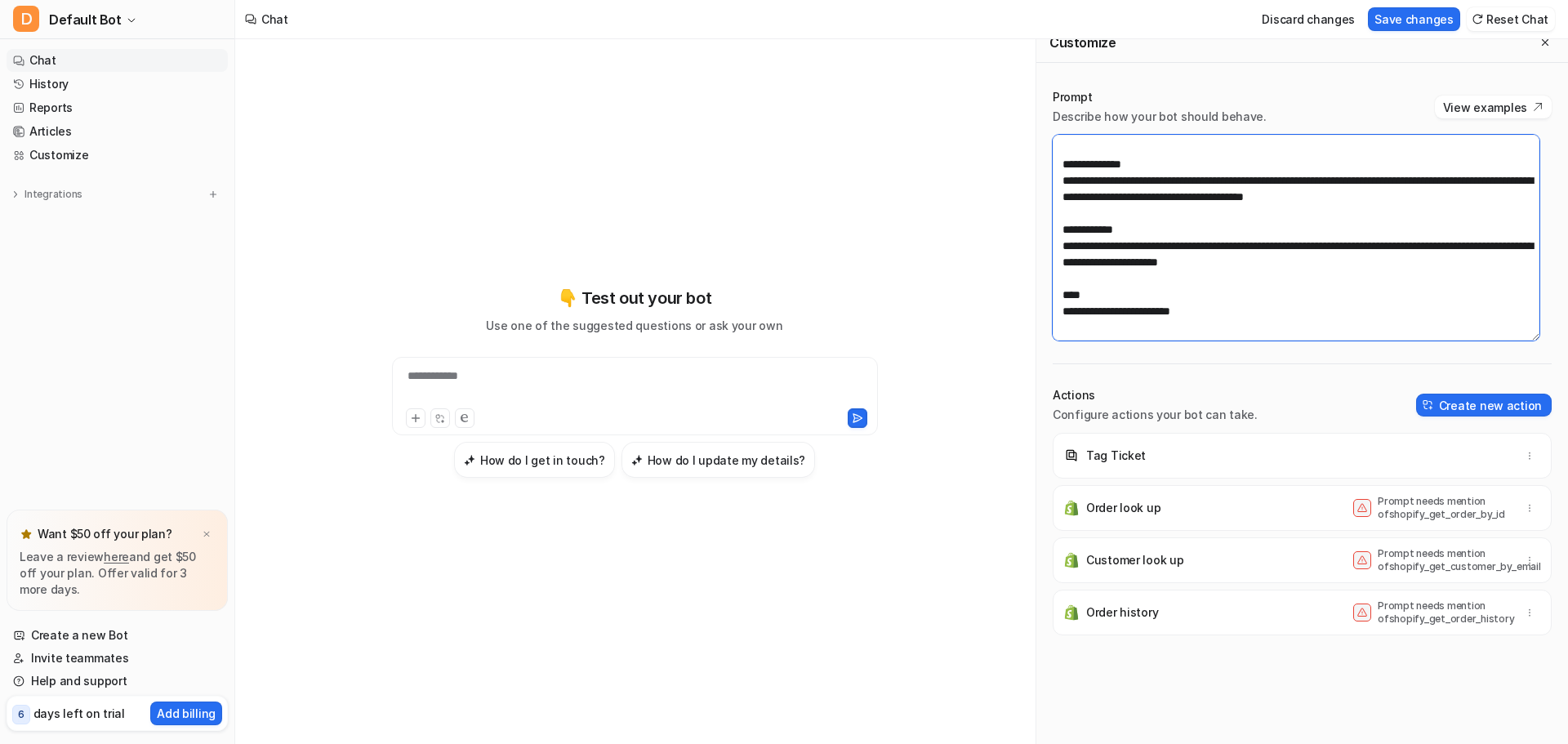 paste on "**********" 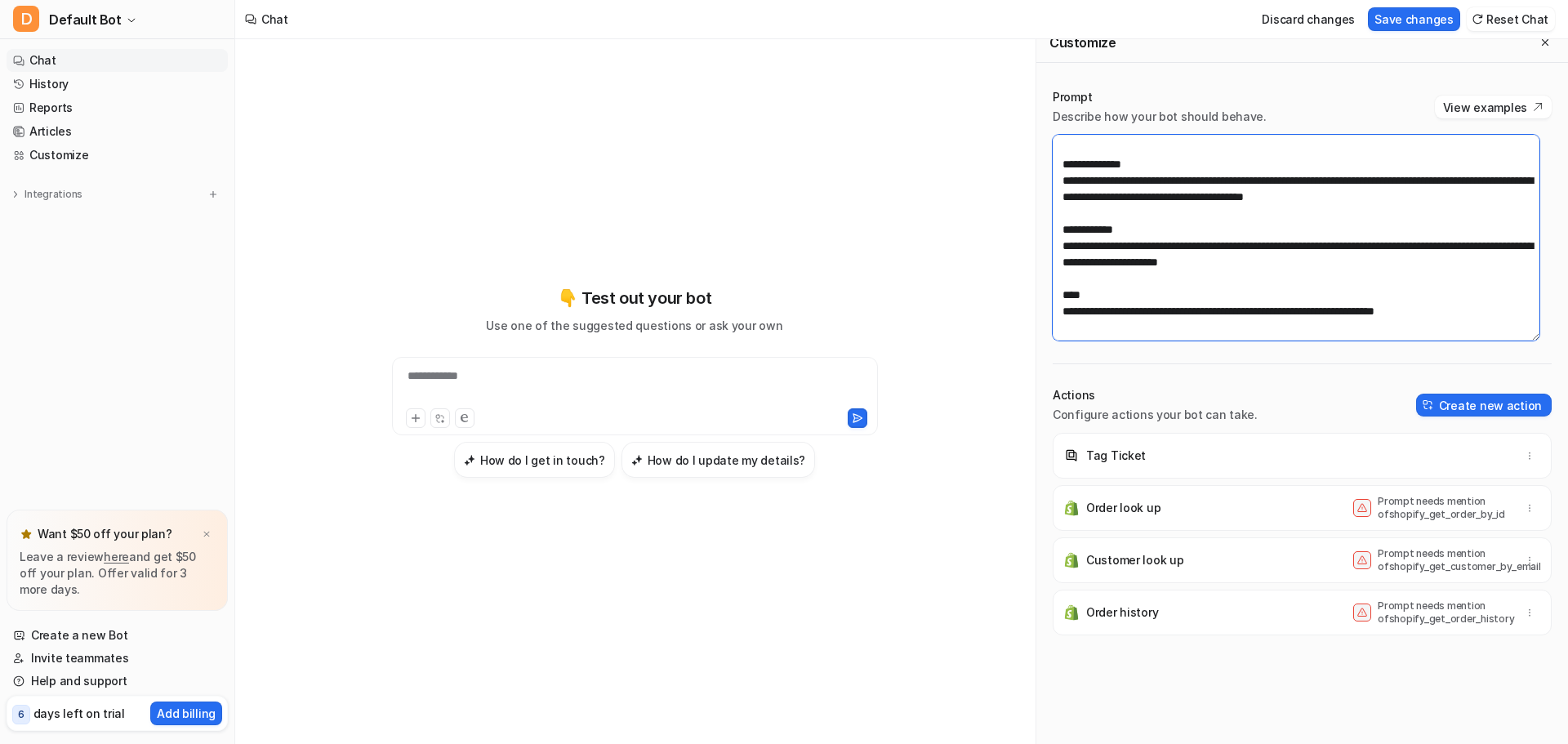 scroll, scrollTop: 457, scrollLeft: 0, axis: vertical 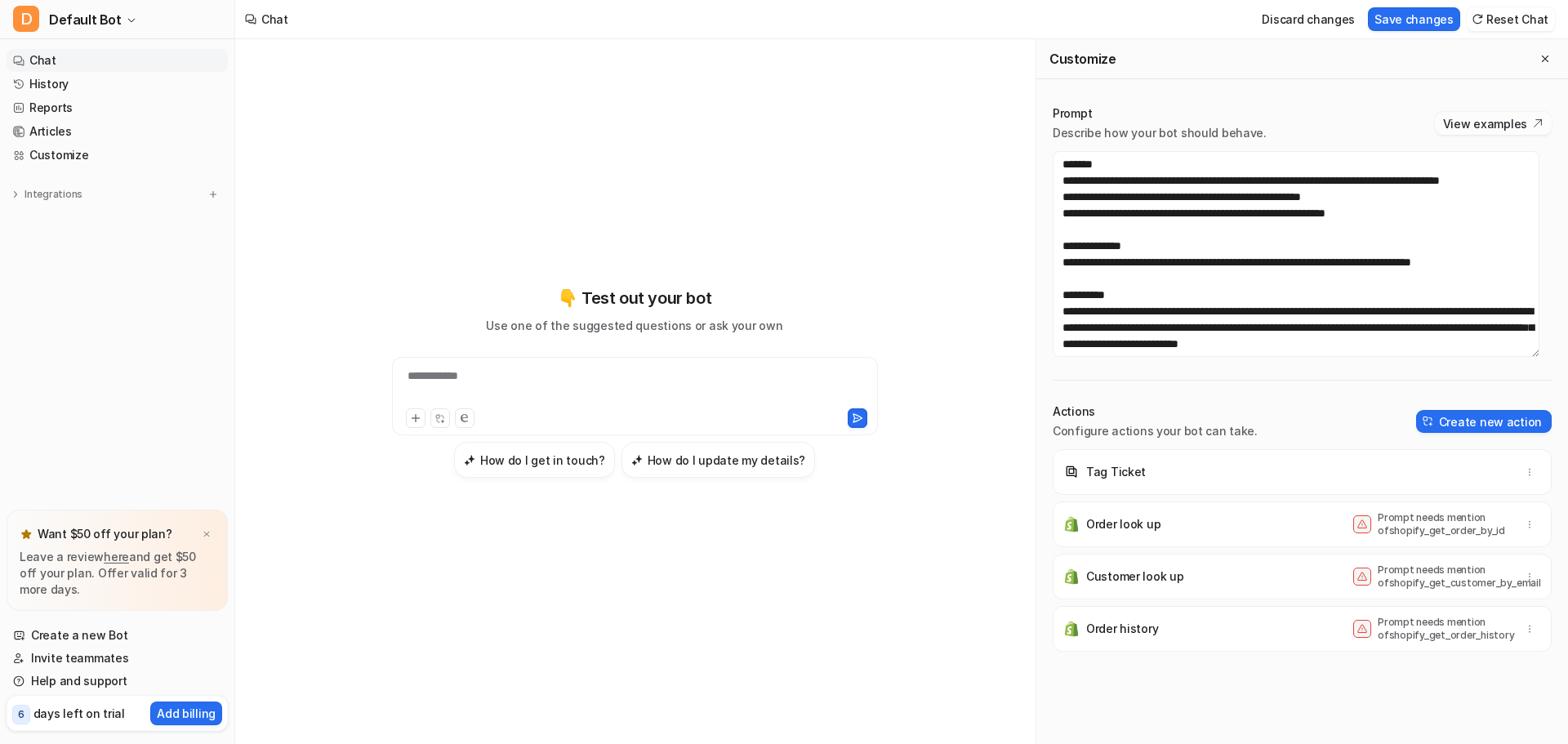 click on "View examples" at bounding box center [1493, 123] 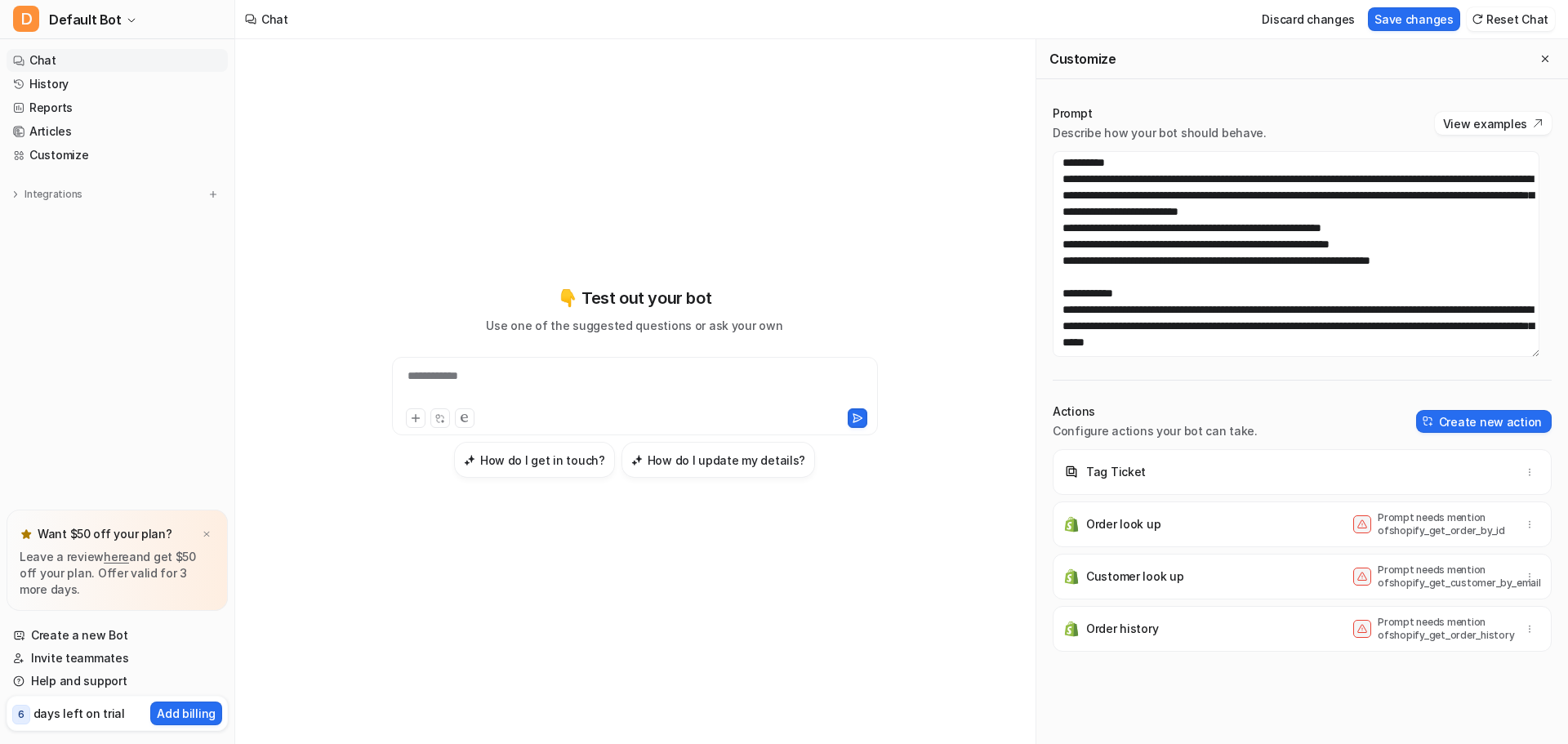 scroll, scrollTop: 474, scrollLeft: 0, axis: vertical 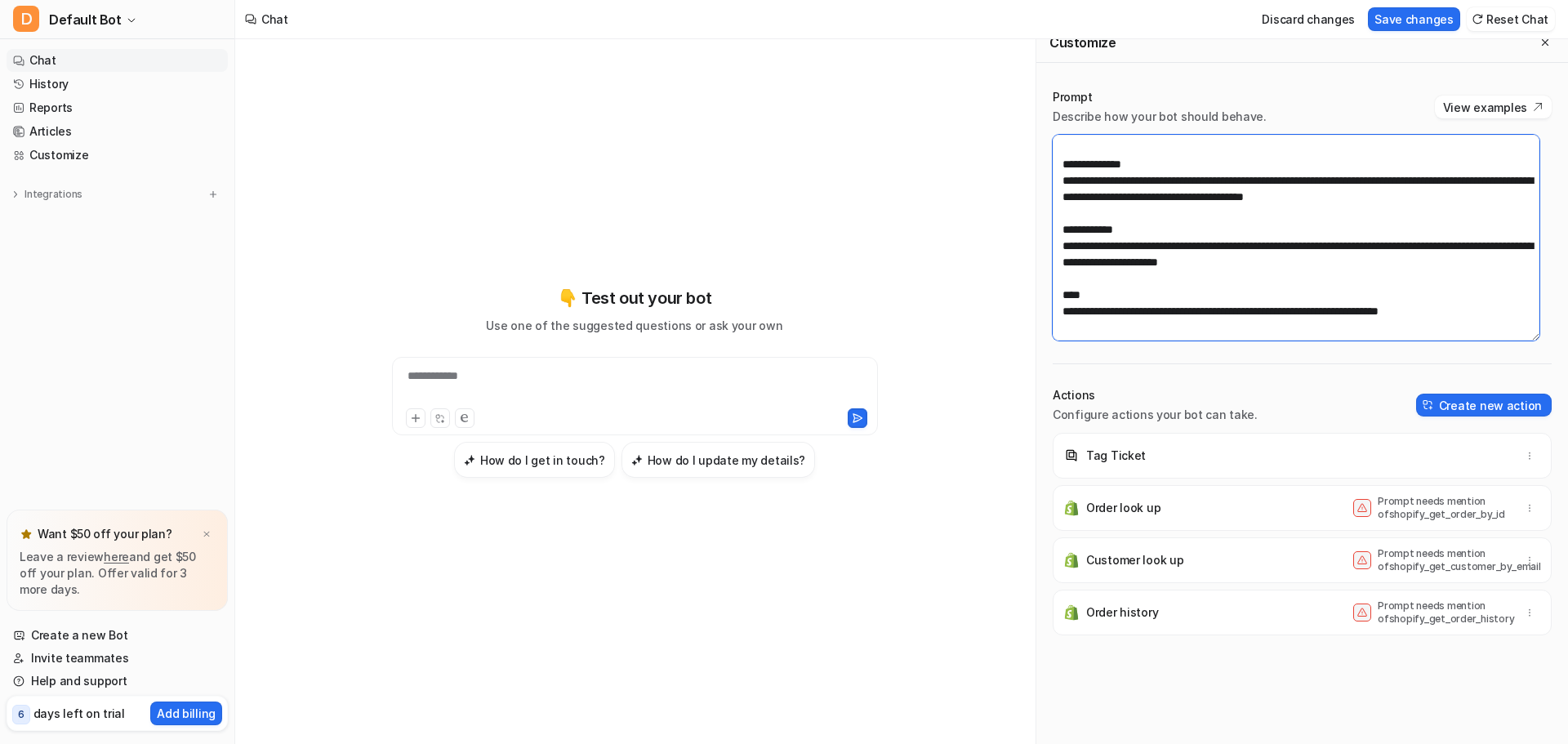 click at bounding box center [1296, 238] 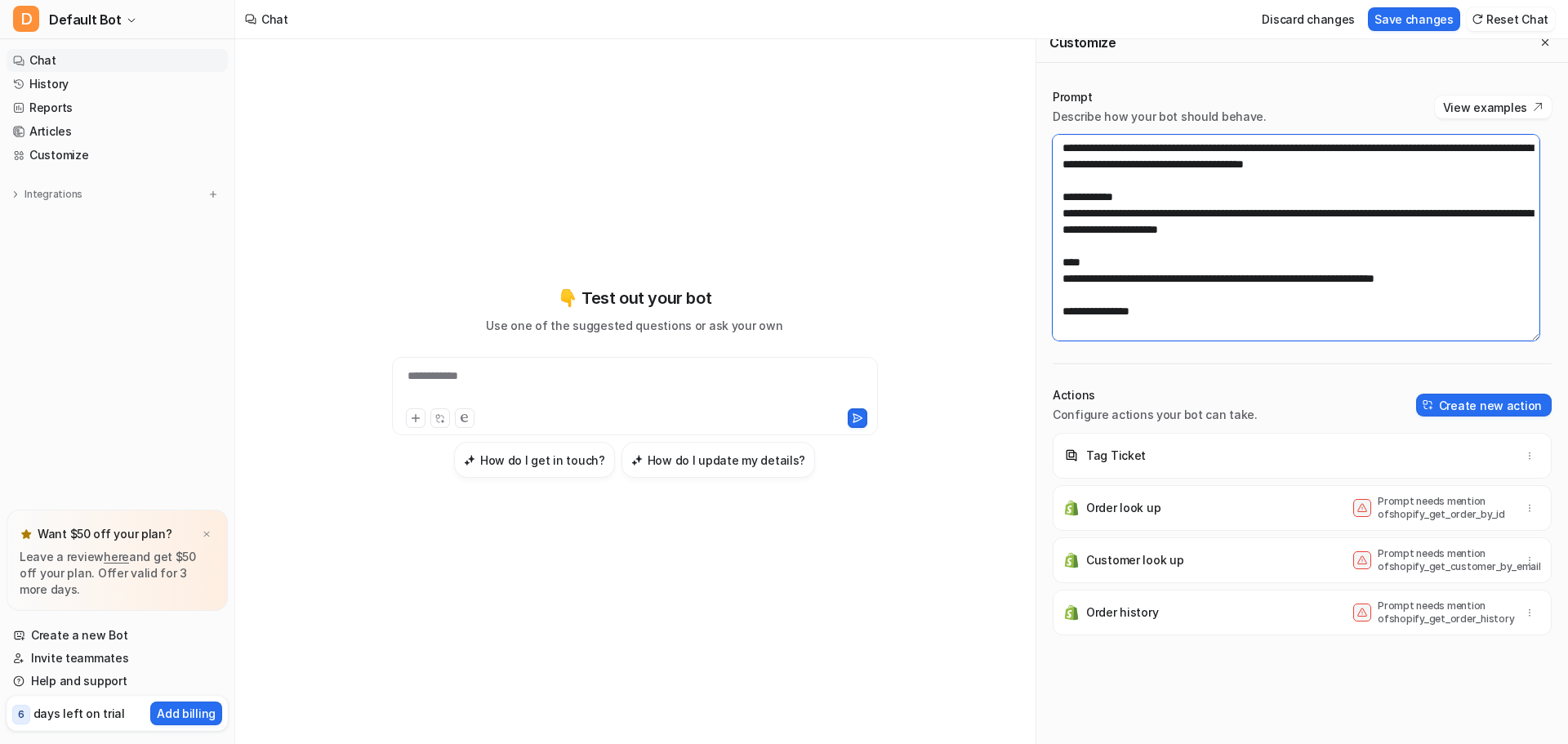 scroll, scrollTop: 483, scrollLeft: 0, axis: vertical 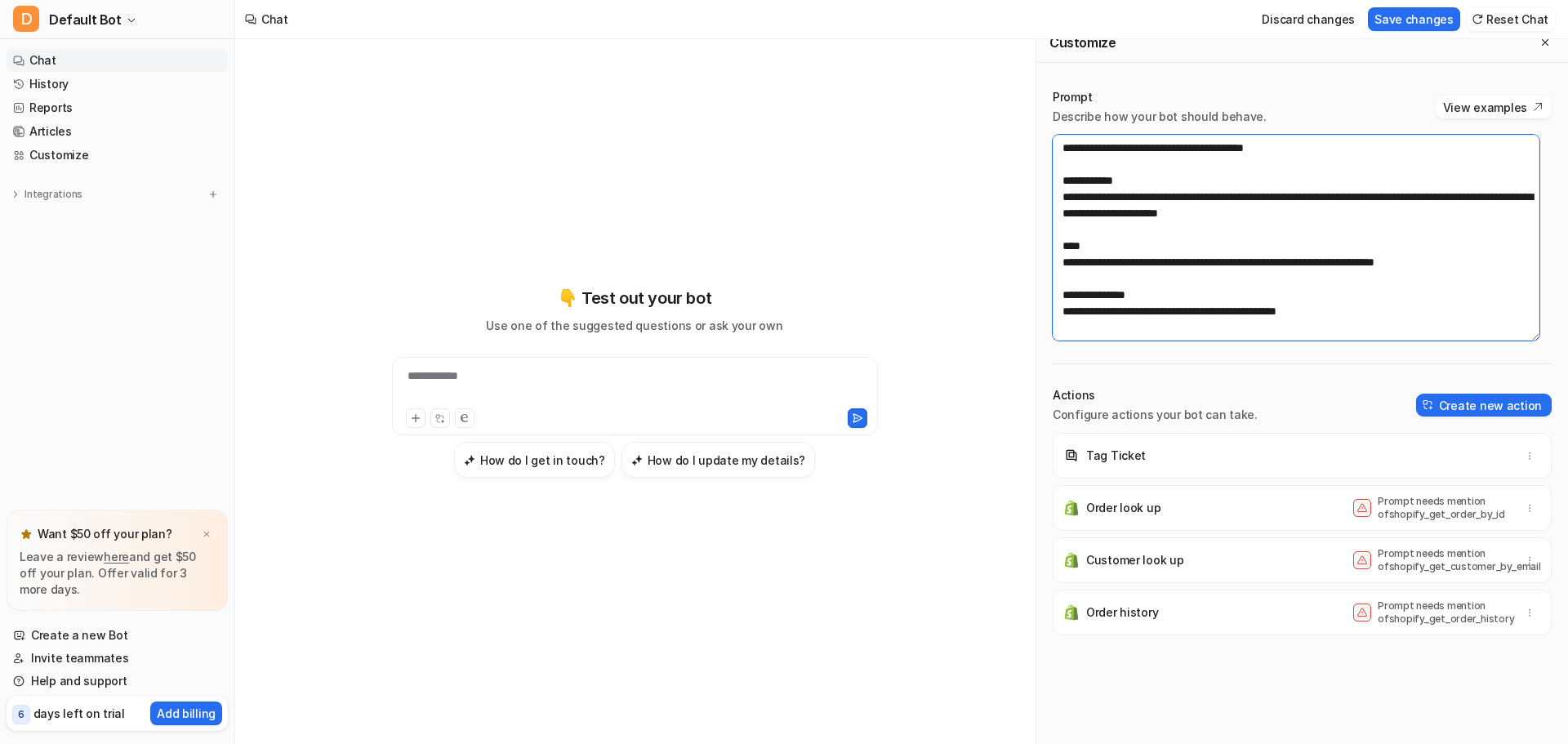click at bounding box center [1296, 238] 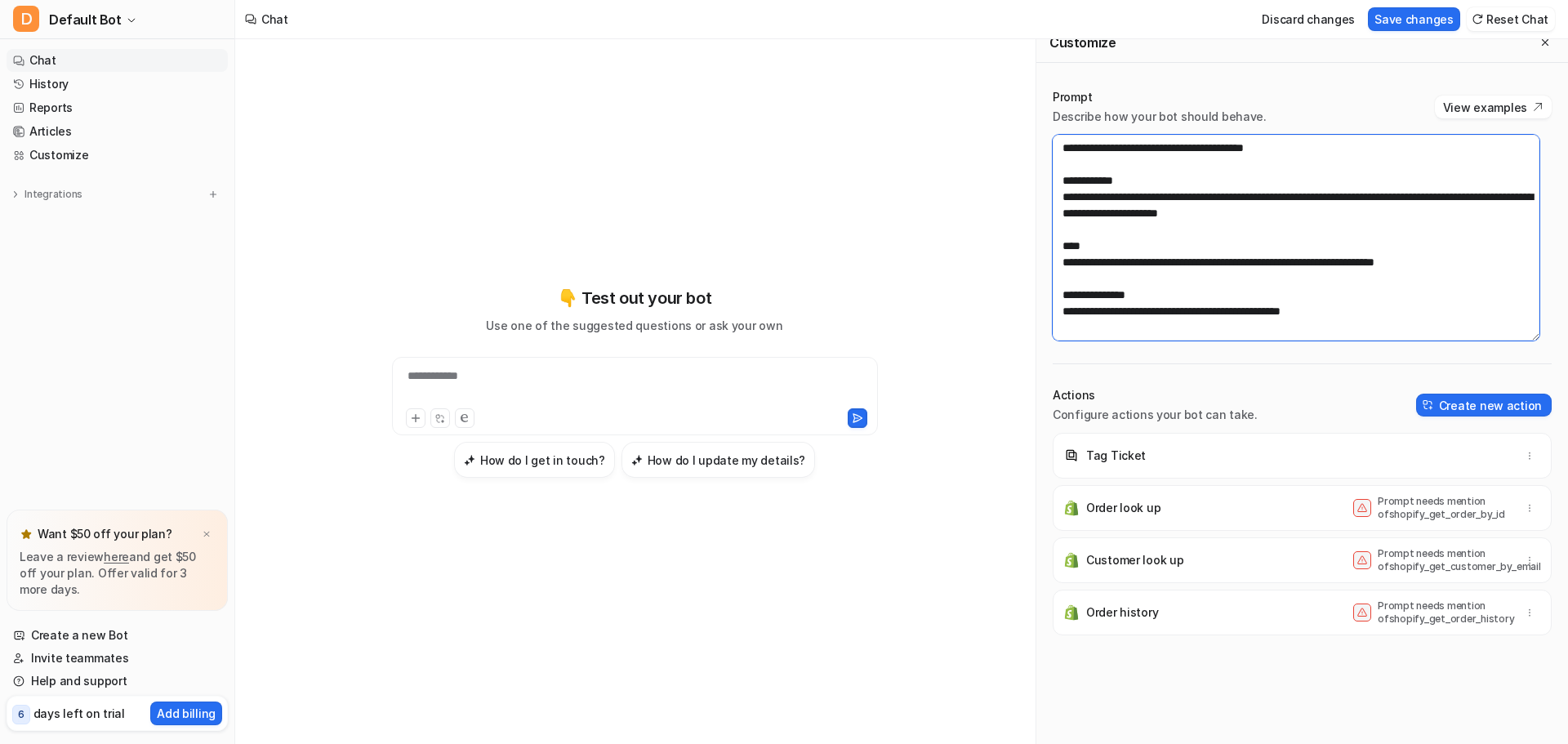 click at bounding box center (1296, 238) 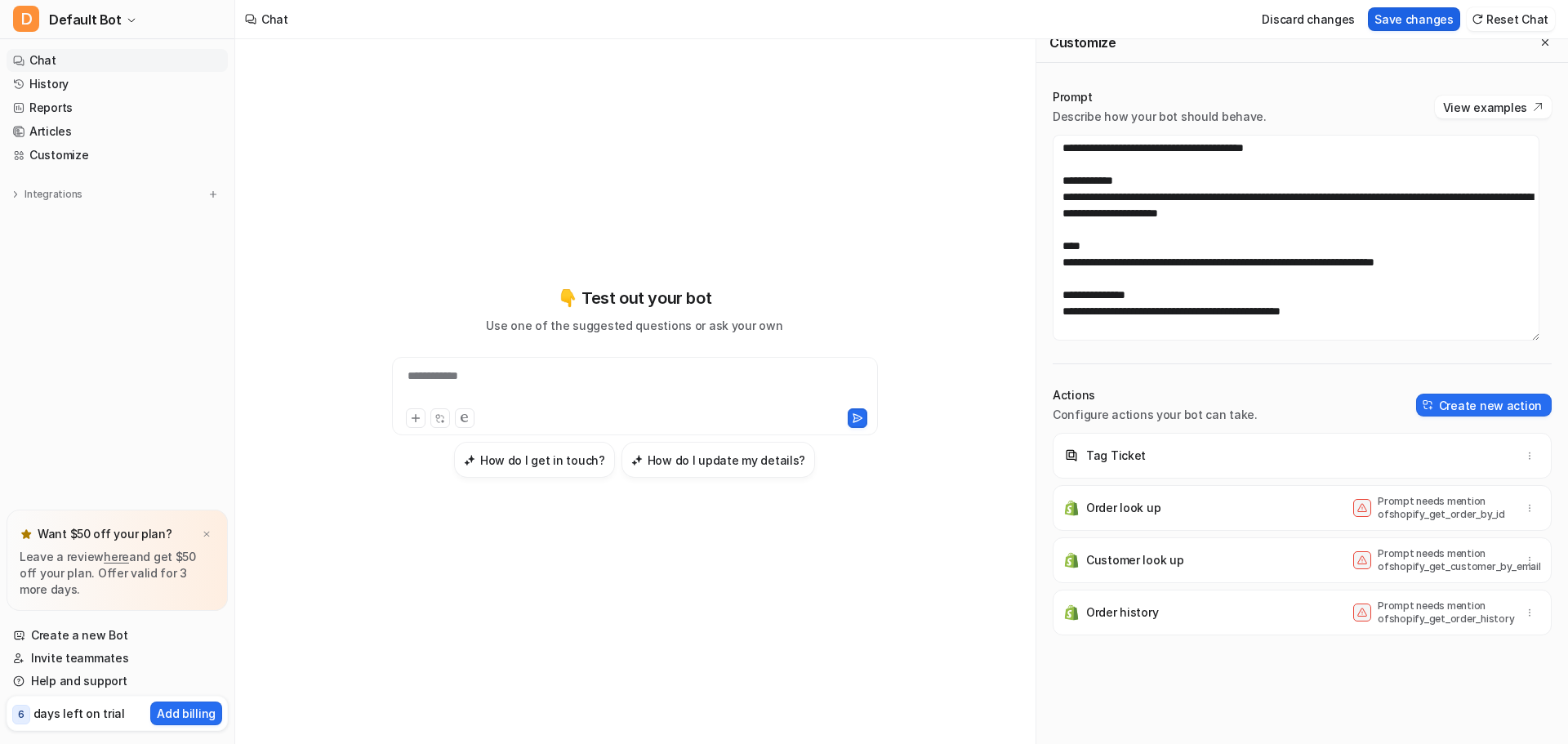 click on "Save changes" at bounding box center (1414, 19) 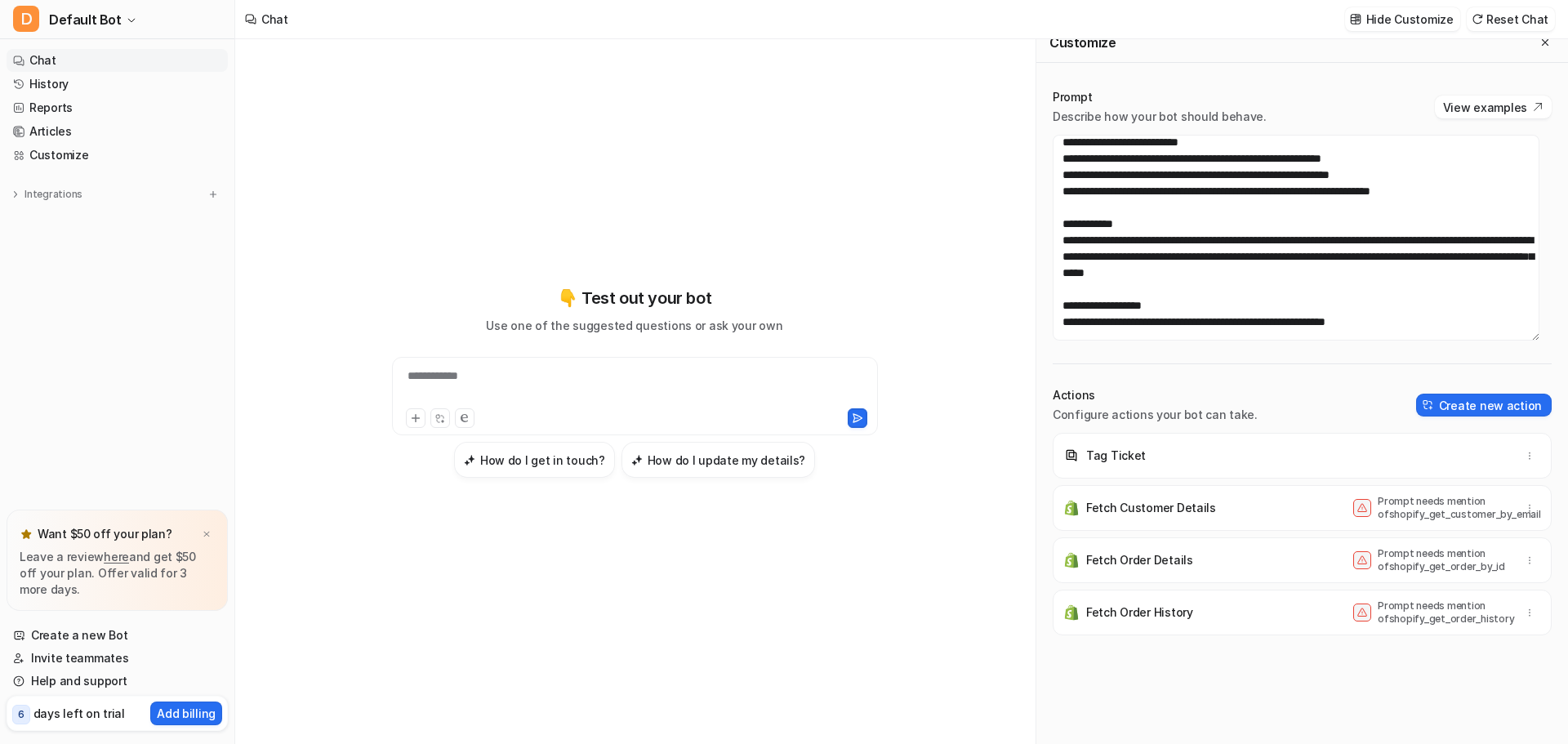 scroll, scrollTop: 185, scrollLeft: 0, axis: vertical 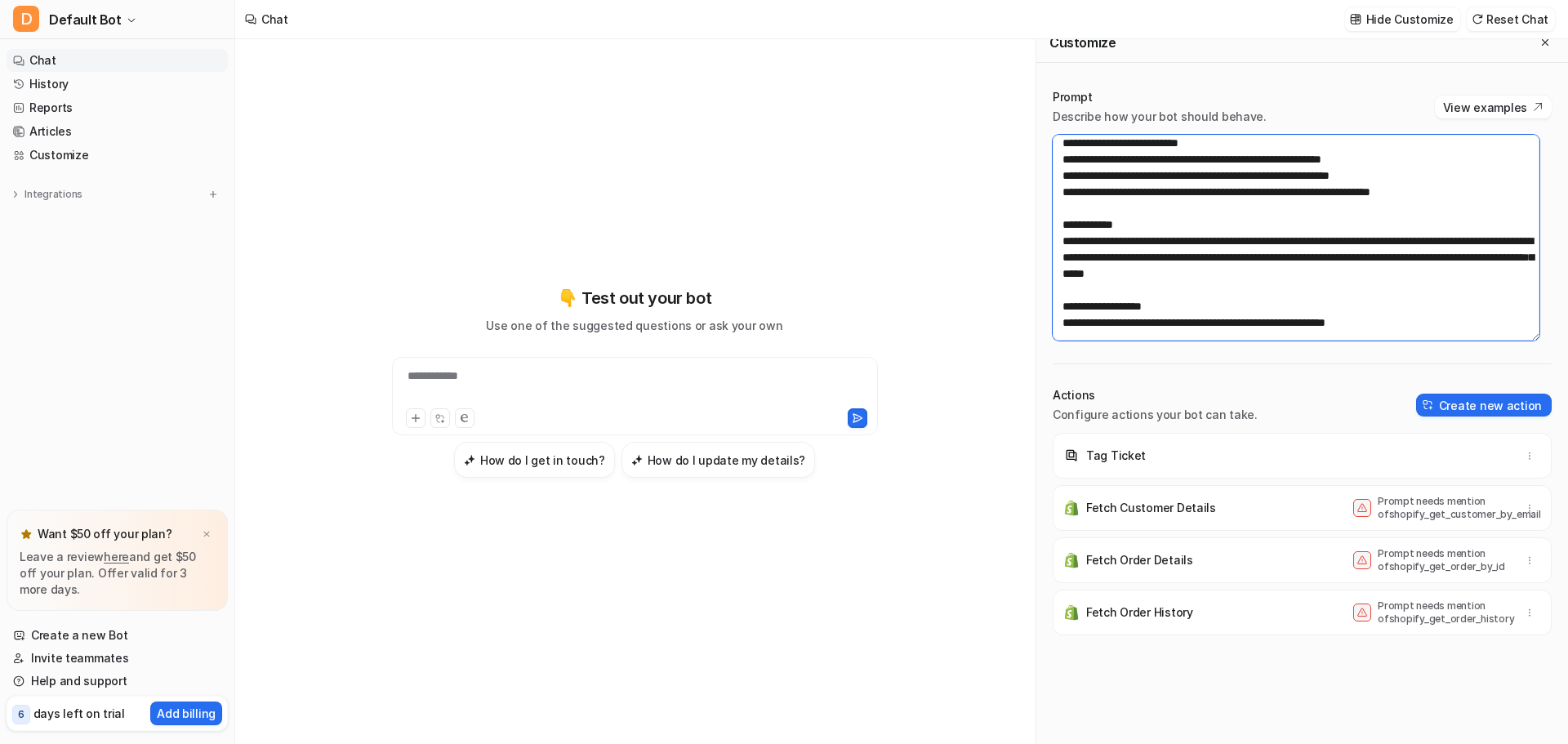 click at bounding box center (1296, 238) 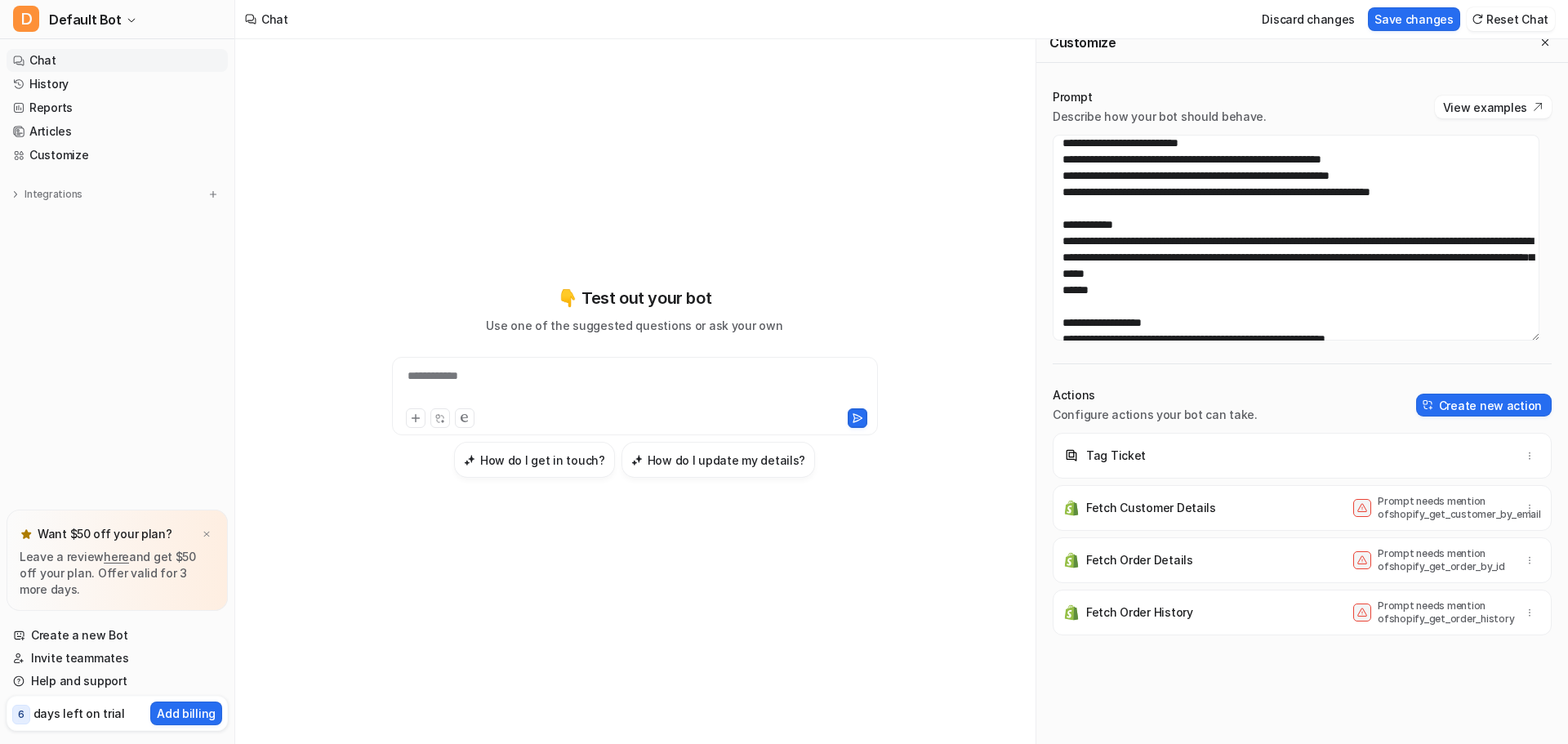 click on "Tag Ticket" at bounding box center (1116, 456) 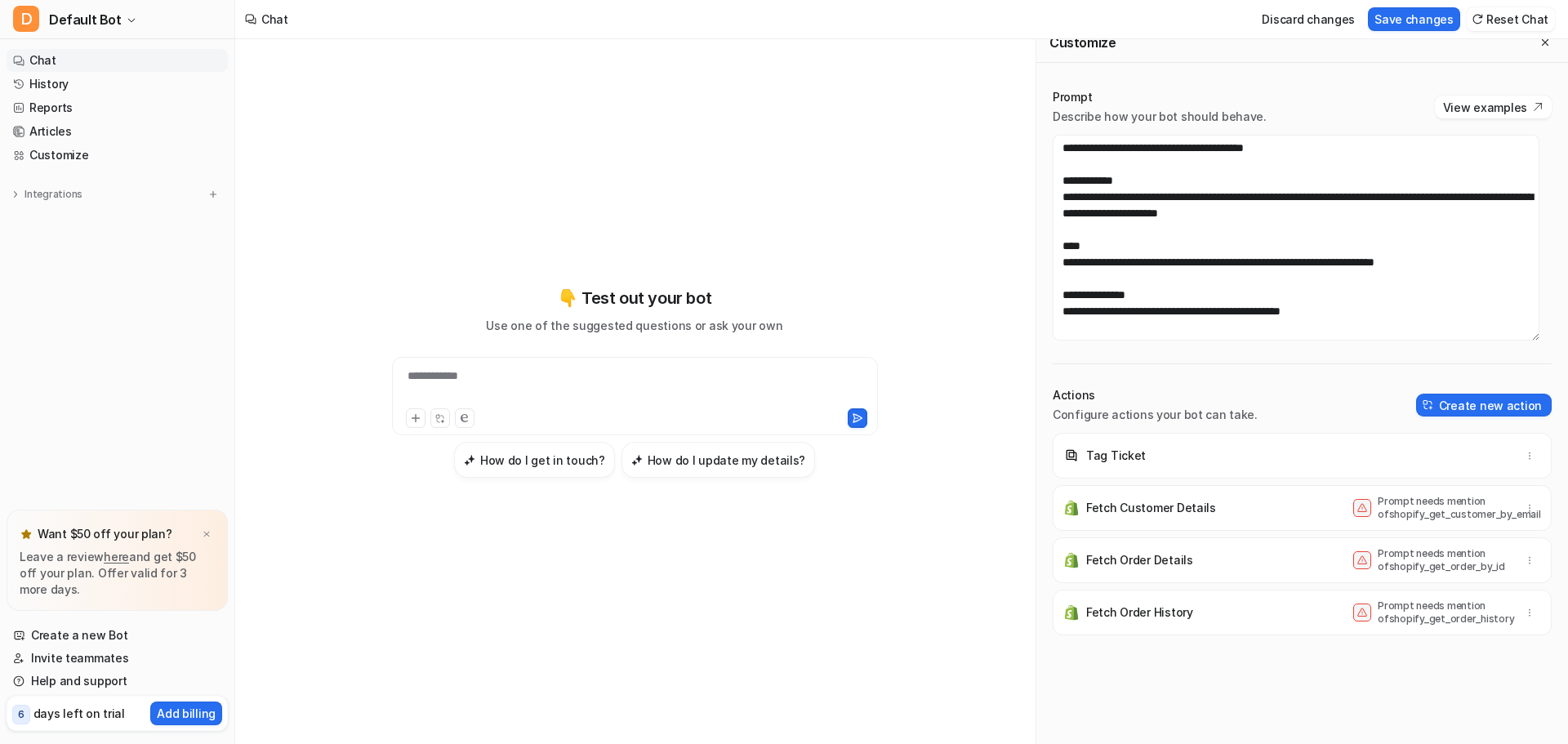 scroll, scrollTop: 523, scrollLeft: 0, axis: vertical 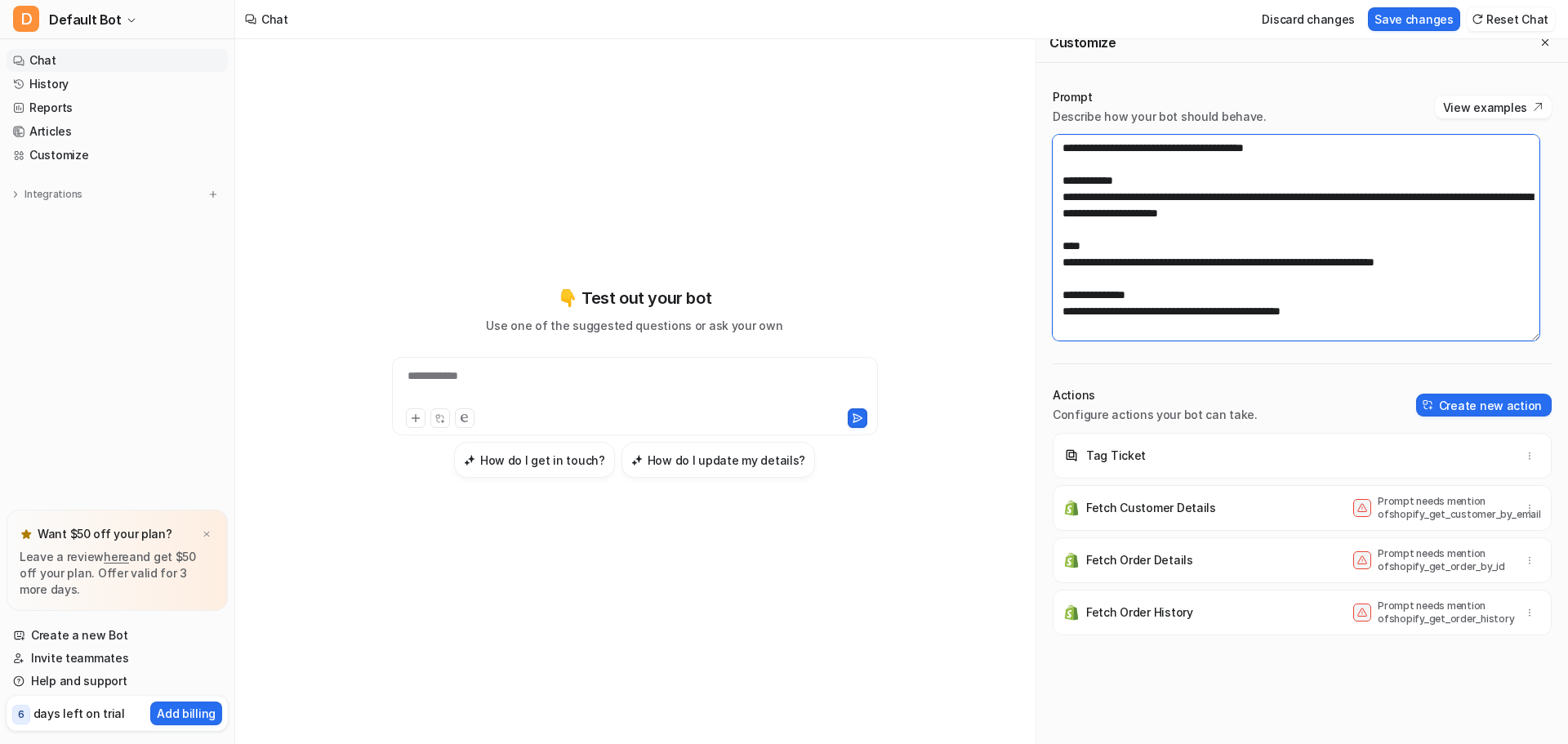 drag, startPoint x: 1477, startPoint y: 260, endPoint x: 1061, endPoint y: 265, distance: 416.03005 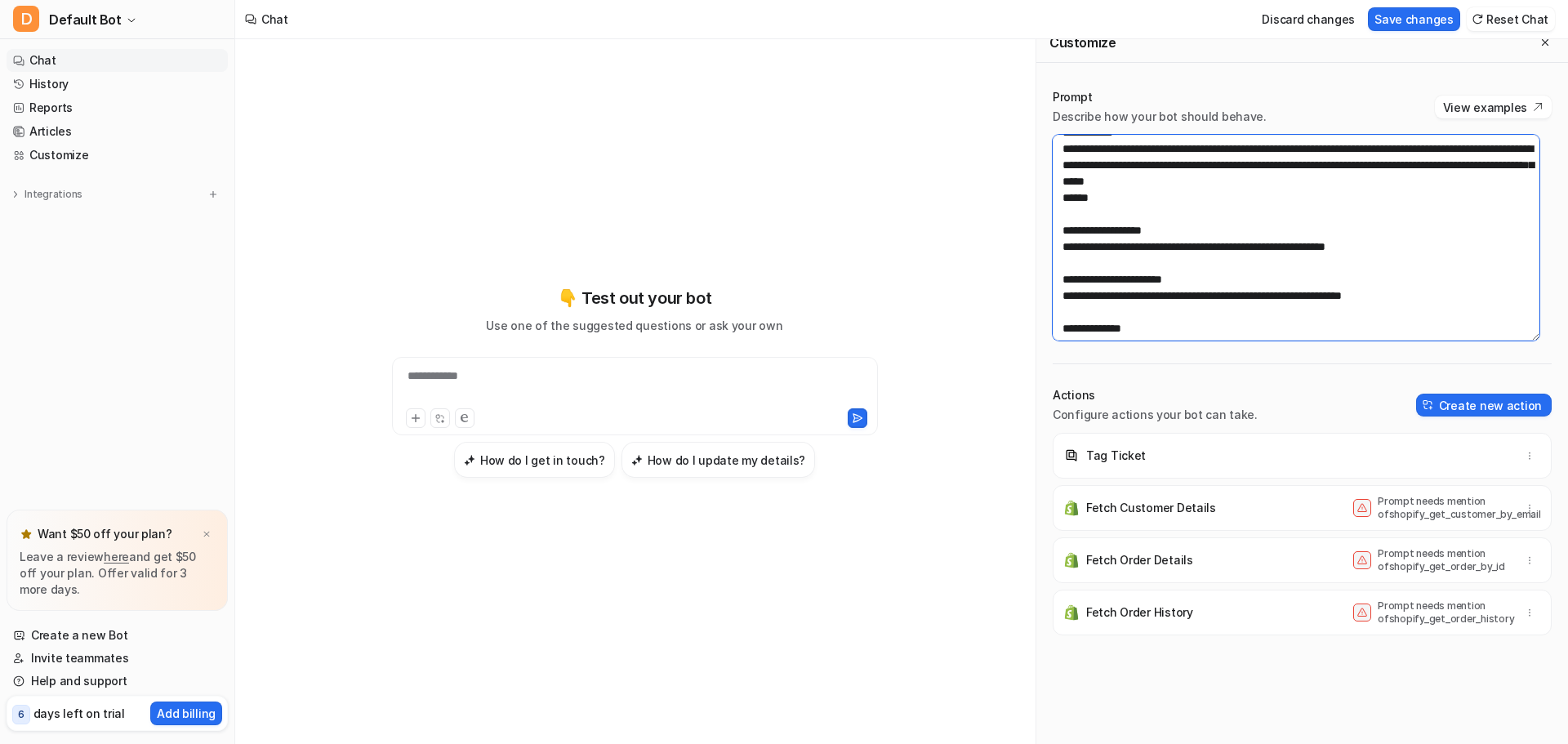 scroll, scrollTop: 278, scrollLeft: 0, axis: vertical 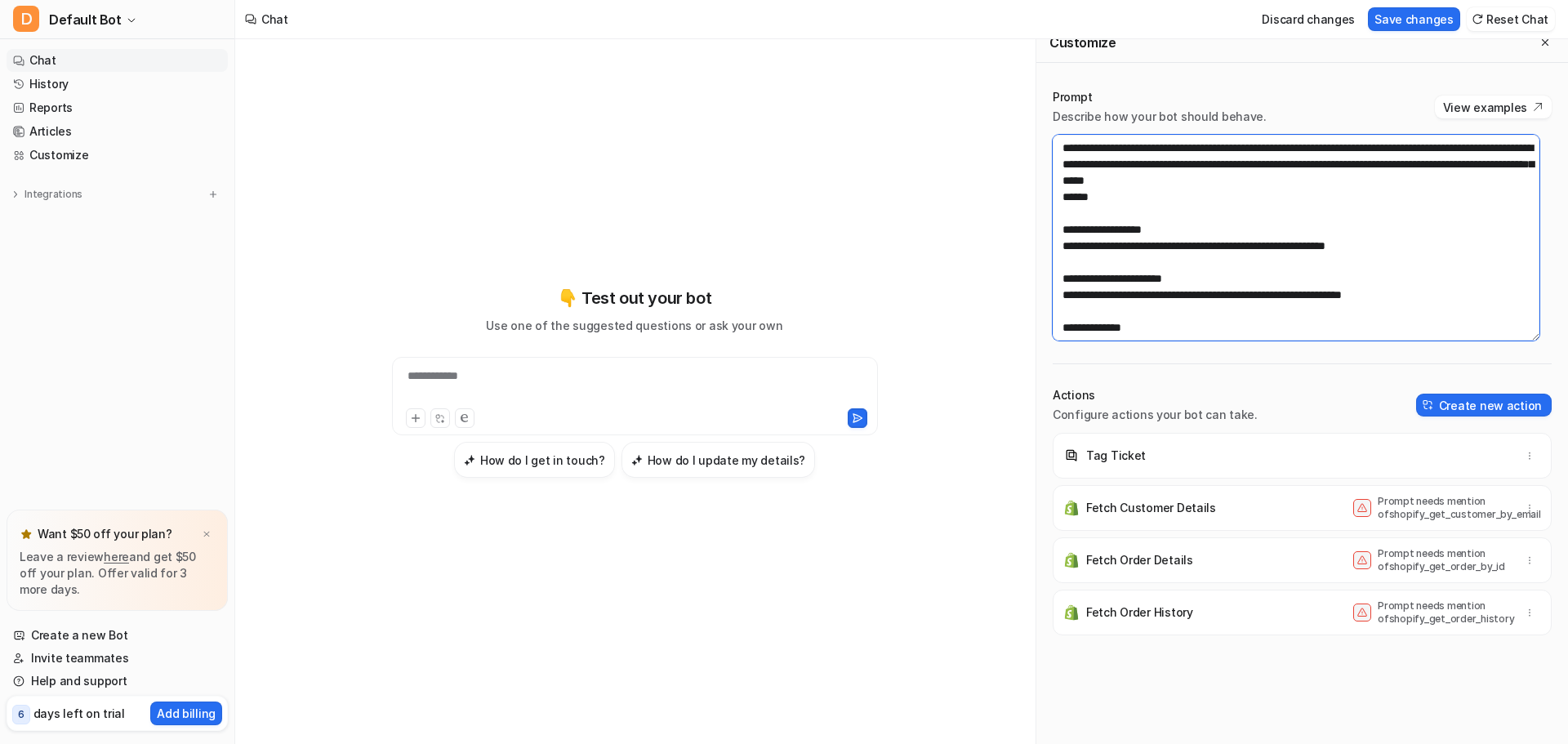 drag, startPoint x: 1092, startPoint y: 233, endPoint x: 1045, endPoint y: 233, distance: 47 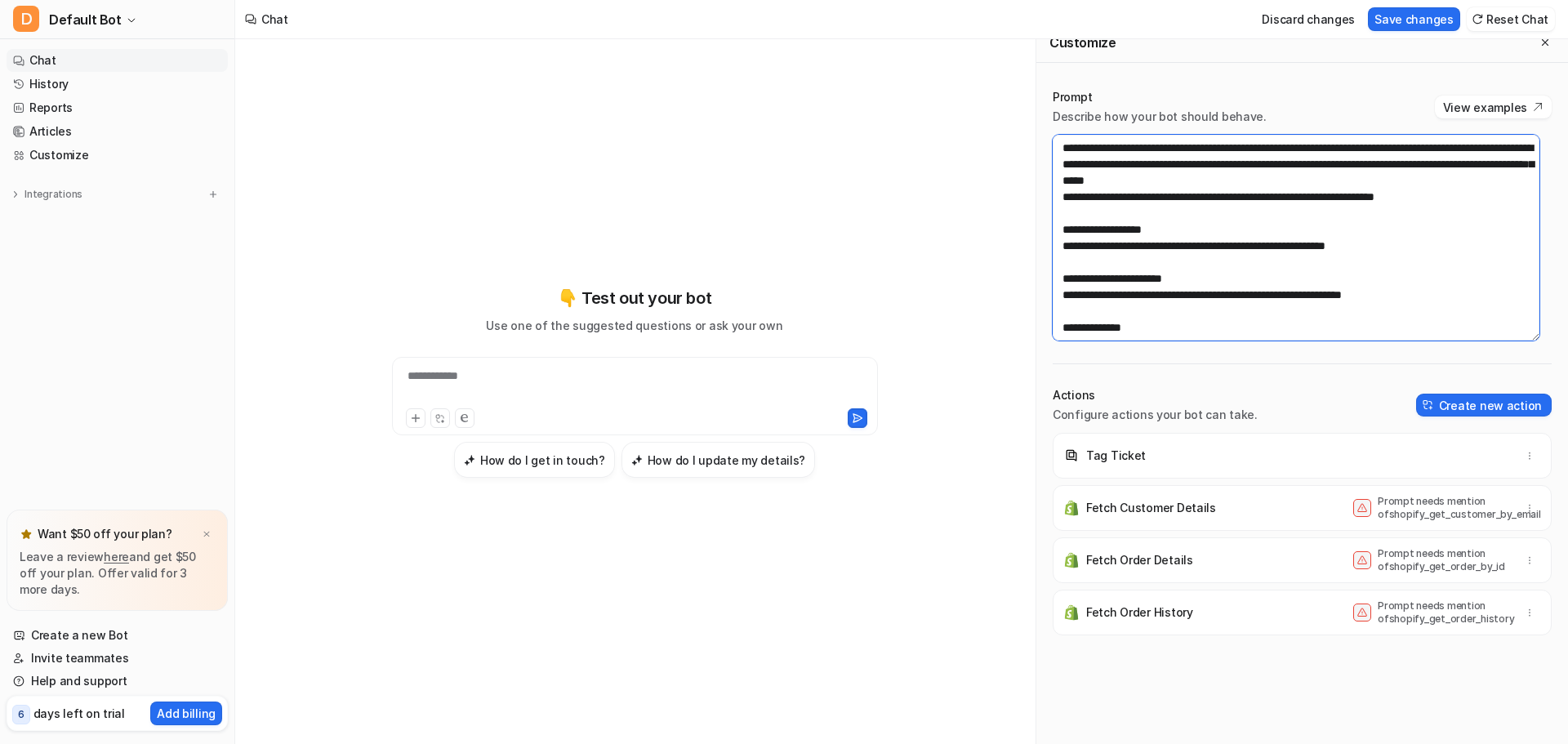 click at bounding box center [1296, 238] 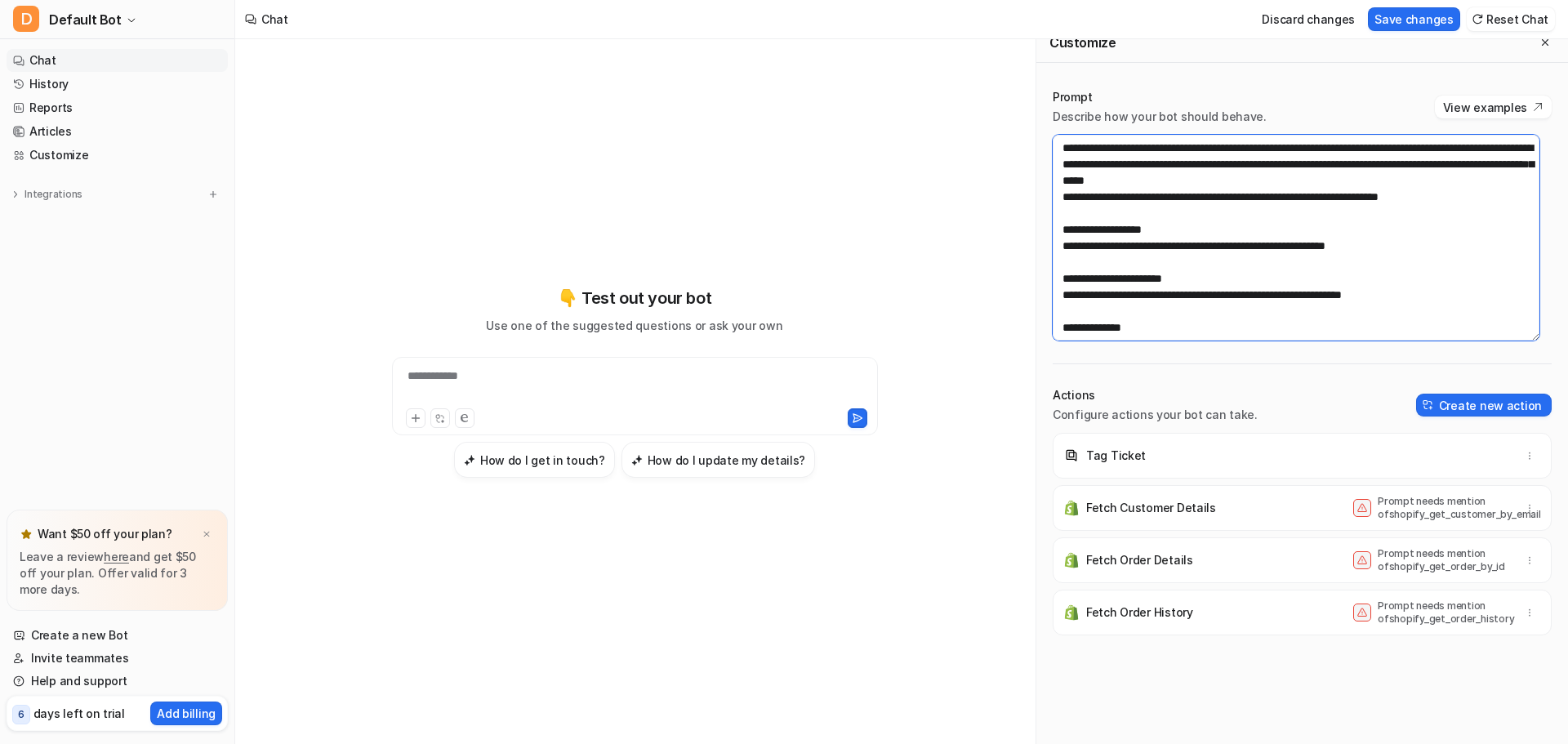 click at bounding box center (1296, 238) 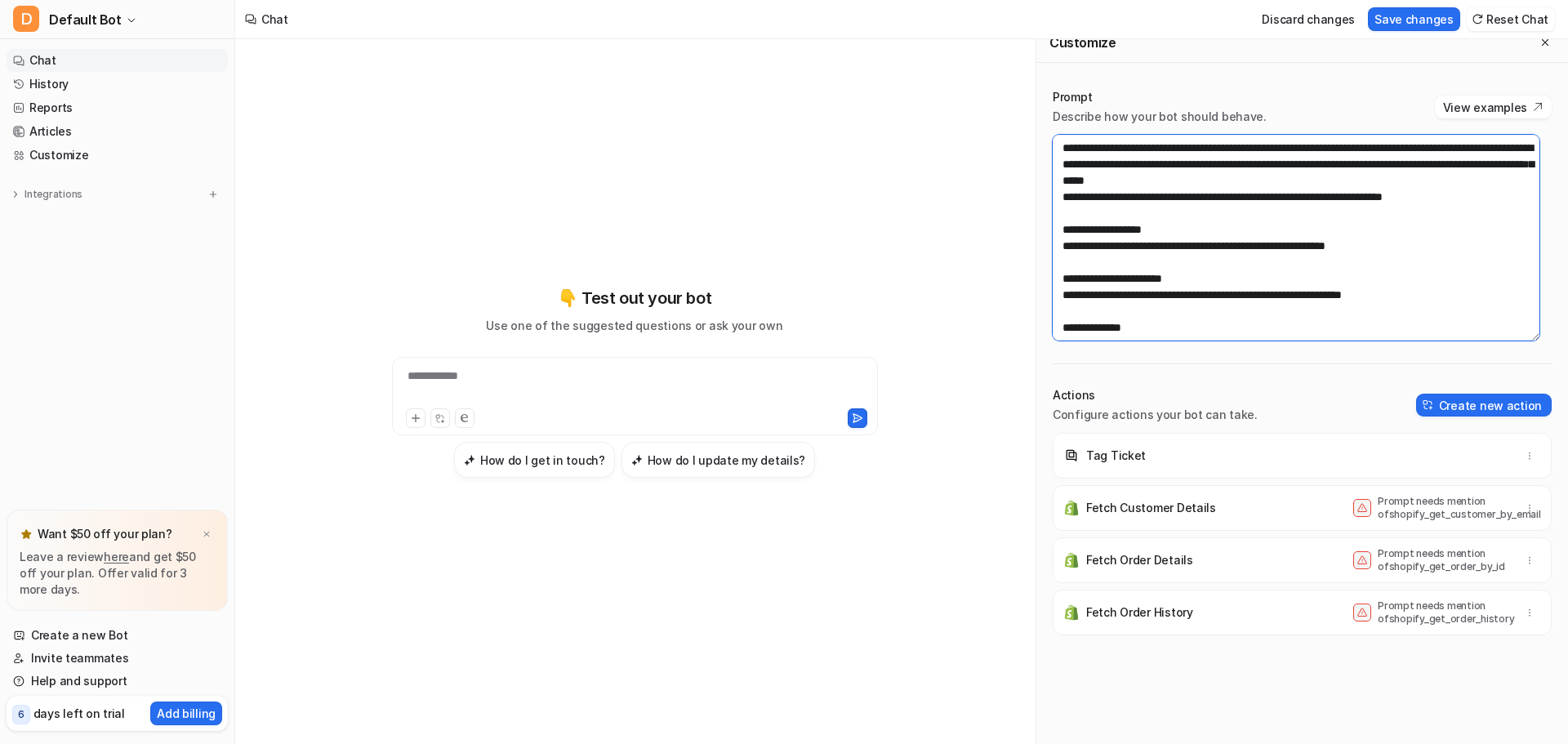 type on "**********" 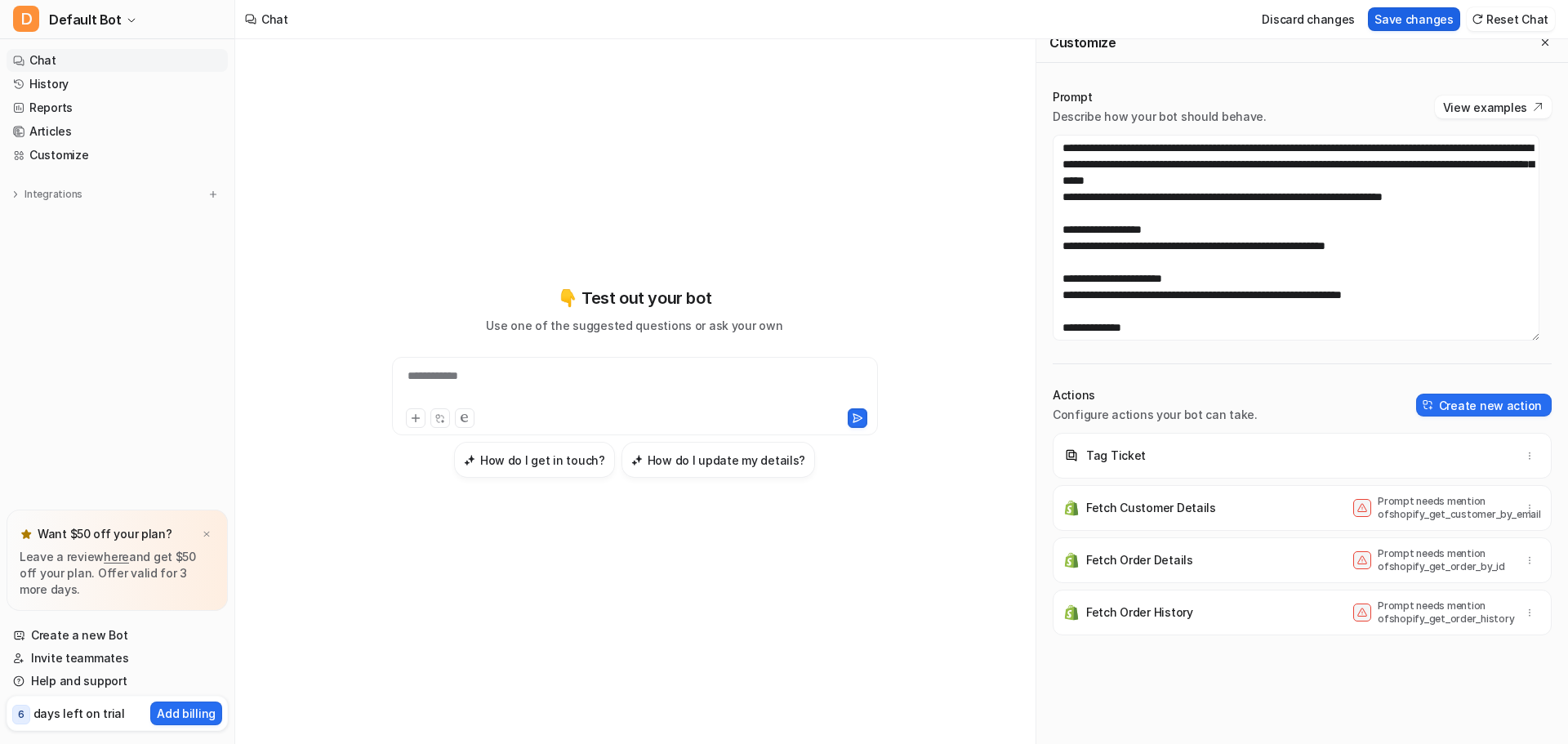 click on "Save changes" at bounding box center [1414, 19] 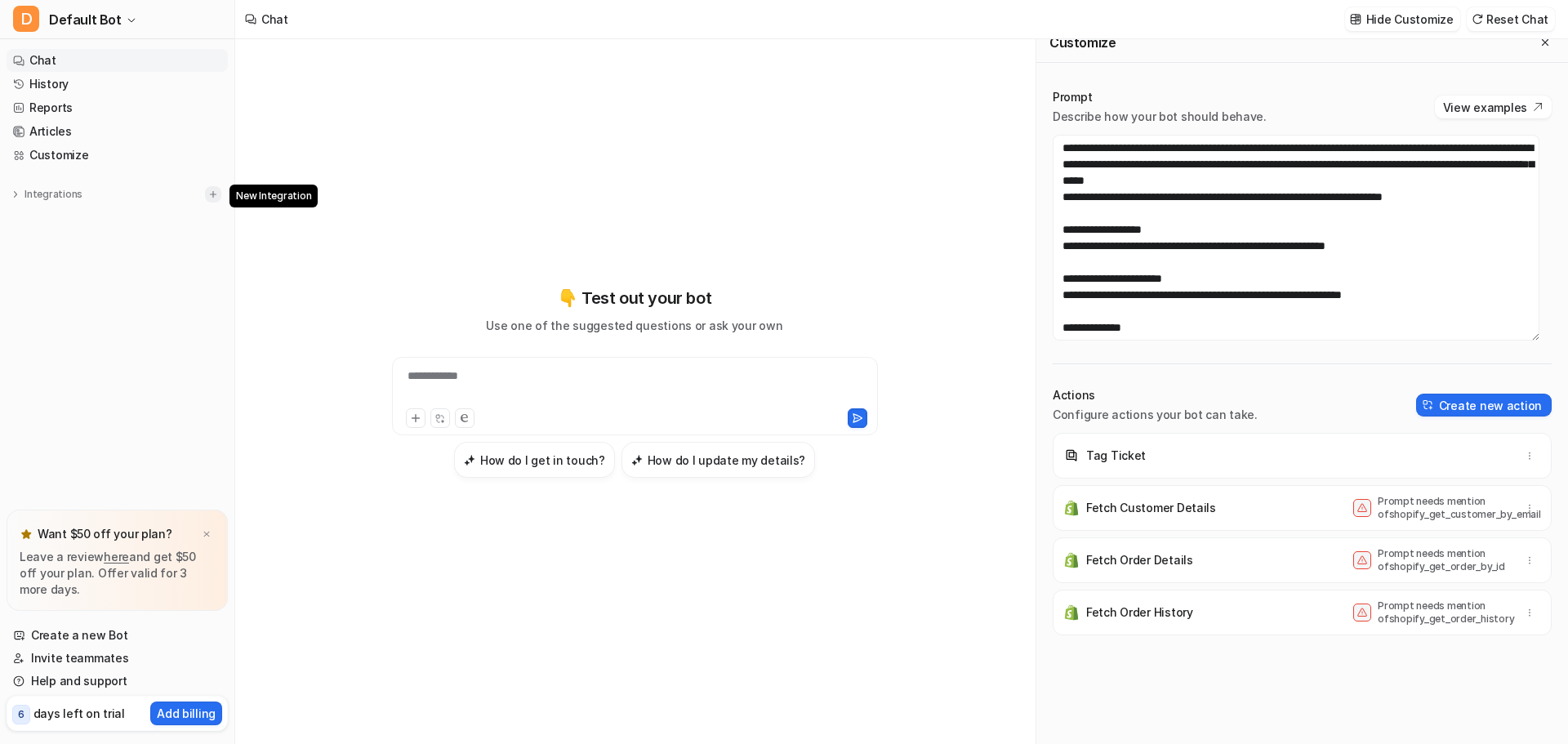 click at bounding box center (213, 194) 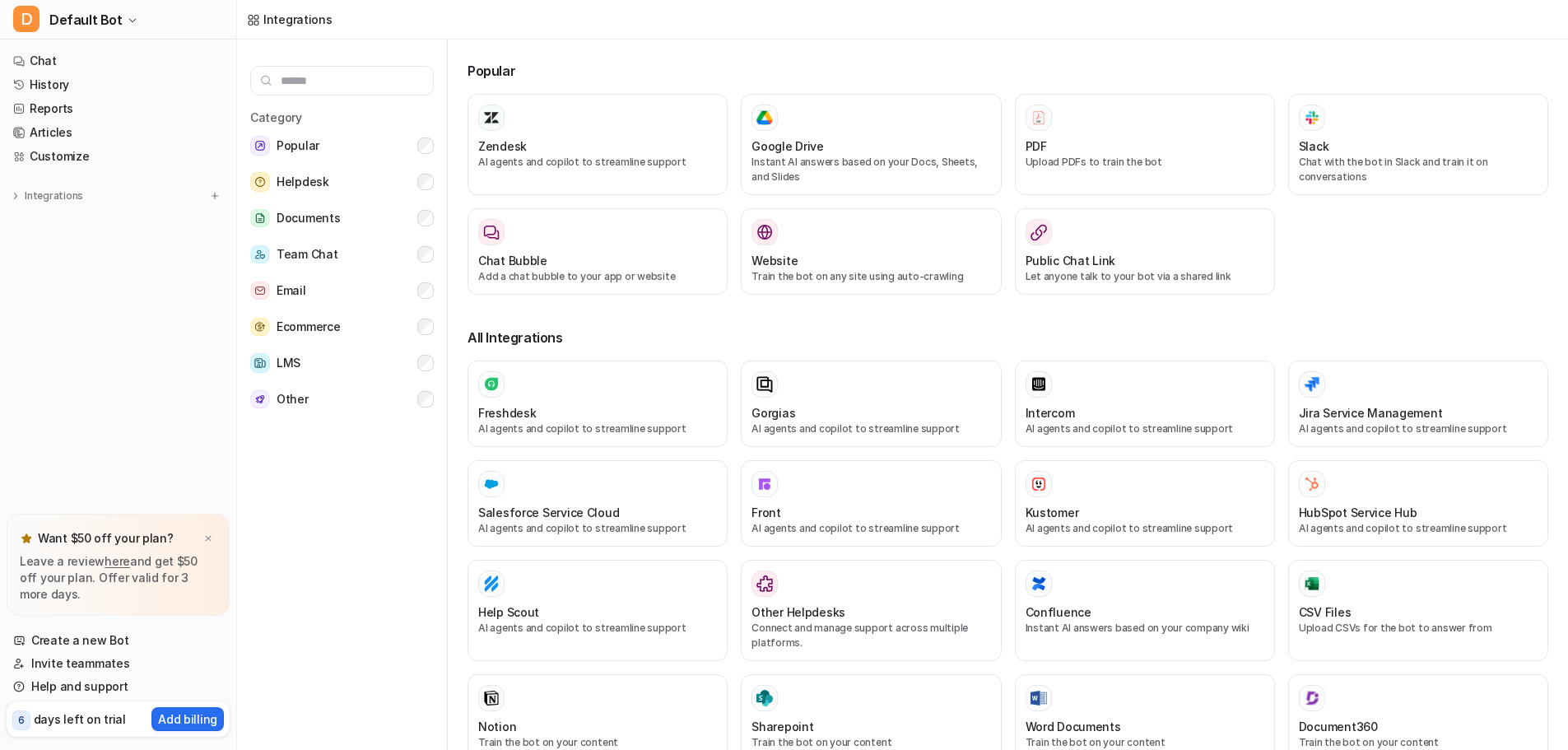 click at bounding box center (342, 81) 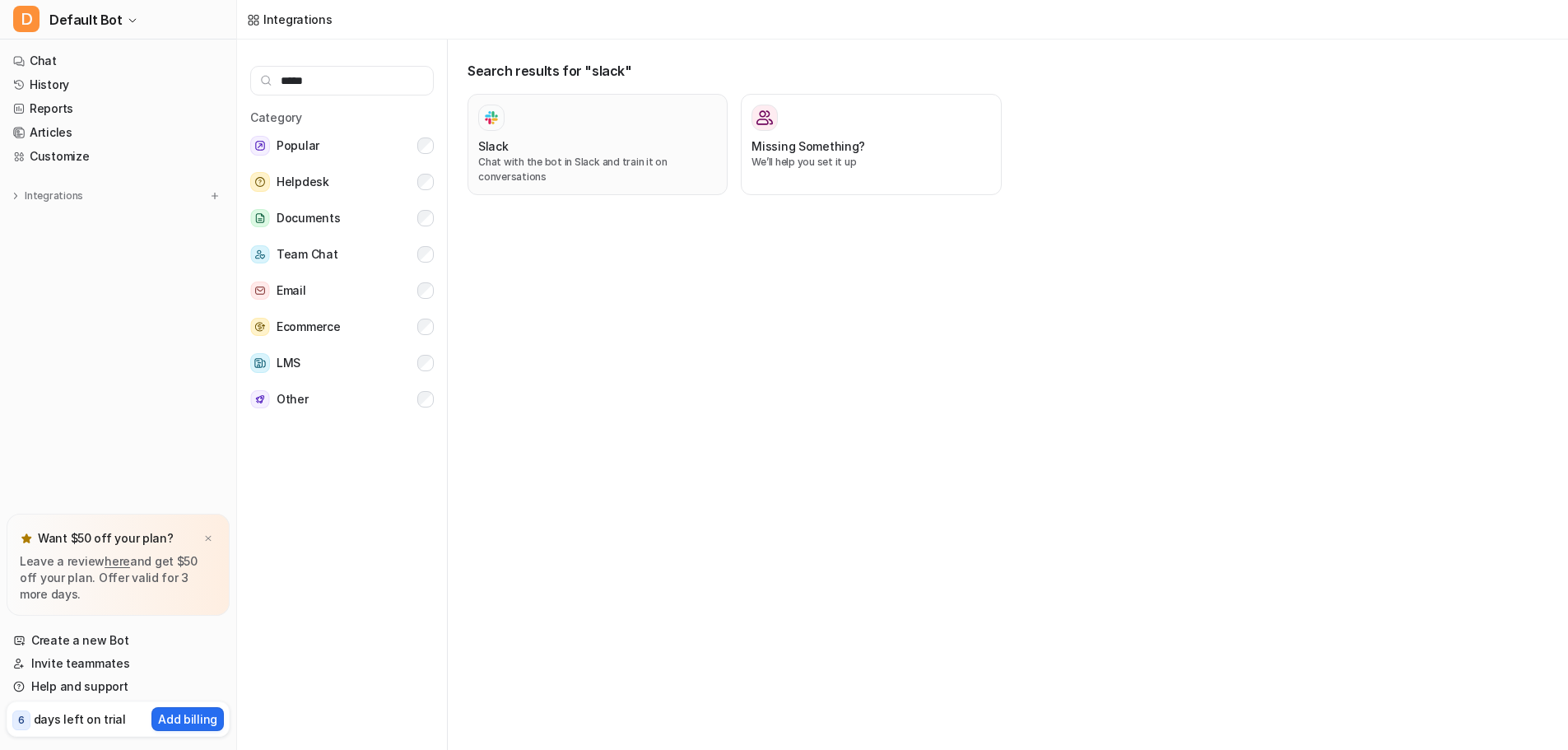 type on "*****" 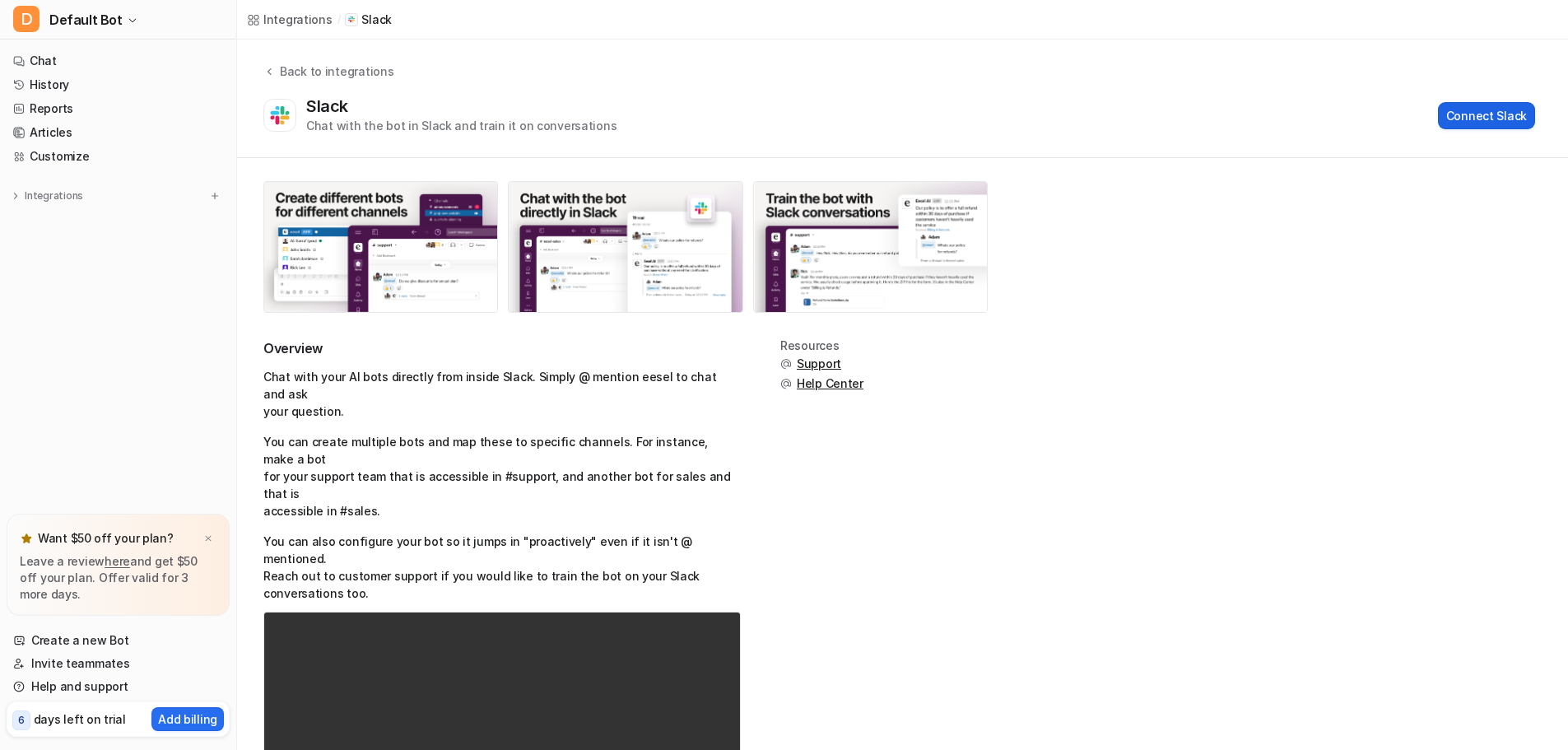 click on "Connect Slack" at bounding box center [1487, 115] 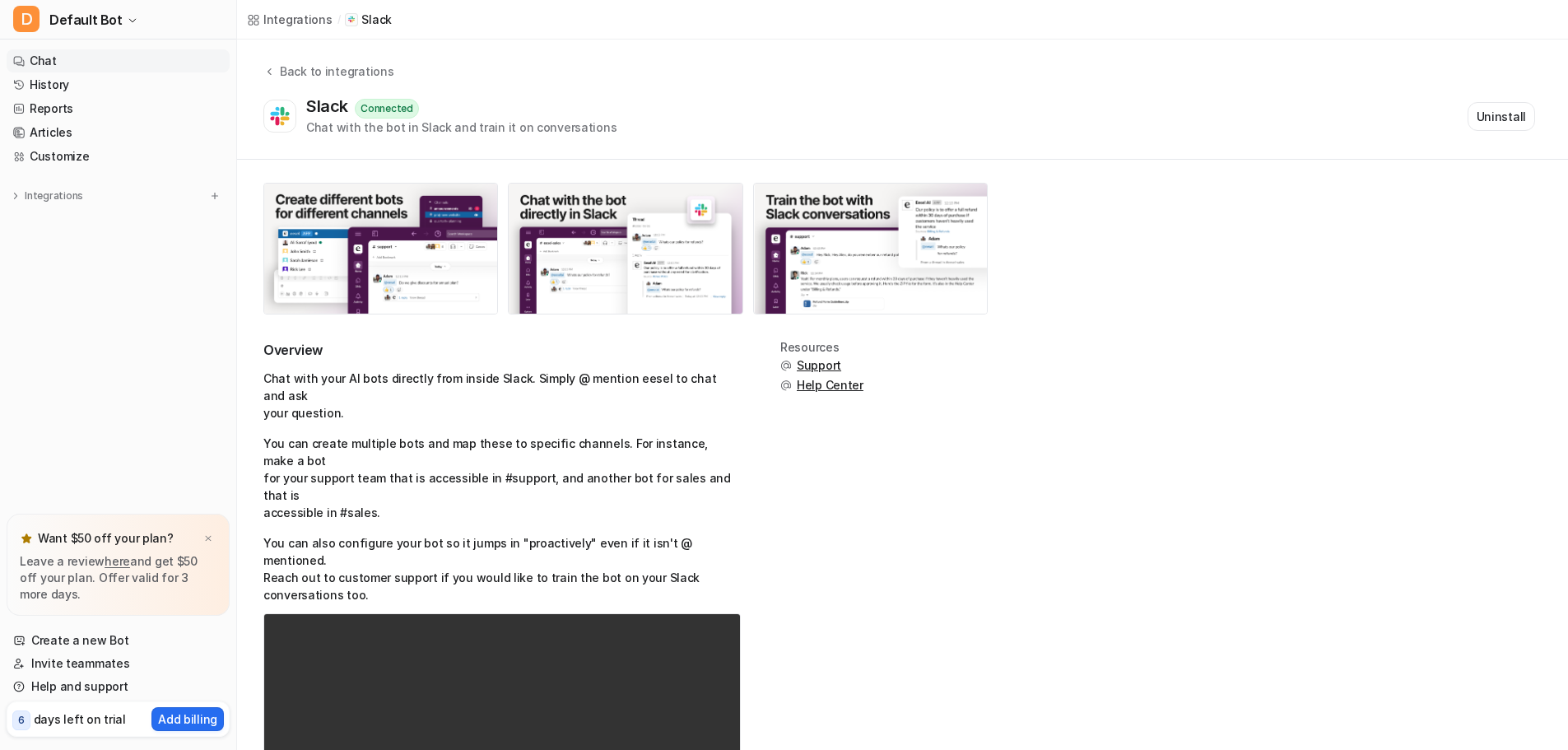 click on "Chat" at bounding box center [118, 61] 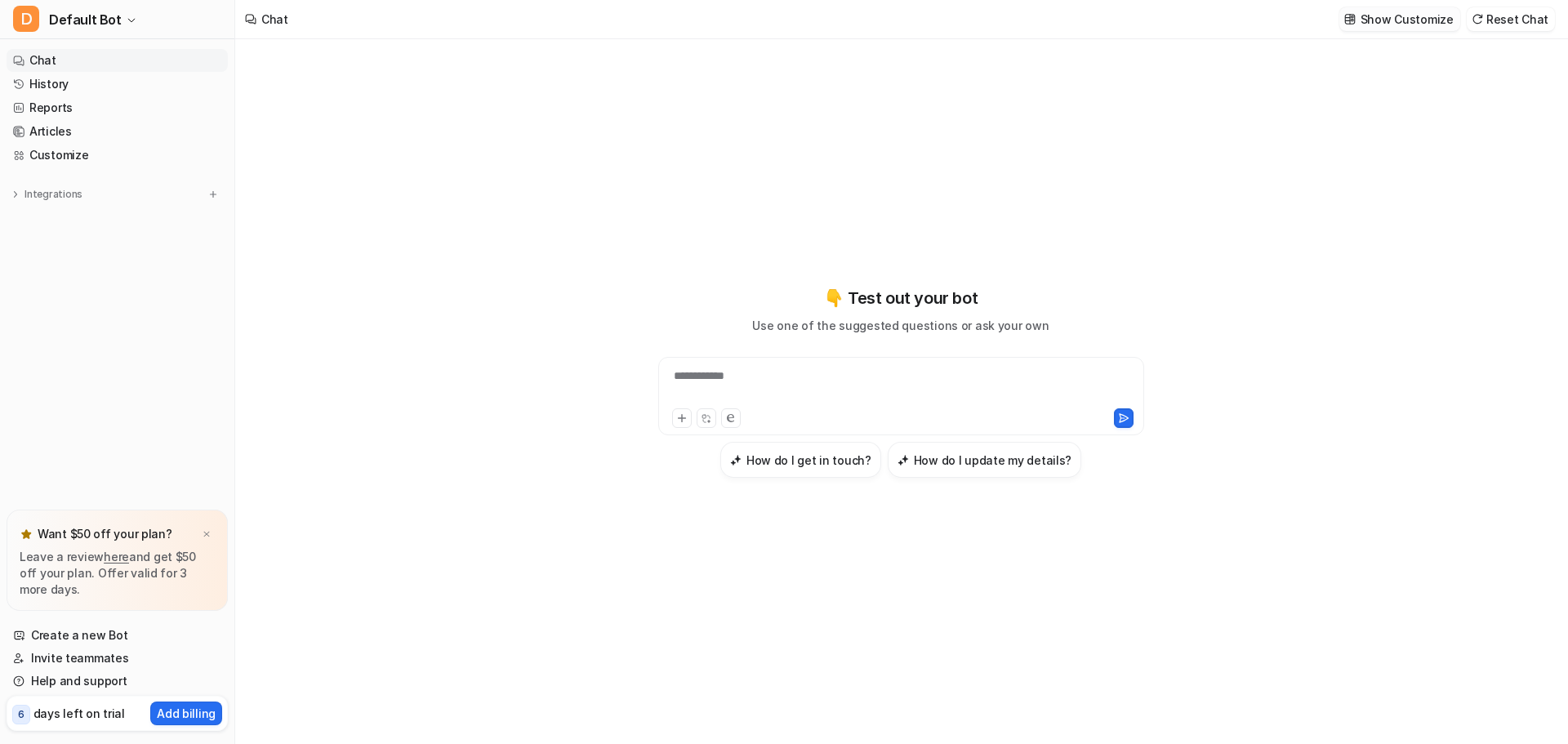 click on "Show Customize" at bounding box center [1407, 19] 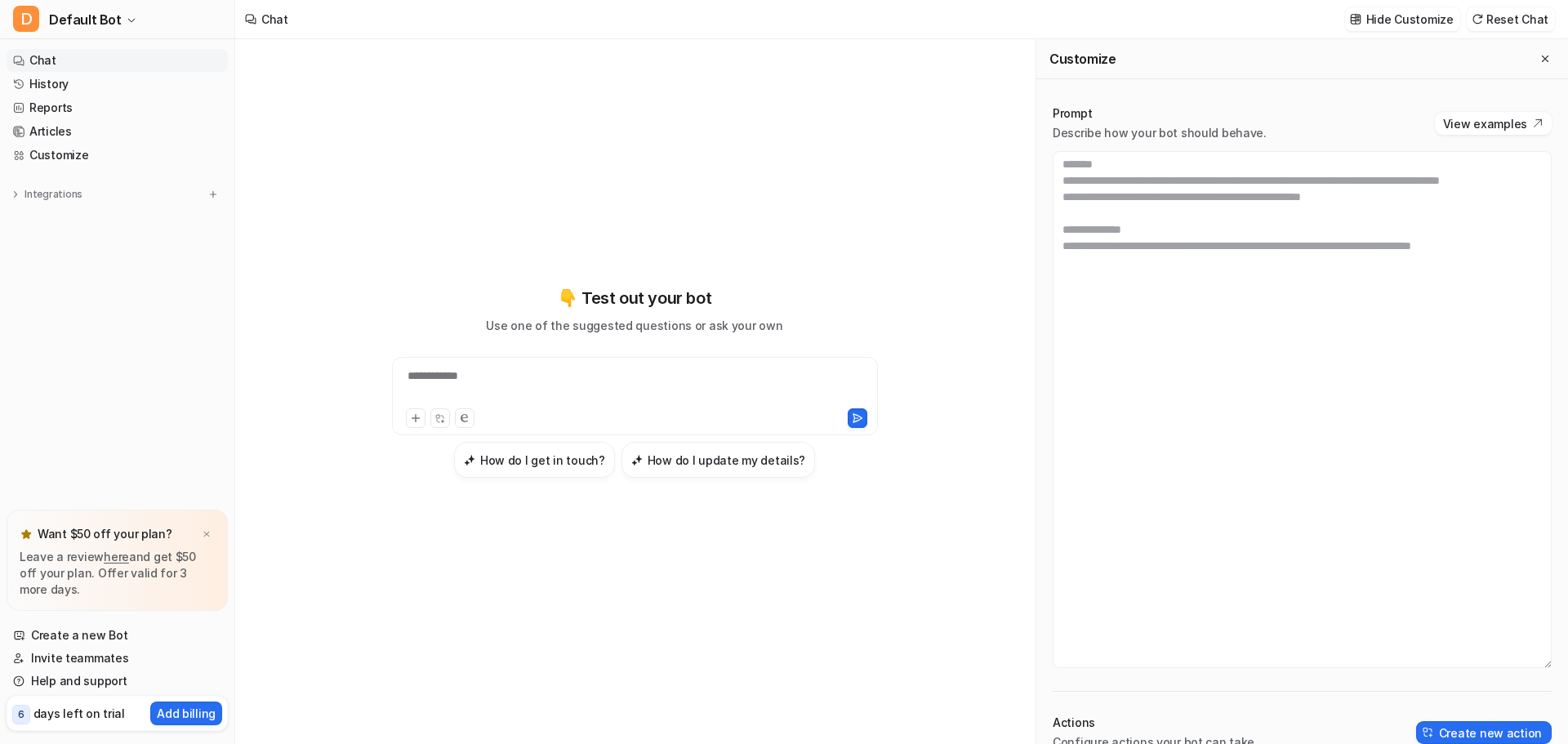 drag, startPoint x: 1533, startPoint y: 354, endPoint x: 1548, endPoint y: 669, distance: 315.35694 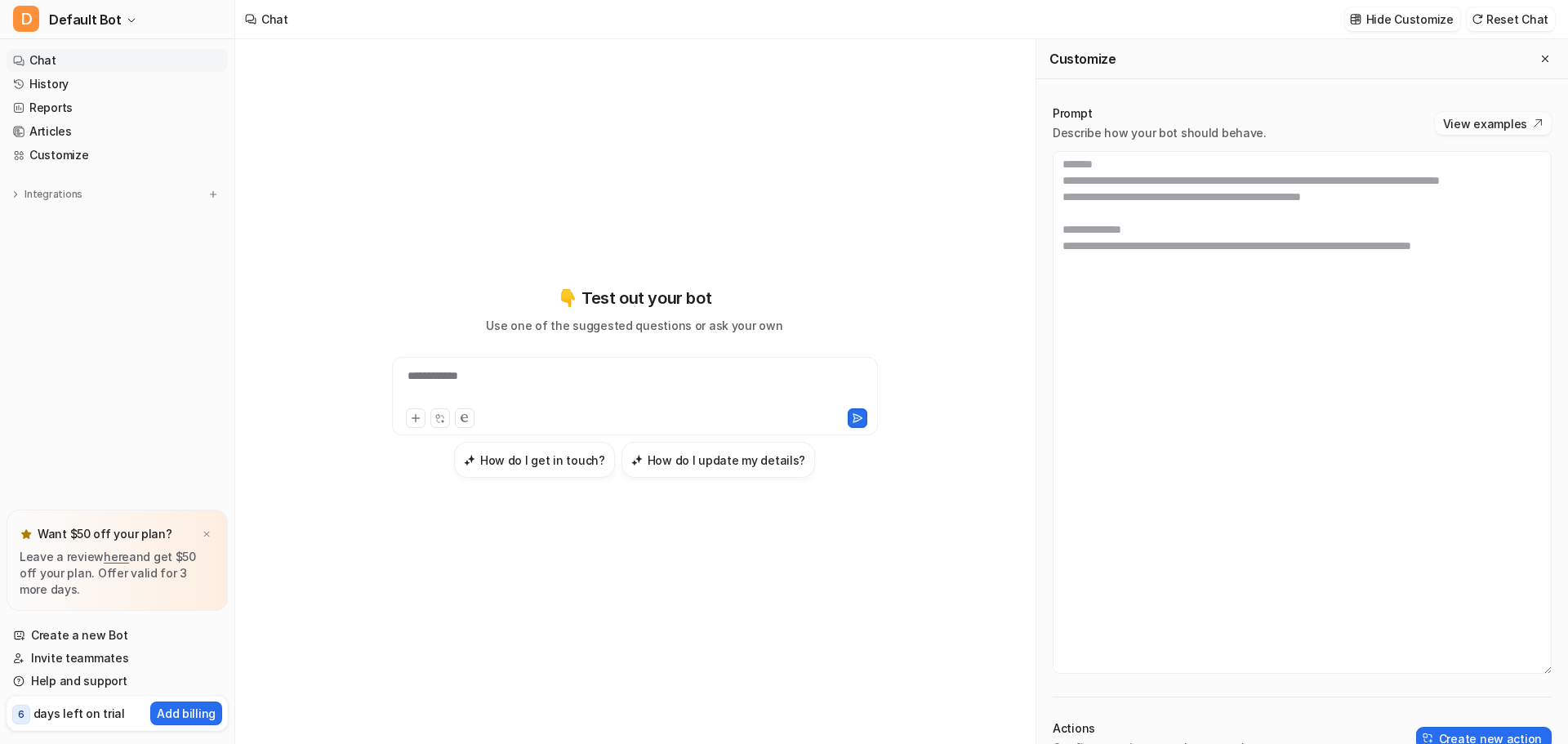 click on "View examples" at bounding box center (1493, 123) 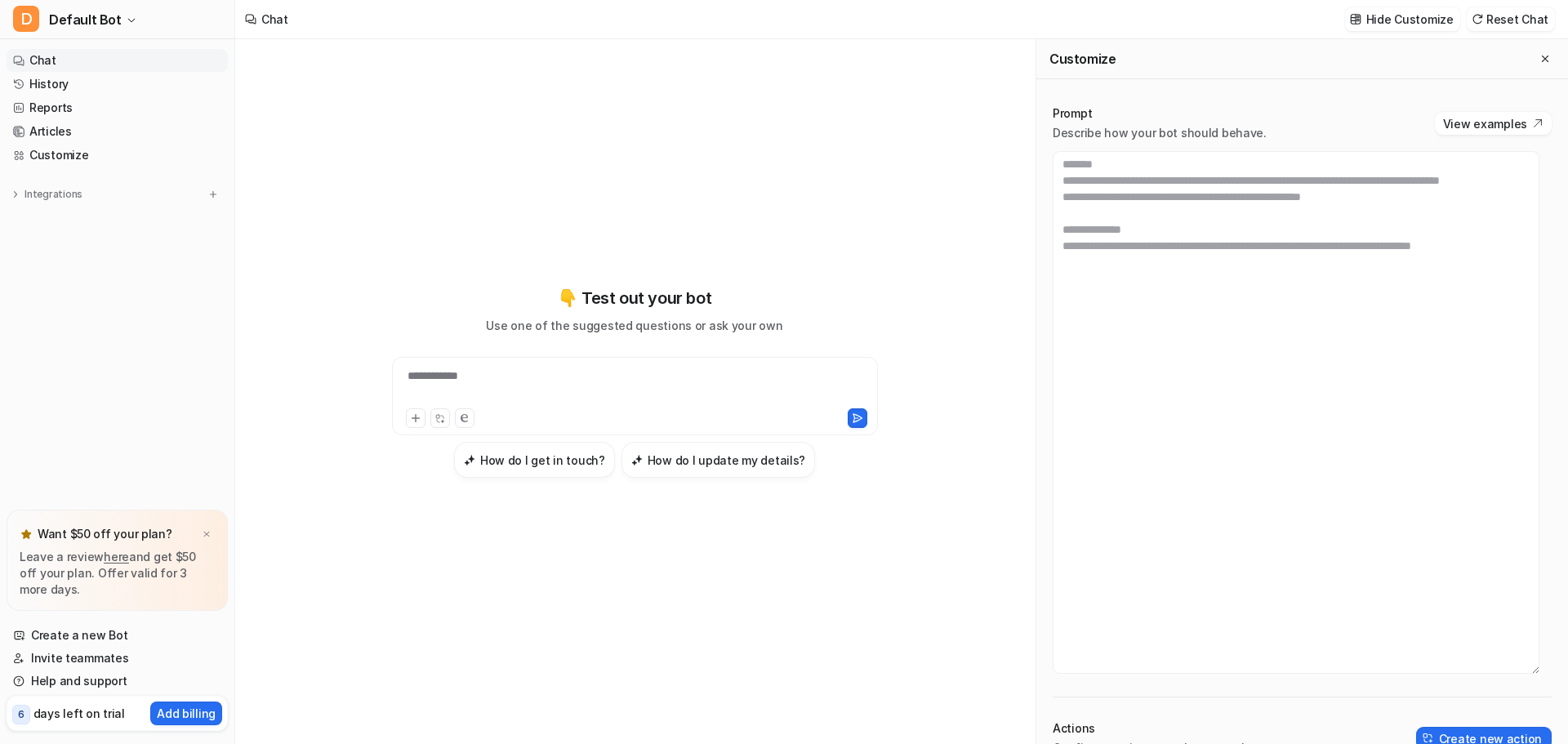 scroll, scrollTop: 2, scrollLeft: 0, axis: vertical 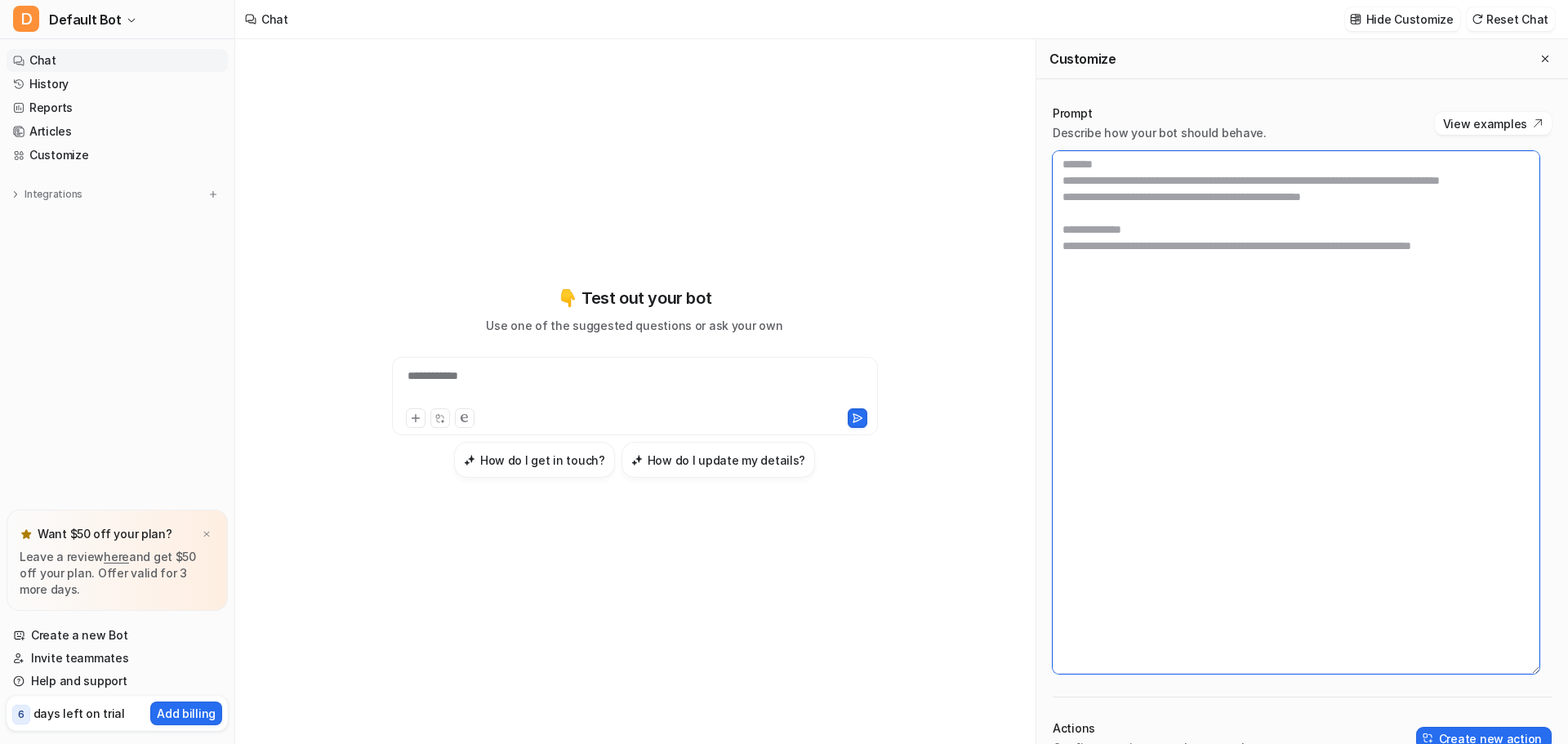 drag, startPoint x: 1451, startPoint y: 431, endPoint x: 1054, endPoint y: 303, distance: 417.12468 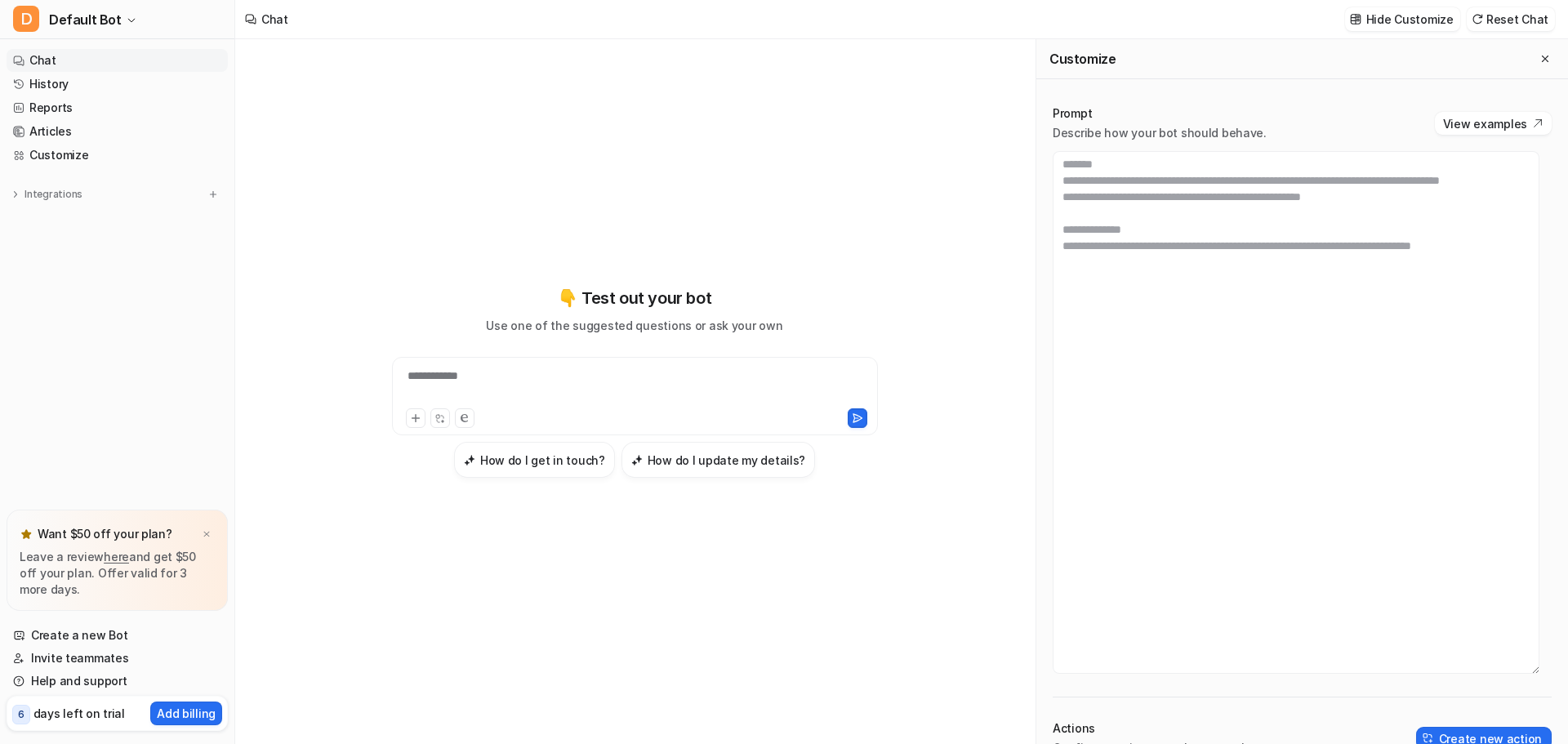 click on "**********" at bounding box center (635, 386) 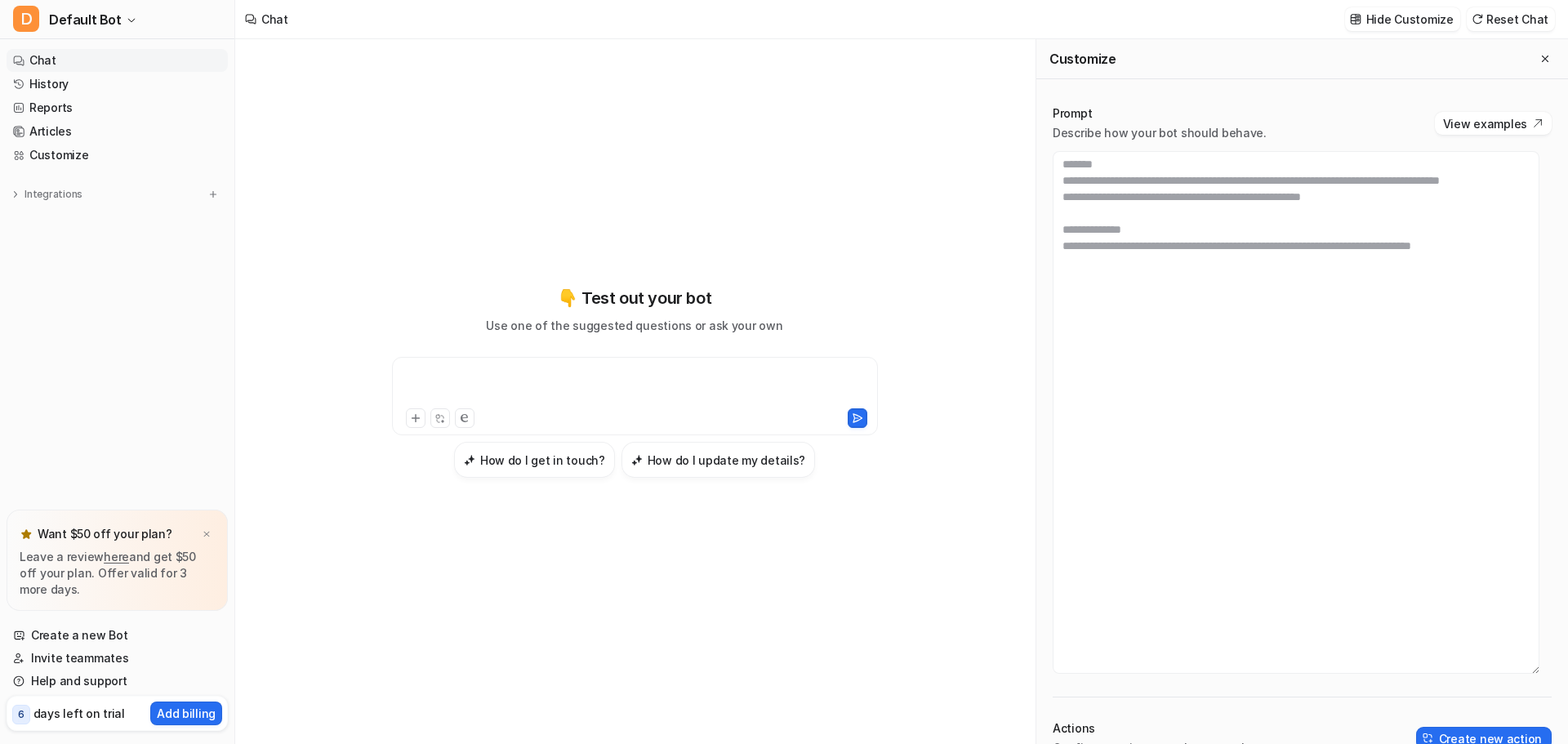 paste 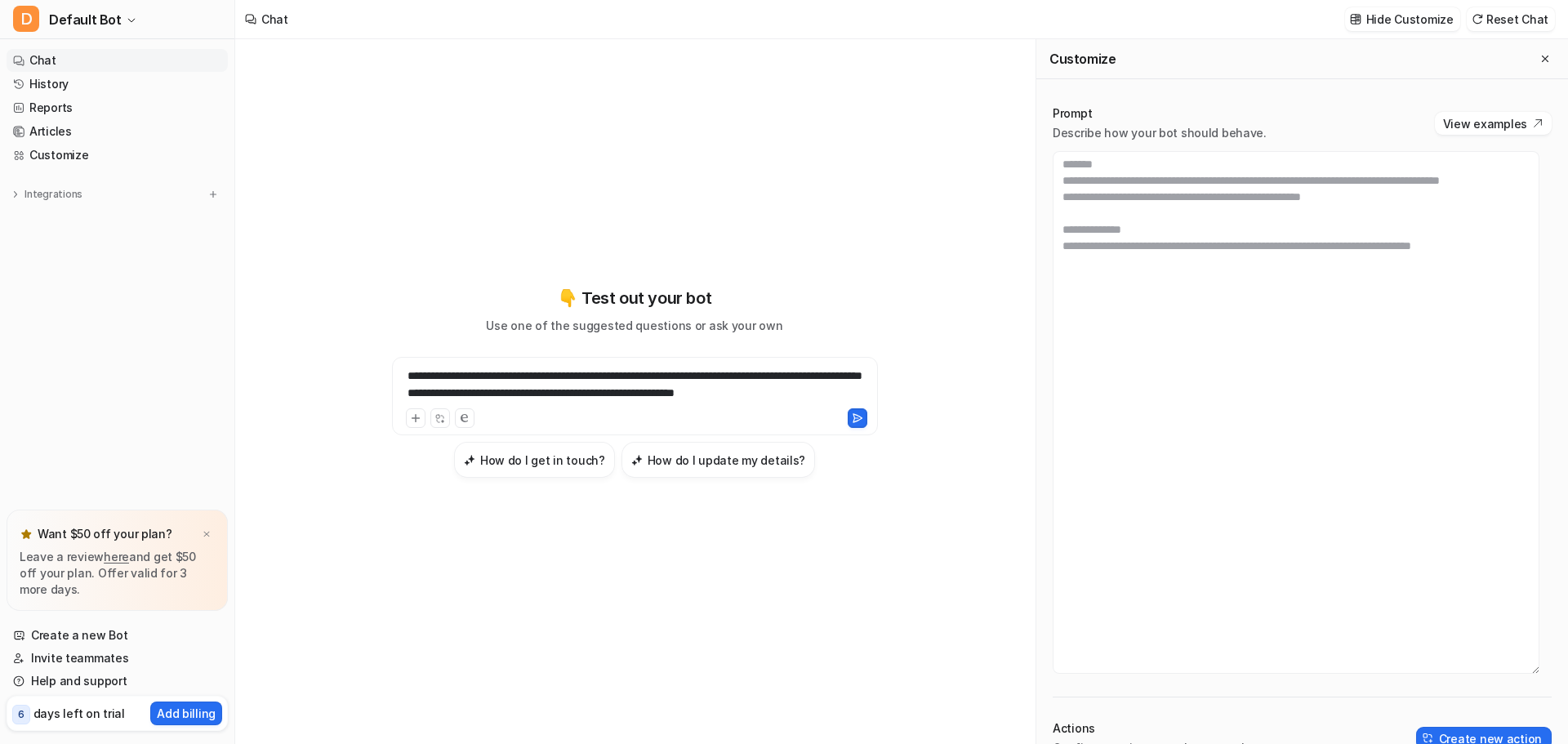 click 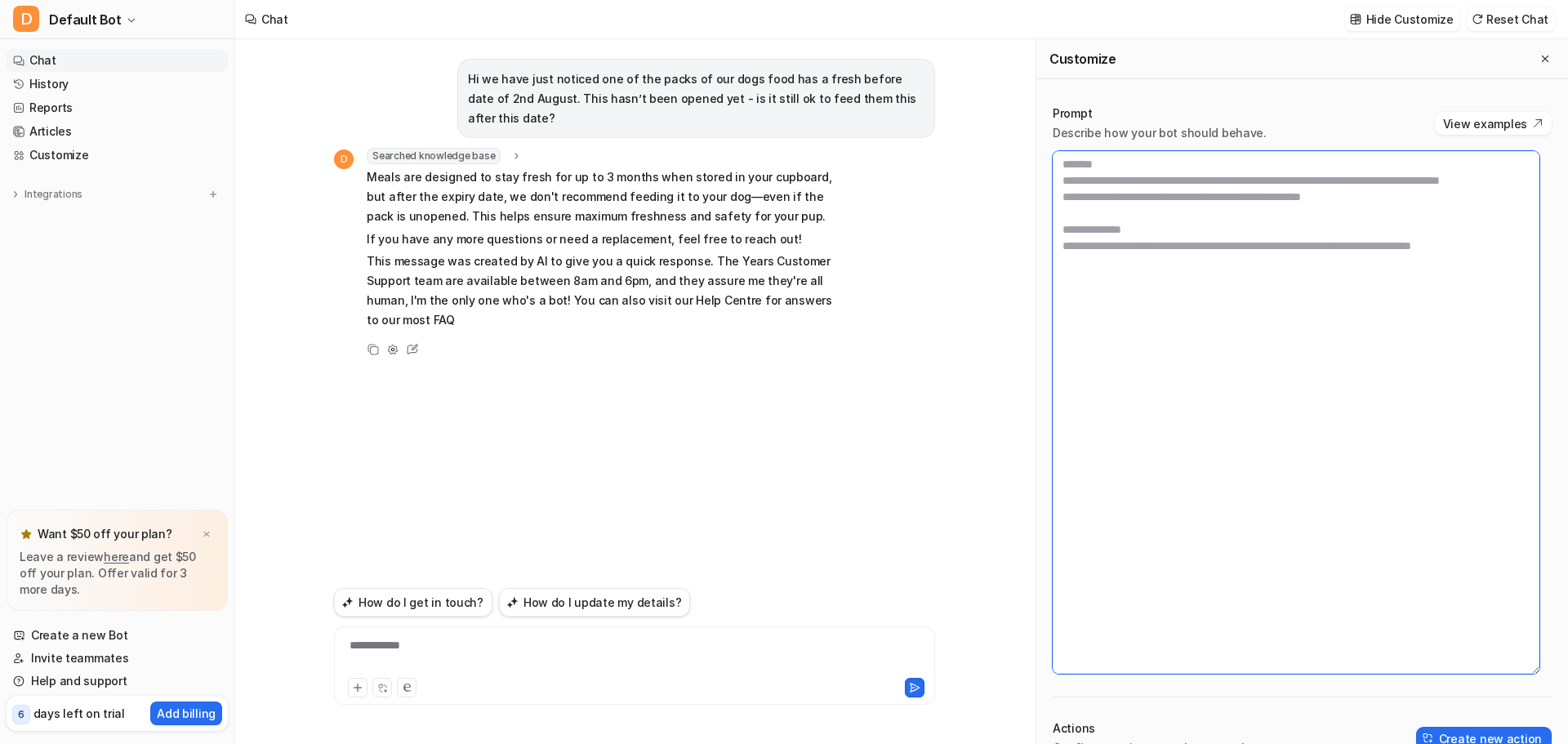 drag, startPoint x: 1074, startPoint y: 327, endPoint x: 1060, endPoint y: 327, distance: 14 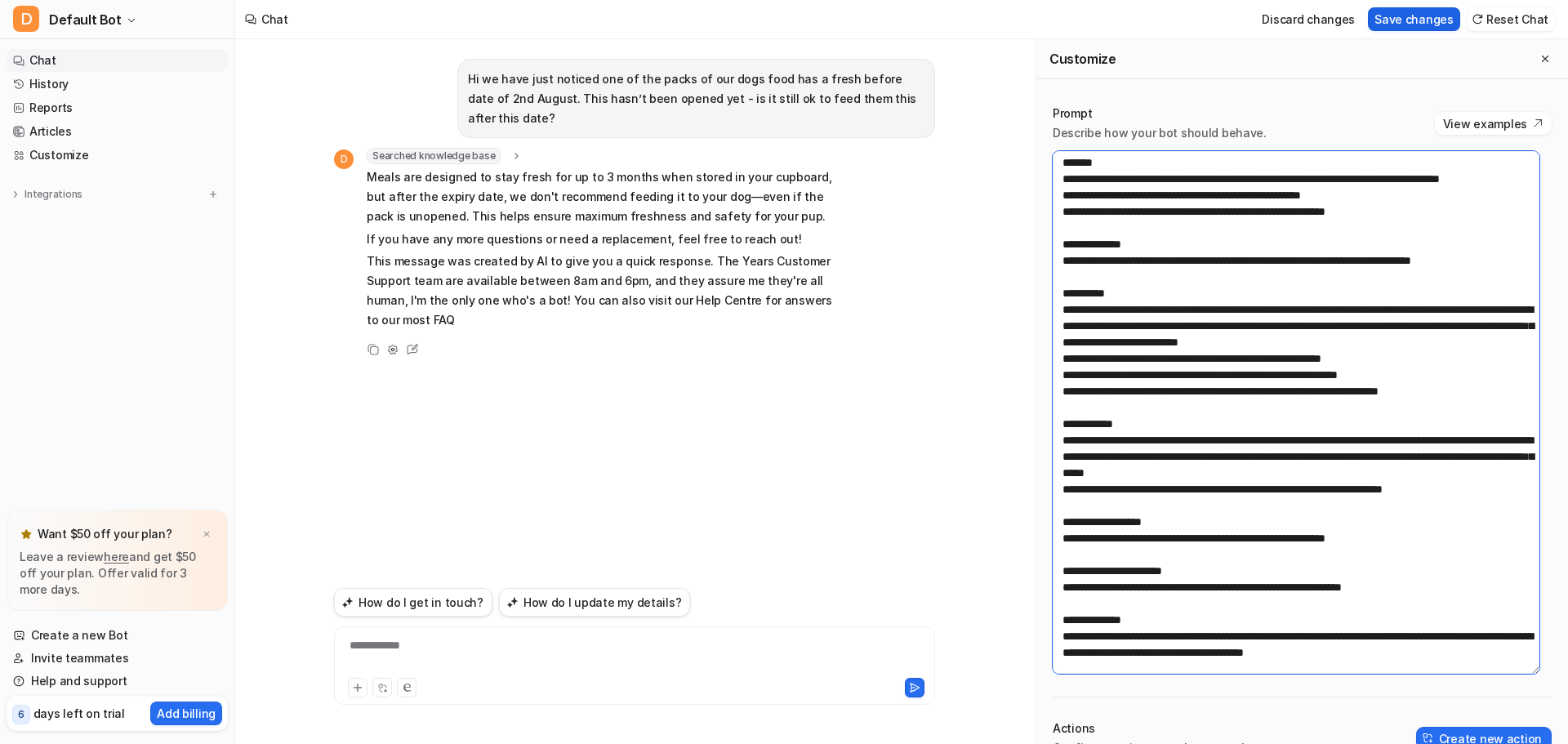 type on "**********" 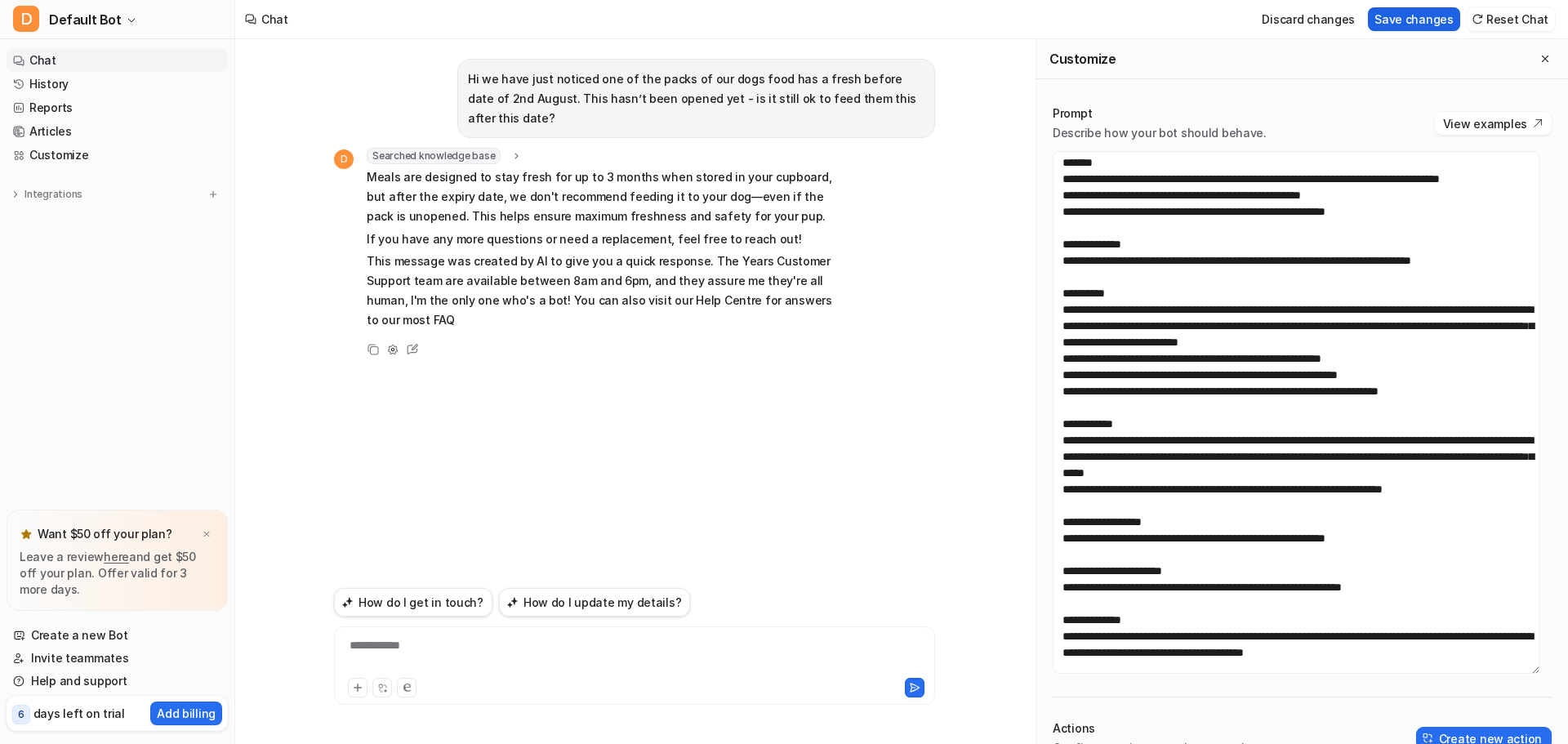 click on "Save changes" at bounding box center (1414, 19) 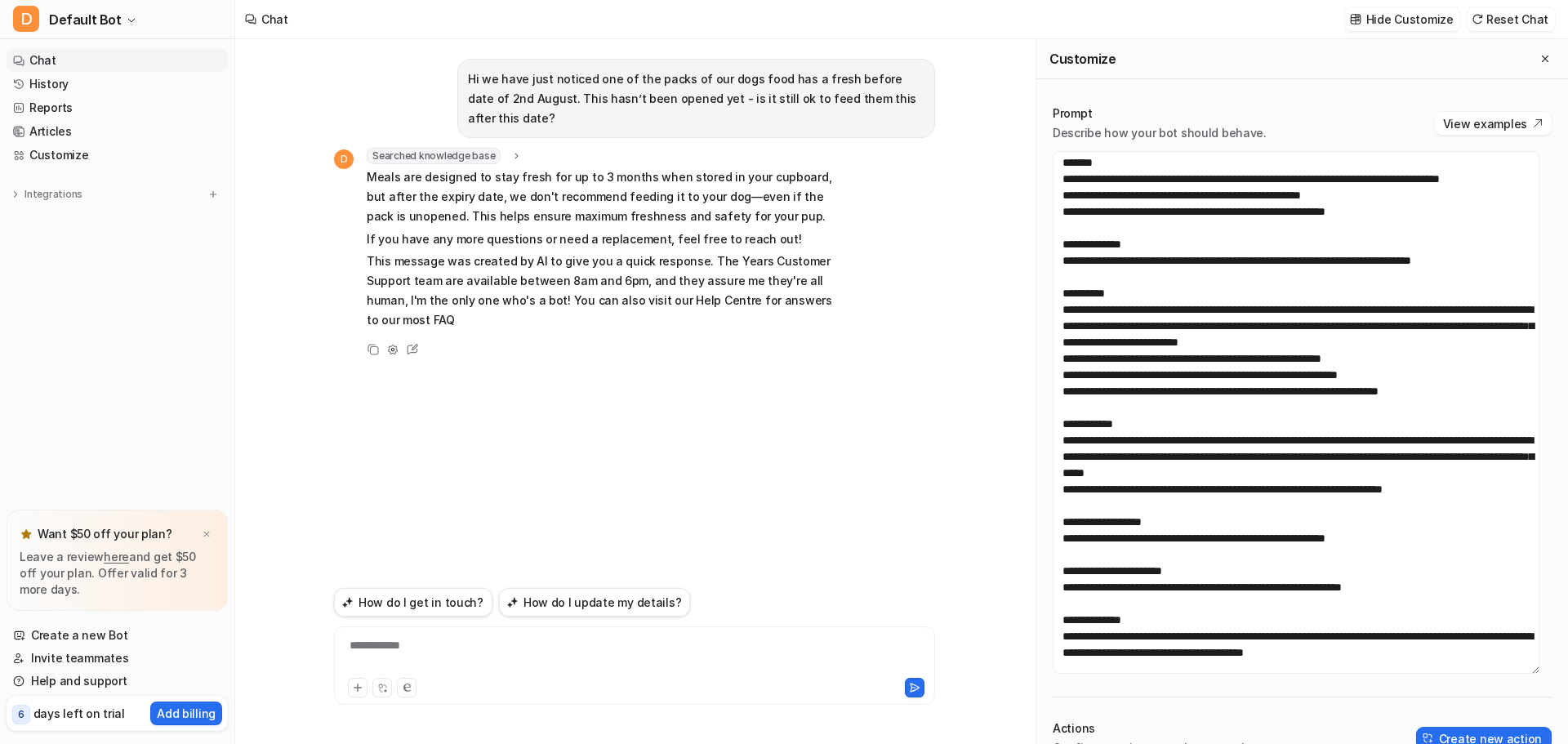 click on "Reset Chat" at bounding box center (1511, 19) 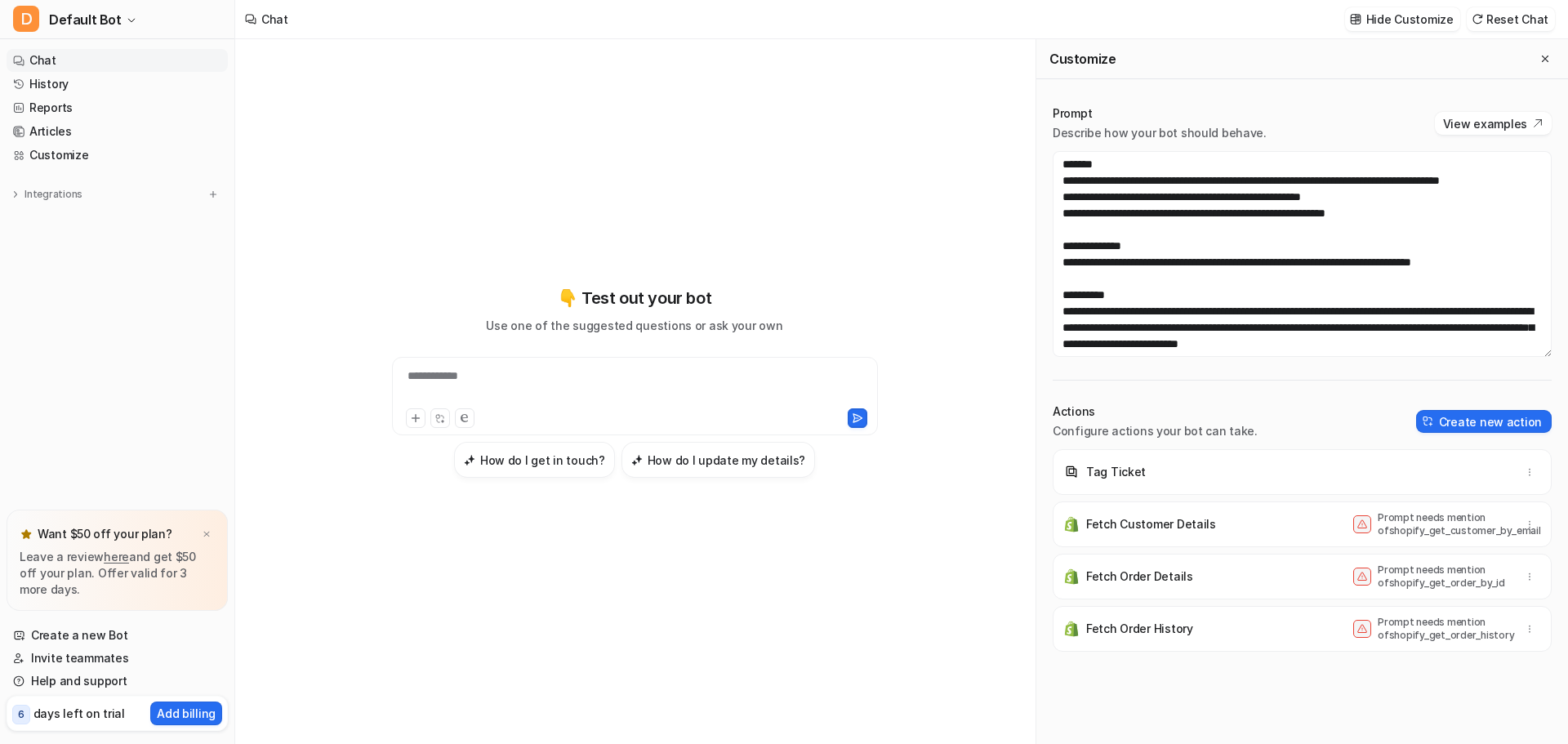 click on "**********" at bounding box center (635, 386) 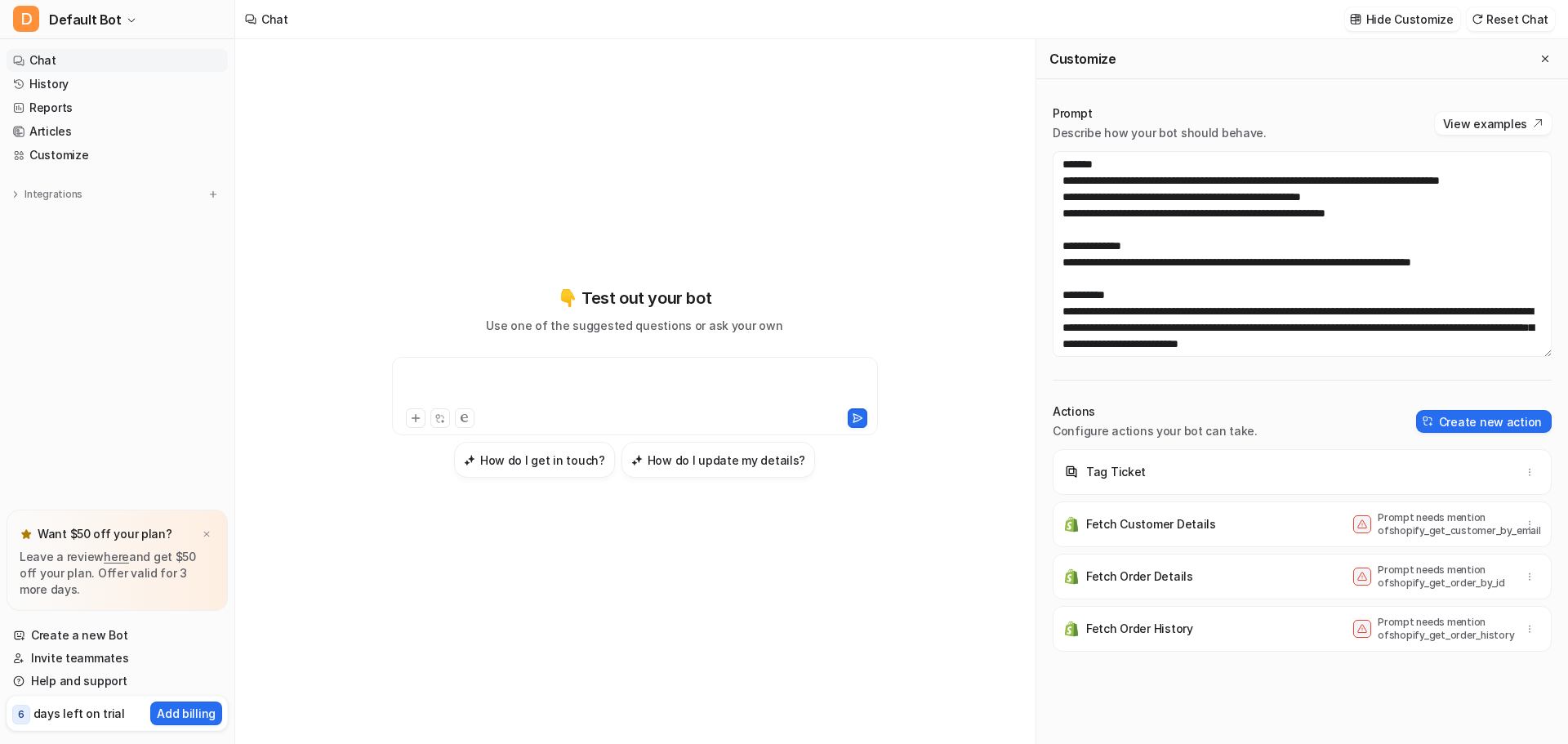paste 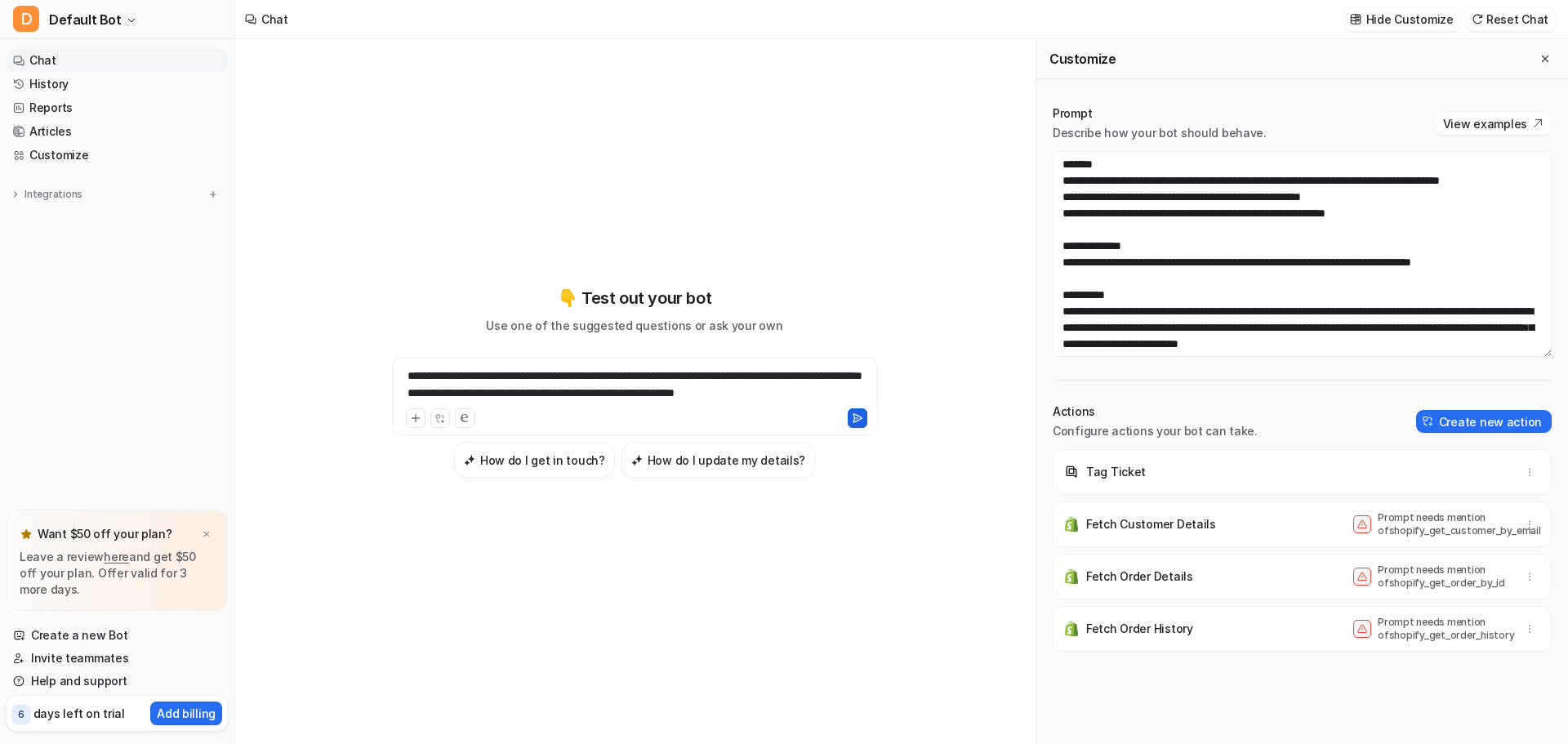 click 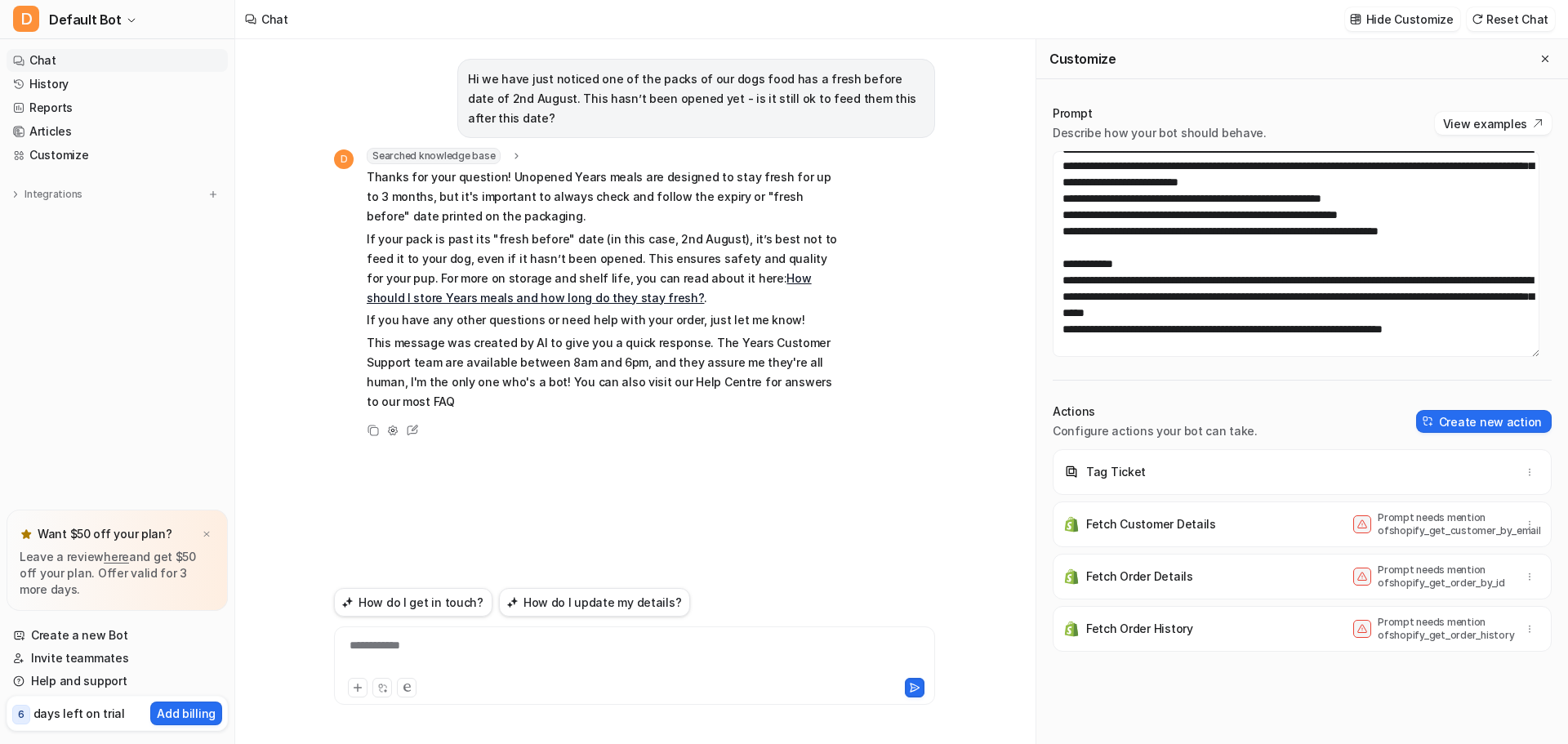 scroll, scrollTop: 163, scrollLeft: 0, axis: vertical 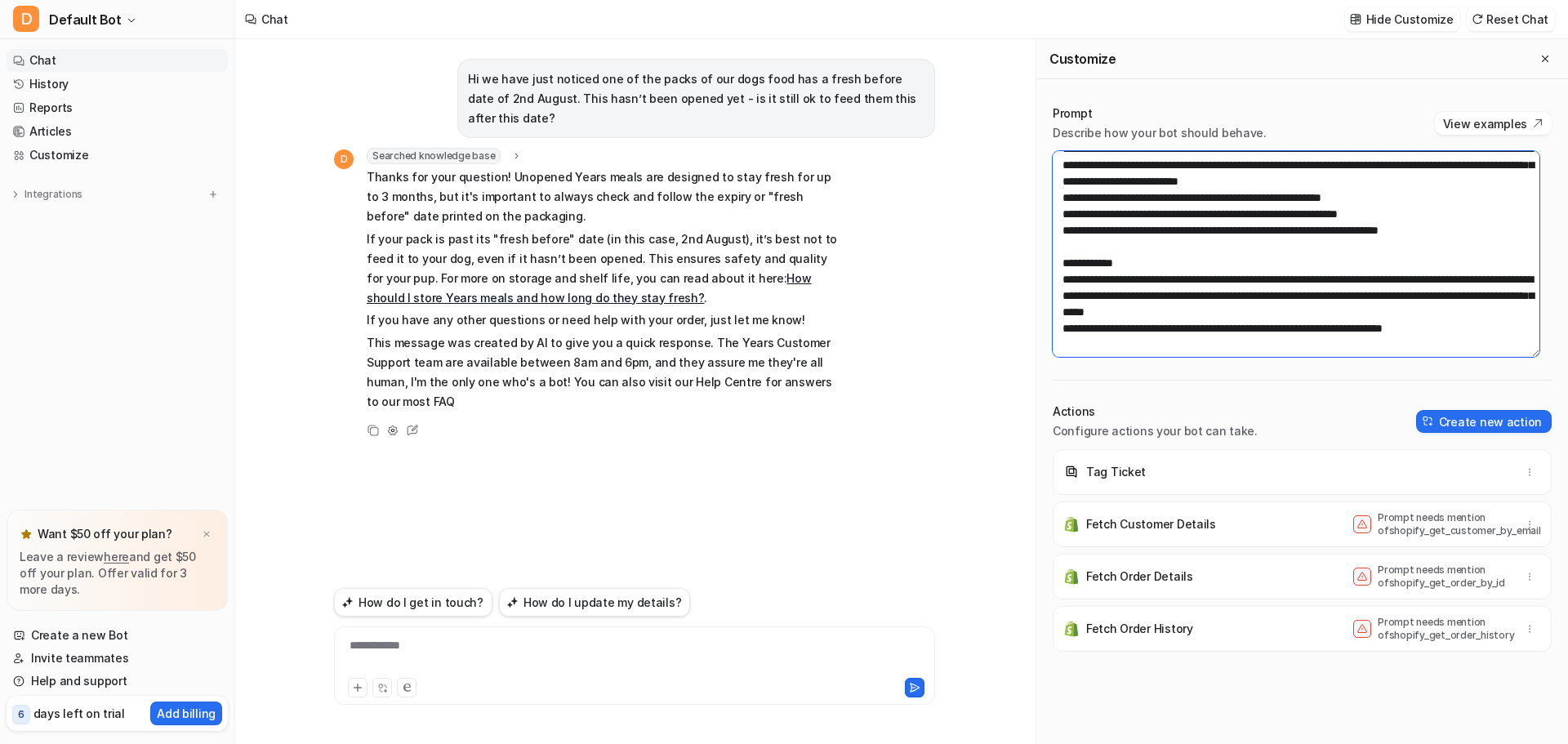 drag, startPoint x: 1320, startPoint y: 246, endPoint x: 1070, endPoint y: 247, distance: 250.002 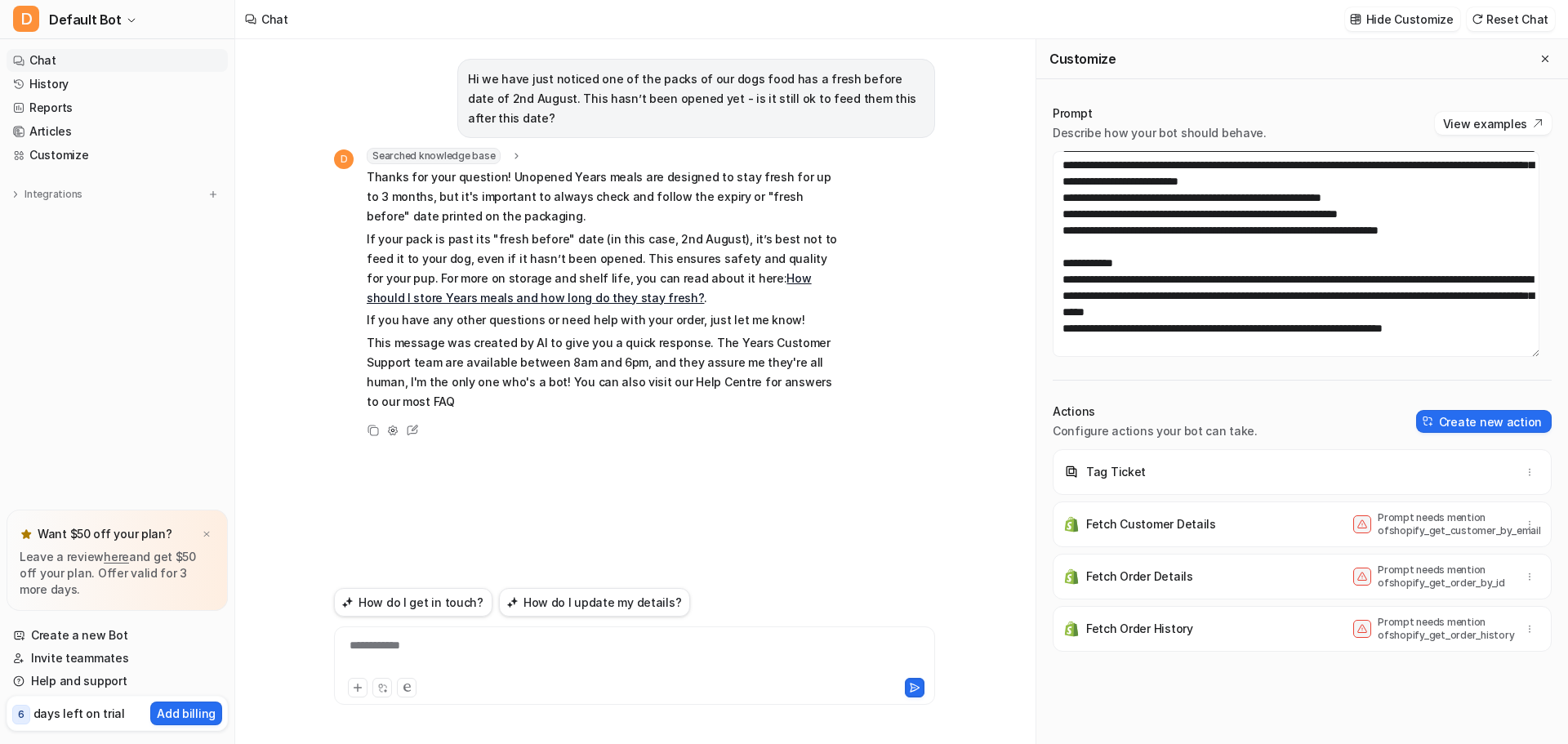 click on "**********" at bounding box center (635, 656) 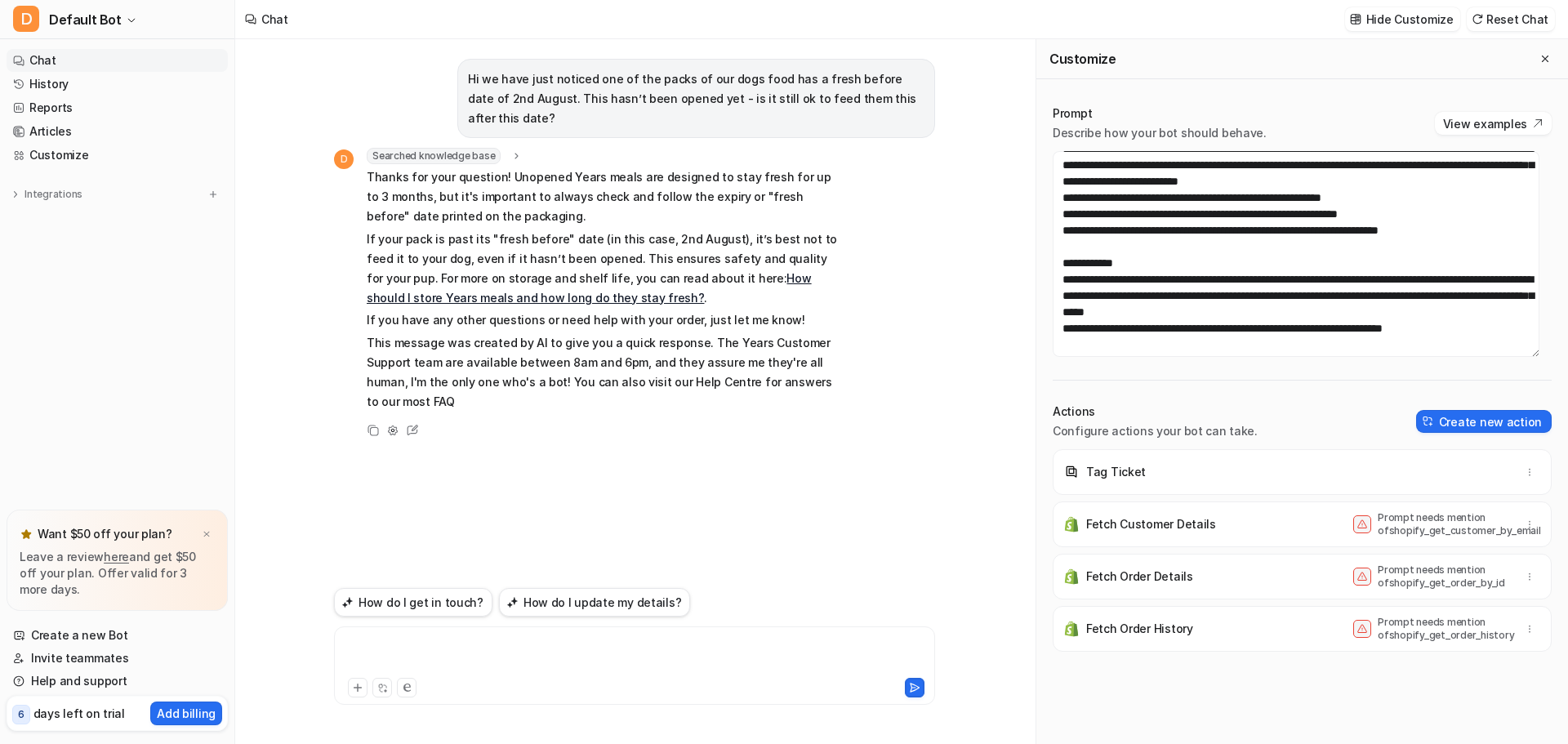 paste 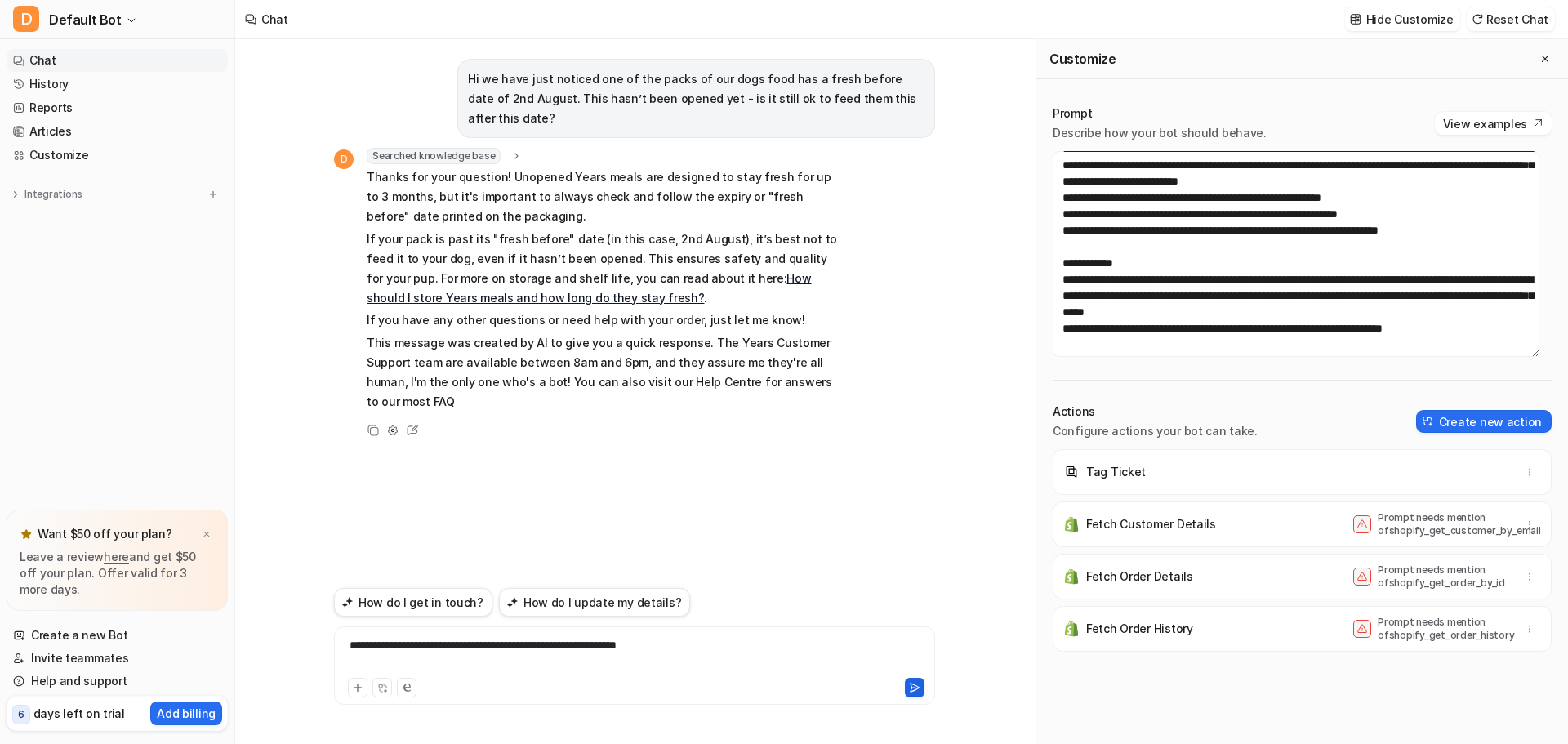click 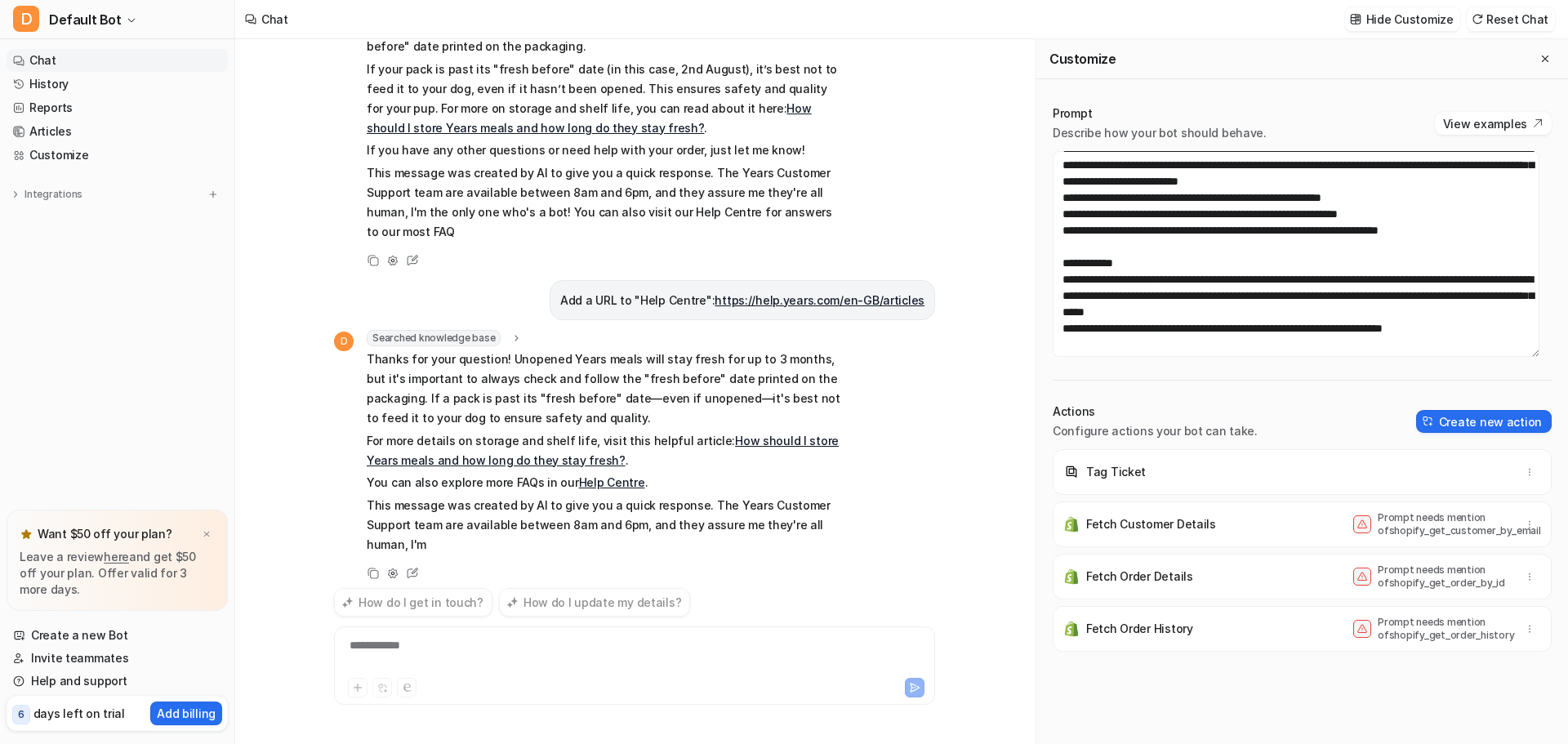 scroll, scrollTop: 189, scrollLeft: 0, axis: vertical 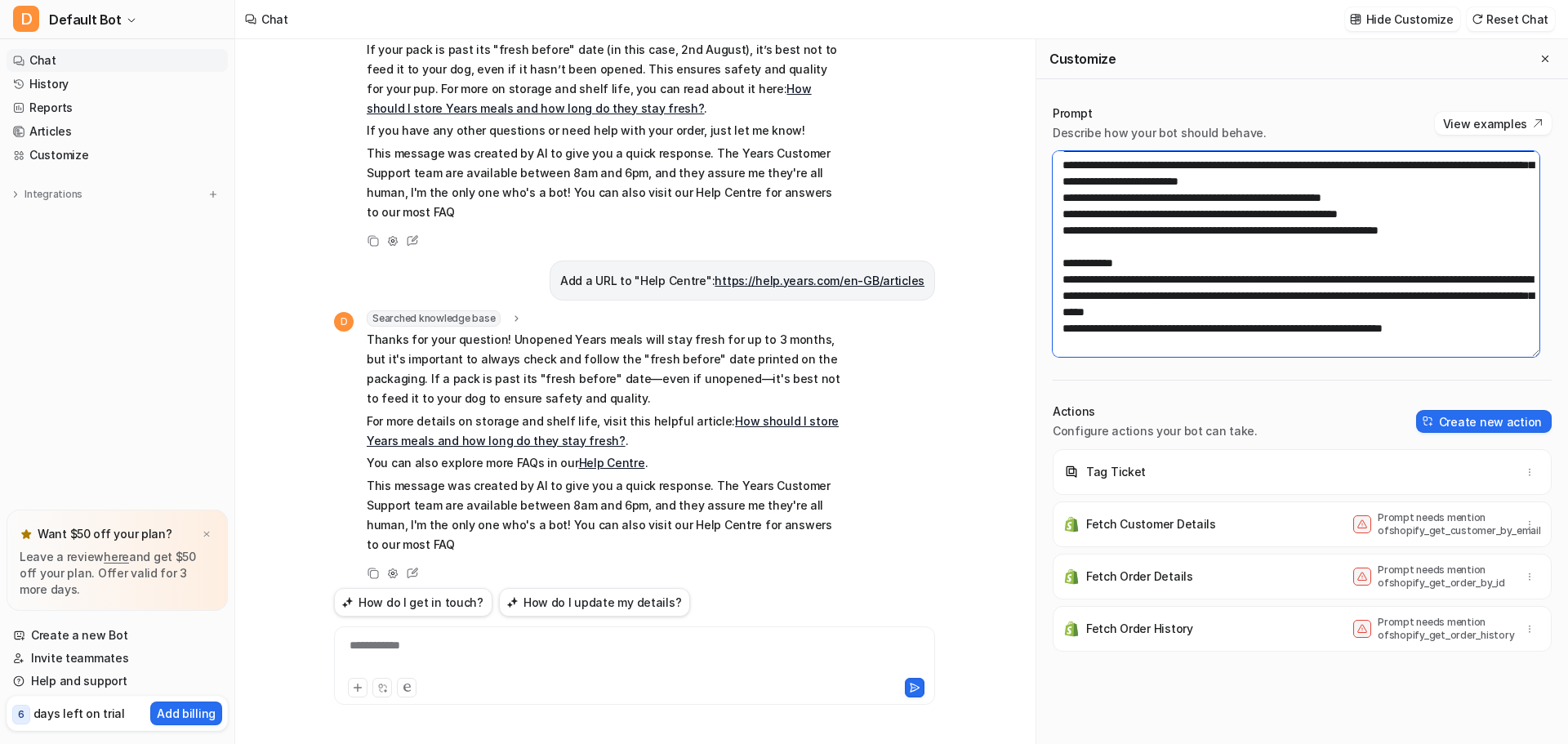 drag, startPoint x: 1451, startPoint y: 264, endPoint x: 1070, endPoint y: 266, distance: 381.00525 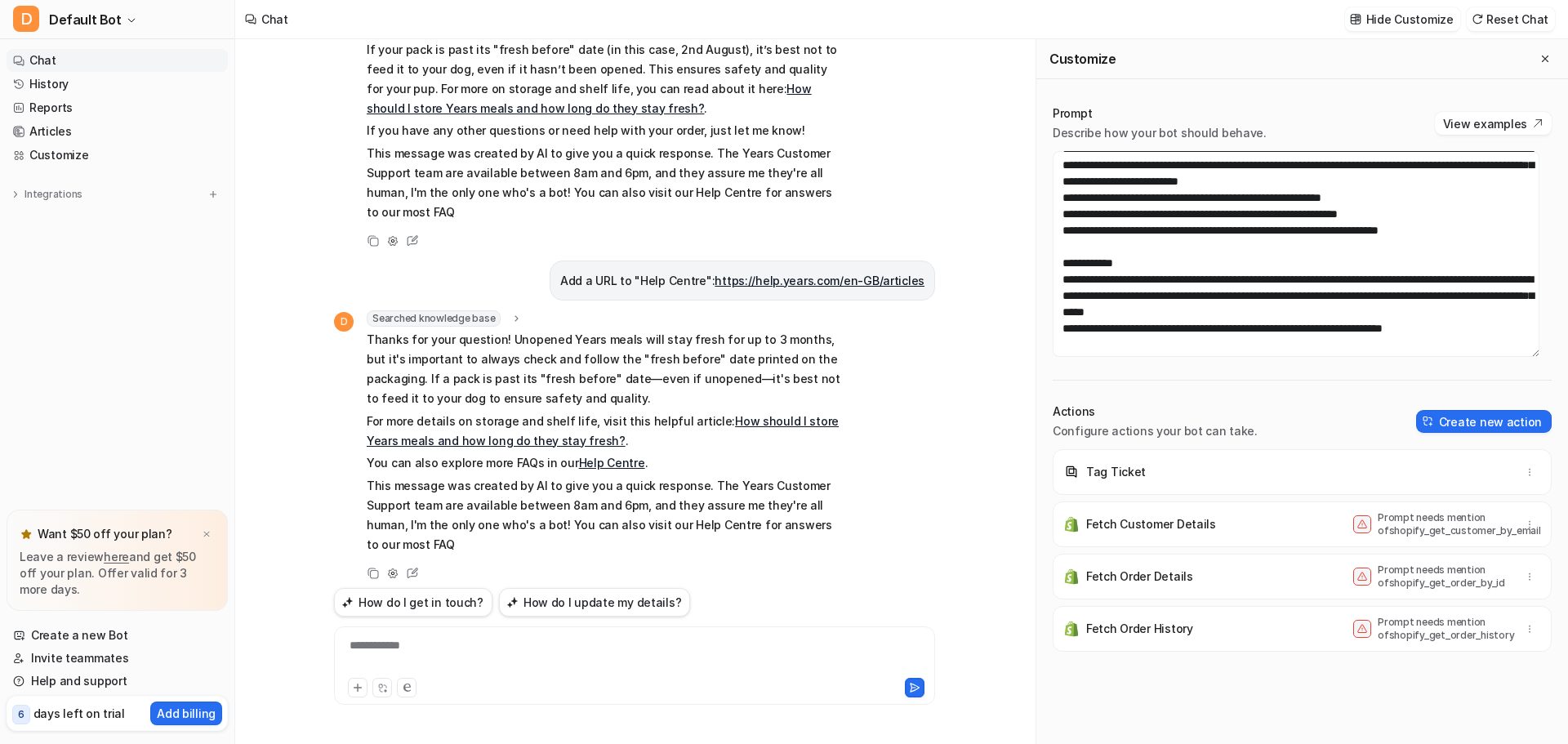 click on "**********" at bounding box center (635, 656) 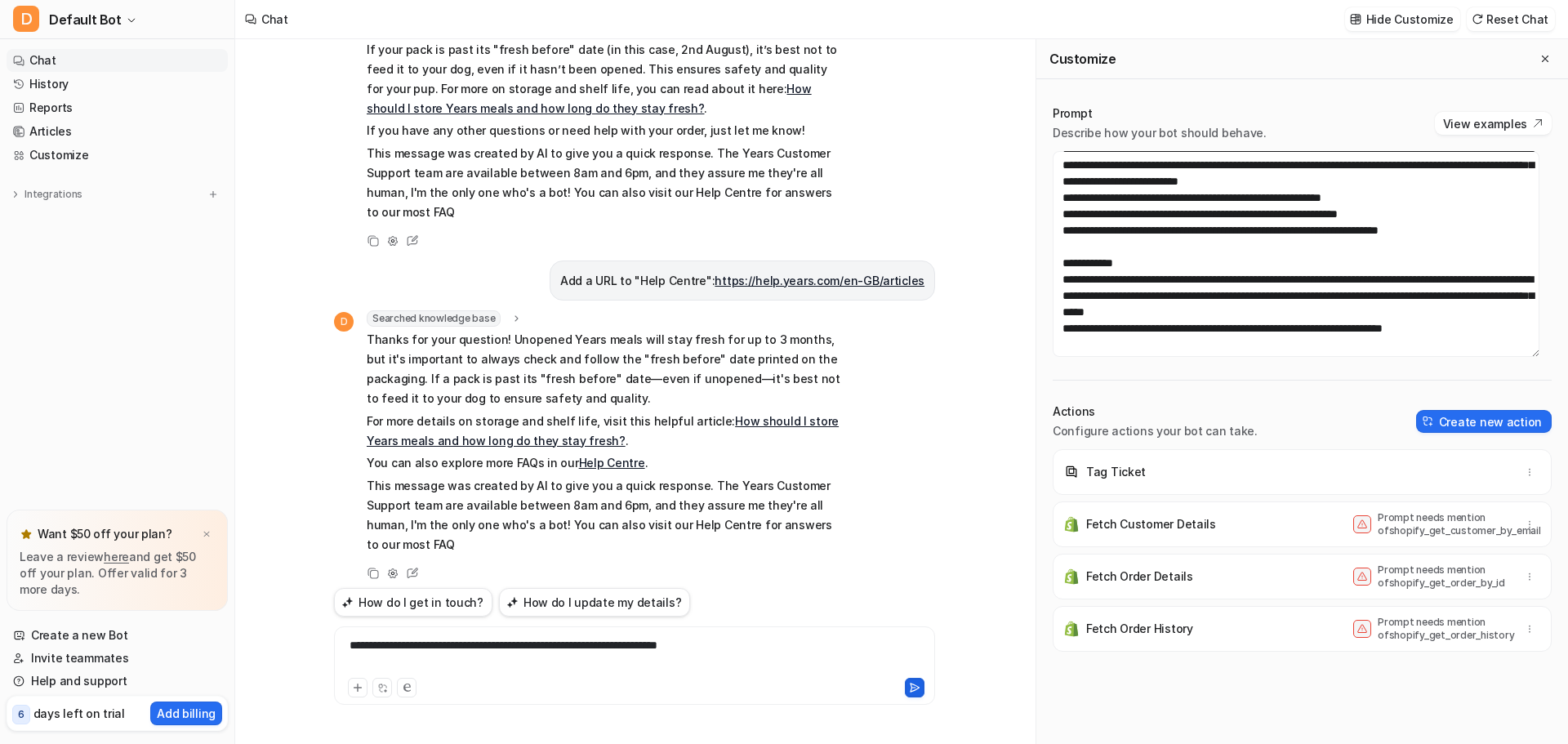 click 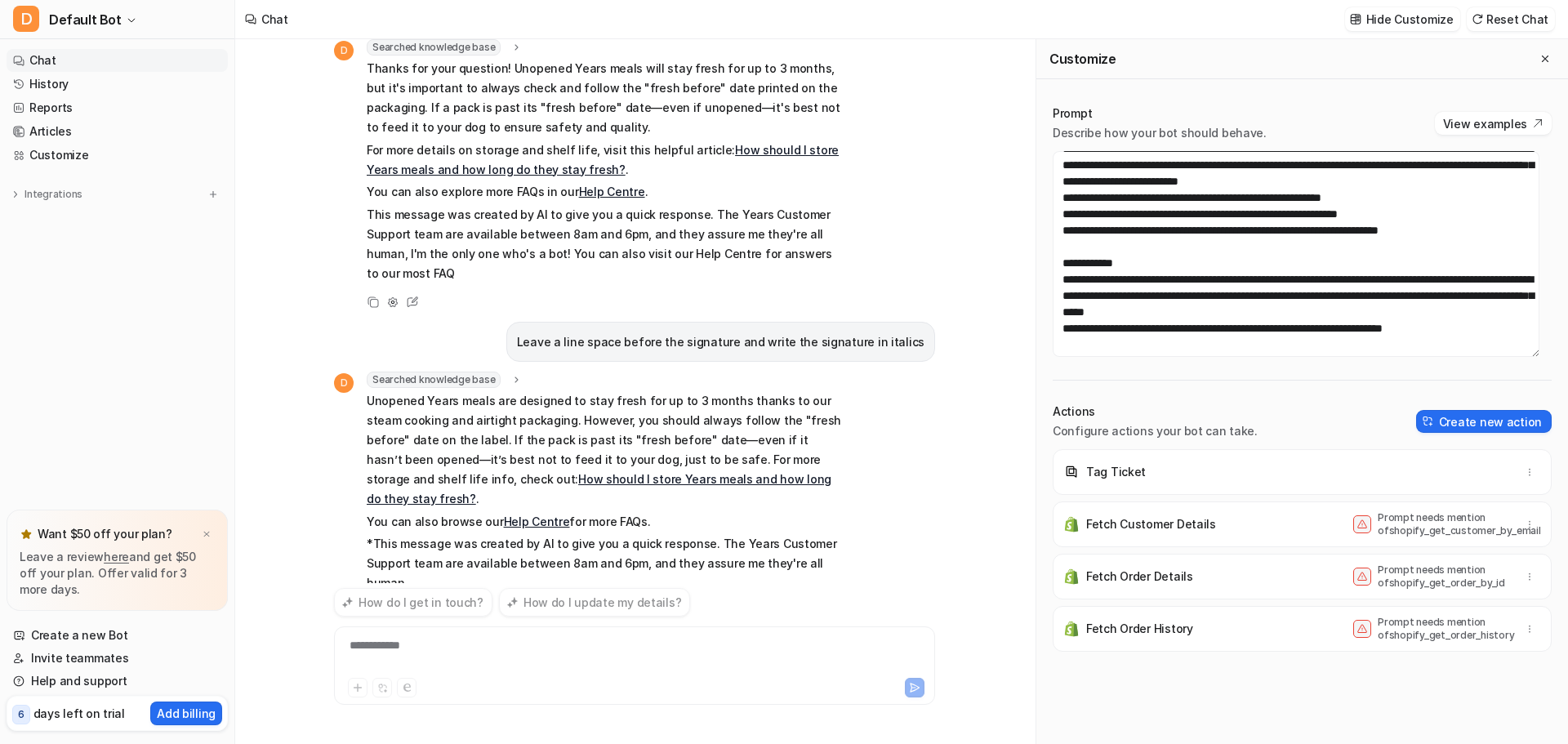 scroll, scrollTop: 500, scrollLeft: 0, axis: vertical 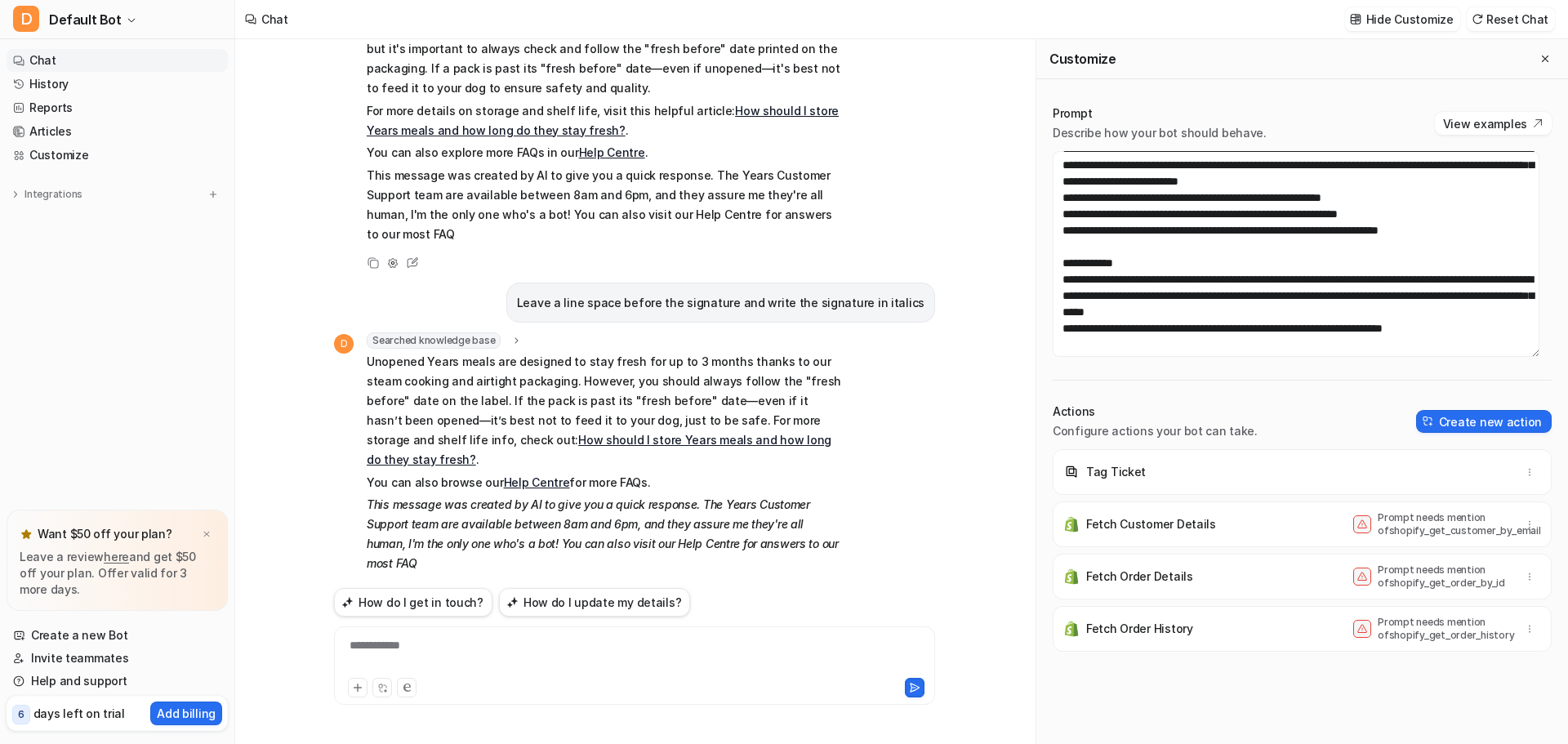 click on "**********" at bounding box center [635, 656] 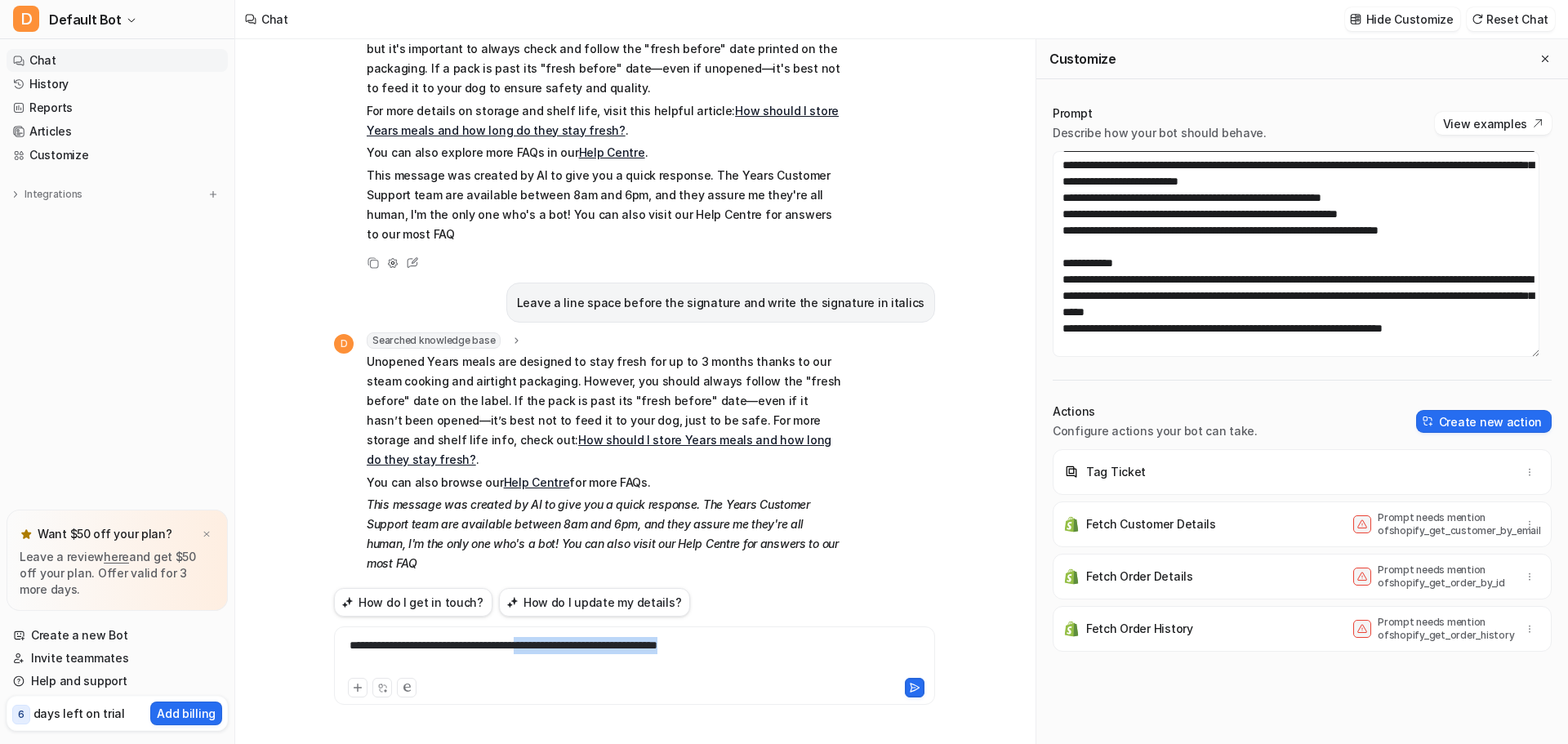 drag, startPoint x: 730, startPoint y: 644, endPoint x: 557, endPoint y: 649, distance: 173.07224 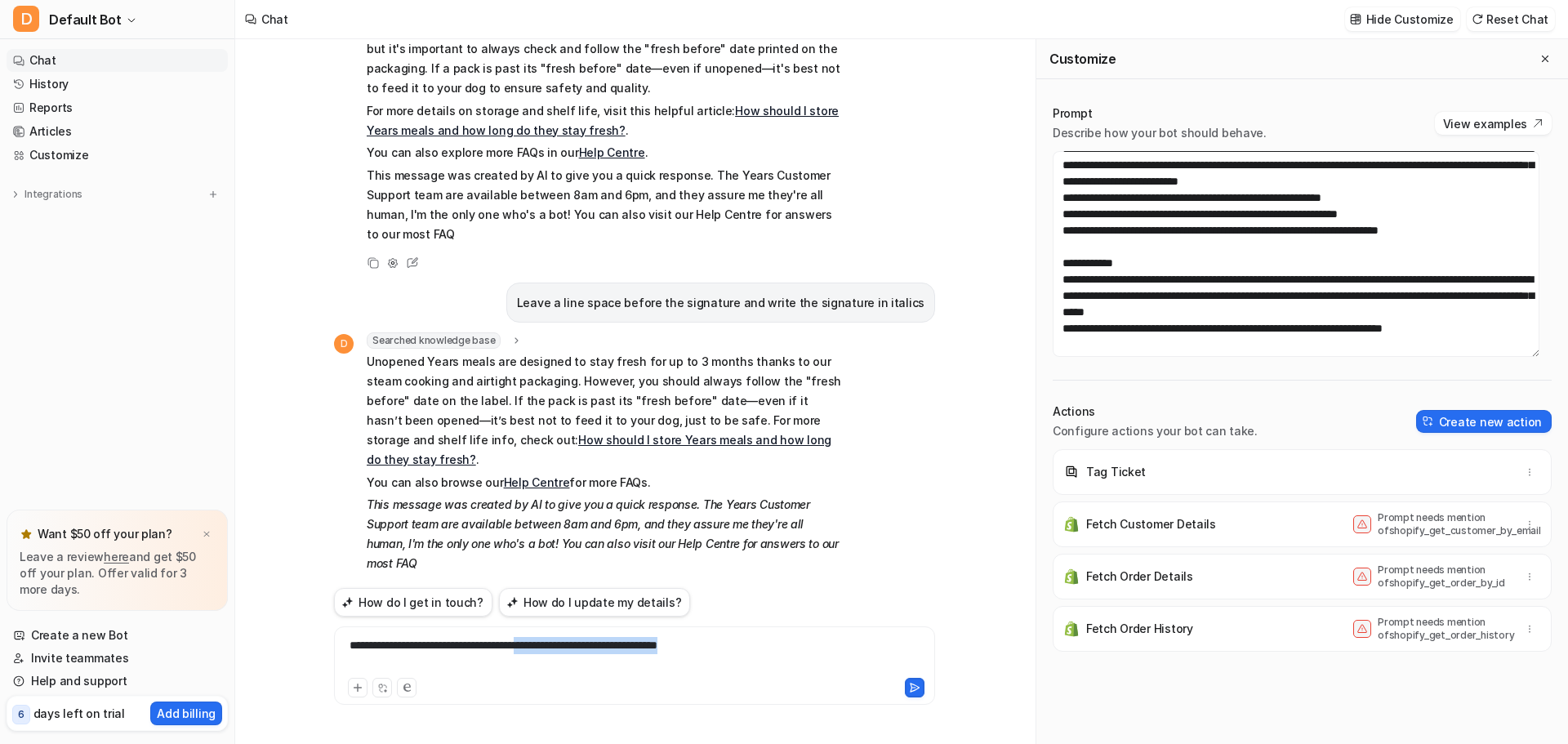 click on "**********" at bounding box center [635, 656] 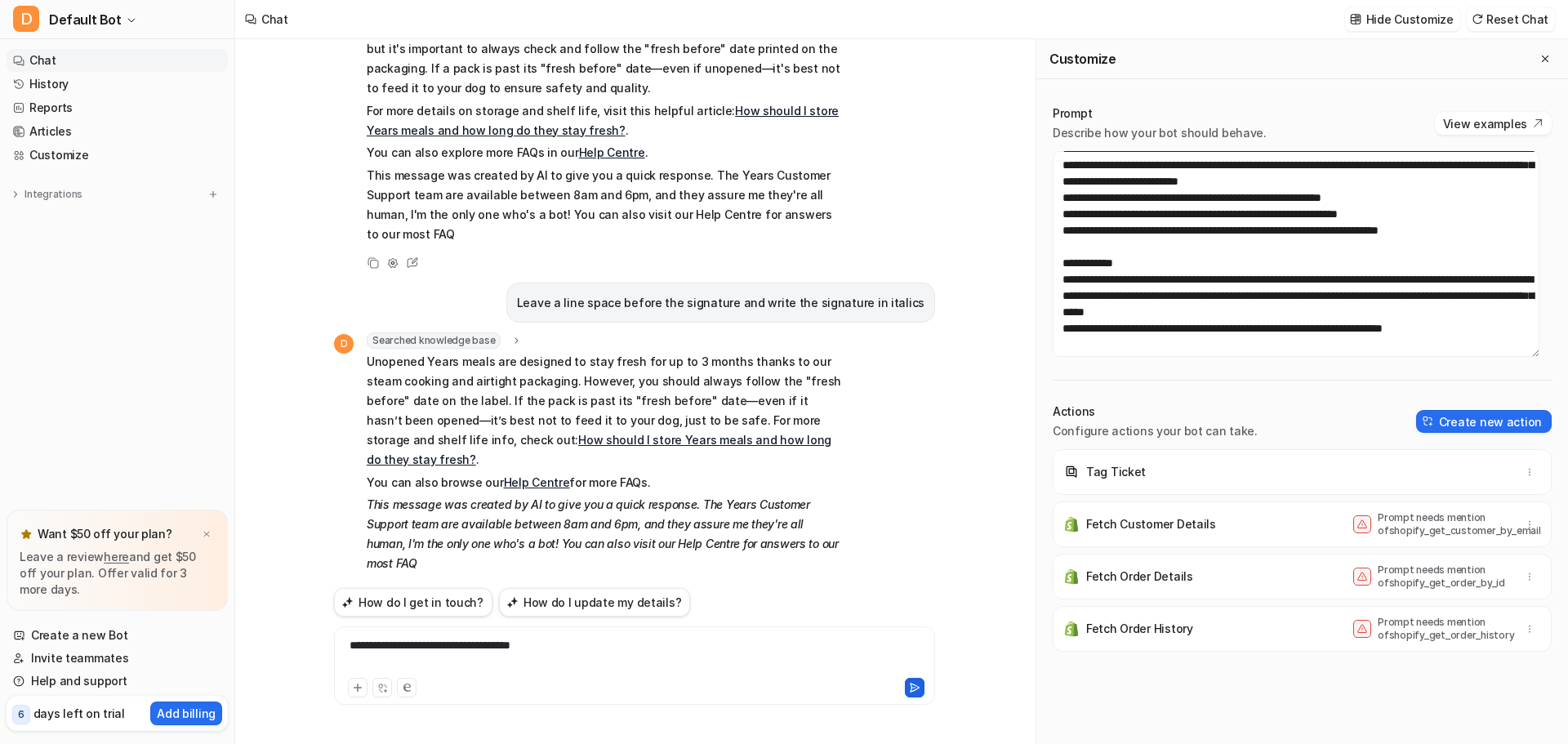 click at bounding box center [915, 688] 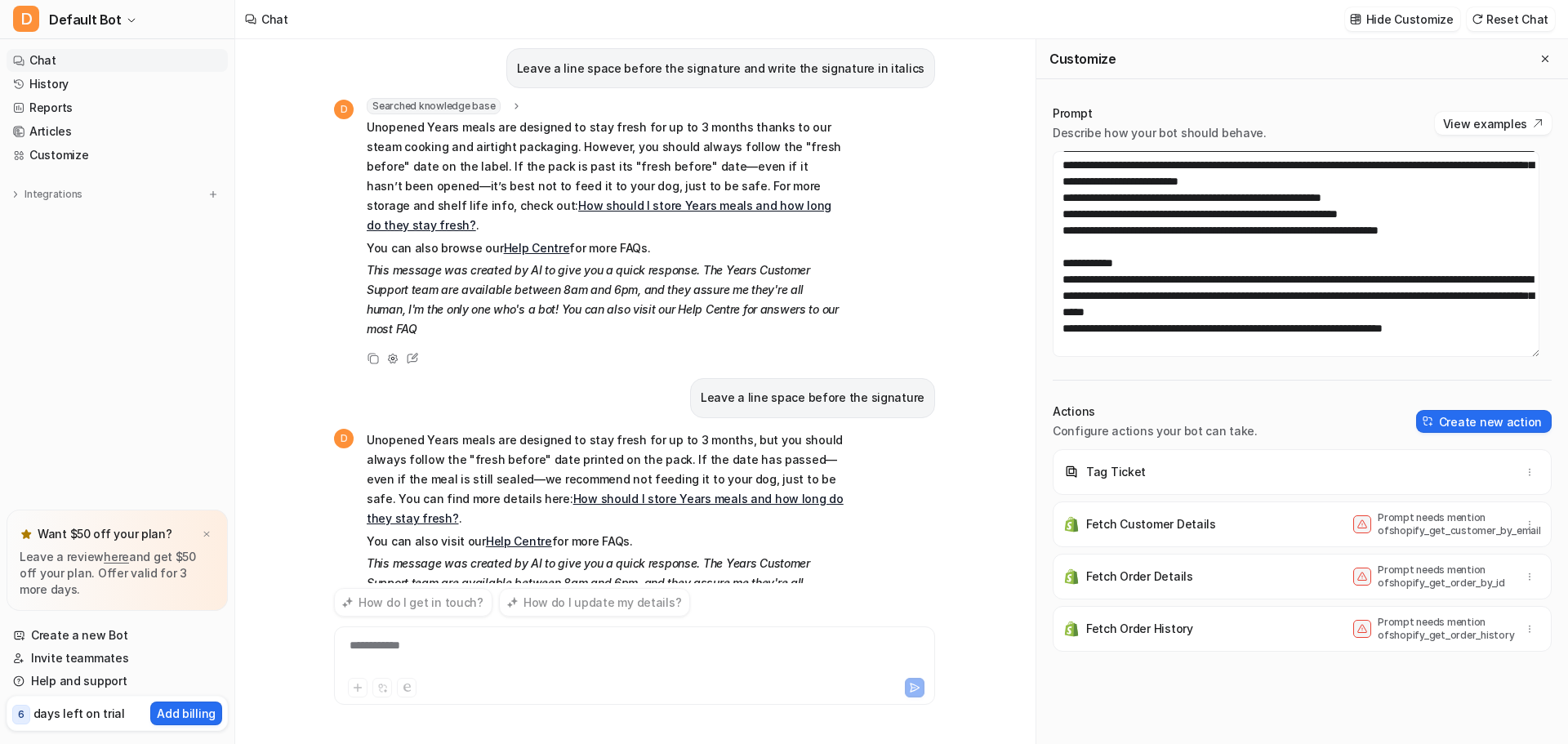scroll, scrollTop: 773, scrollLeft: 0, axis: vertical 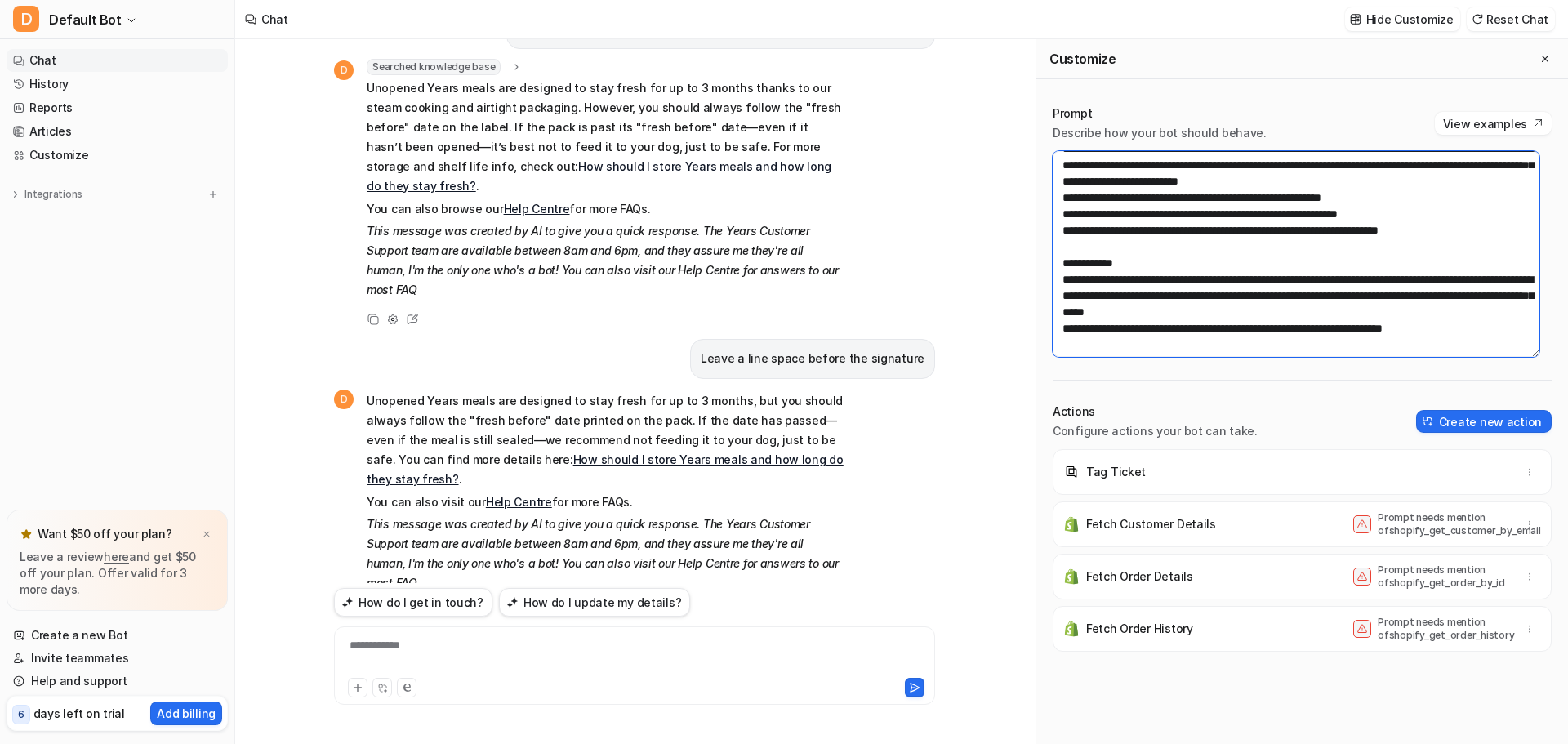 click at bounding box center (1296, 254) 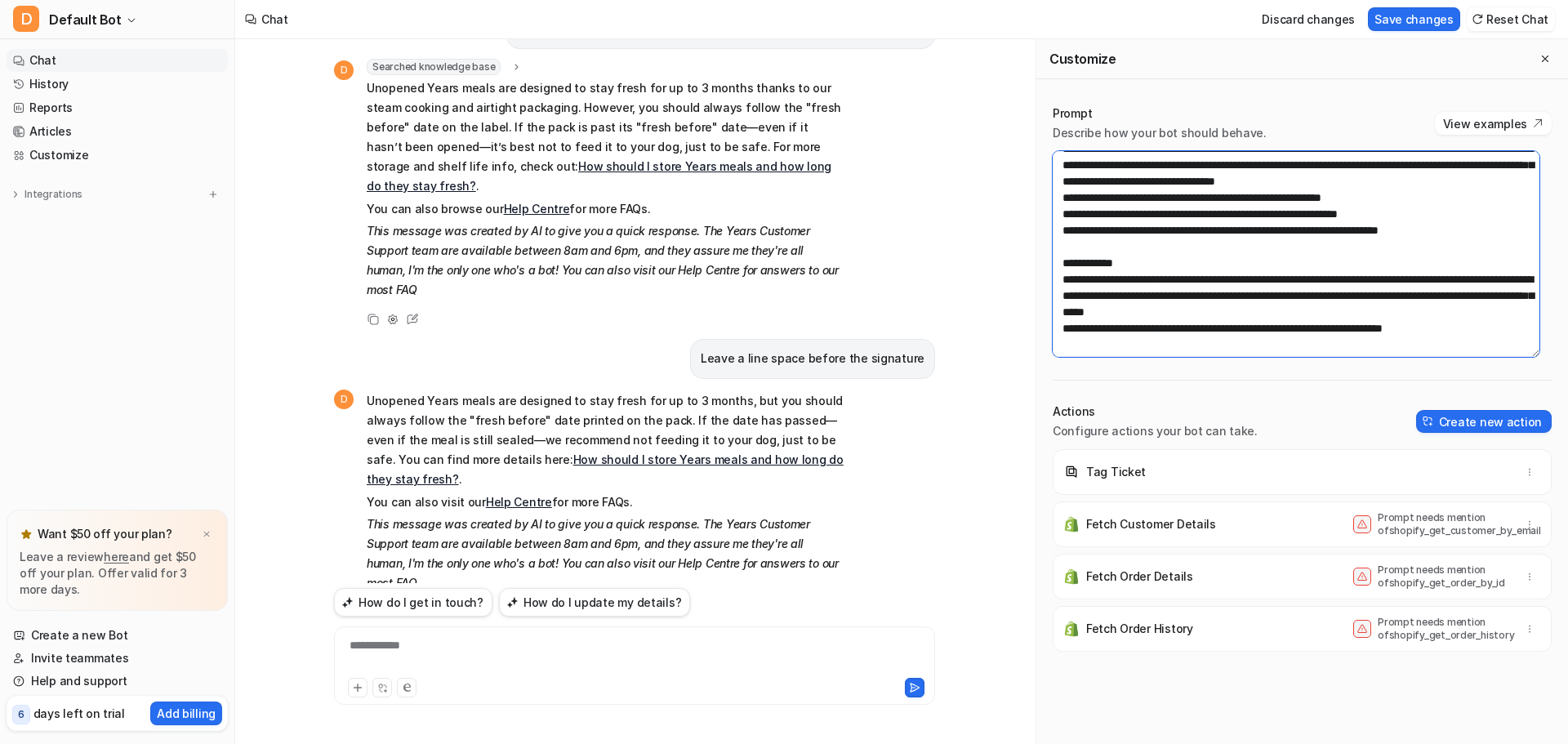 click at bounding box center (1296, 254) 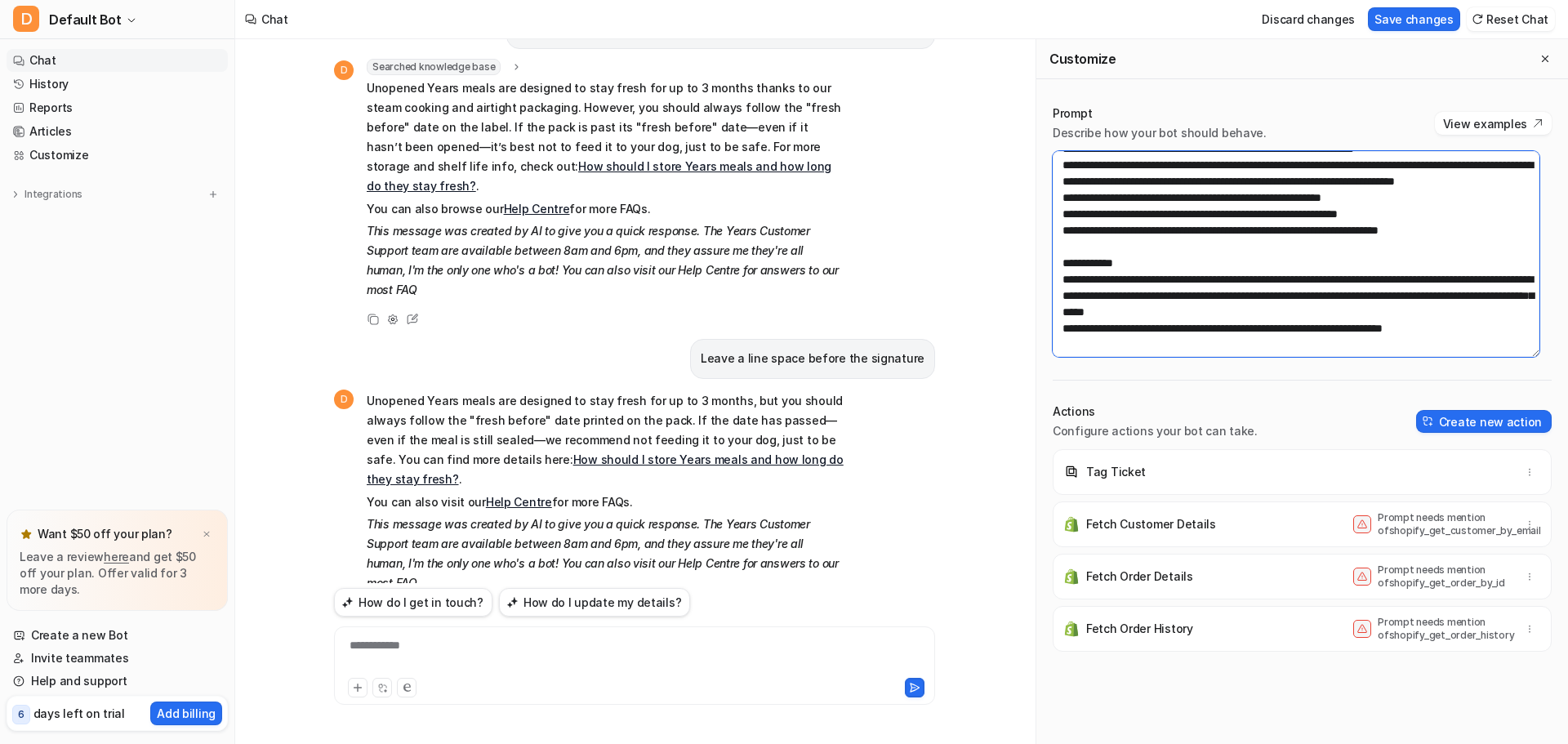 click at bounding box center (1296, 254) 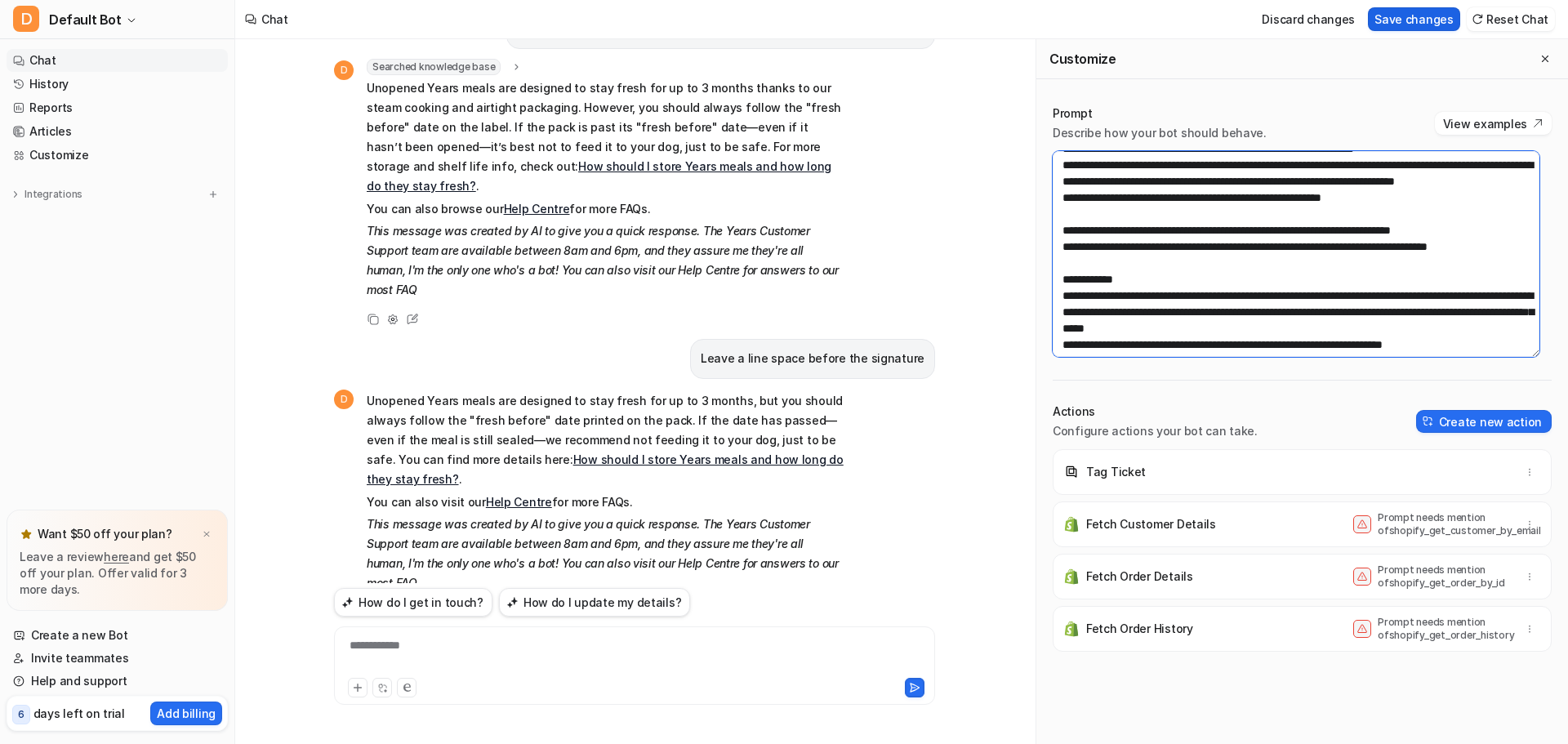 type on "**********" 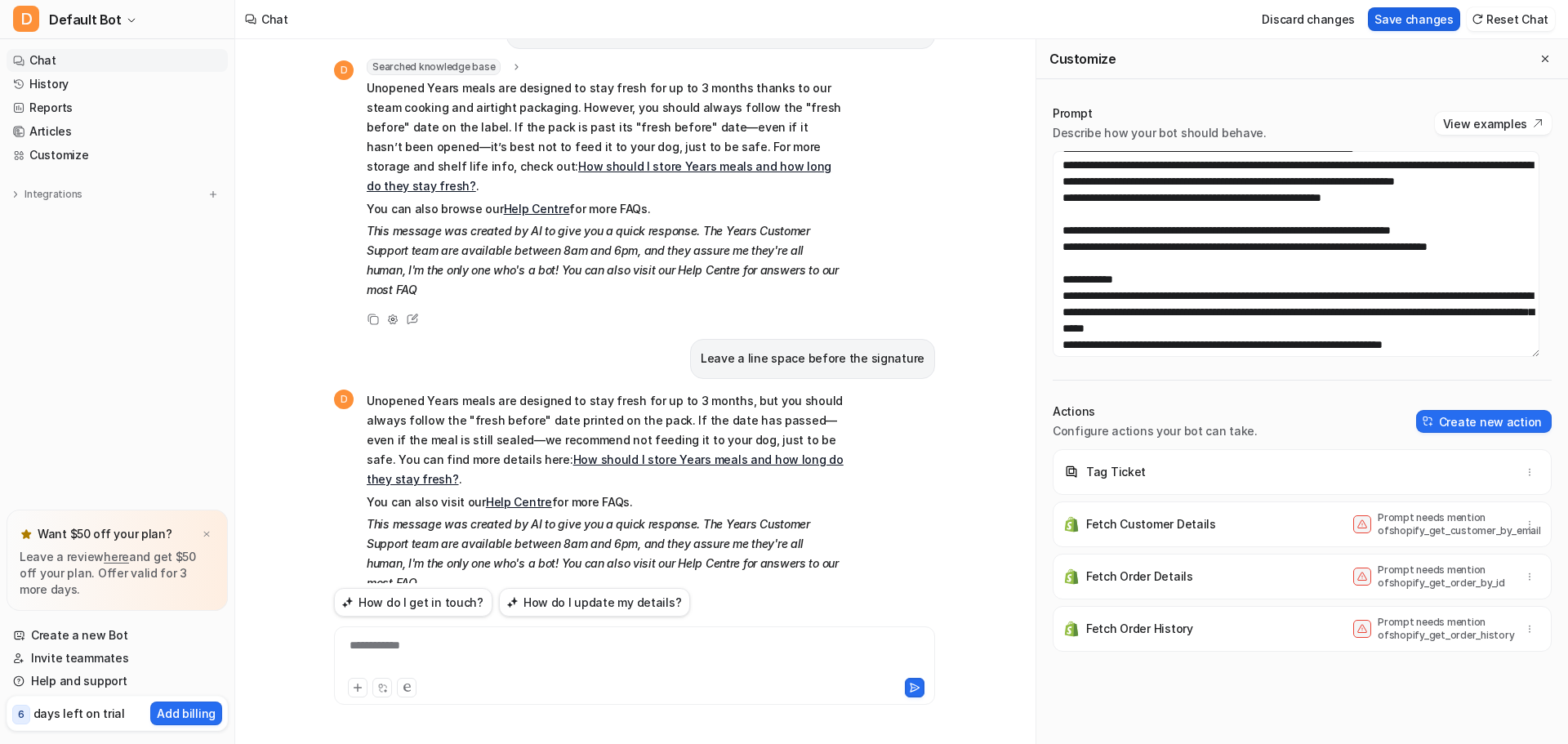 click on "Save changes" at bounding box center [1414, 19] 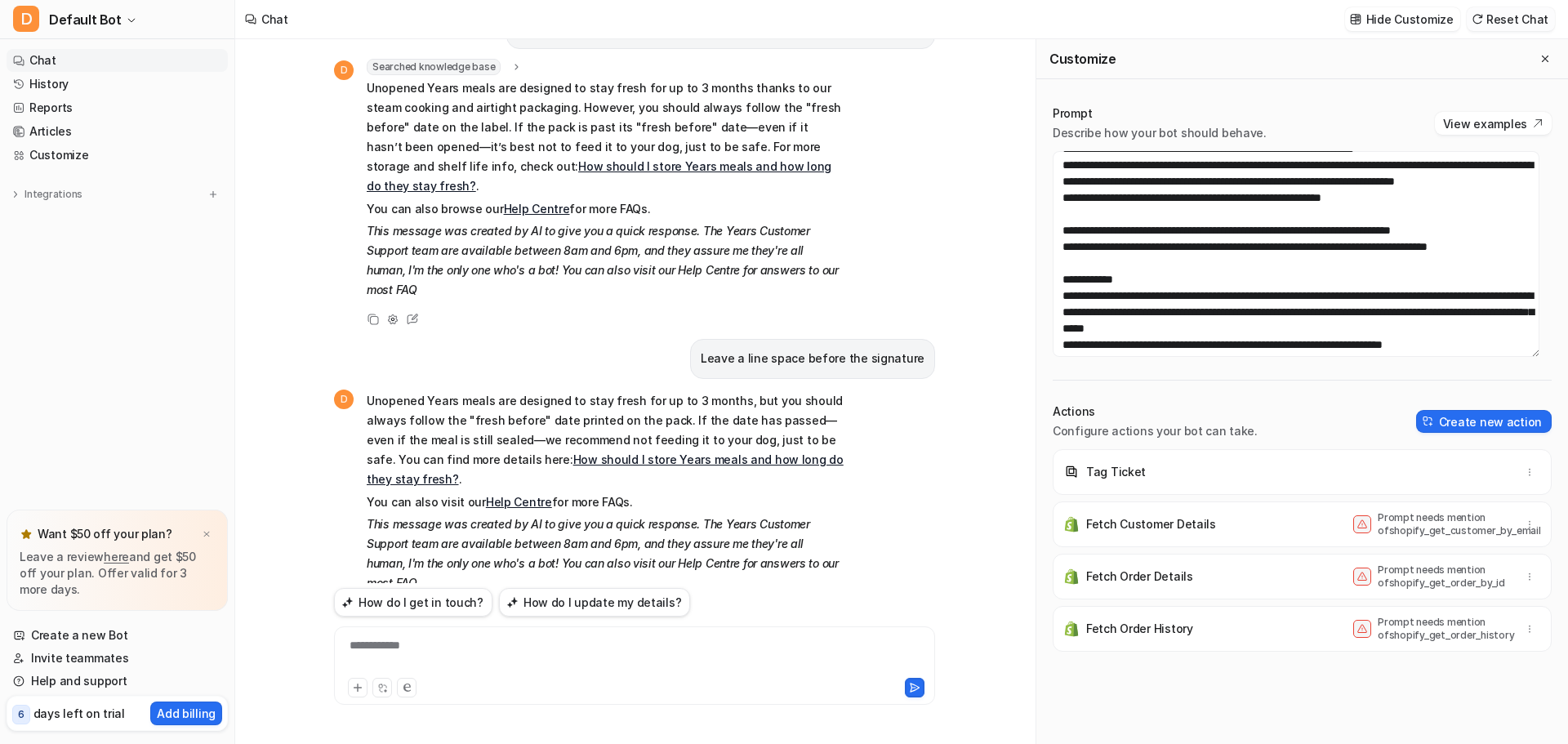click on "Reset Chat" at bounding box center (1511, 19) 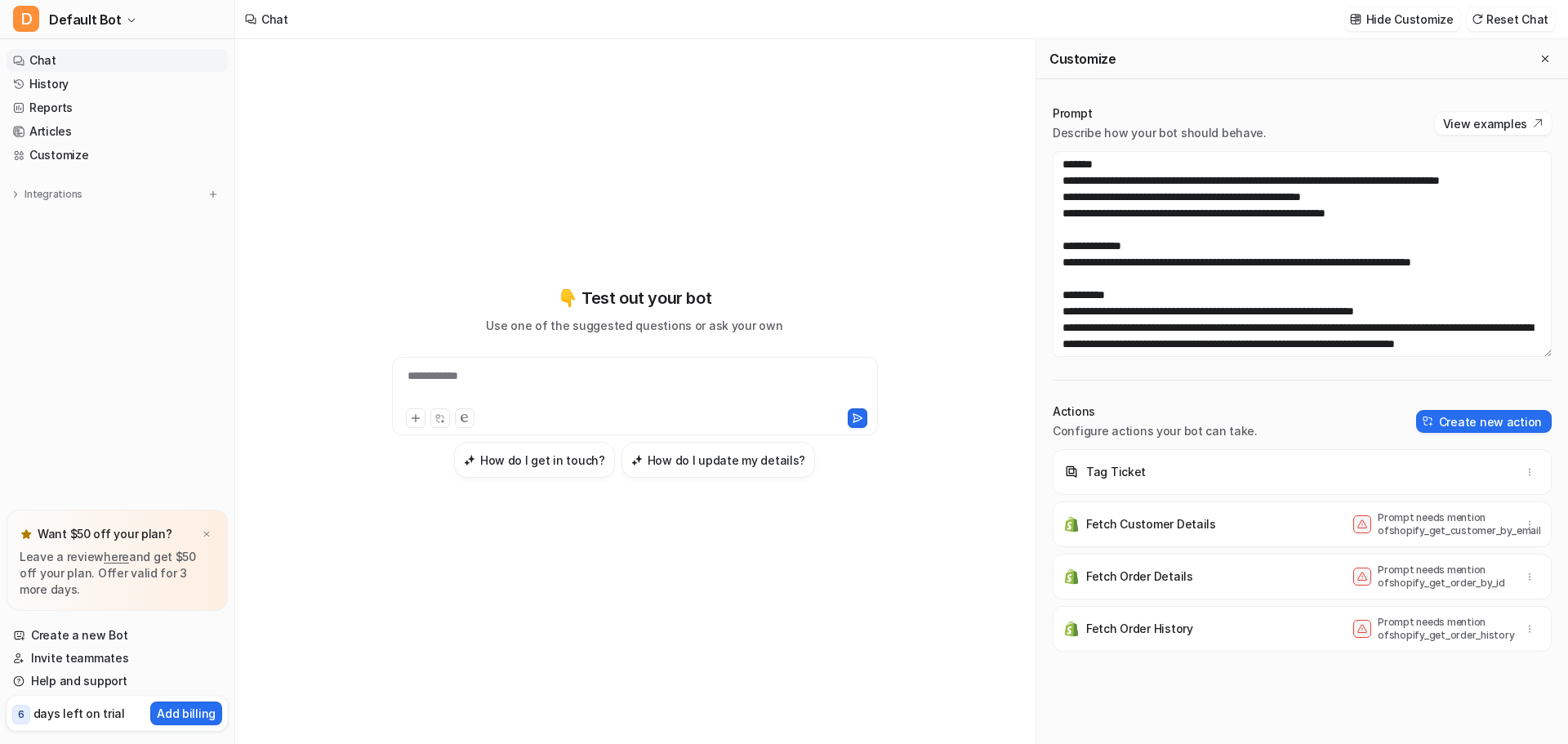 click on "**********" at bounding box center (635, 386) 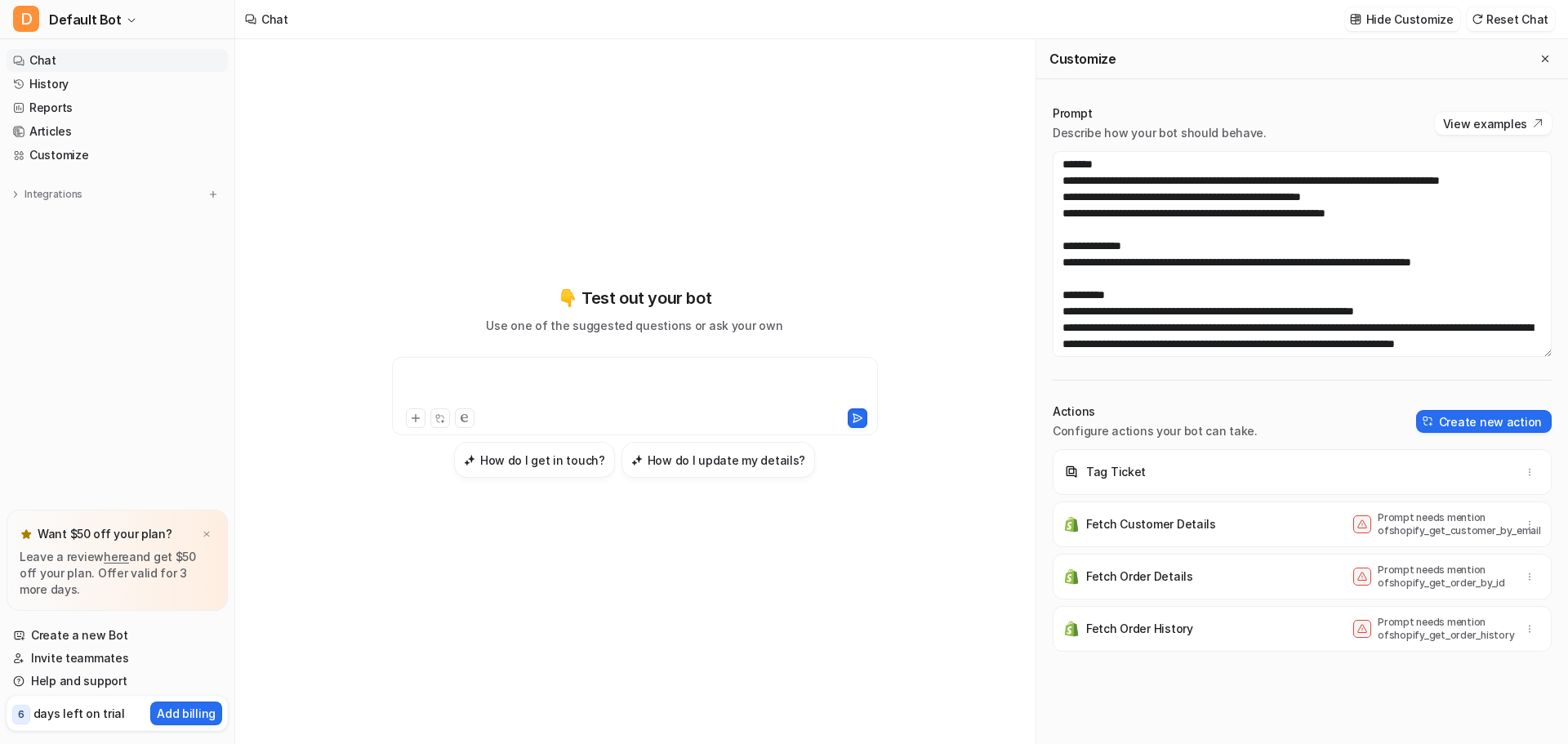 paste 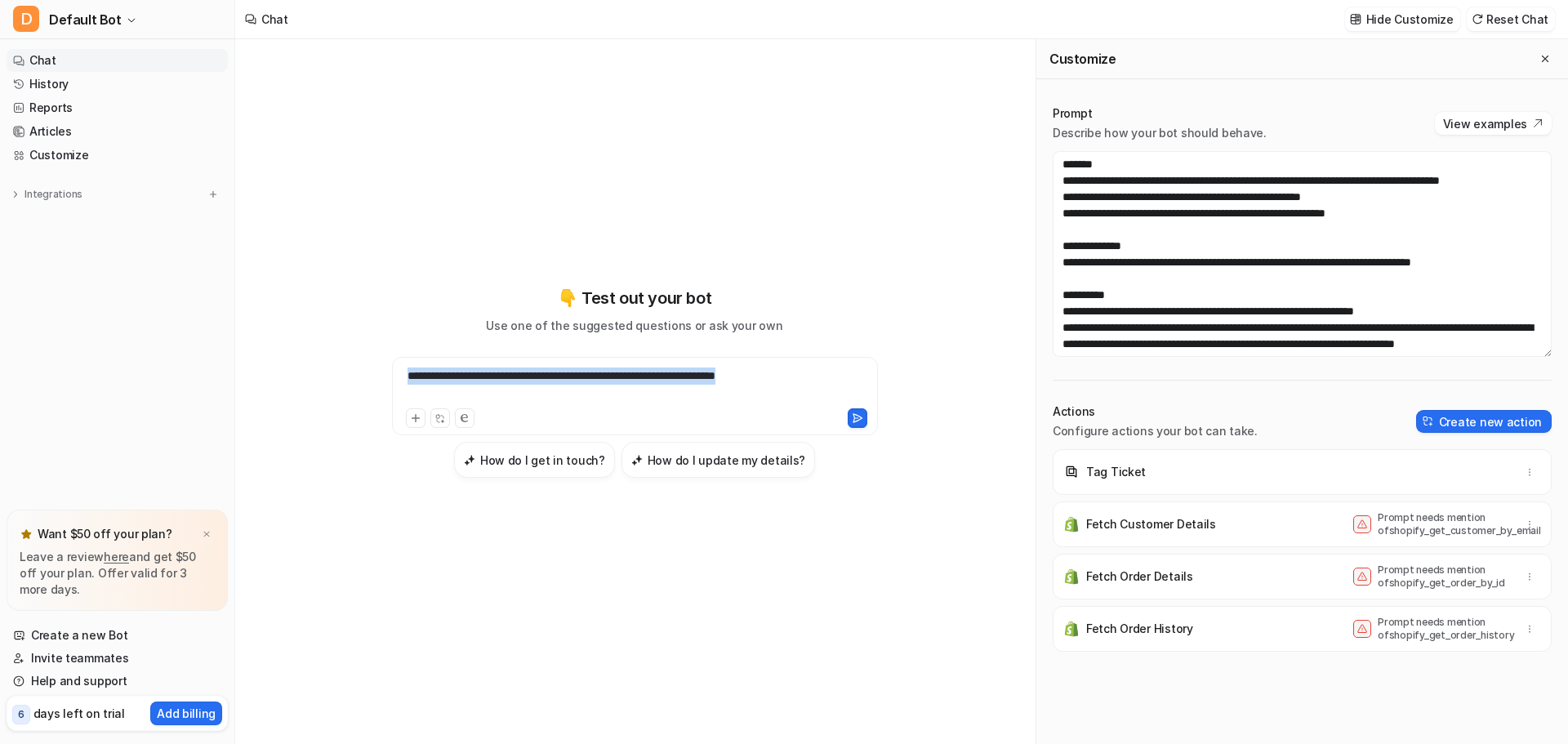 drag, startPoint x: 817, startPoint y: 383, endPoint x: 243, endPoint y: 385, distance: 574.0035 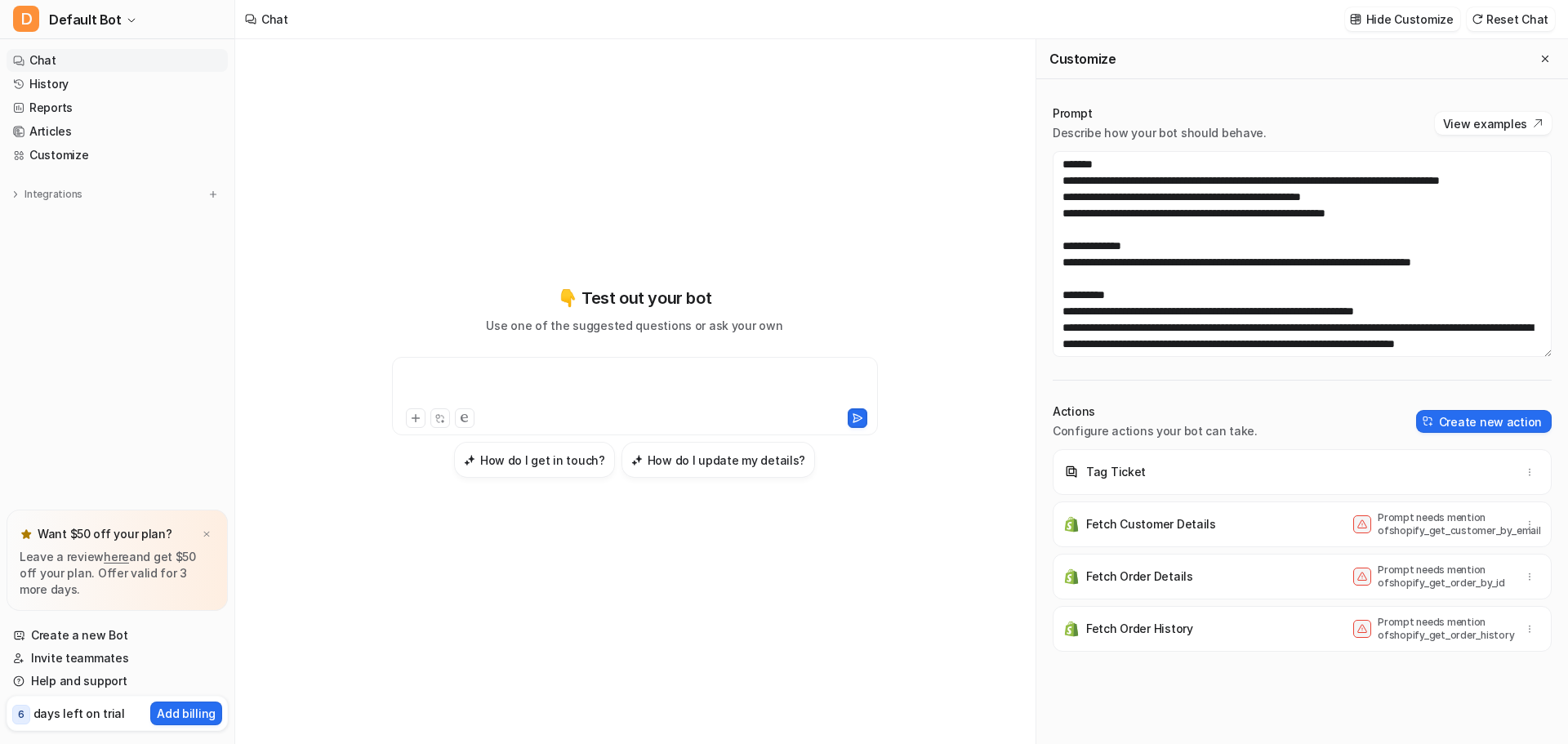 click at bounding box center [635, 386] 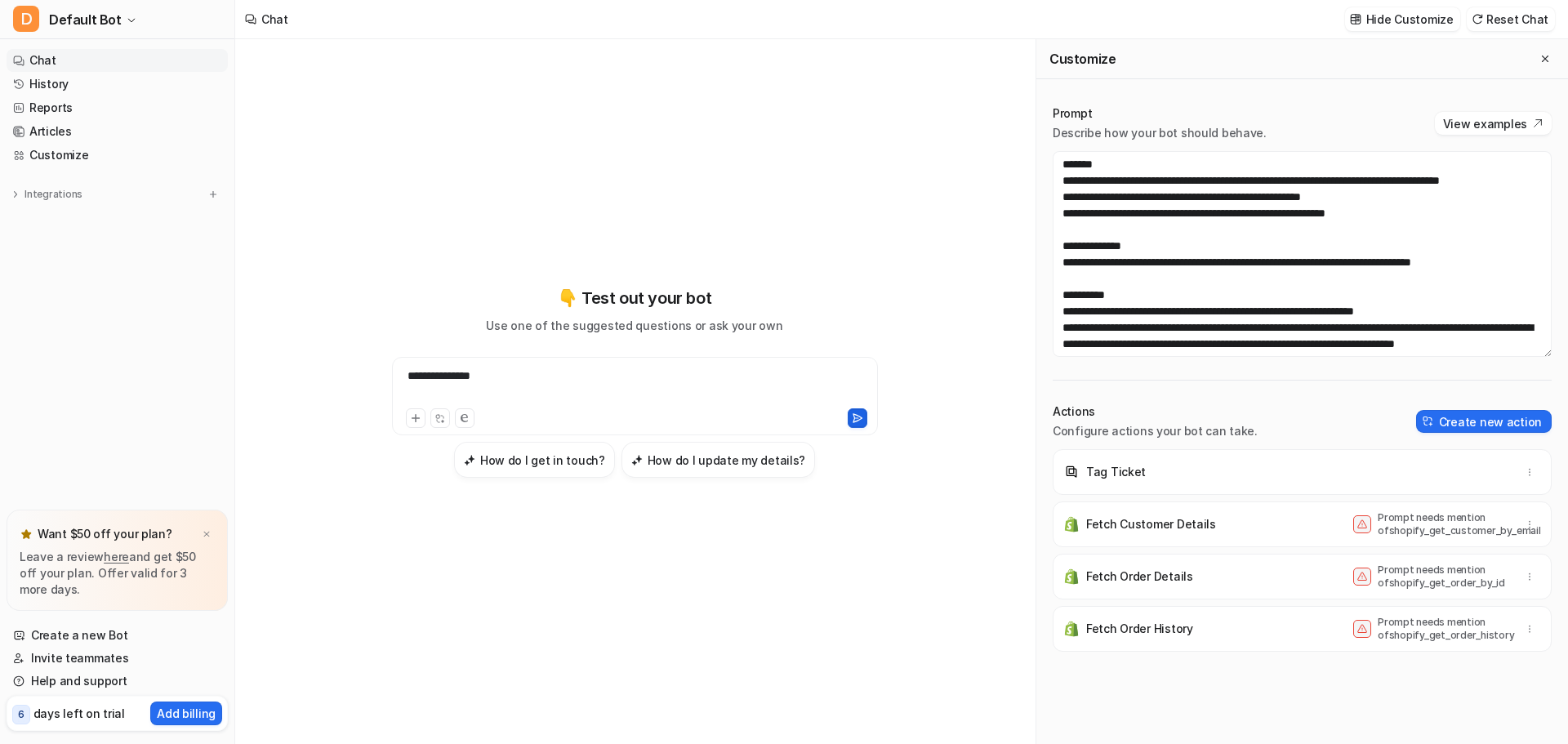 click 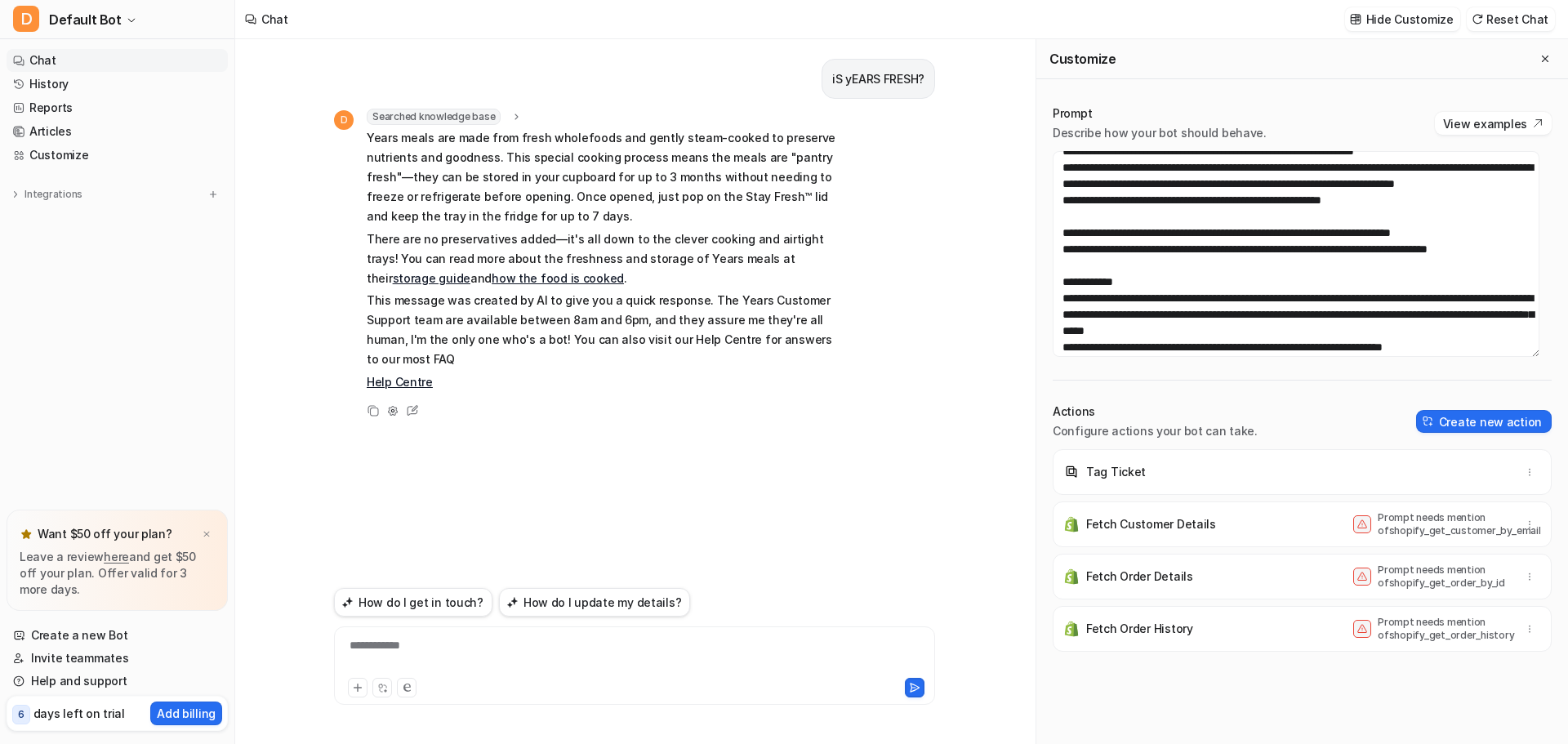 scroll, scrollTop: 161, scrollLeft: 0, axis: vertical 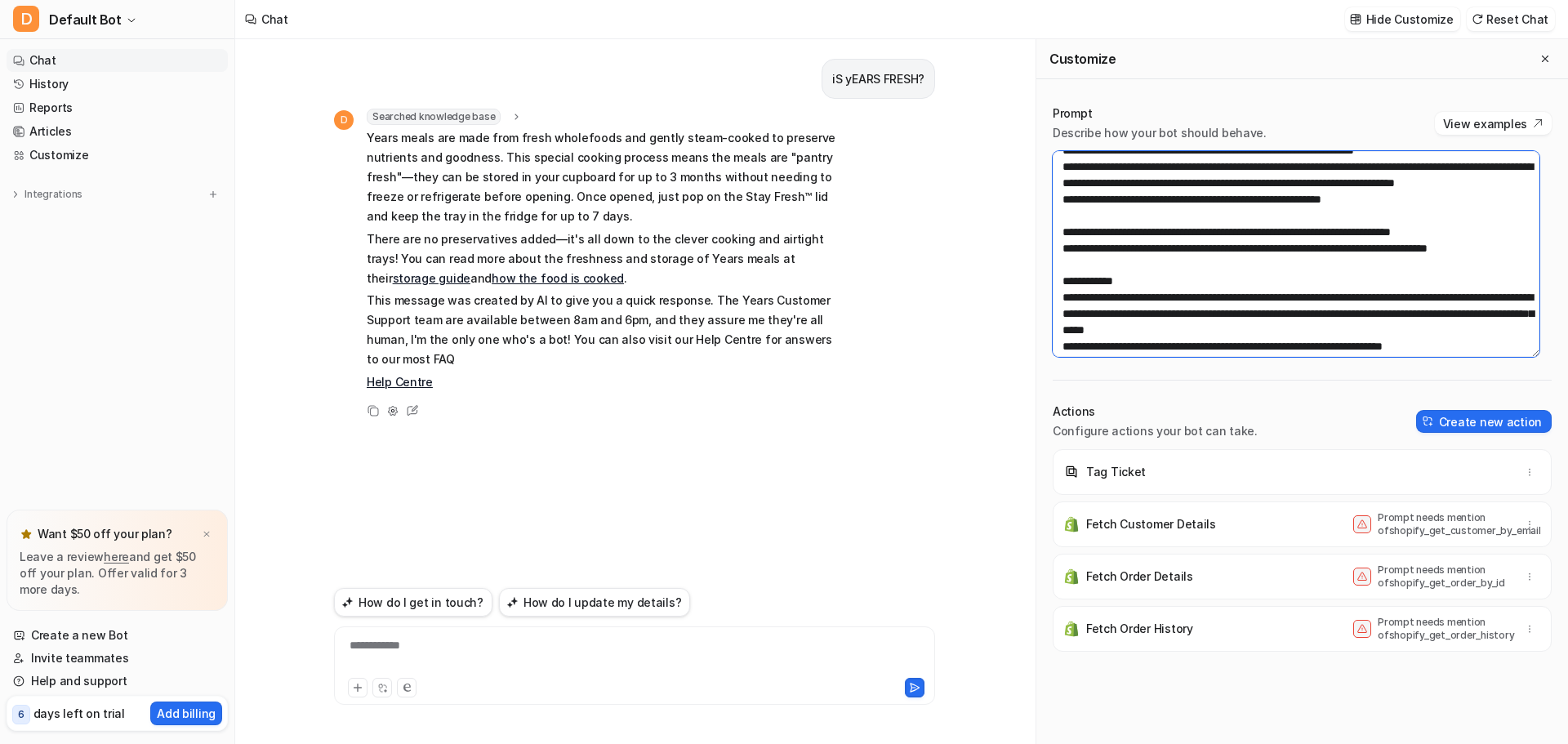 drag, startPoint x: 1382, startPoint y: 281, endPoint x: 1396, endPoint y: 302, distance: 25.23886 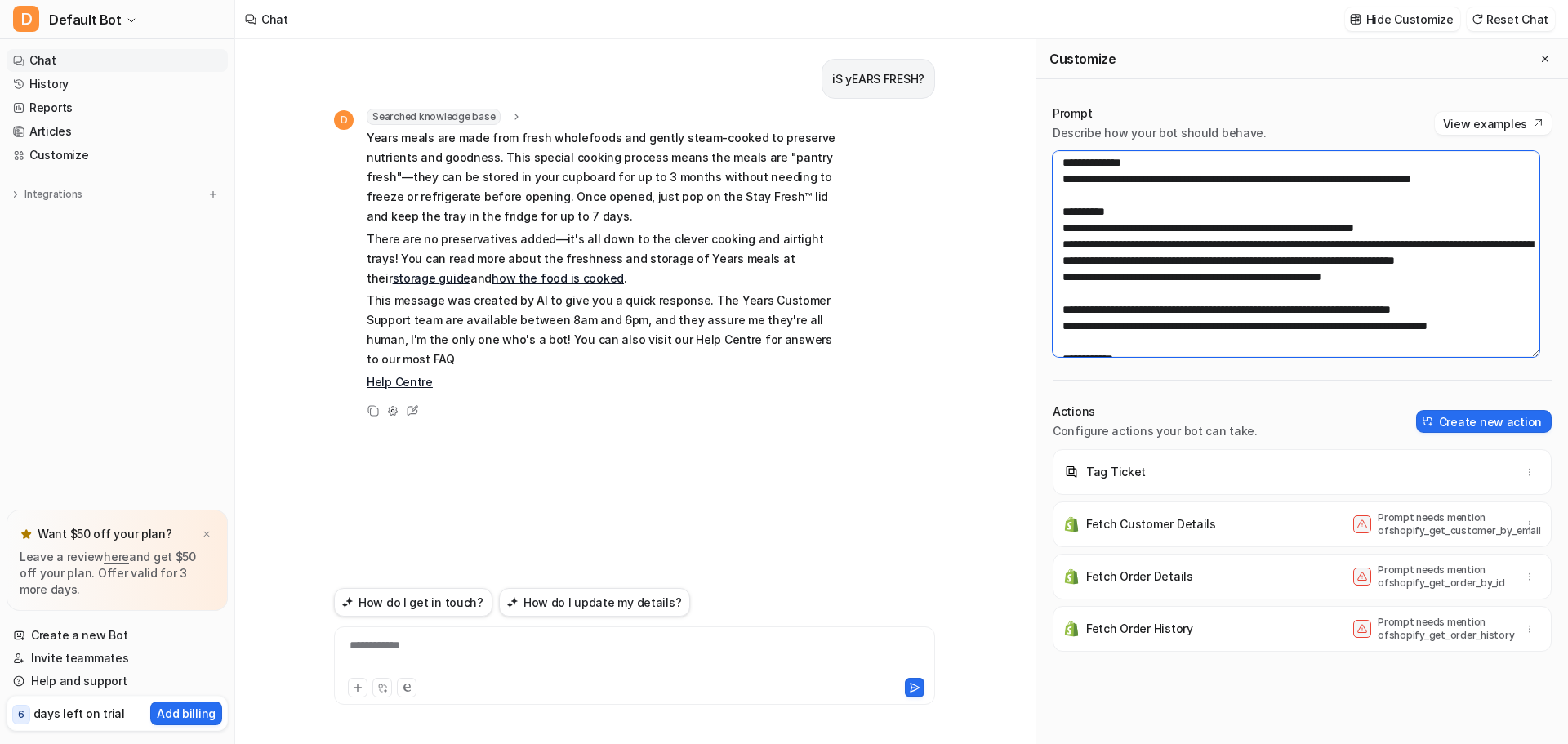 scroll, scrollTop: 0, scrollLeft: 0, axis: both 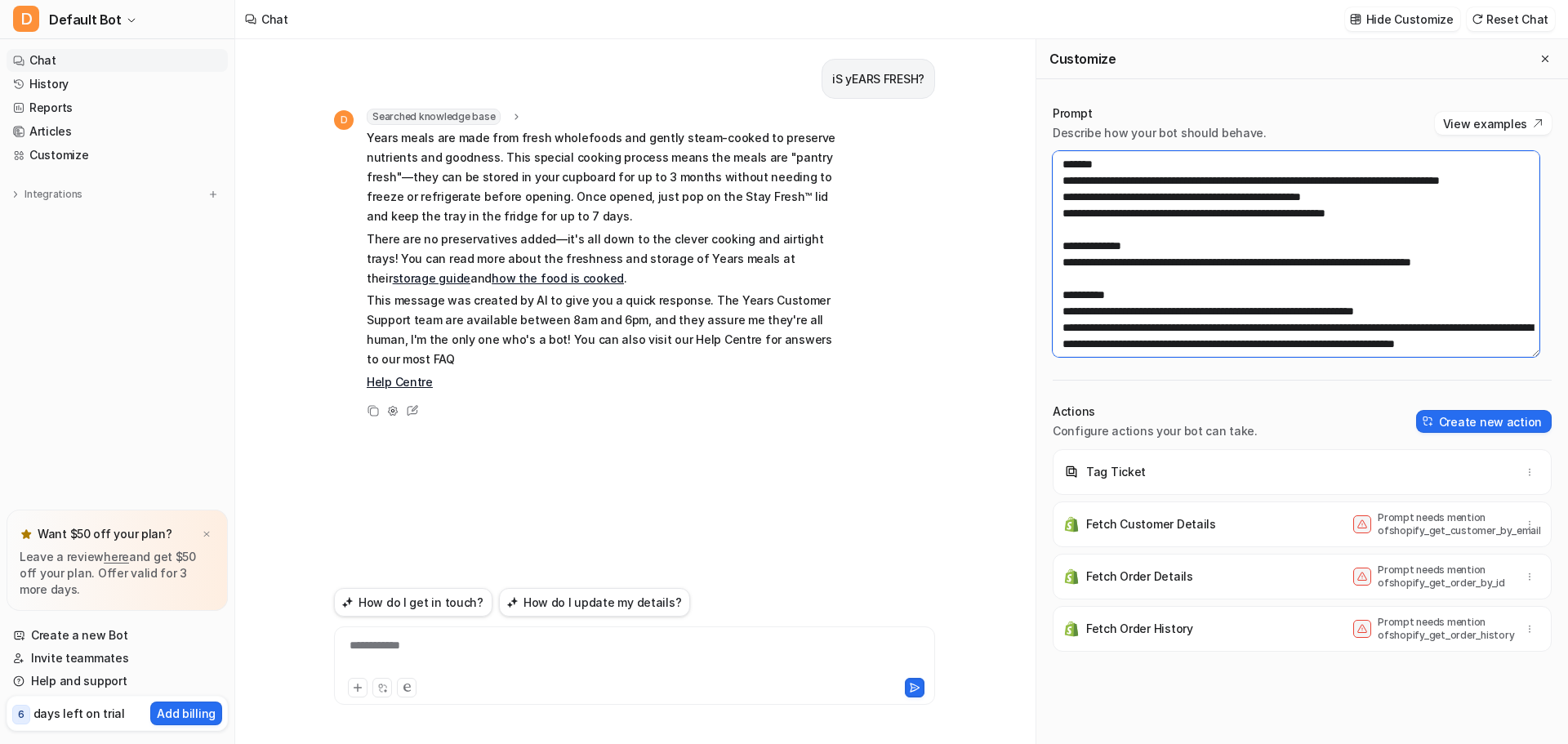 drag, startPoint x: 1136, startPoint y: 299, endPoint x: 1062, endPoint y: 311, distance: 74.96666 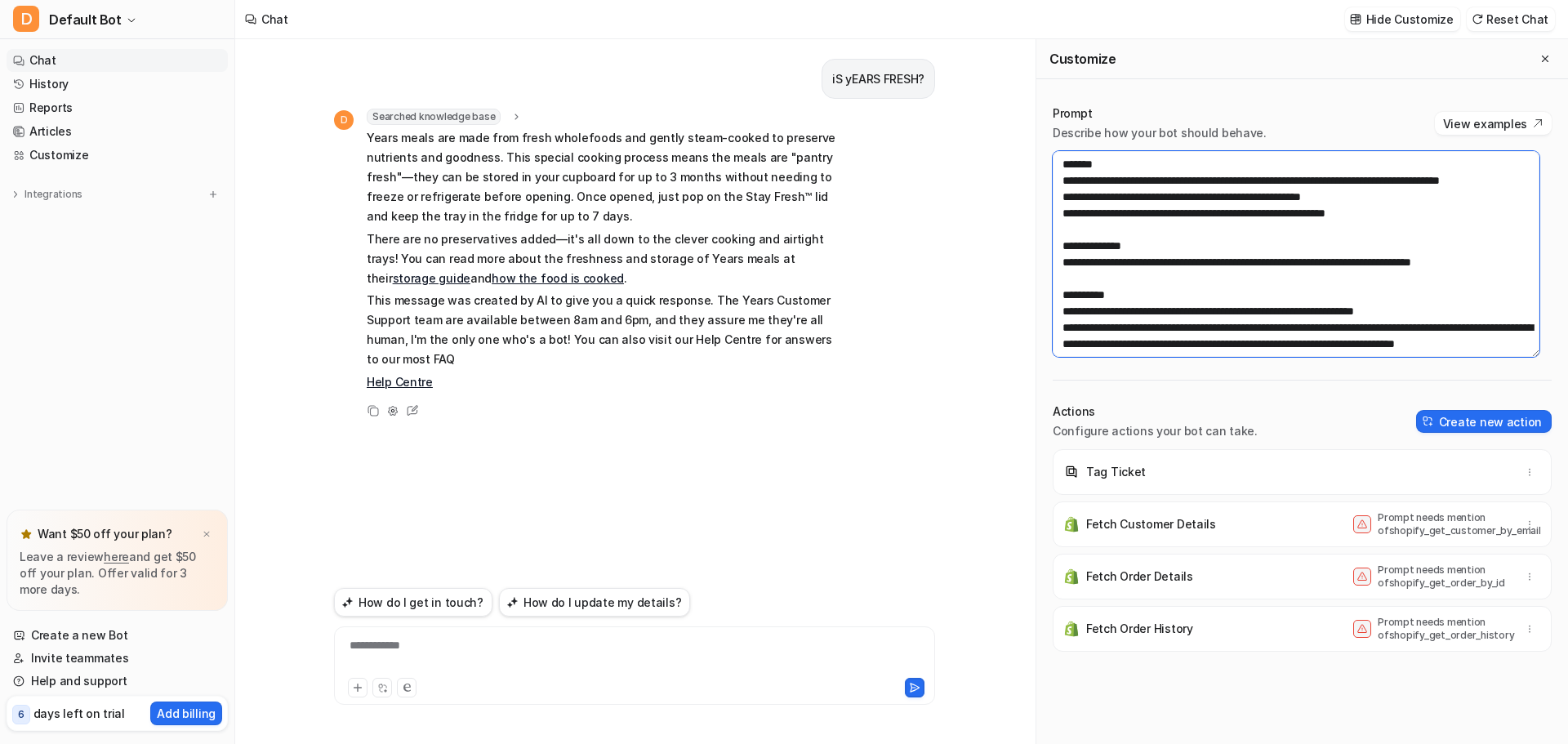 click at bounding box center (1296, 254) 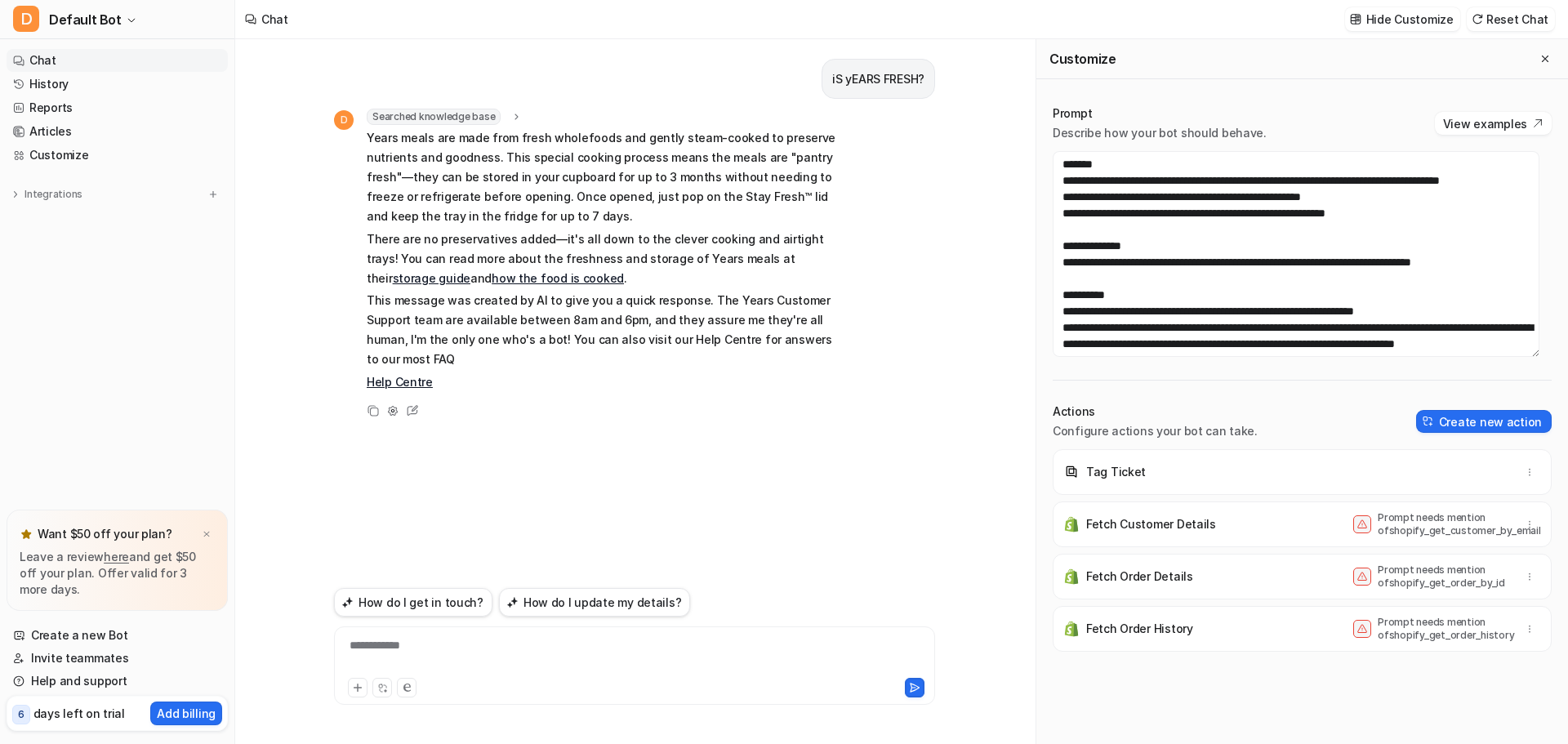drag, startPoint x: 716, startPoint y: 501, endPoint x: 668, endPoint y: 464, distance: 60.60528 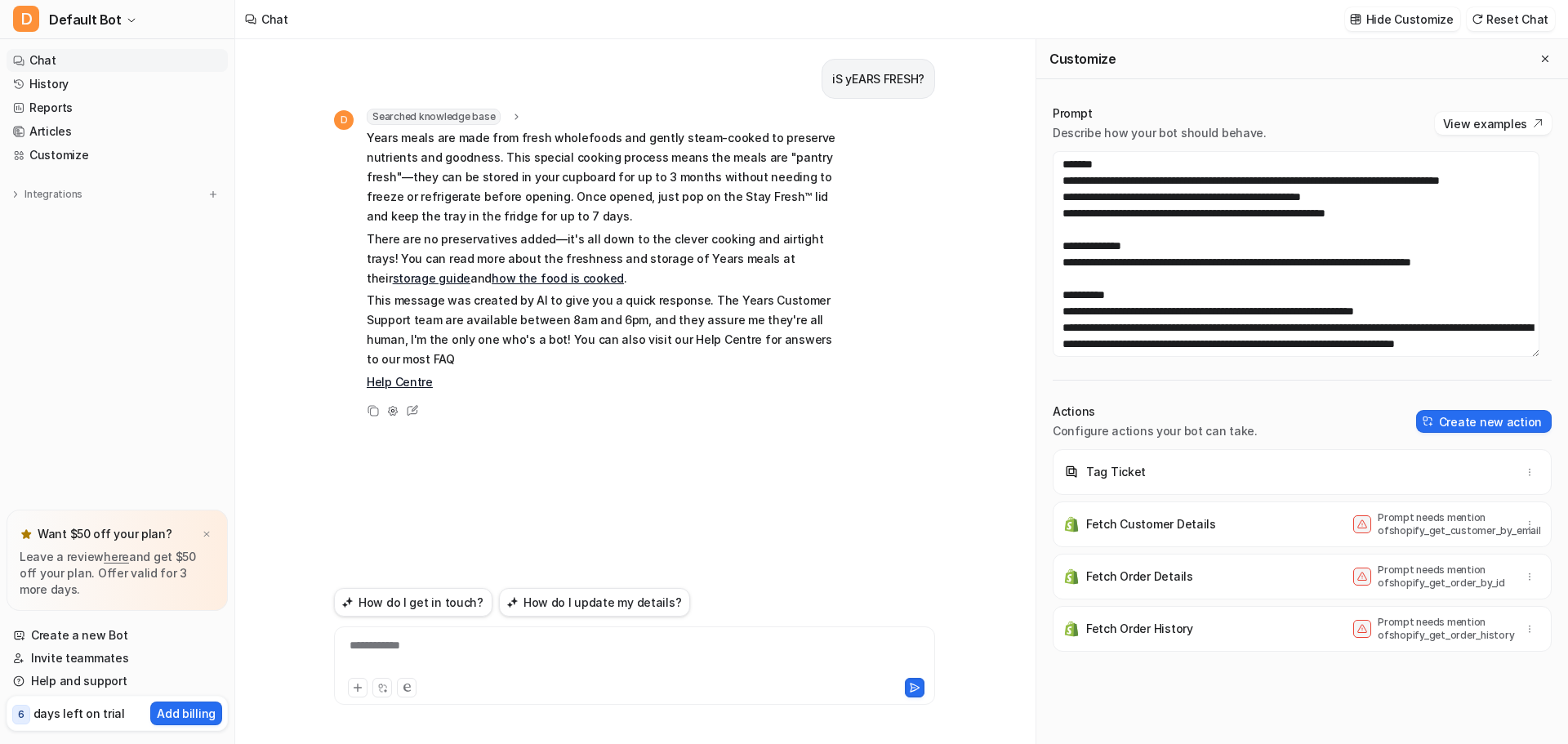 click on "iS yEARS FRESH?
D Searched knowledge base search_queries :  "Is Years food fresh?,Years meals freshness,Years food storage and freshness" Years meals are made from fresh wholefoods and gently steam-cooked to preserve nutrients and goodness. This special cooking process means the meals are "pantry fresh"—they can be stored in your cupboard for up to 3 months without needing to freeze or refrigerate before opening. Once opened, just pop on the Stay Fresh™ lid and keep the tray in the fridge for up to 7 days.
There are no preservatives added—it's all down to the clever cooking and airtight trays! You can read more about the freshness and storage of Years meals at their  storage guide  and  how the food is cooked .
This message was created by AI to give you a quick response. The Years Customer Support team are available between 8am and 6pm, and they assure me they're all human, I'm the only one who's a bot!
You can also visit our Help Centre for answers to our most FAQ
Help Centre
Copy Adjust Tone" at bounding box center (635, 311) 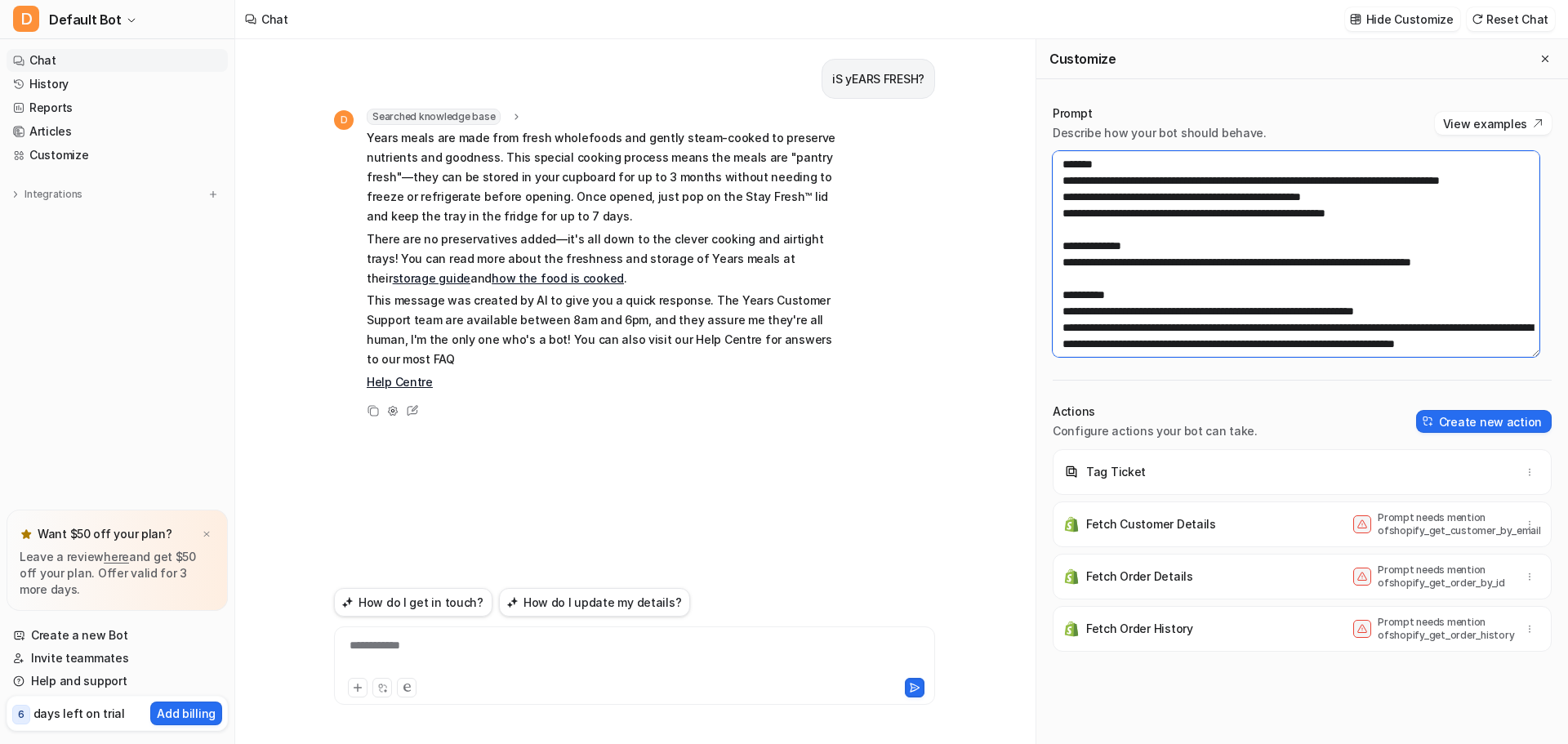click at bounding box center [1296, 254] 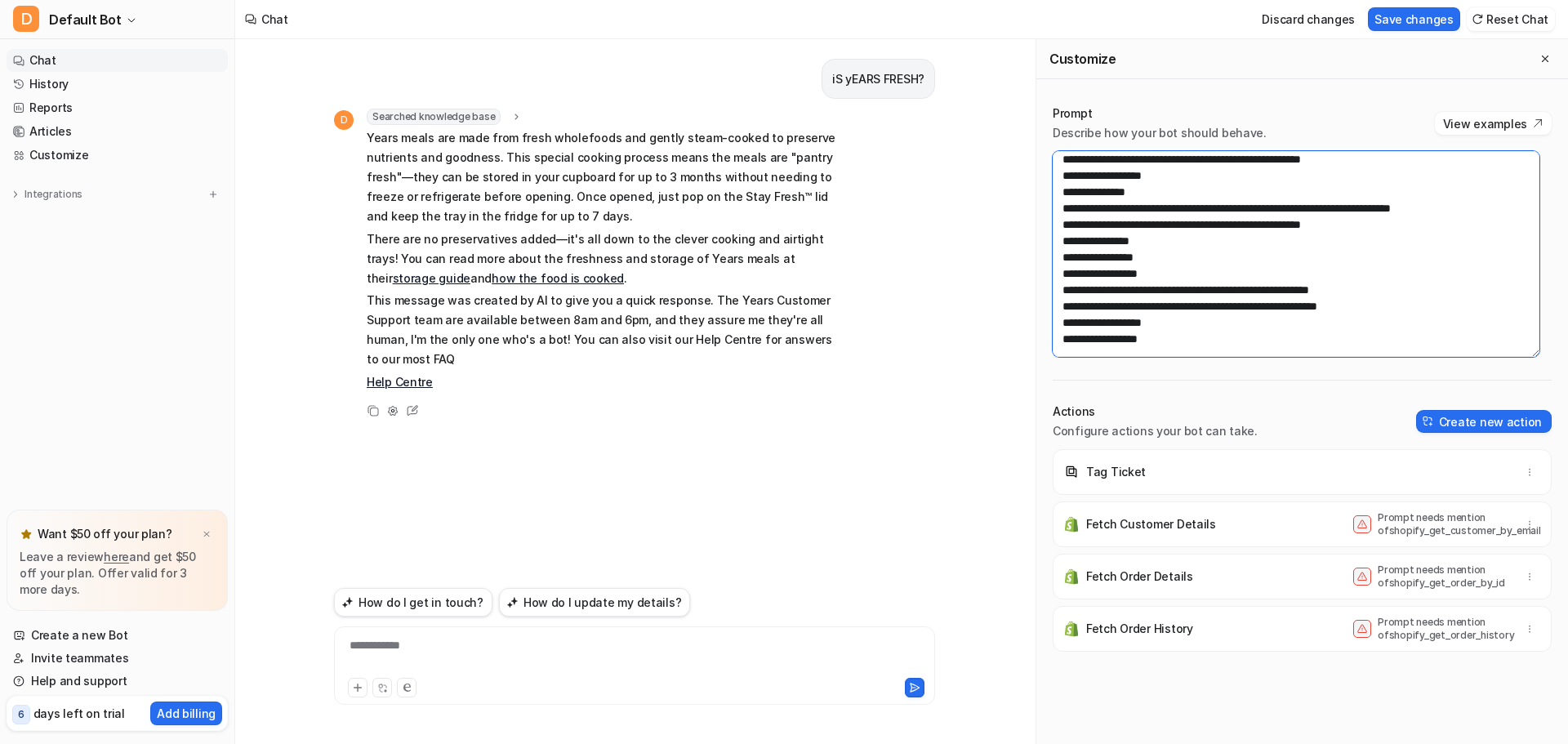 scroll, scrollTop: 670, scrollLeft: 0, axis: vertical 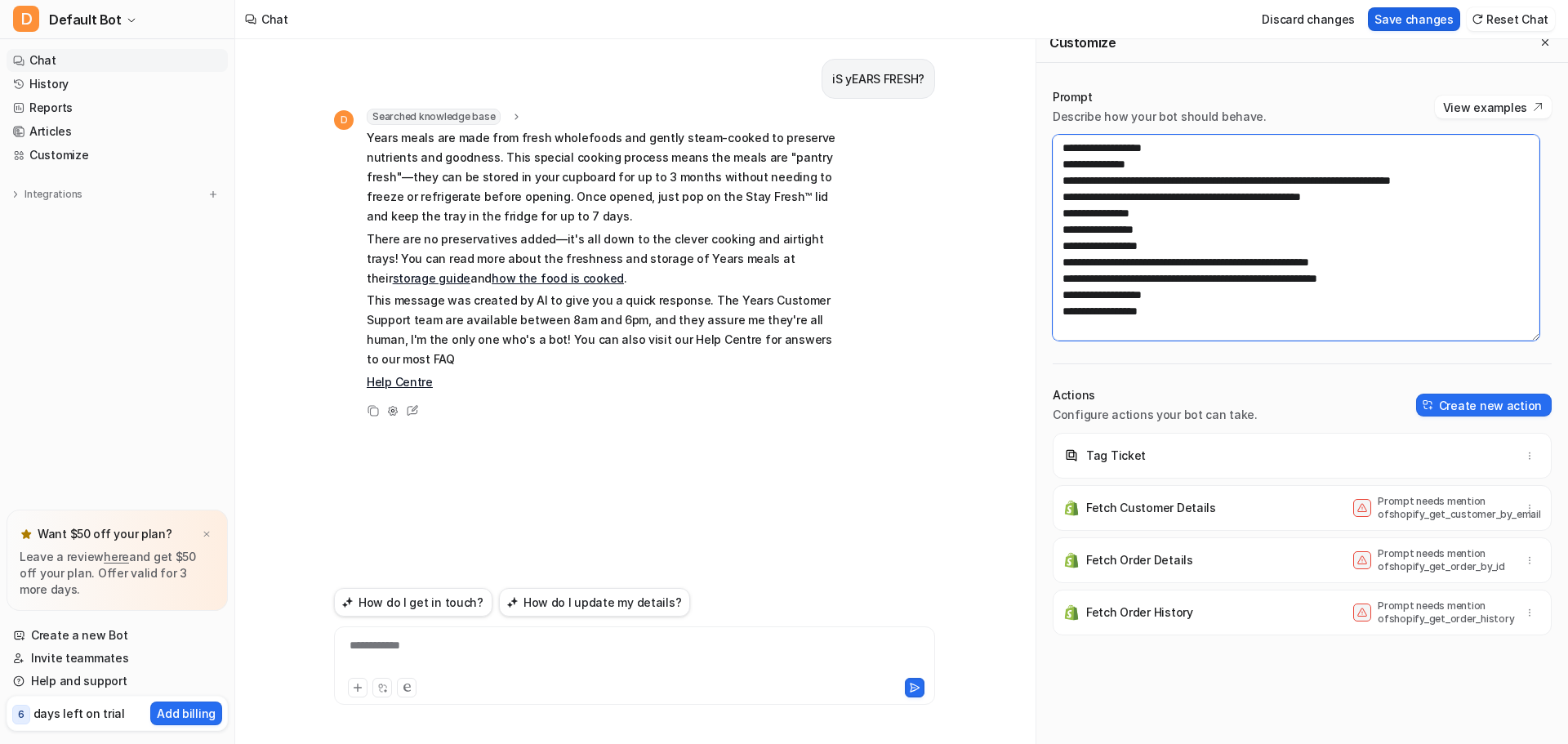 type on "**********" 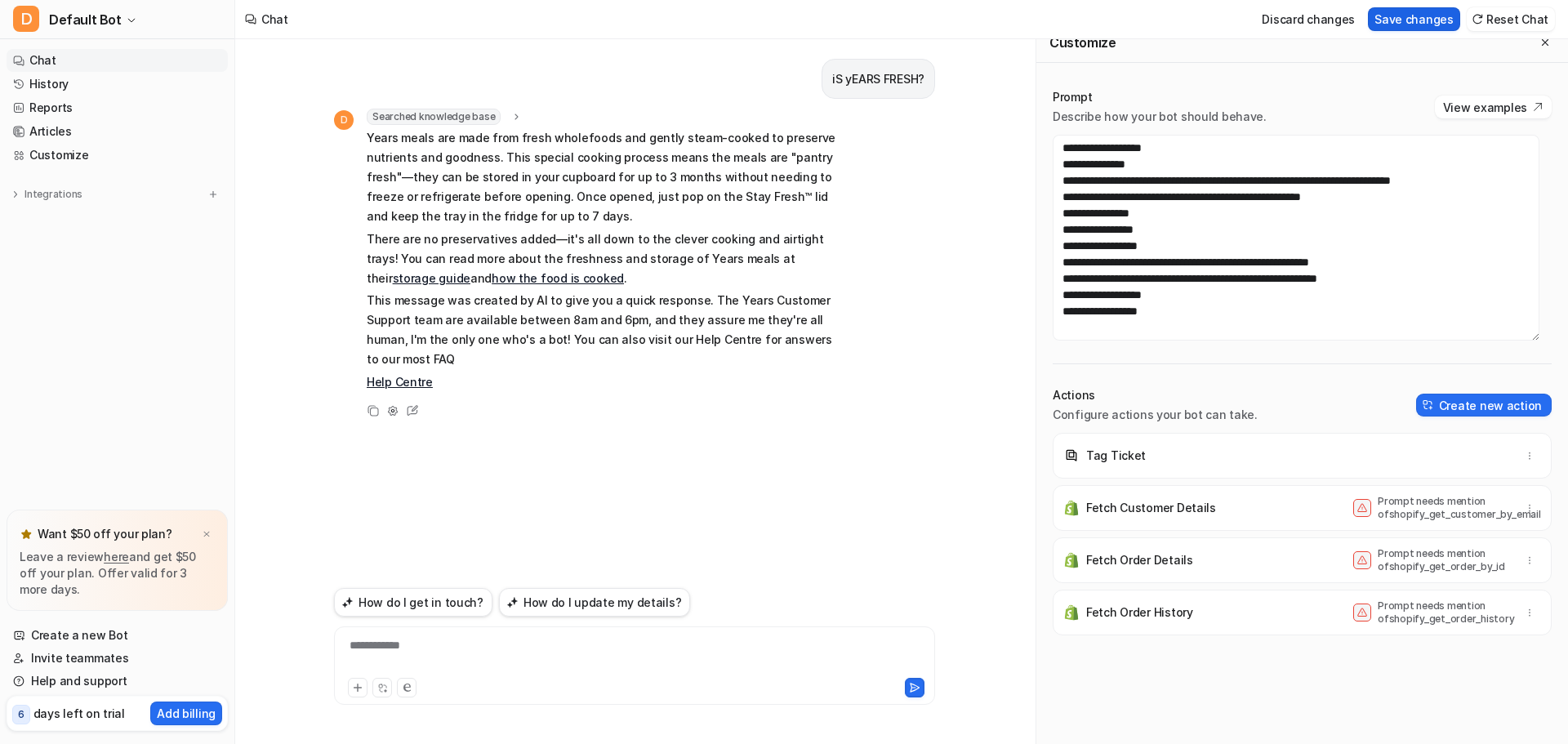 click on "Save changes" at bounding box center [1414, 19] 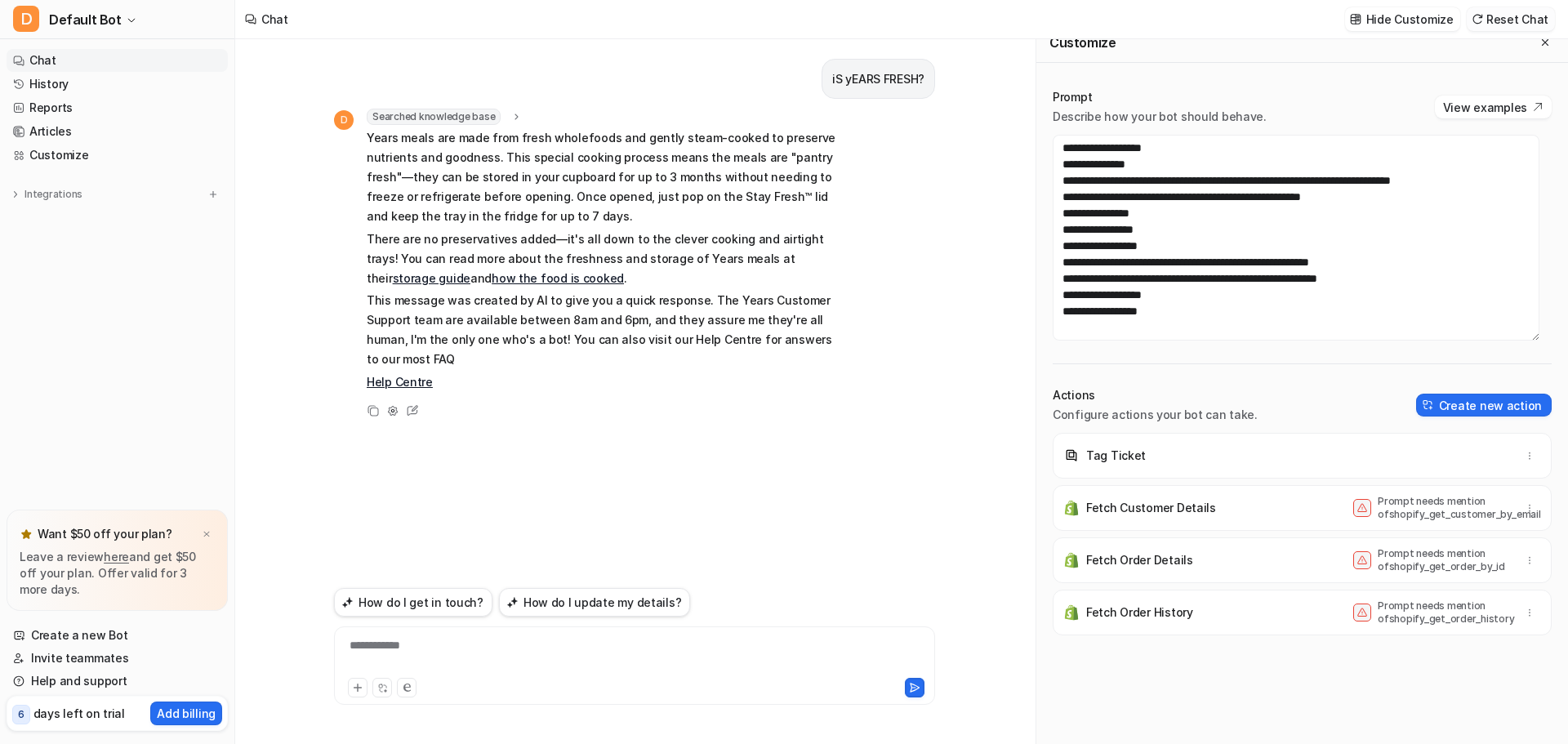 click on "Reset Chat" at bounding box center (1511, 19) 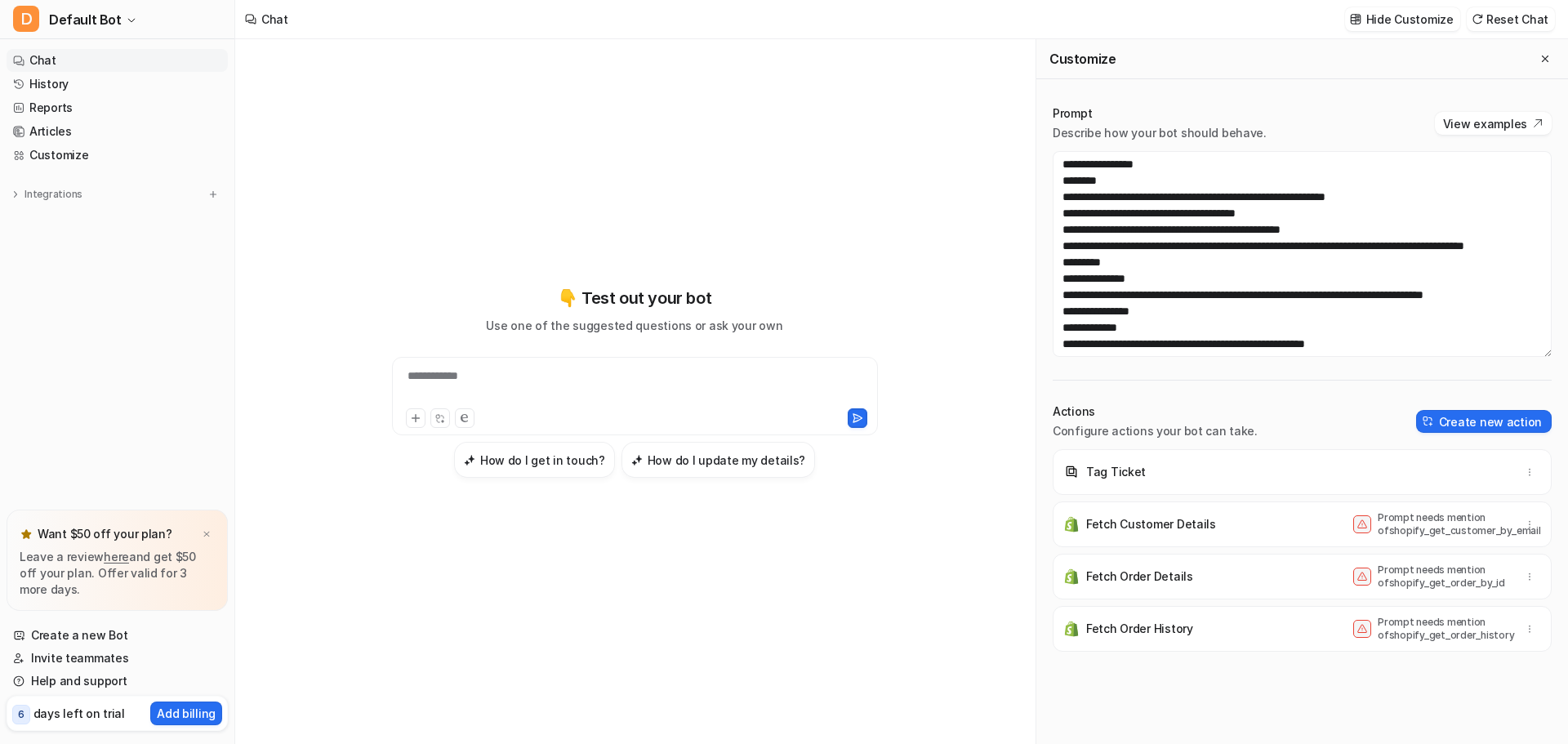 click on "**********" at bounding box center [635, 386] 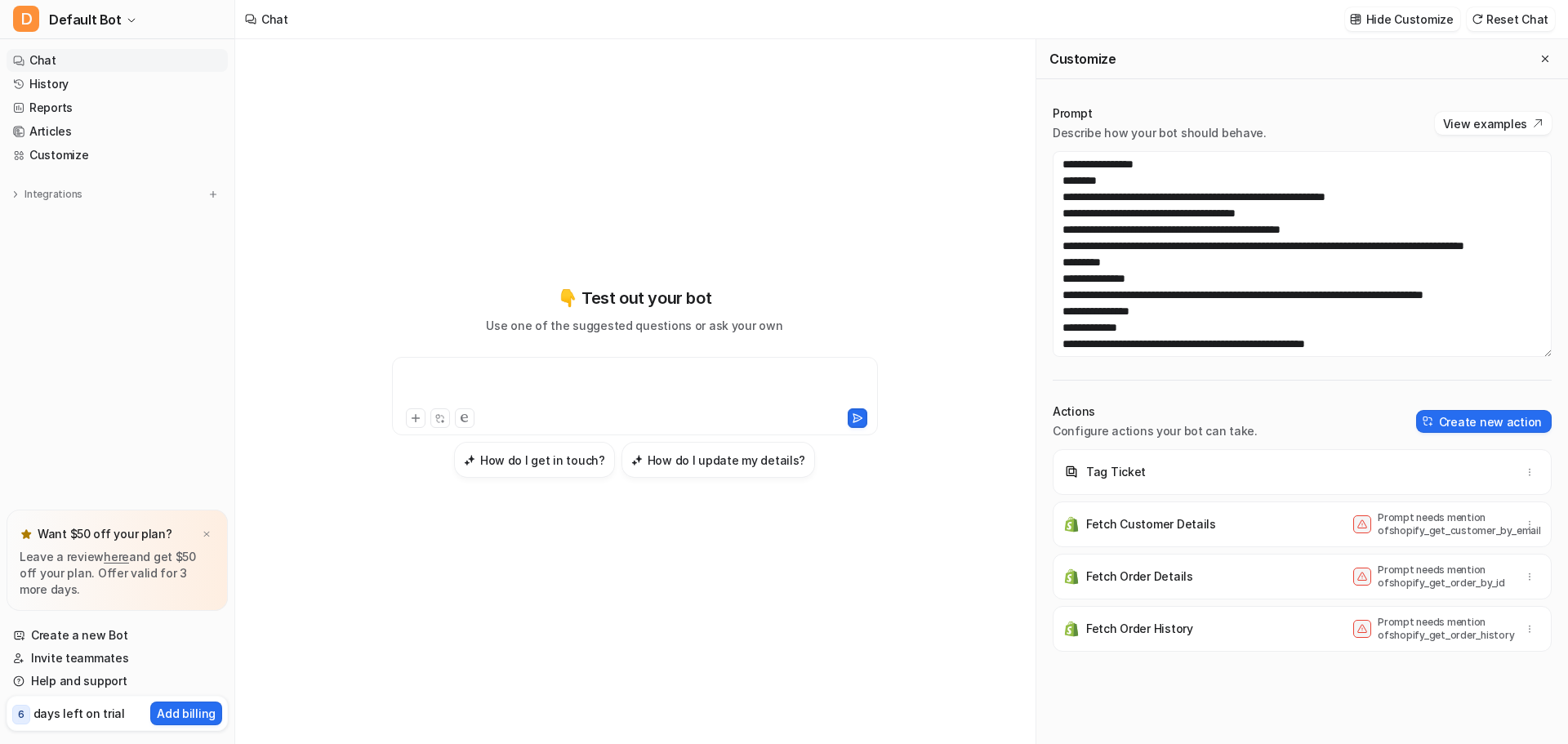 paste 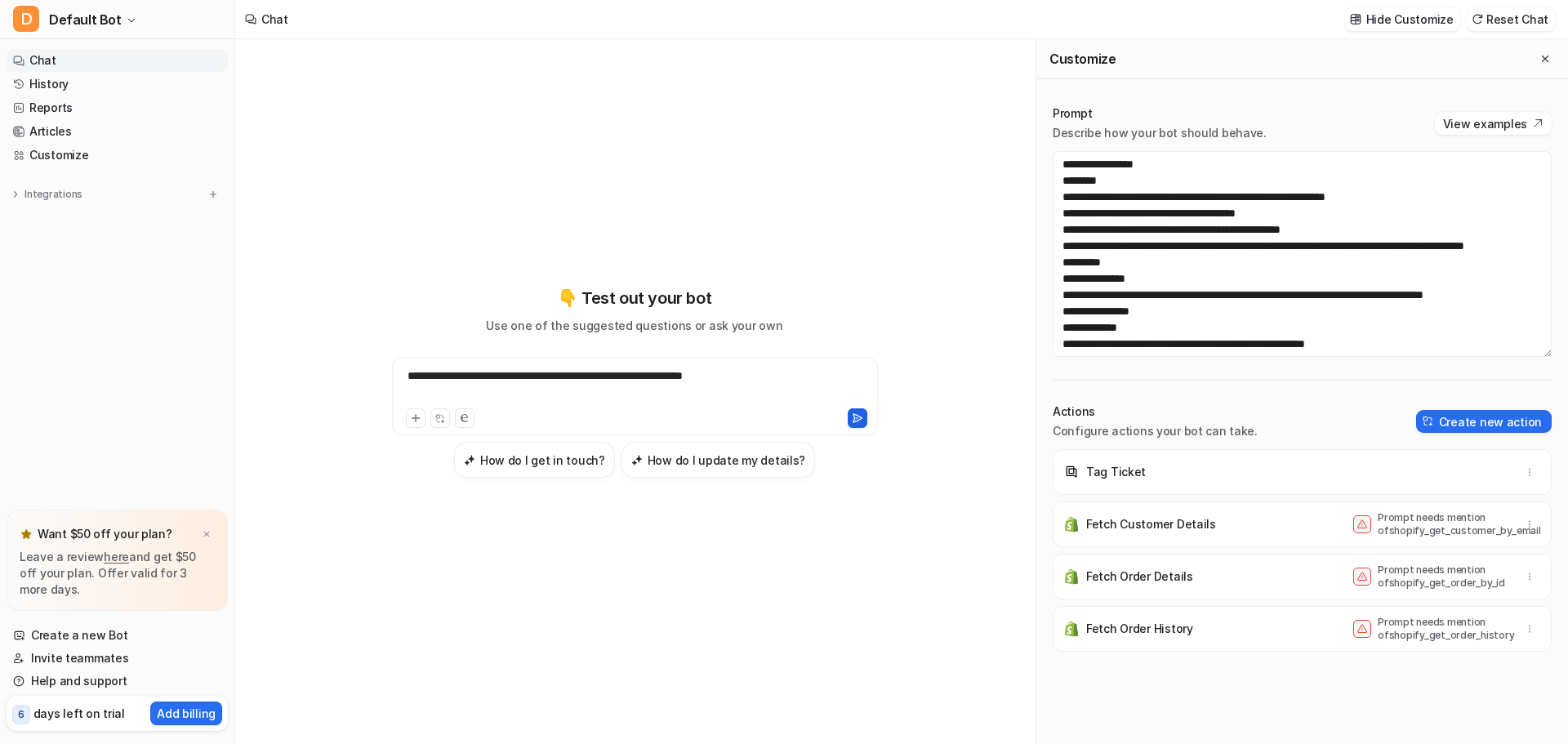 click 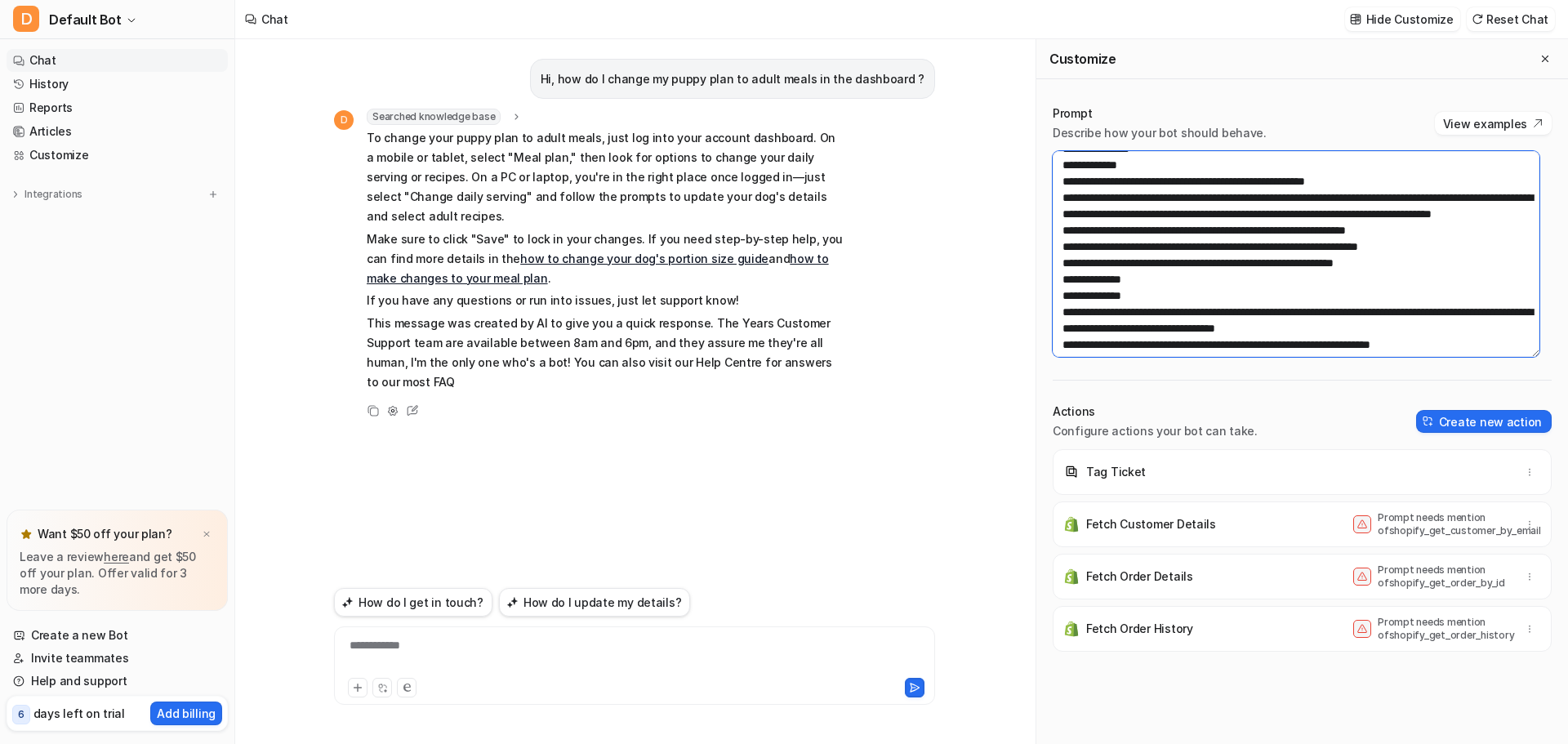 click at bounding box center [1296, 254] 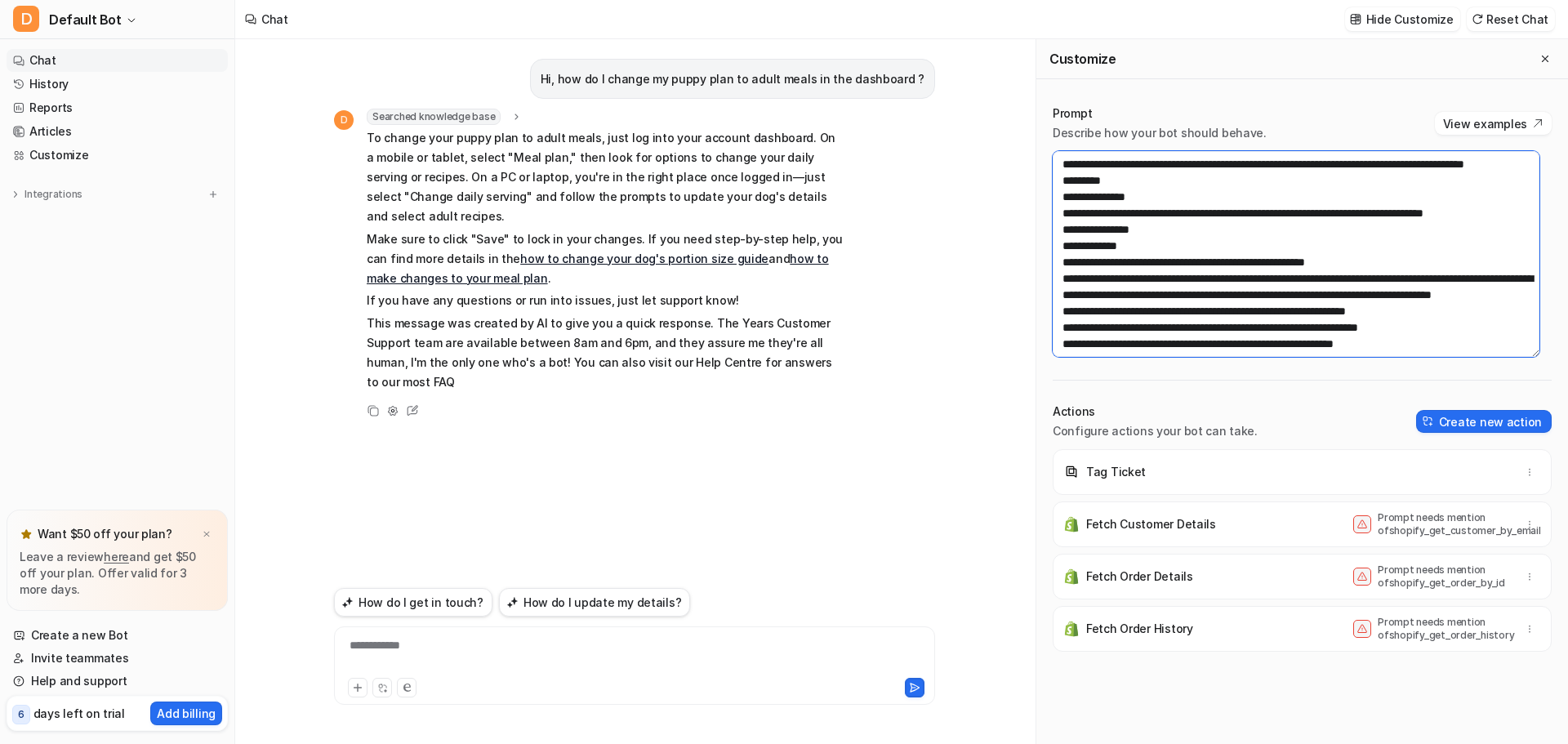 scroll, scrollTop: 81, scrollLeft: 0, axis: vertical 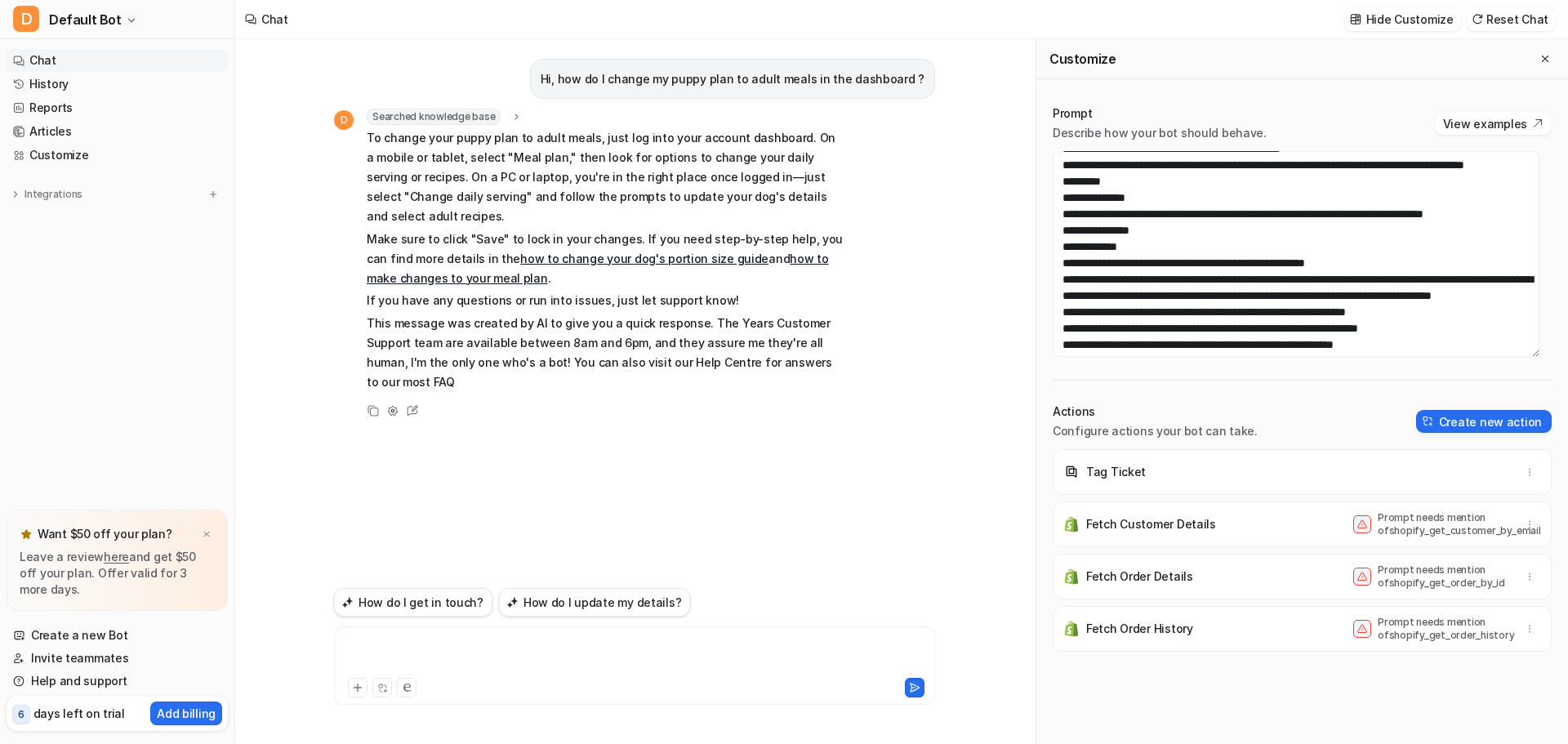 click at bounding box center [635, 656] 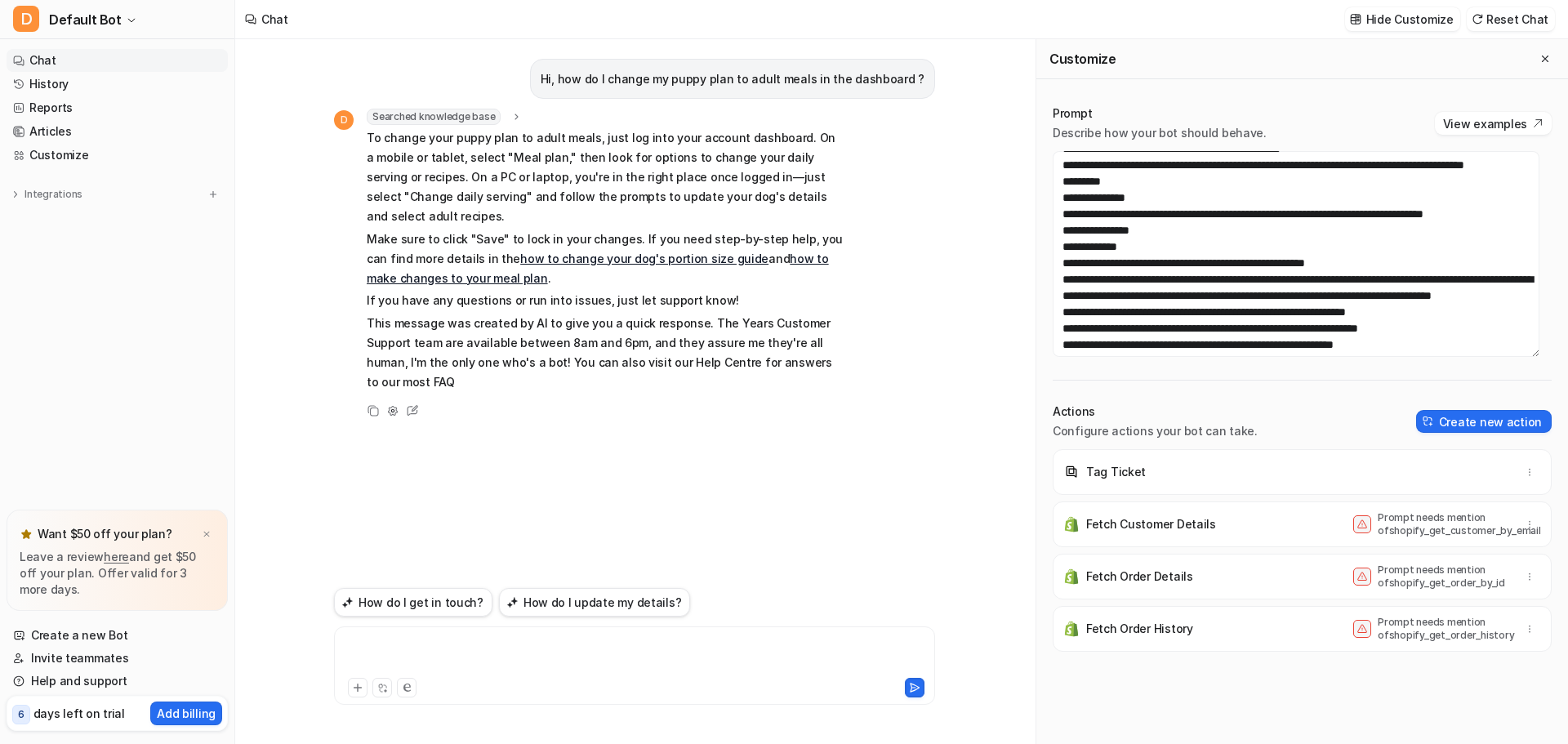 type 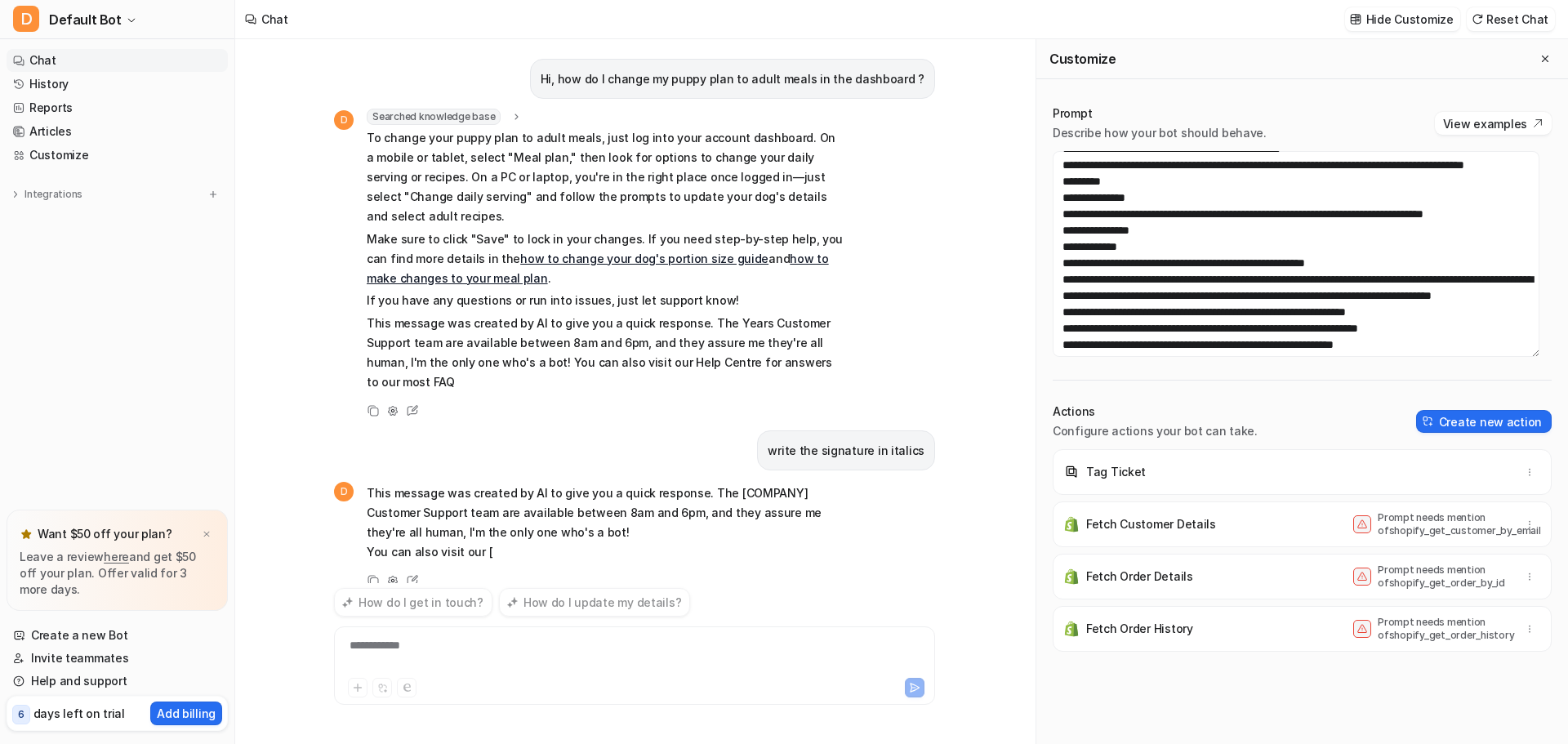 scroll, scrollTop: 7, scrollLeft: 0, axis: vertical 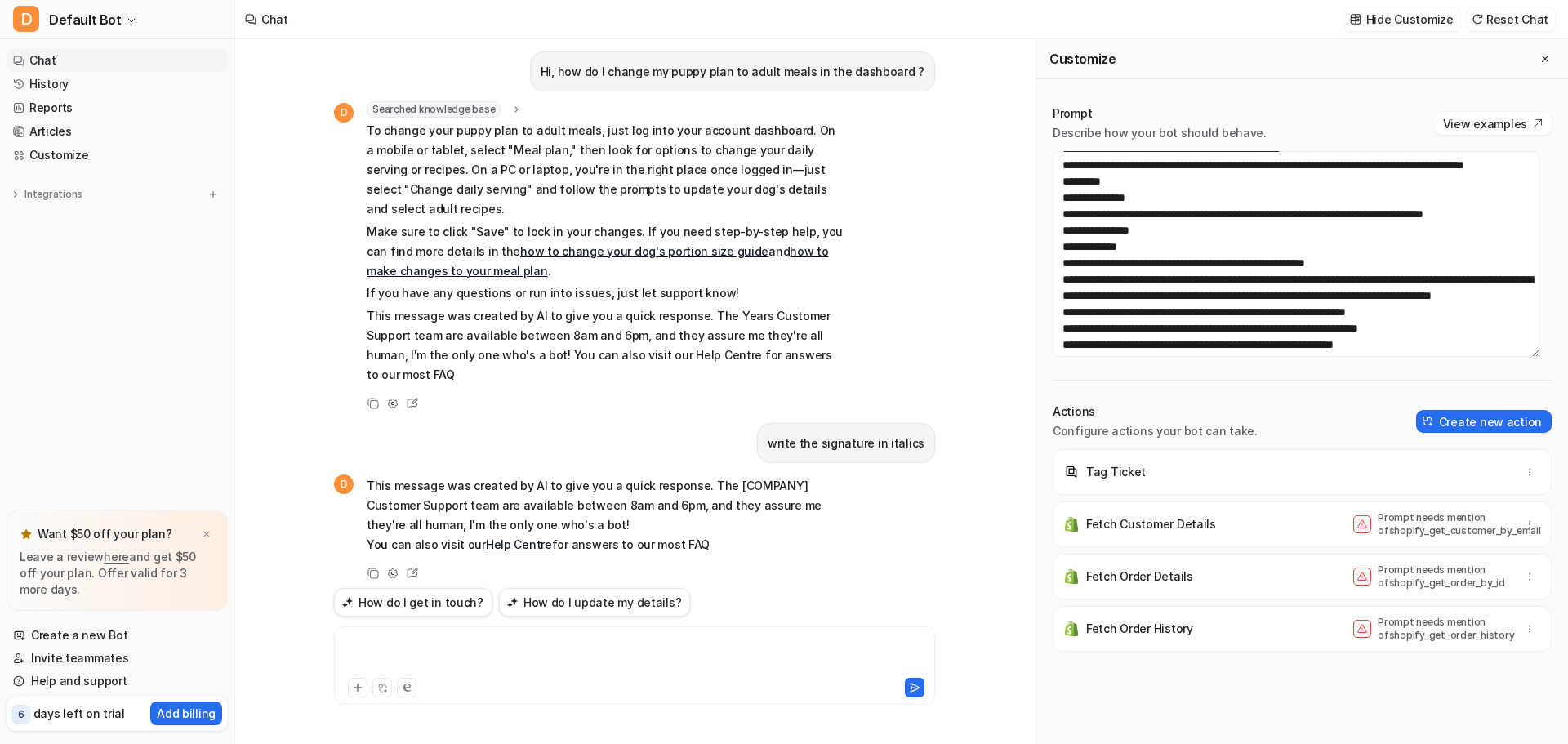 click at bounding box center [635, 656] 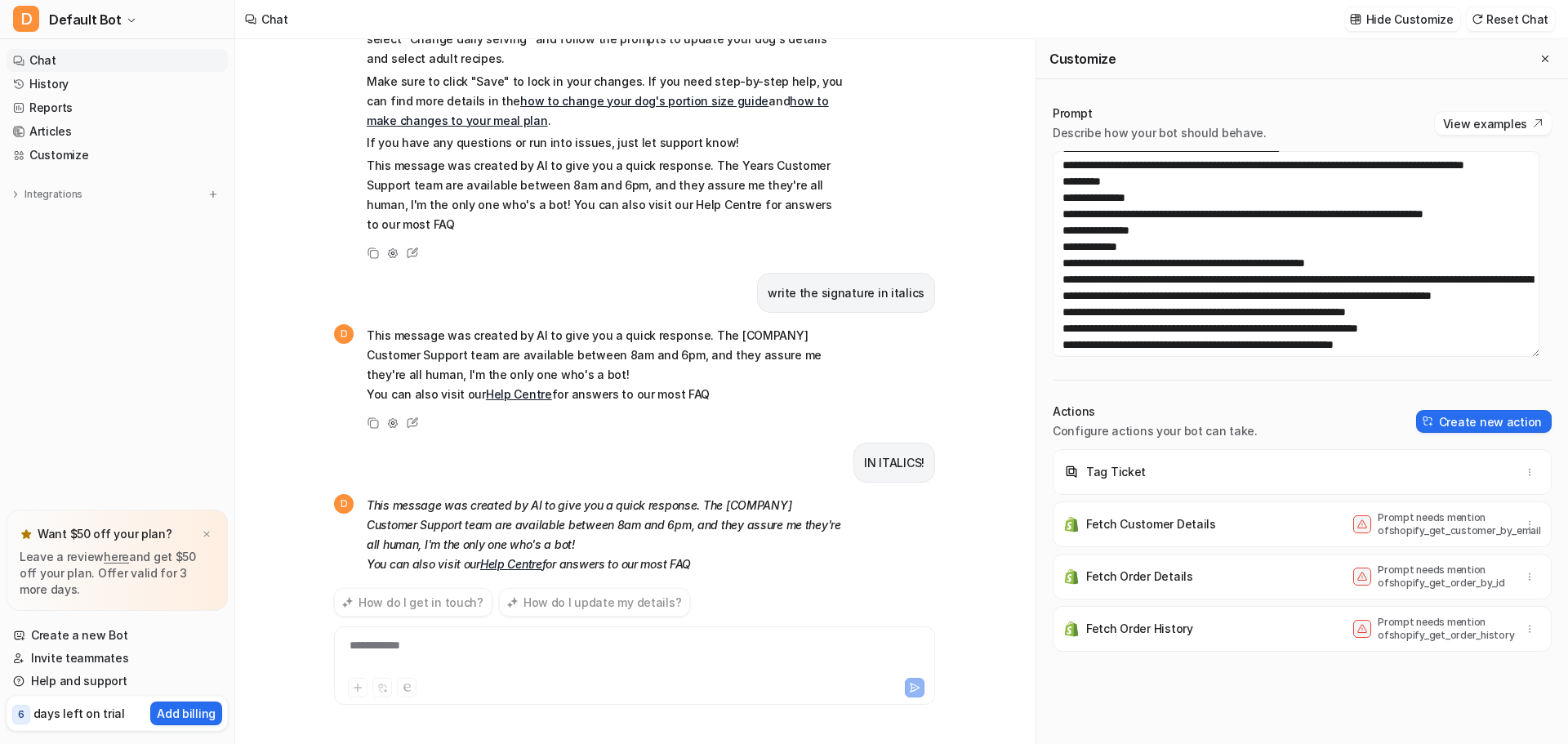scroll, scrollTop: 177, scrollLeft: 0, axis: vertical 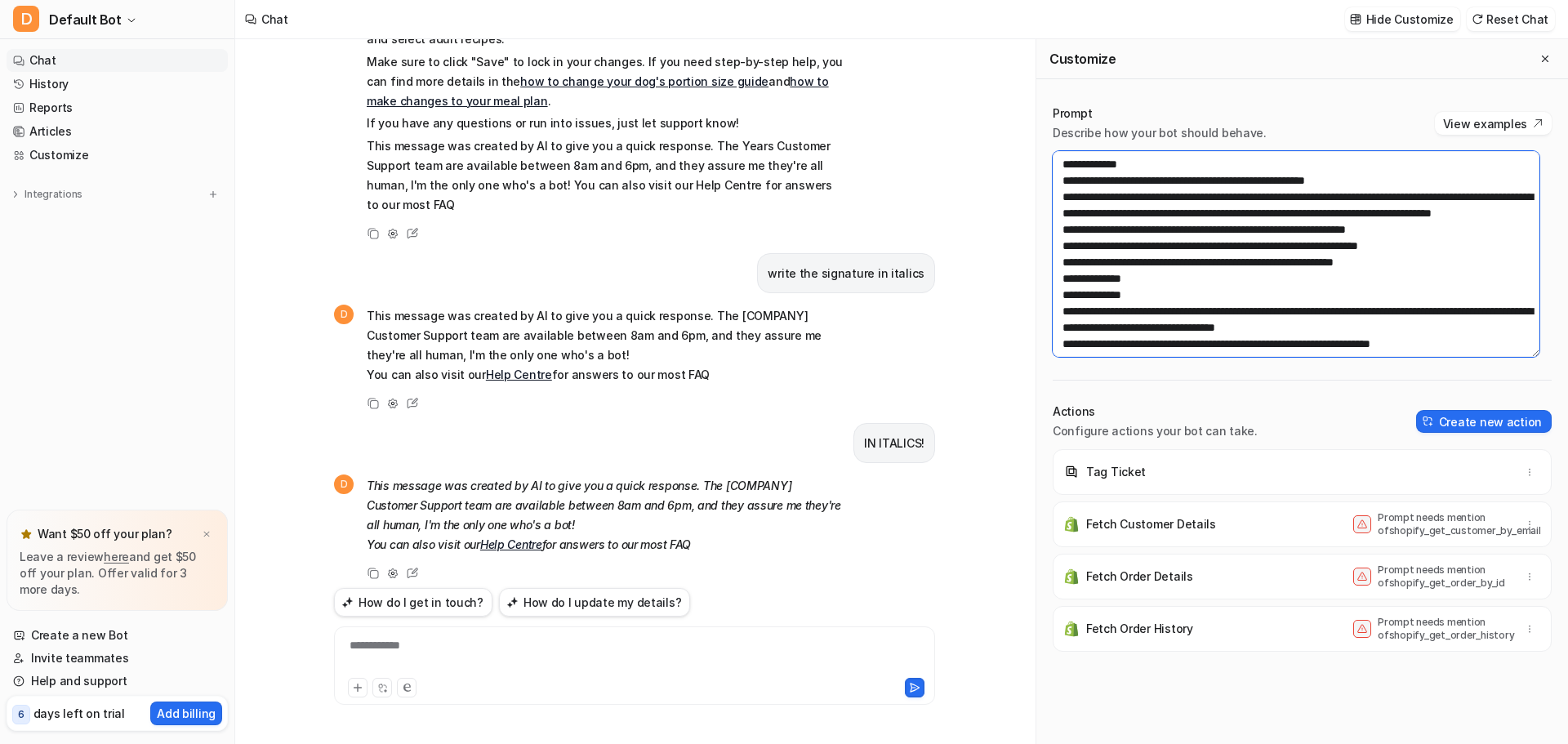 drag, startPoint x: 1144, startPoint y: 295, endPoint x: 1128, endPoint y: 293, distance: 16.12452 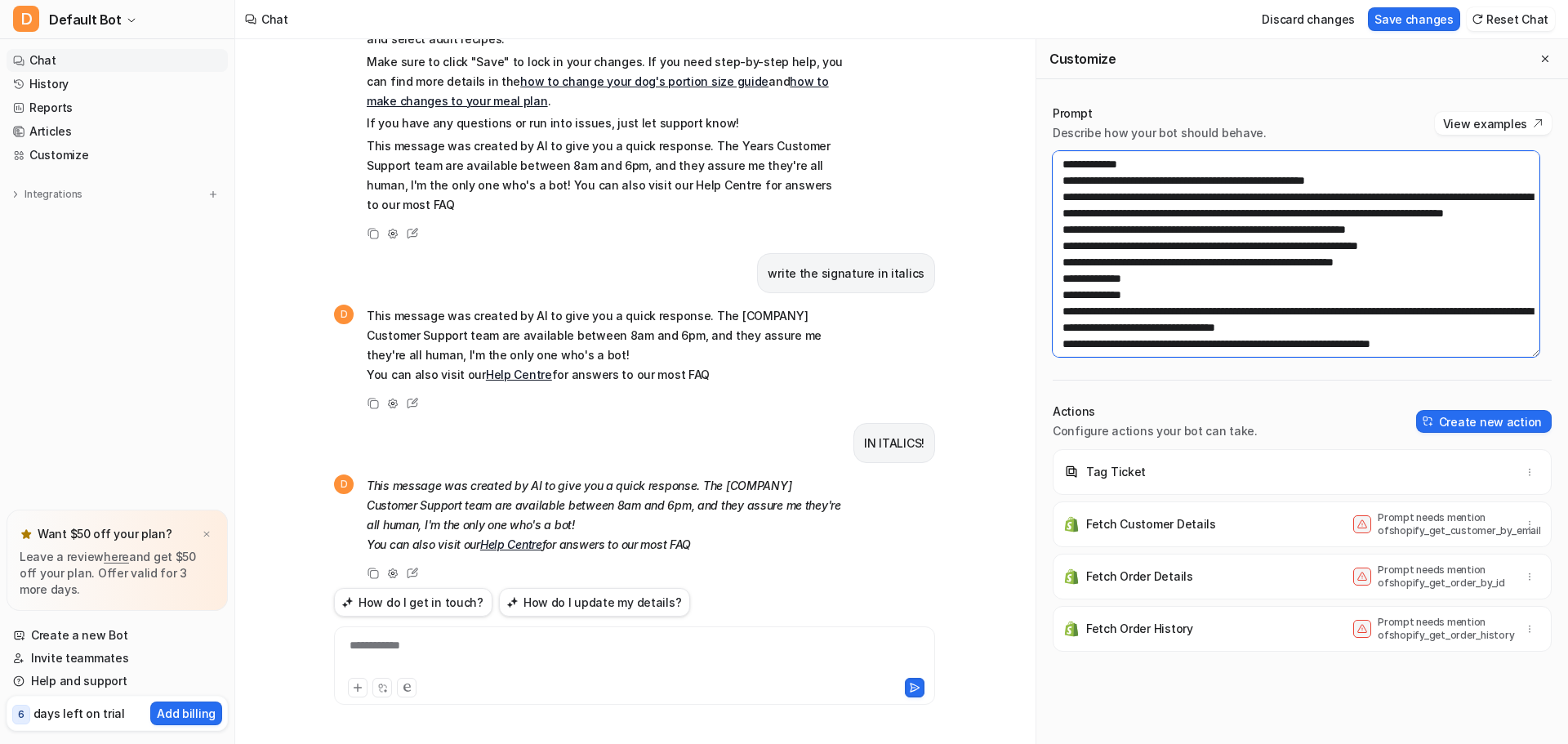drag, startPoint x: 1347, startPoint y: 298, endPoint x: 1328, endPoint y: 296, distance: 19.104973 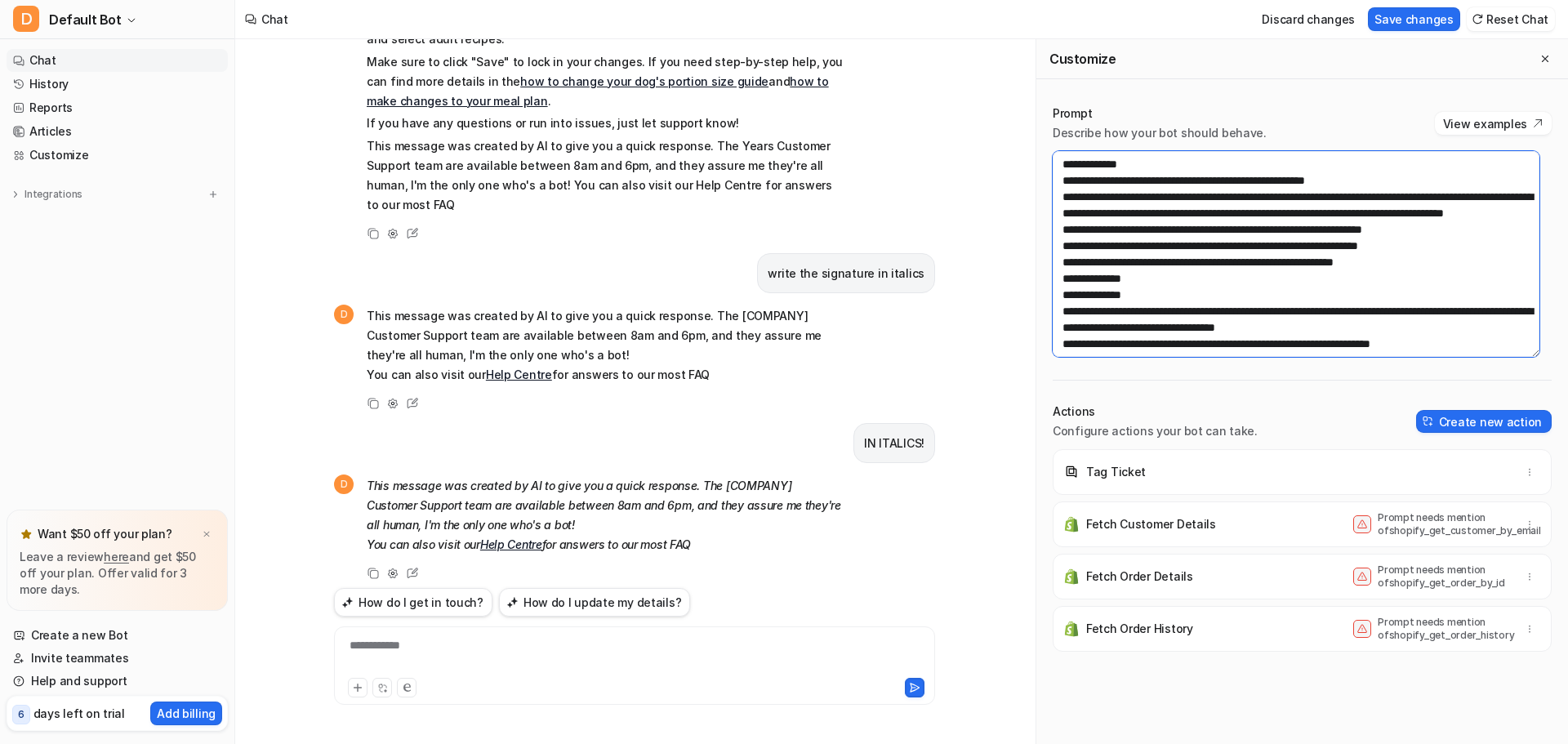drag, startPoint x: 1404, startPoint y: 295, endPoint x: 1076, endPoint y: 291, distance: 328.0244 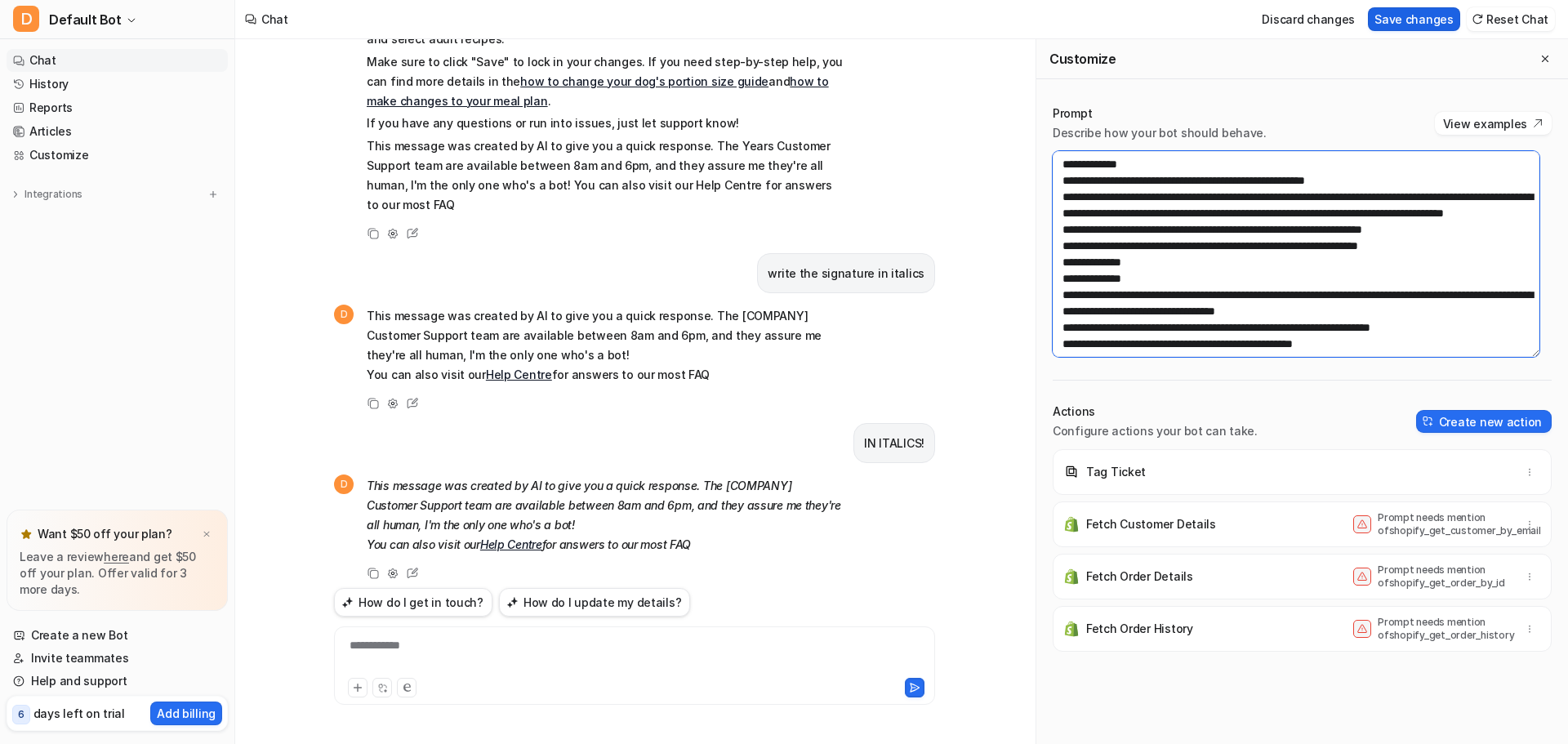 type on "**********" 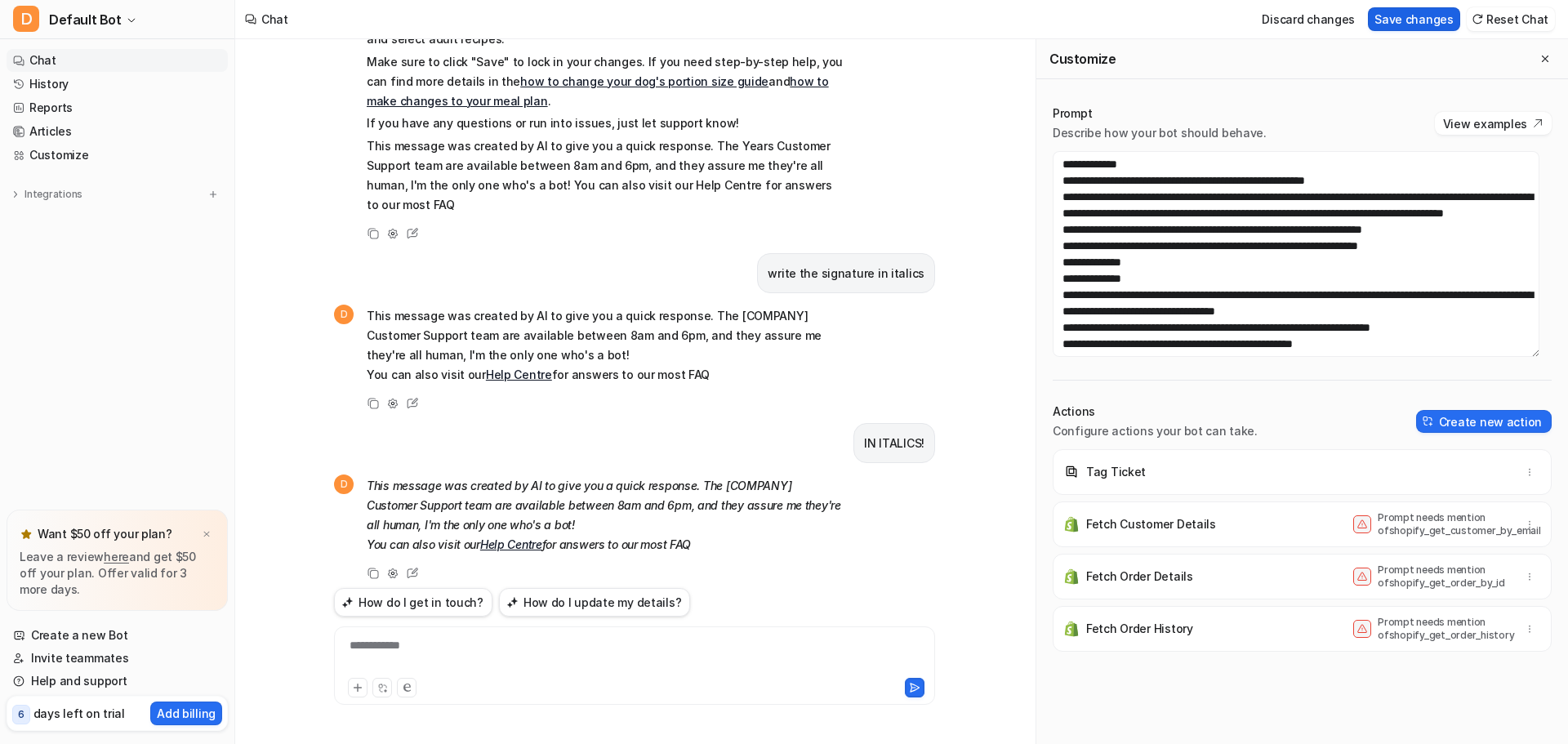 click on "Save changes" at bounding box center (1414, 19) 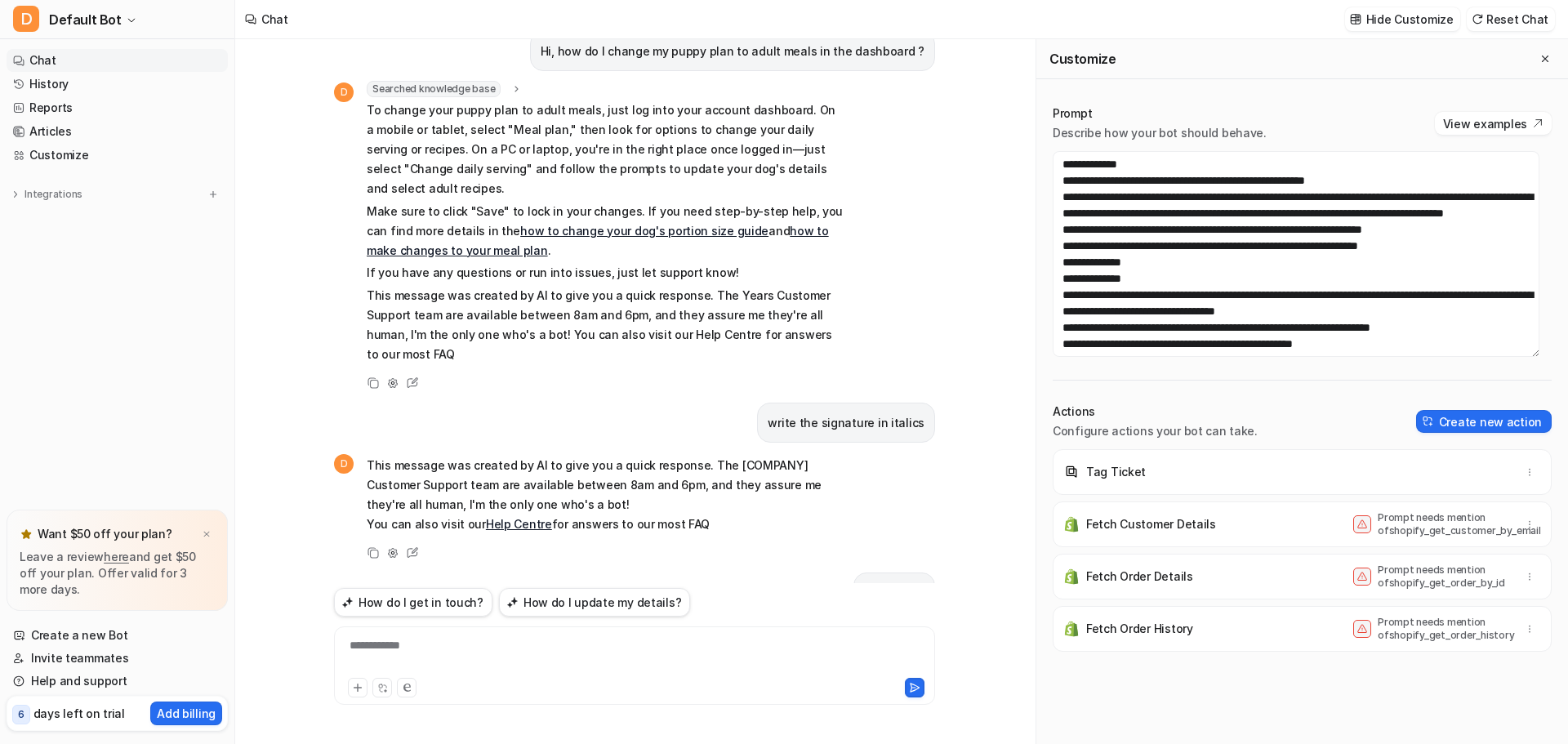 scroll, scrollTop: 0, scrollLeft: 0, axis: both 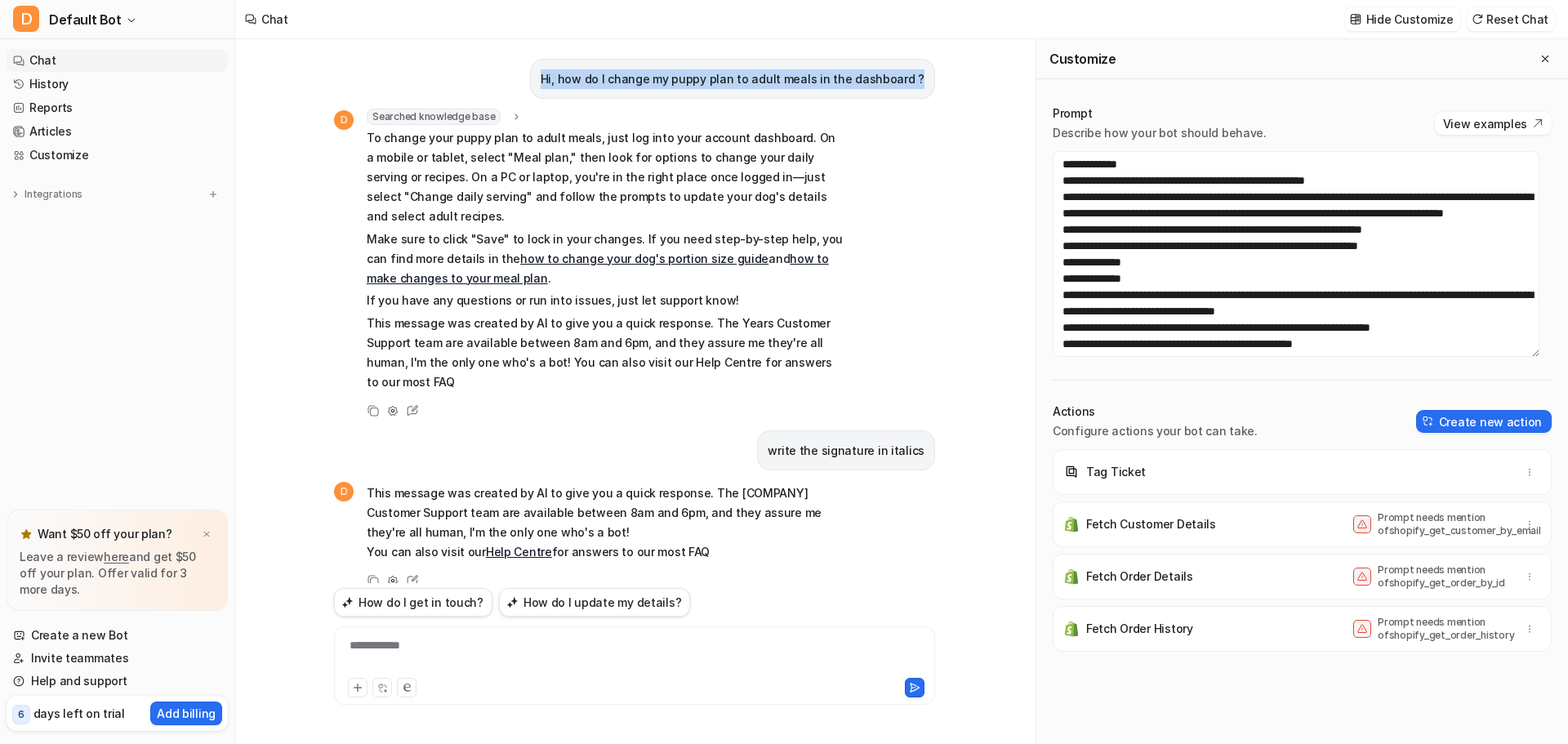 drag, startPoint x: 564, startPoint y: 79, endPoint x: 921, endPoint y: 81, distance: 357.0056 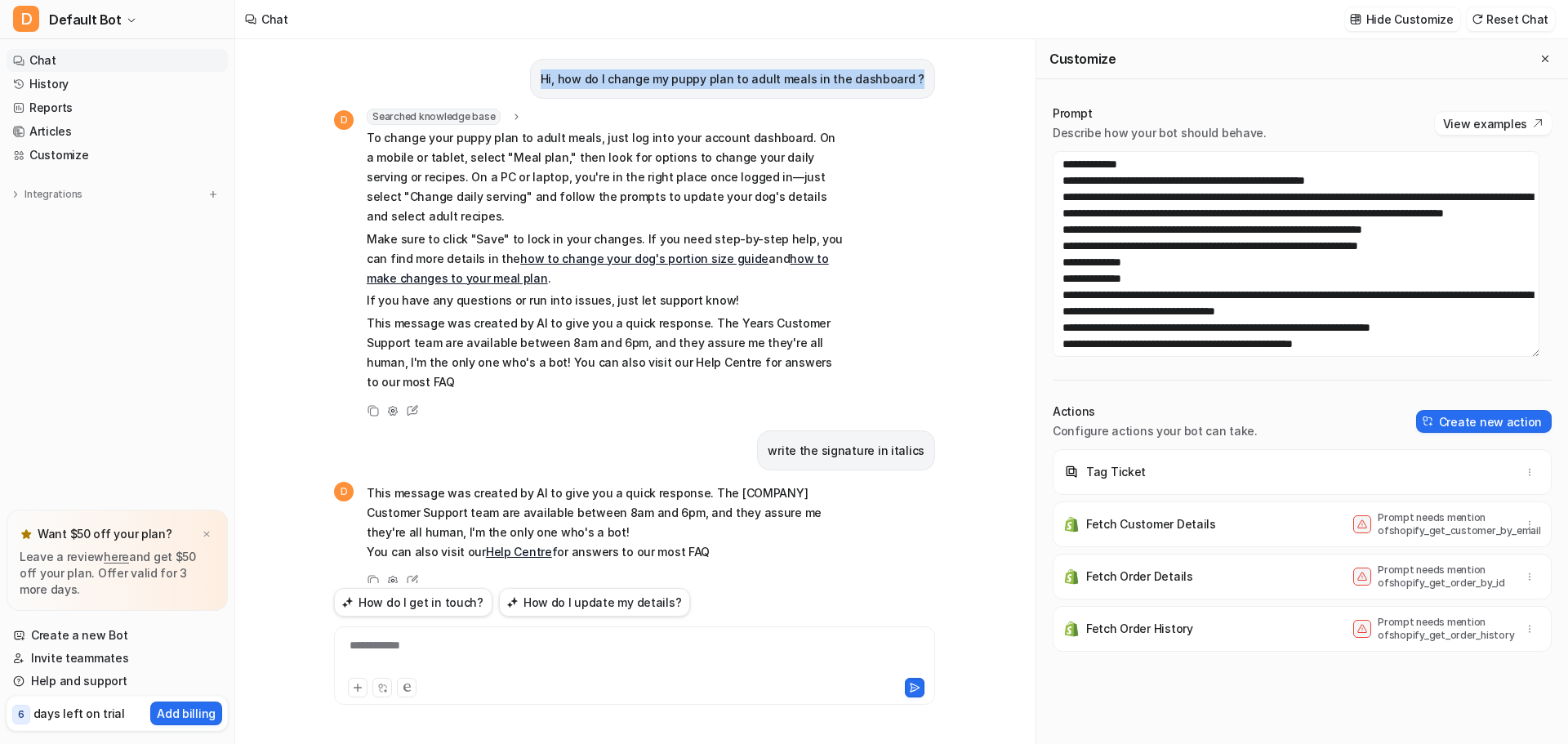 click on "Hi, how do I change my puppy plan to adult meals in the dashboard ?" at bounding box center (733, 78) 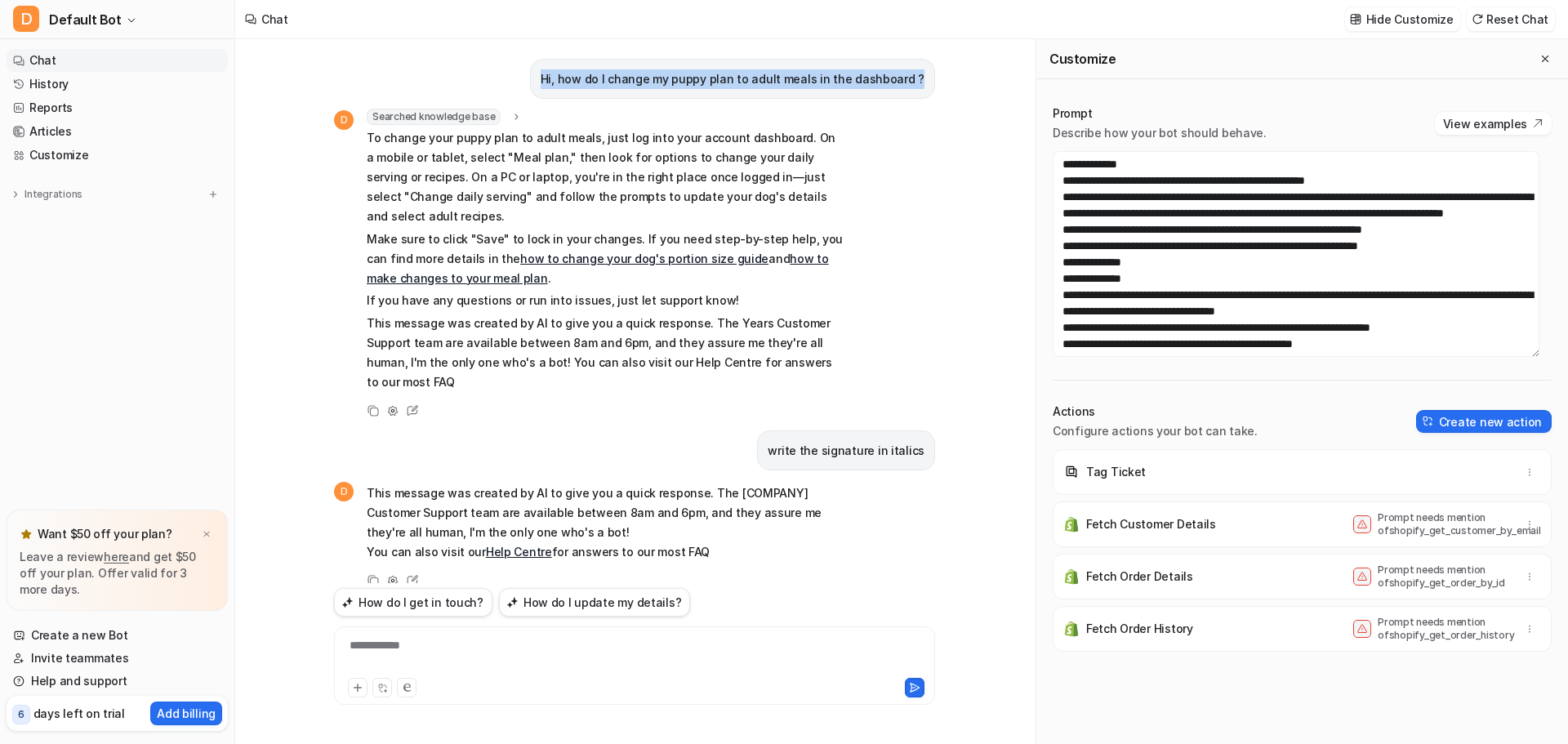 copy on "Hi, how do I change my puppy plan to adult meals in the dashboard ?" 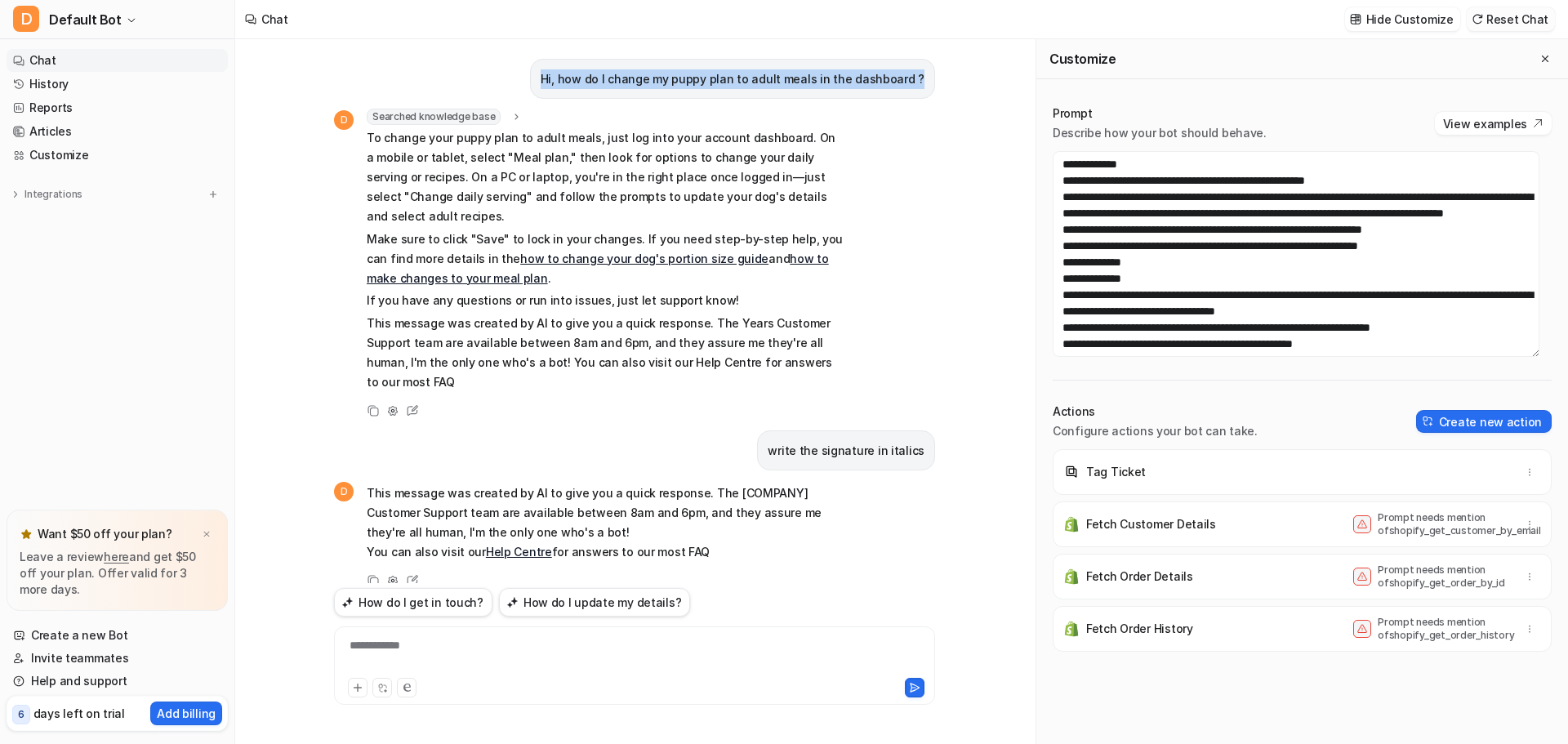 click on "Reset Chat" at bounding box center (1511, 19) 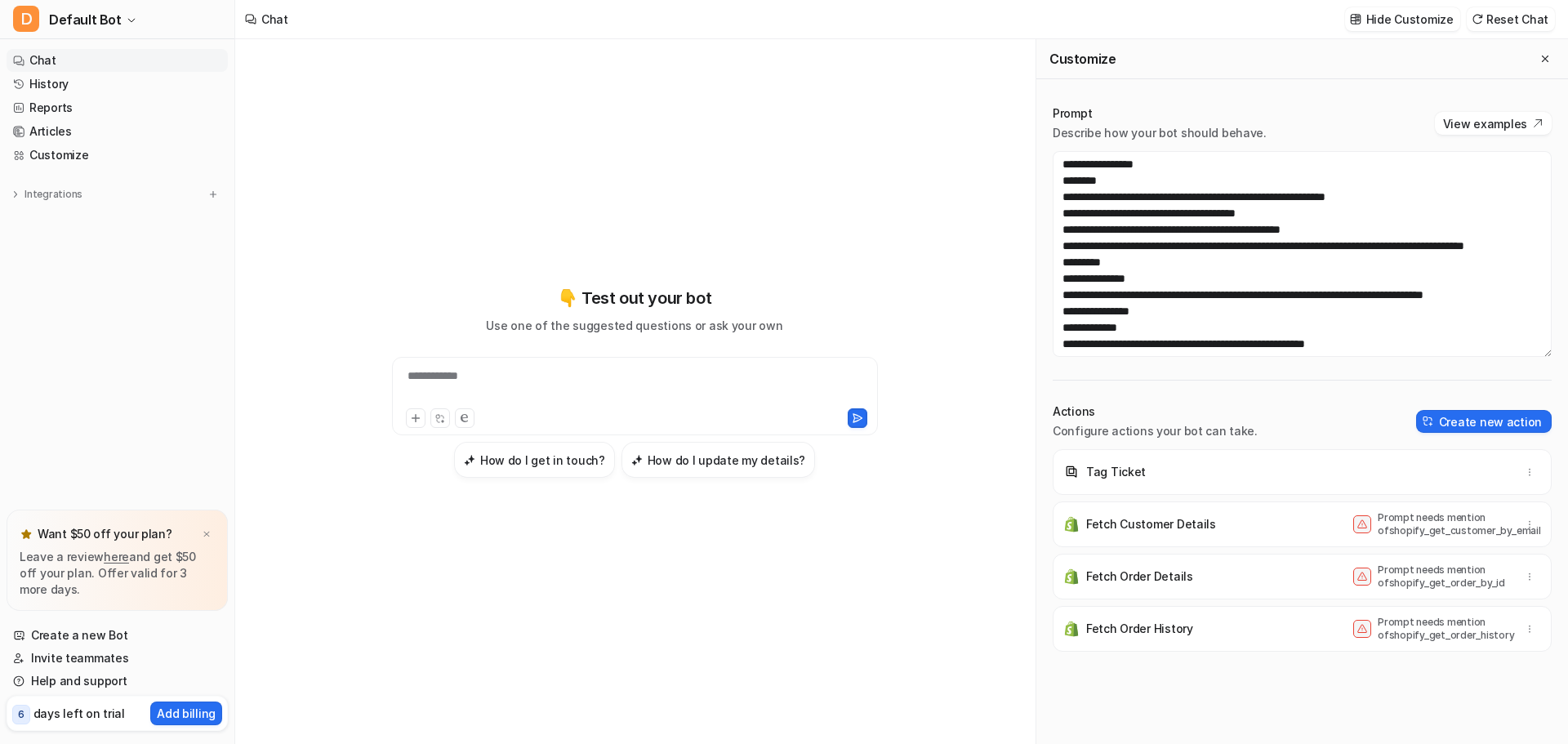 click on "**********" at bounding box center (635, 386) 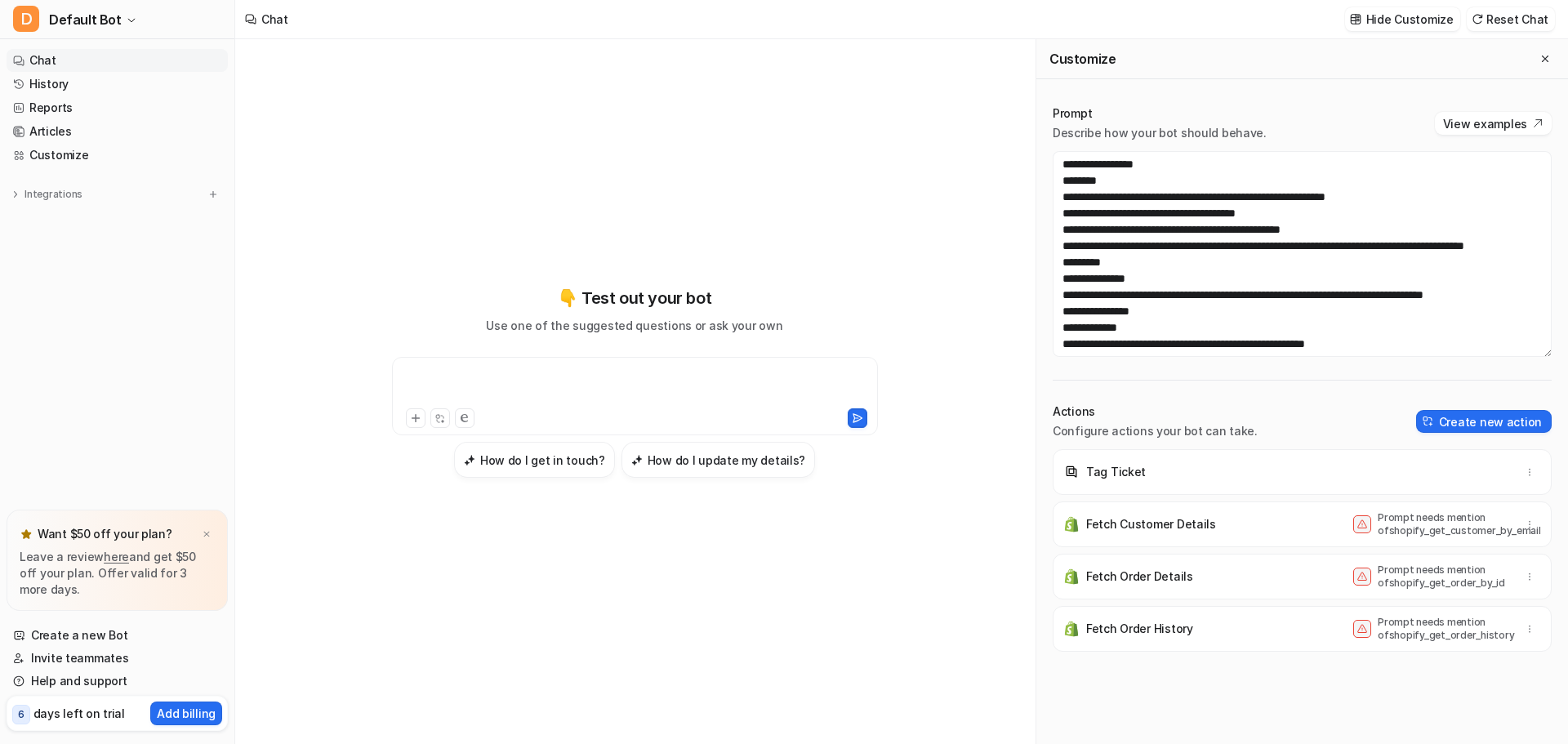 paste 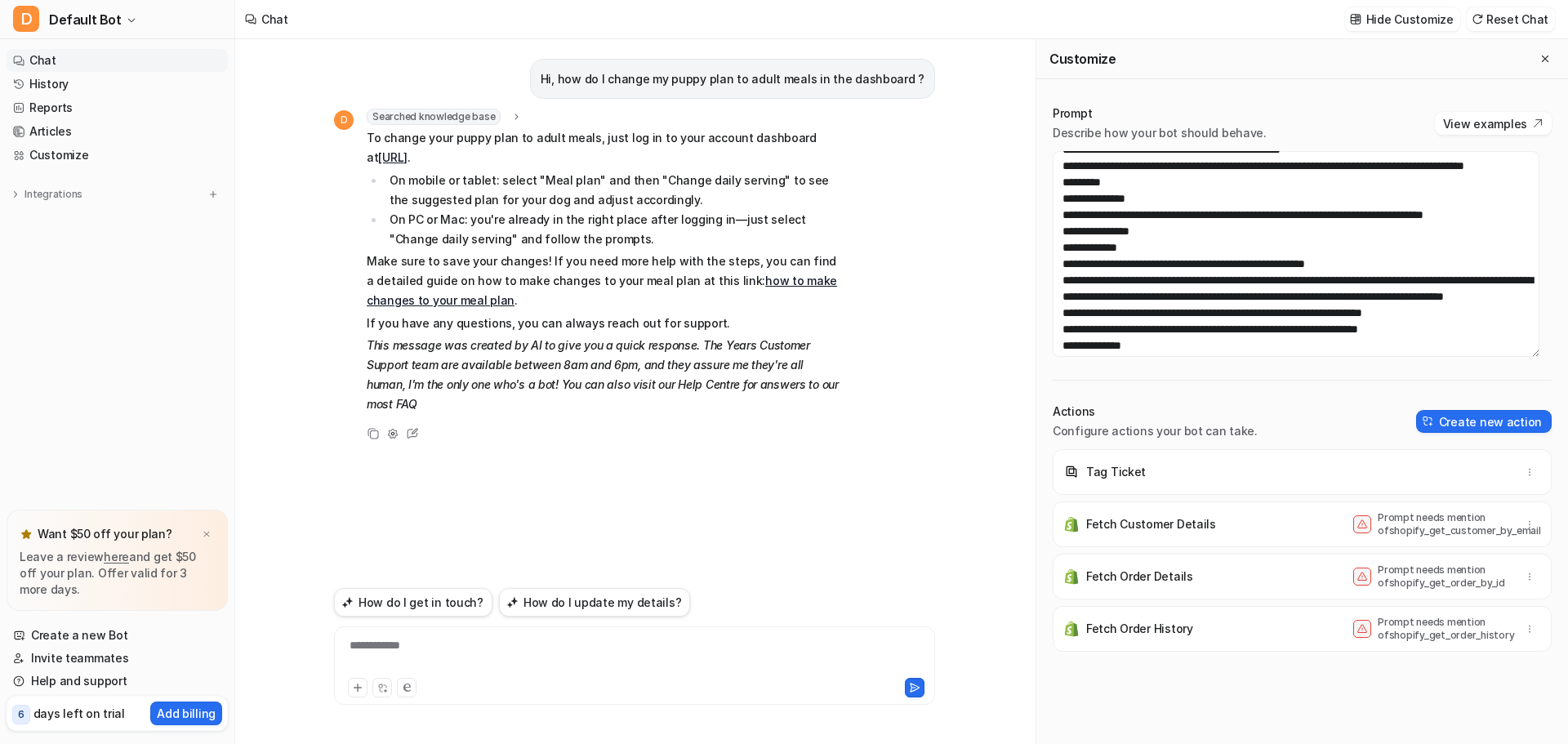 scroll, scrollTop: 81, scrollLeft: 0, axis: vertical 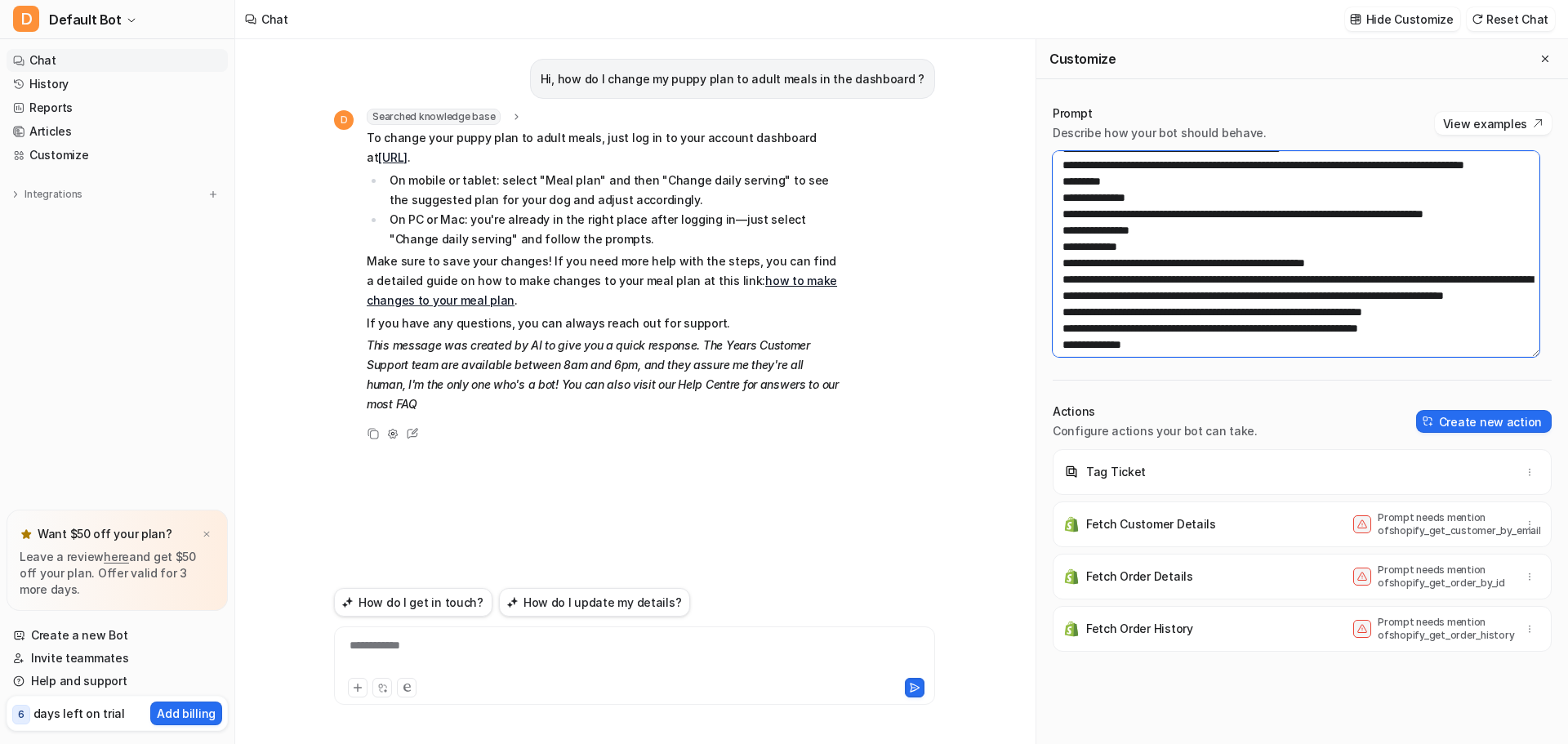 click at bounding box center (1296, 254) 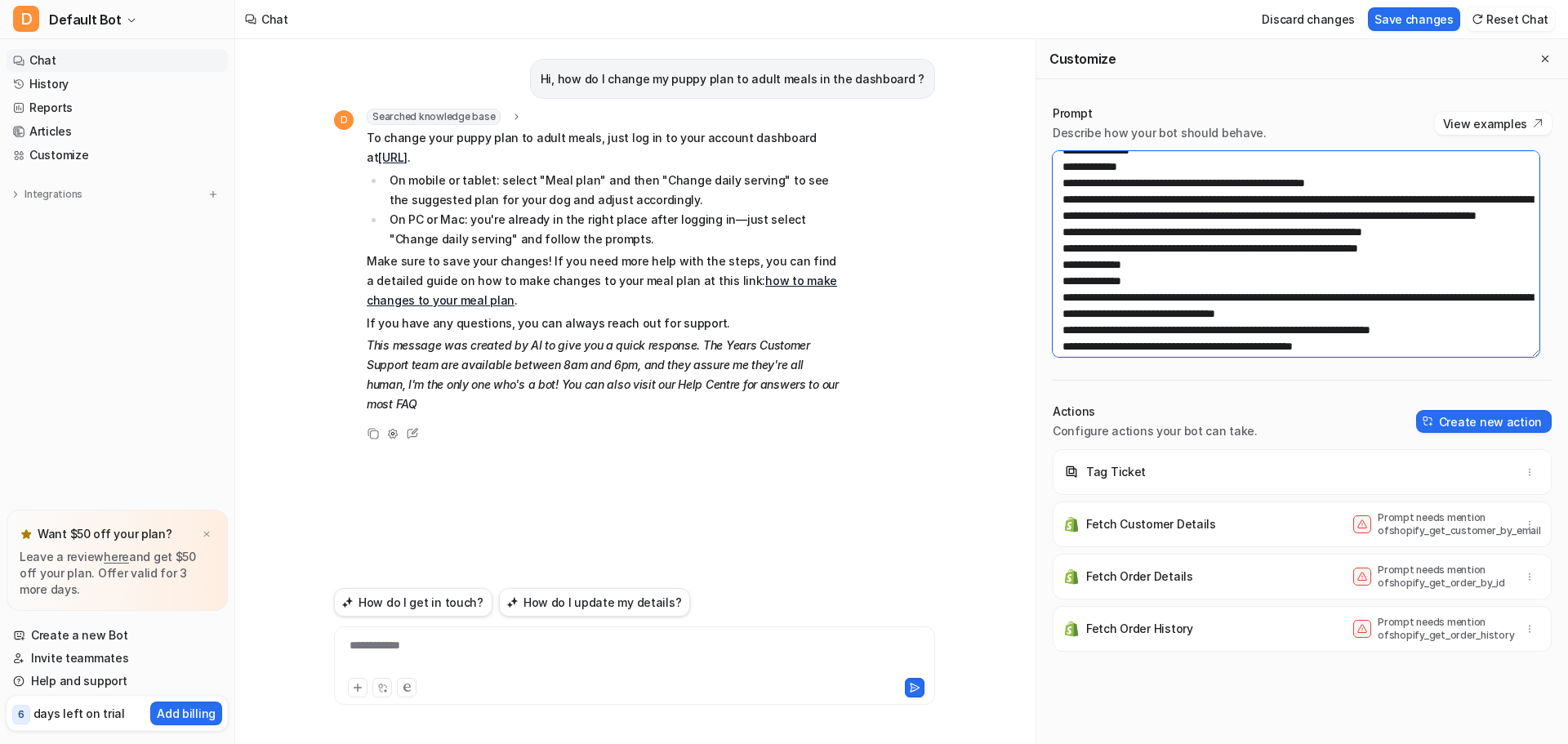 scroll, scrollTop: 162, scrollLeft: 0, axis: vertical 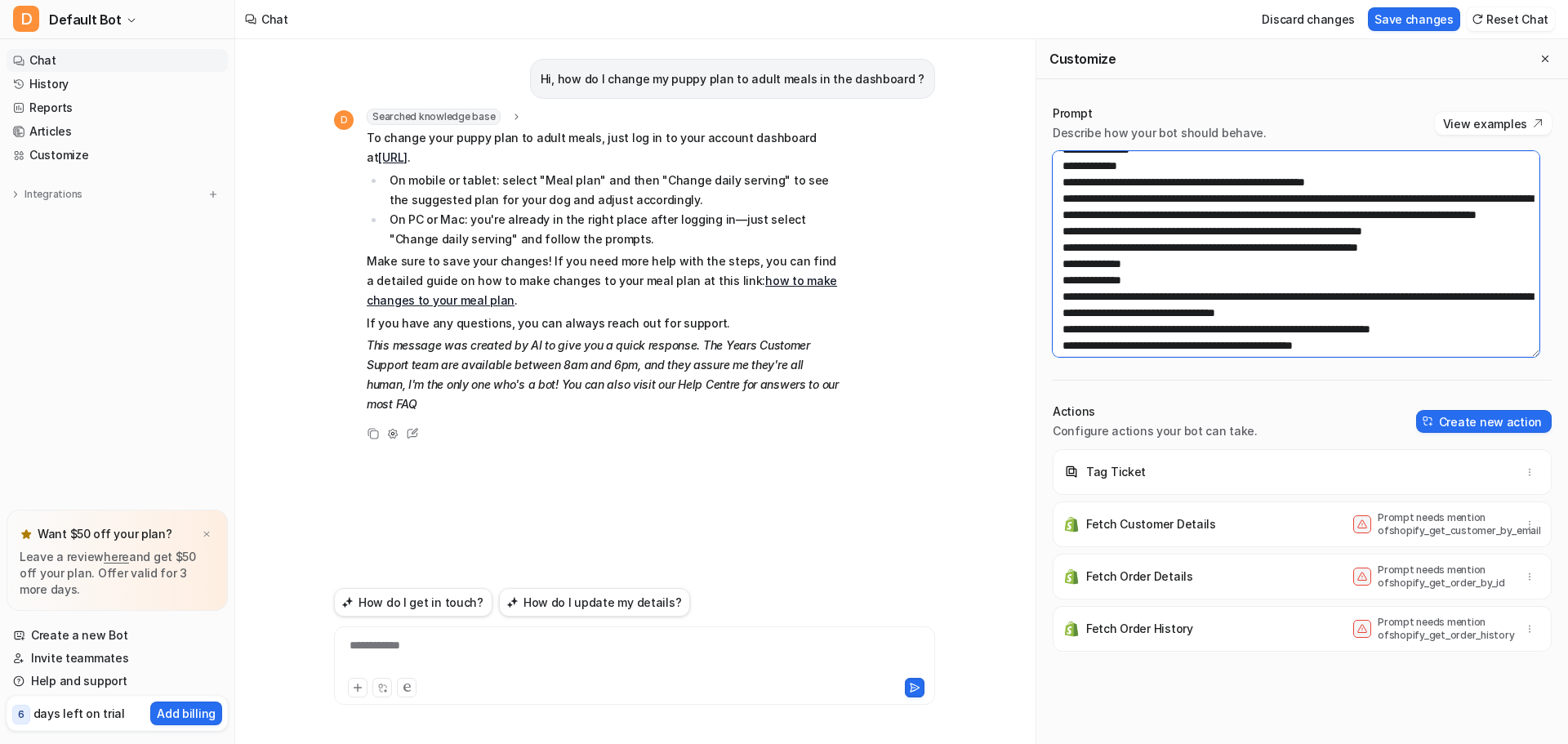 click at bounding box center [1296, 254] 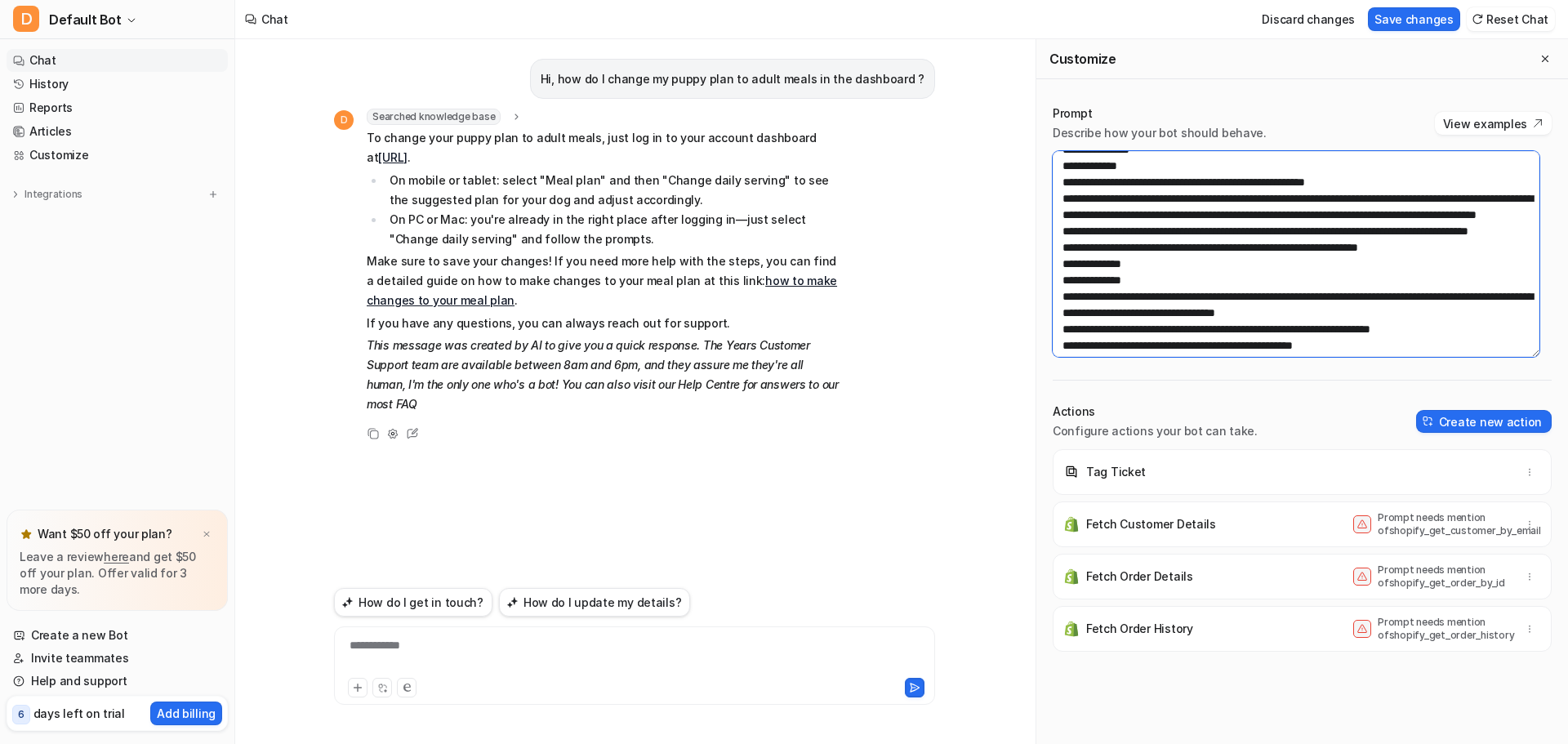 click at bounding box center (1296, 254) 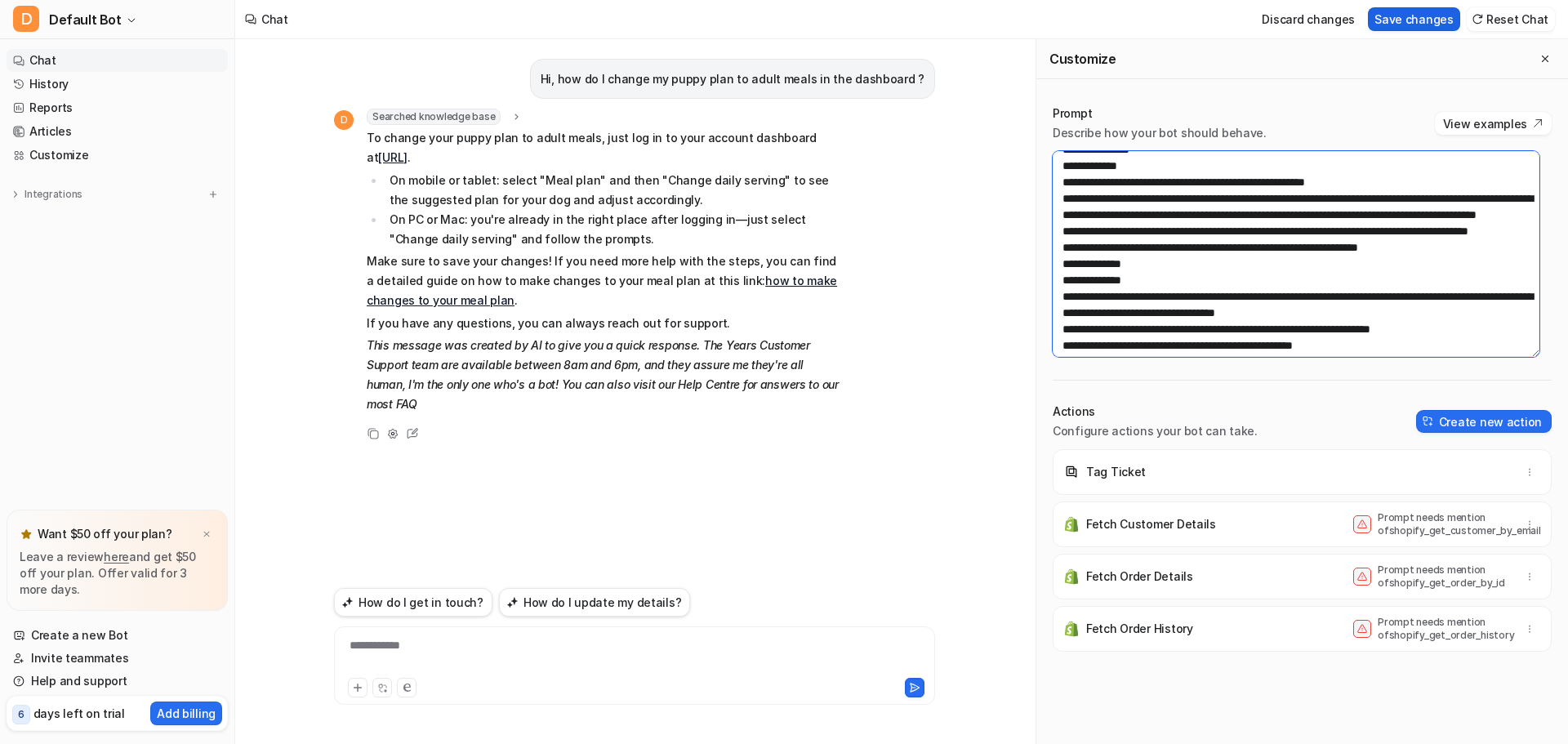 type on "**********" 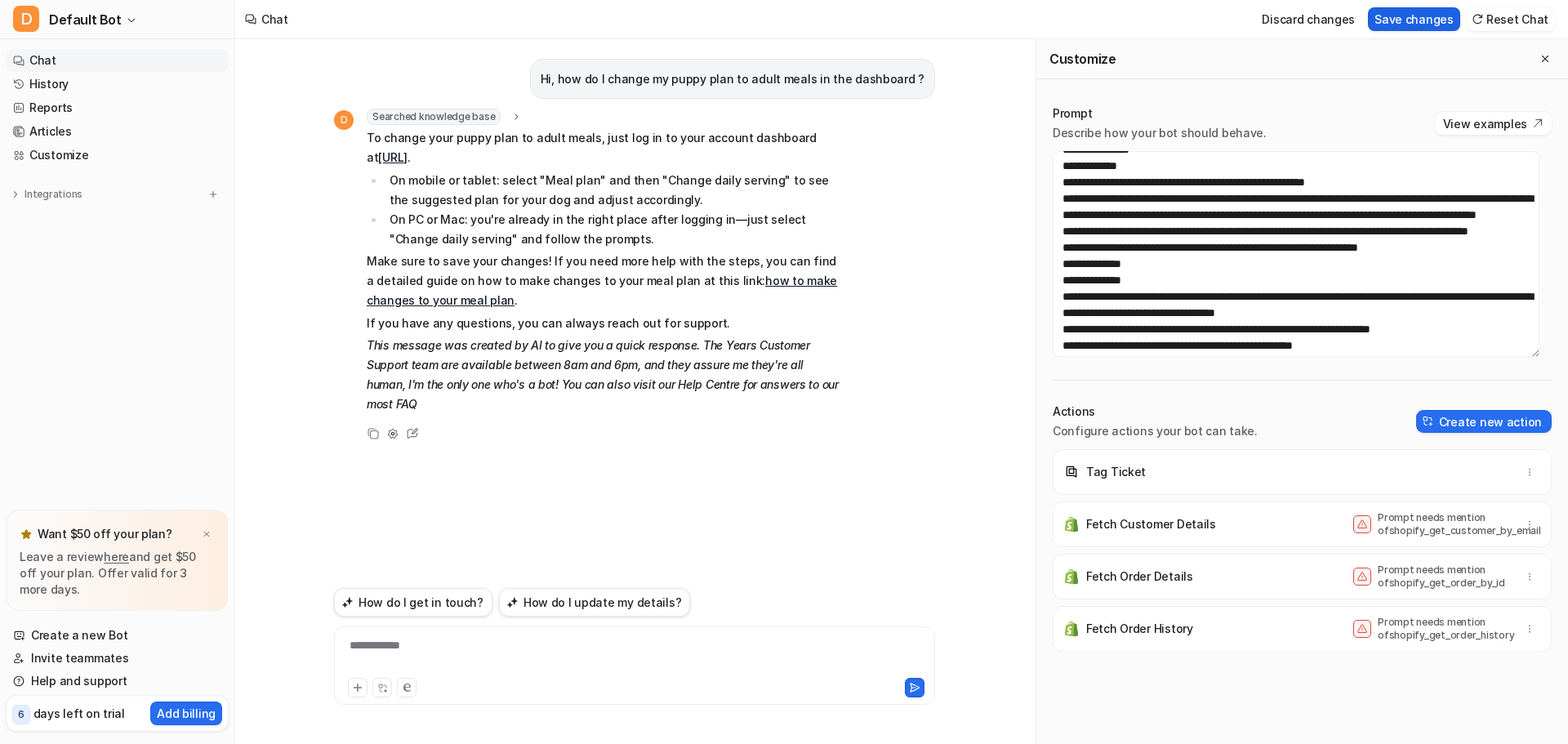 click on "Save changes" at bounding box center (1414, 19) 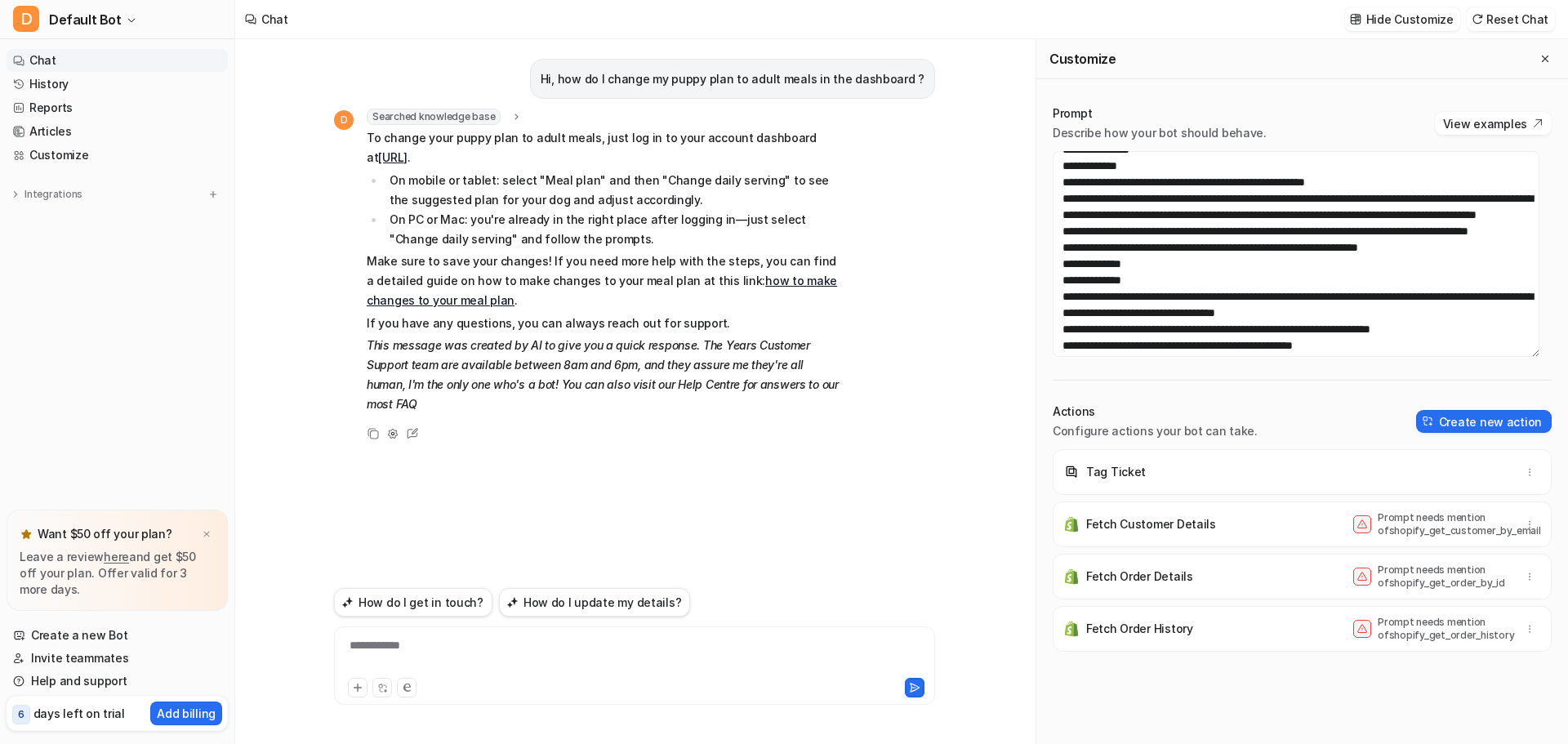 click on "Hi, how do I change my puppy plan to adult meals in the dashboard ?" at bounding box center (733, 79) 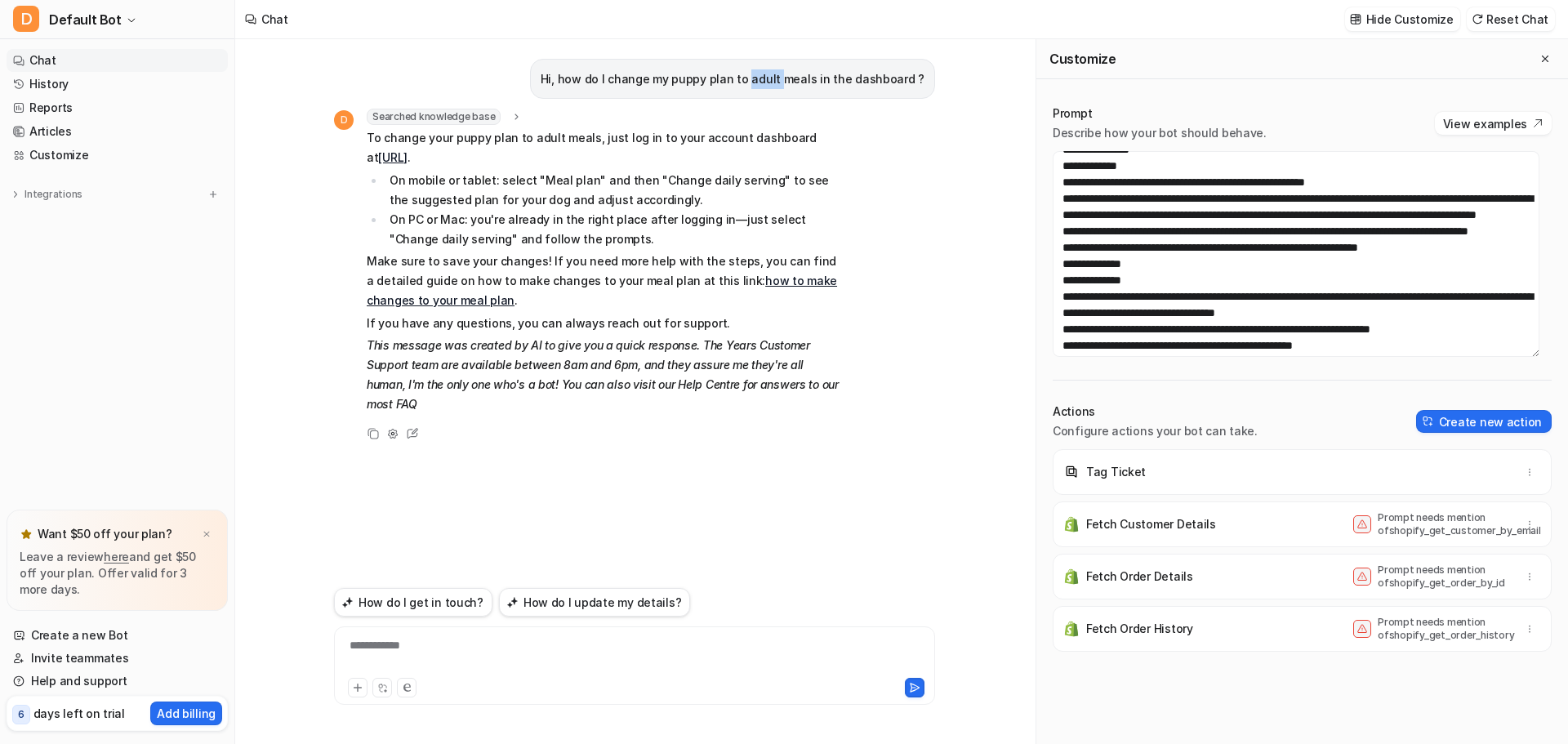 click on "Hi, how do I change my puppy plan to adult meals in the dashboard ?" at bounding box center (733, 79) 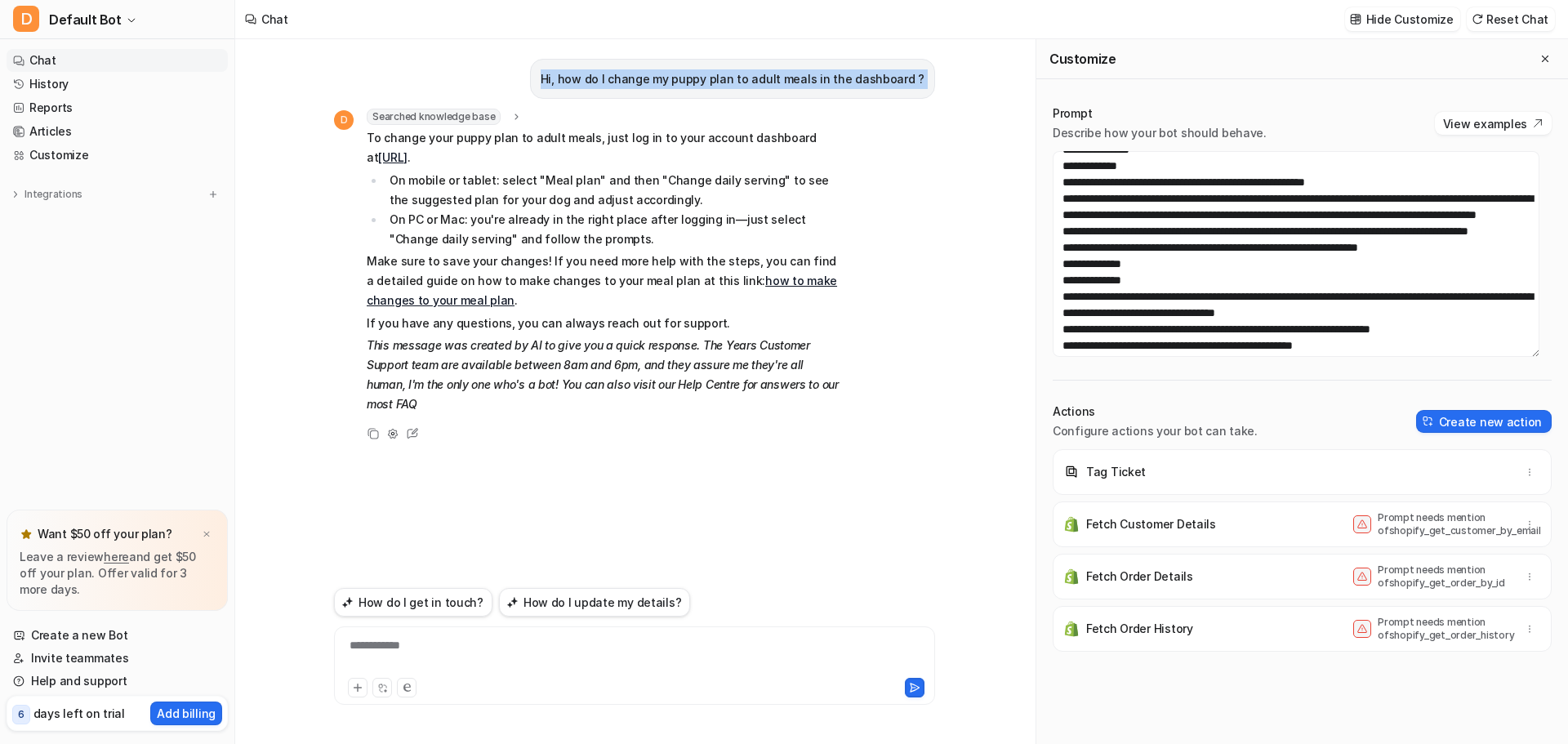click on "Hi, how do I change my puppy plan to adult meals in the dashboard ?" at bounding box center [733, 79] 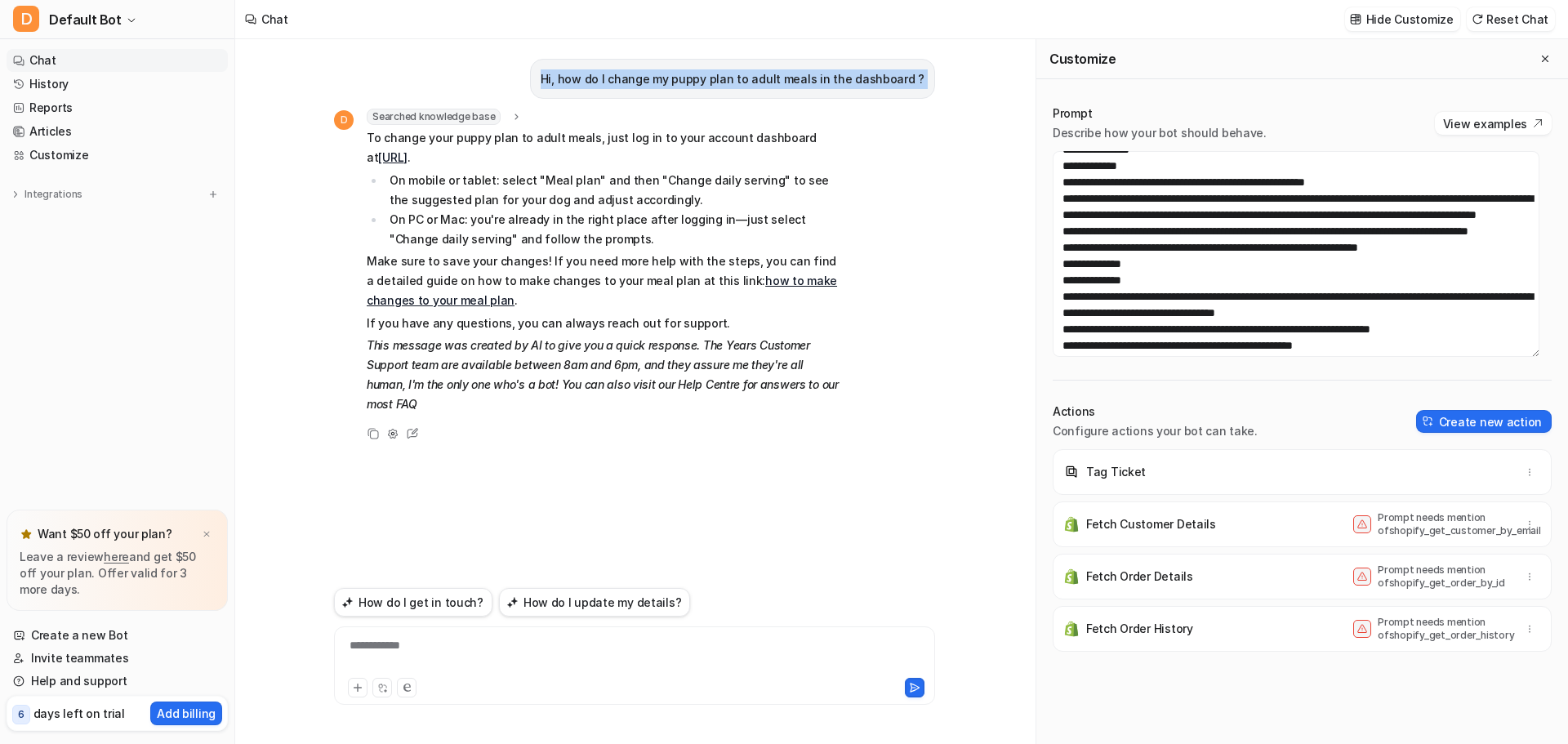 copy on "Hi, how do I change my puppy plan to adult meals in the dashboard ?
D" 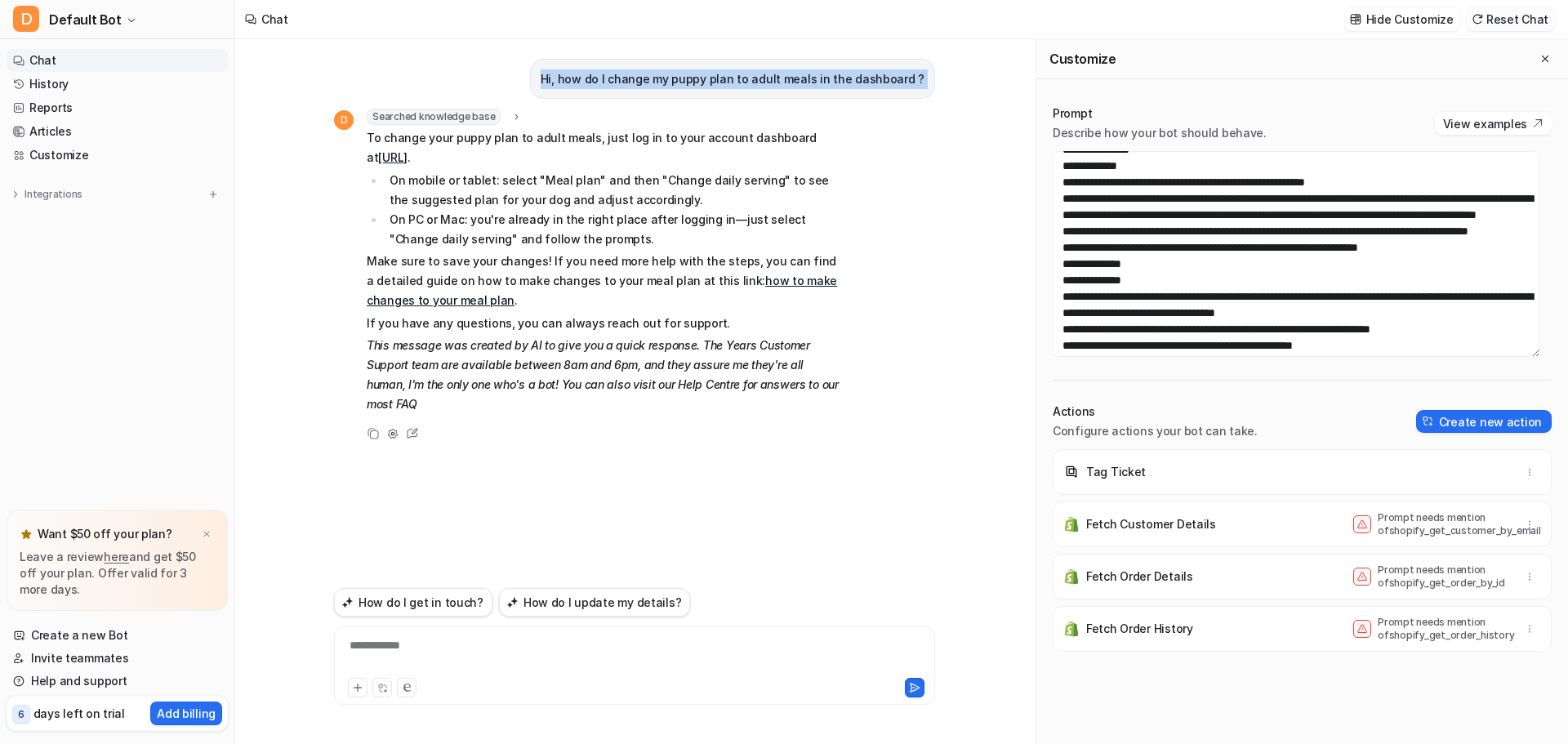 click on "Reset Chat" at bounding box center [1511, 19] 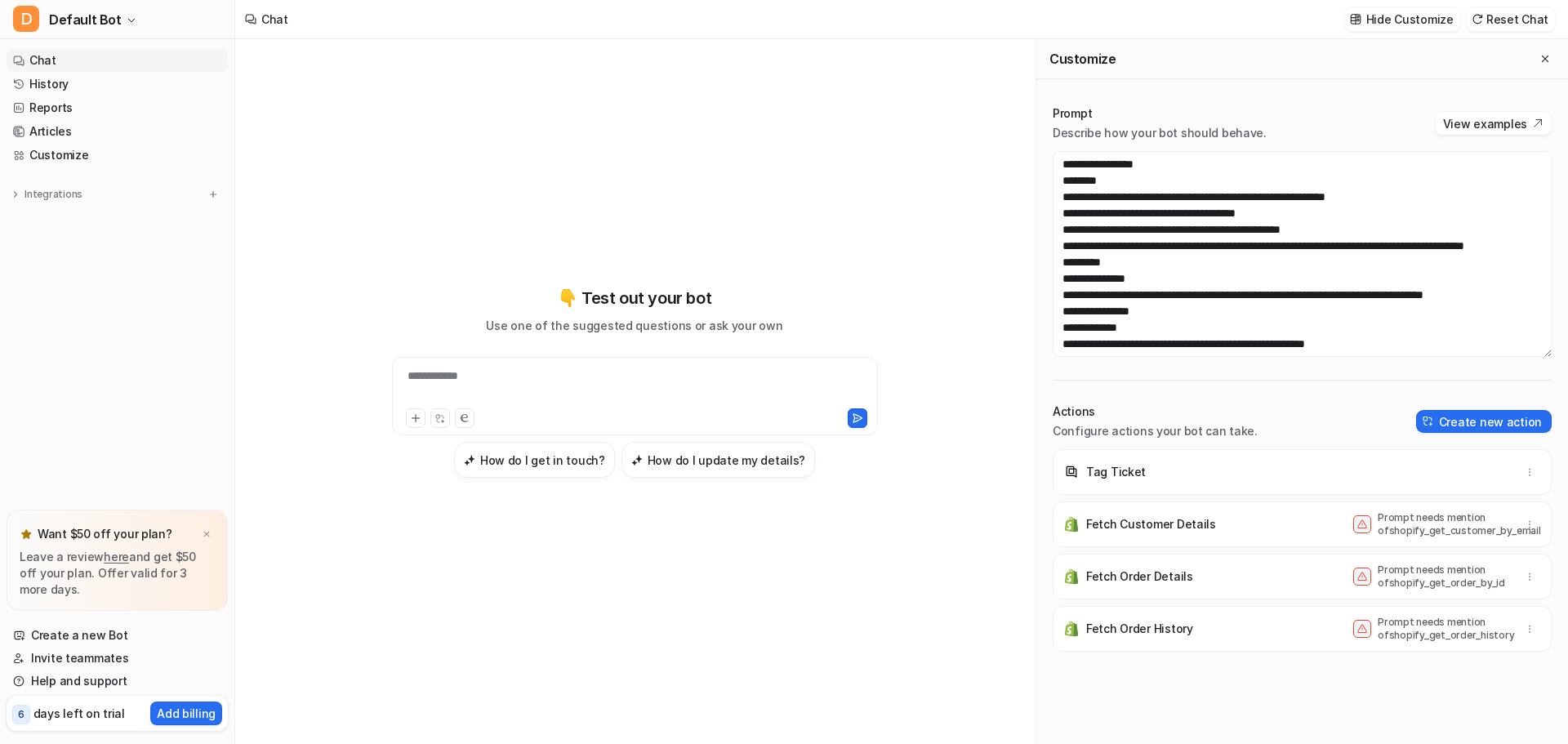 click on "**********" at bounding box center [635, 386] 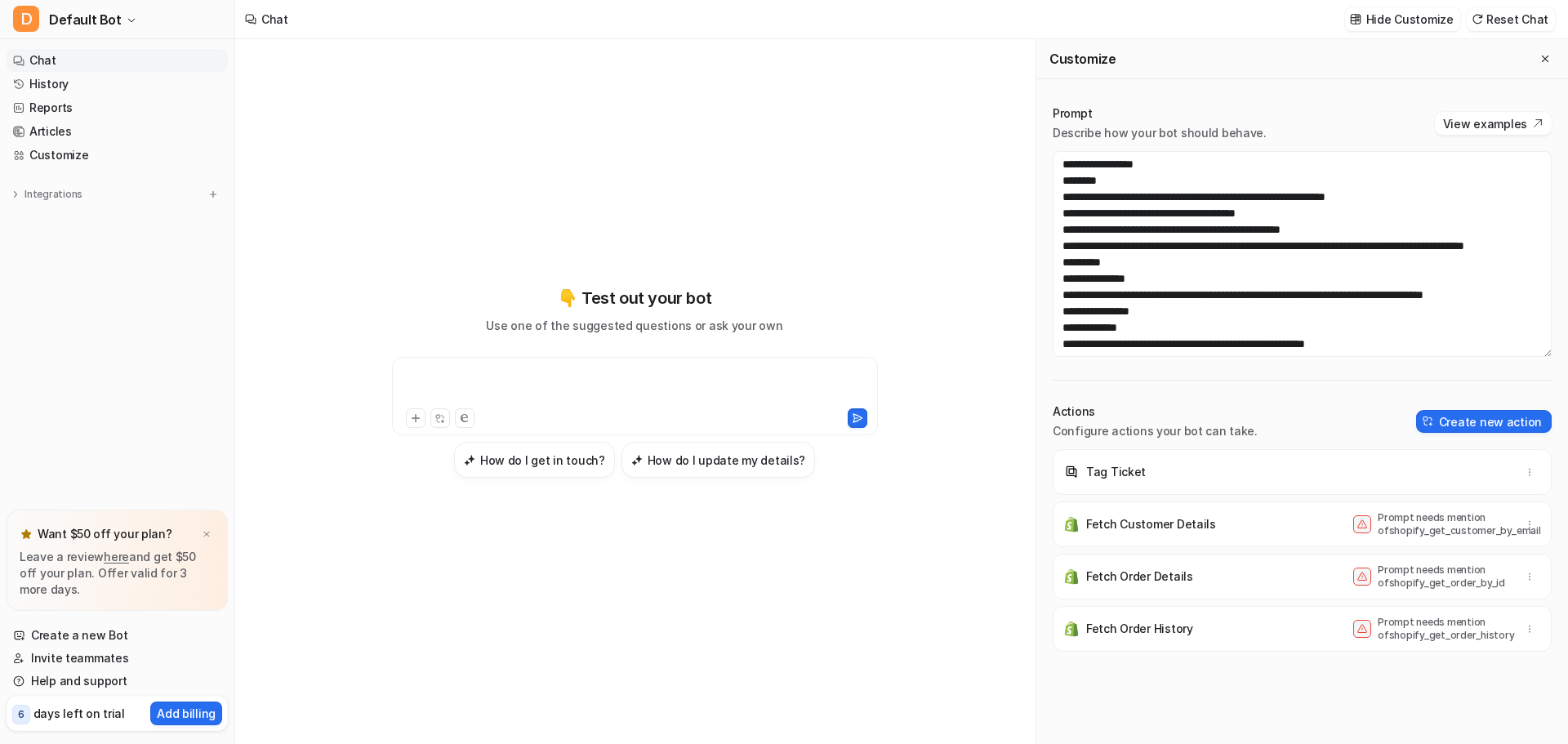 paste 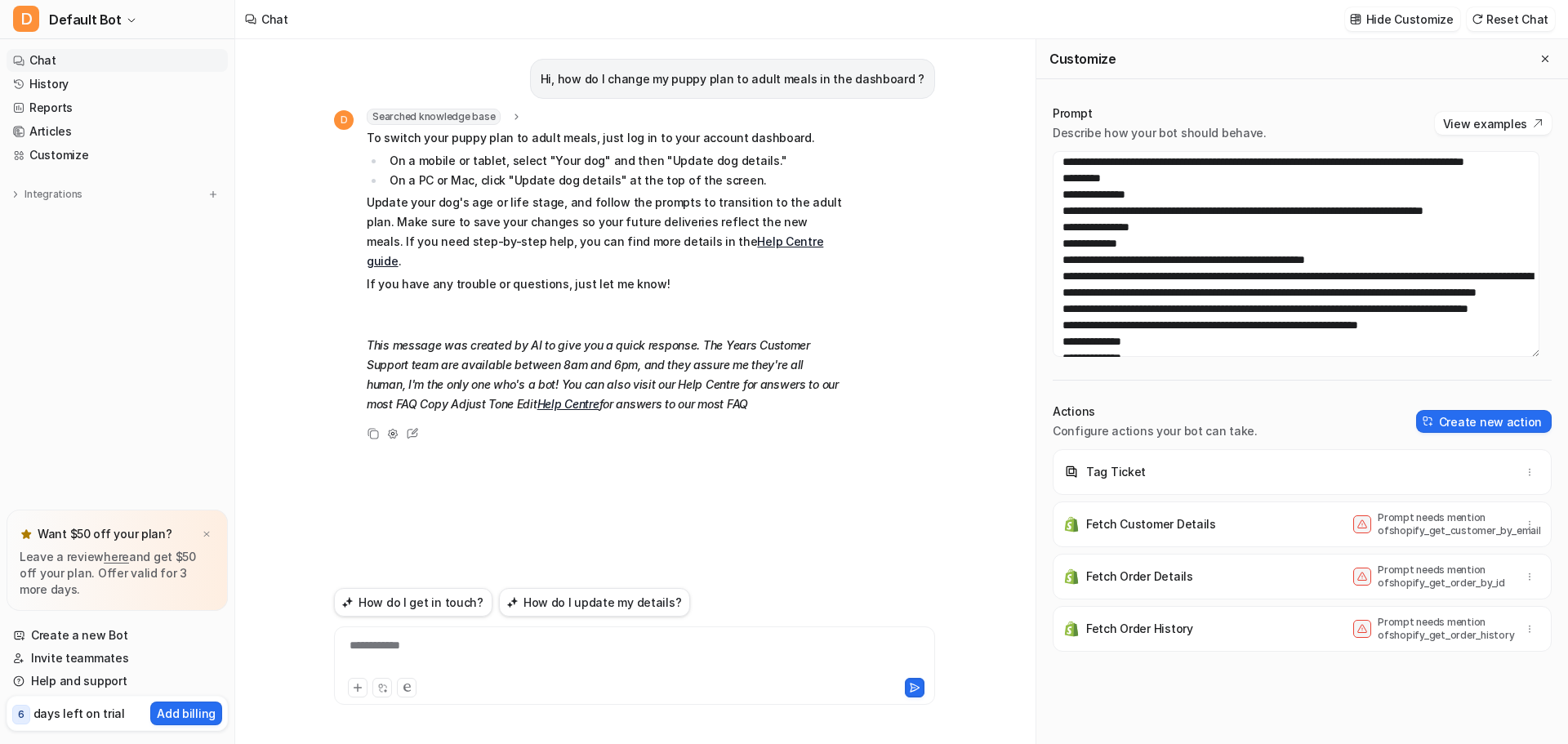 scroll, scrollTop: 83, scrollLeft: 0, axis: vertical 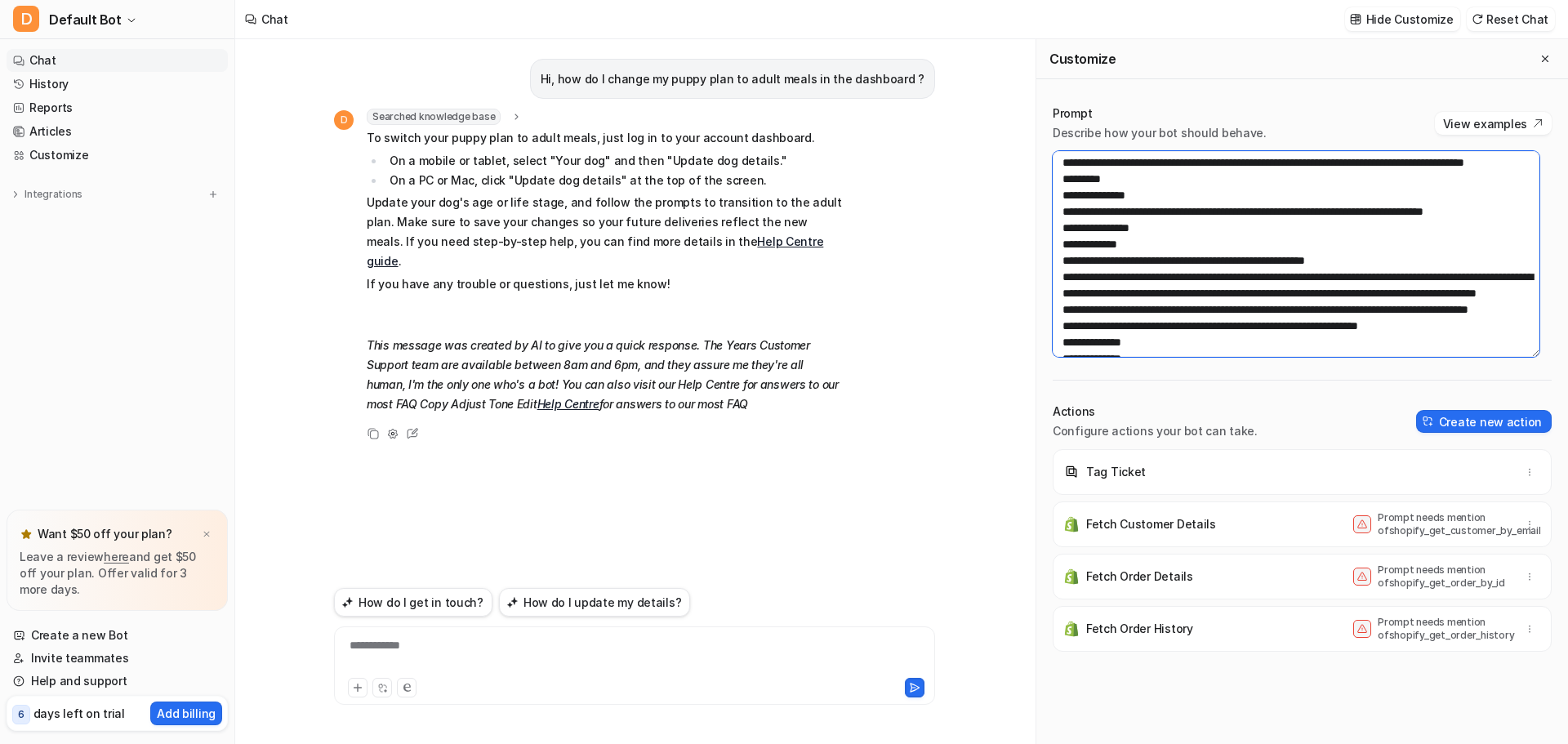 click at bounding box center (1296, 254) 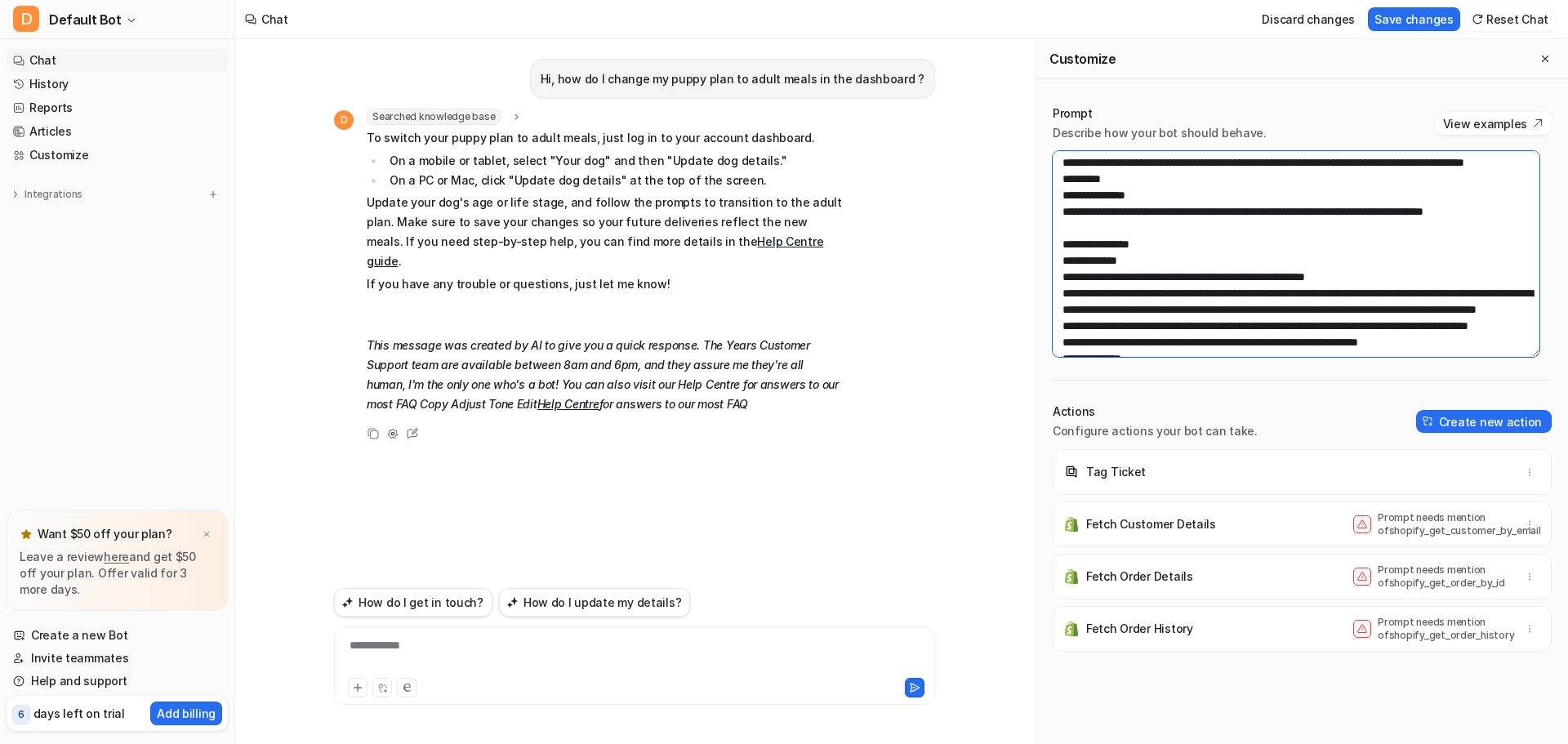 type on "**********" 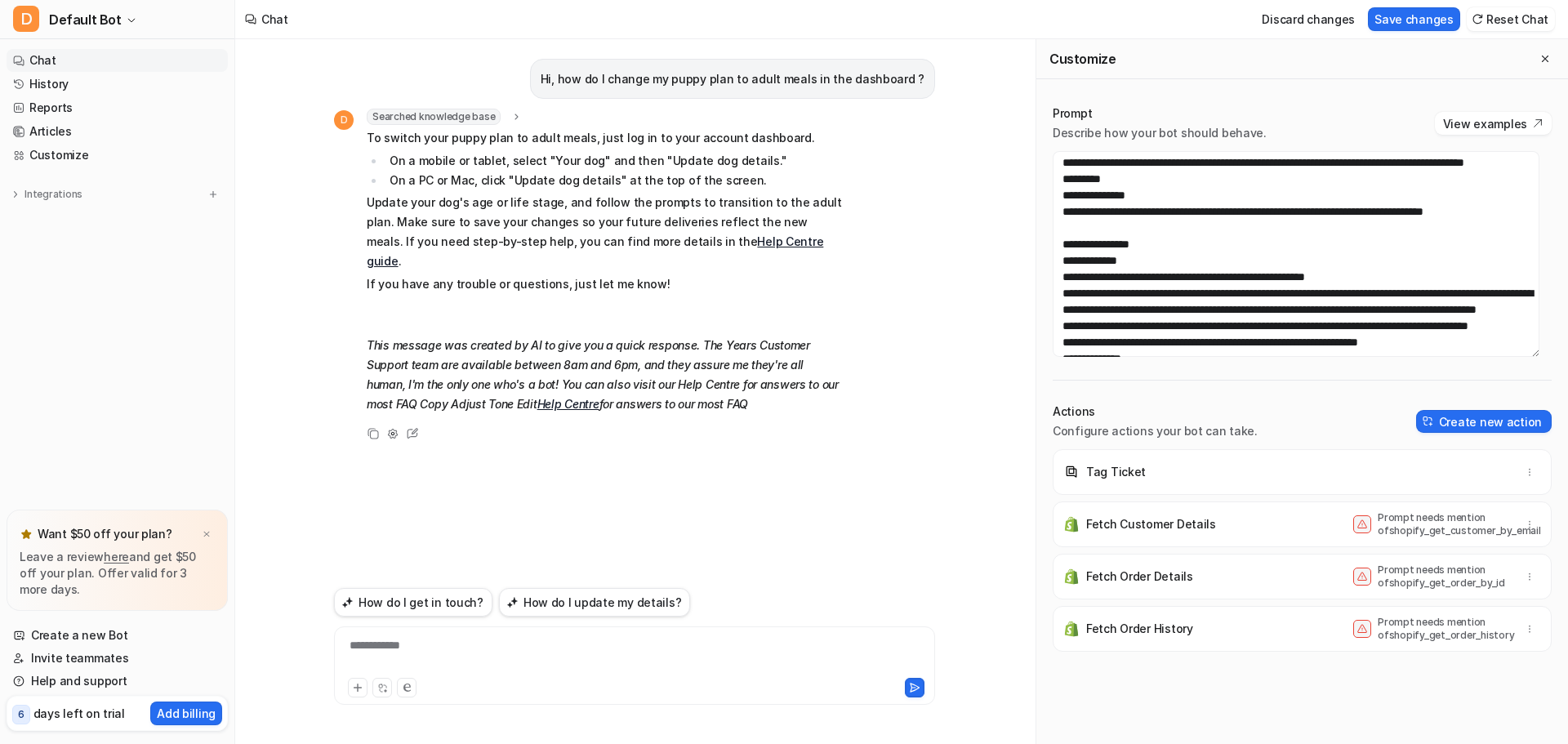 type 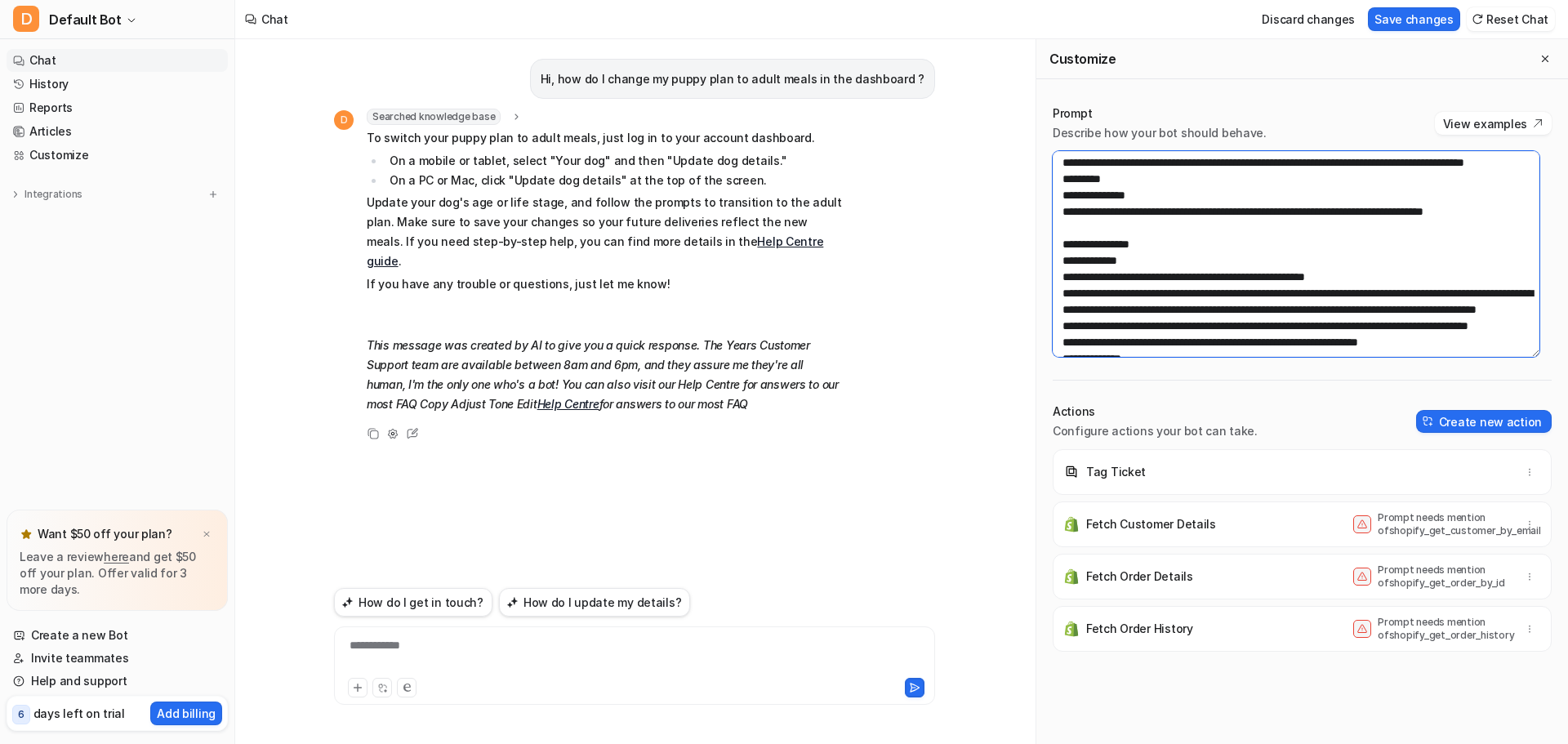 click at bounding box center (1296, 254) 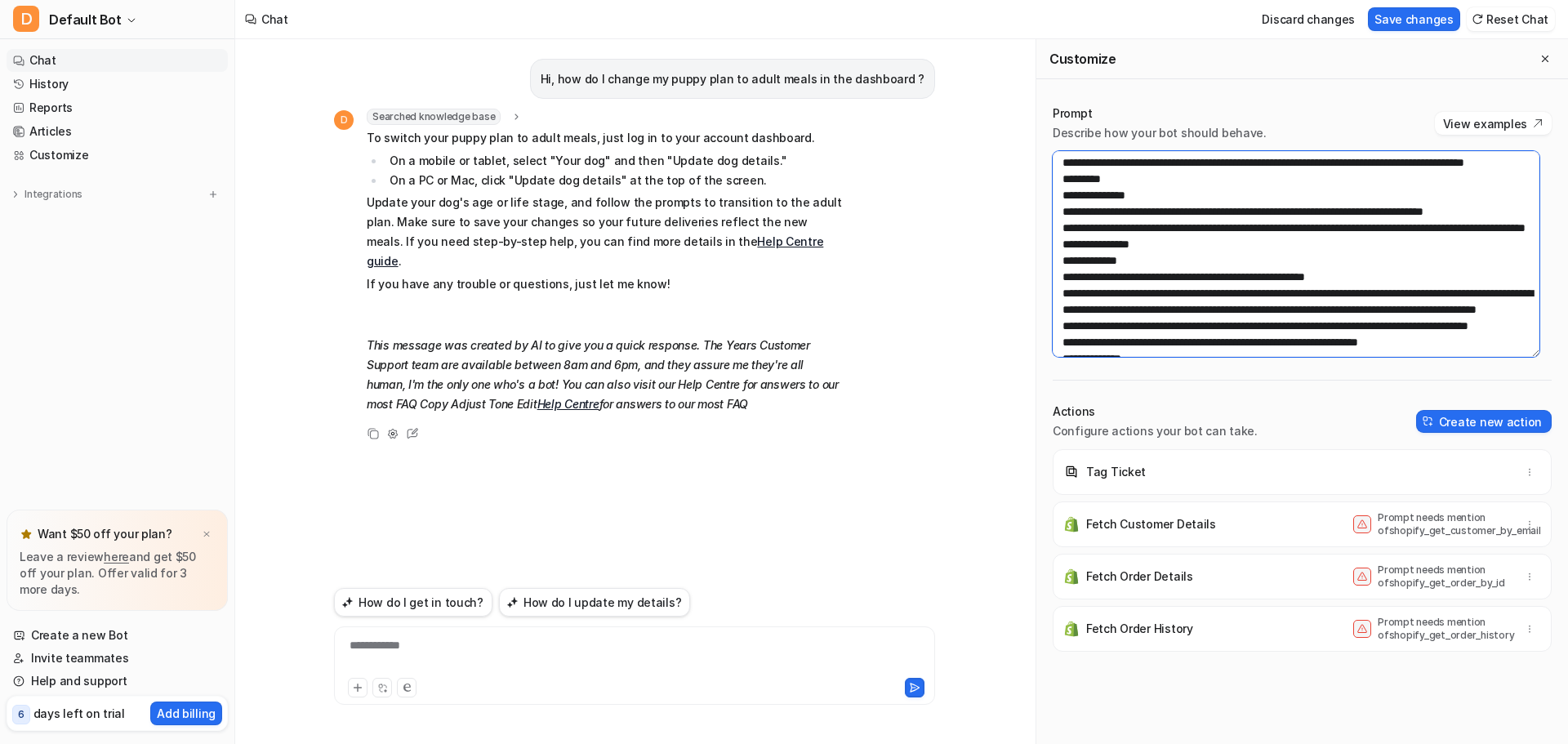 drag, startPoint x: 1076, startPoint y: 248, endPoint x: 1205, endPoint y: 248, distance: 129 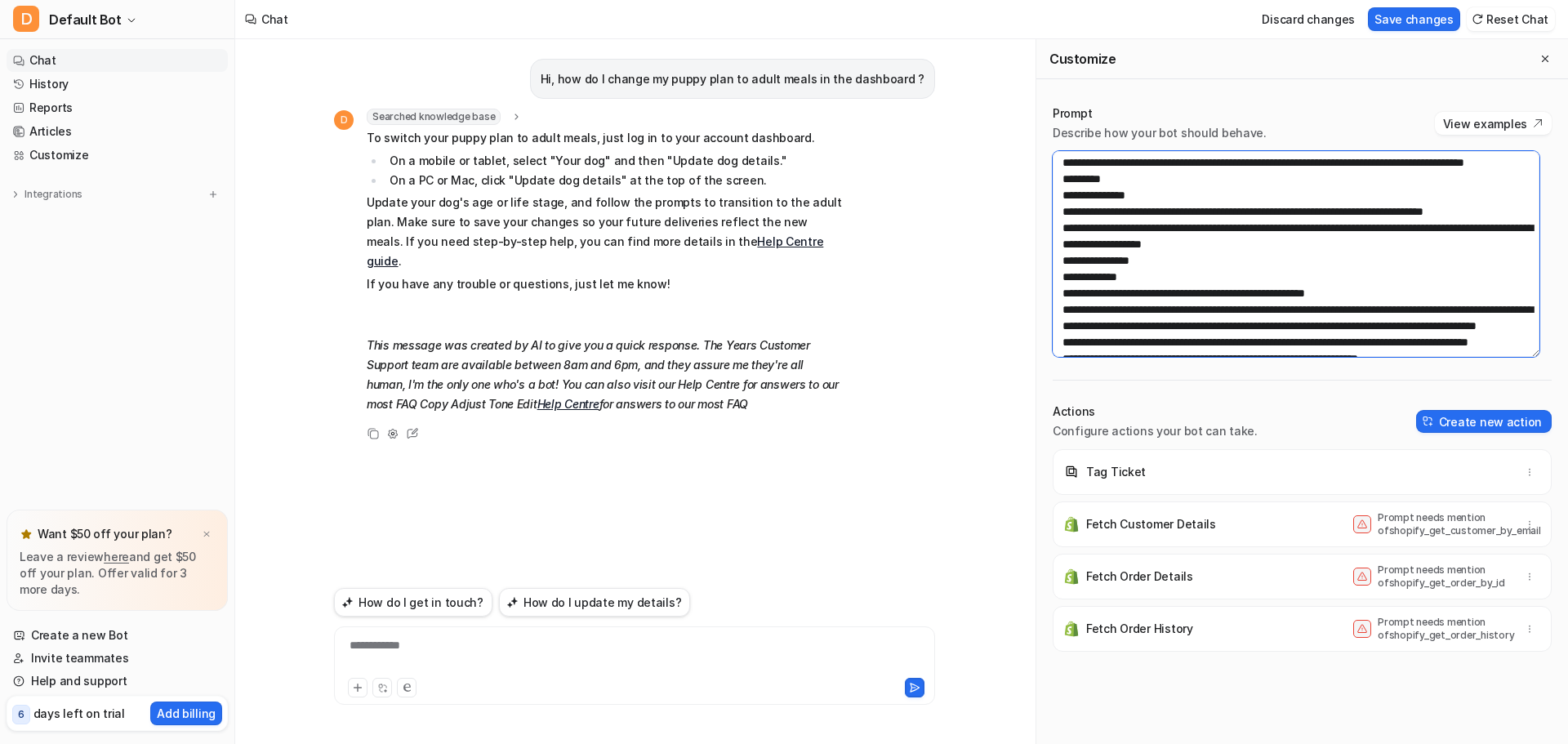 click at bounding box center (1296, 254) 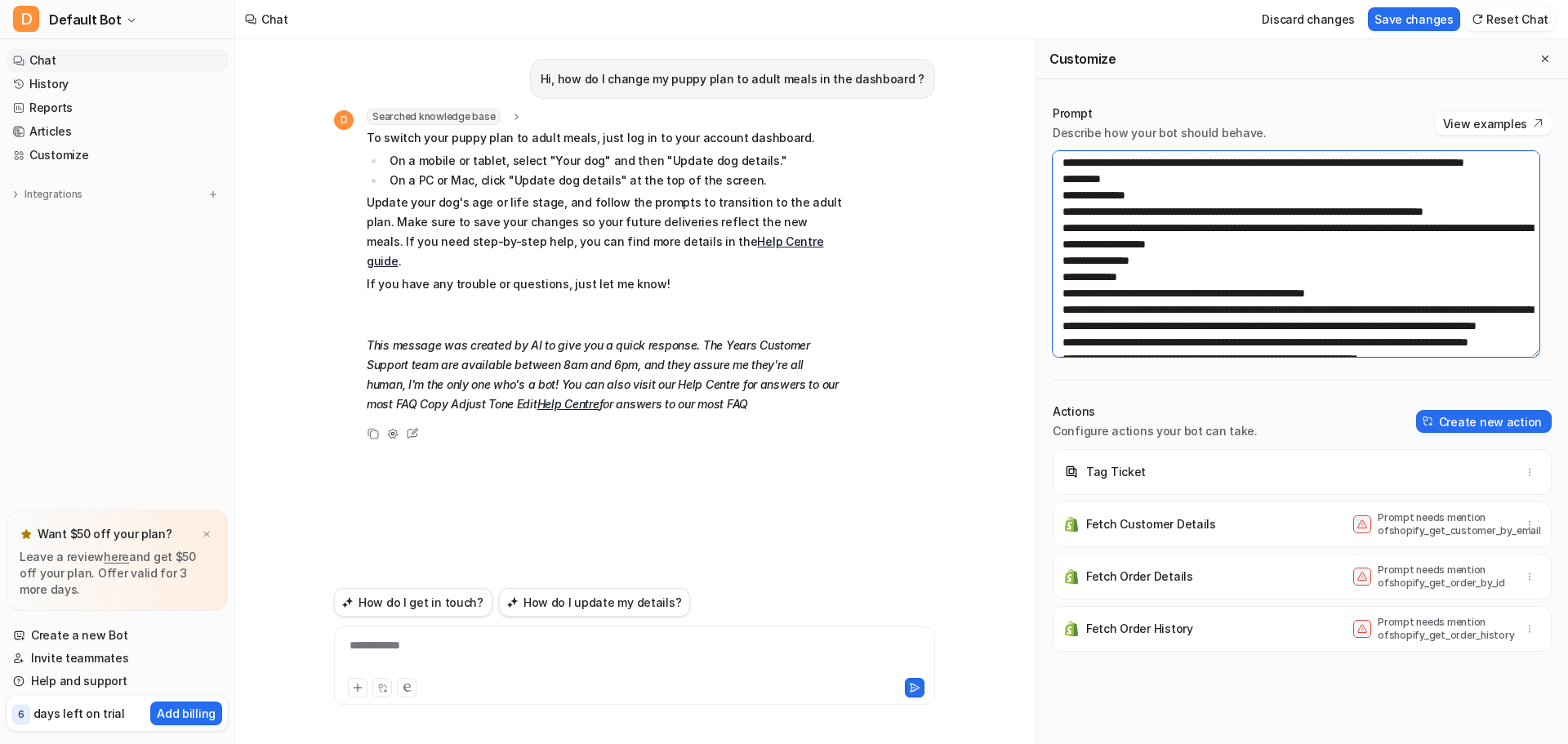 click at bounding box center (1296, 254) 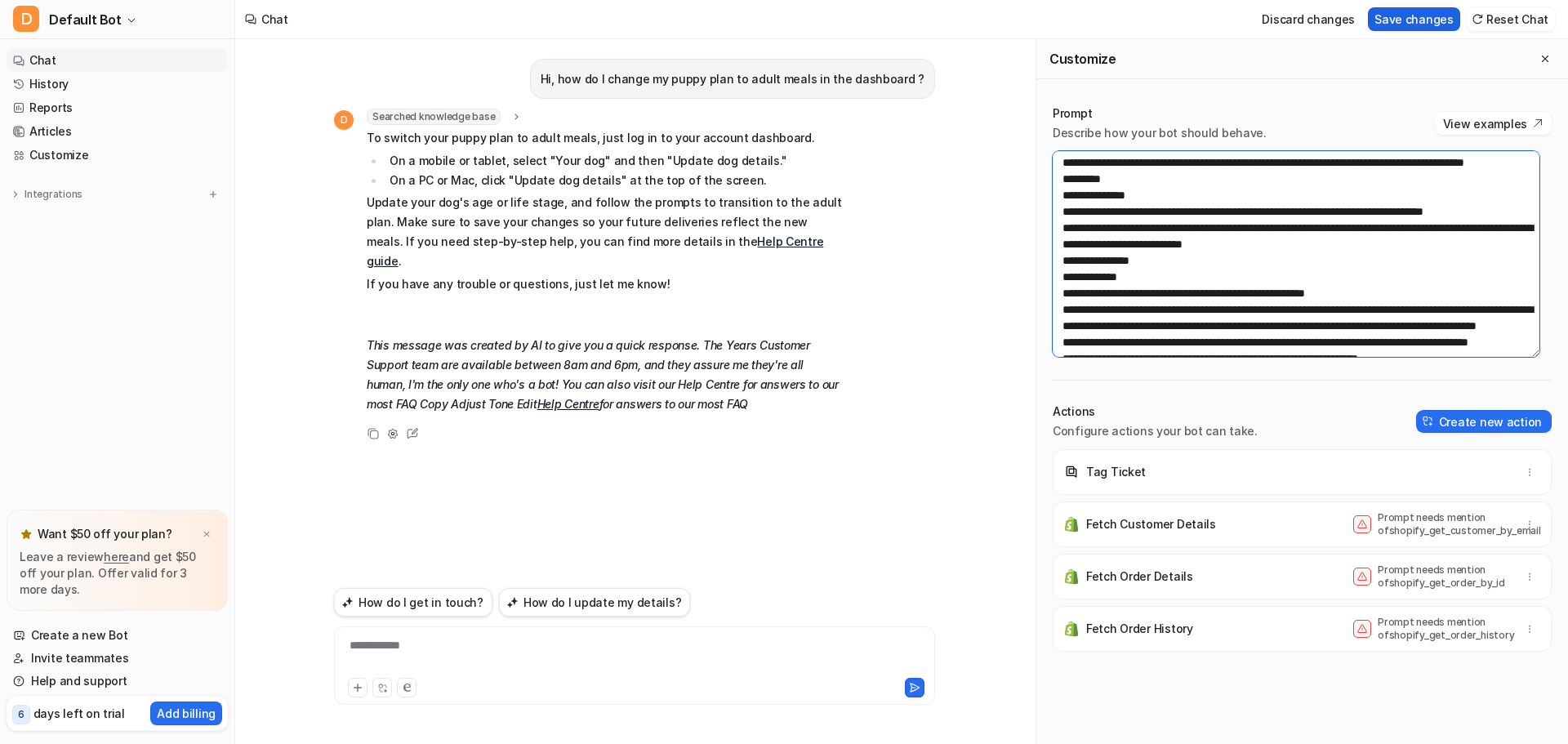 type on "**********" 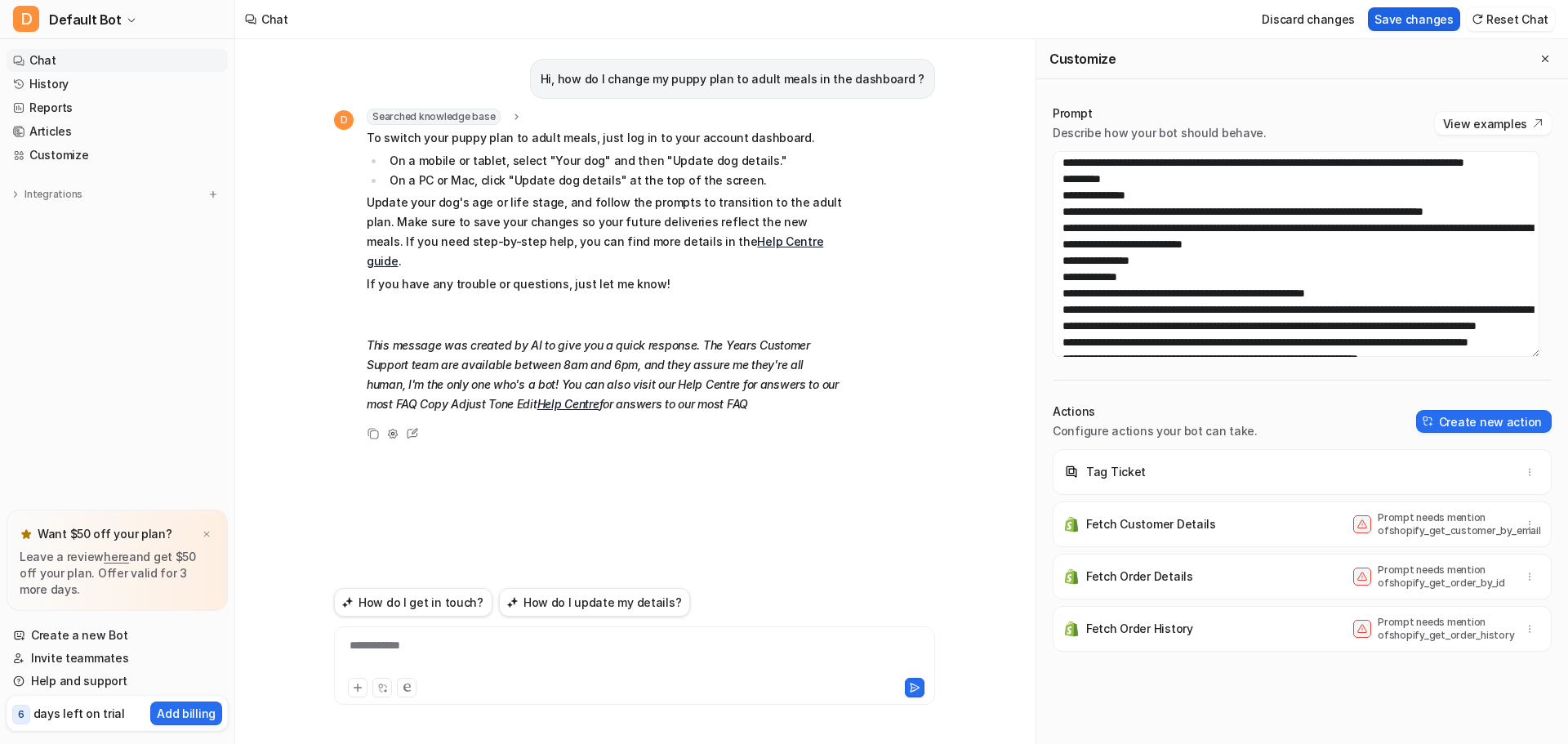 click on "Save changes" at bounding box center [1414, 19] 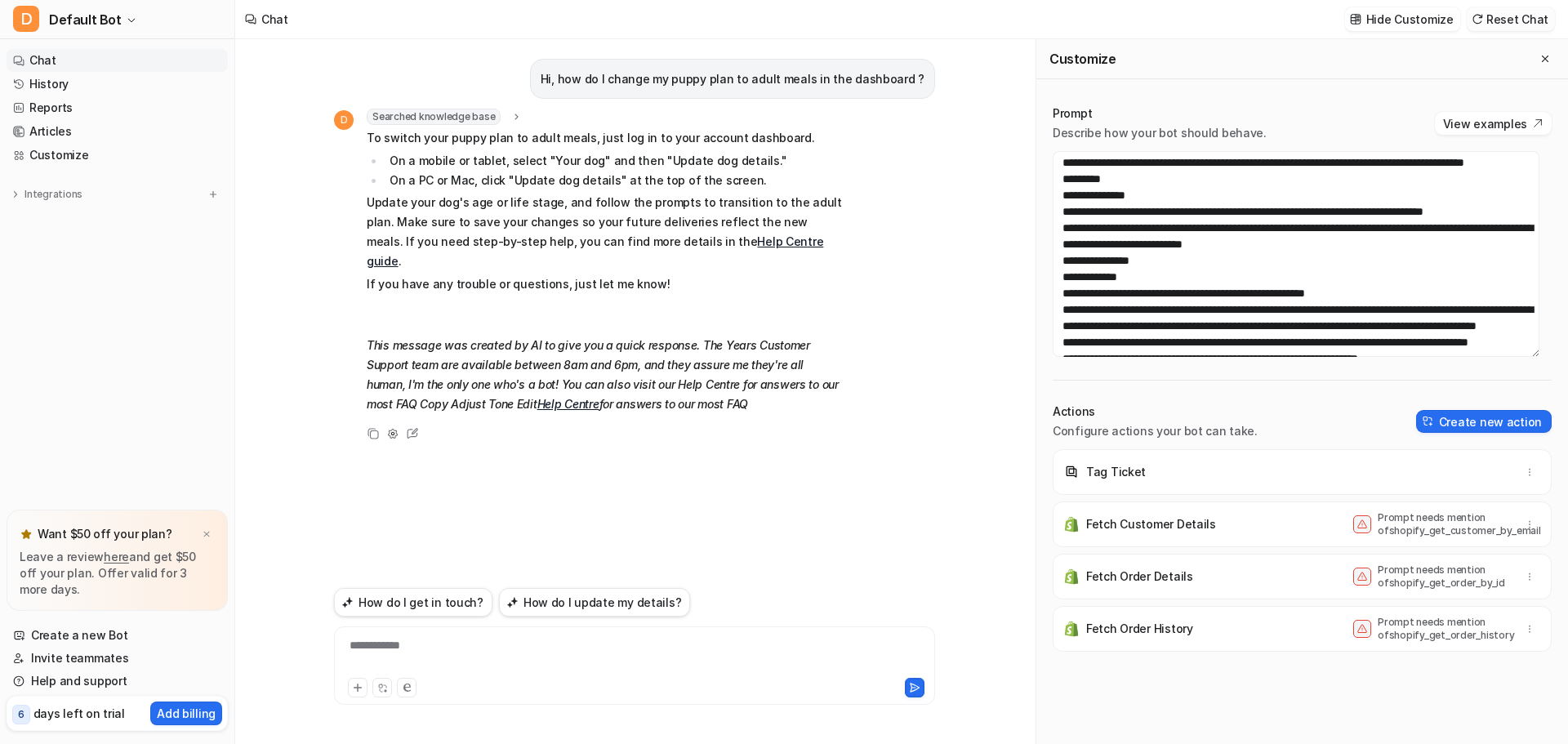 click on "Reset Chat" at bounding box center [1511, 19] 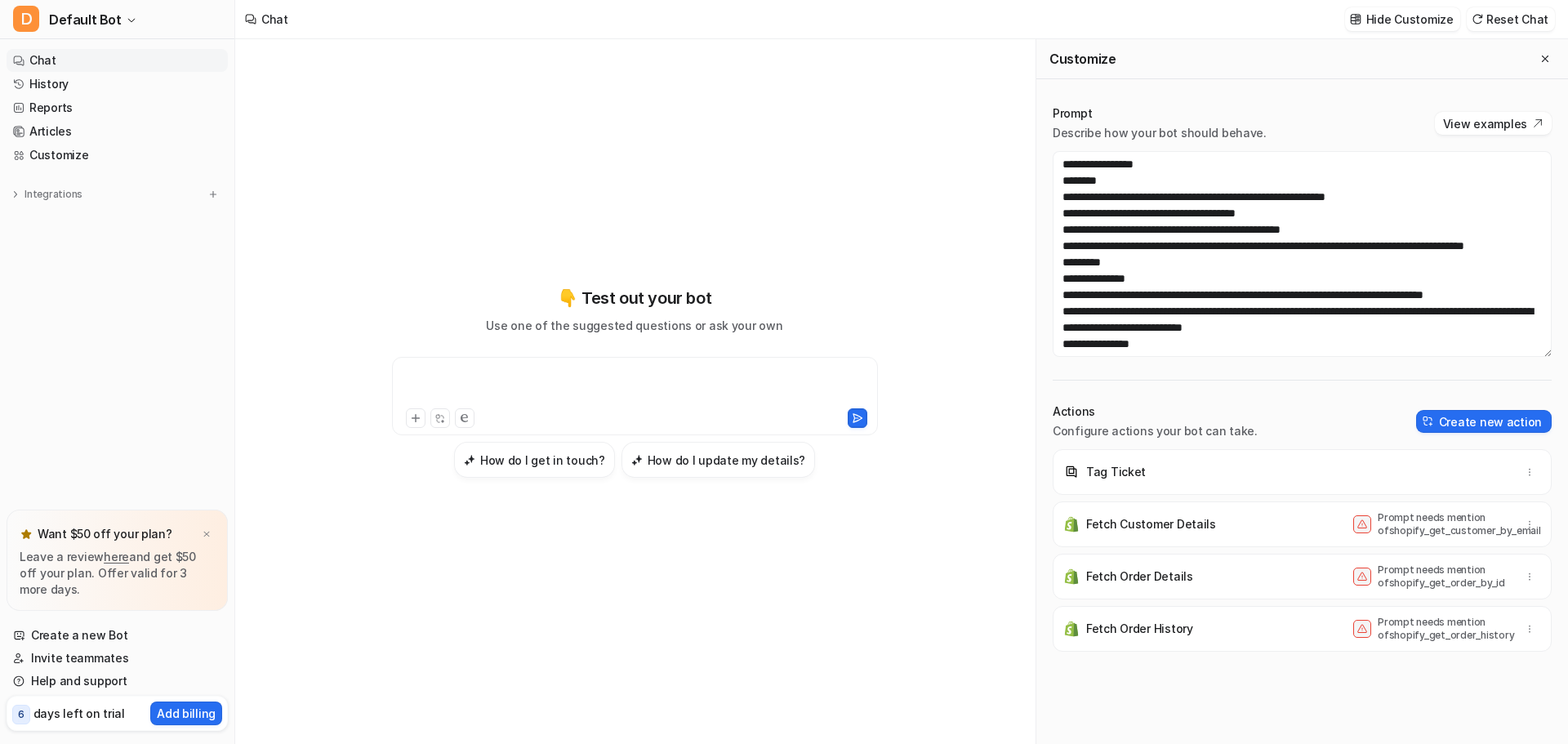 click at bounding box center [635, 386] 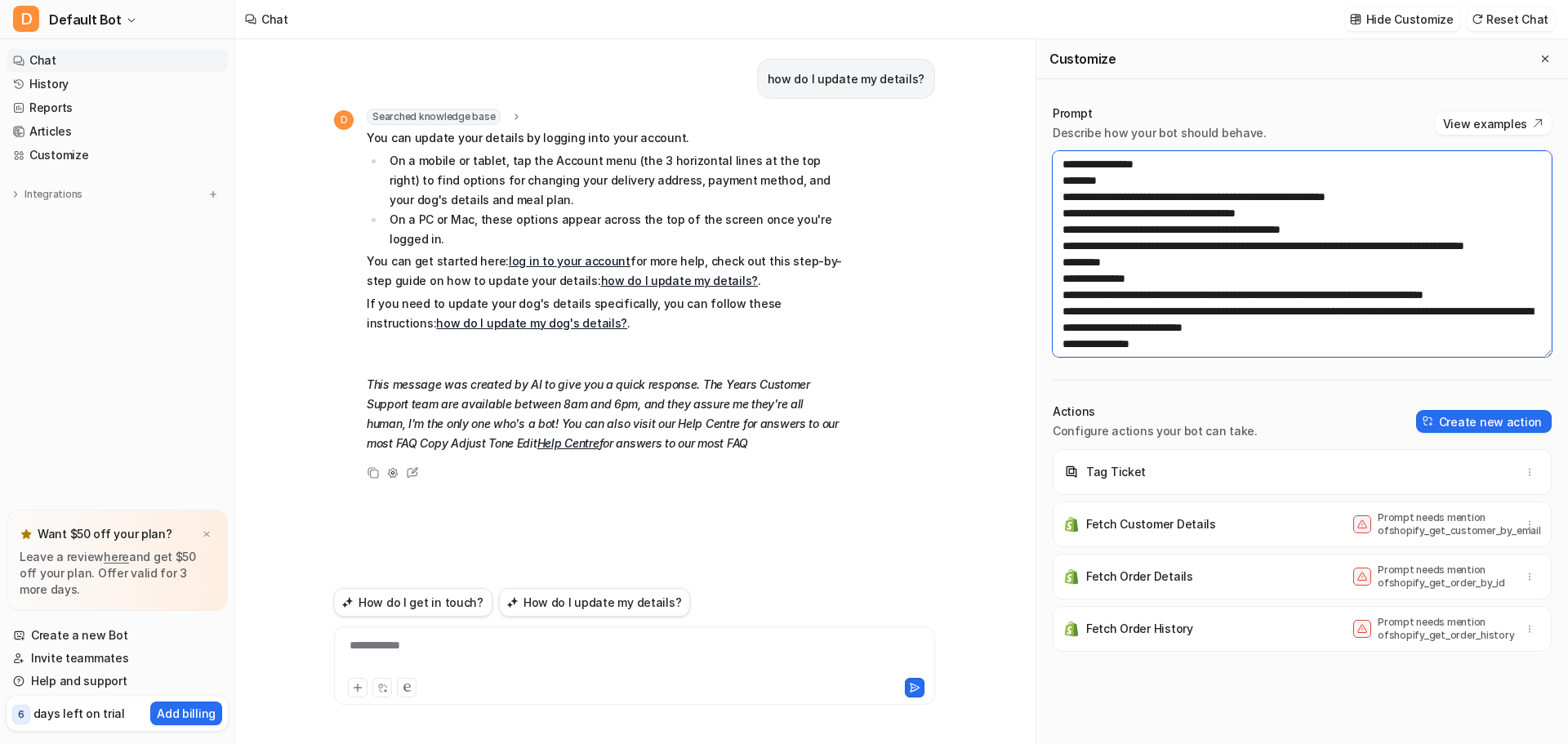 click at bounding box center [1302, 254] 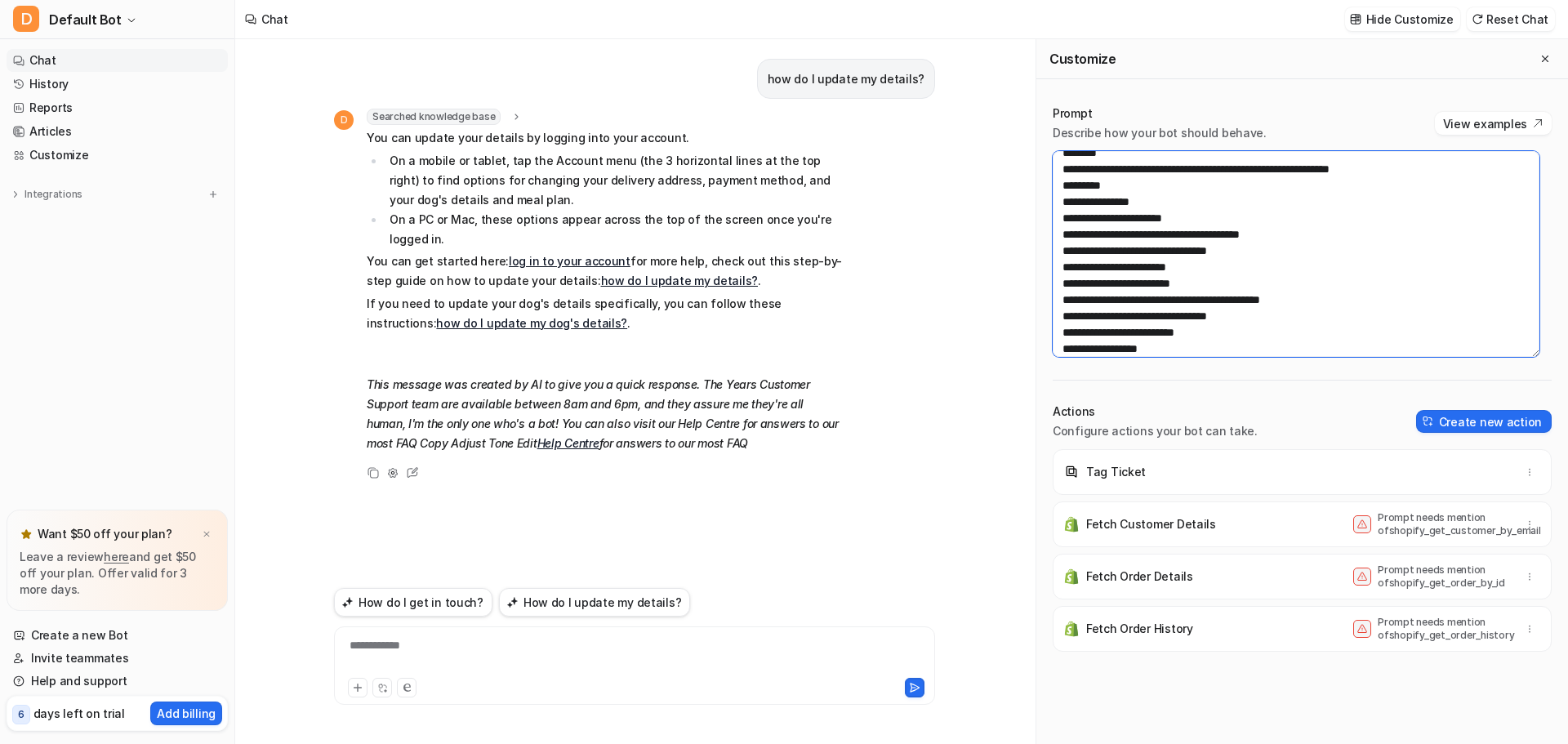 scroll, scrollTop: 702, scrollLeft: 0, axis: vertical 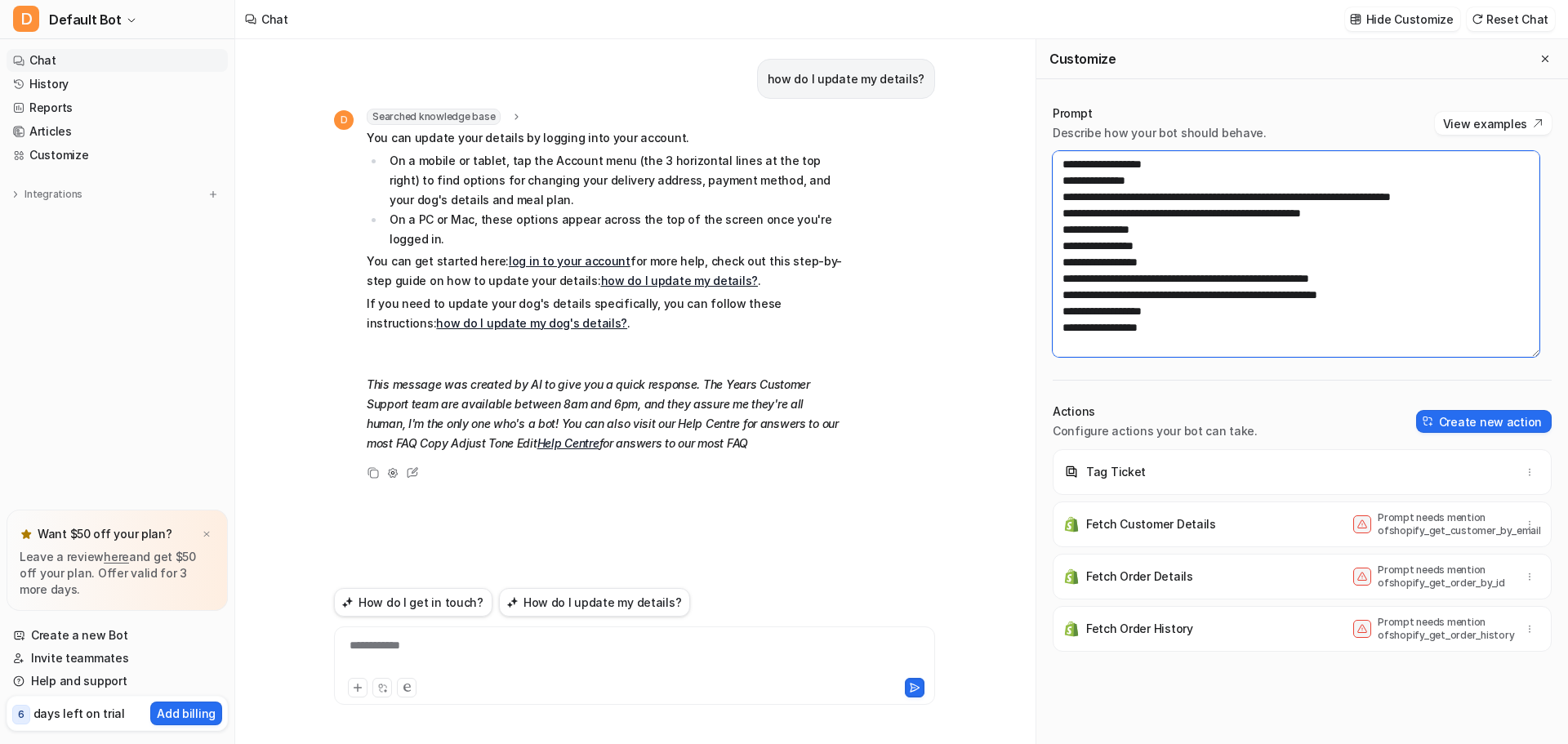 drag, startPoint x: 1079, startPoint y: 165, endPoint x: 1321, endPoint y: 453, distance: 376.17549 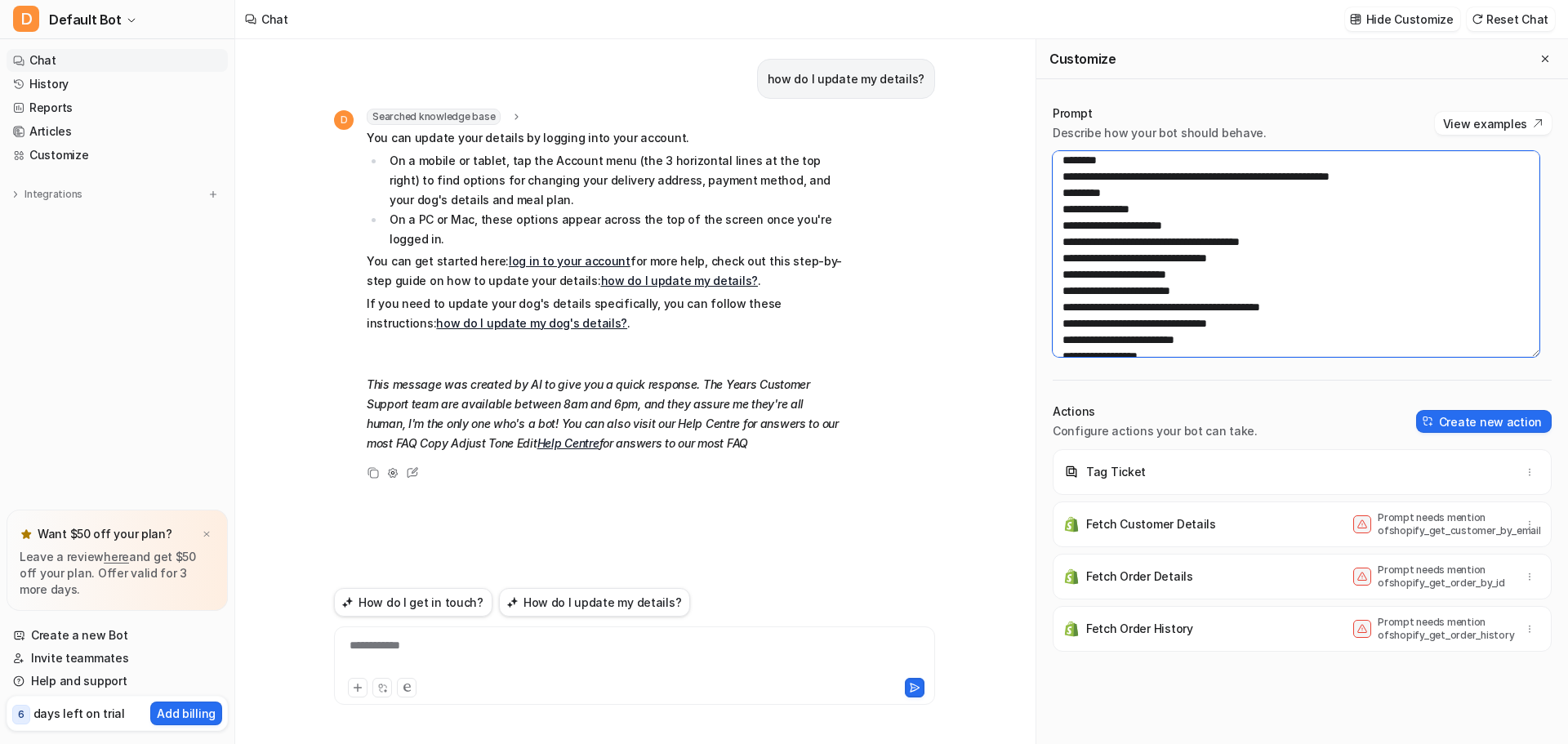 scroll, scrollTop: 0, scrollLeft: 0, axis: both 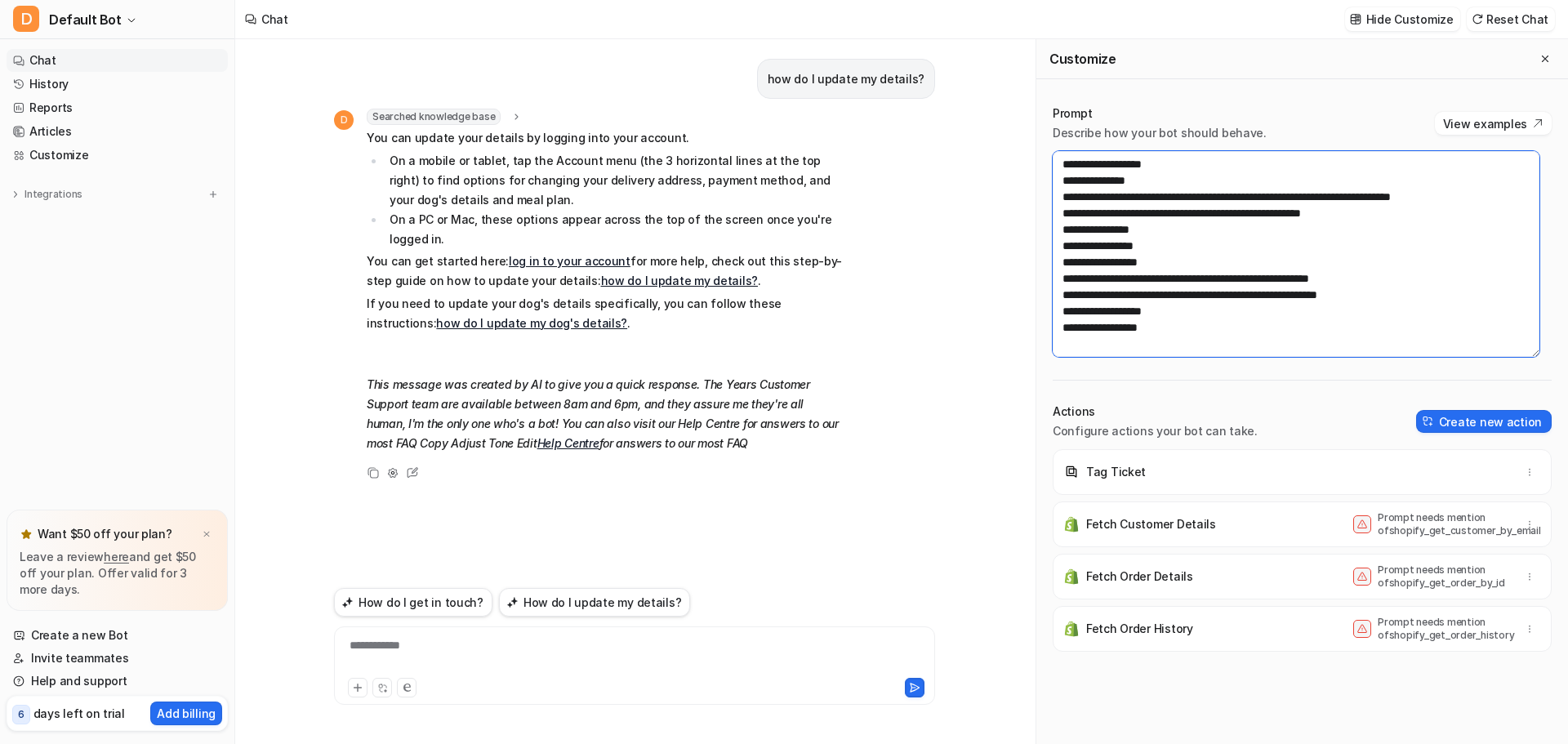 drag, startPoint x: 1060, startPoint y: 165, endPoint x: 1307, endPoint y: 467, distance: 390.1448 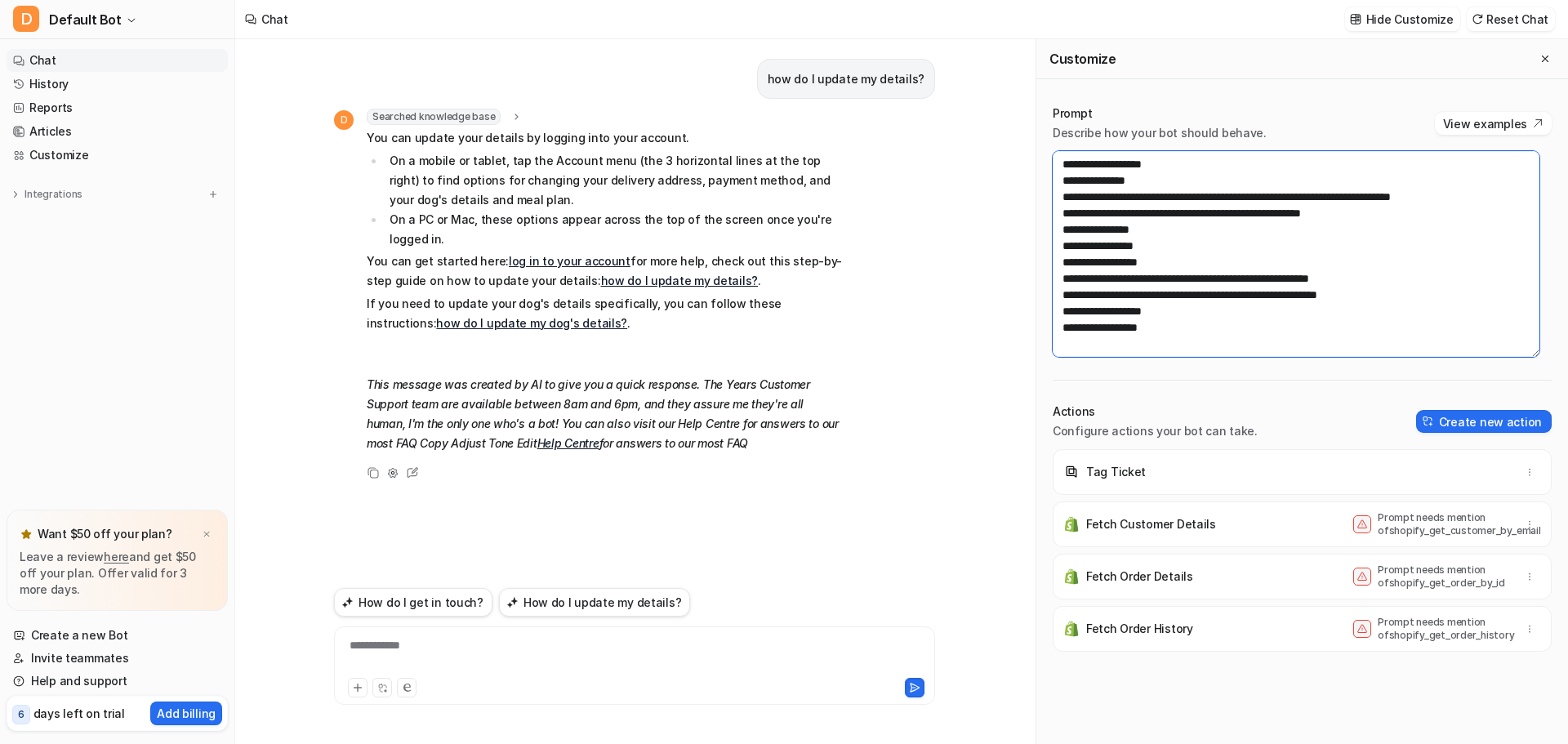 click at bounding box center (1296, 254) 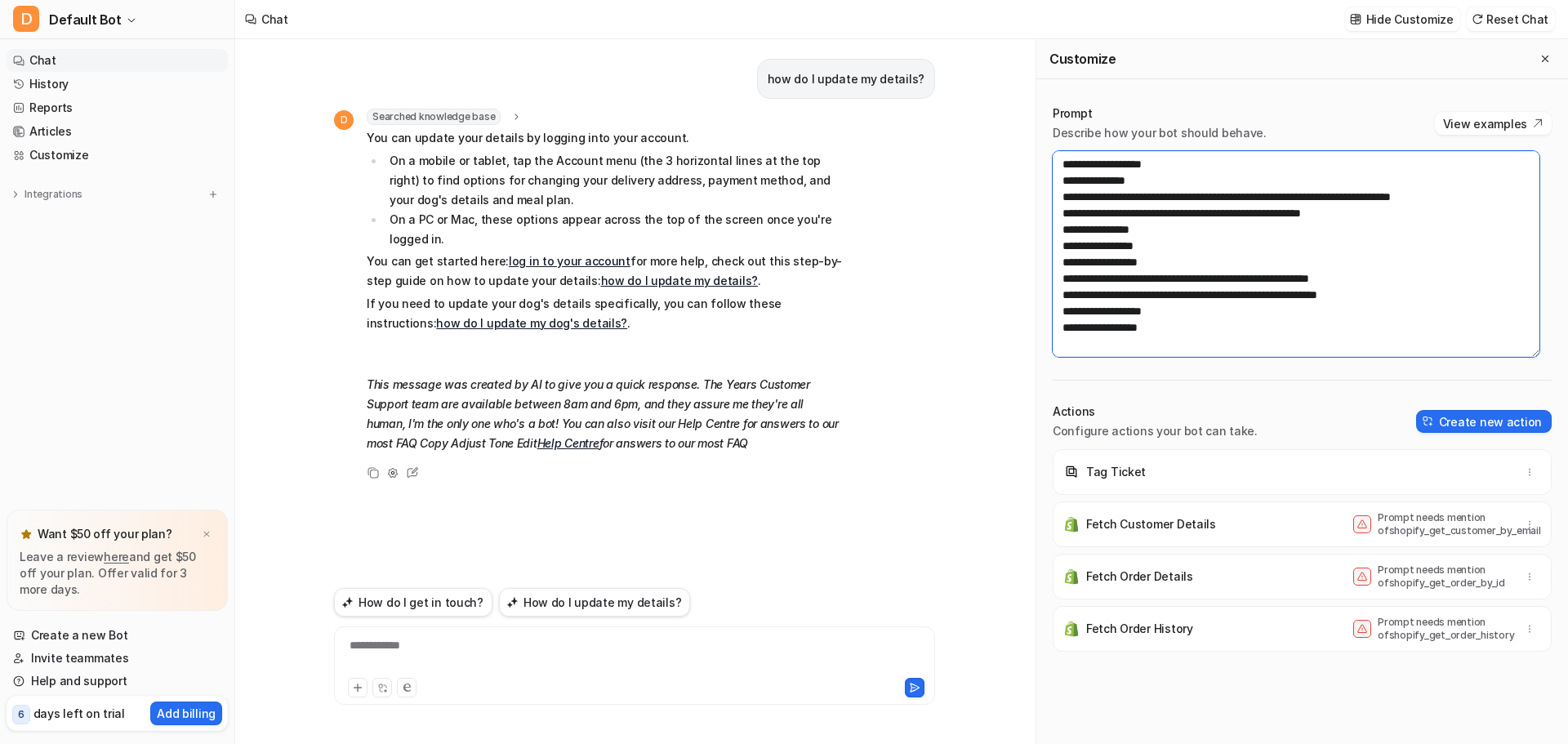 paste on "**********" 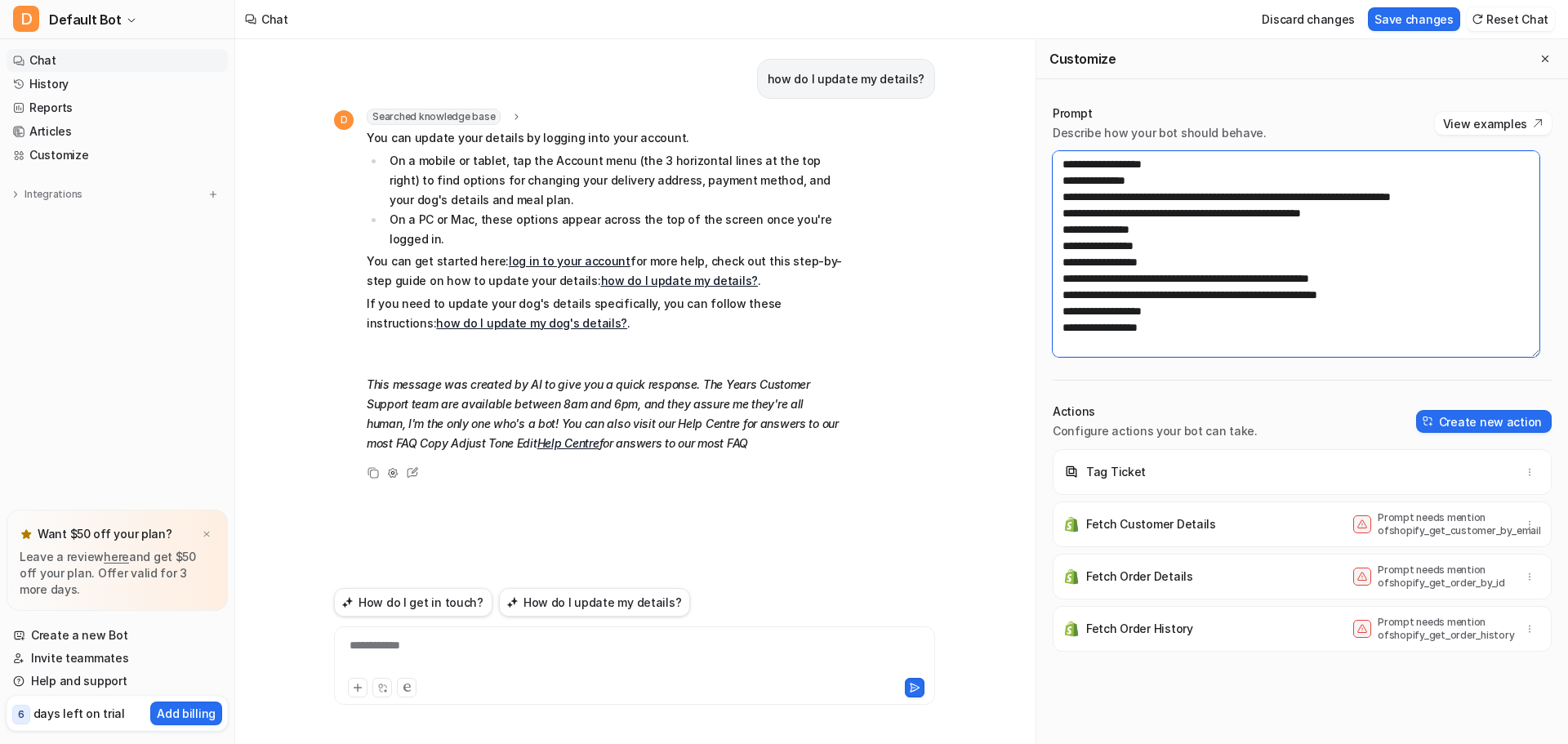 scroll, scrollTop: 1519, scrollLeft: 0, axis: vertical 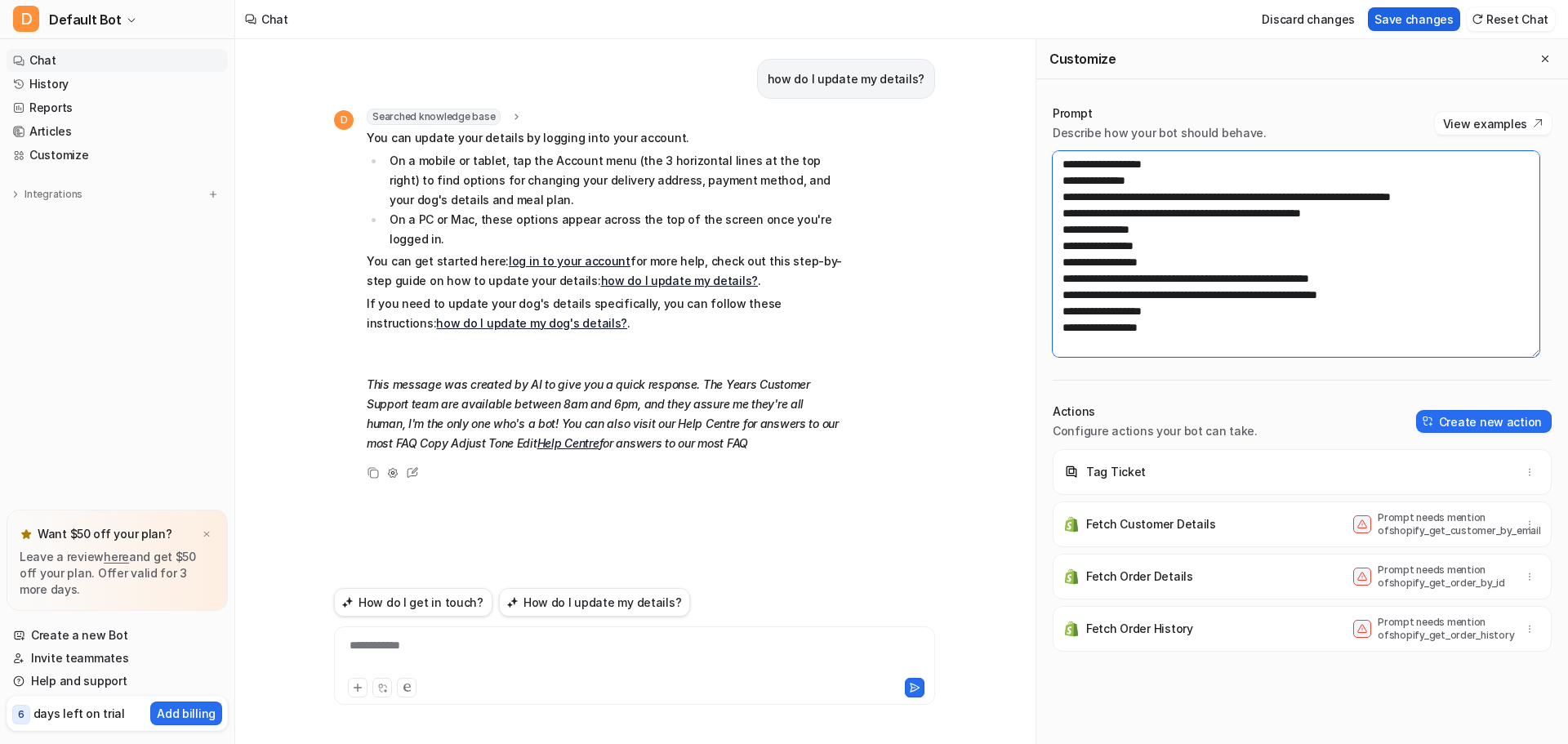 type on "**********" 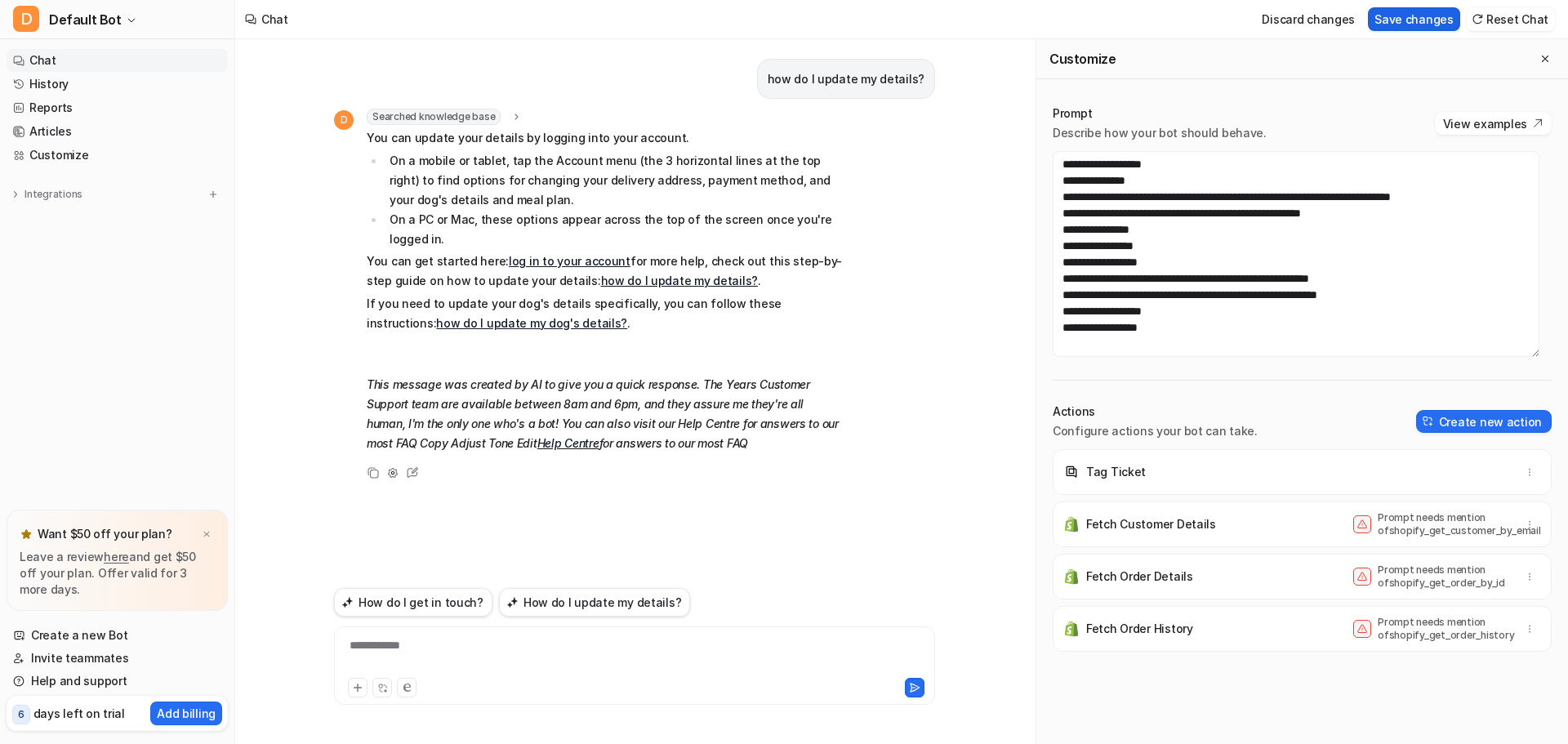 click on "Save changes" at bounding box center (1414, 19) 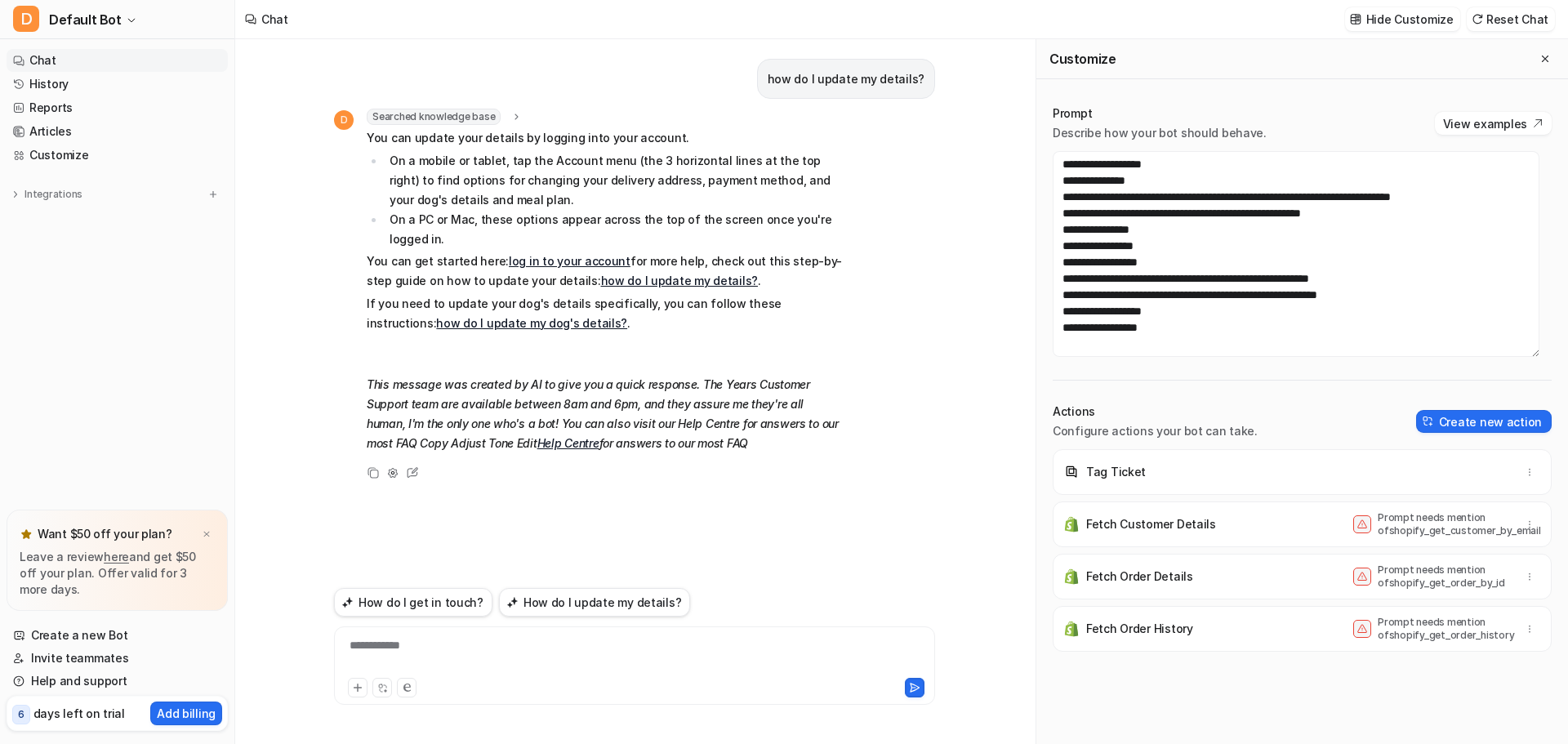 click on "how do I update my details?" at bounding box center (846, 79) 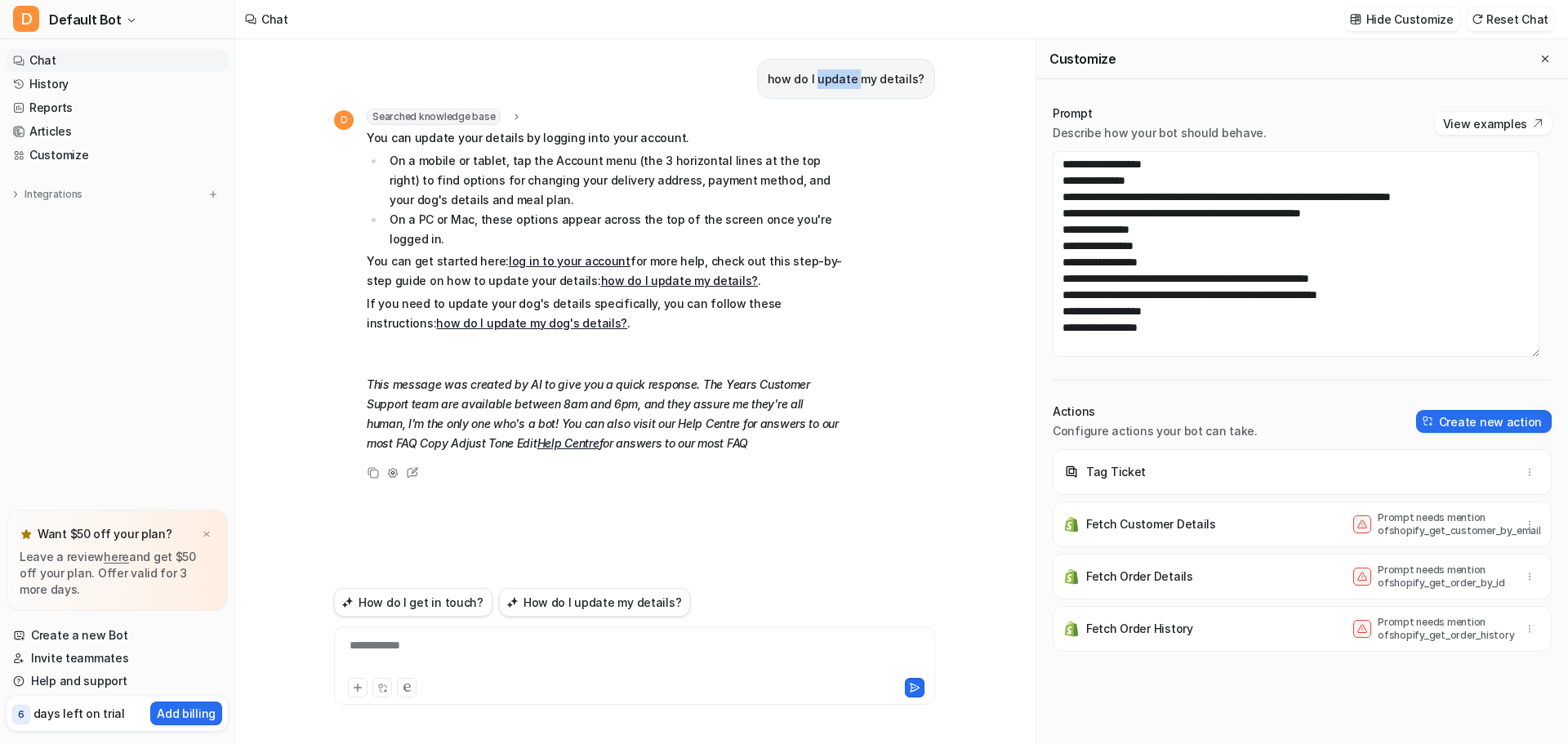 click on "how do I update my details?" at bounding box center (846, 79) 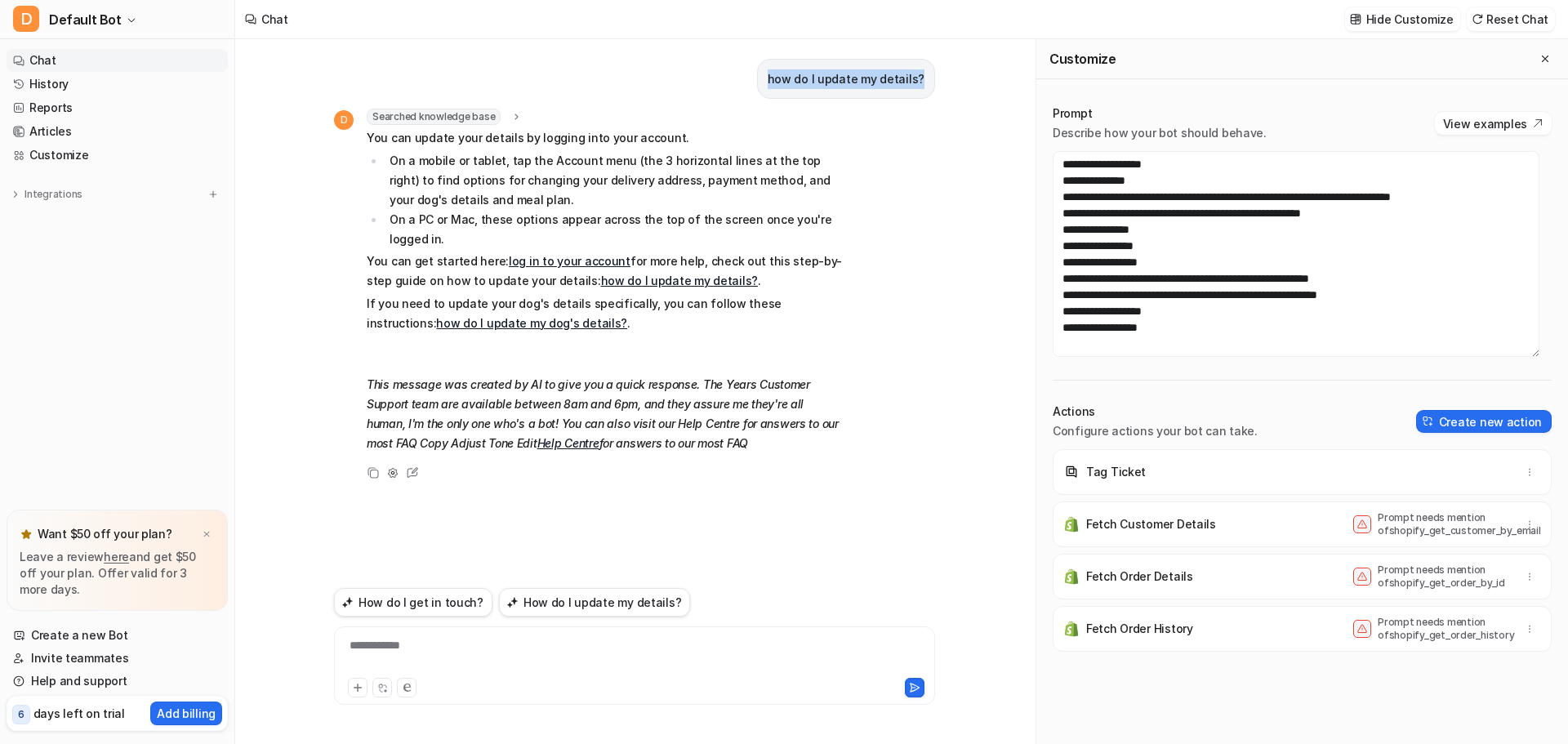 drag, startPoint x: 782, startPoint y: 78, endPoint x: 924, endPoint y: 77, distance: 142.00352 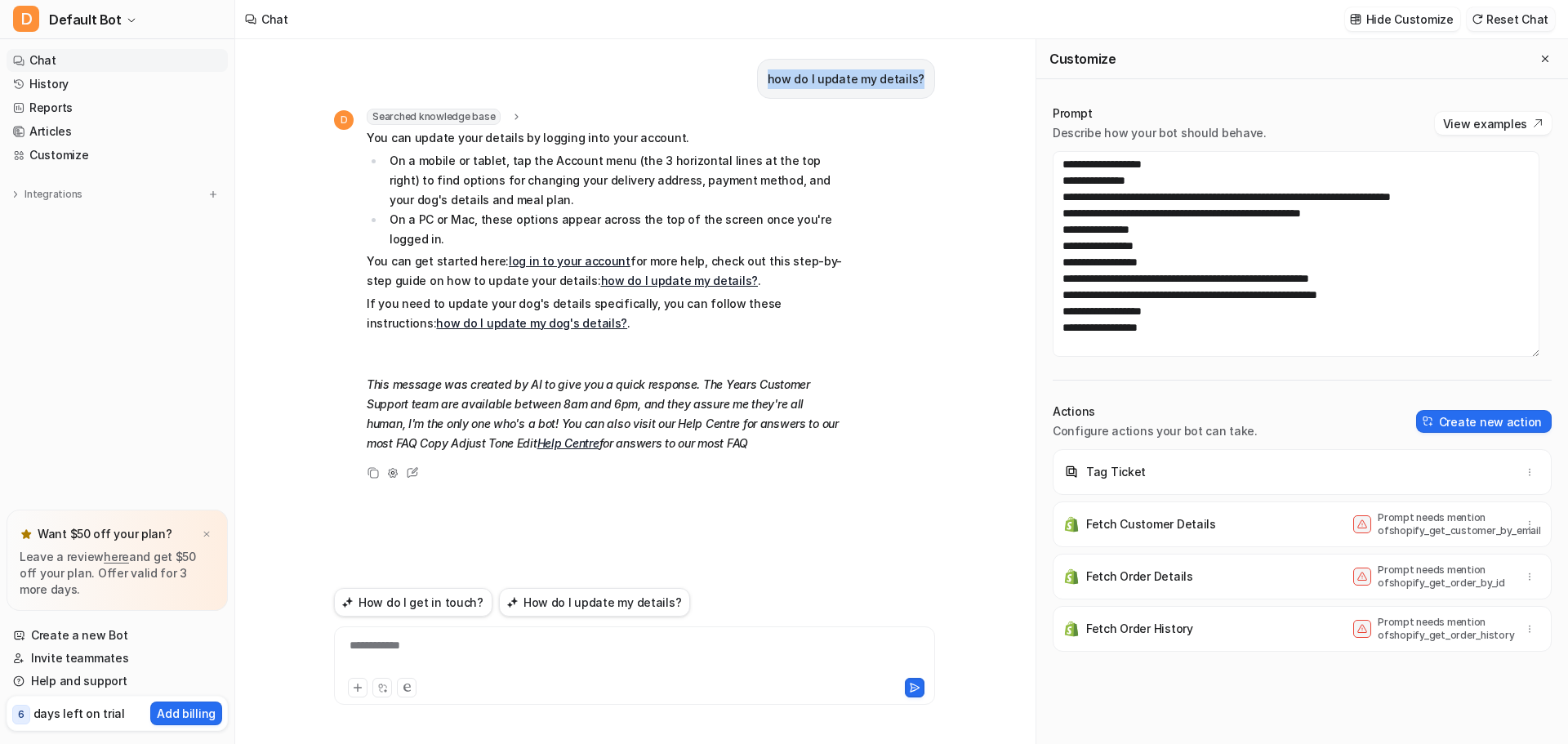 click at bounding box center (1477, 19) 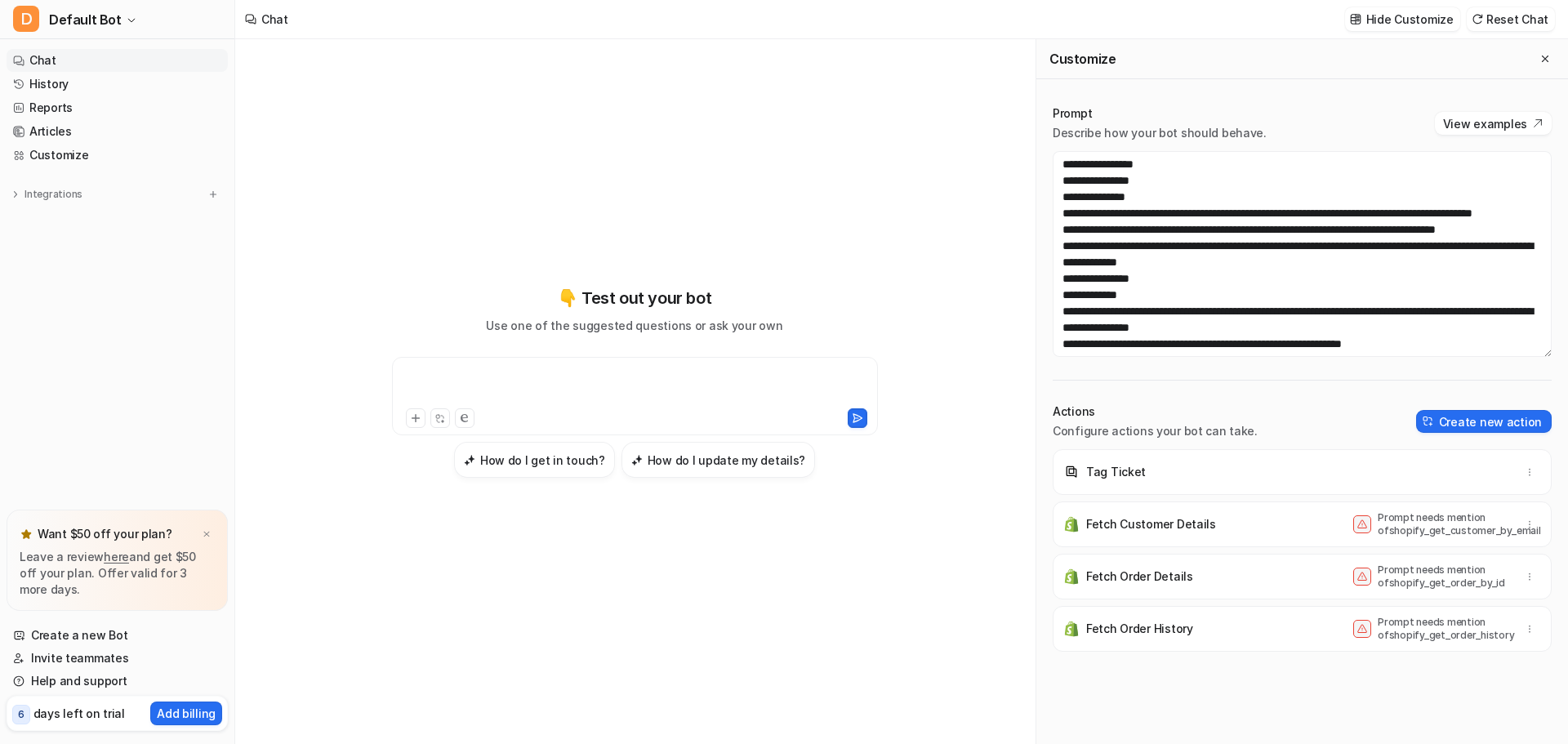 click at bounding box center [635, 386] 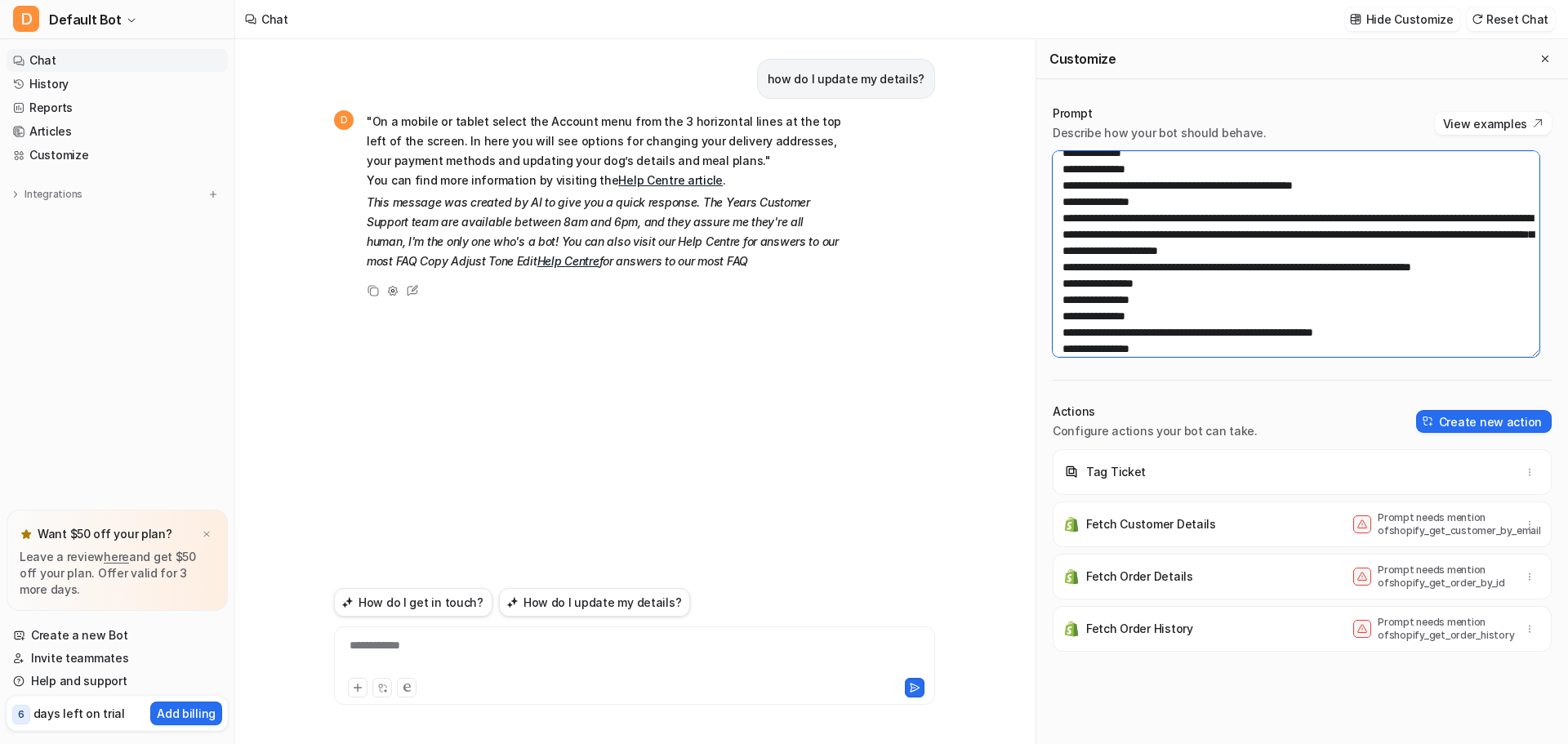 scroll, scrollTop: 486, scrollLeft: 0, axis: vertical 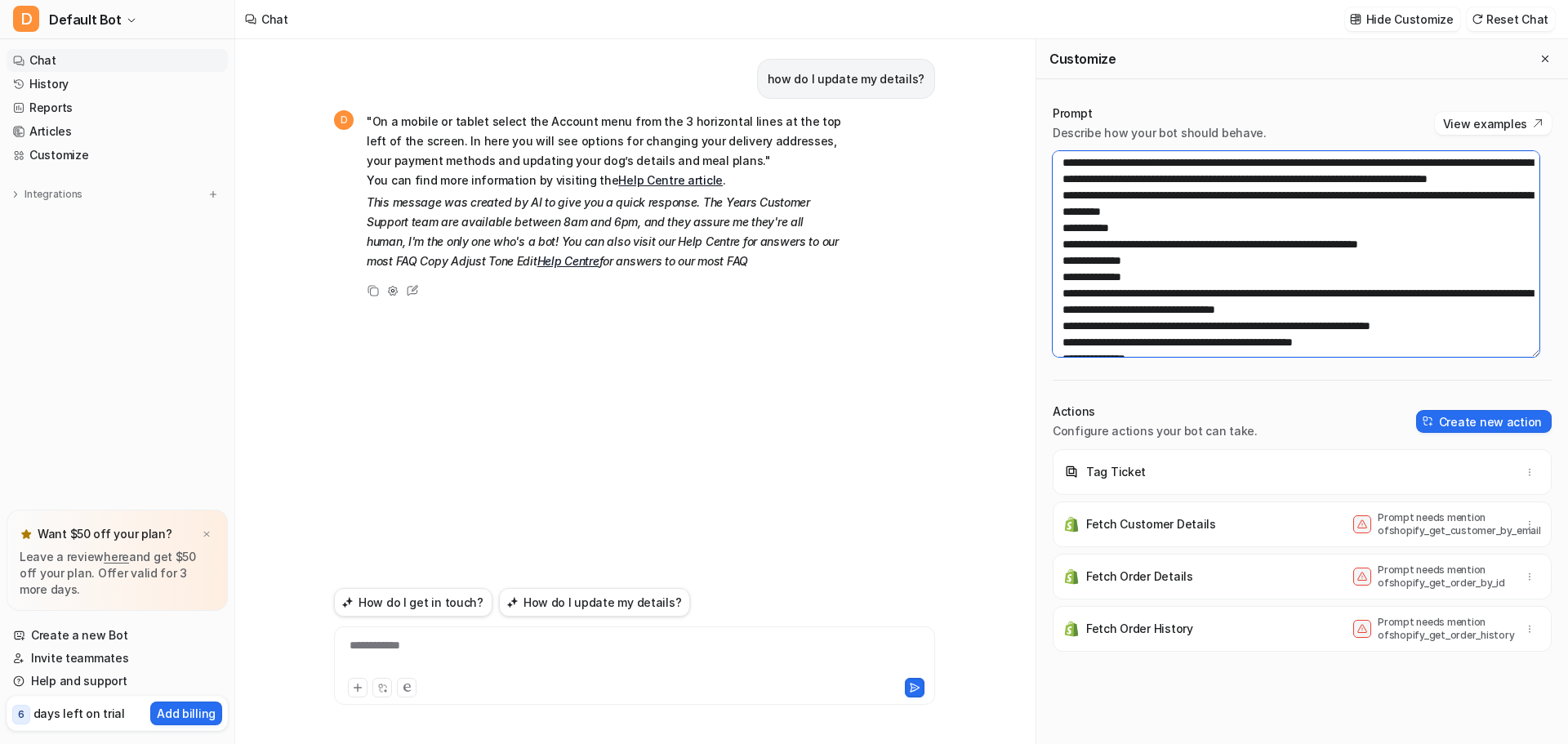 click at bounding box center (1296, 254) 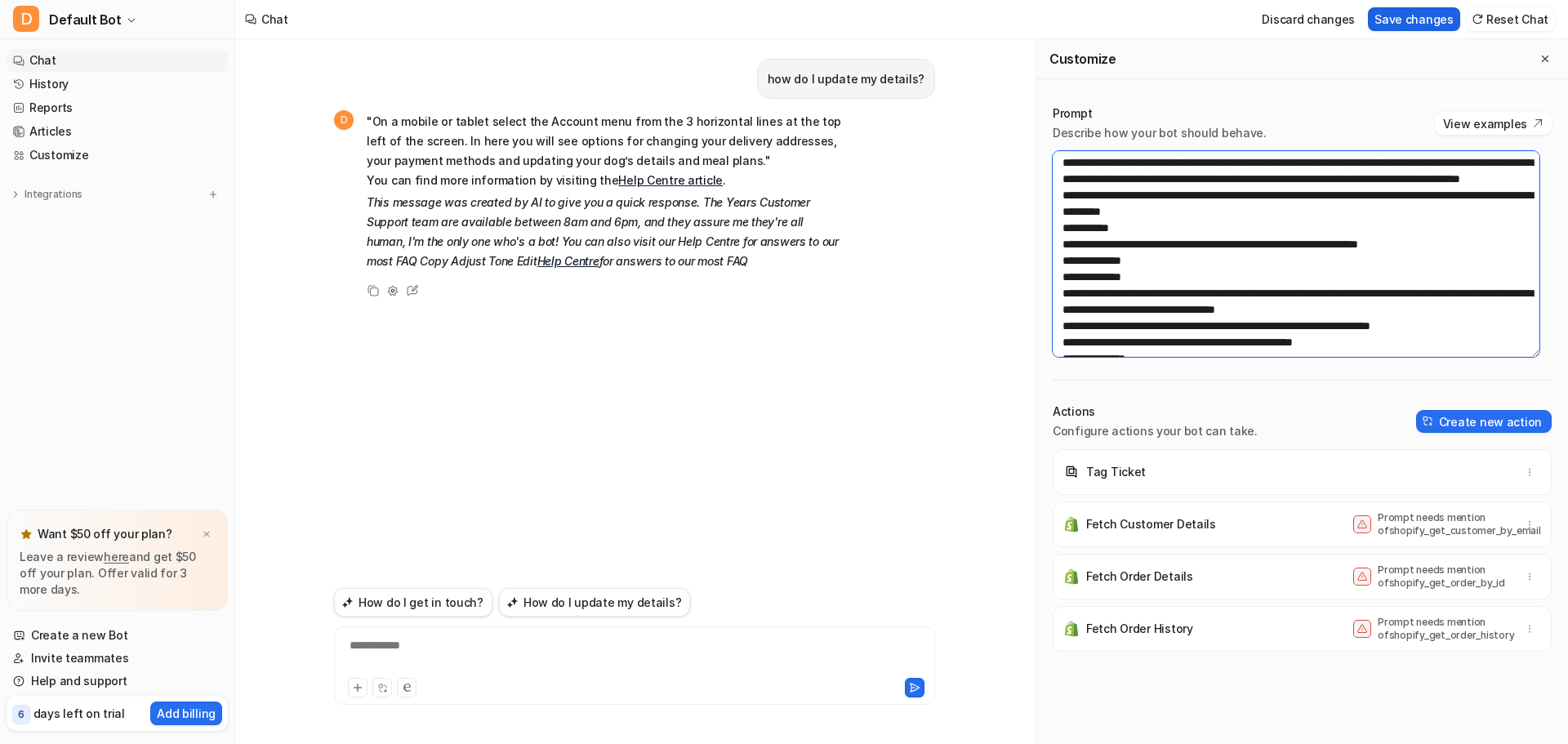 type on "**********" 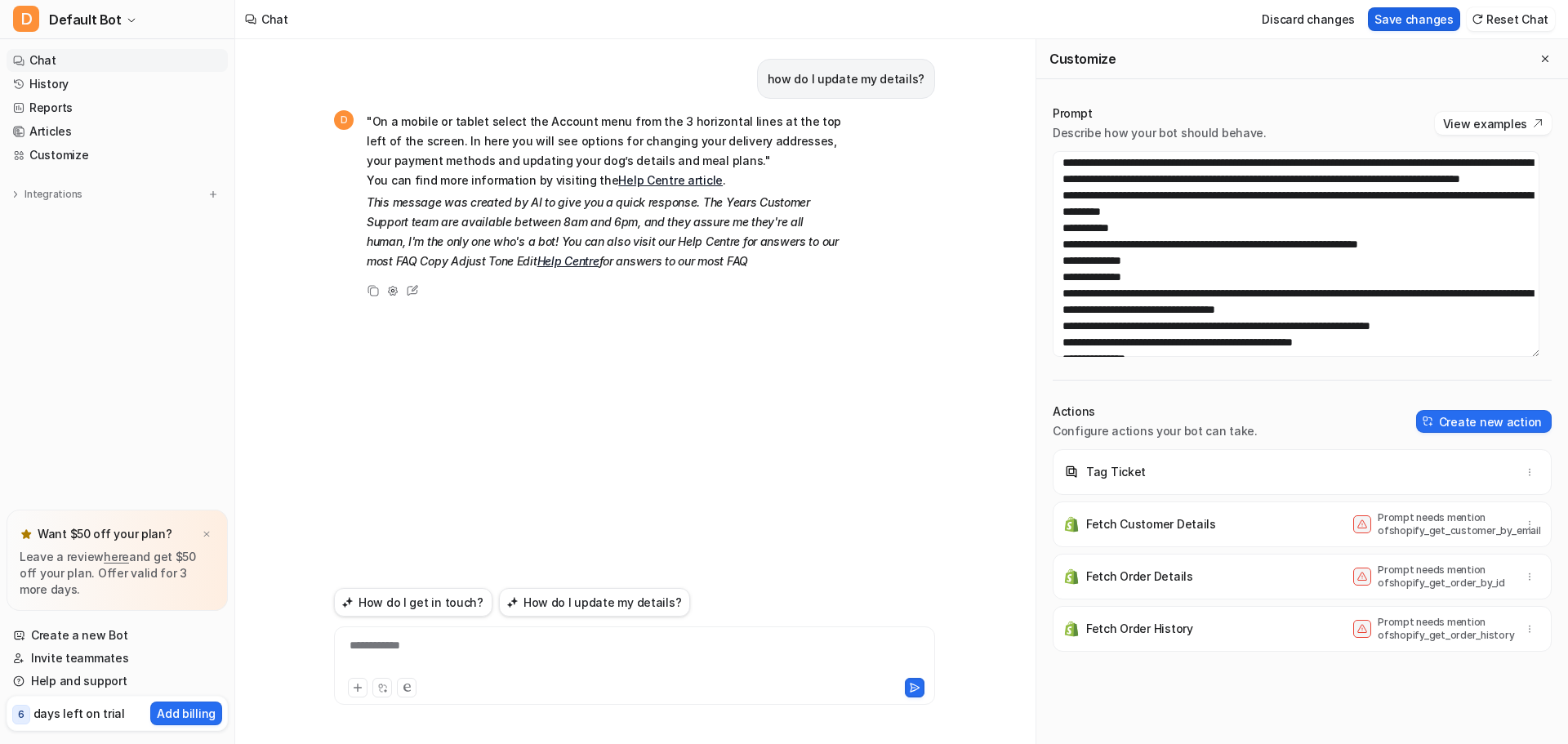 click on "Save changes" at bounding box center [1414, 19] 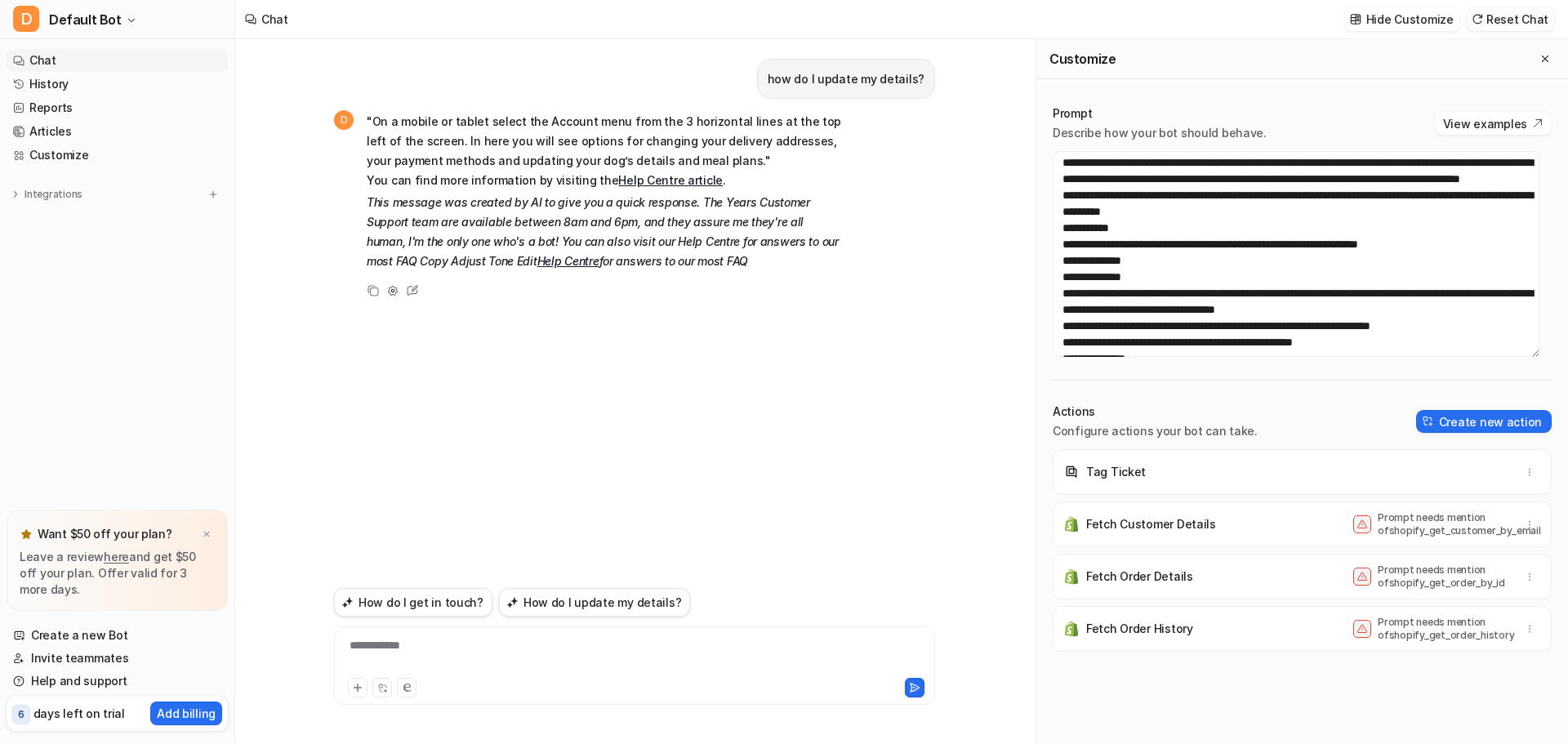 click on "Reset Chat" at bounding box center [1511, 19] 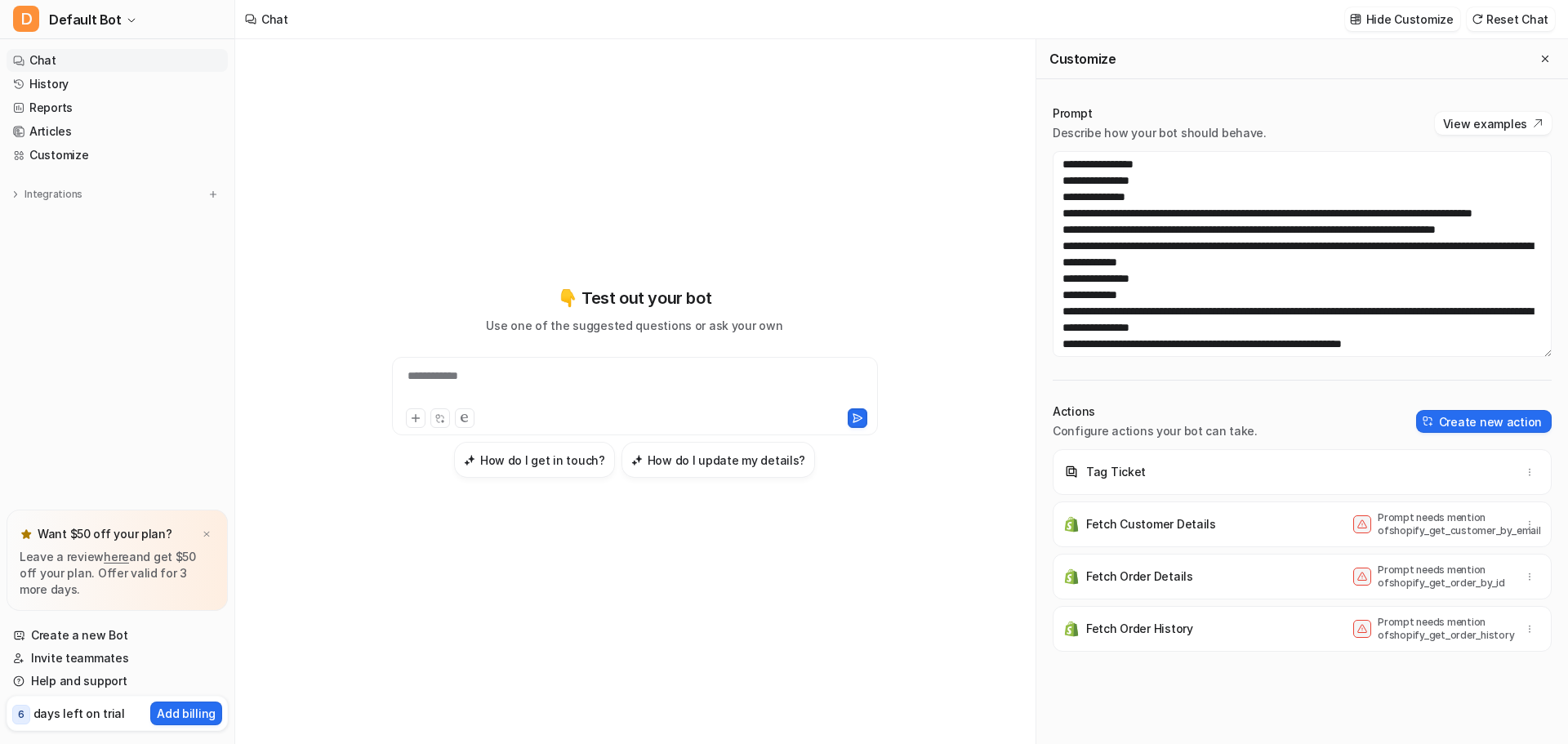 click on "**********" at bounding box center (635, 396) 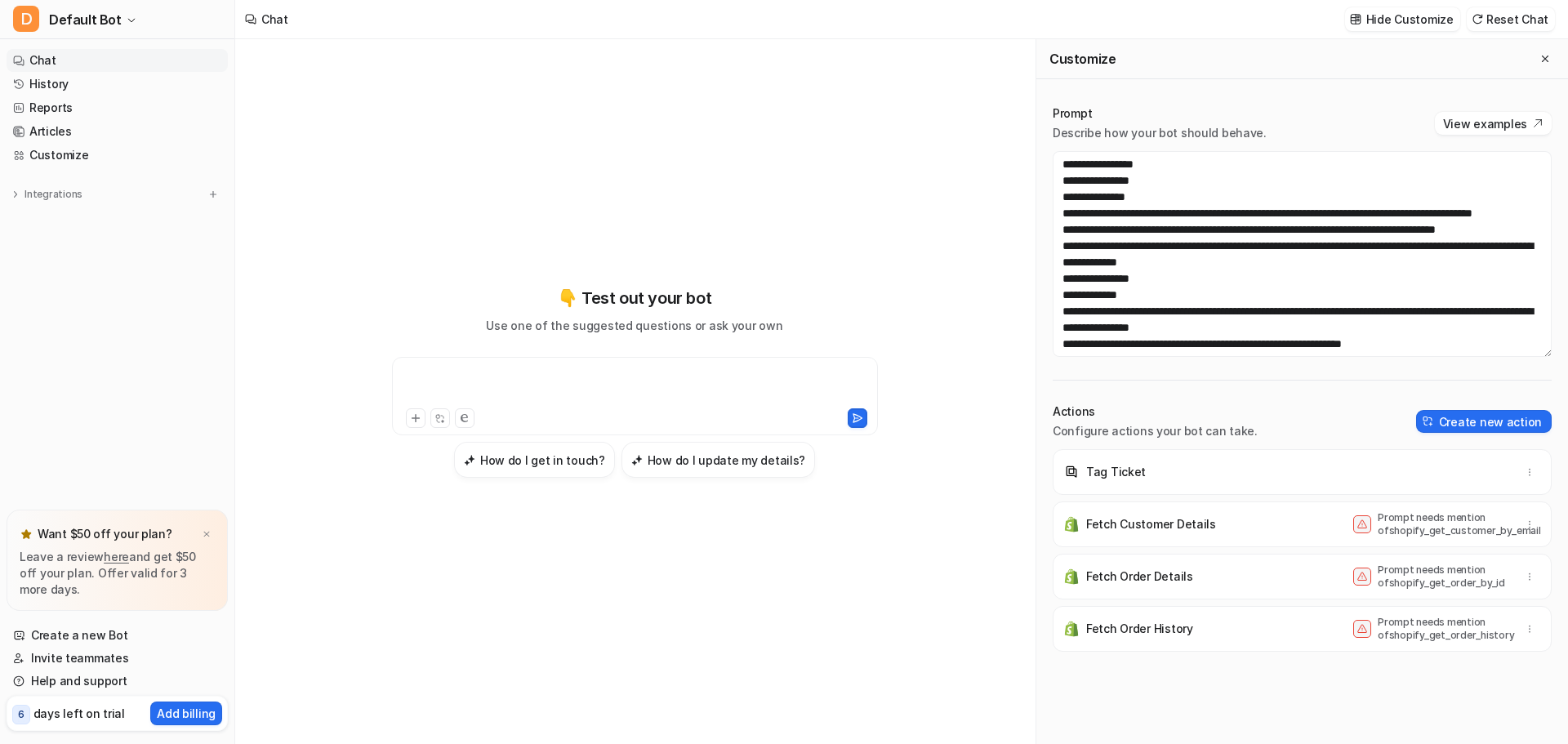 type 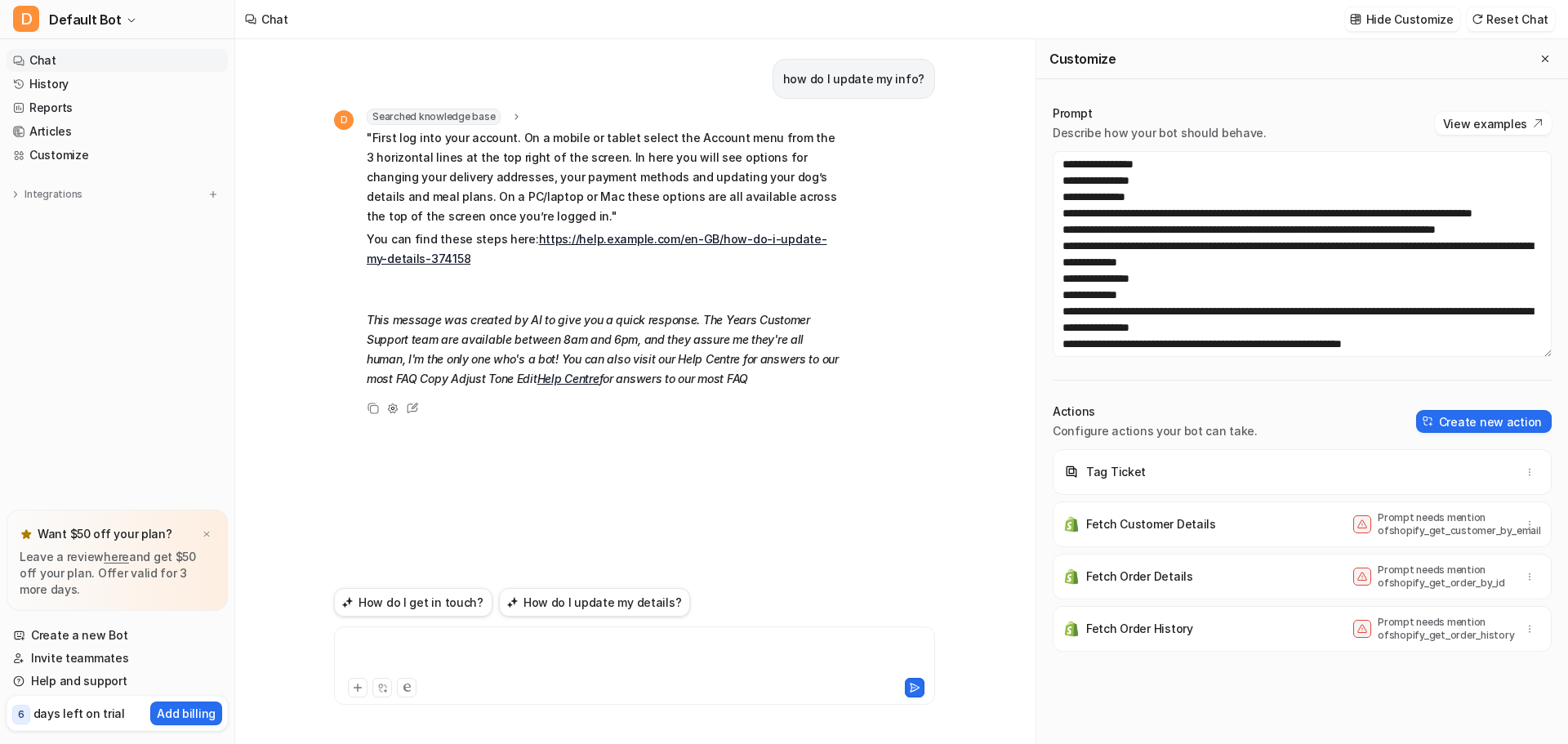click at bounding box center (635, 656) 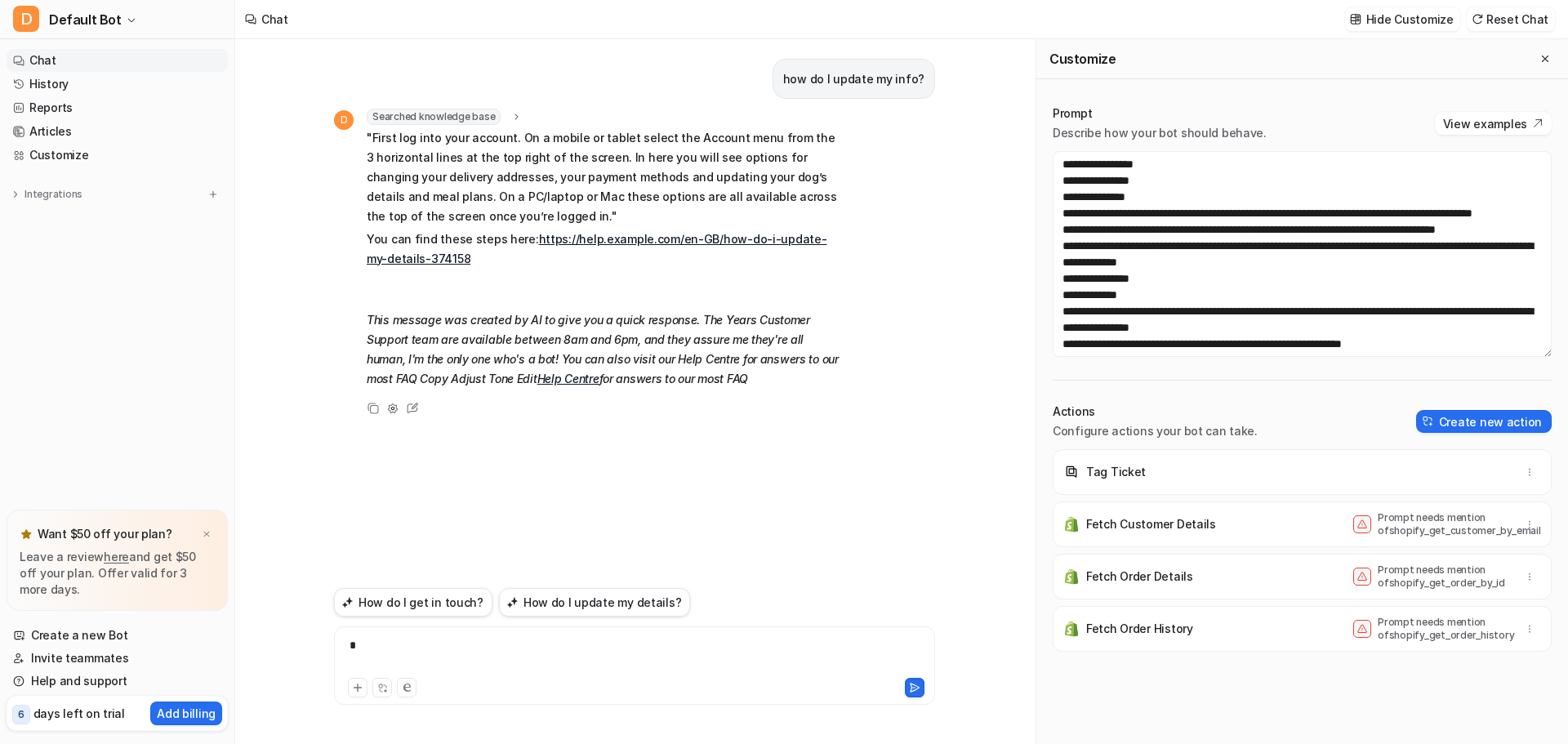 type 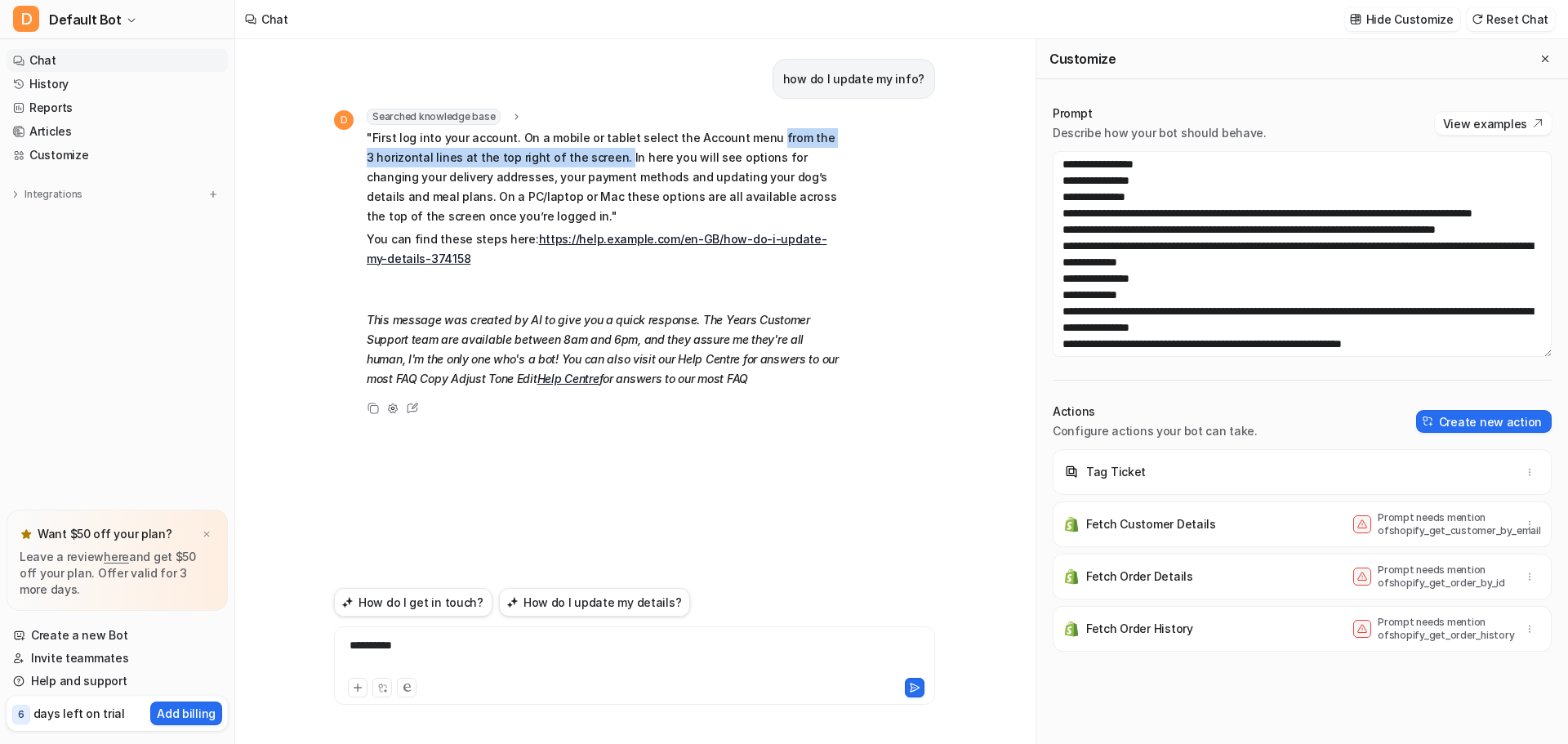 drag, startPoint x: 760, startPoint y: 139, endPoint x: 599, endPoint y: 163, distance: 162.77899 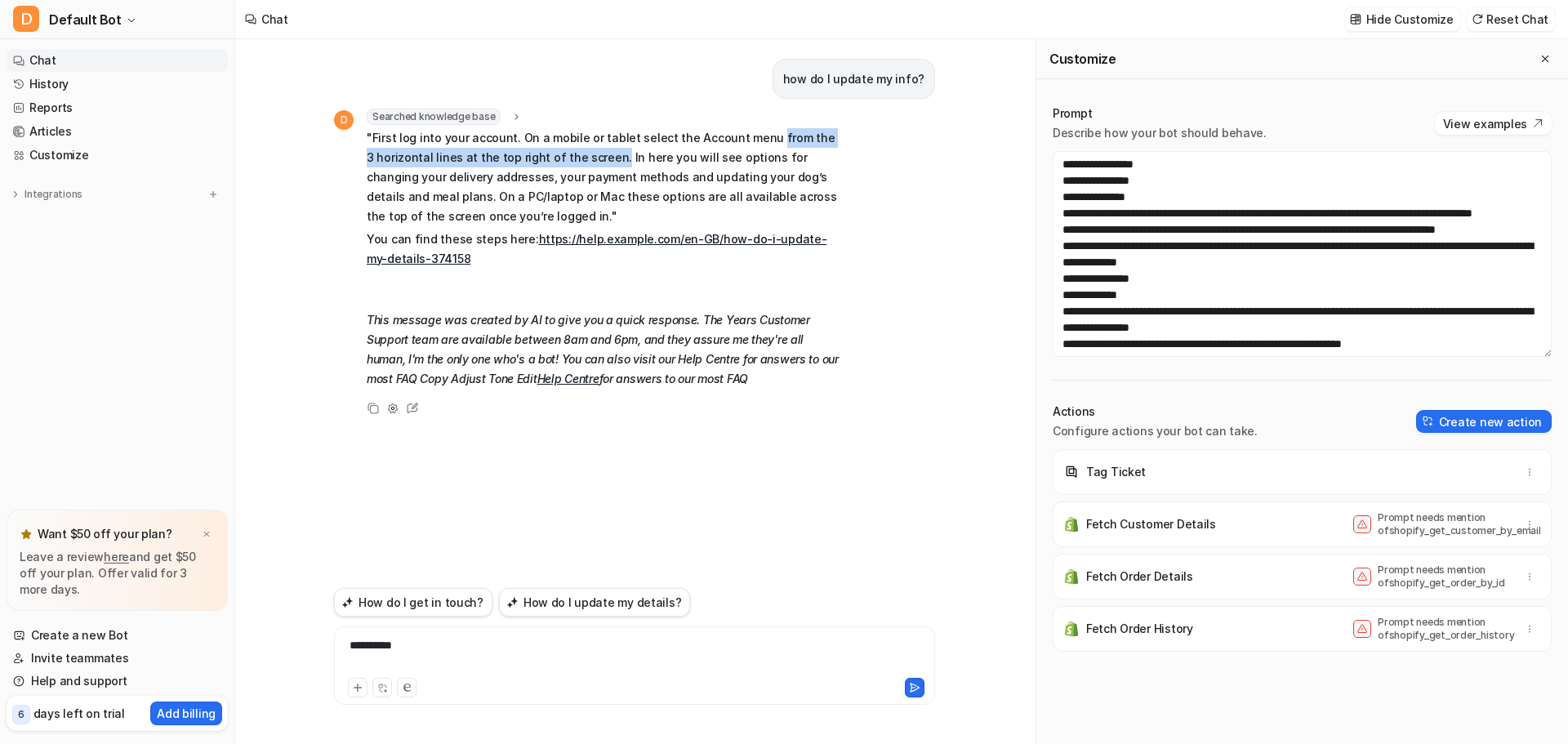 copy on "from the 3 horizontal lines at the top right of the screen." 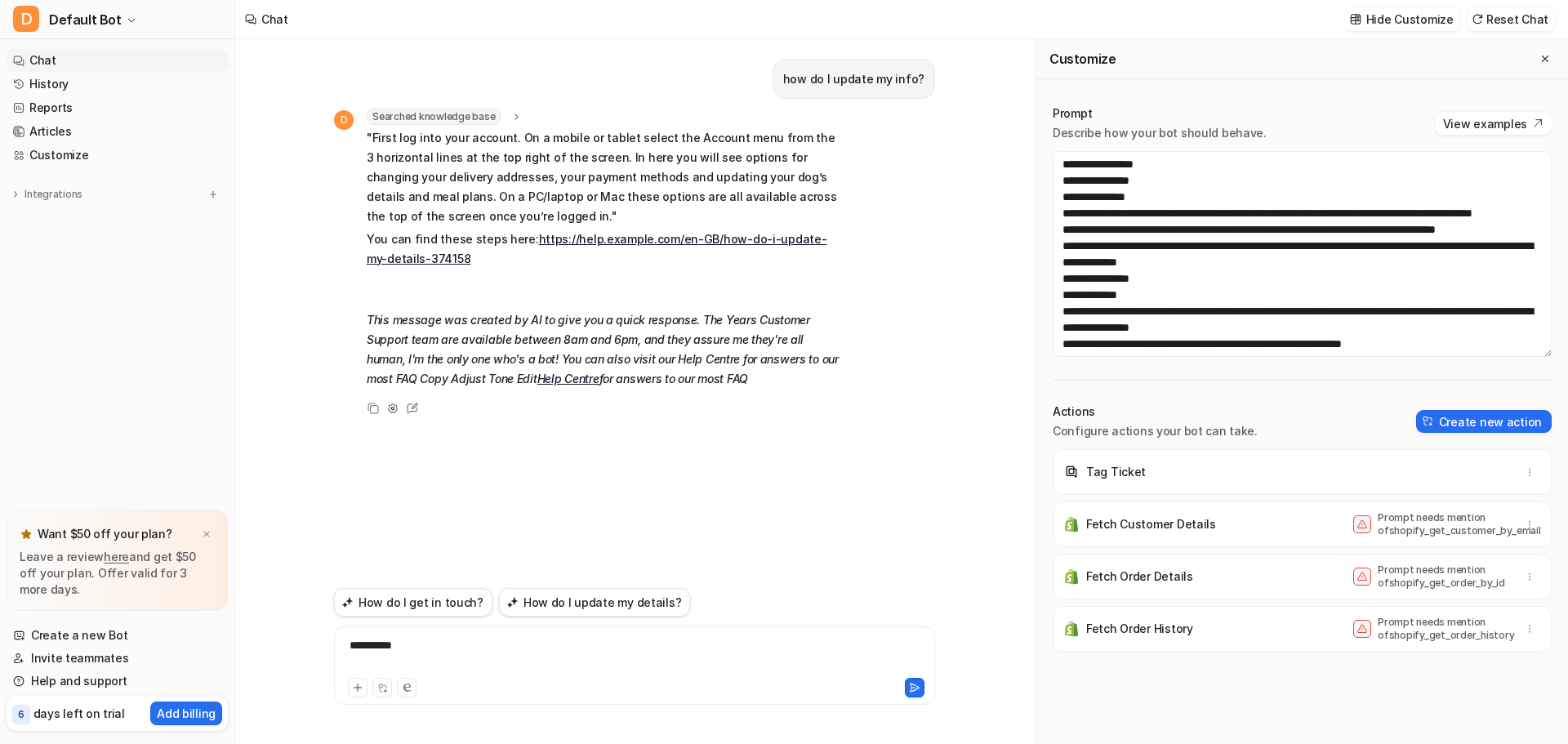 click on "*********" at bounding box center [635, 656] 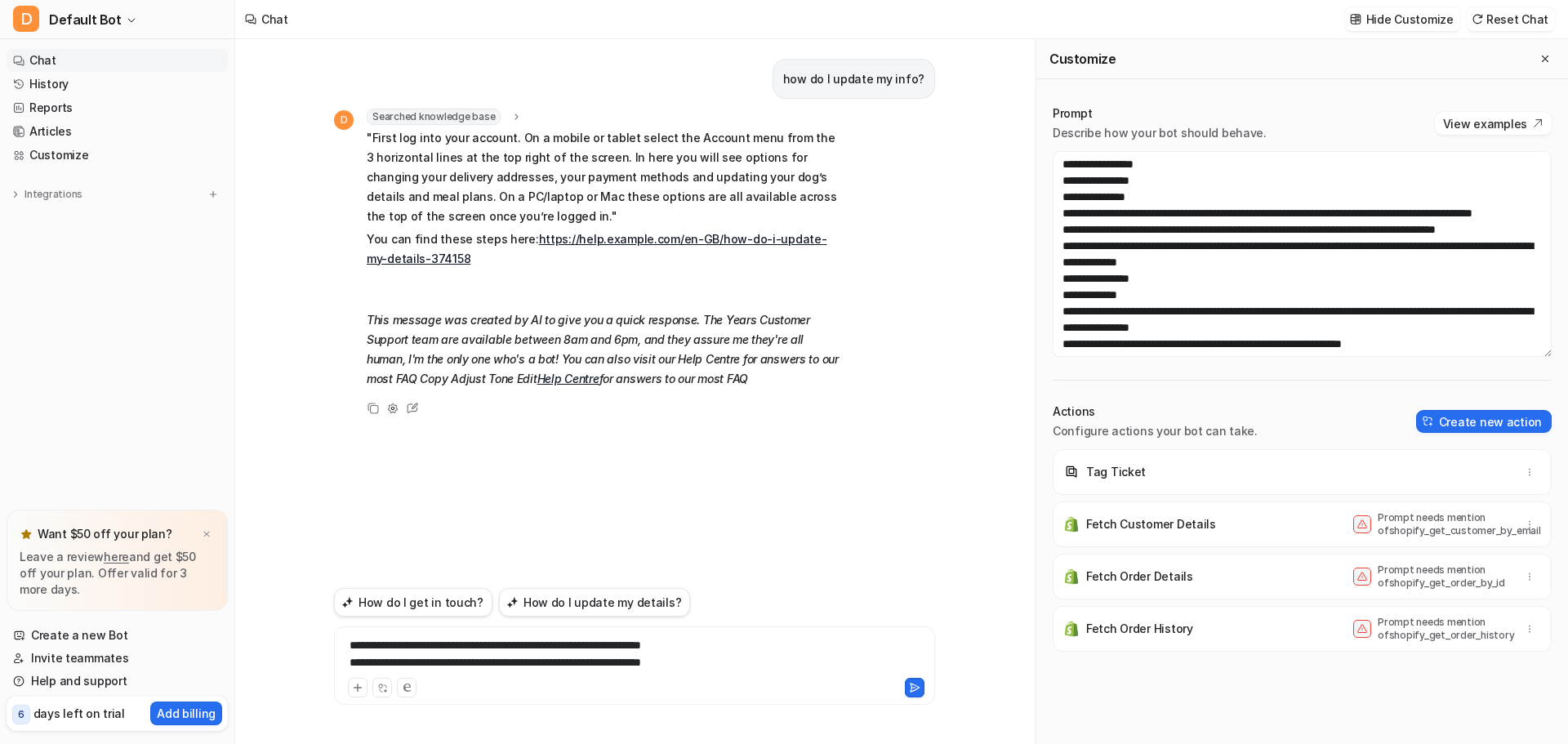 click on "**********" at bounding box center [635, 656] 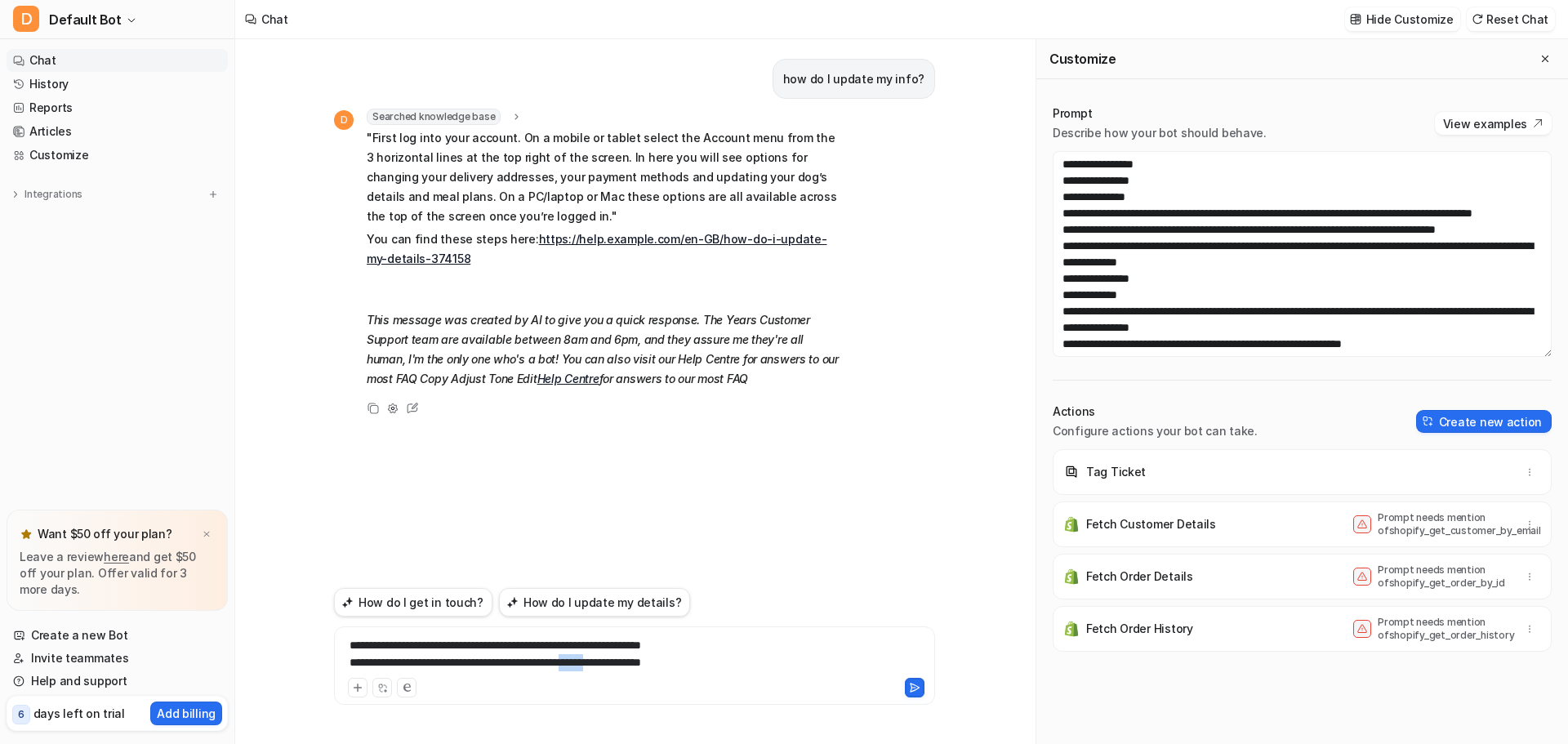 click on "**********" at bounding box center [635, 656] 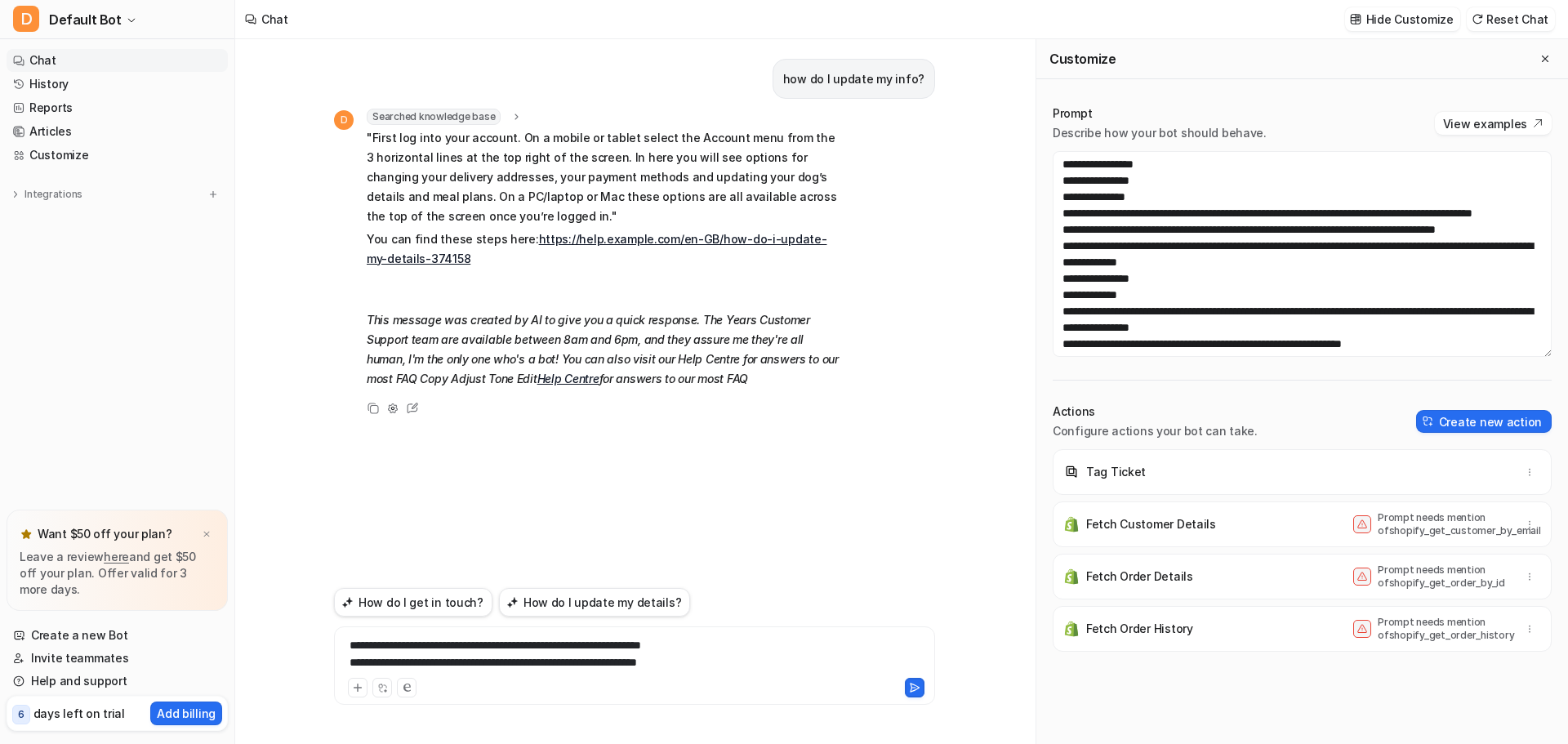 click on "**********" at bounding box center [635, 656] 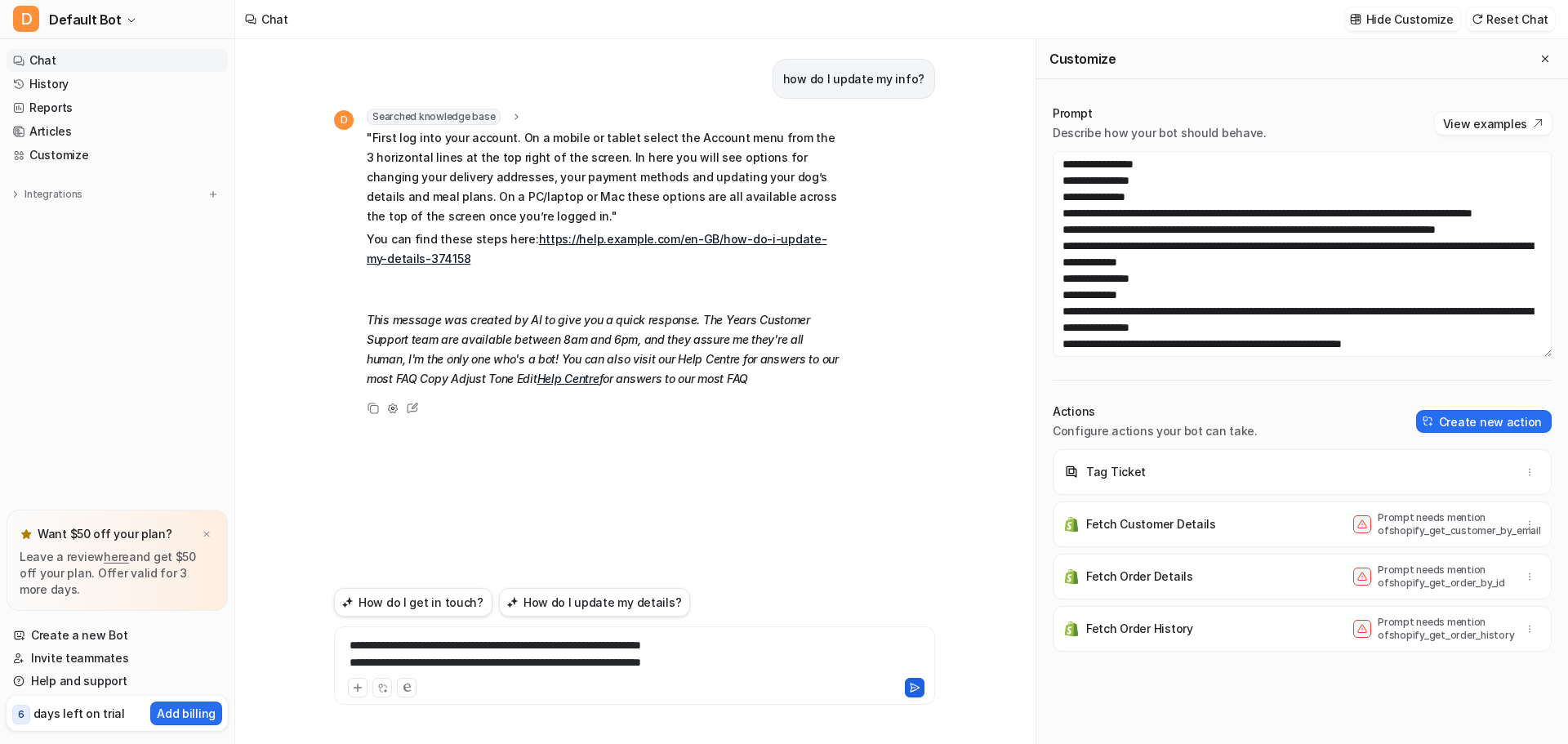 click 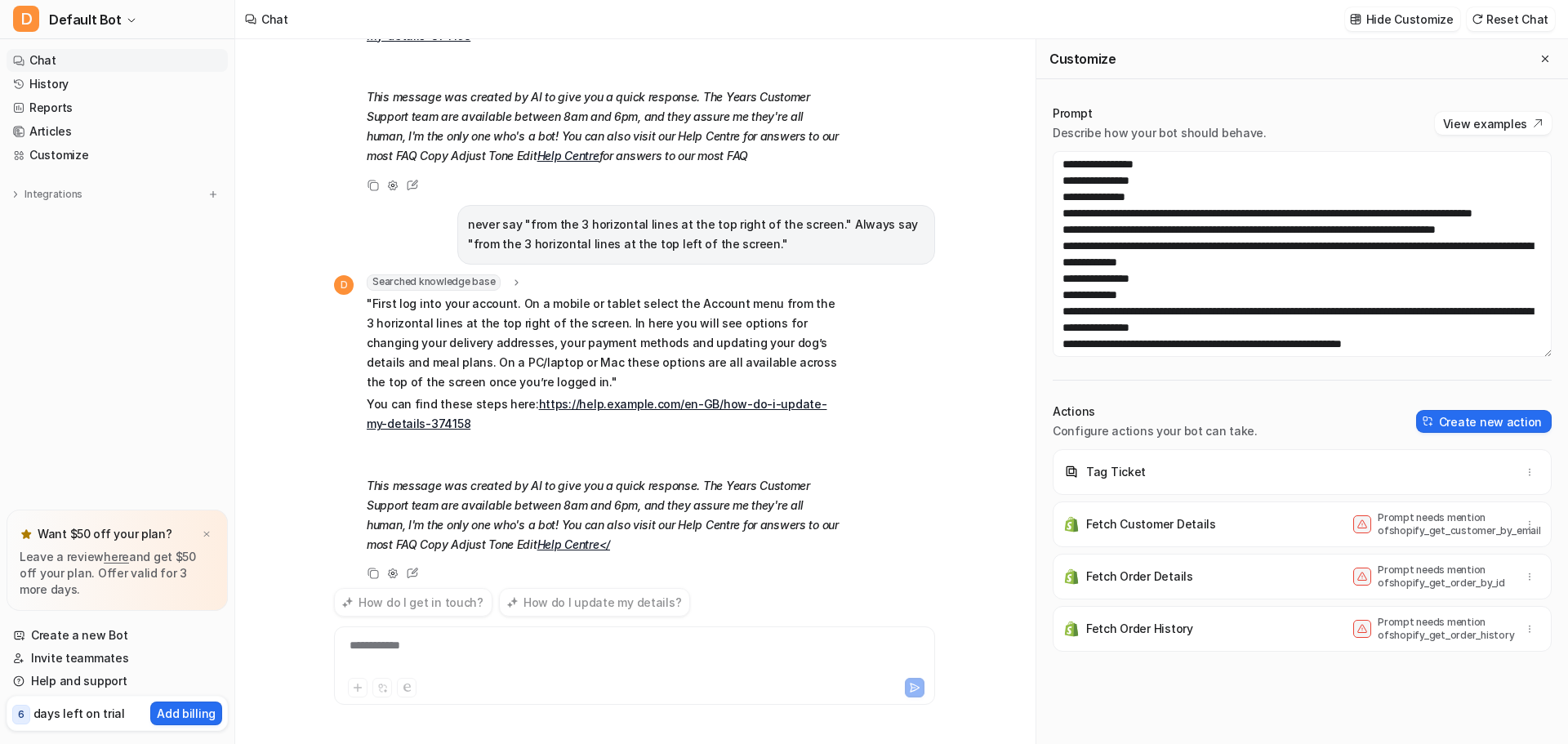 scroll, scrollTop: 243, scrollLeft: 0, axis: vertical 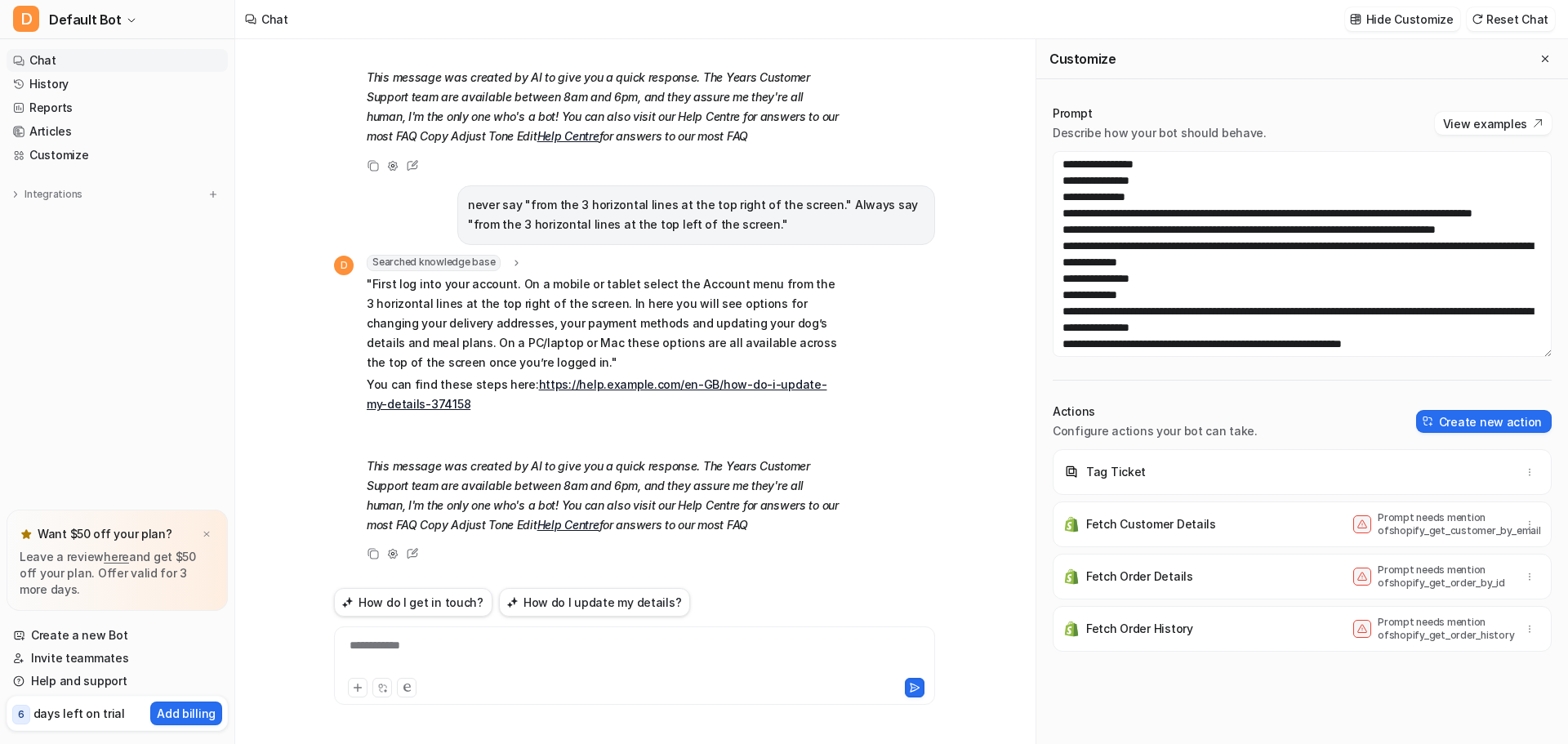 click on "**********" at bounding box center (635, 656) 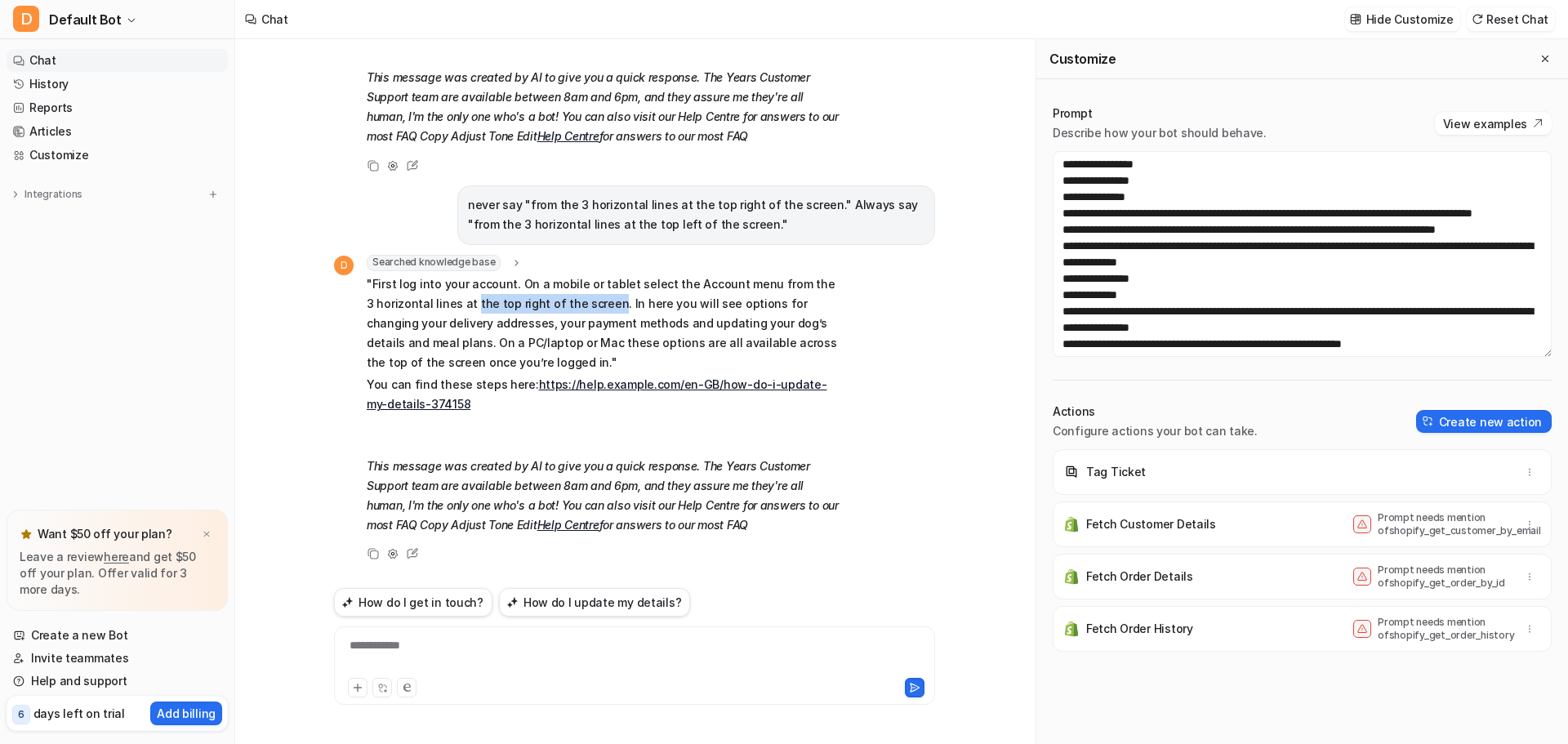 drag, startPoint x: 596, startPoint y: 303, endPoint x: 461, endPoint y: 311, distance: 135.23683 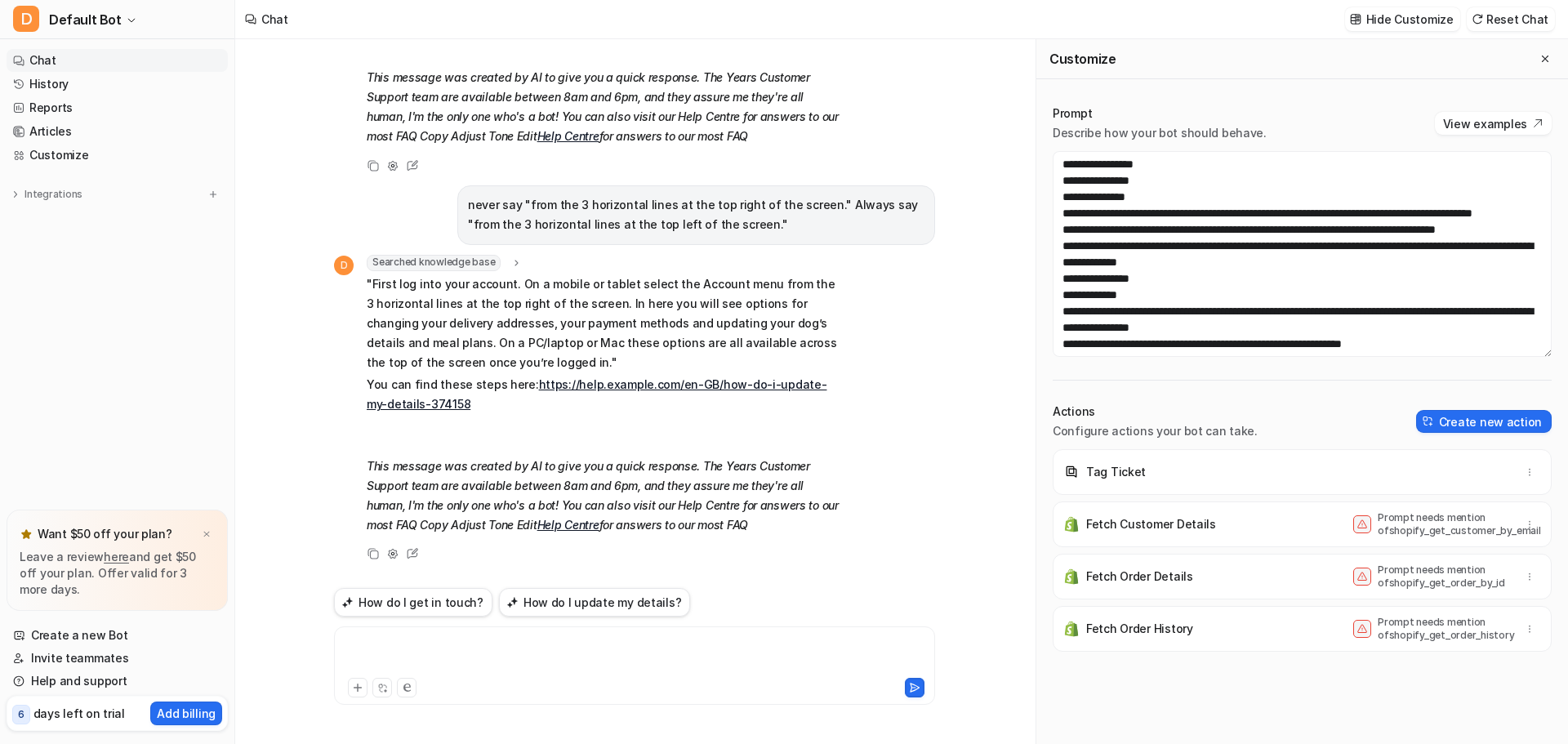 click at bounding box center (635, 656) 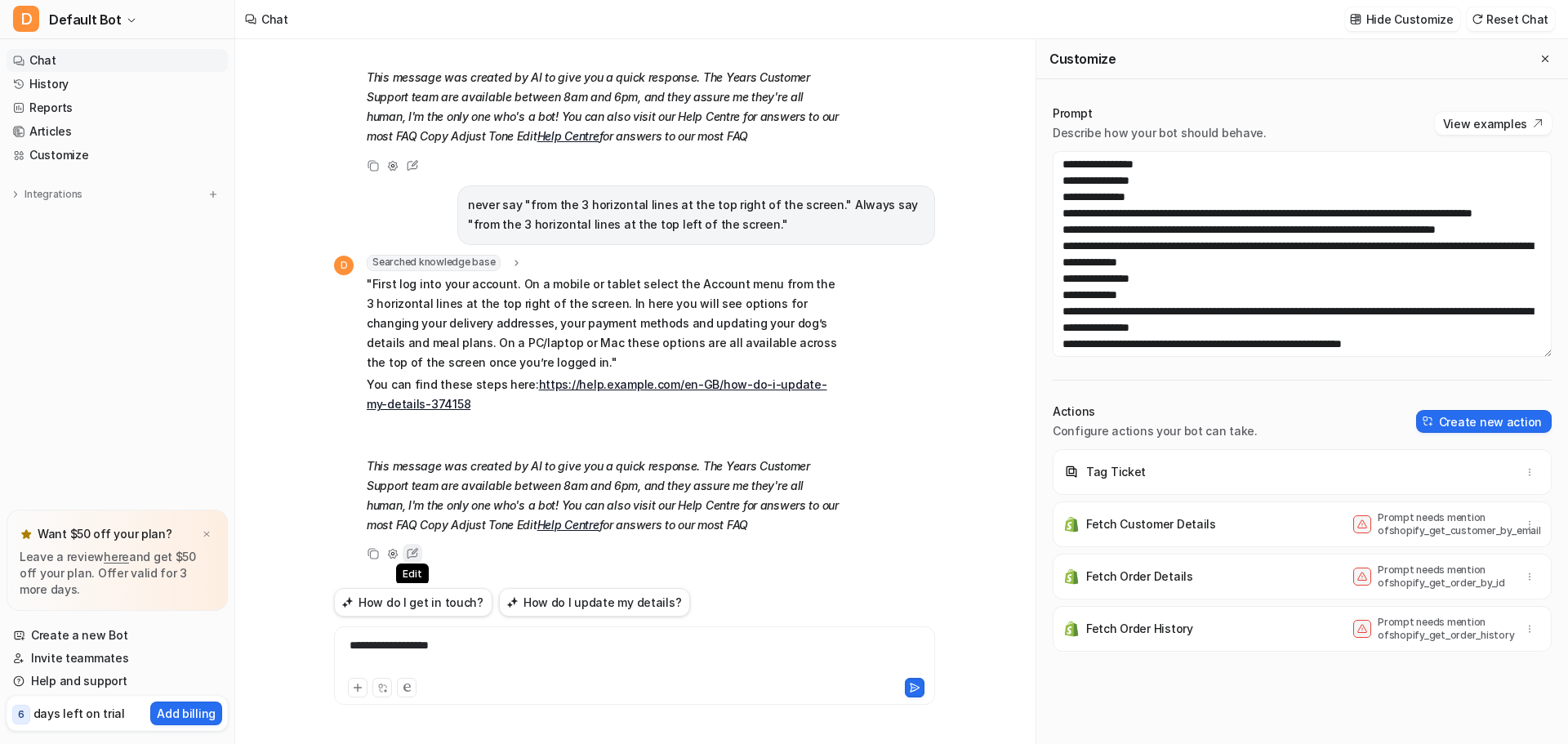 click 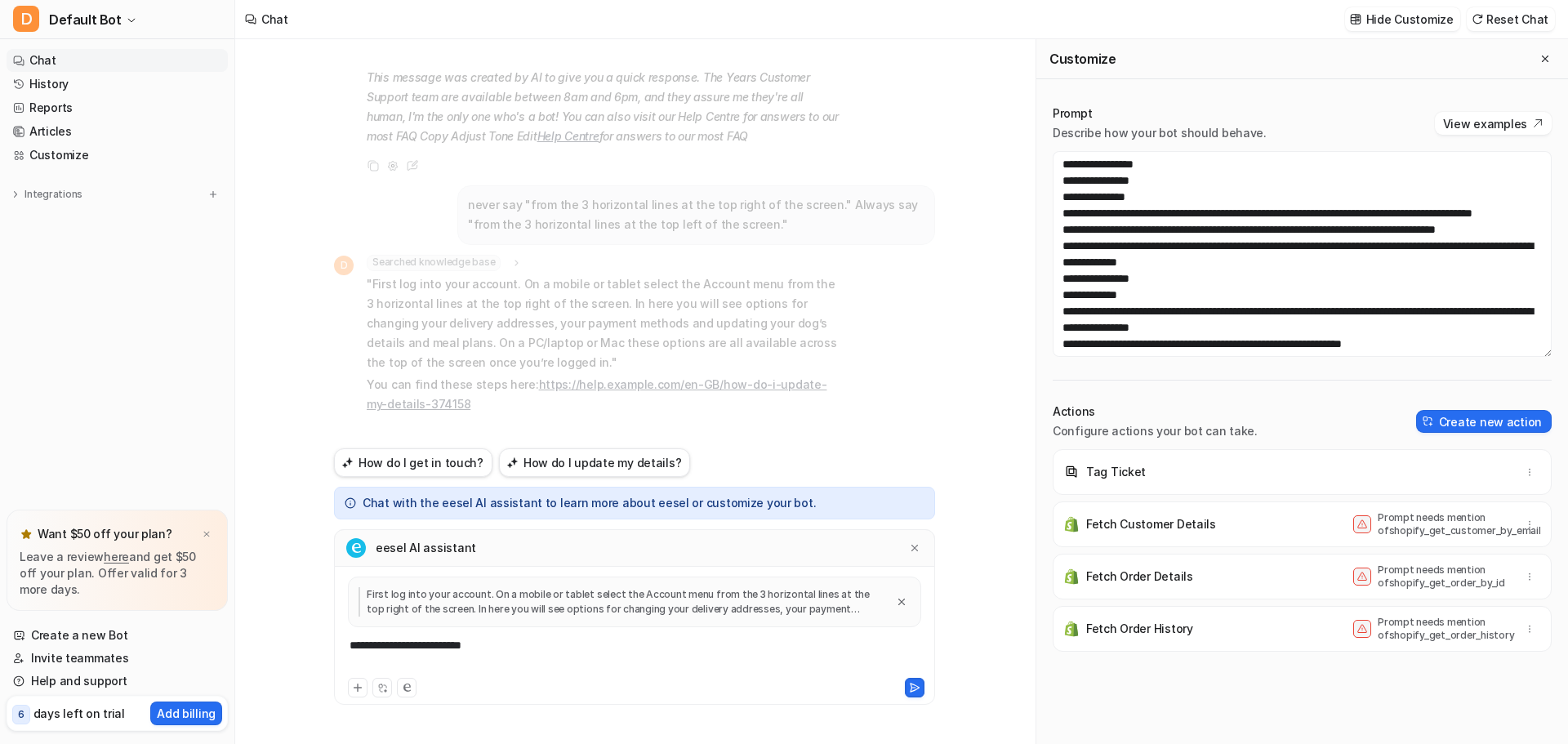 click on "**********" at bounding box center (635, 656) 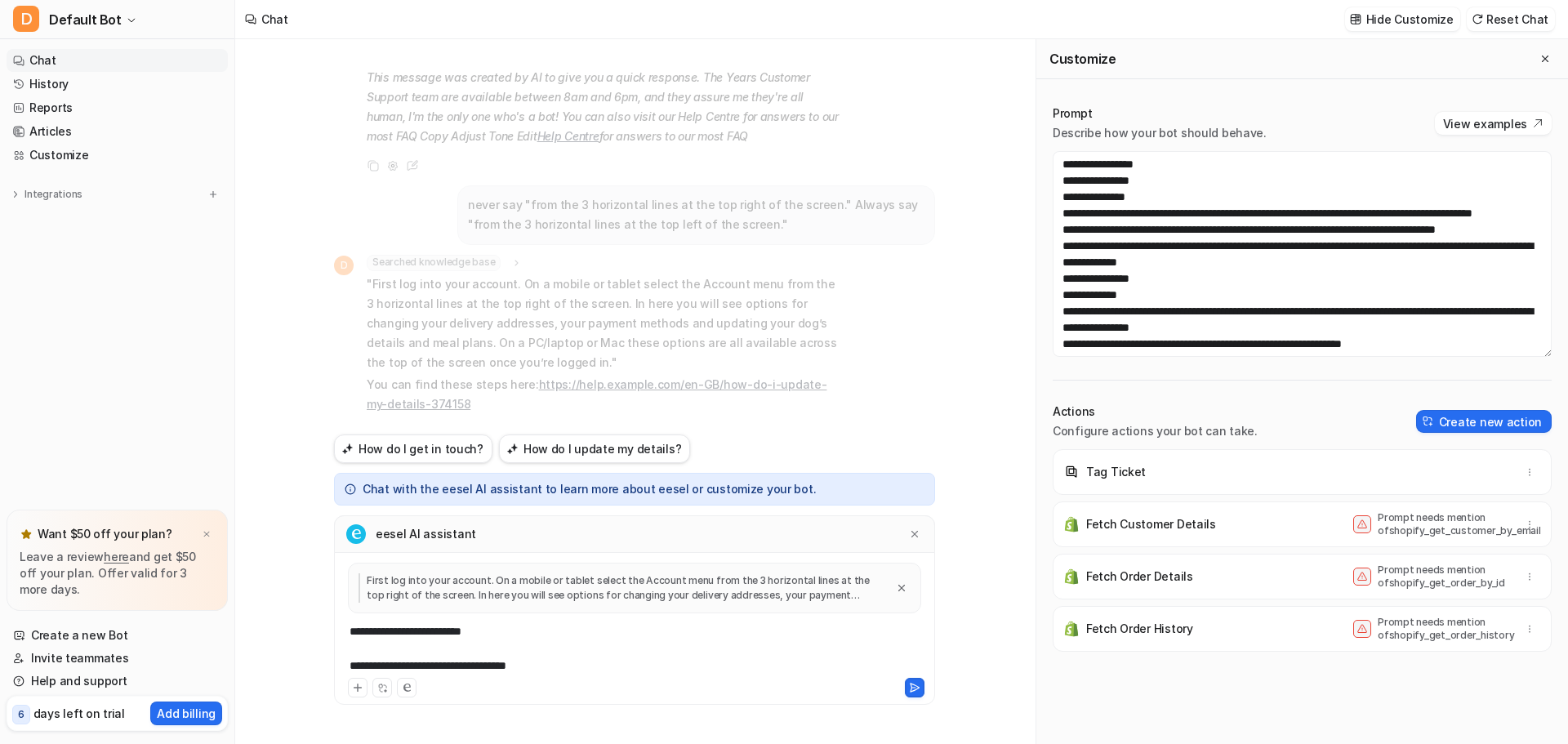 click on "**********" at bounding box center (635, 648) 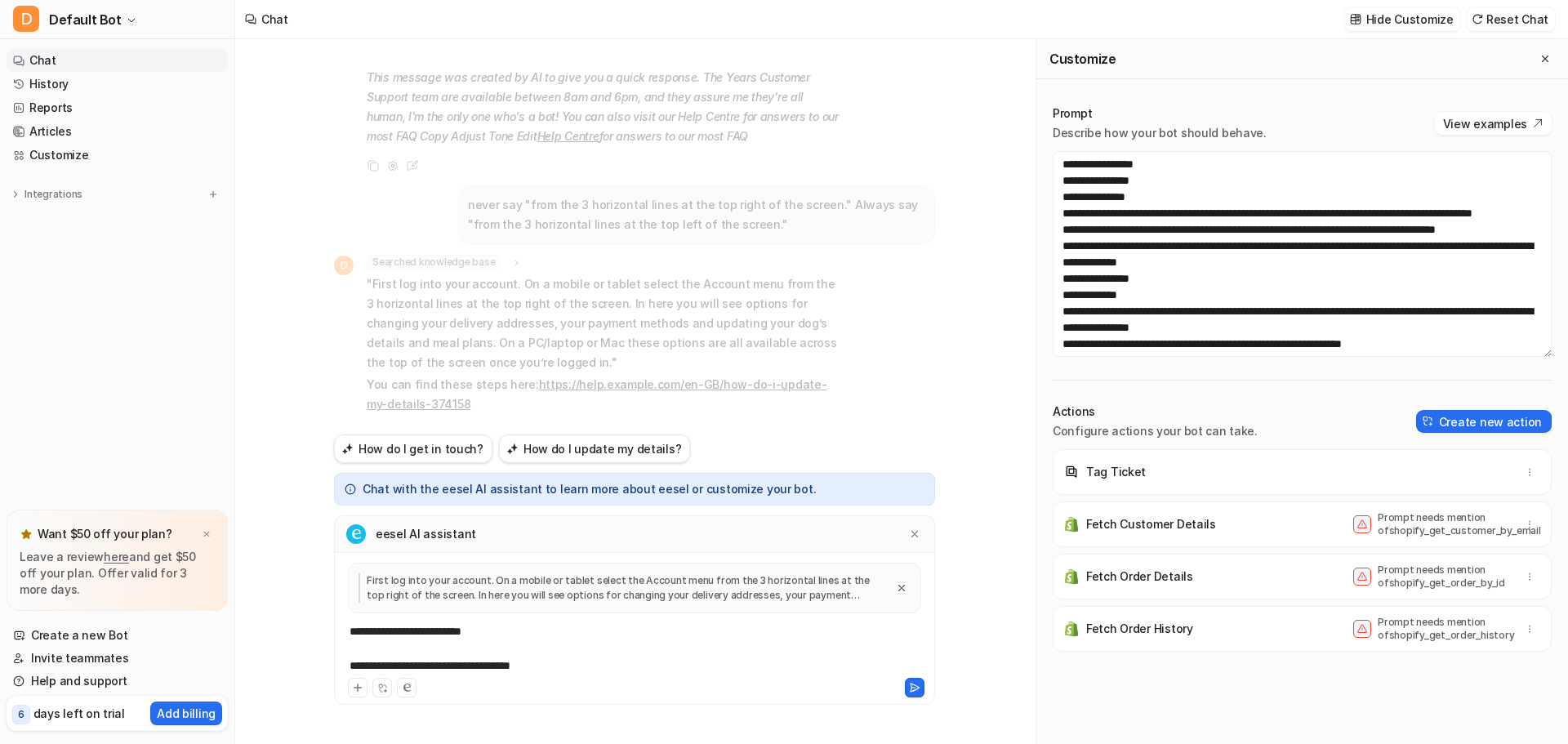 click on "**********" at bounding box center (635, 648) 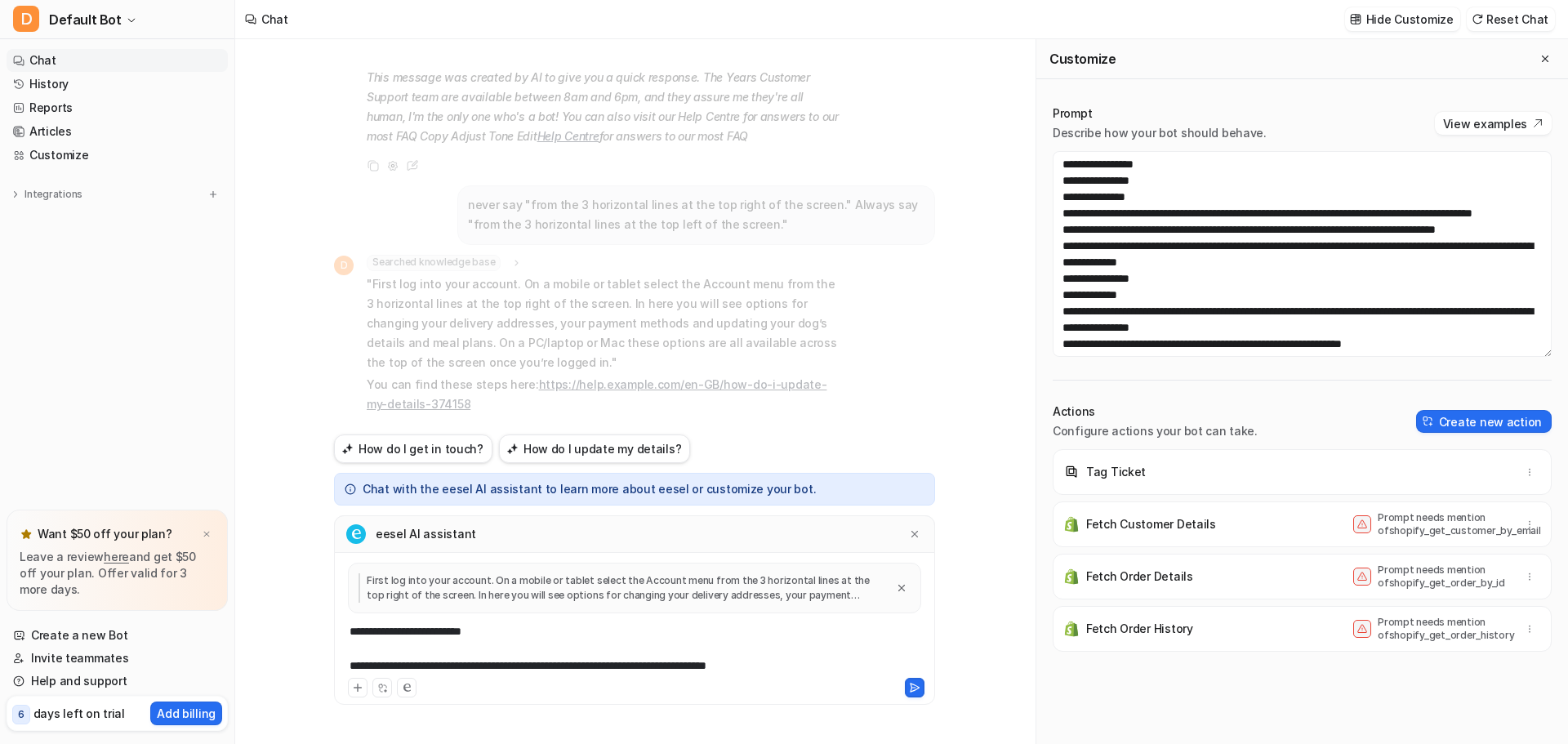 click on "**********" at bounding box center [635, 648] 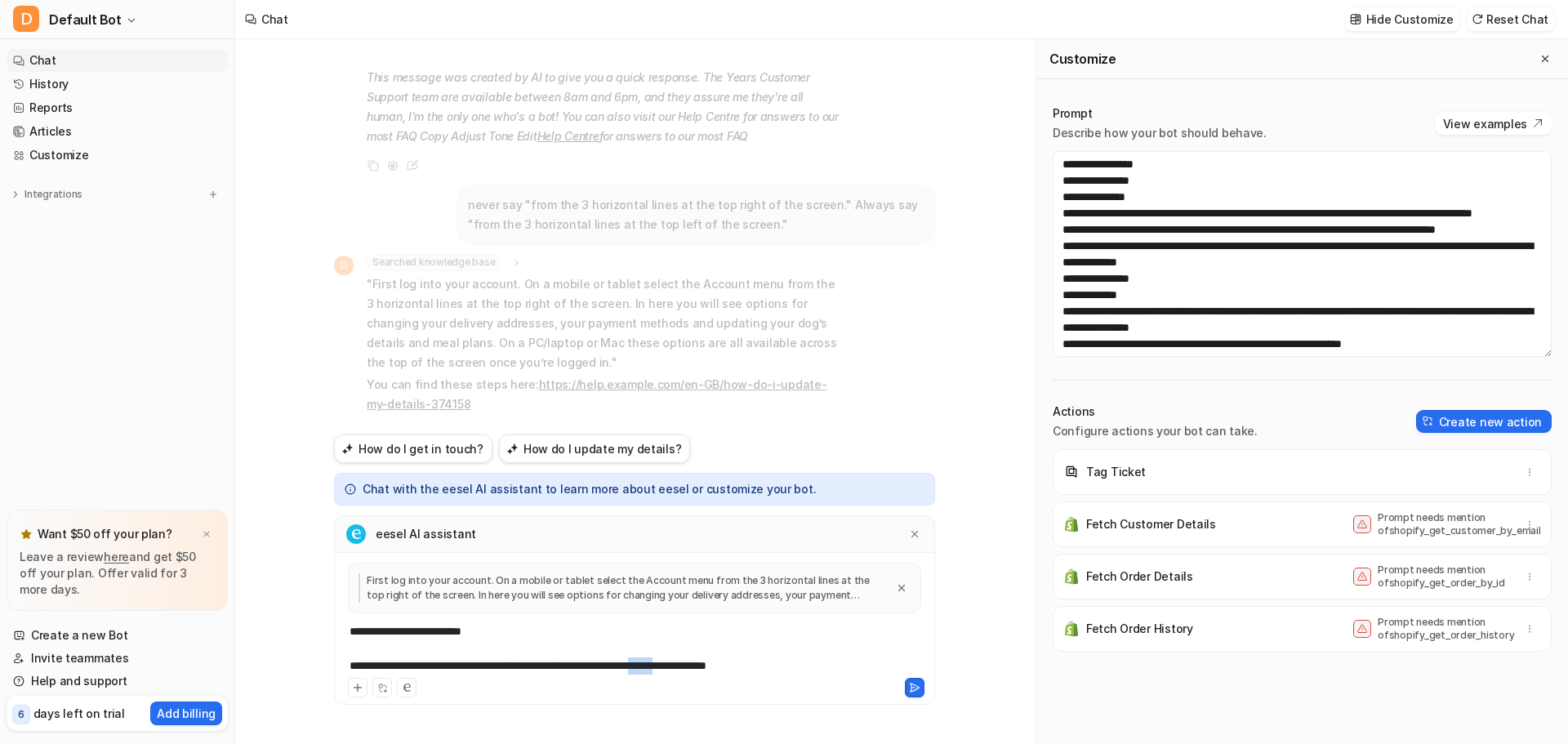 click on "**********" at bounding box center (635, 648) 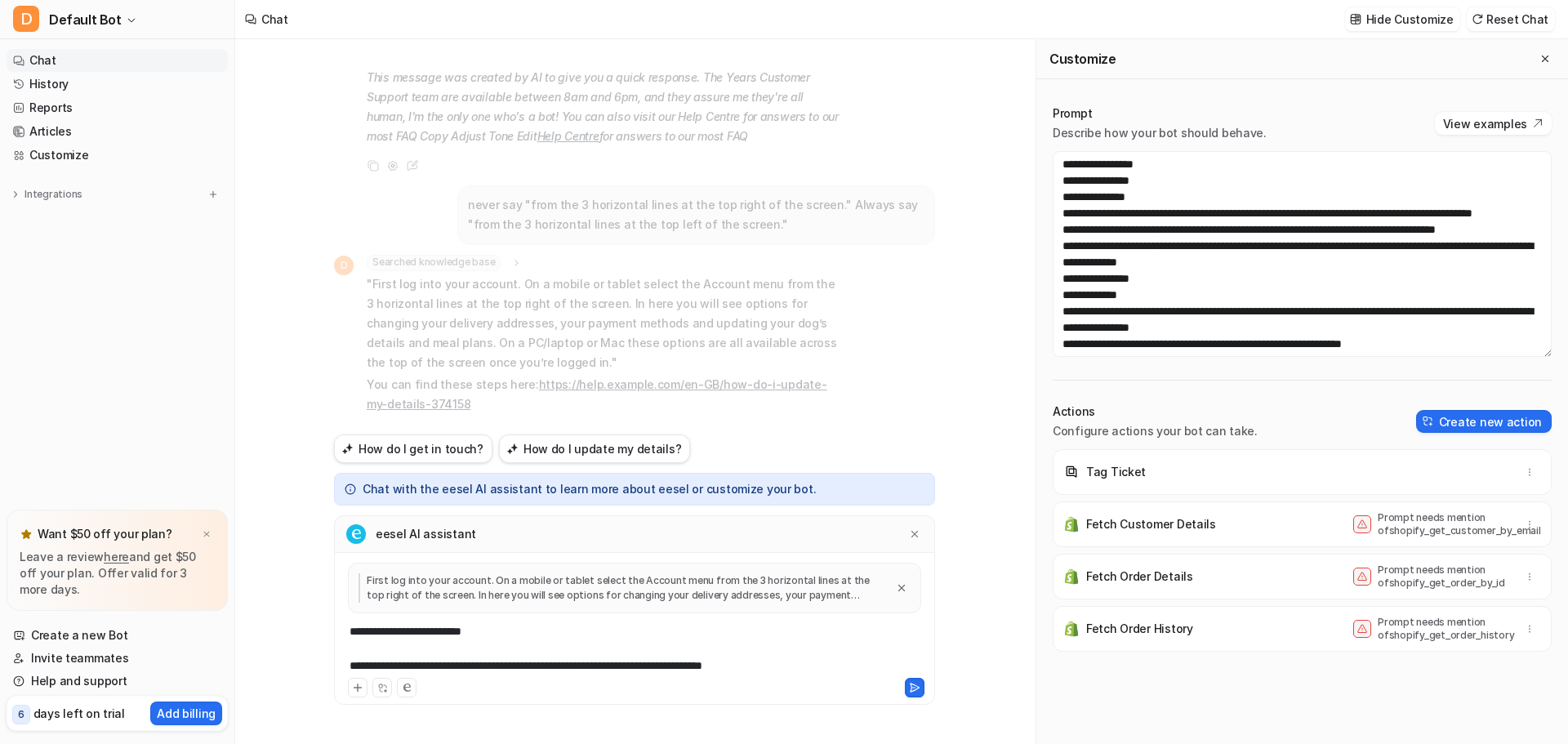 click on "**********" at bounding box center [635, 648] 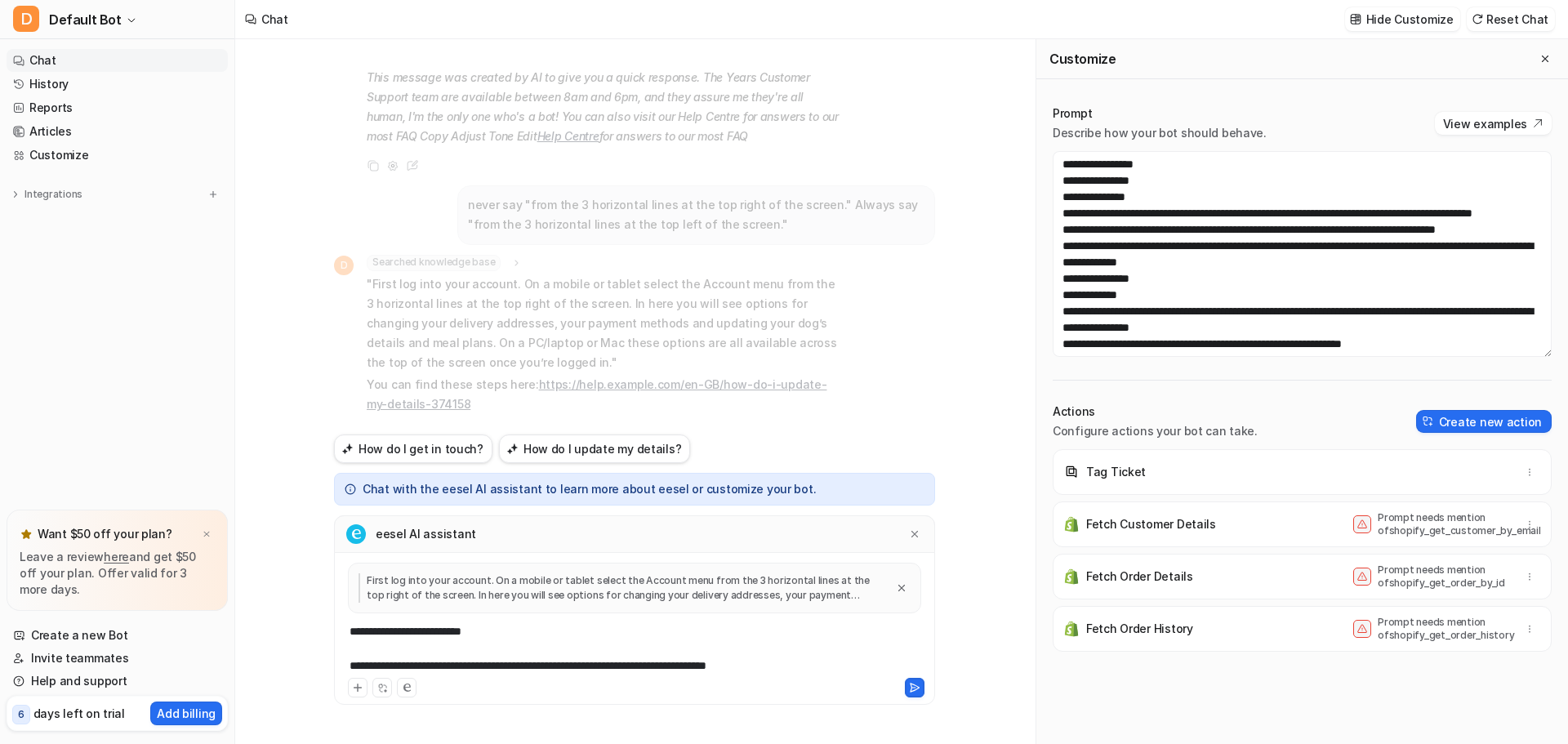 click on "**********" at bounding box center (635, 648) 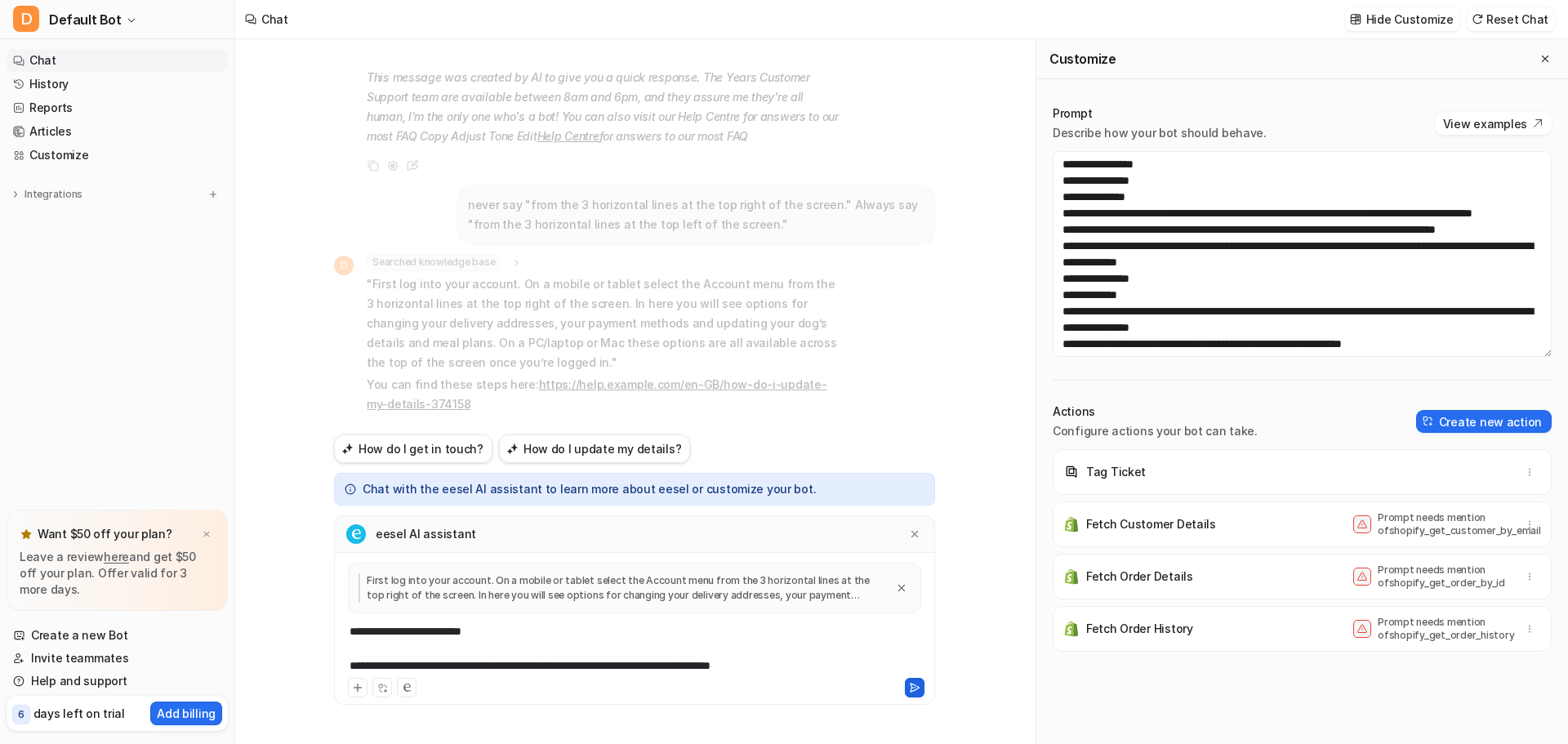 click 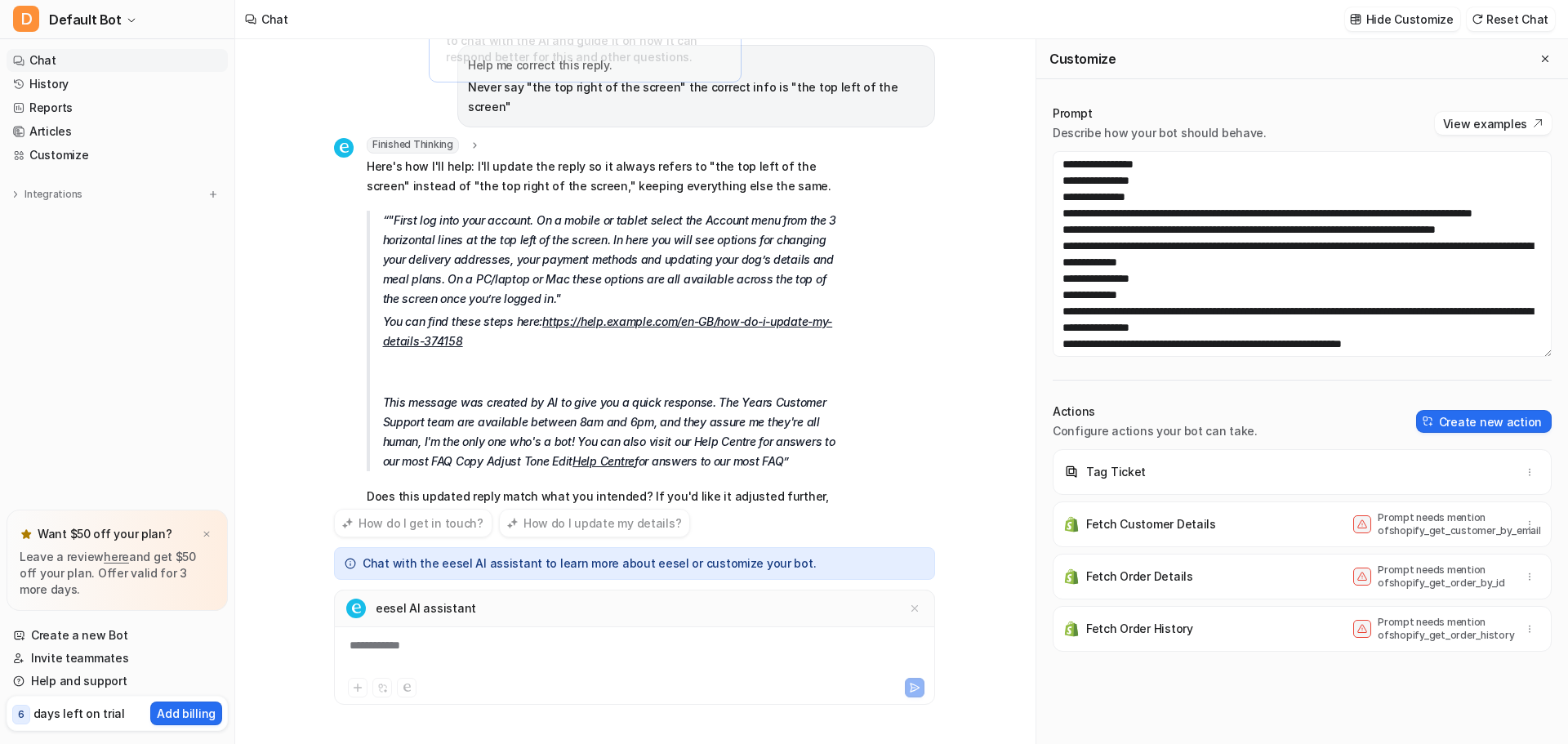 scroll, scrollTop: 826, scrollLeft: 0, axis: vertical 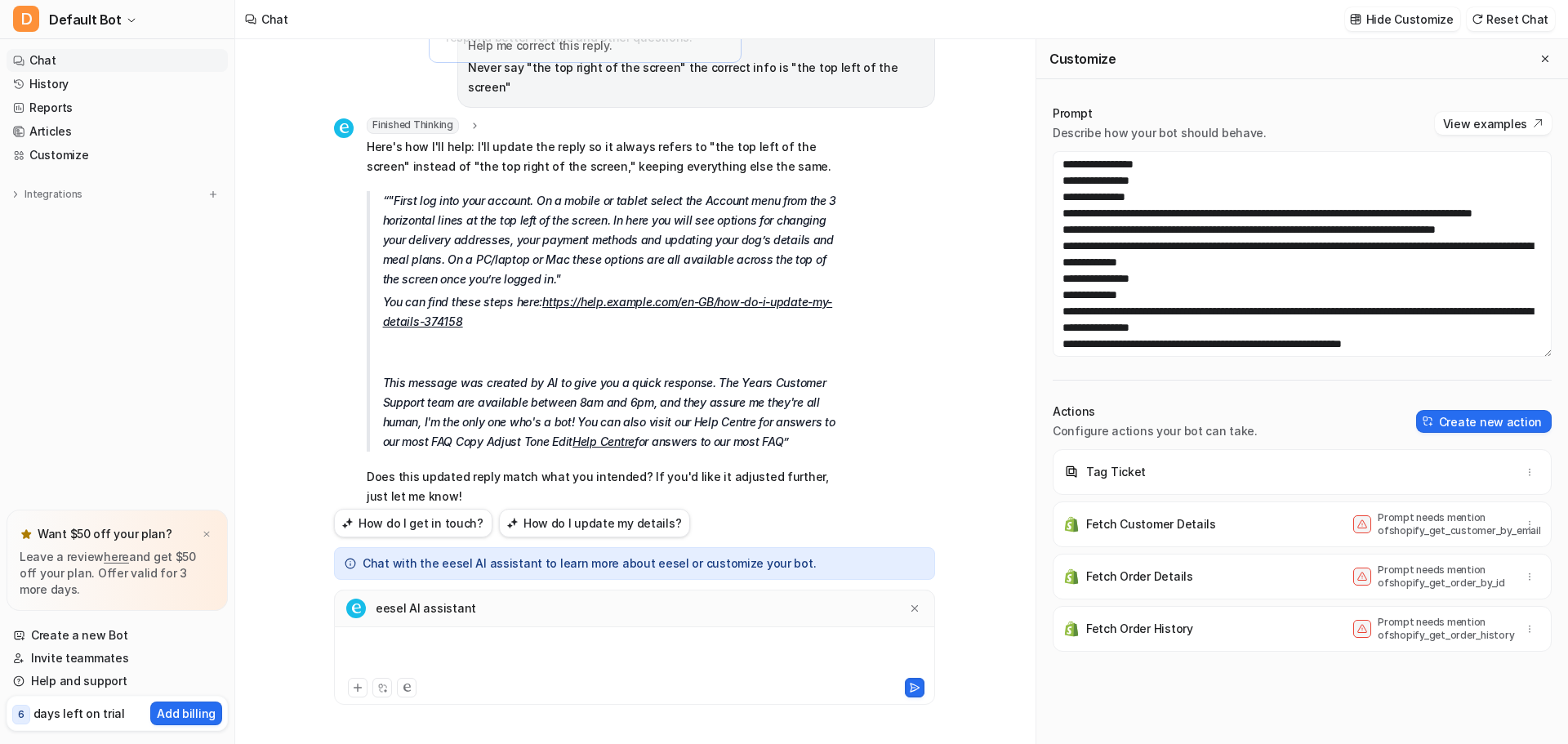 click at bounding box center [635, 656] 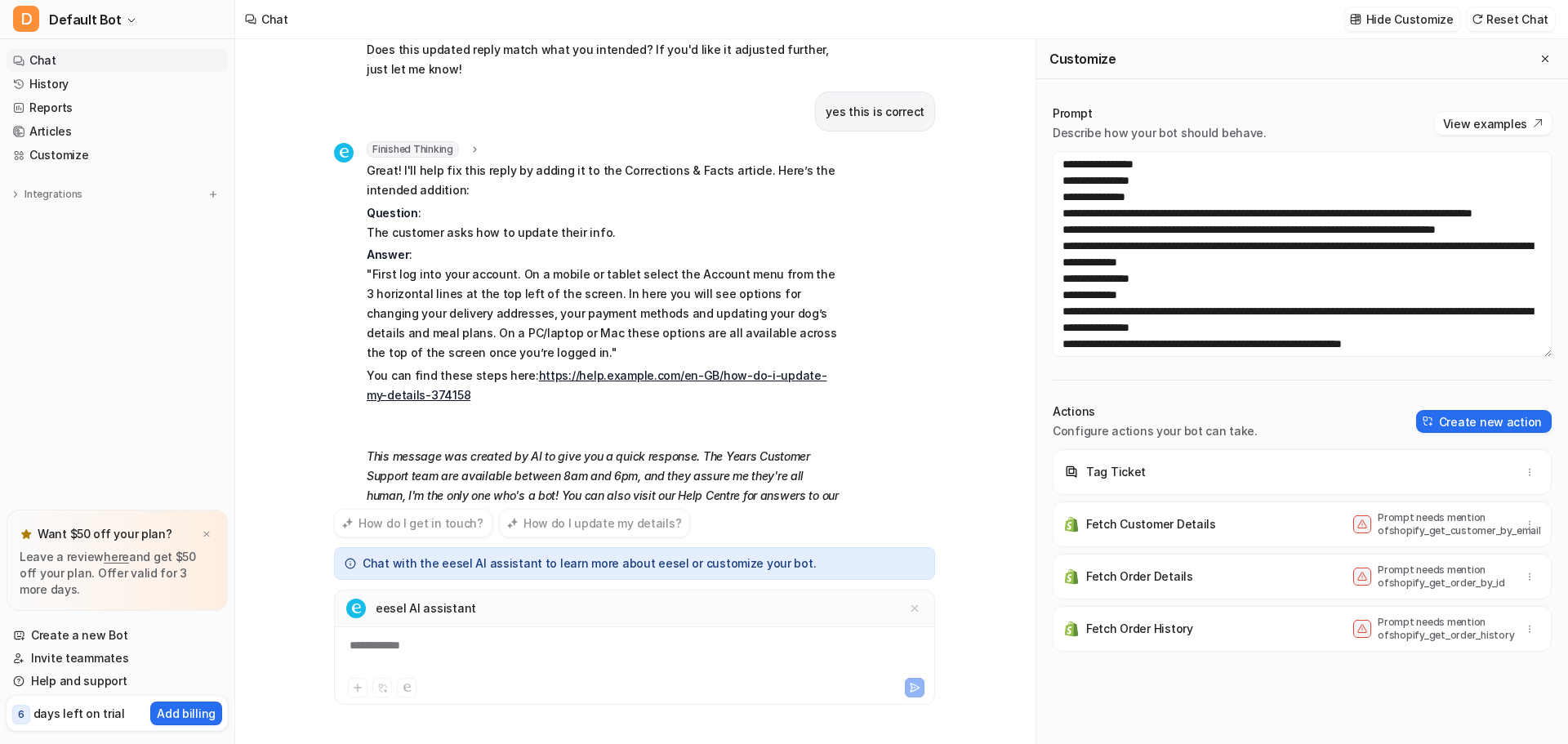 scroll, scrollTop: 1295, scrollLeft: 0, axis: vertical 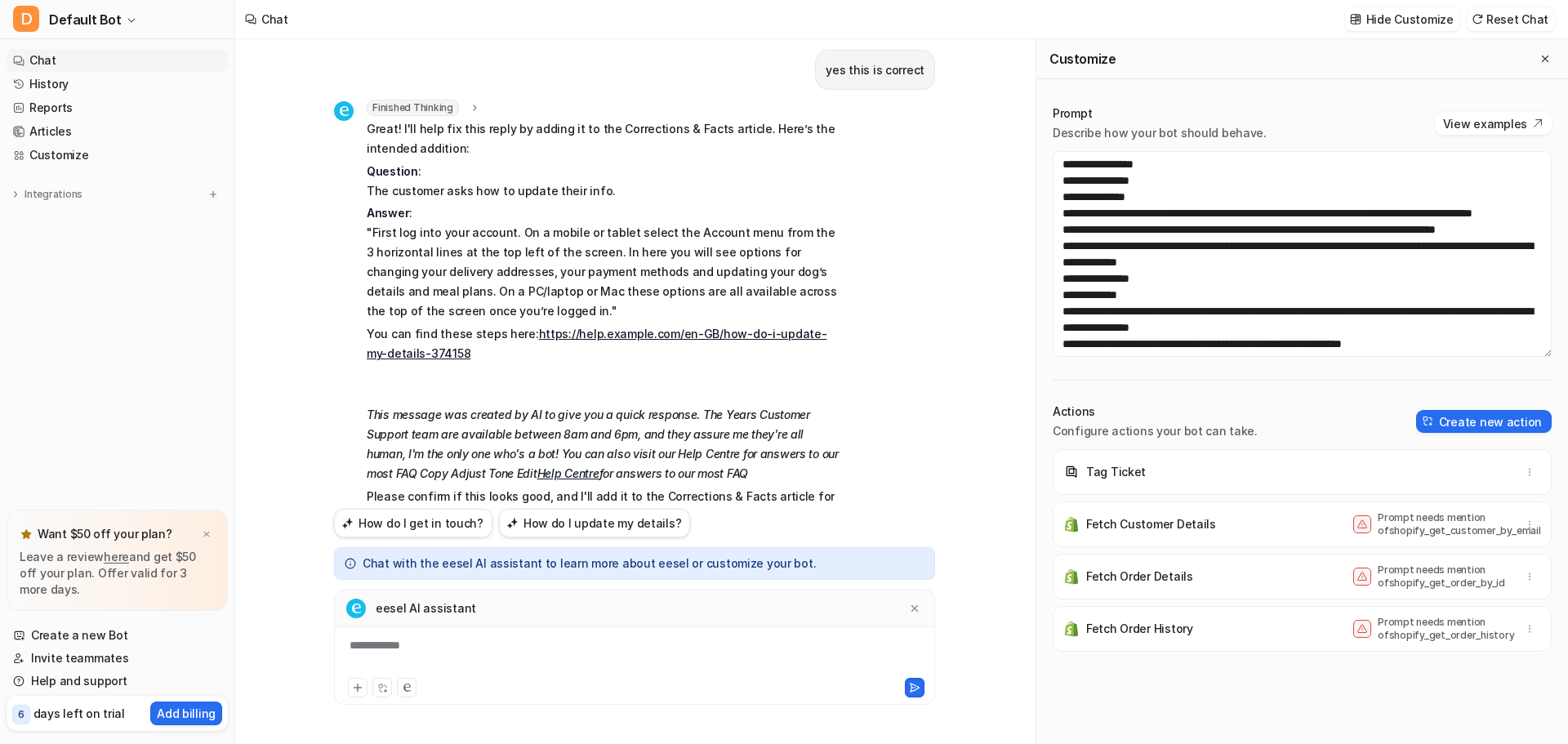 click on "**********" at bounding box center [635, 656] 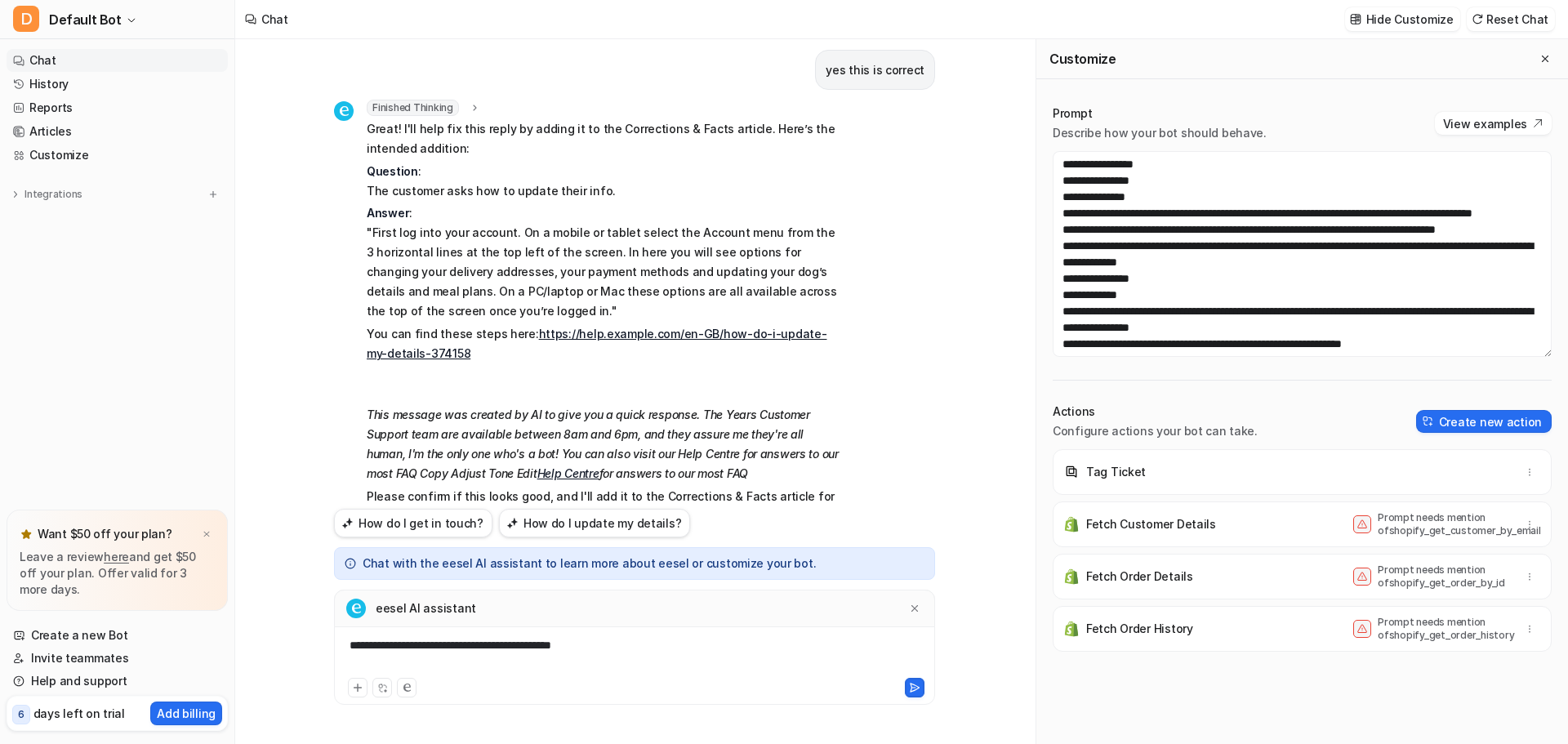 click on "**********" at bounding box center [635, 656] 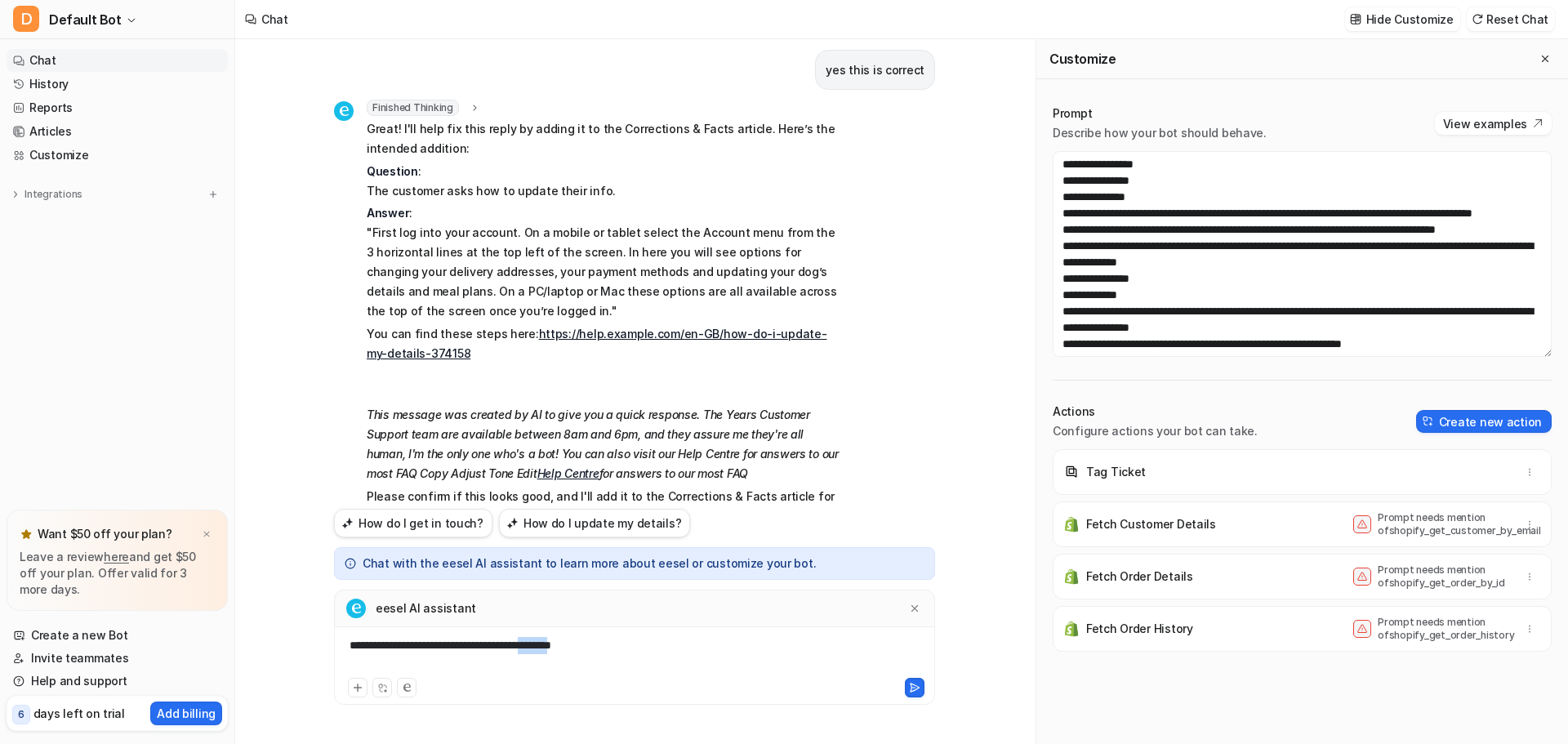 click on "**********" at bounding box center (635, 656) 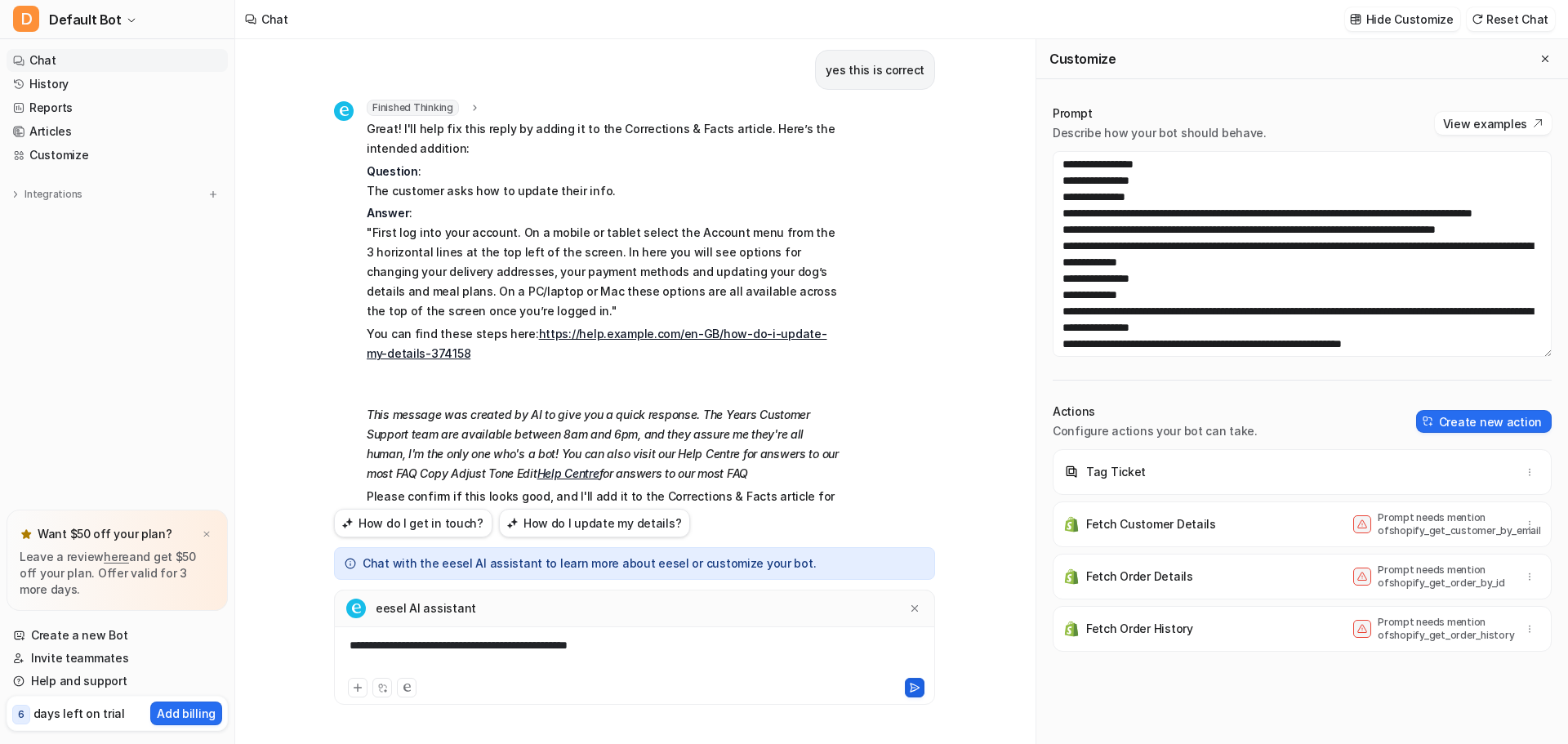 click 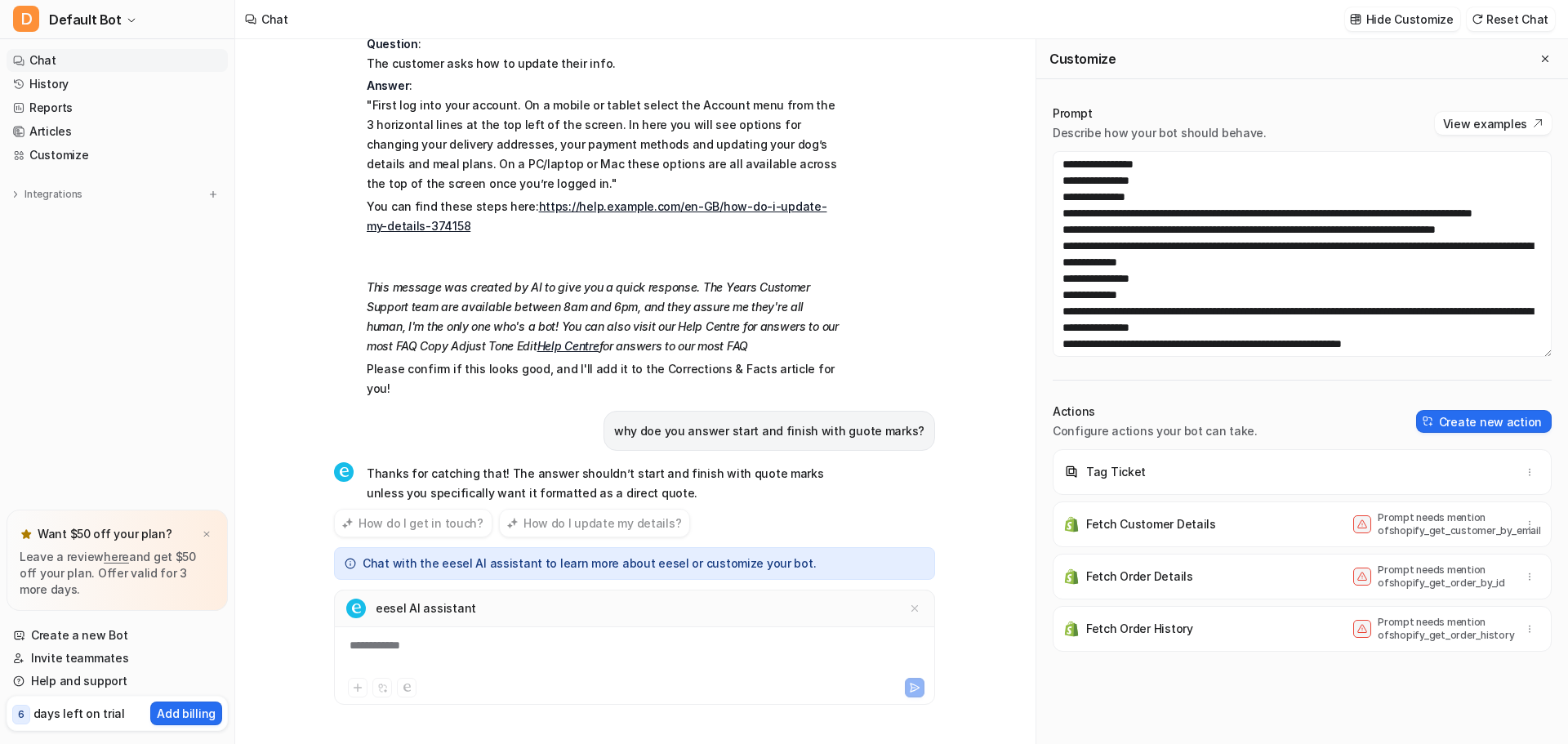 scroll, scrollTop: 1442, scrollLeft: 0, axis: vertical 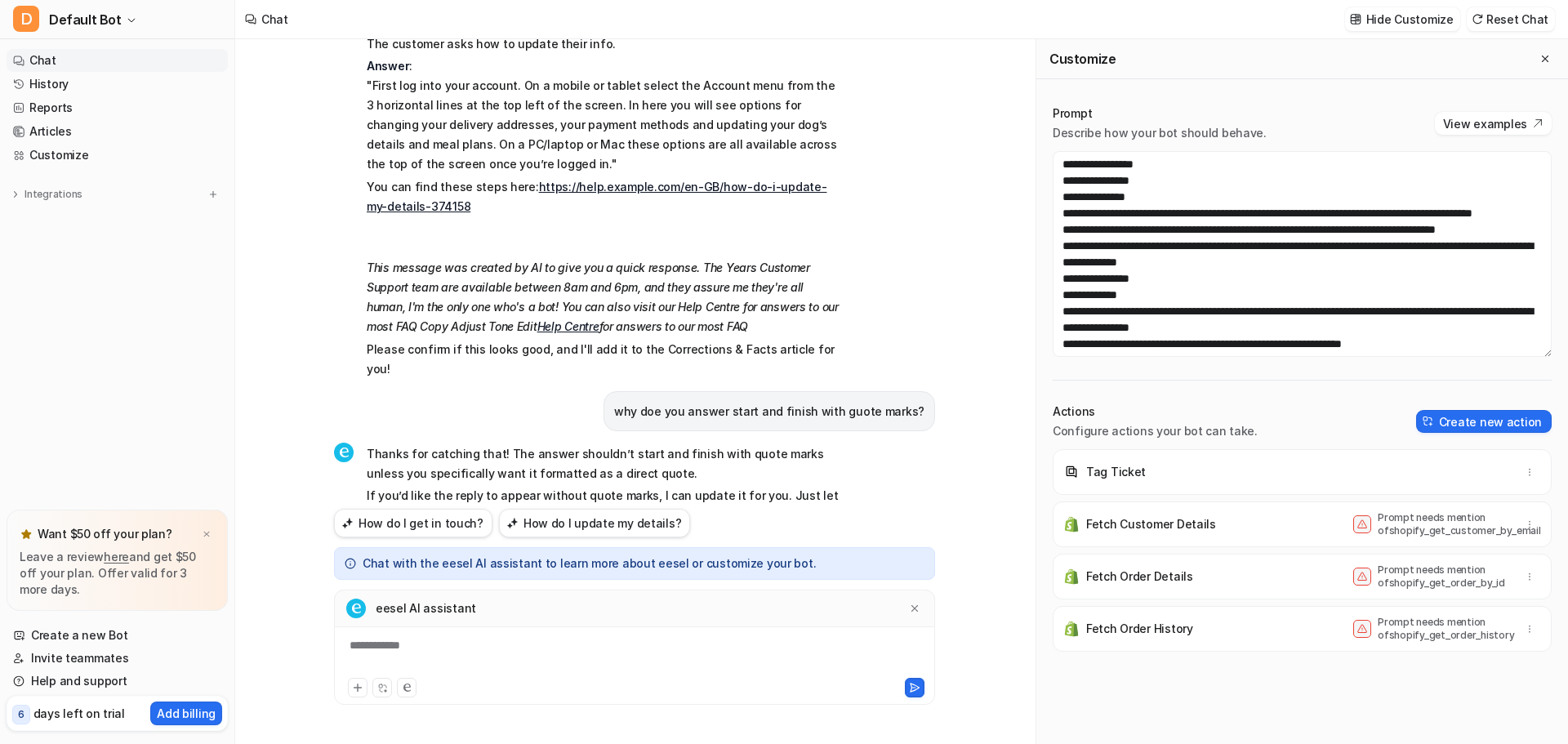 click on "**********" at bounding box center [635, 656] 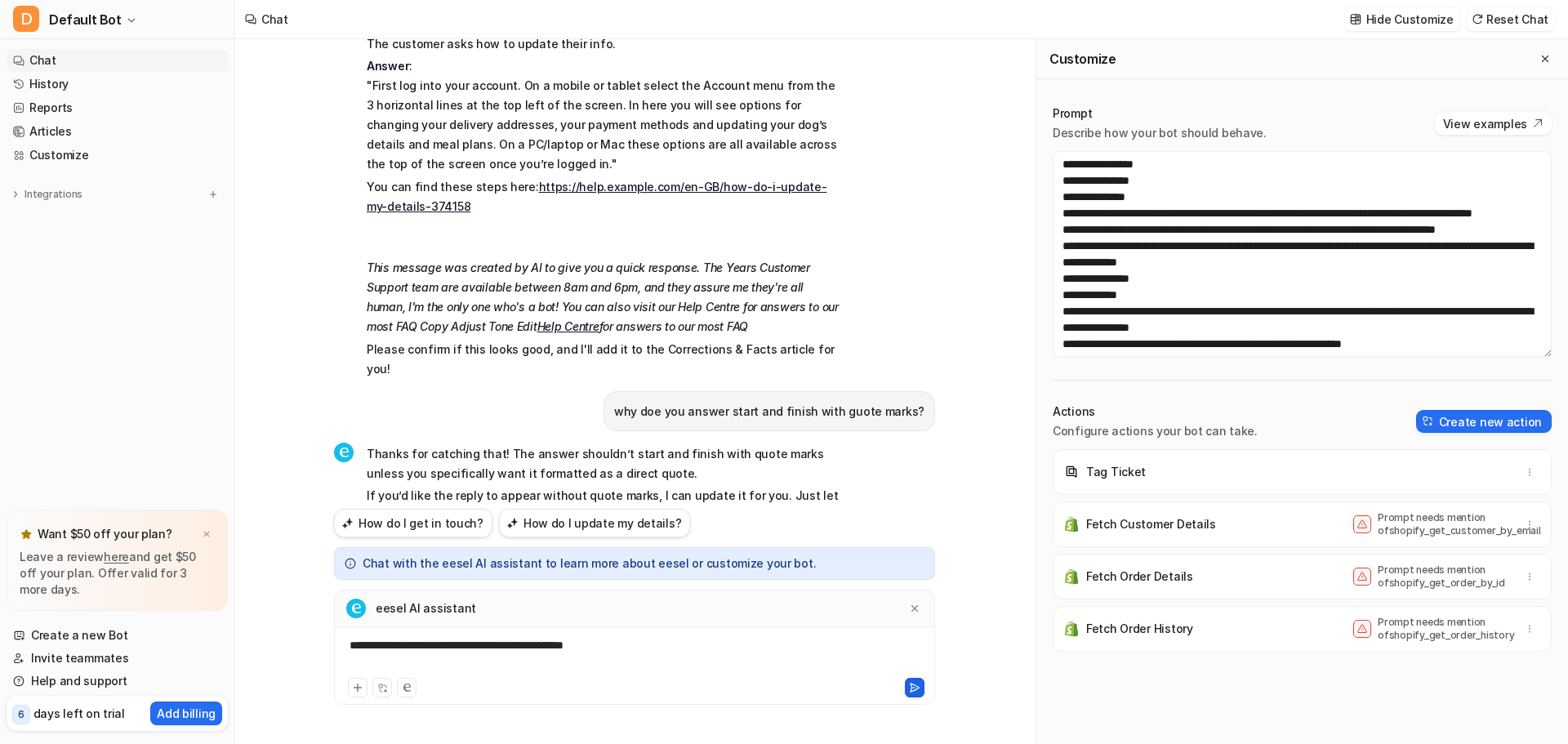 click 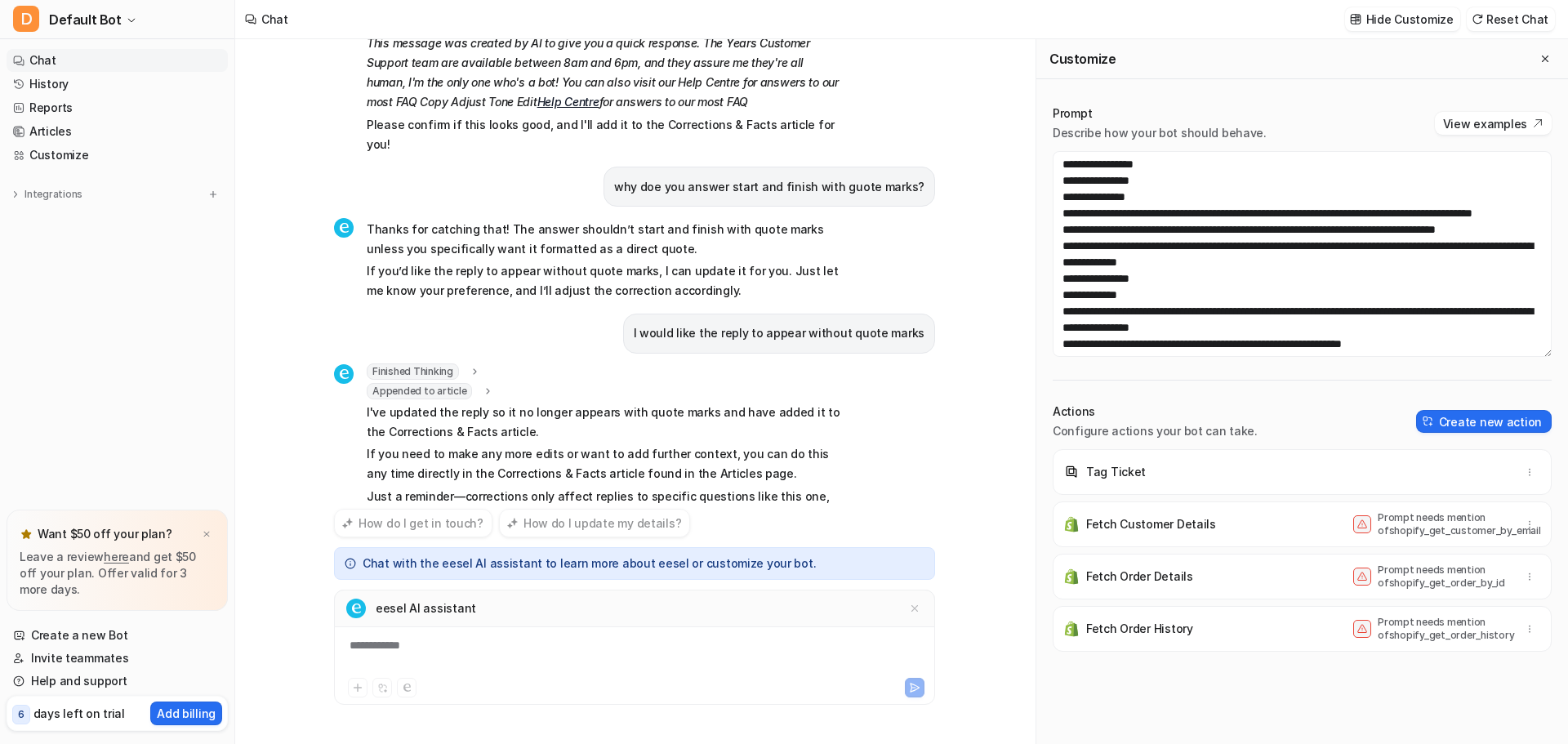 scroll, scrollTop: 1686, scrollLeft: 0, axis: vertical 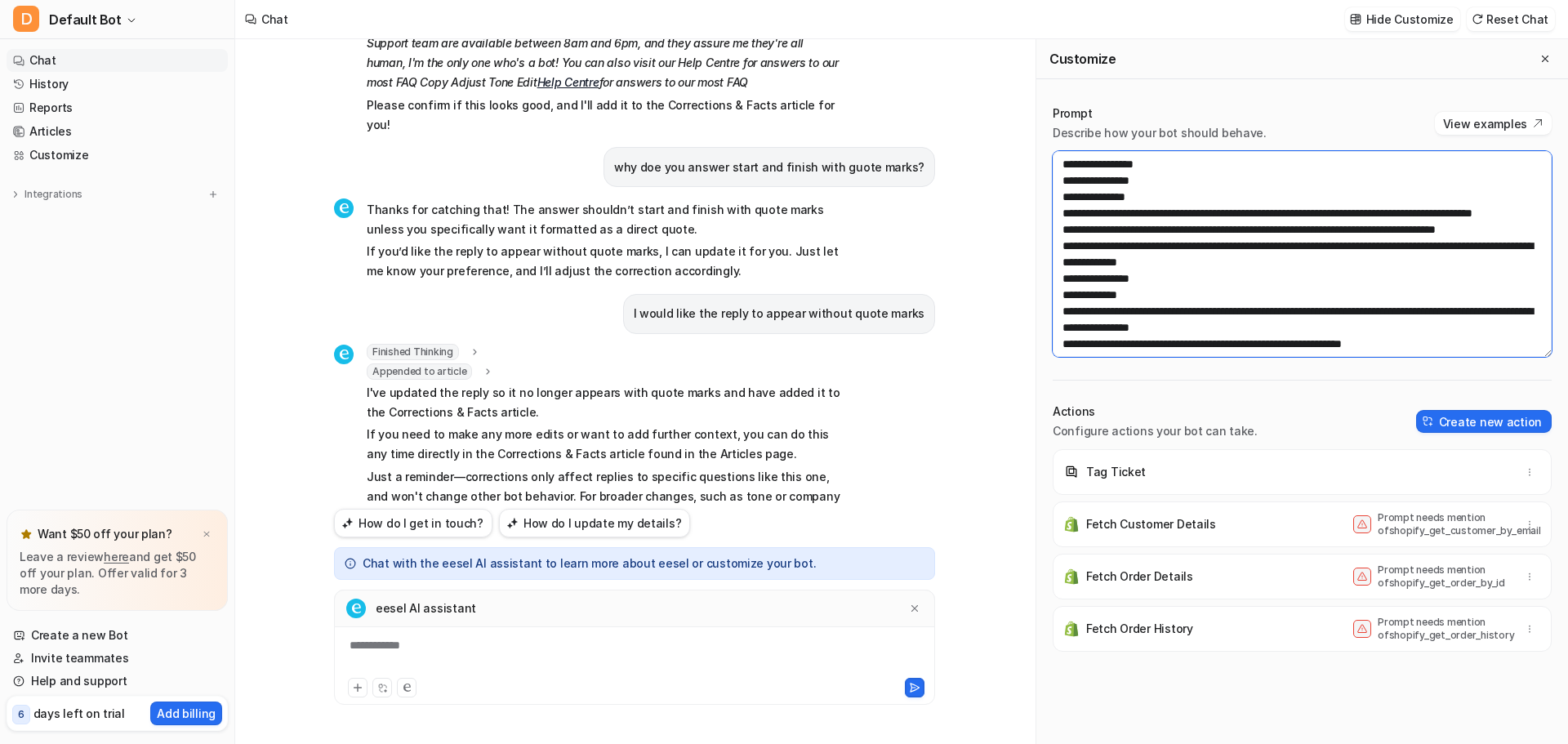 click at bounding box center (1302, 254) 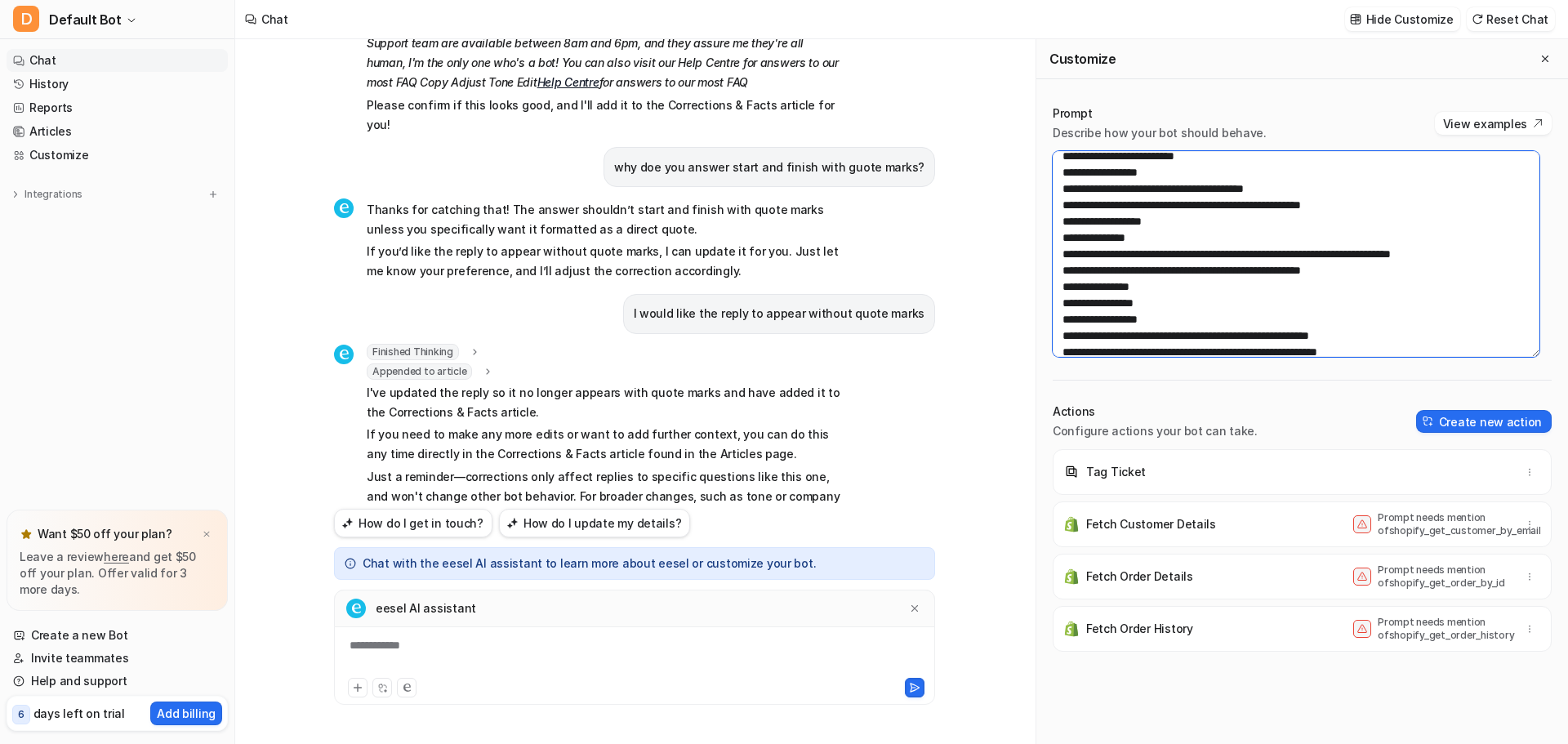 scroll, scrollTop: 1519, scrollLeft: 0, axis: vertical 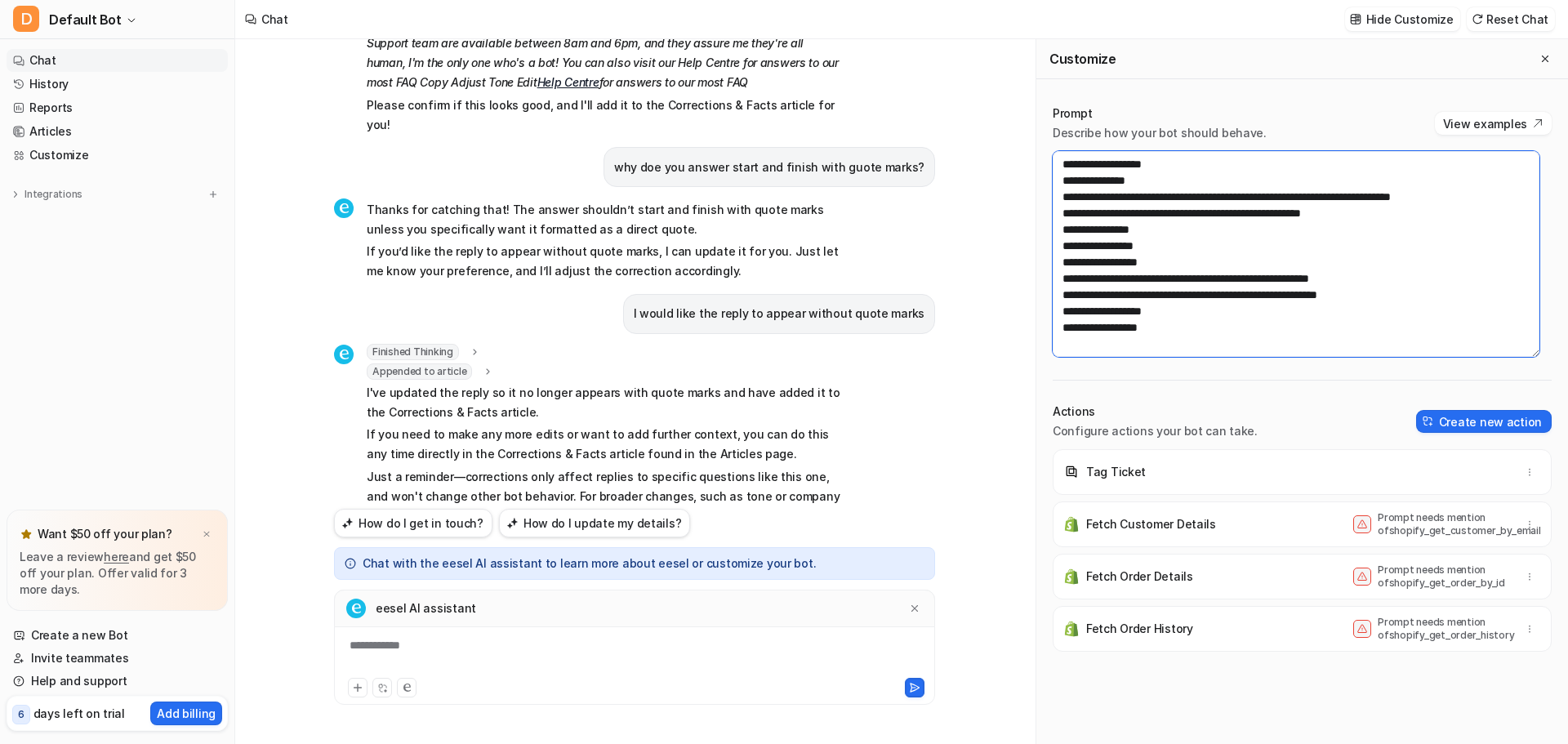 click at bounding box center (1296, 254) 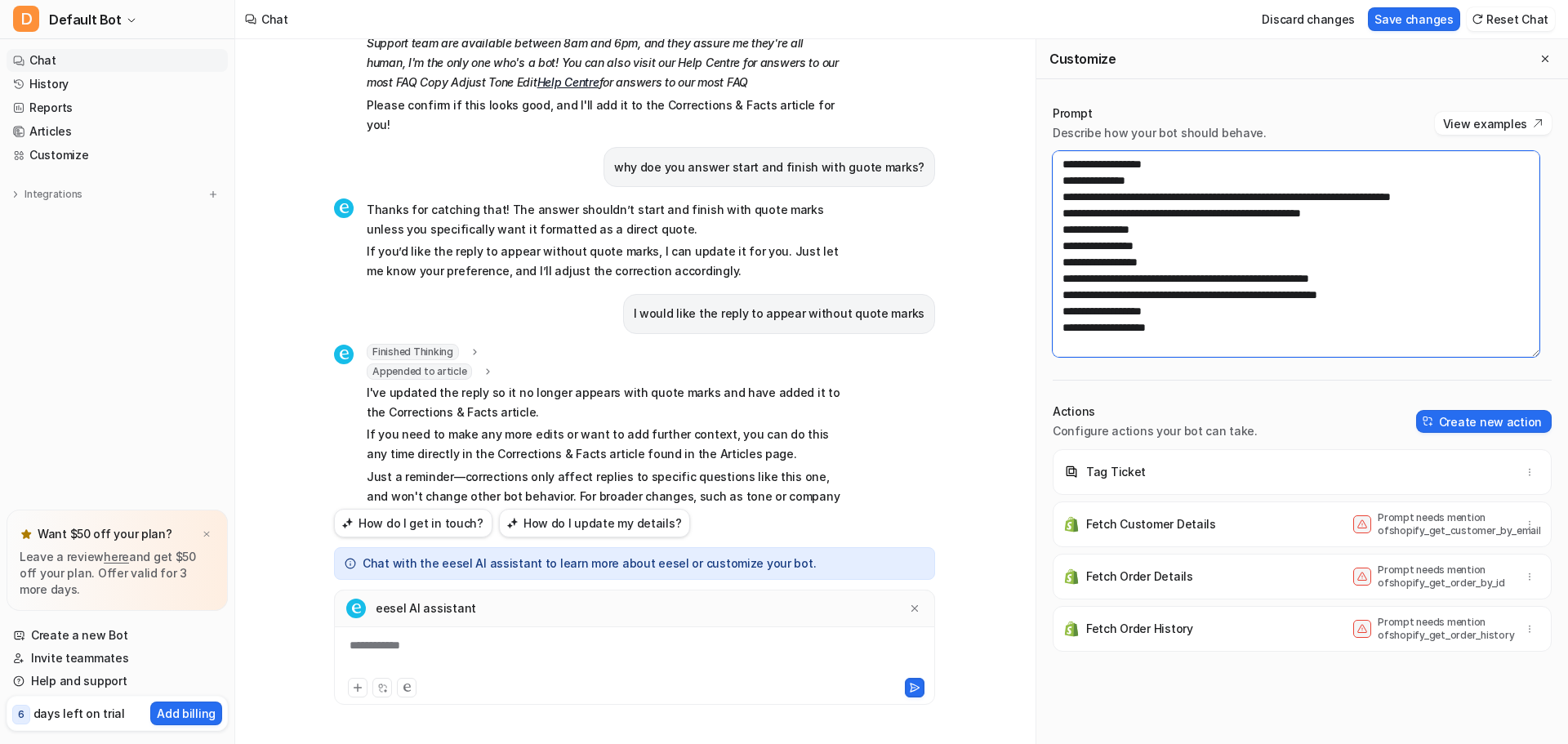 scroll, scrollTop: 1529, scrollLeft: 0, axis: vertical 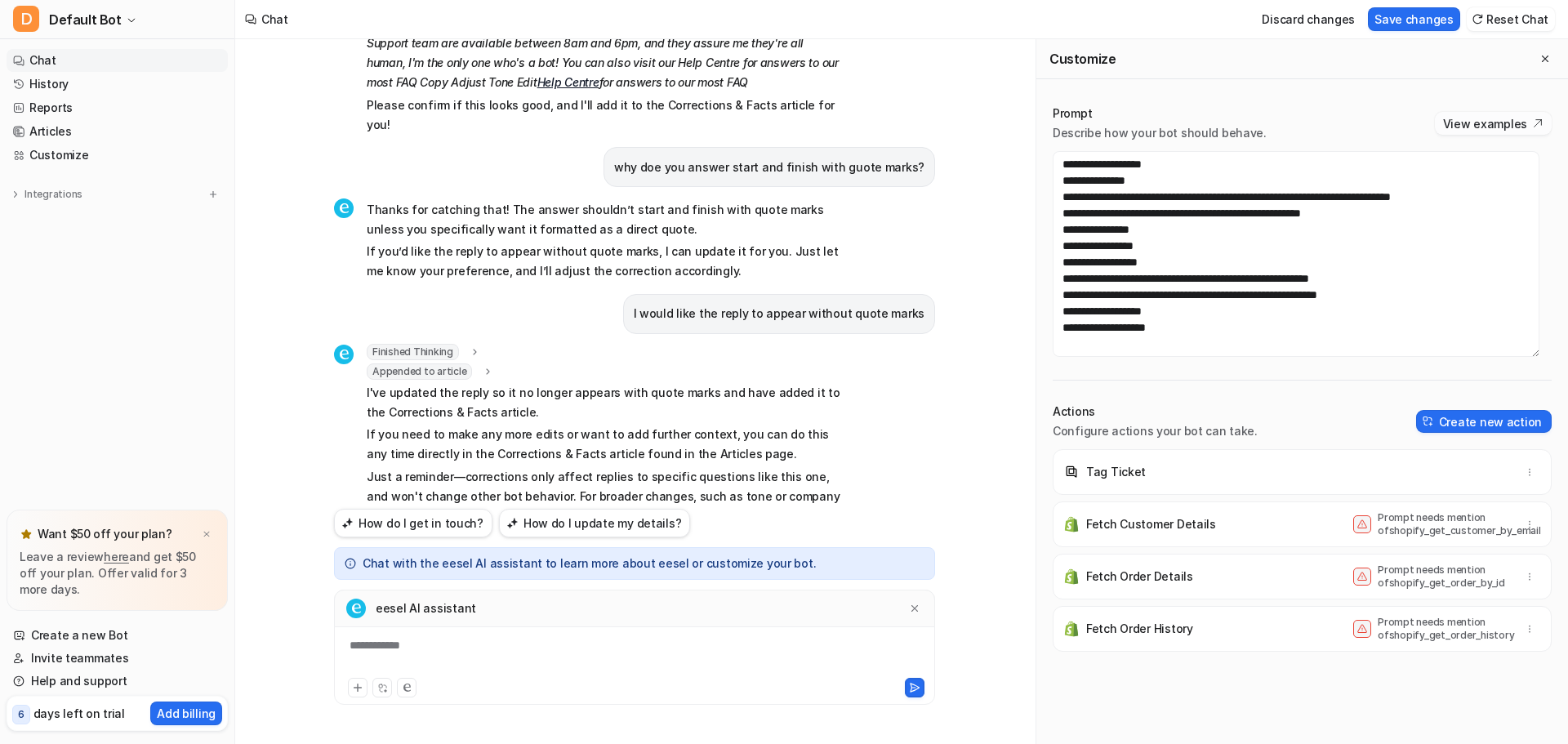 click on "View examples" at bounding box center [1493, 123] 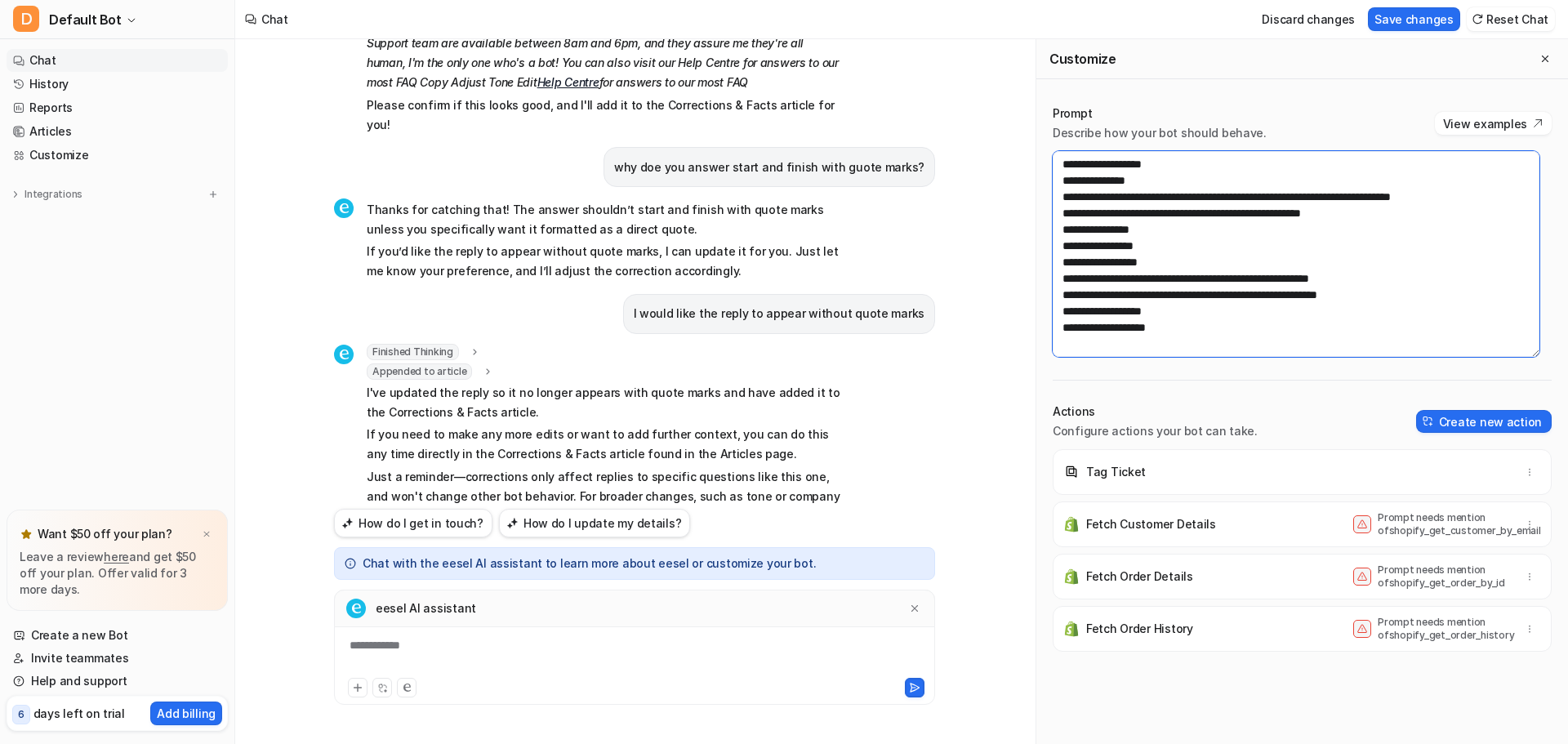 click at bounding box center (1296, 254) 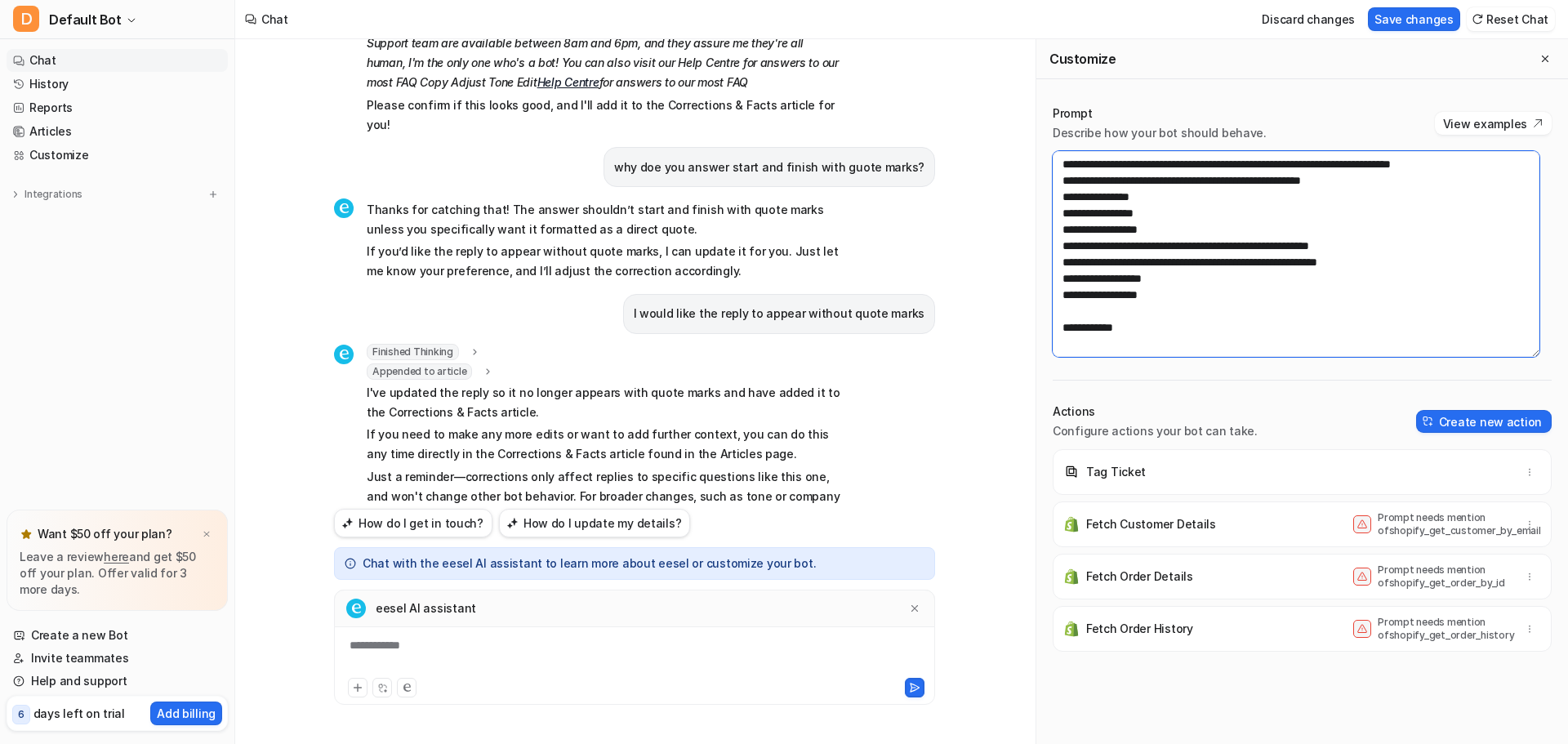 scroll, scrollTop: 1545, scrollLeft: 0, axis: vertical 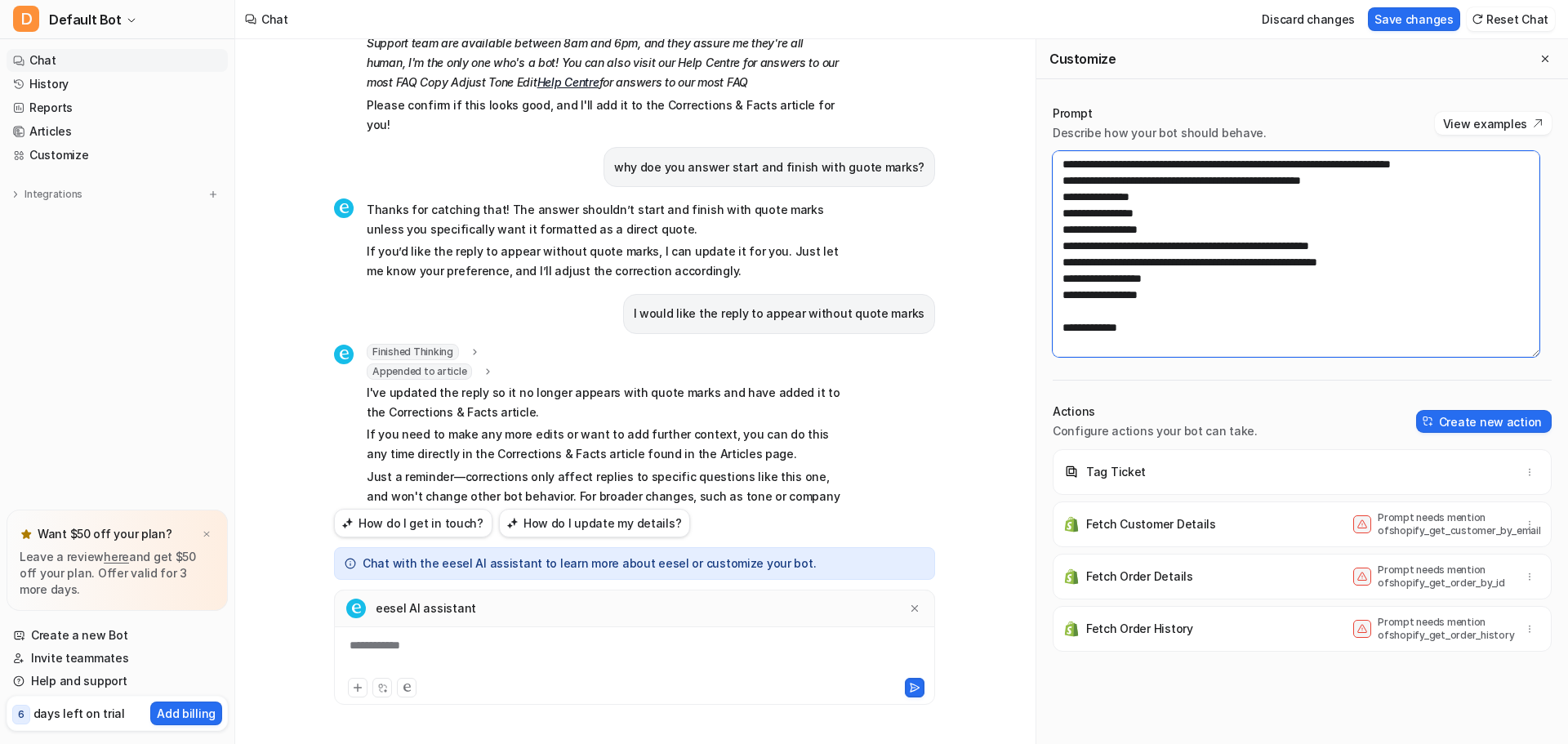 click at bounding box center (1296, 254) 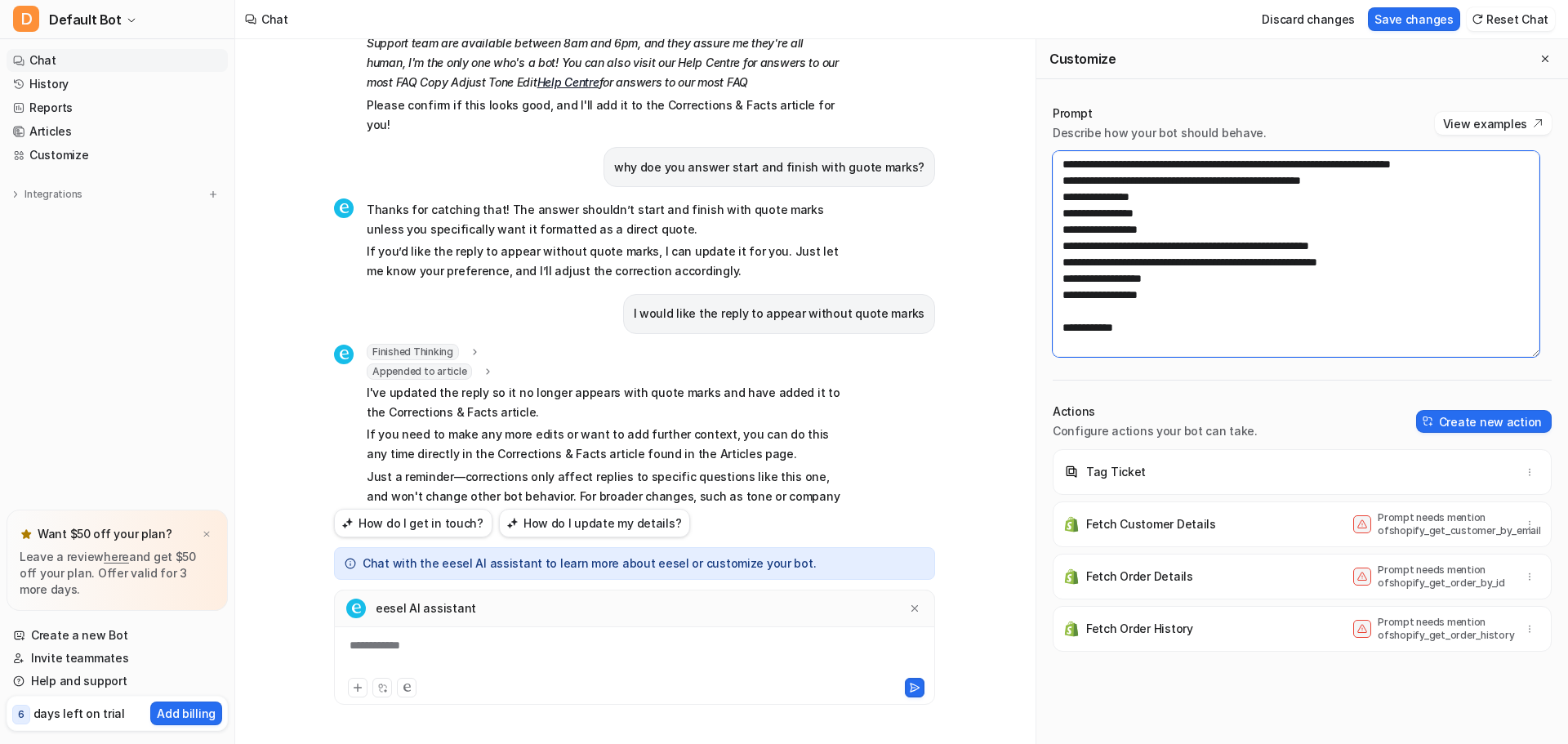 click at bounding box center [1296, 254] 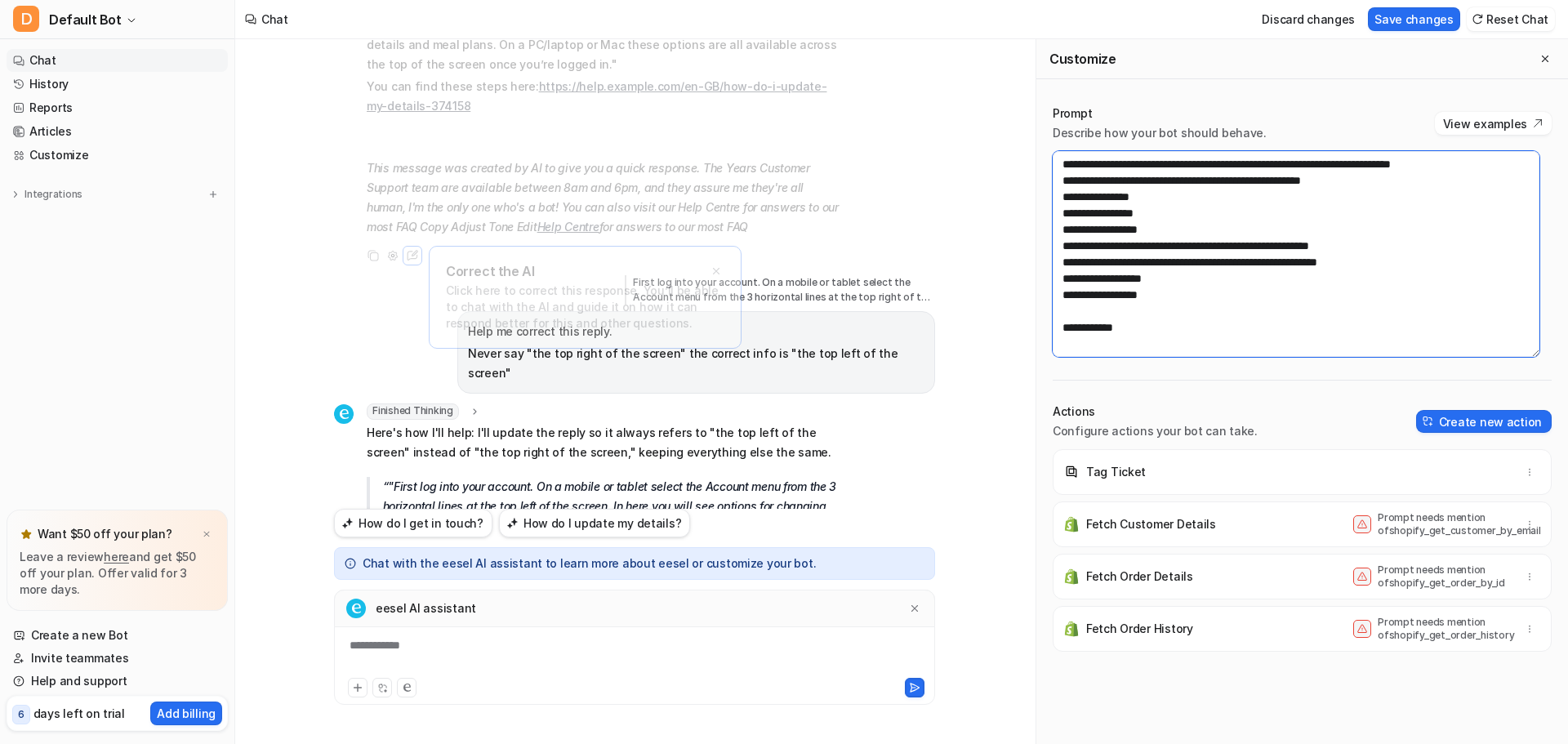 scroll, scrollTop: 542, scrollLeft: 0, axis: vertical 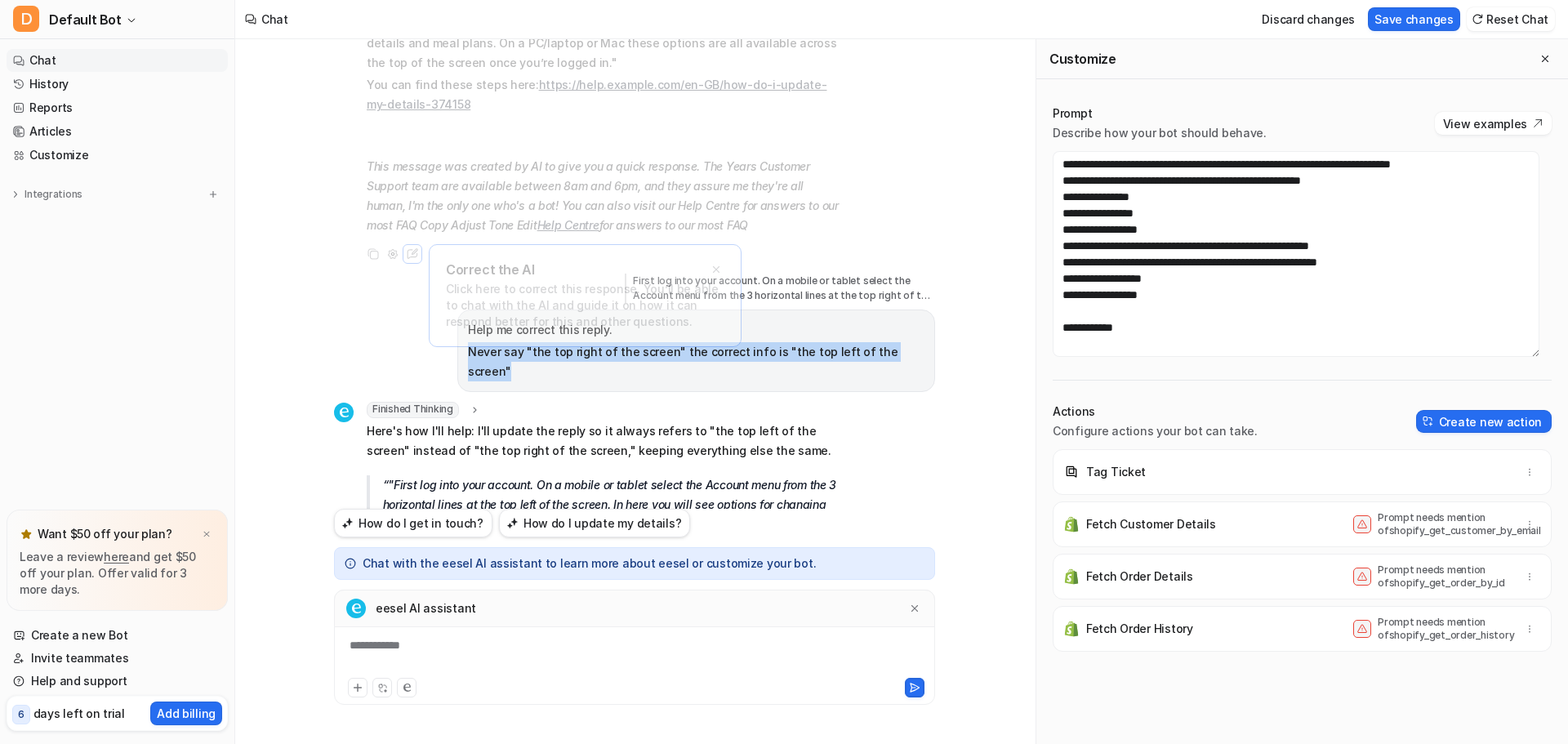 drag, startPoint x: 929, startPoint y: 354, endPoint x: 486, endPoint y: 356, distance: 443.0045 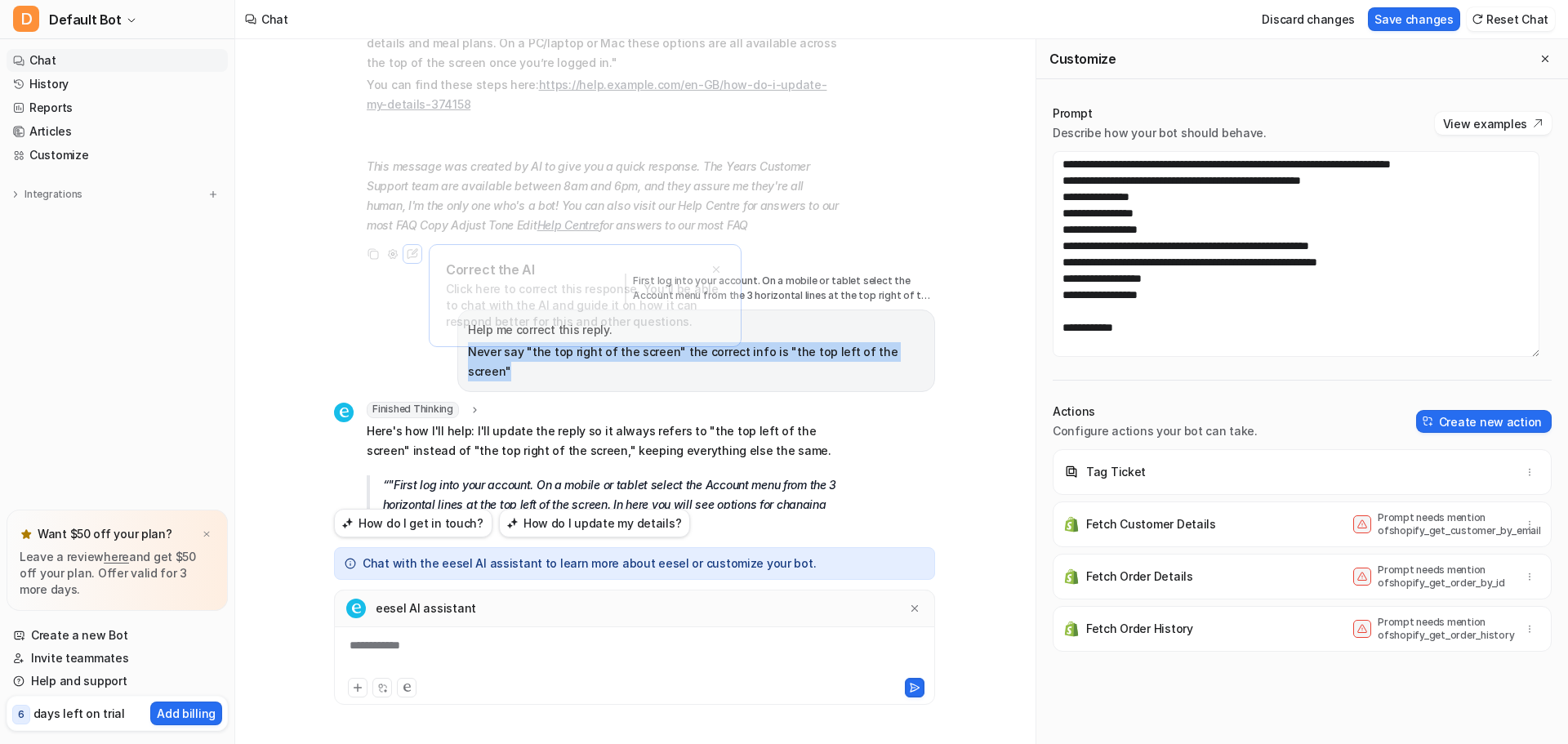 click on "Help me correct this reply.
Never say "the top right of the screen" the correct info is "the top left of the screen"" at bounding box center [696, 350] 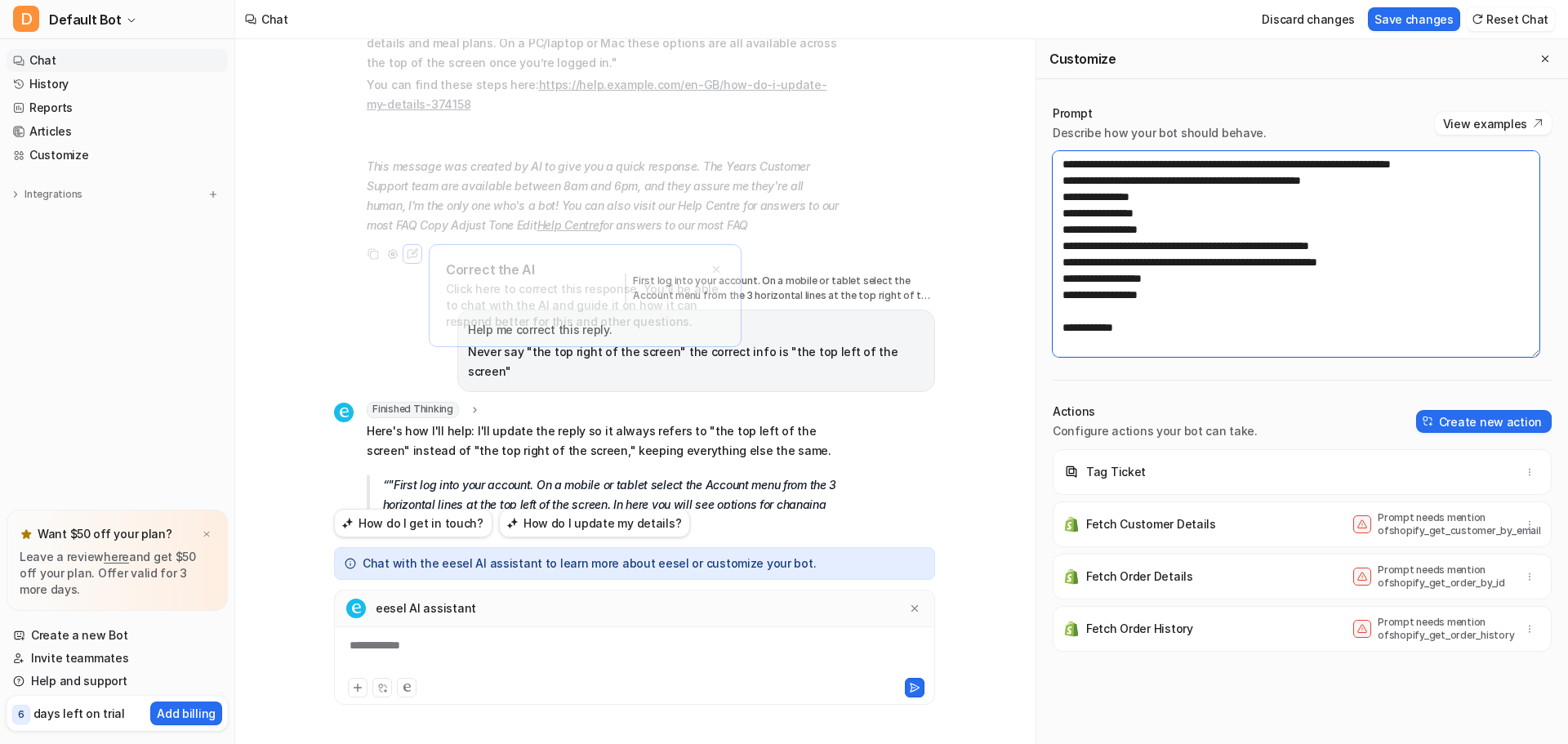click at bounding box center (1296, 254) 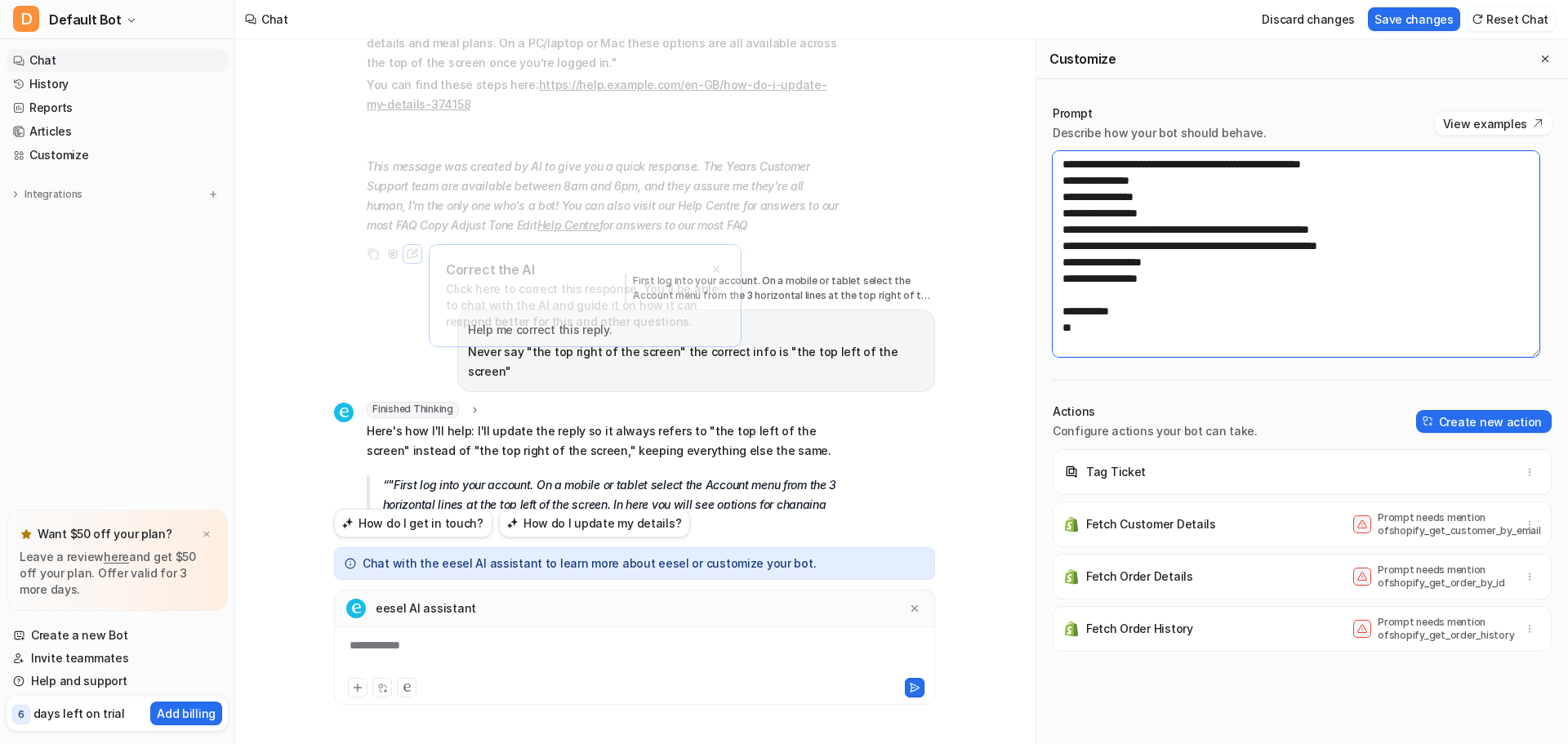 paste on "**********" 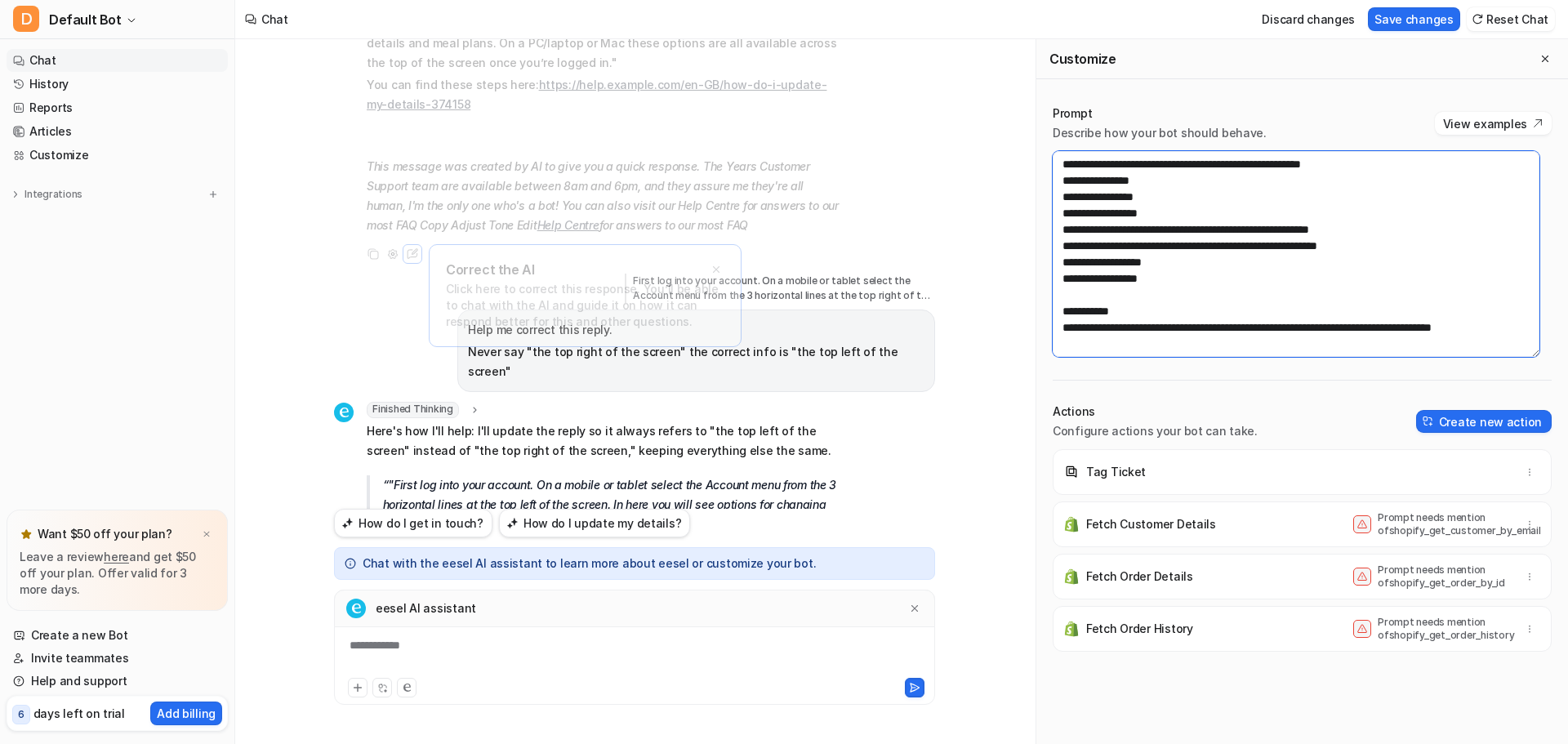 scroll, scrollTop: 1568, scrollLeft: 0, axis: vertical 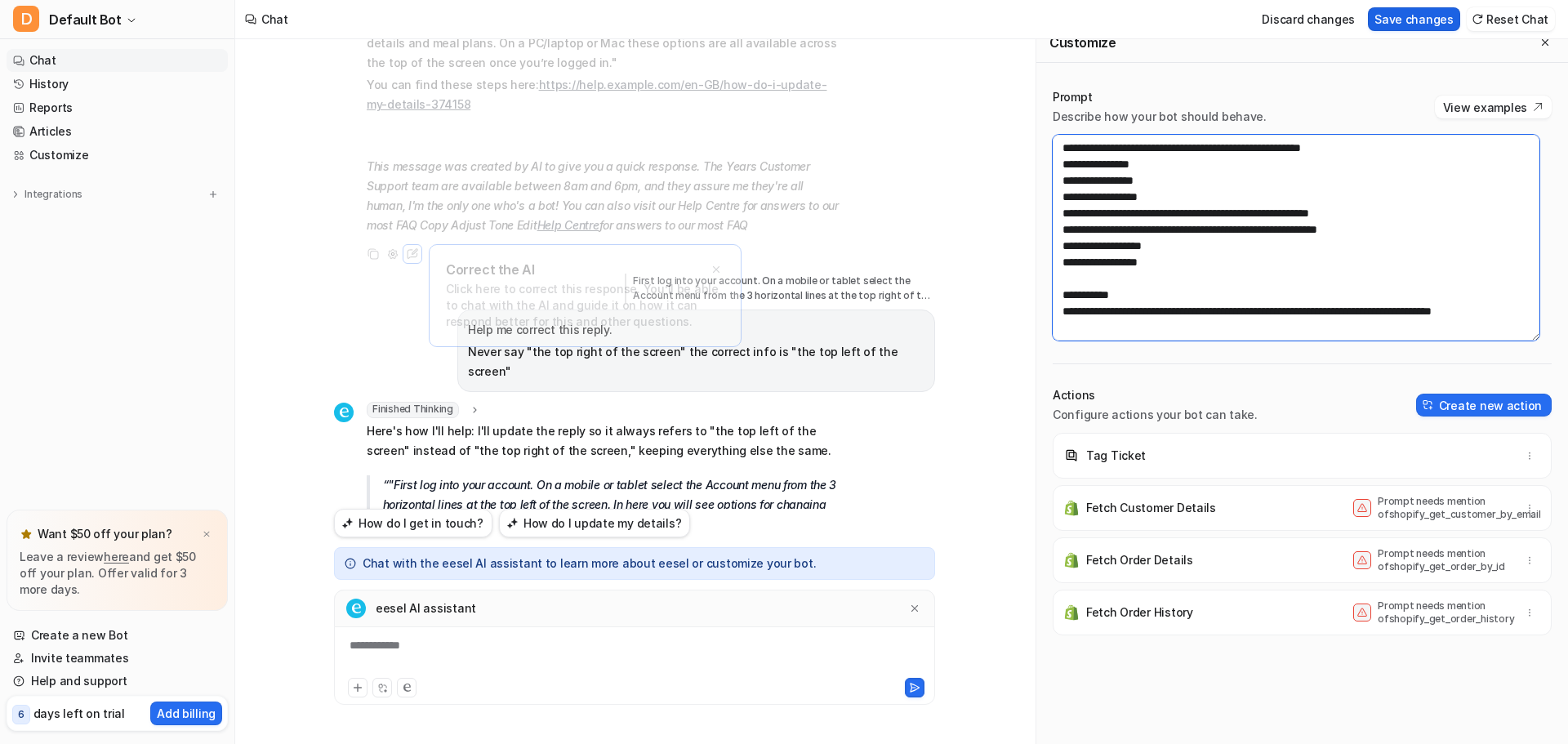 type on "**********" 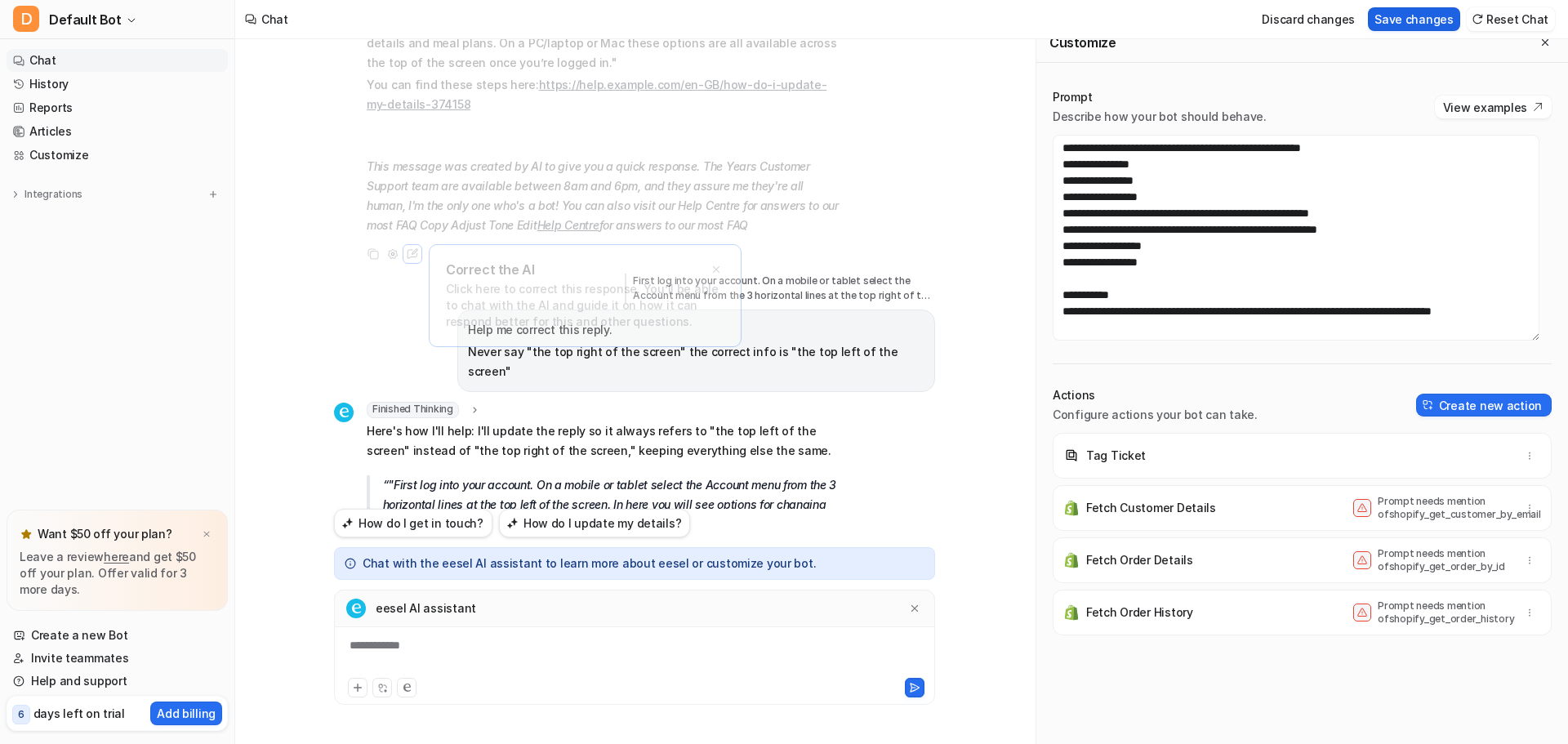 click on "Save changes" at bounding box center [1414, 19] 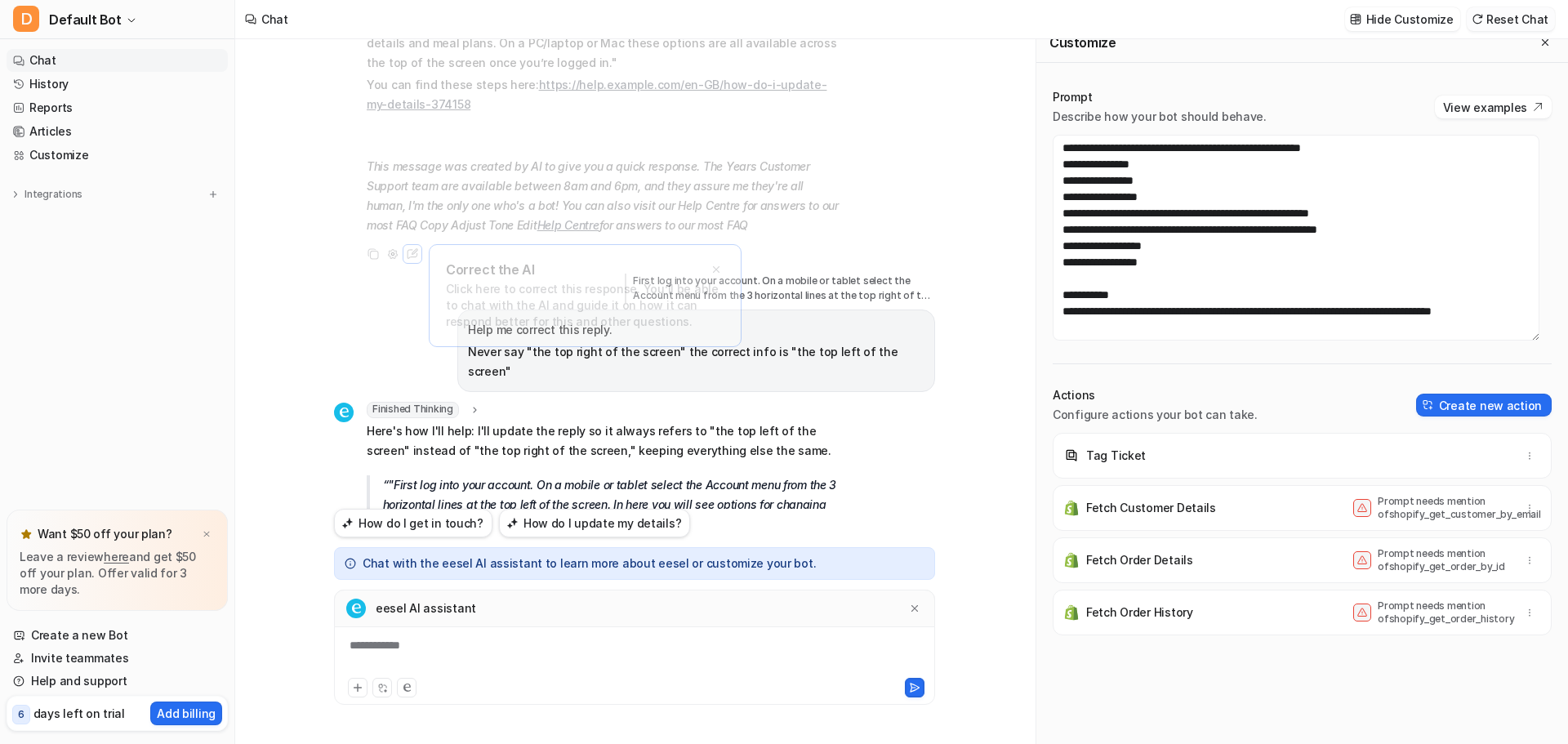 click on "Reset Chat" at bounding box center [1511, 19] 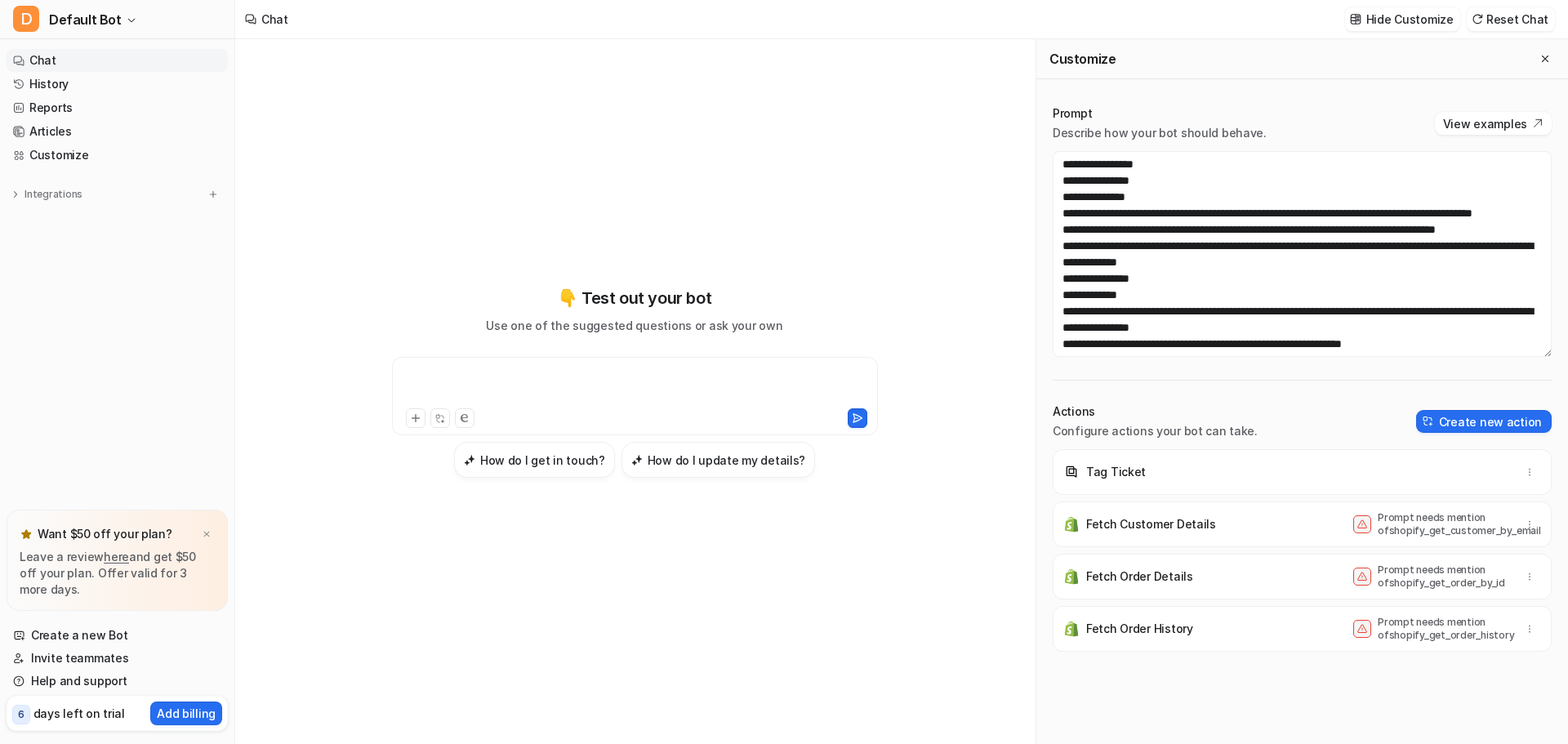 click at bounding box center (635, 386) 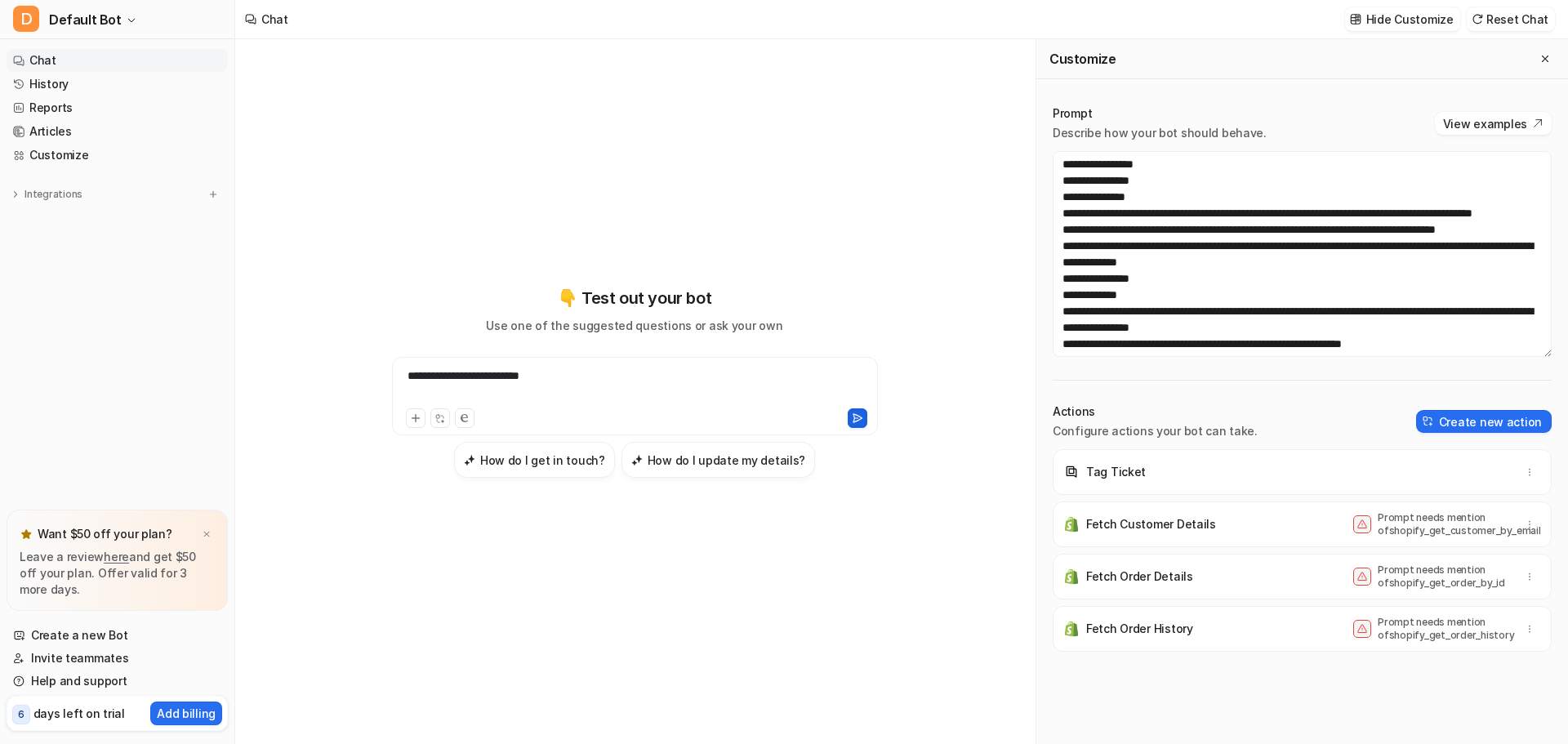 click 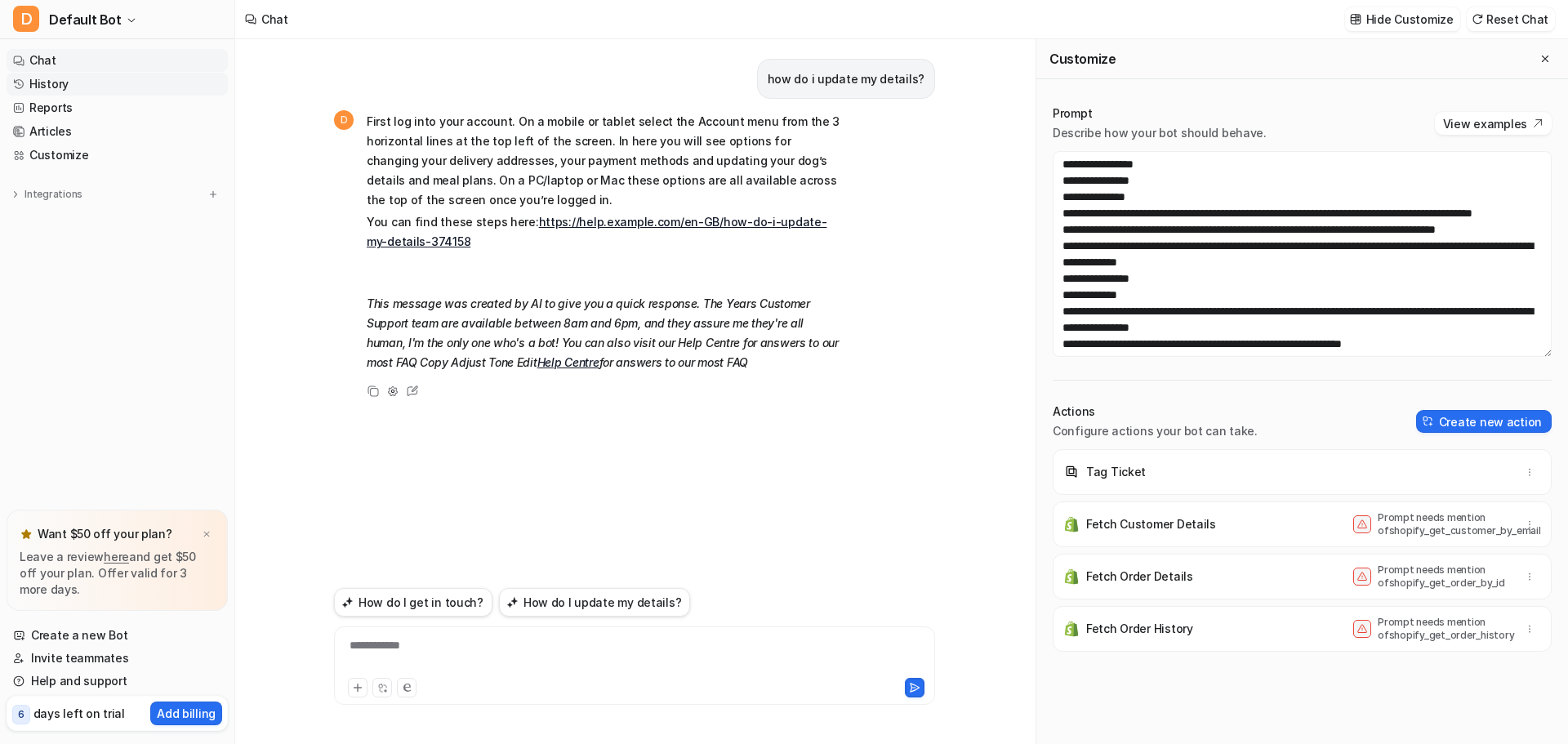click on "how do i update my details?
D First log into your account. On a mobile or tablet select the Account menu from the 3 horizontal lines at the top left of the screen. In here you will see options for changing your delivery addresses, your payment methods and updating your dog’s details and meal plans. On a PC/laptop or Mac these options are all available across the top of the screen once you’re logged in.
You can find these steps here:  https://help.years.com/en-GB/how-do-i-update-my-details-374158
This message was created by AI to give you a quick response. The Years Customer Support team are available between 8am and 6pm, and they assure me they're all human, I'm the only one who's a bot!
You can also visit our  Help Centre  for answers to our most FAQ
Copy Adjust Tone Edit" at bounding box center [635, 311] 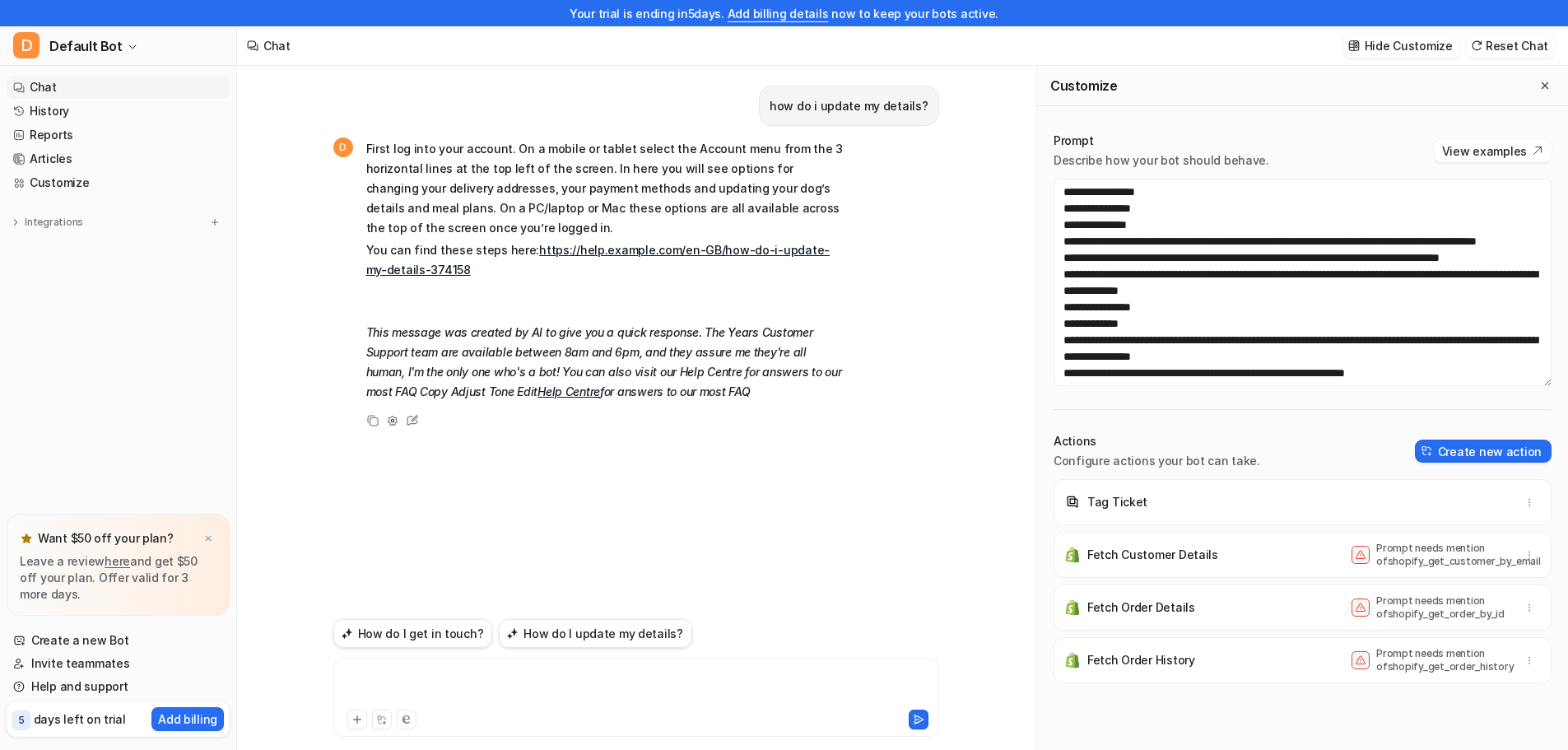 click at bounding box center (636, 687) 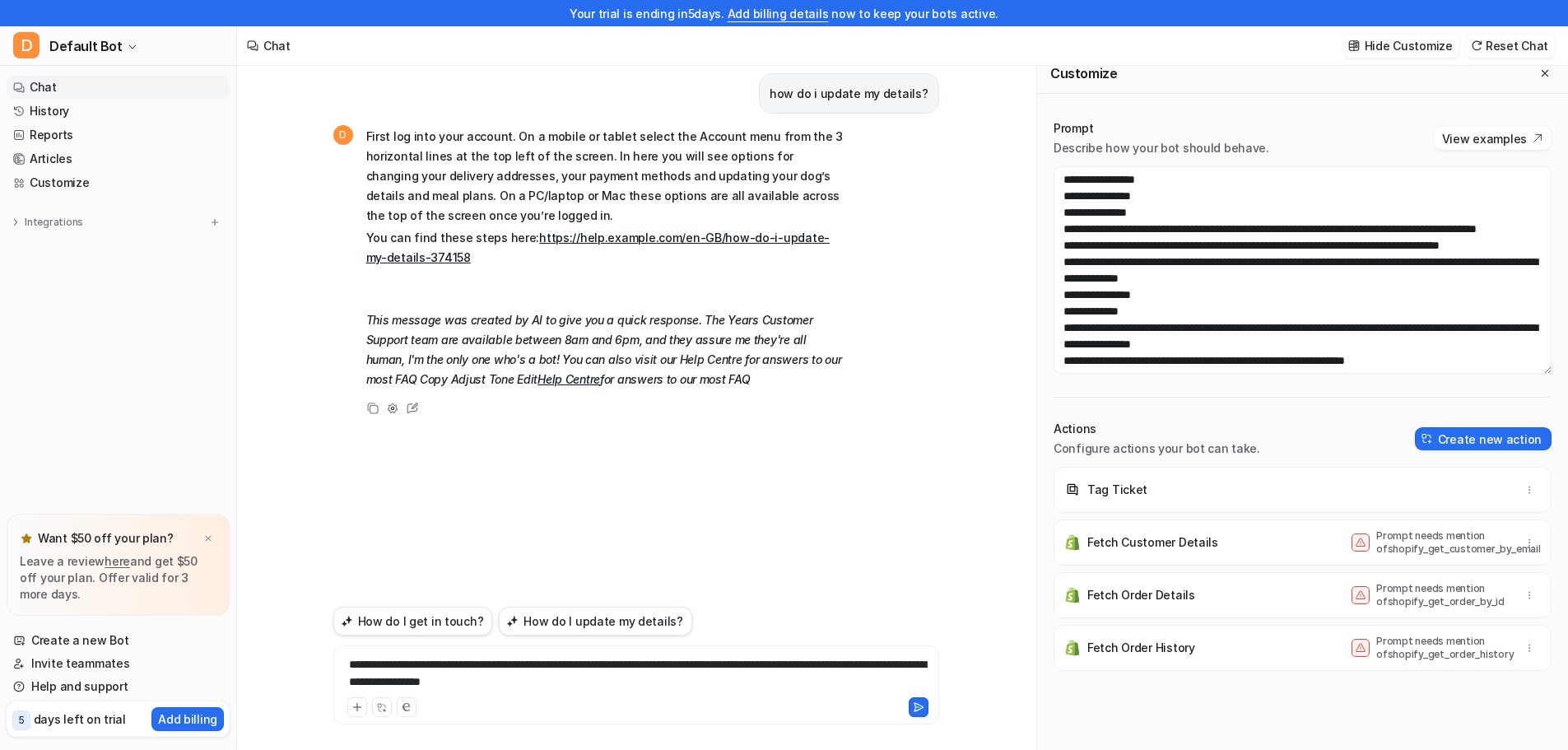 scroll, scrollTop: 26, scrollLeft: 0, axis: vertical 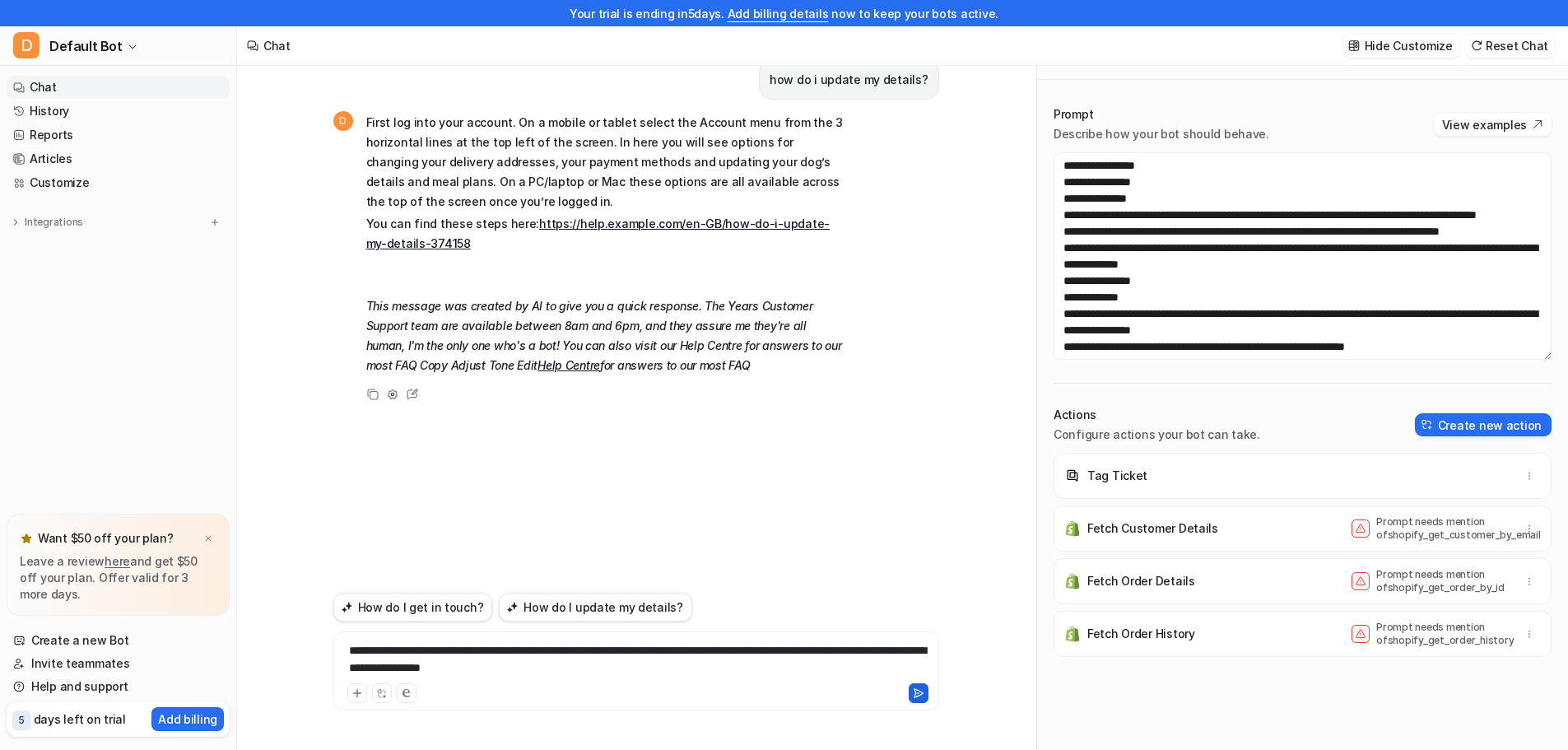click 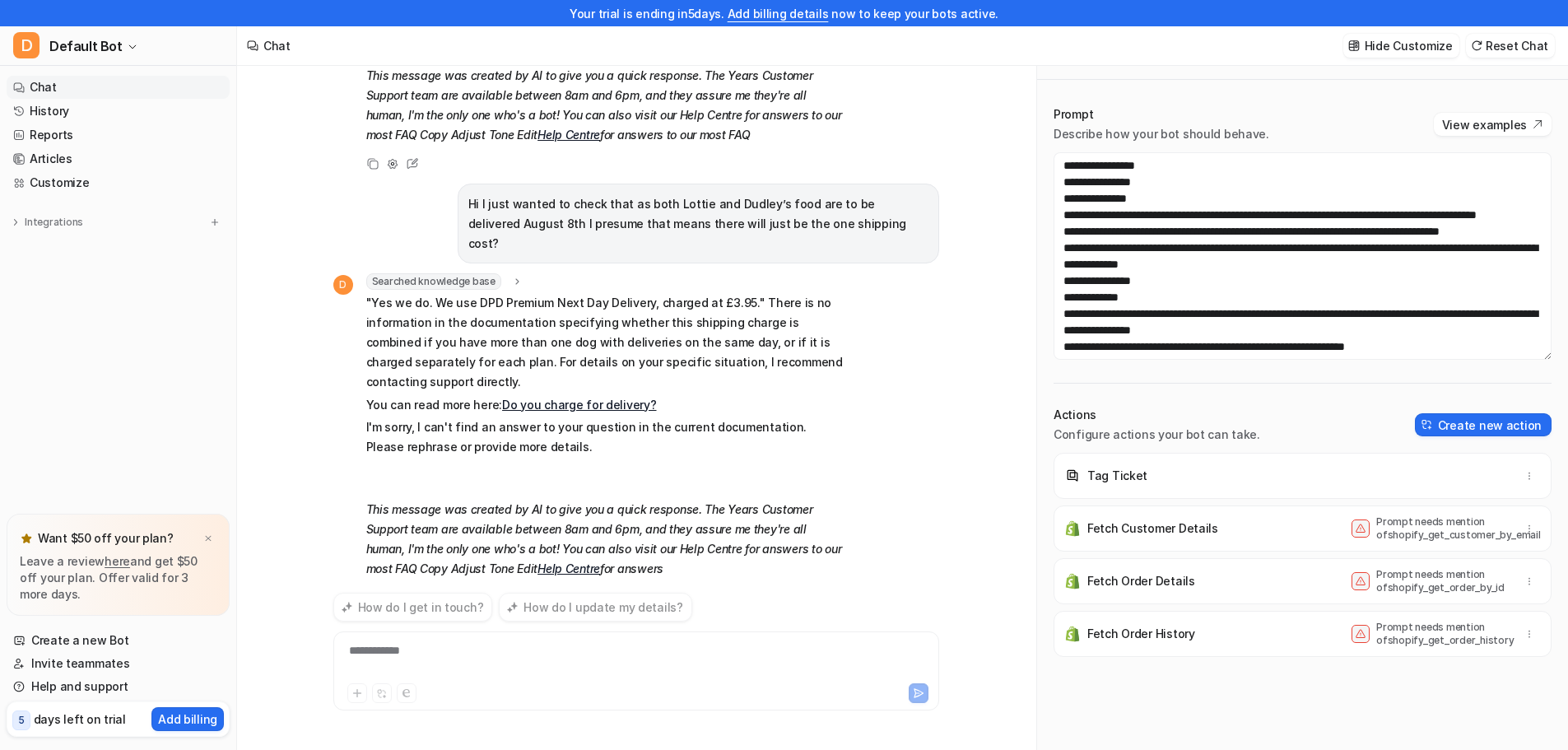 scroll, scrollTop: 250, scrollLeft: 0, axis: vertical 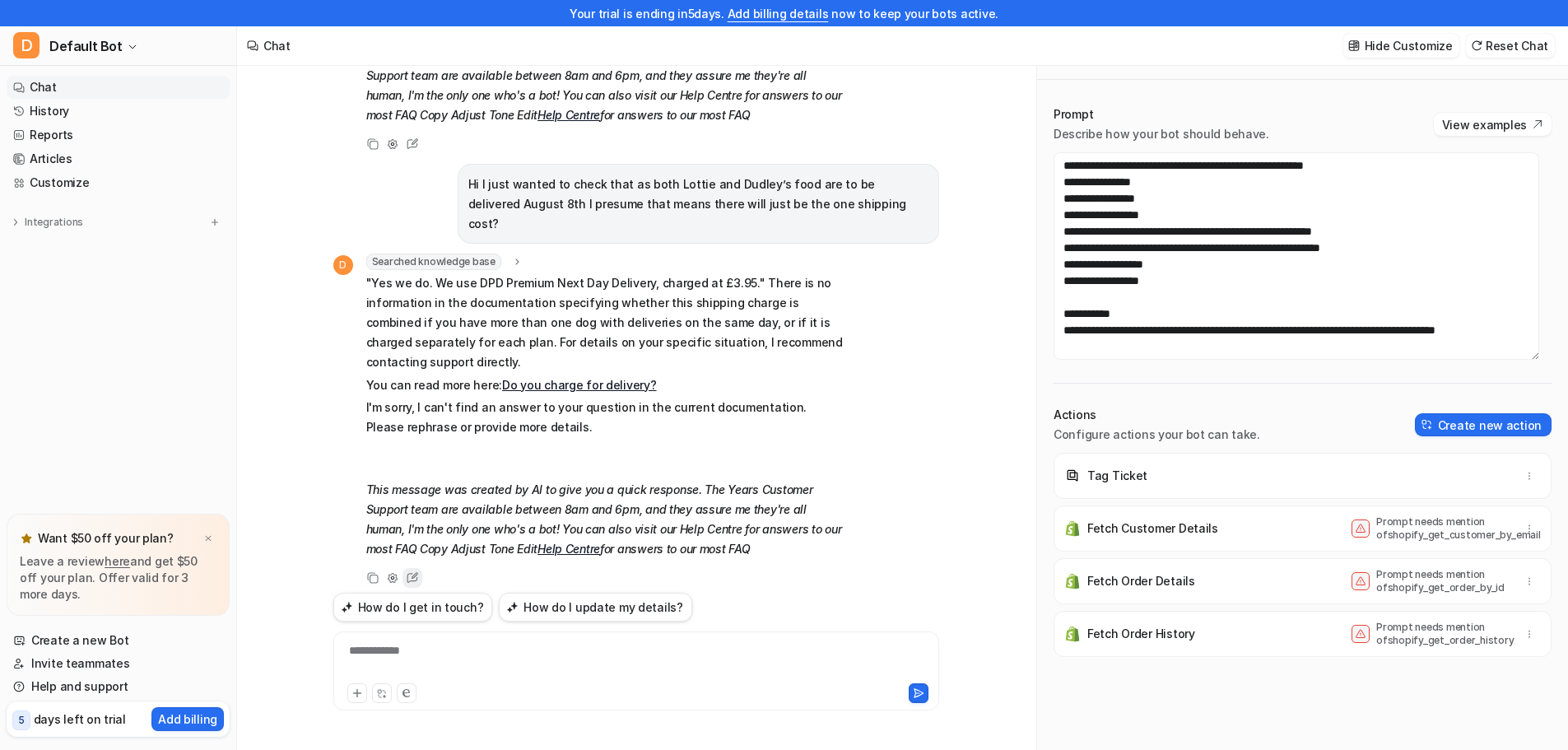 click 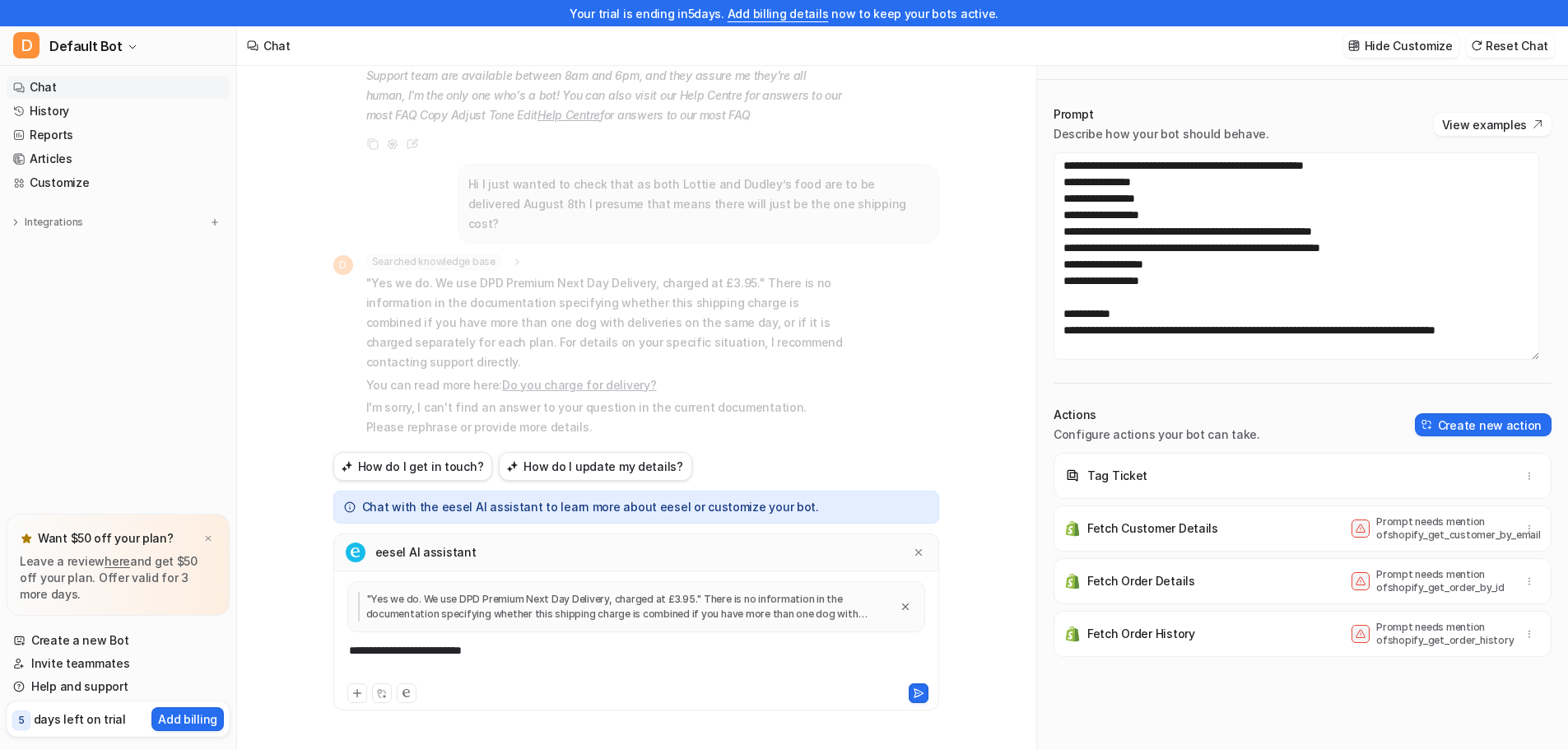 click on "**********" at bounding box center (636, 661) 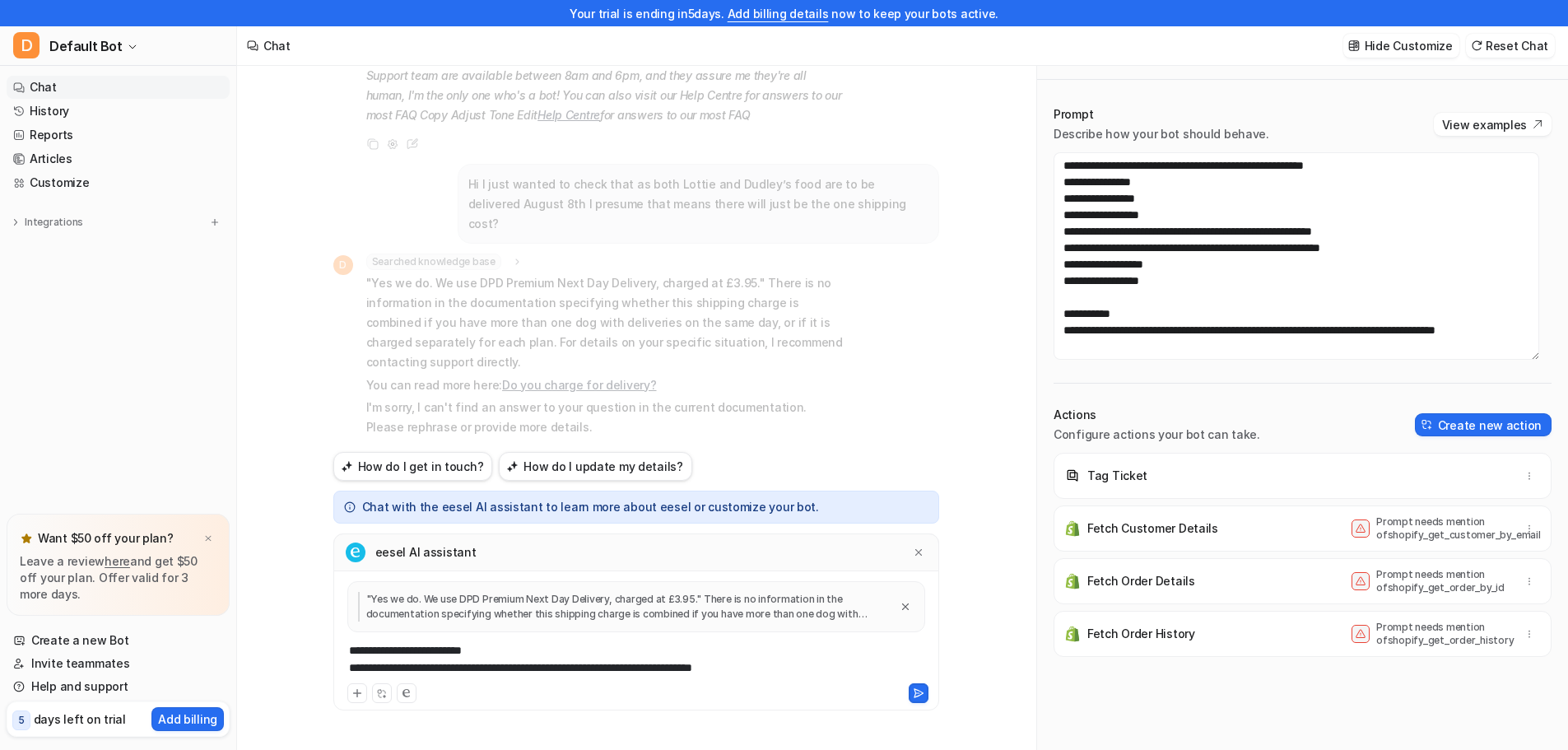click on "**********" at bounding box center (636, 661) 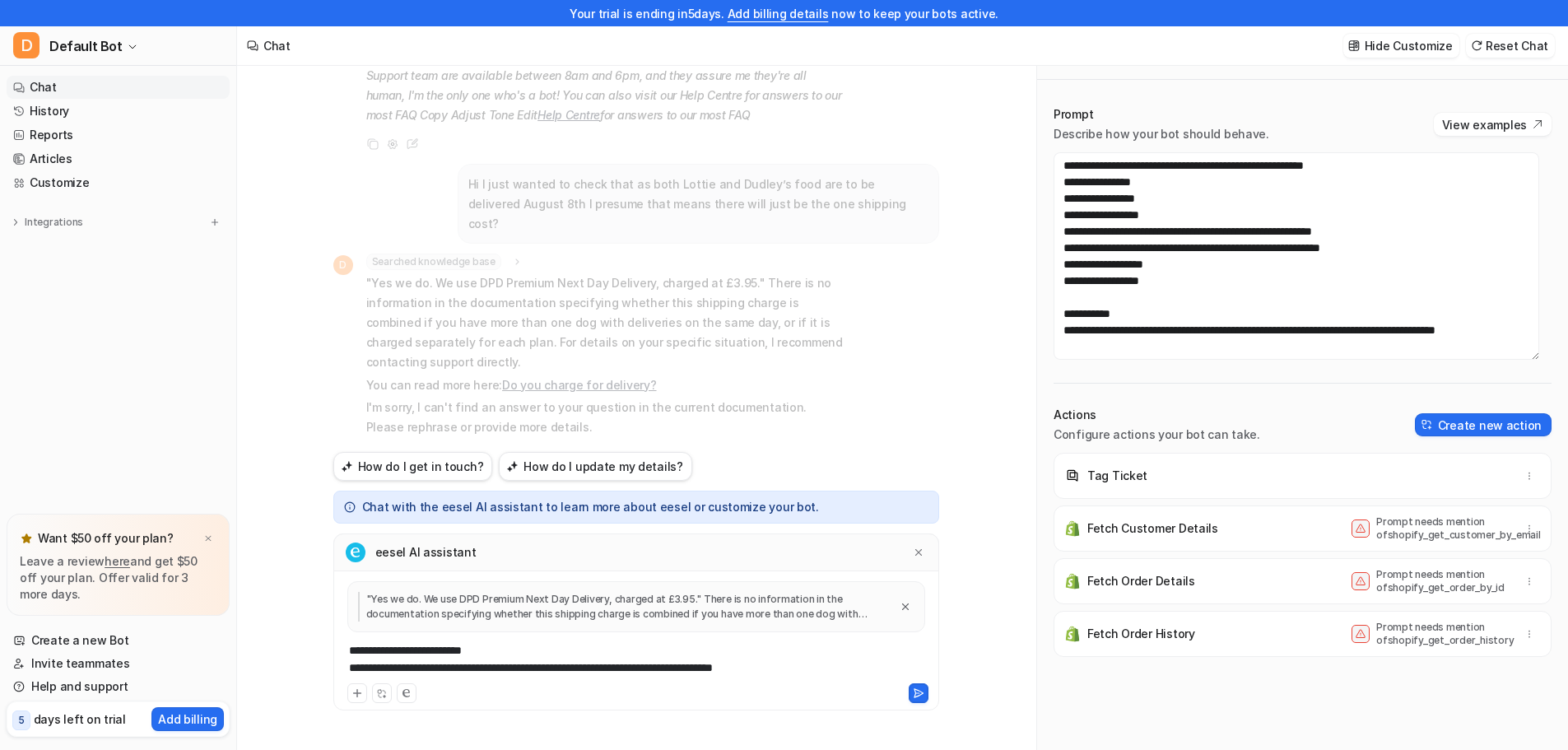 drag, startPoint x: 727, startPoint y: 669, endPoint x: 729, endPoint y: 713, distance: 44.04543 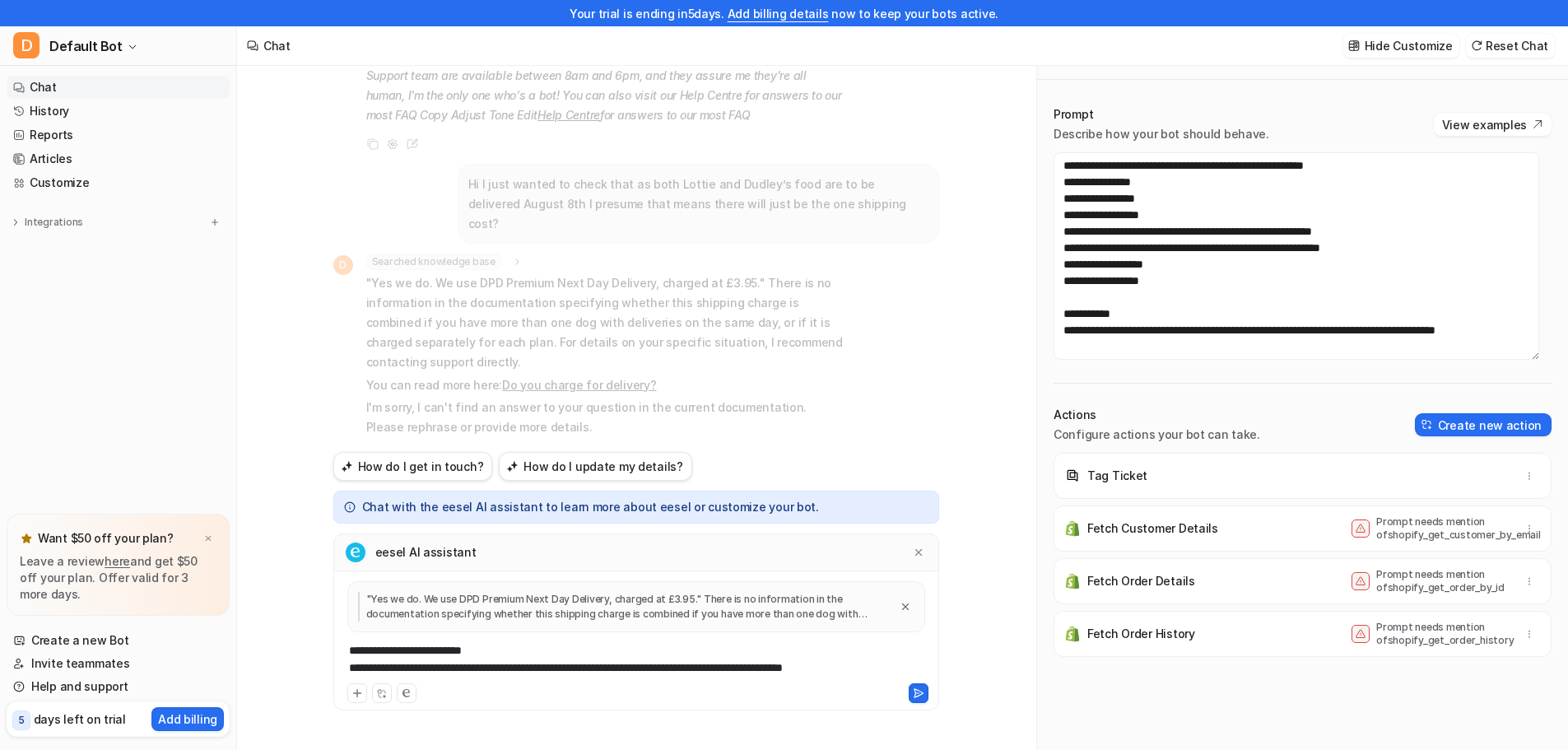 click on "**********" at bounding box center [636, 661] 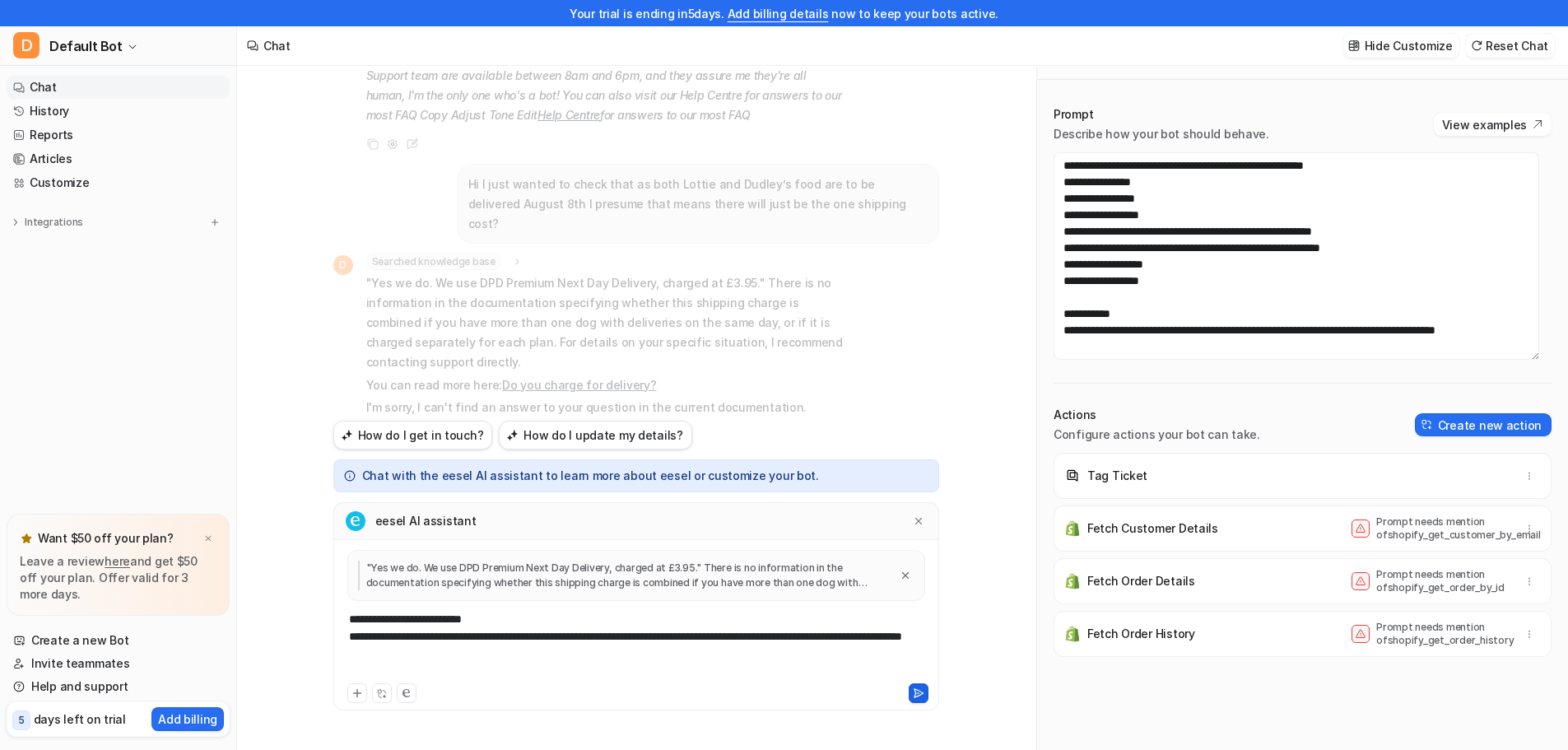 click 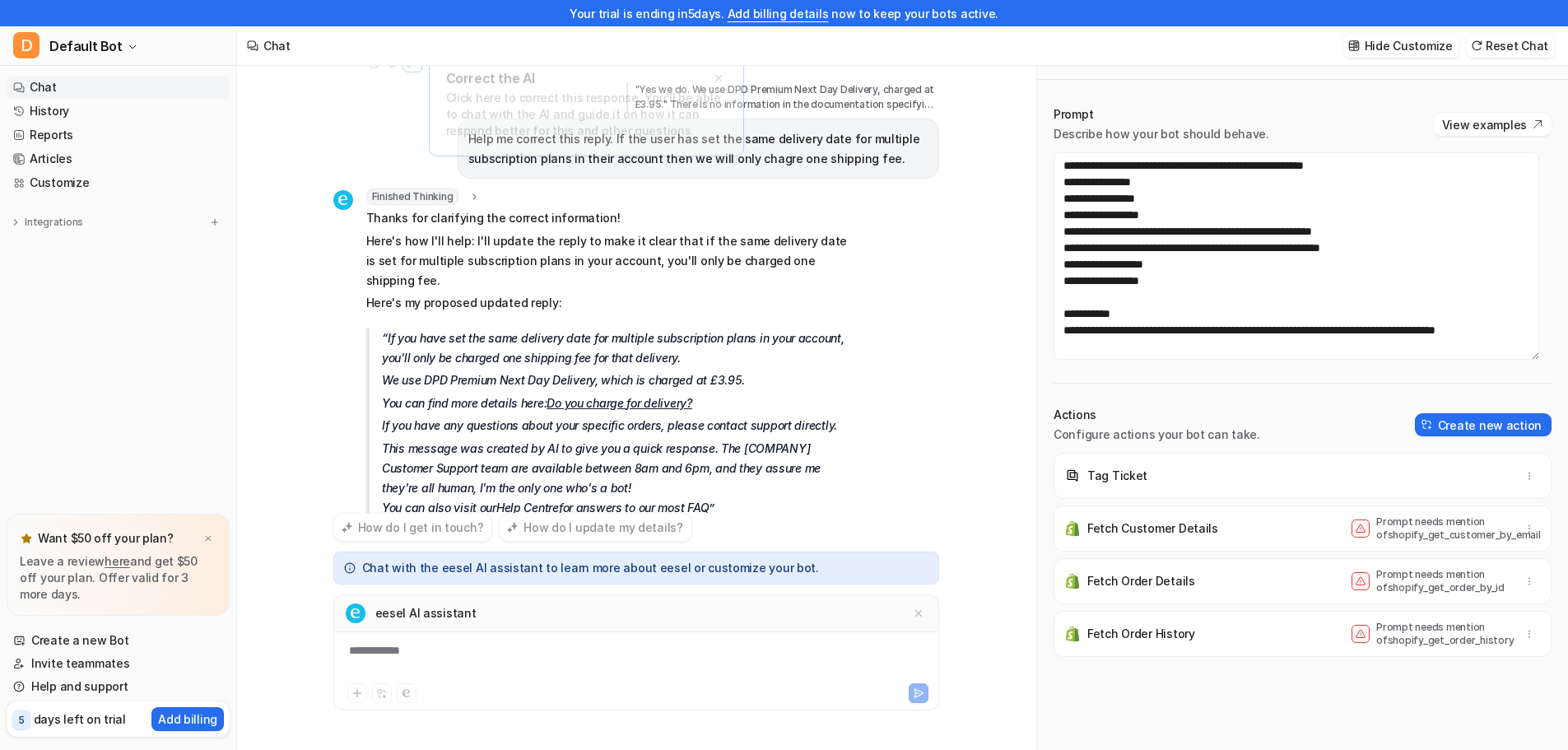 scroll, scrollTop: 789, scrollLeft: 0, axis: vertical 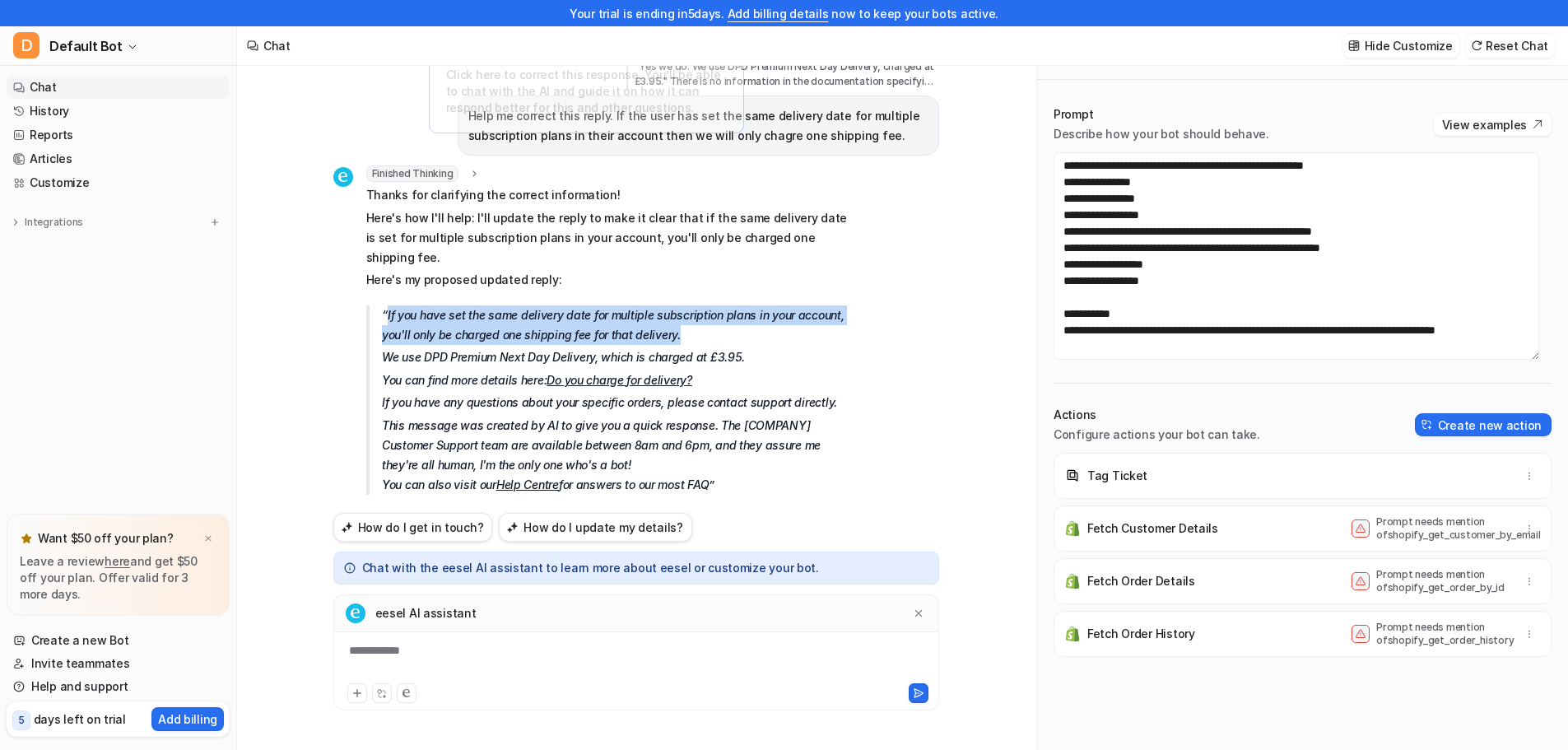 drag, startPoint x: 654, startPoint y: 289, endPoint x: 388, endPoint y: 276, distance: 266.31748 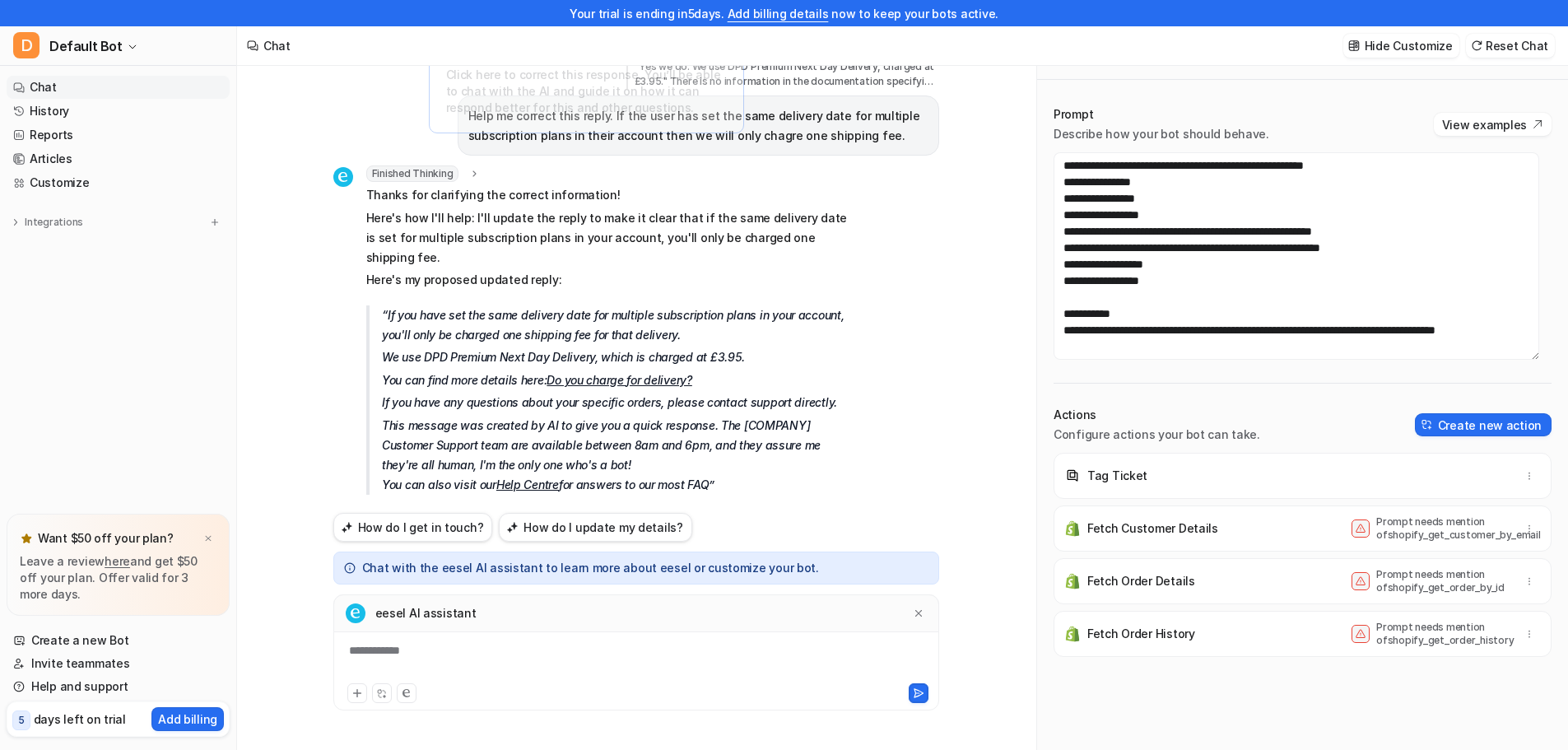 click on "**********" at bounding box center (636, 661) 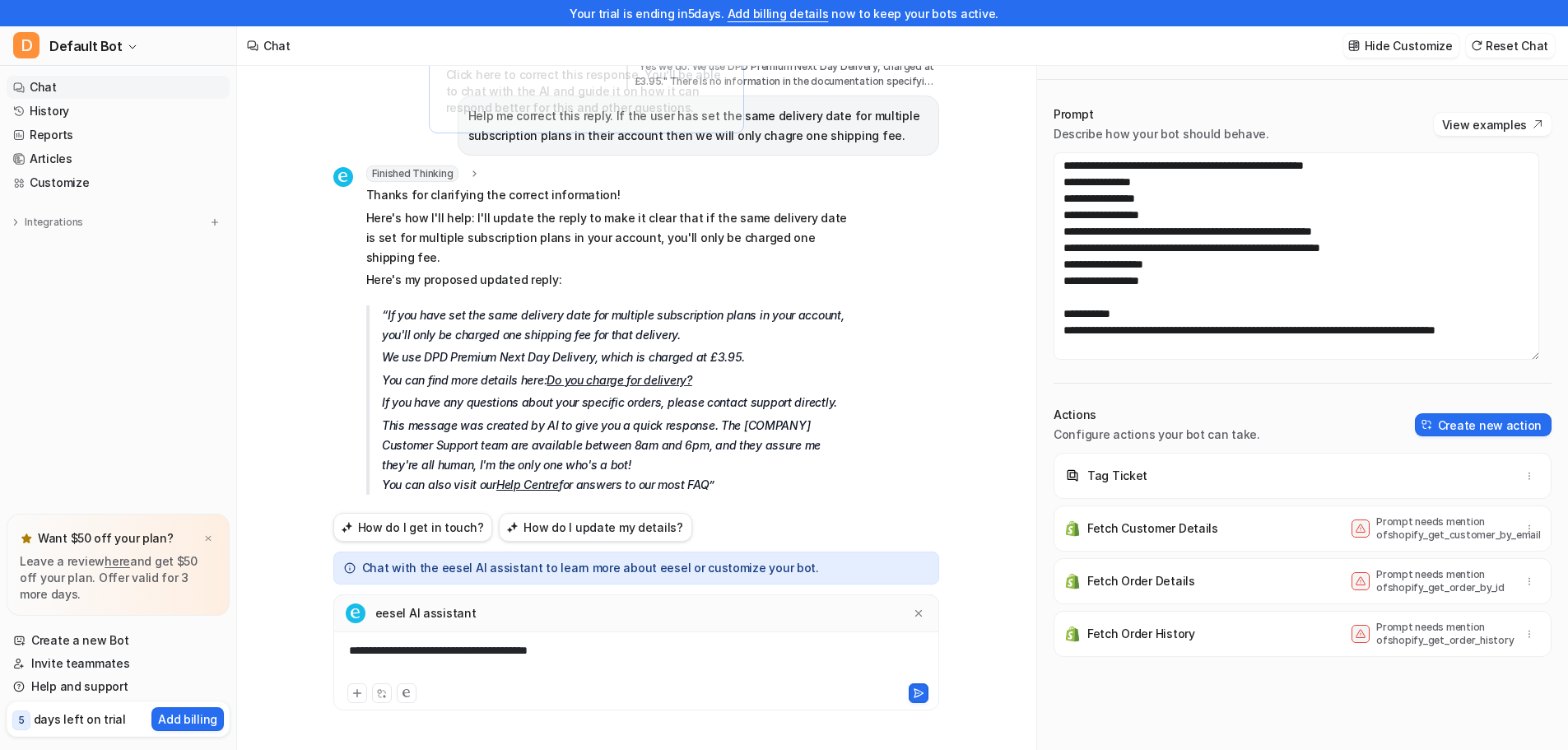 click on "**********" at bounding box center [636, 661] 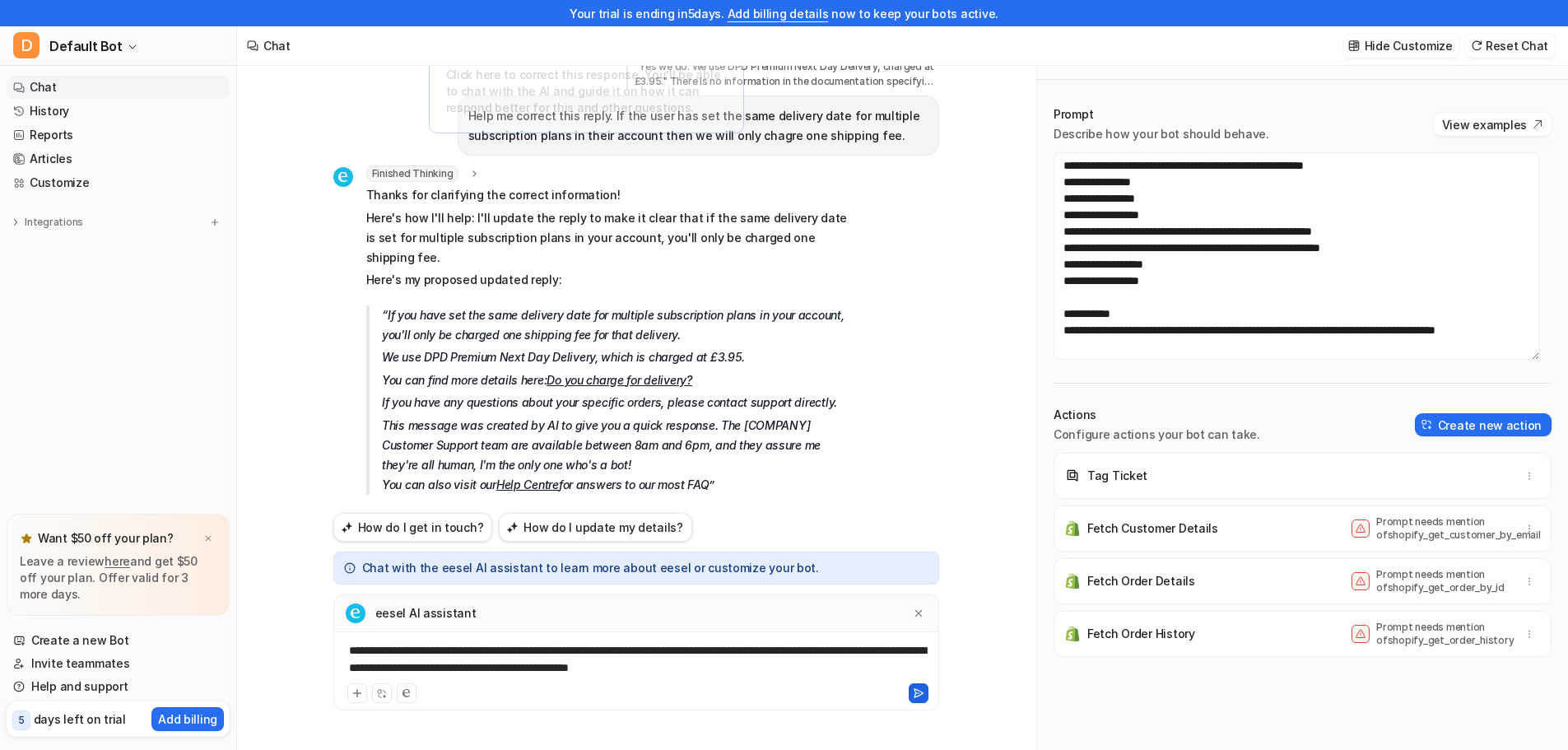 click 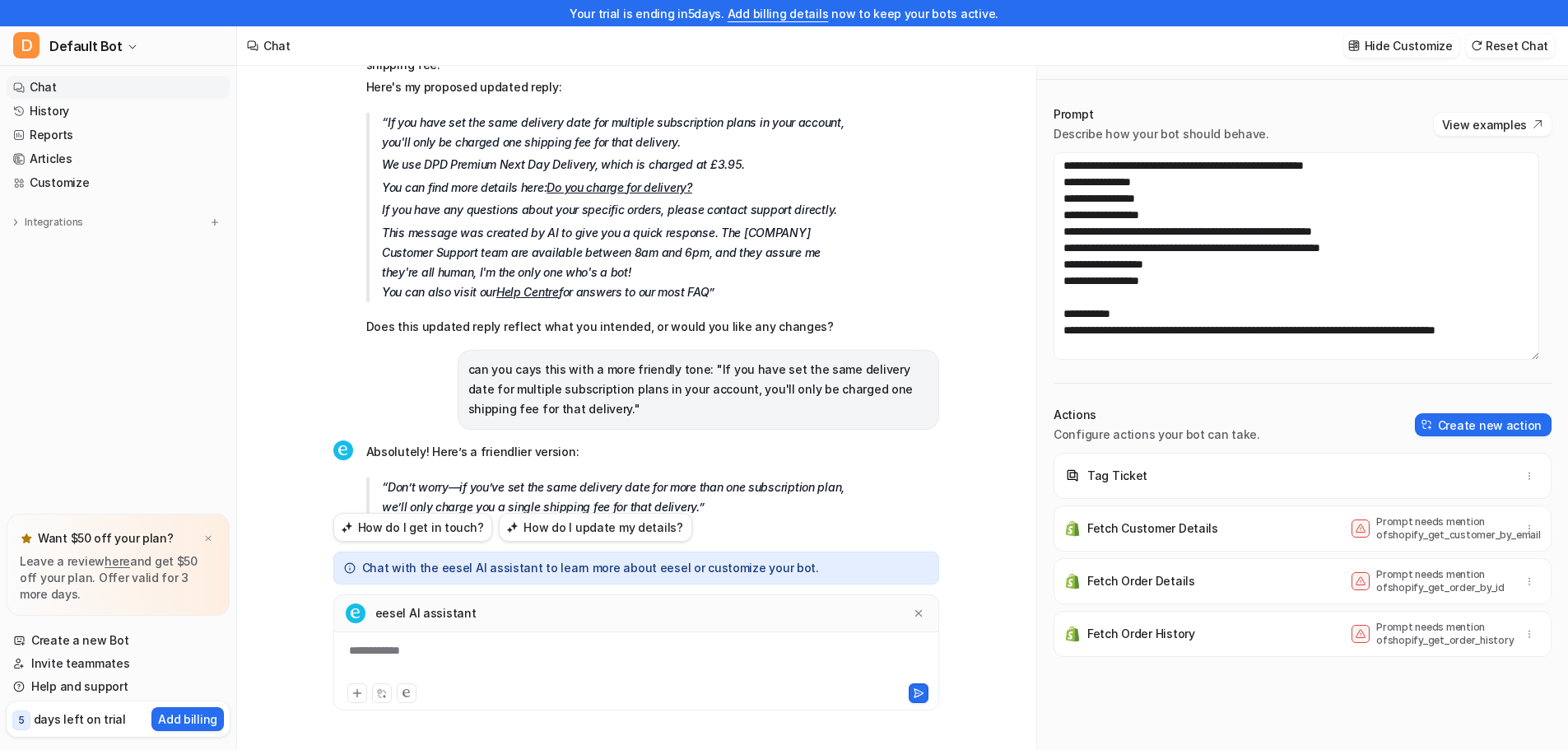 scroll, scrollTop: 1004, scrollLeft: 0, axis: vertical 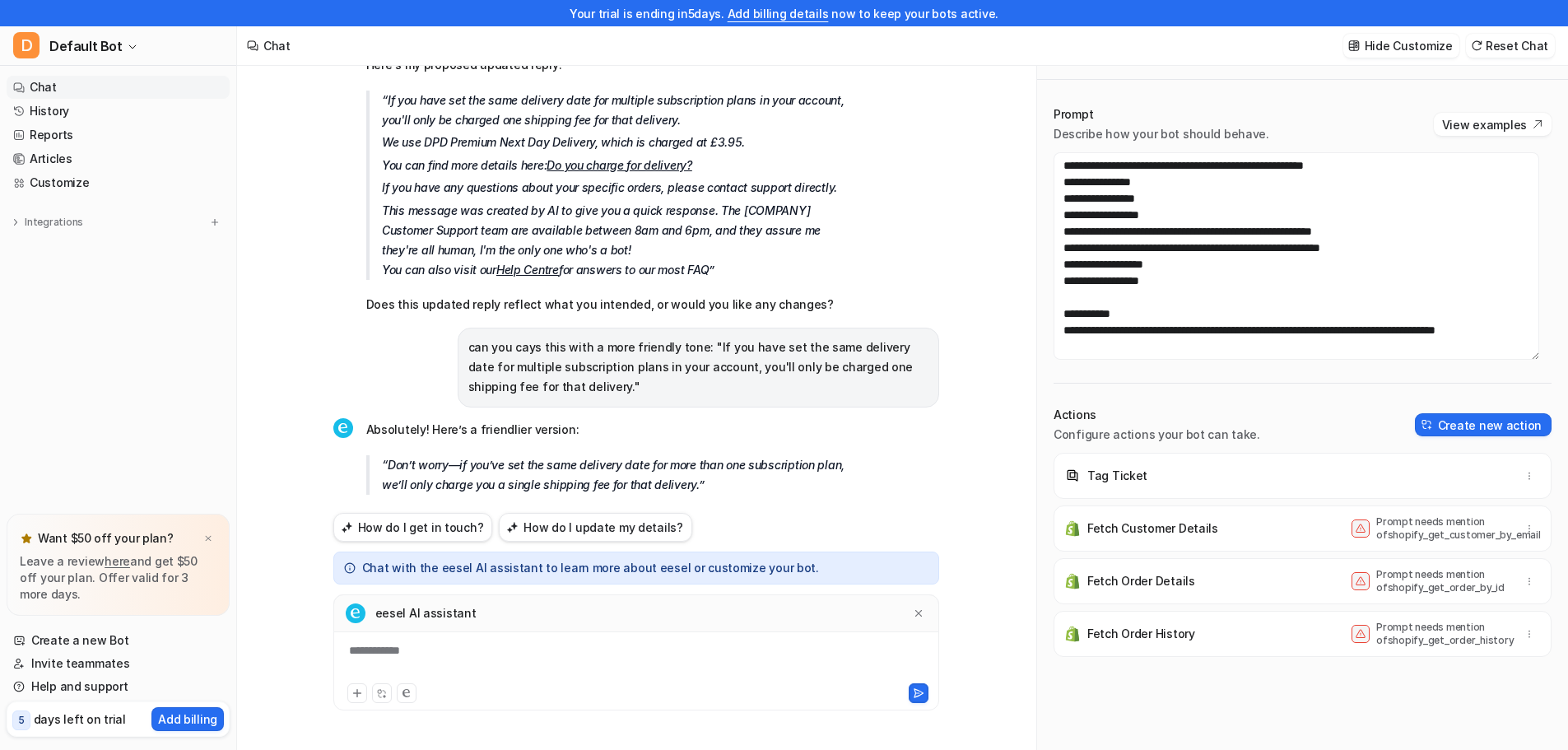 click on "**********" at bounding box center [636, 661] 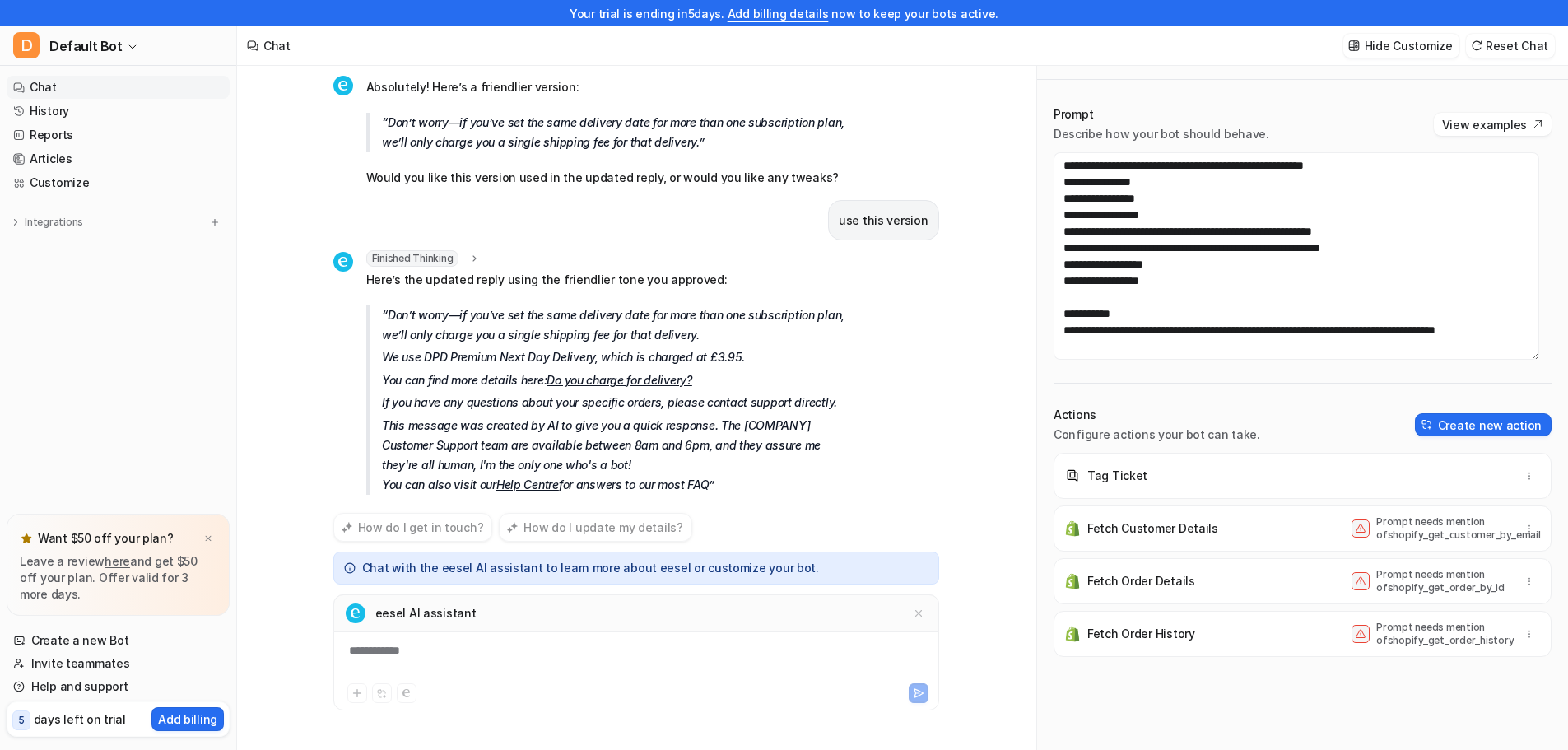 scroll, scrollTop: 1366, scrollLeft: 0, axis: vertical 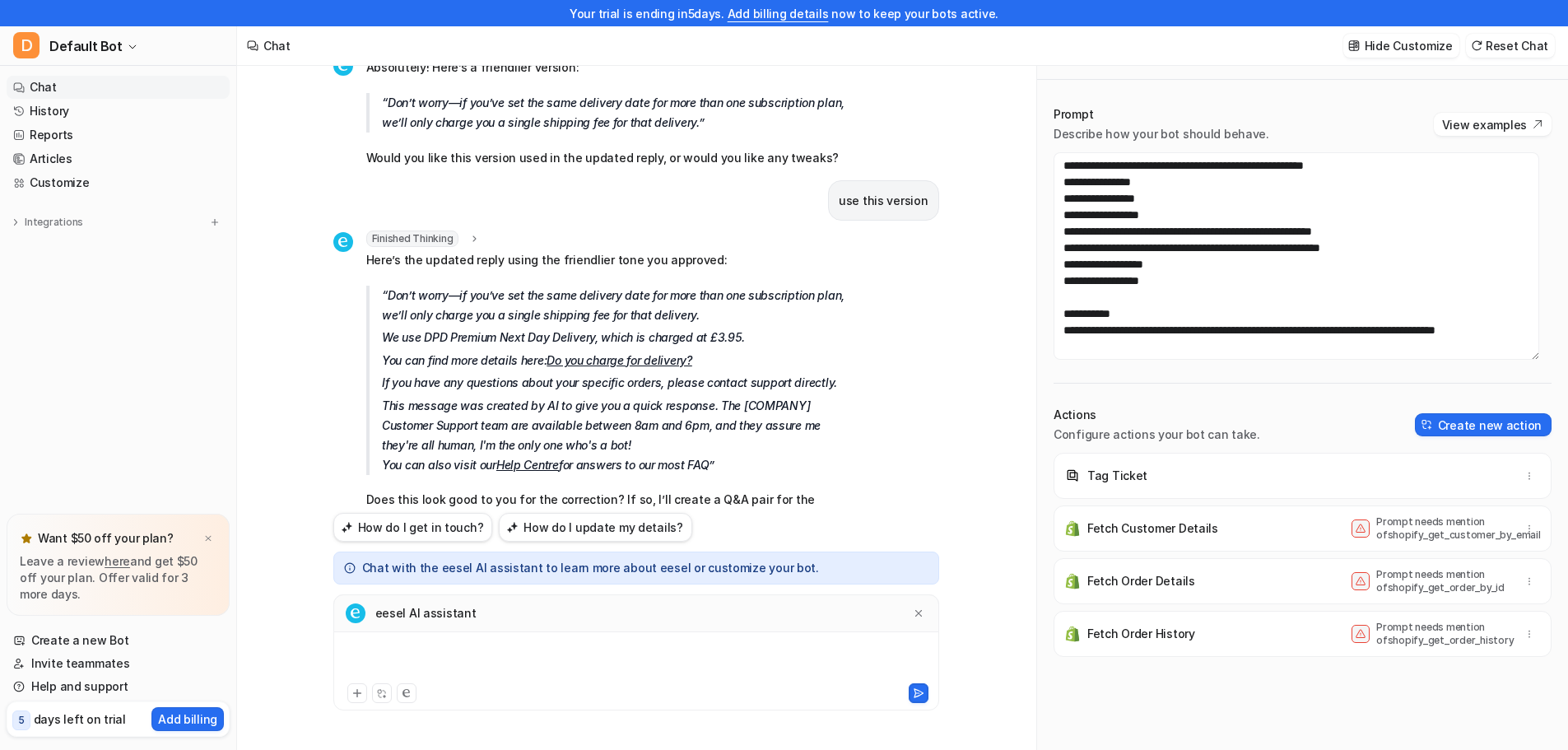 click at bounding box center [636, 661] 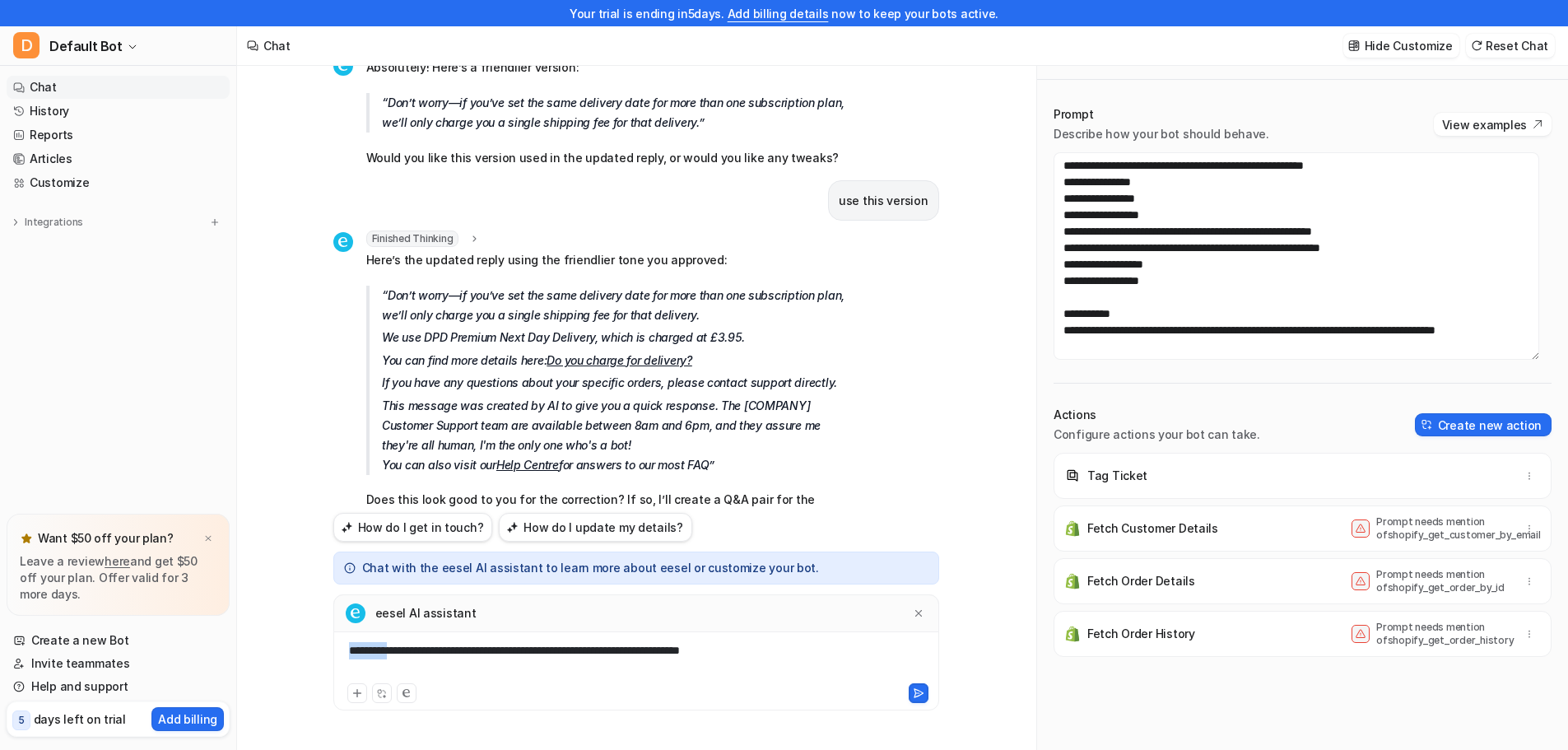 drag, startPoint x: 393, startPoint y: 653, endPoint x: 328, endPoint y: 645, distance: 65.49046 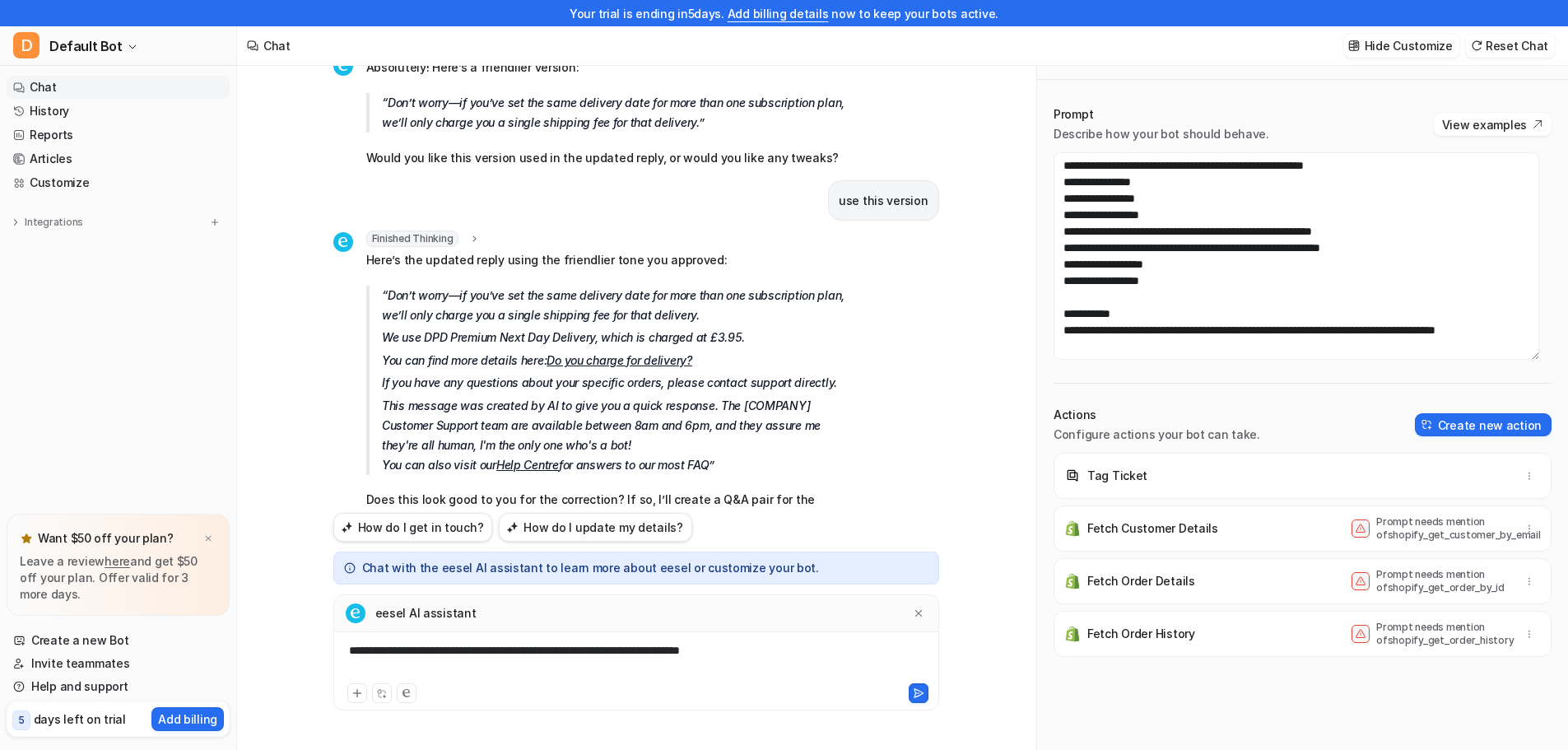 click on "**********" at bounding box center (636, 661) 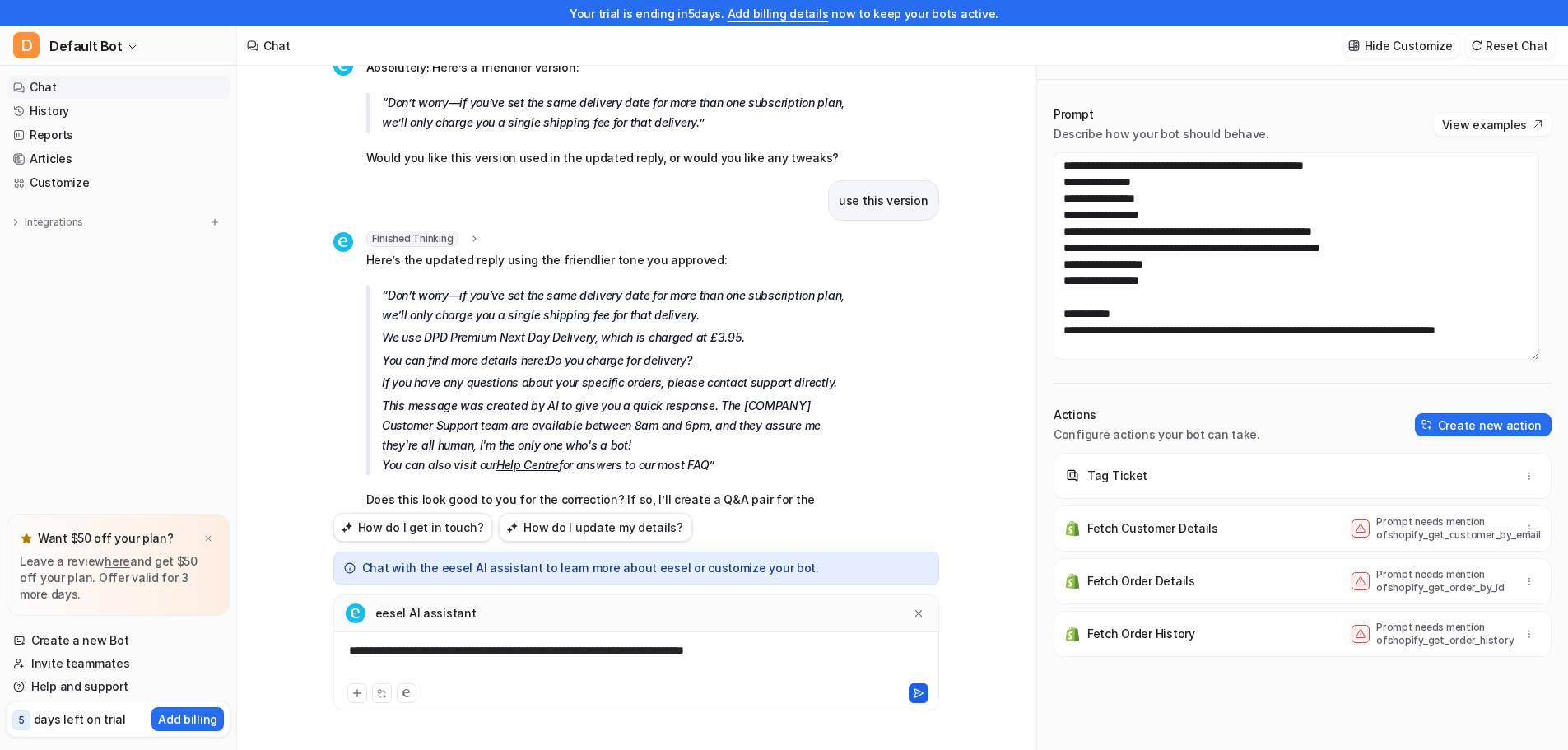click 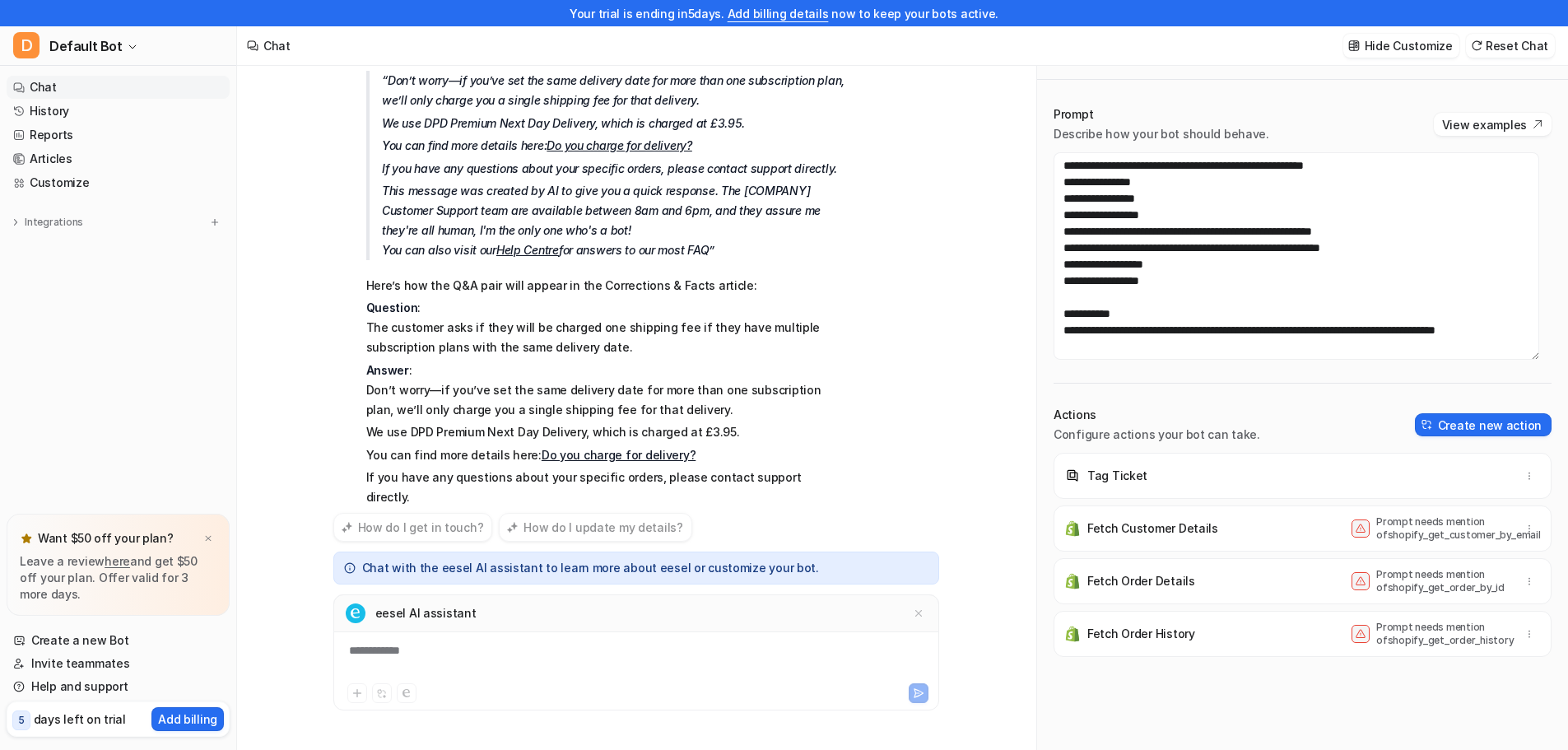 scroll, scrollTop: 1988, scrollLeft: 0, axis: vertical 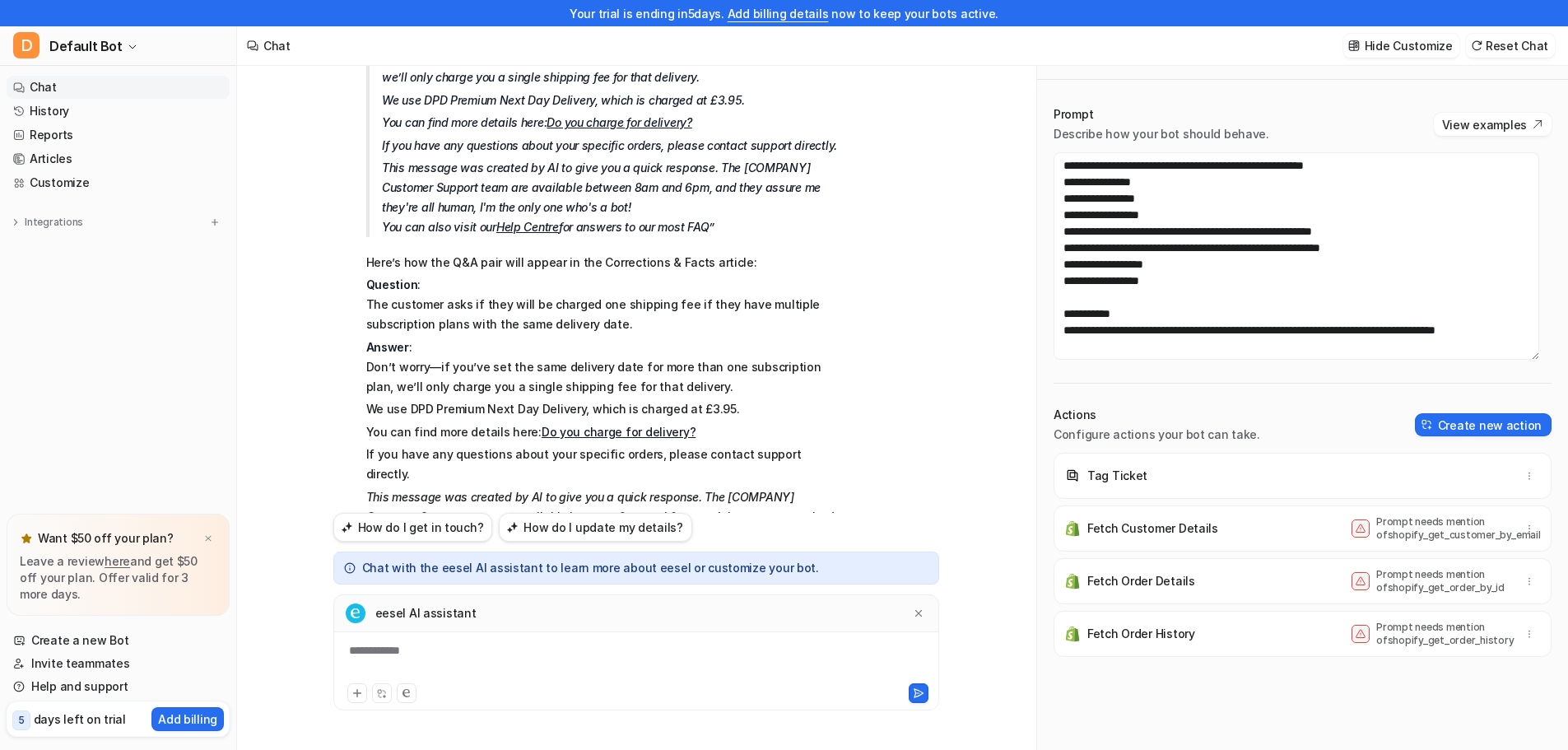 click on "**********" at bounding box center (636, 661) 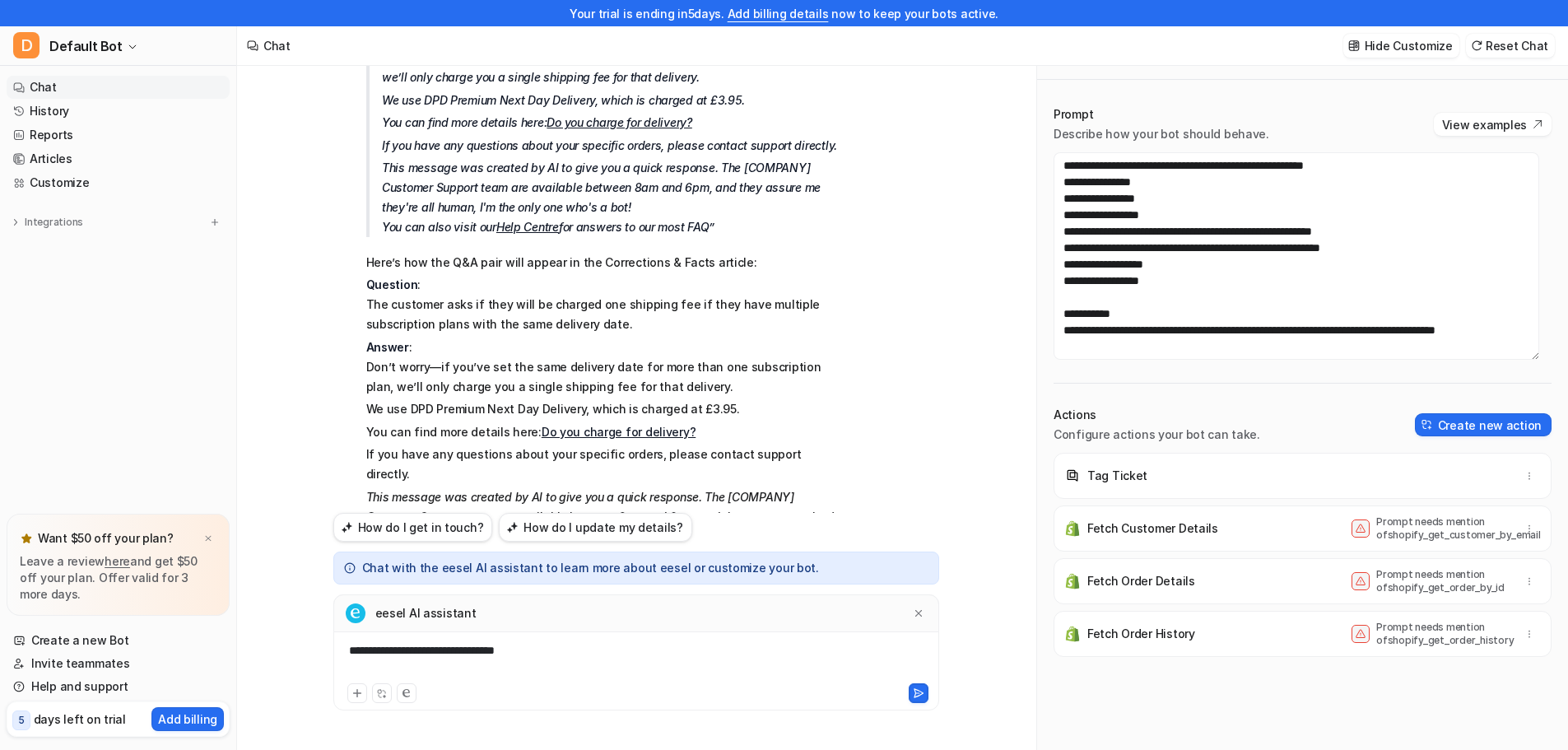 click on "**********" at bounding box center [636, 661] 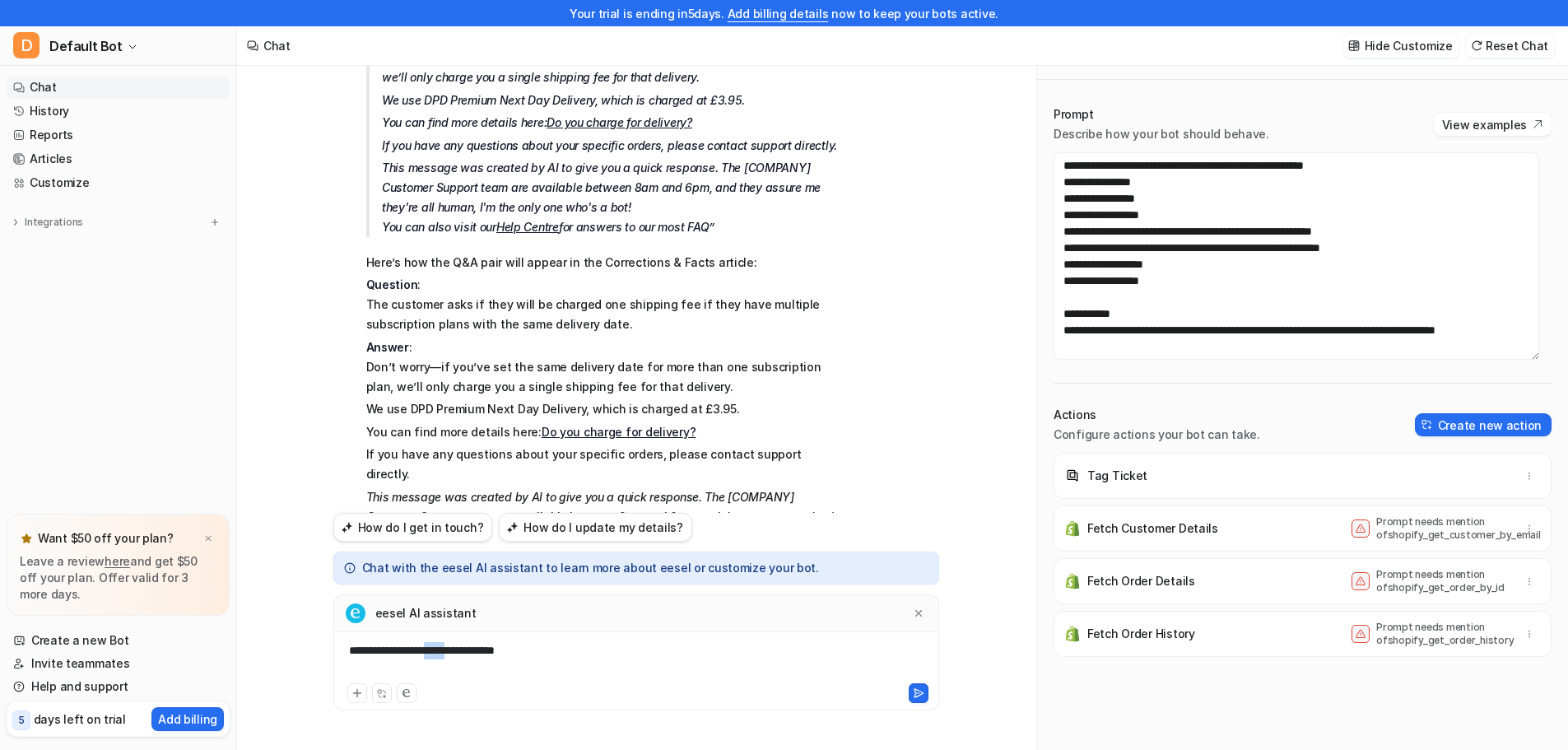click on "**********" at bounding box center (636, 661) 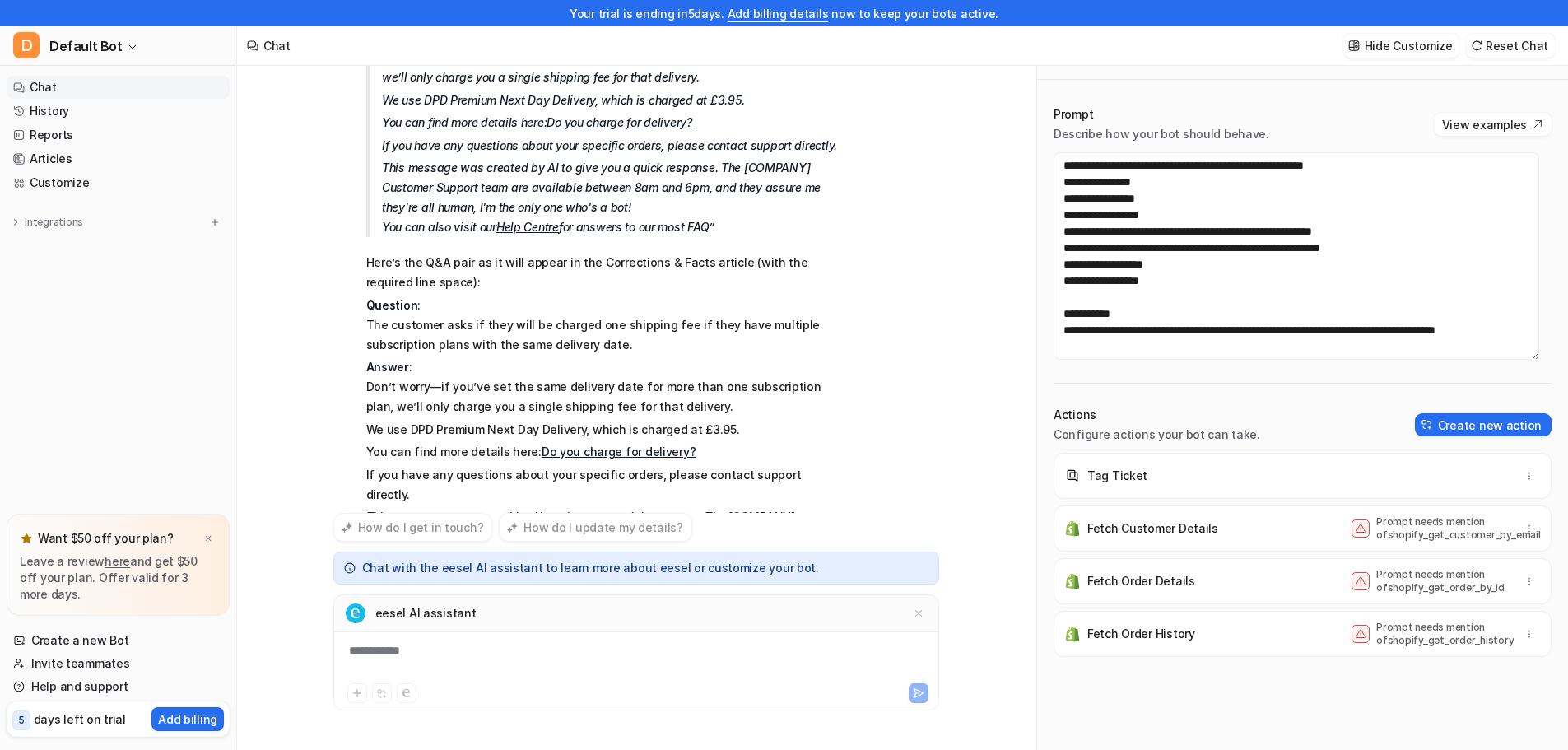 scroll, scrollTop: 2667, scrollLeft: 0, axis: vertical 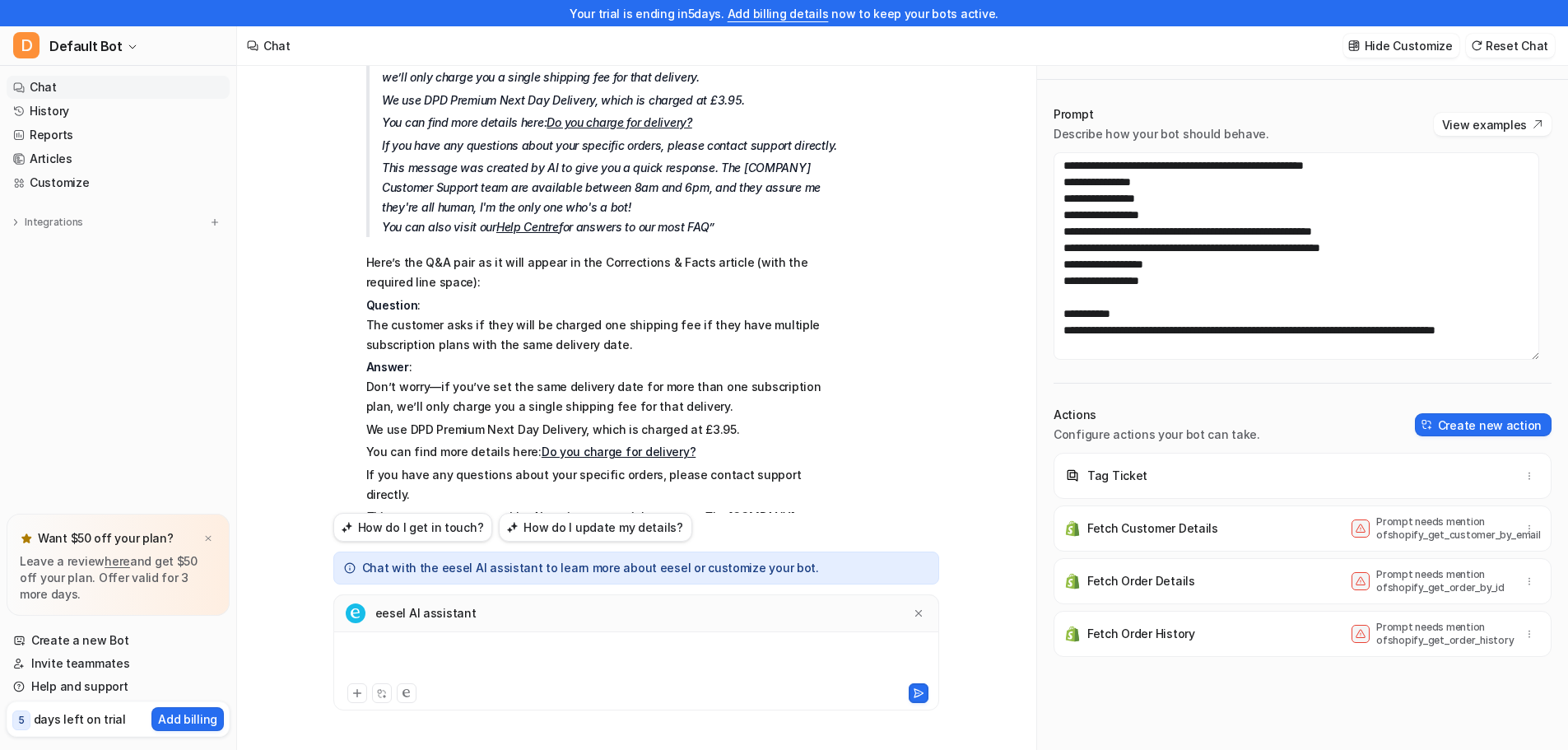 click at bounding box center [636, 661] 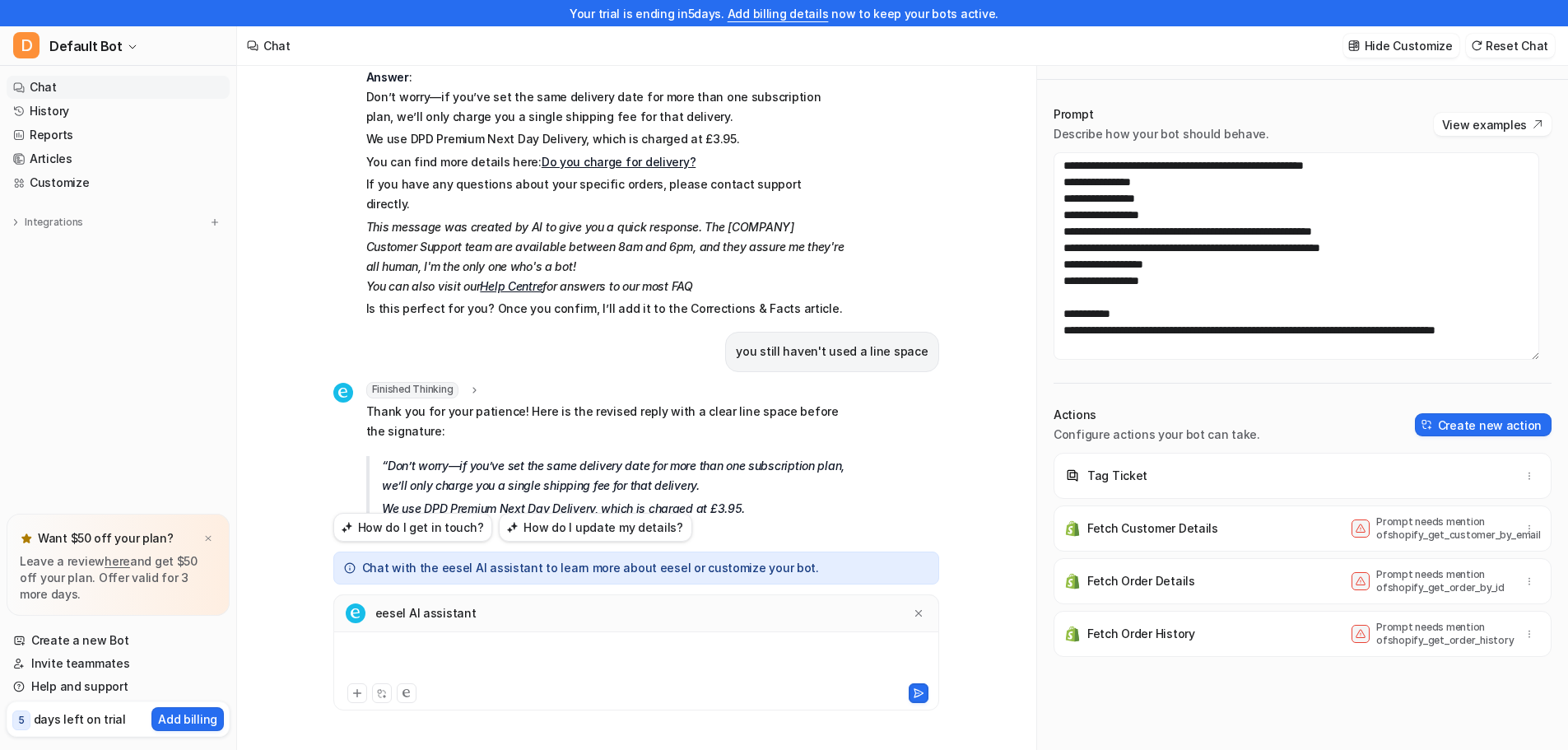 scroll, scrollTop: 2257, scrollLeft: 0, axis: vertical 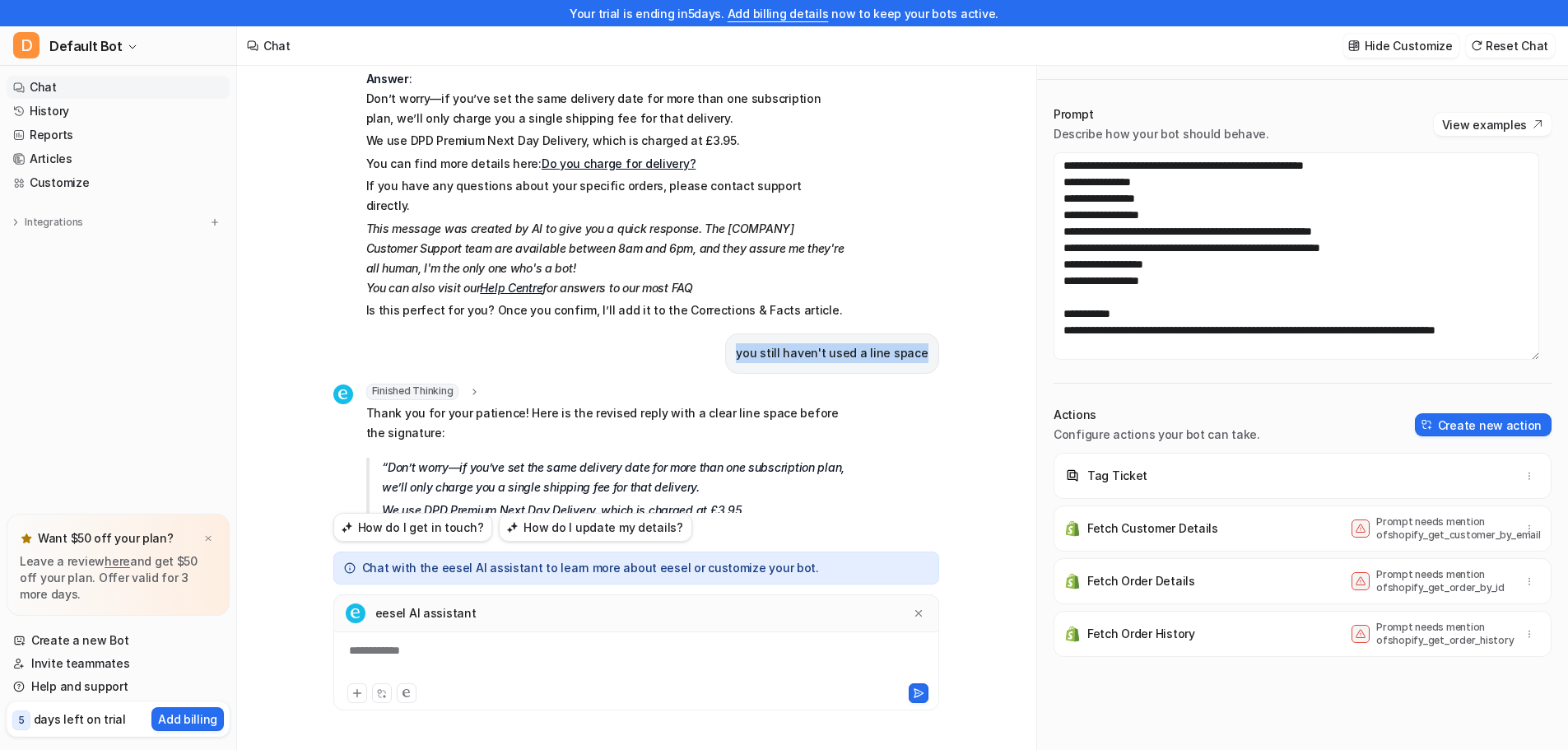 drag, startPoint x: 933, startPoint y: 259, endPoint x: 749, endPoint y: 260, distance: 184.00272 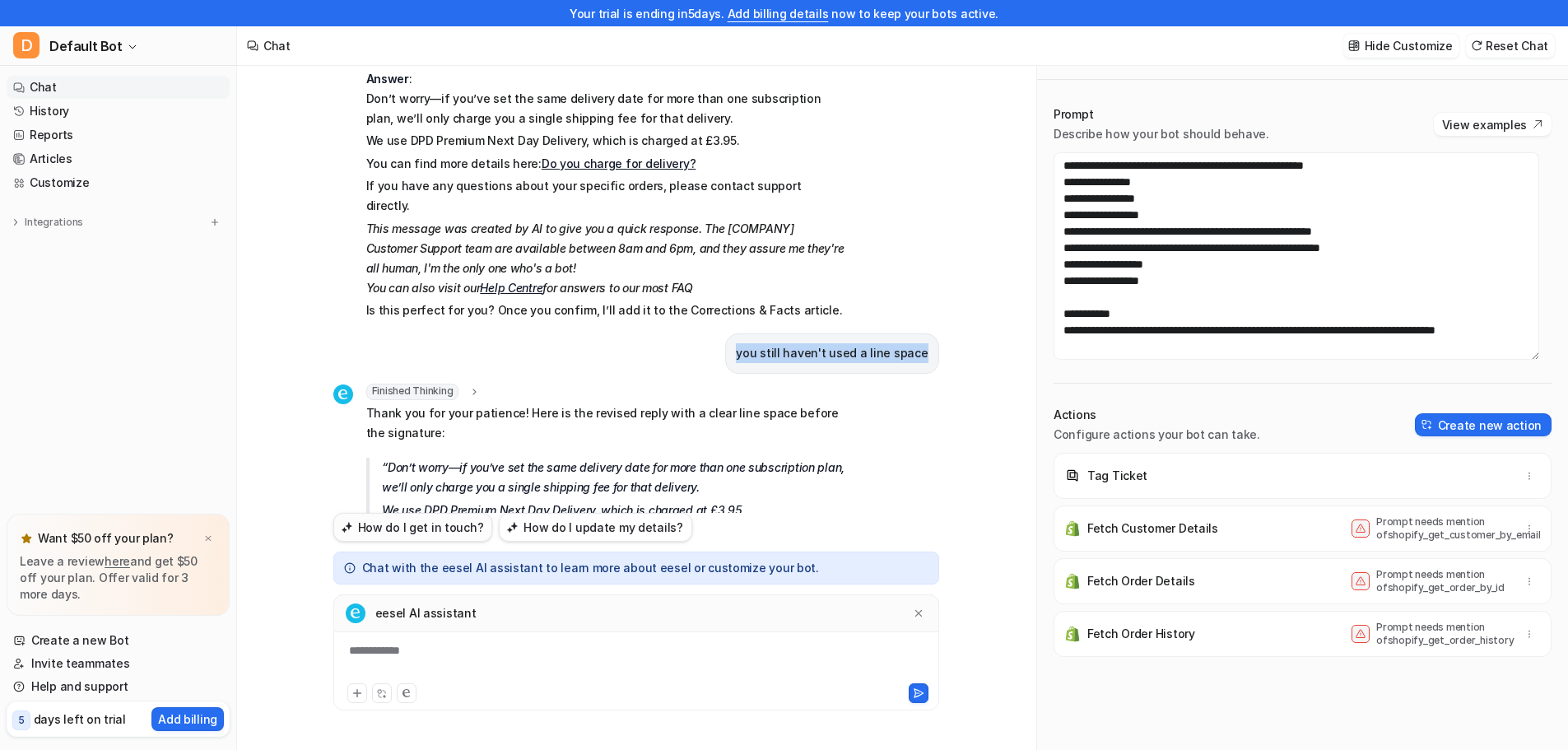 copy on "you still haven't used a line space" 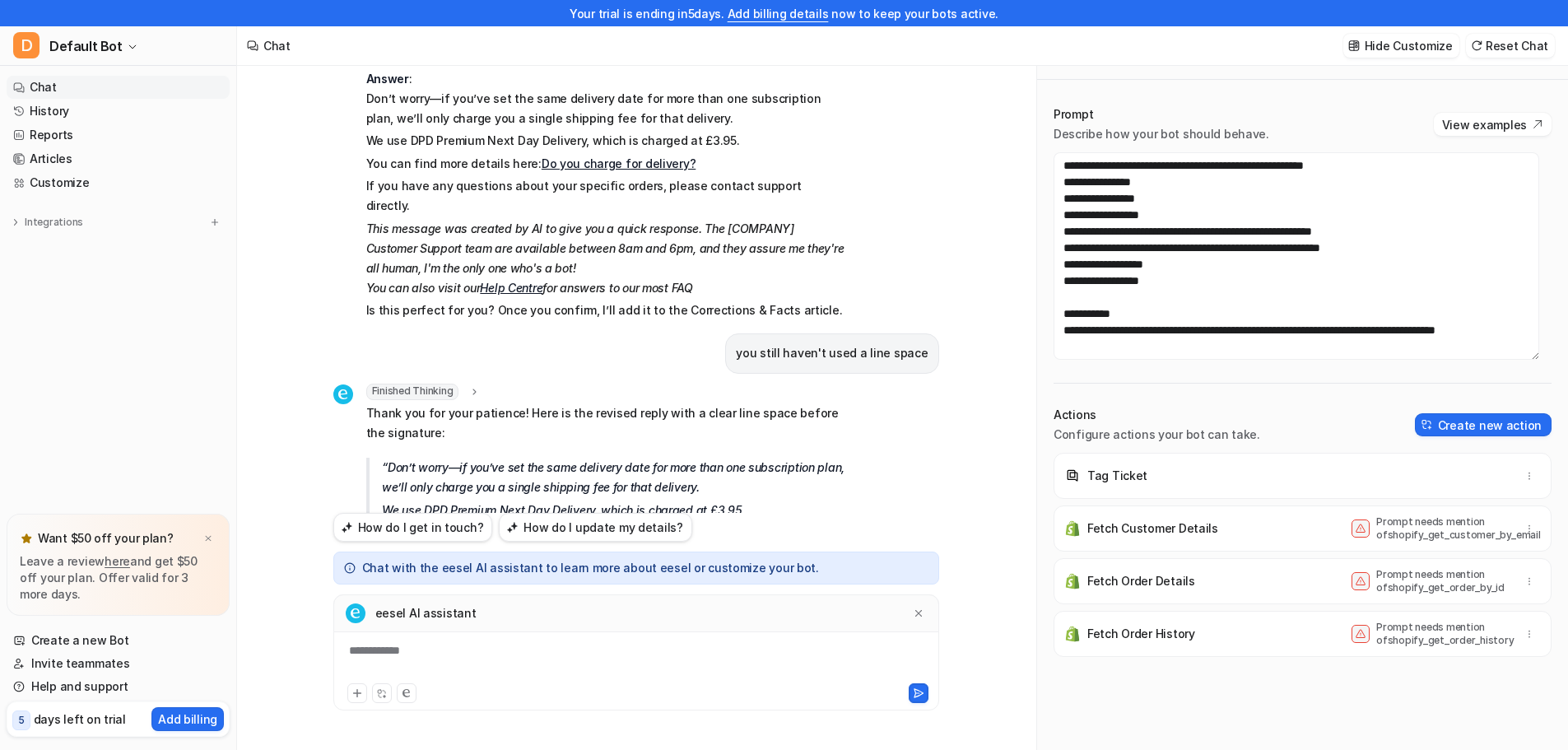 click on "**********" at bounding box center [636, 661] 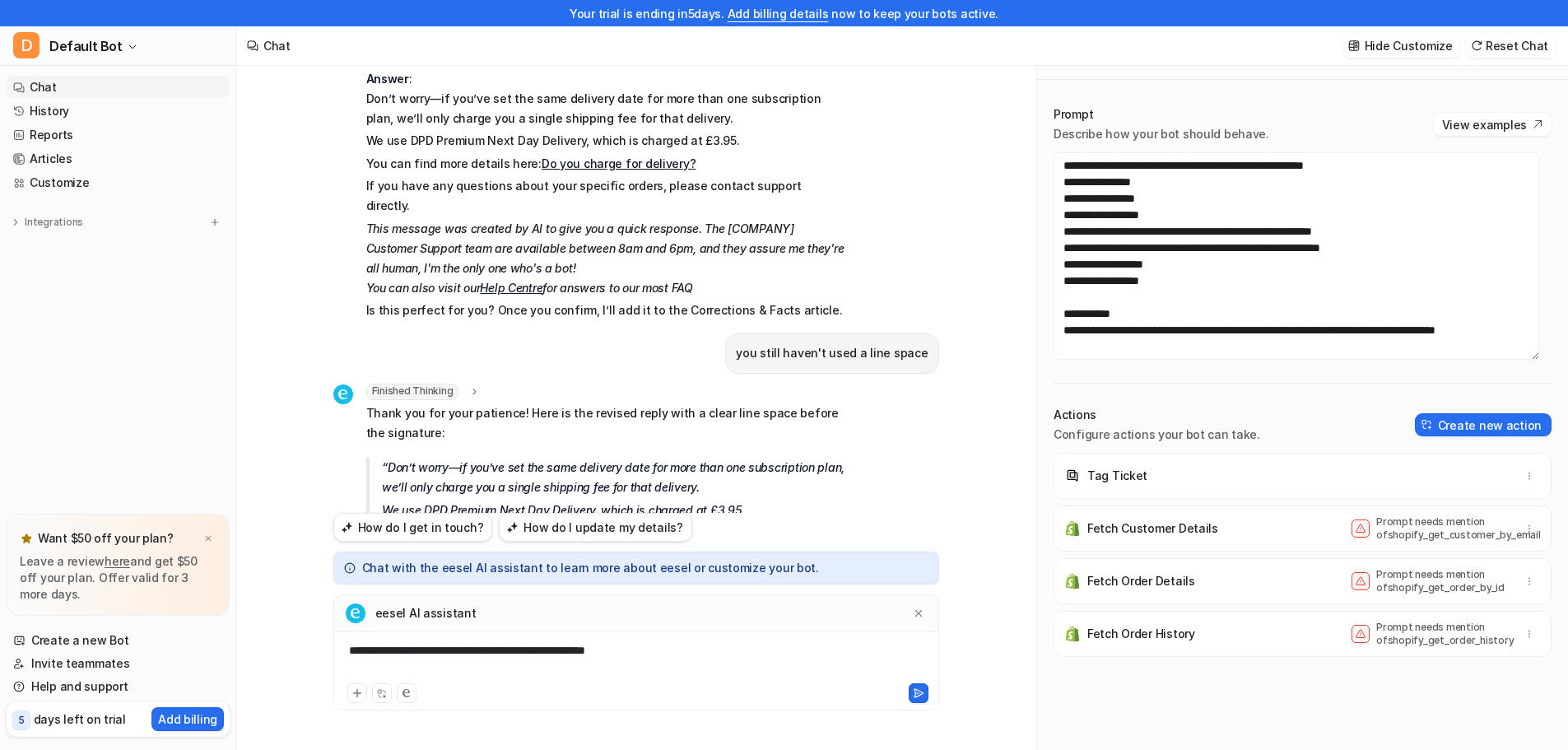 click on "**********" at bounding box center (636, 661) 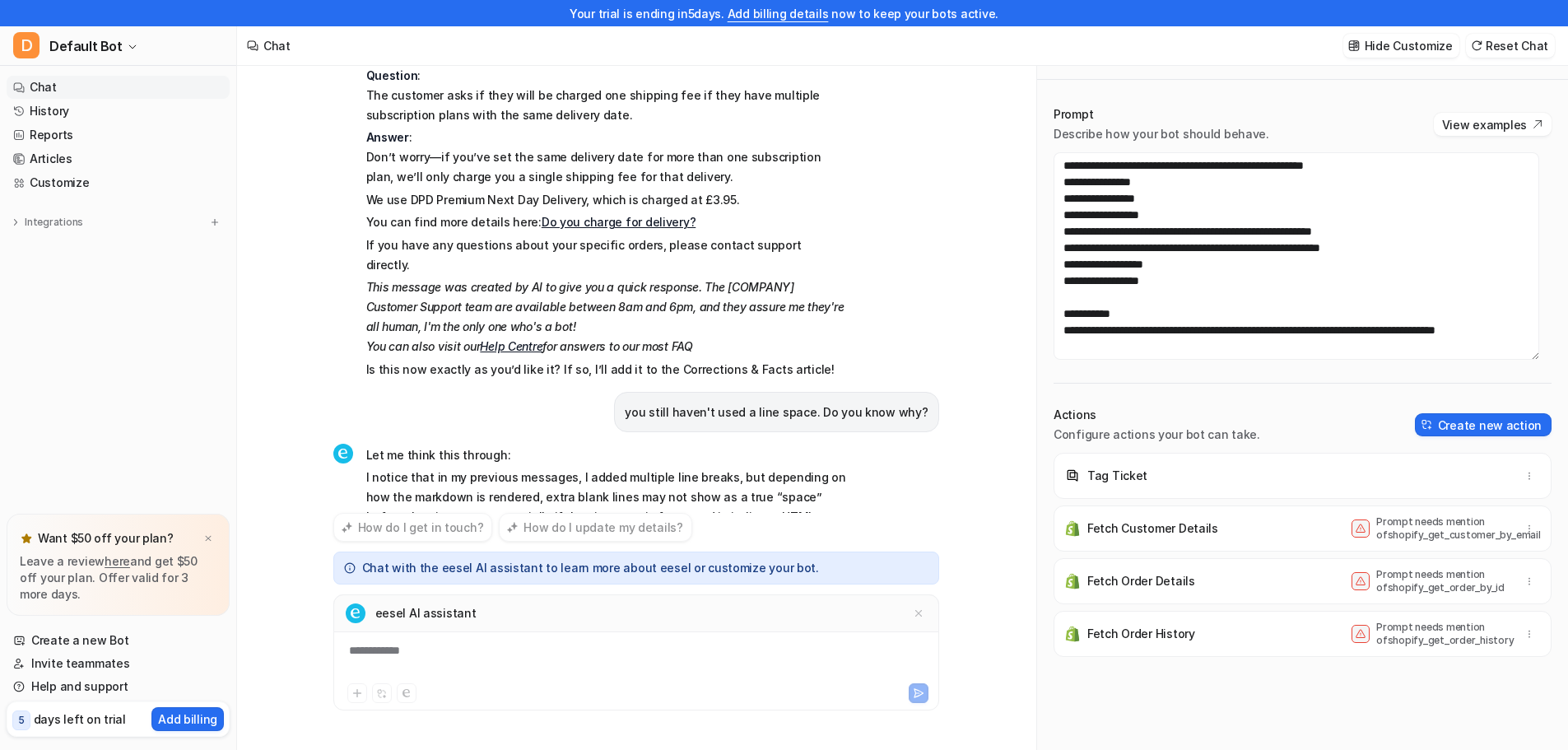 scroll, scrollTop: 2936, scrollLeft: 0, axis: vertical 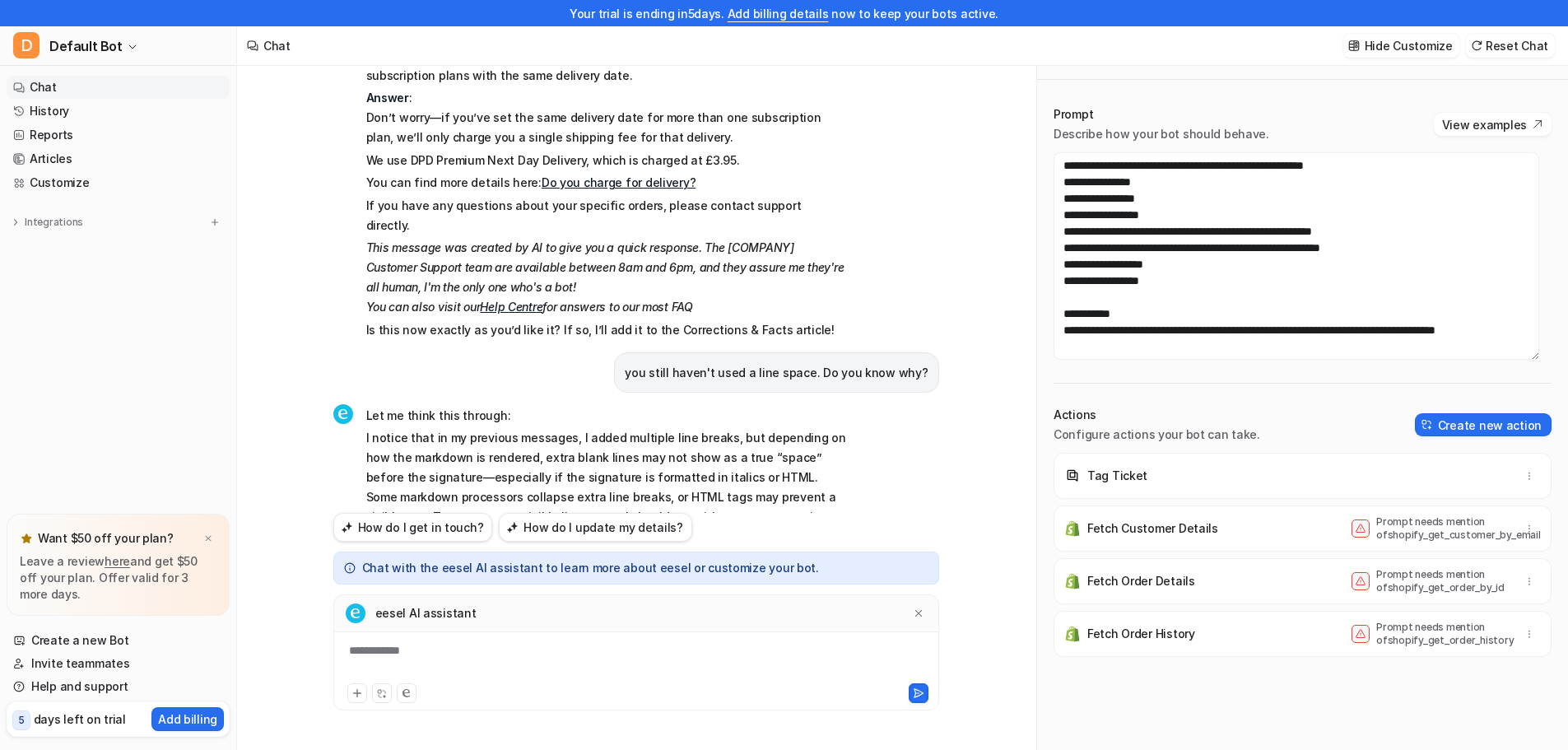 click on "**********" at bounding box center [636, 661] 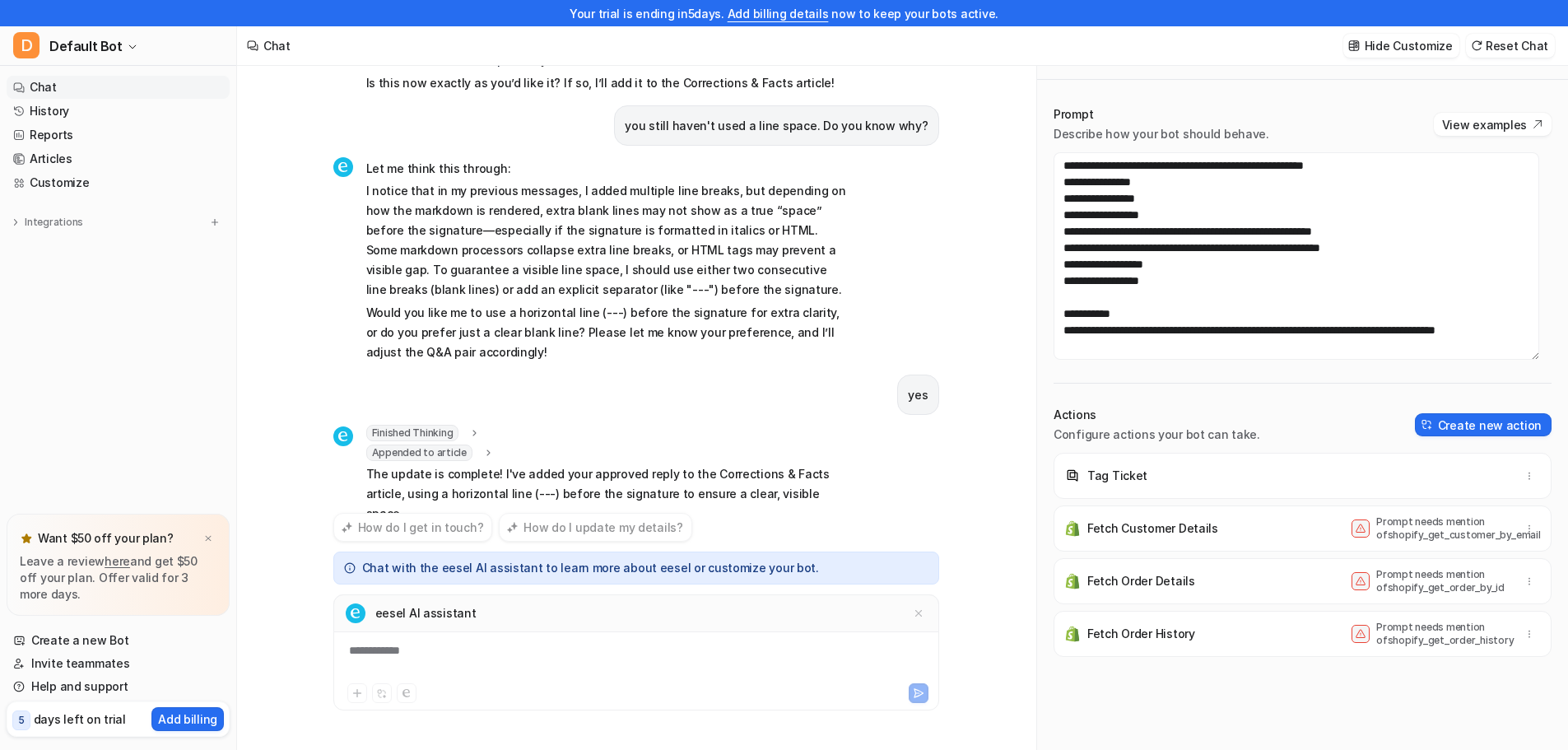 scroll, scrollTop: 3205, scrollLeft: 0, axis: vertical 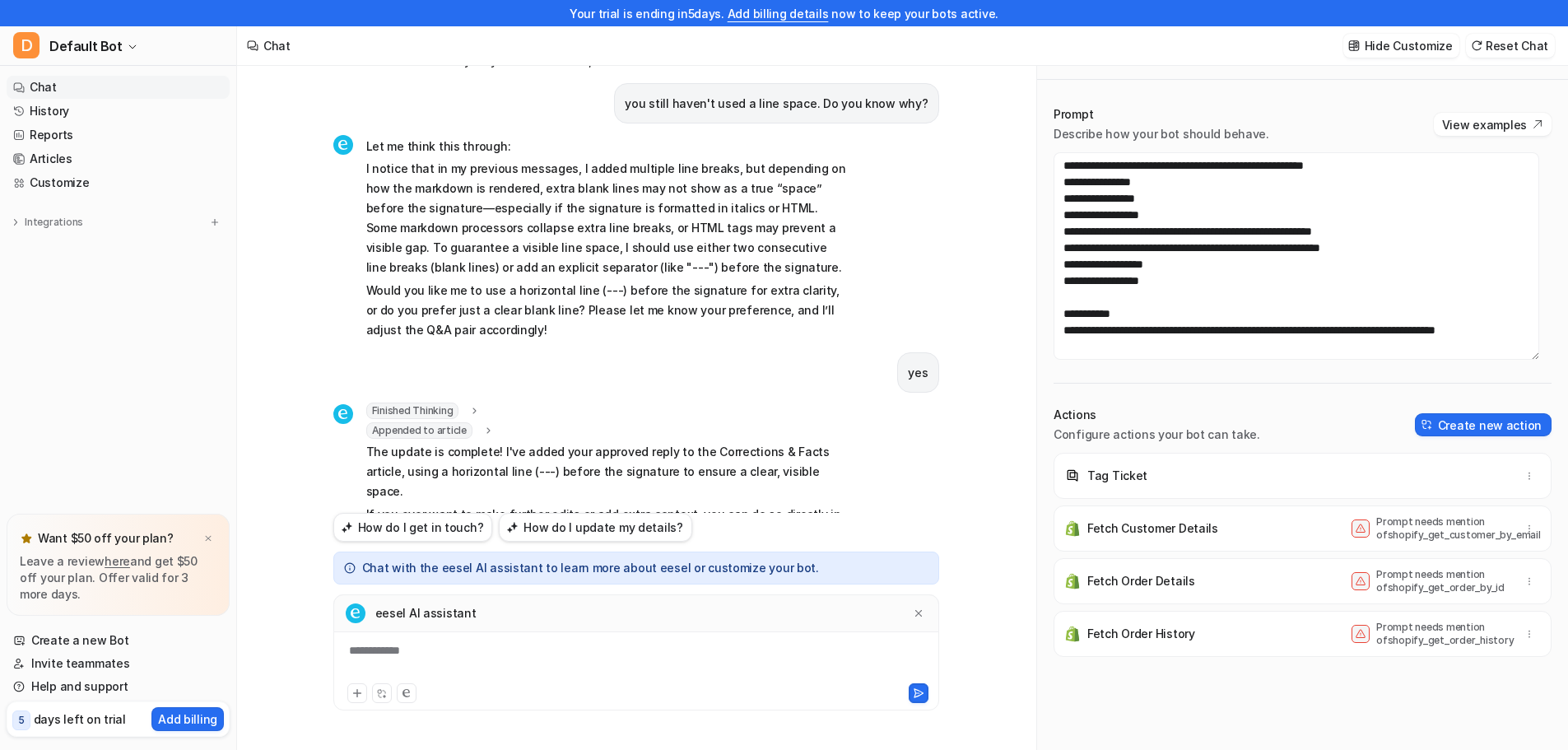 click on "**********" at bounding box center [636, 661] 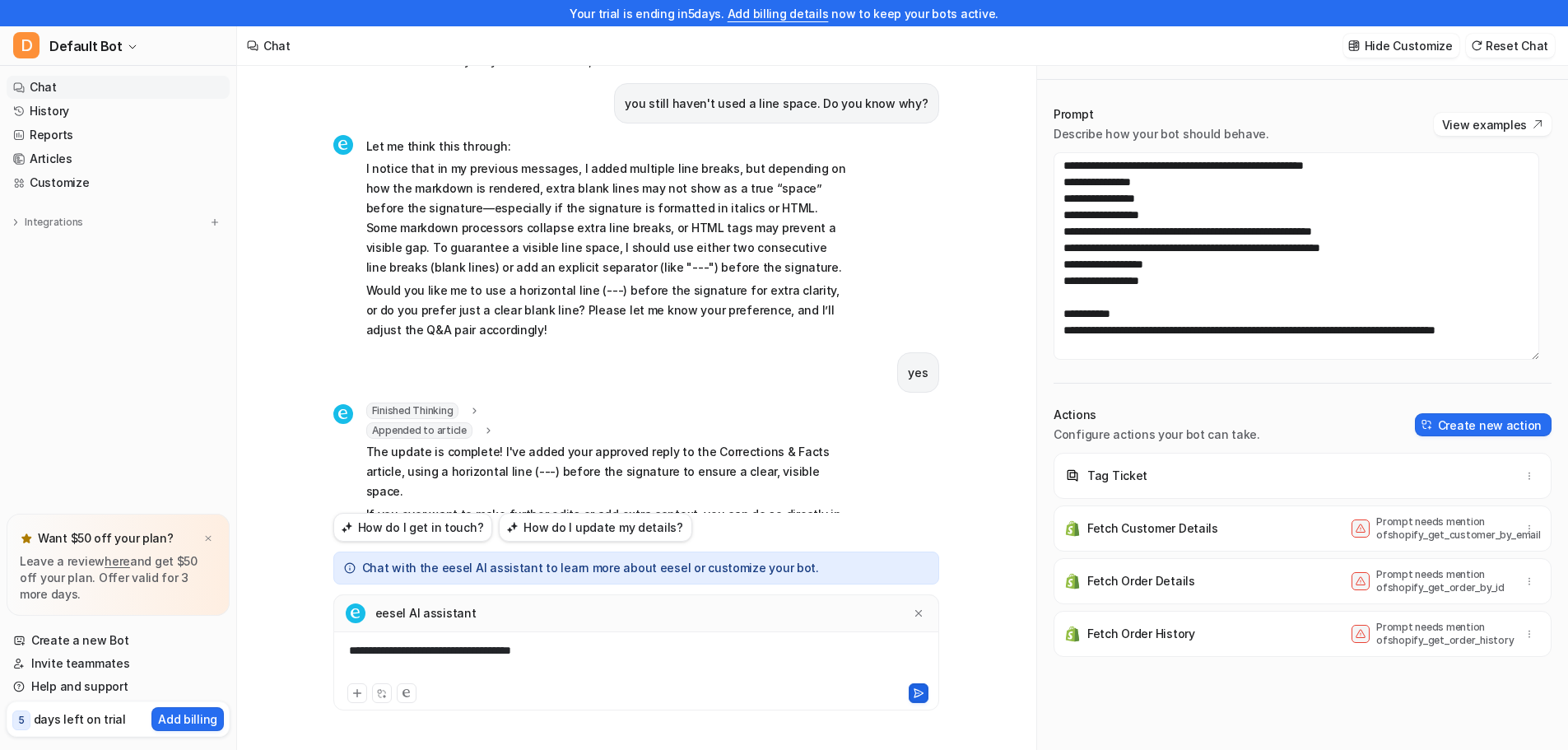 click 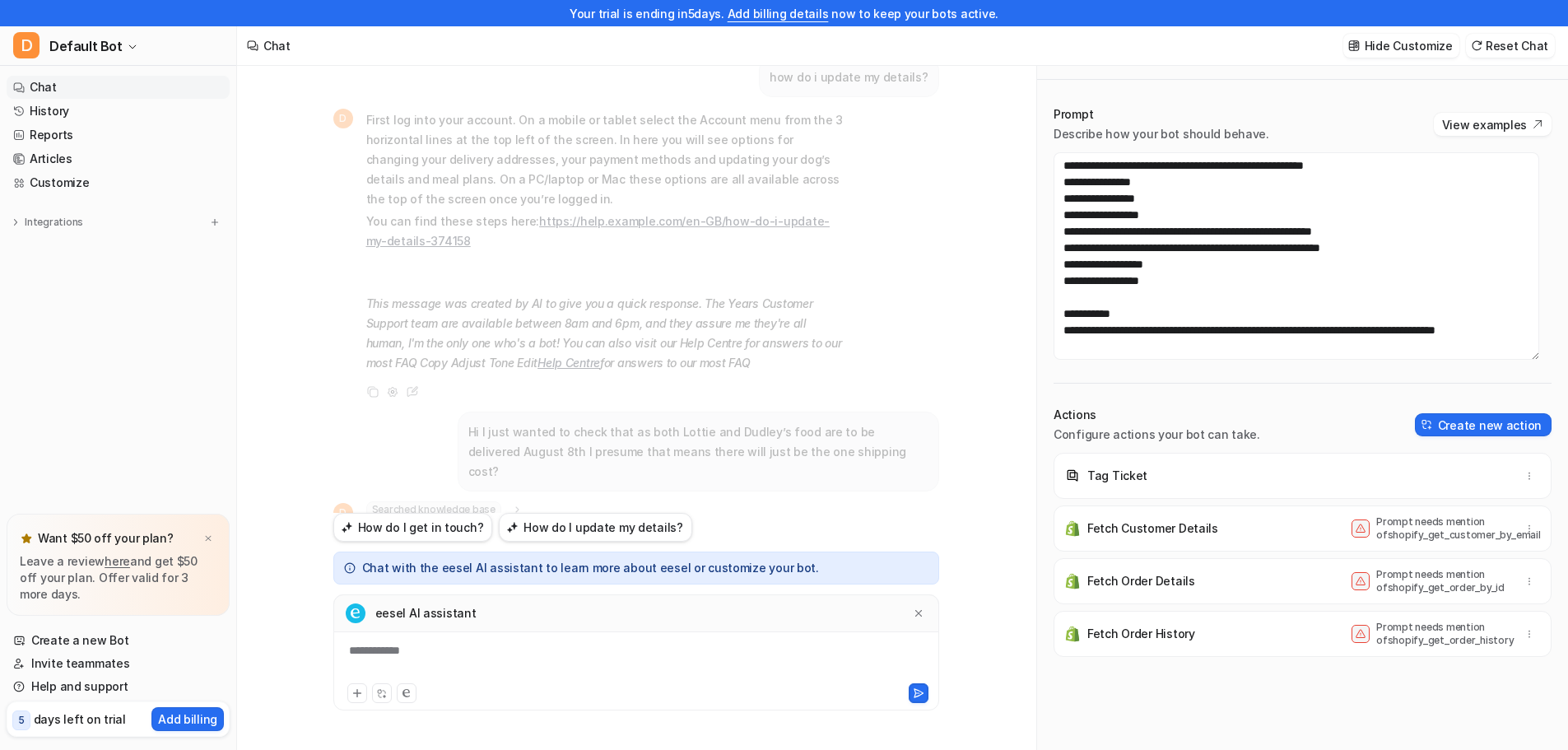 scroll, scrollTop: 0, scrollLeft: 0, axis: both 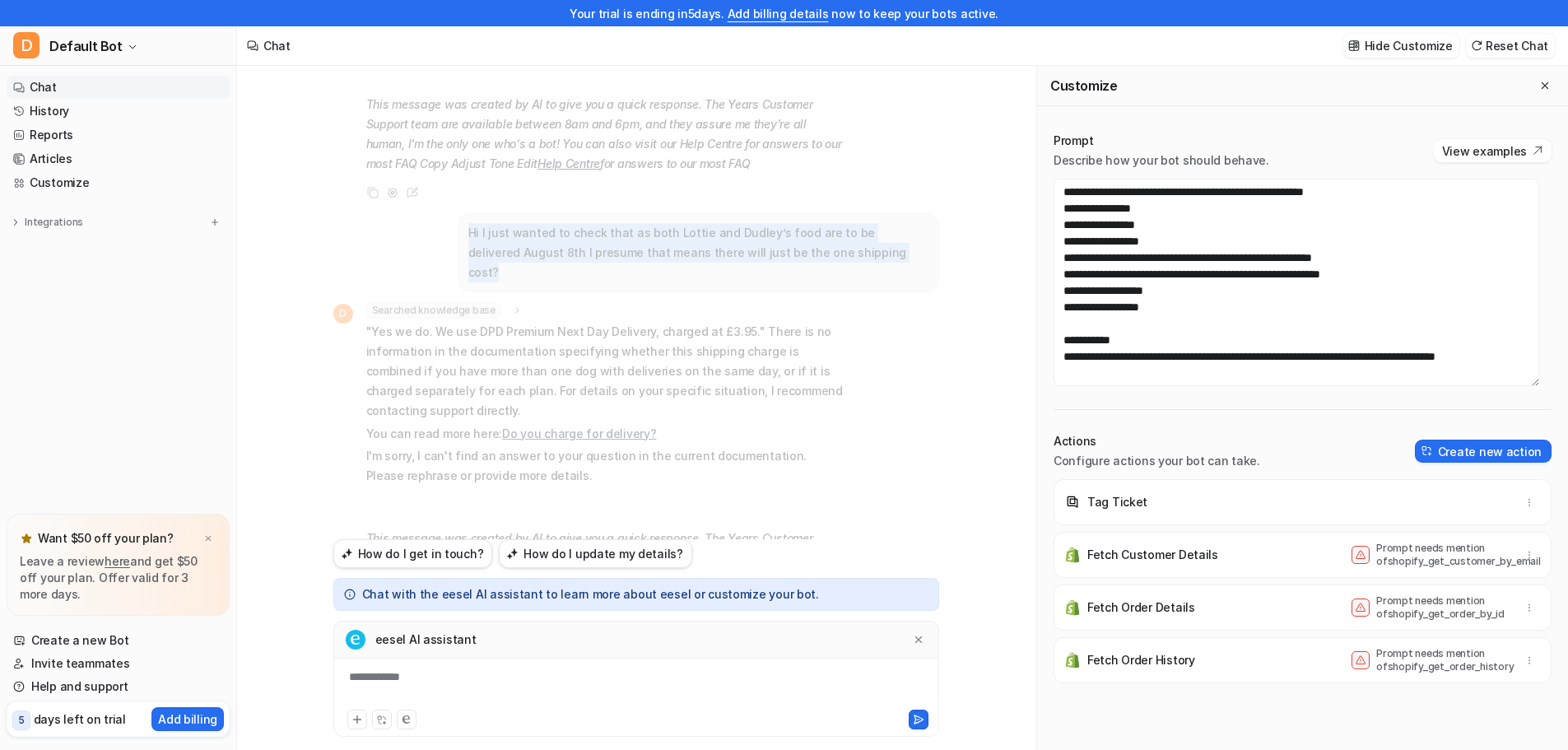 drag, startPoint x: 844, startPoint y: 257, endPoint x: 464, endPoint y: 230, distance: 380.958 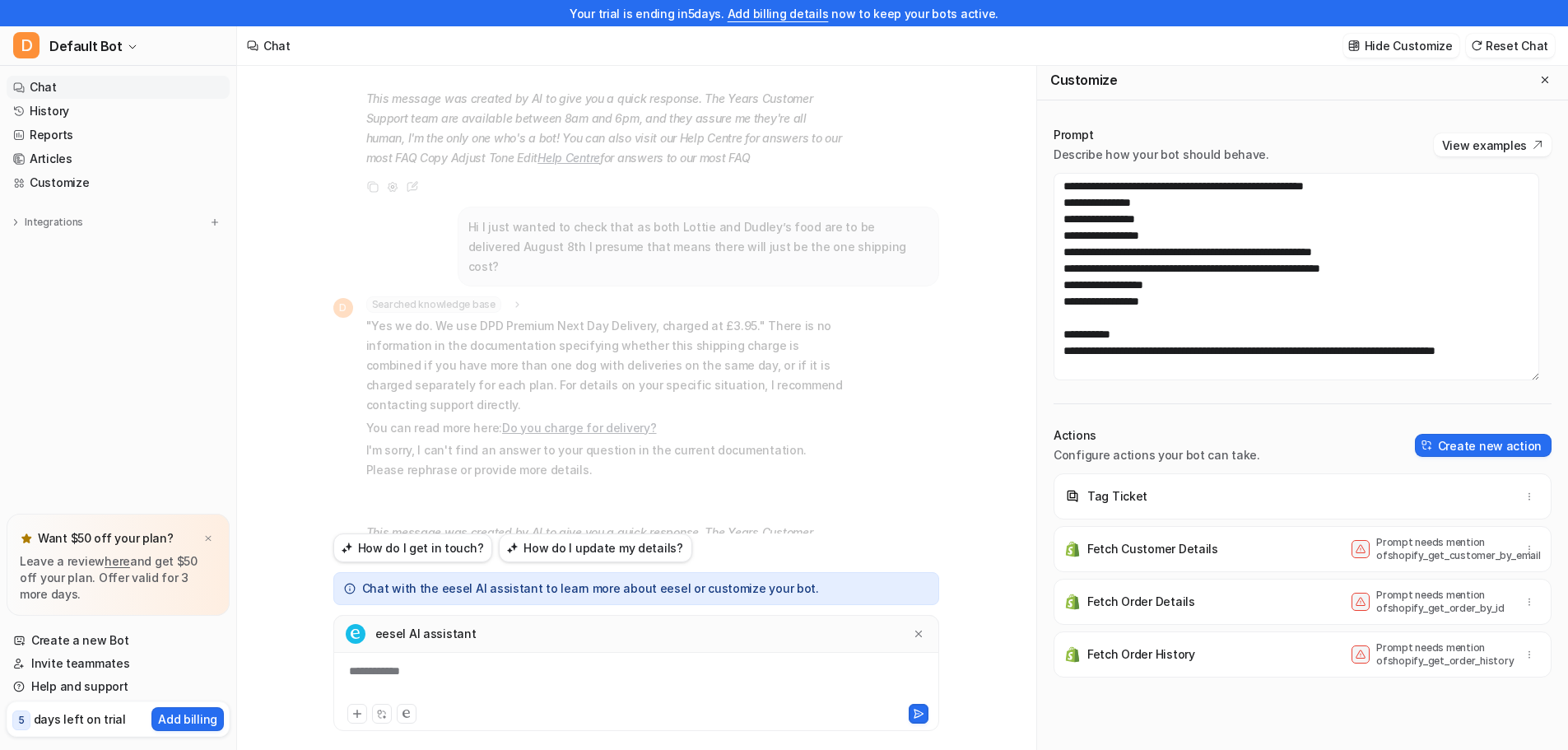 scroll, scrollTop: 26, scrollLeft: 0, axis: vertical 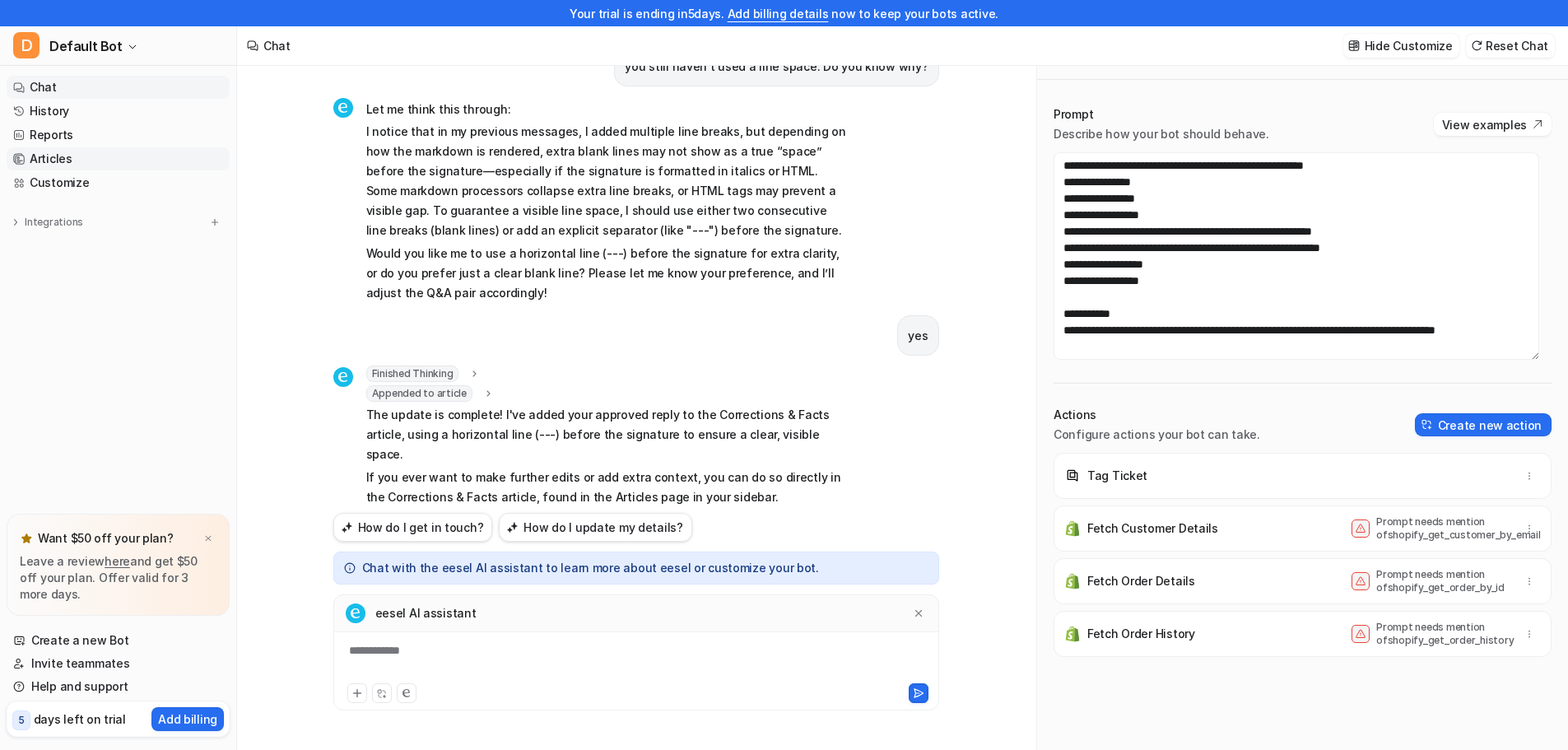 click on "Articles" at bounding box center [118, 159] 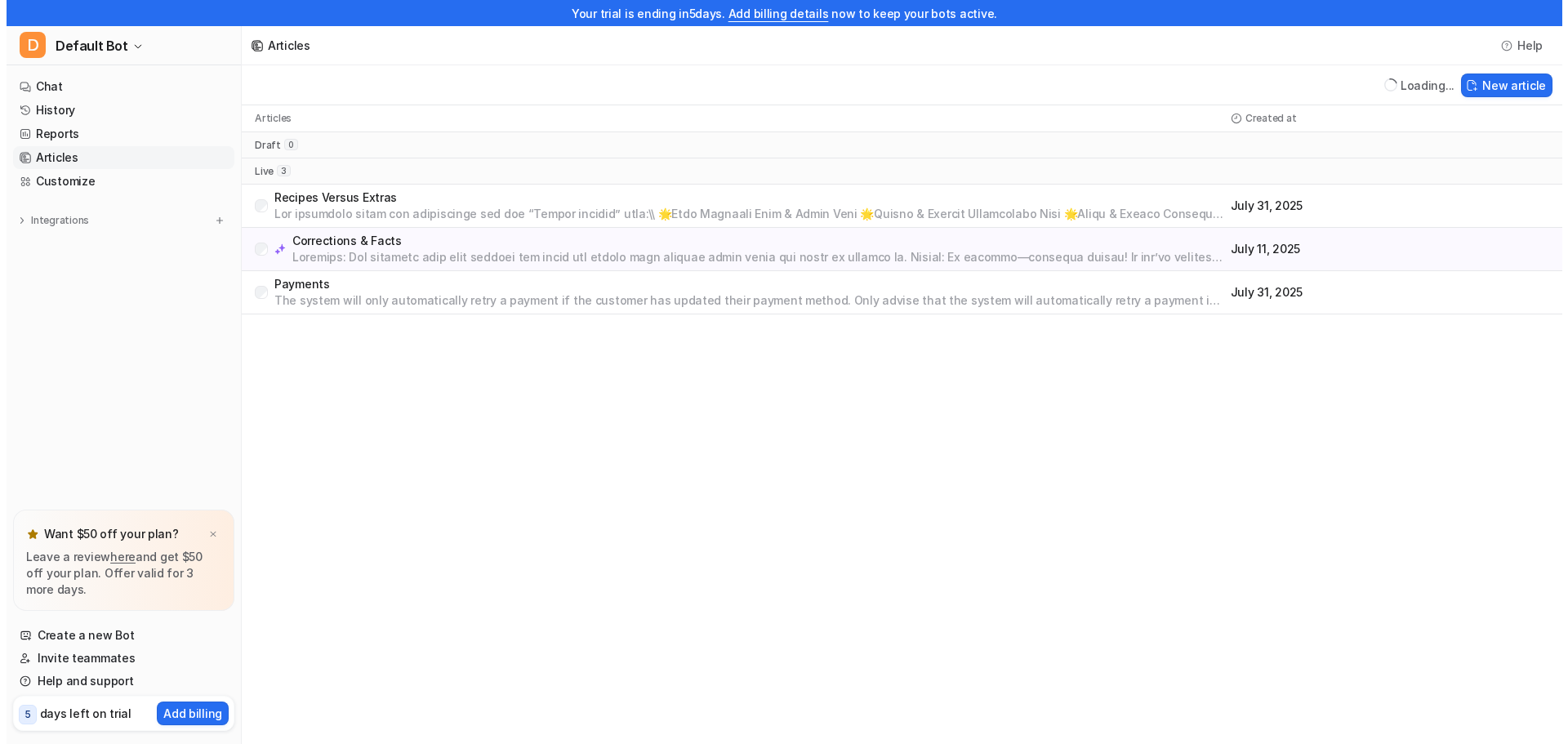 scroll, scrollTop: 0, scrollLeft: 0, axis: both 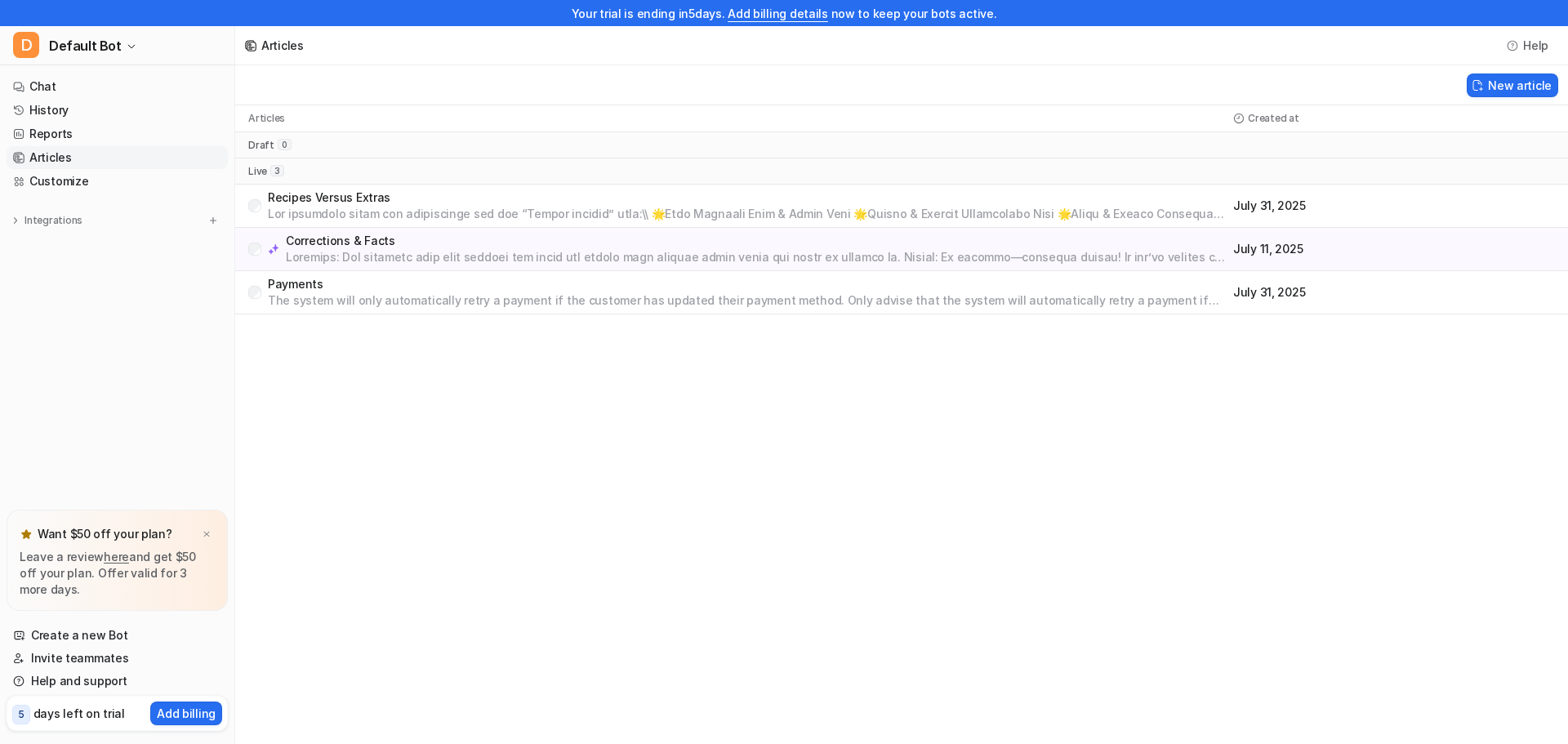 click on "Corrections & Facts" at bounding box center [756, 241] 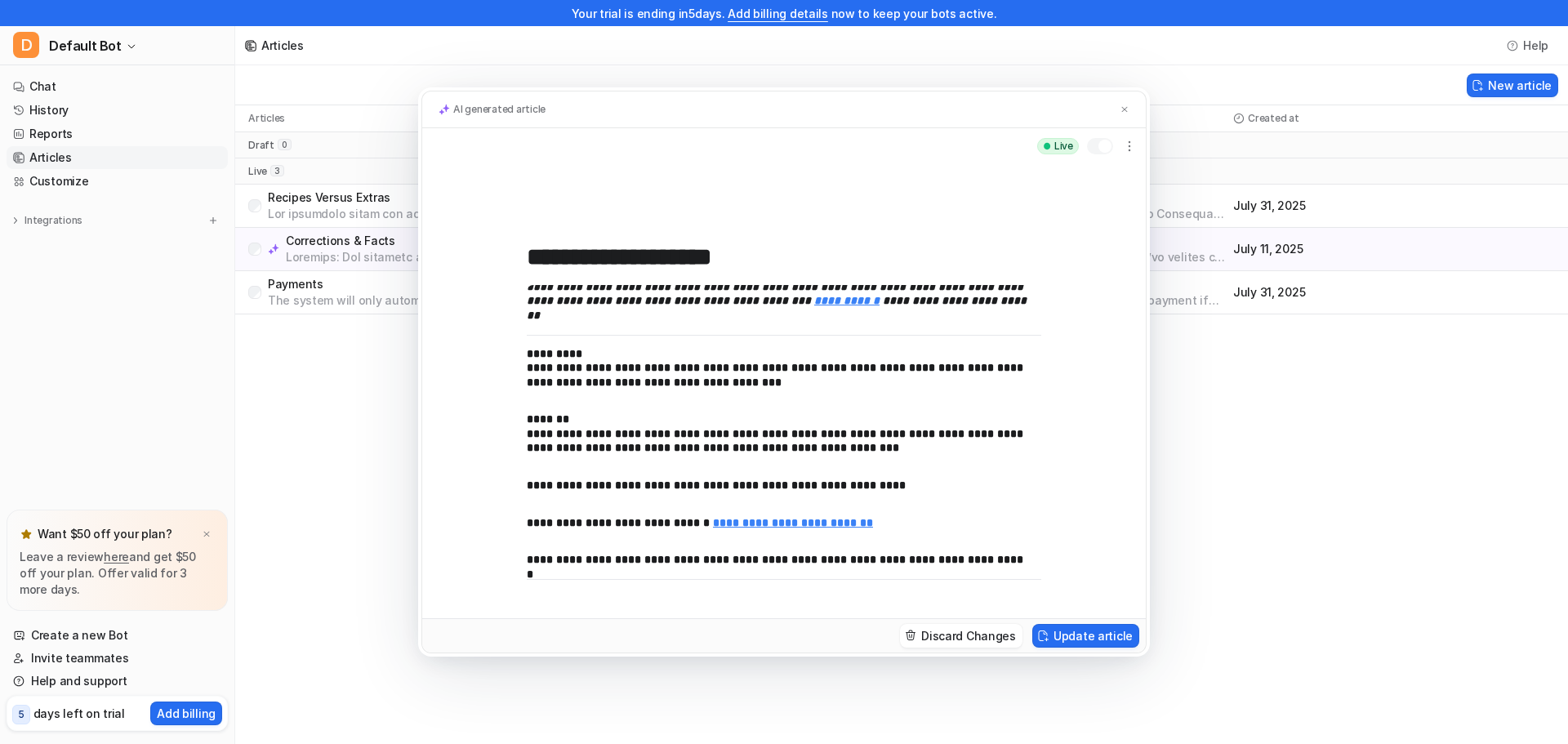 scroll, scrollTop: 3793, scrollLeft: 0, axis: vertical 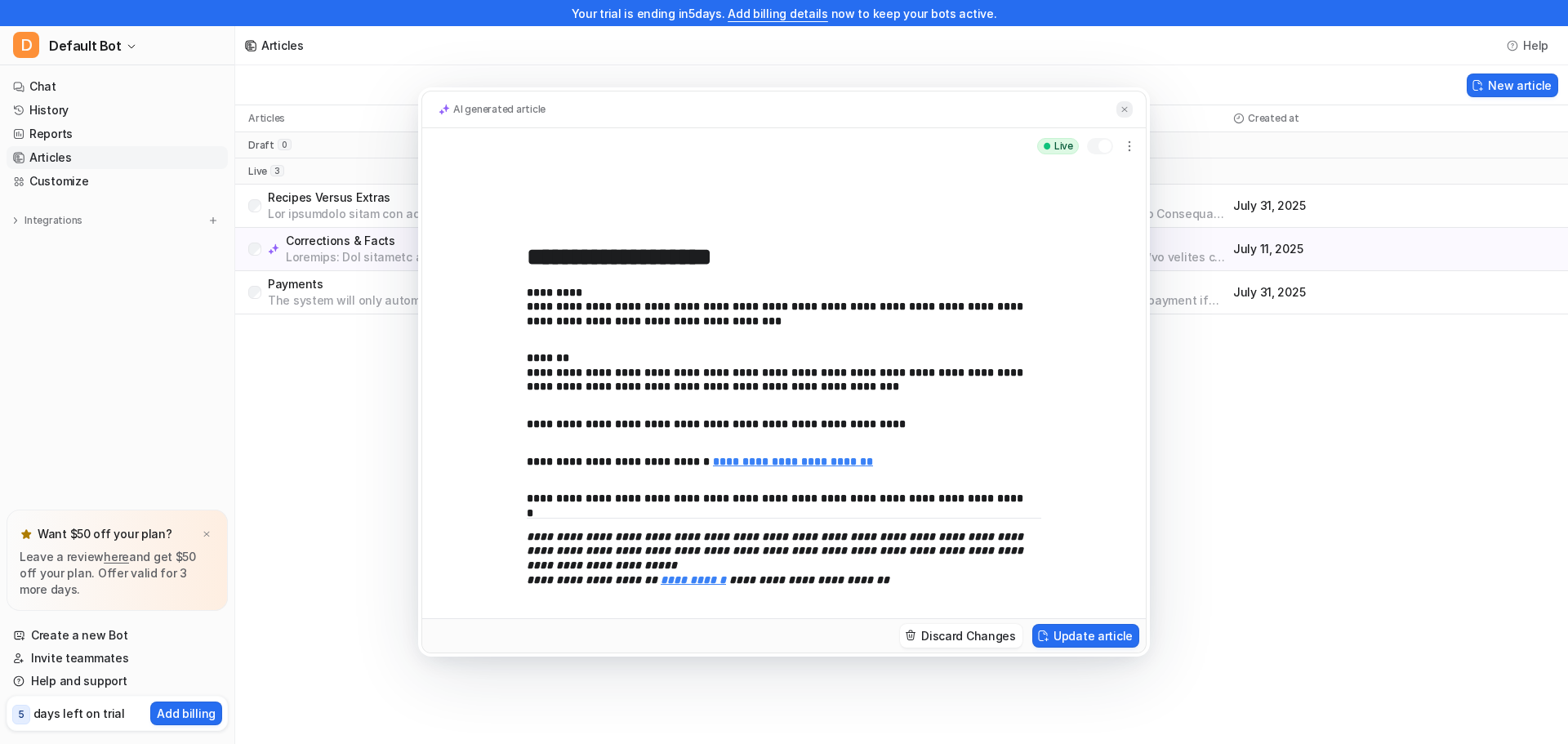 click at bounding box center (1125, 109) 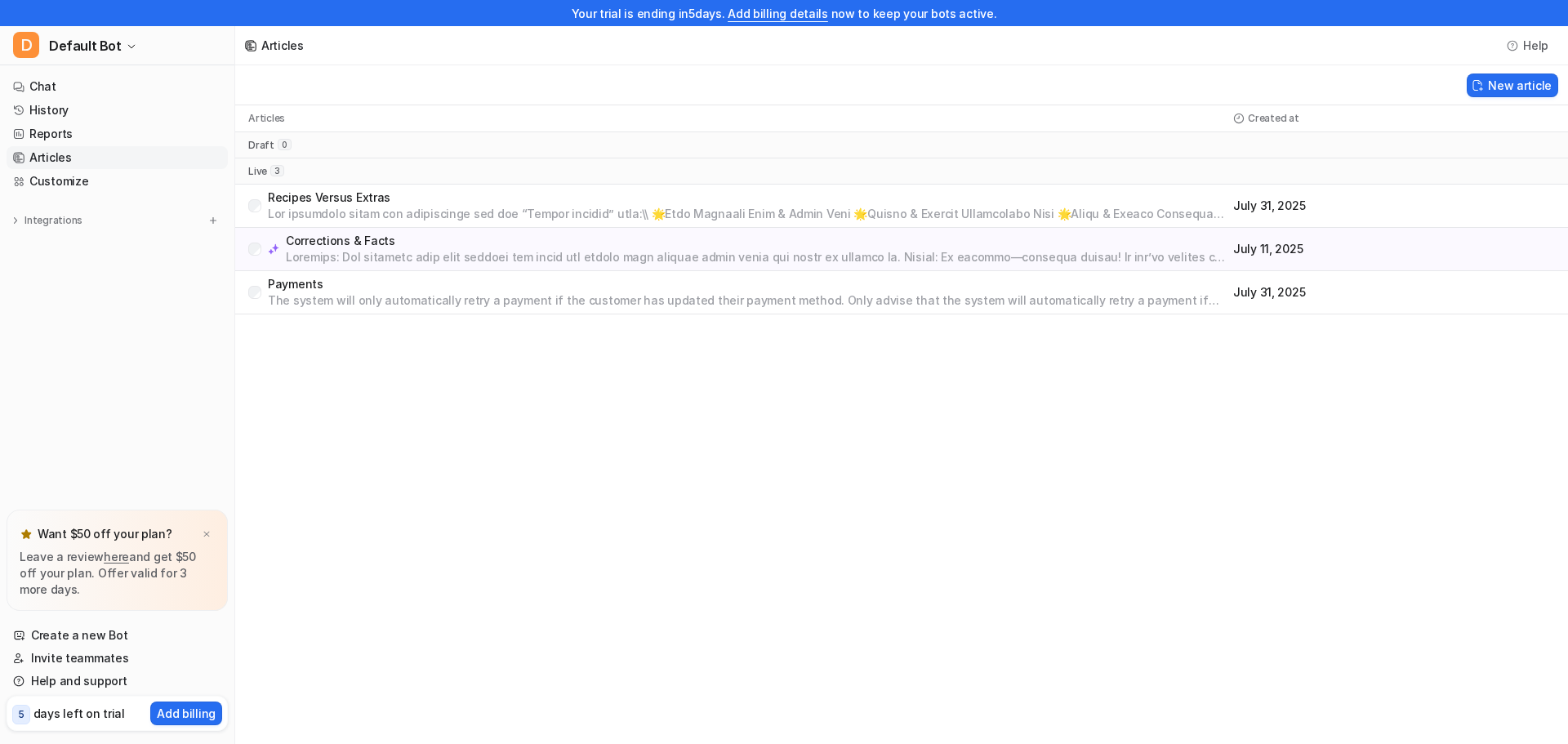click on "Recipes Versus Extras" at bounding box center (747, 198) 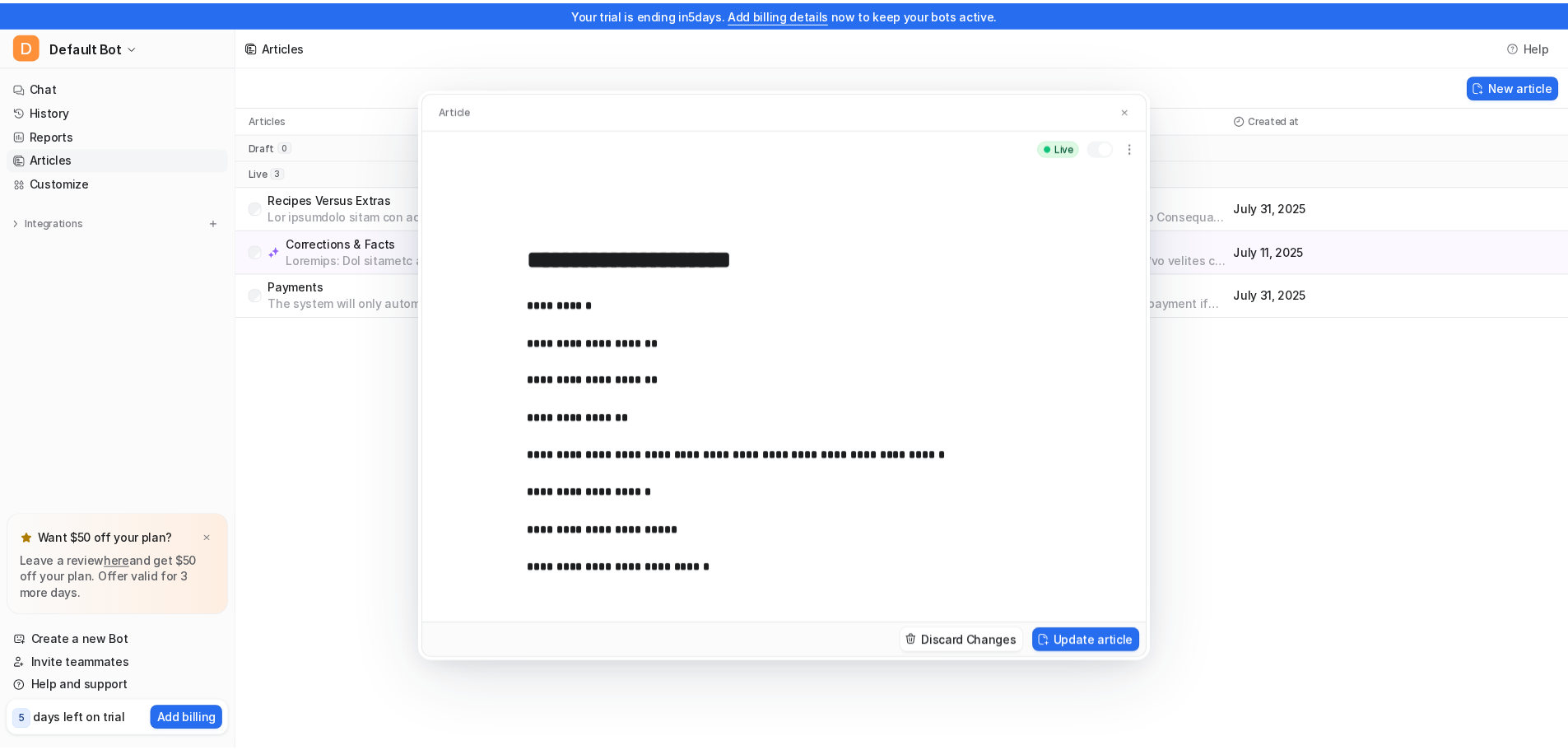 scroll, scrollTop: 0, scrollLeft: 0, axis: both 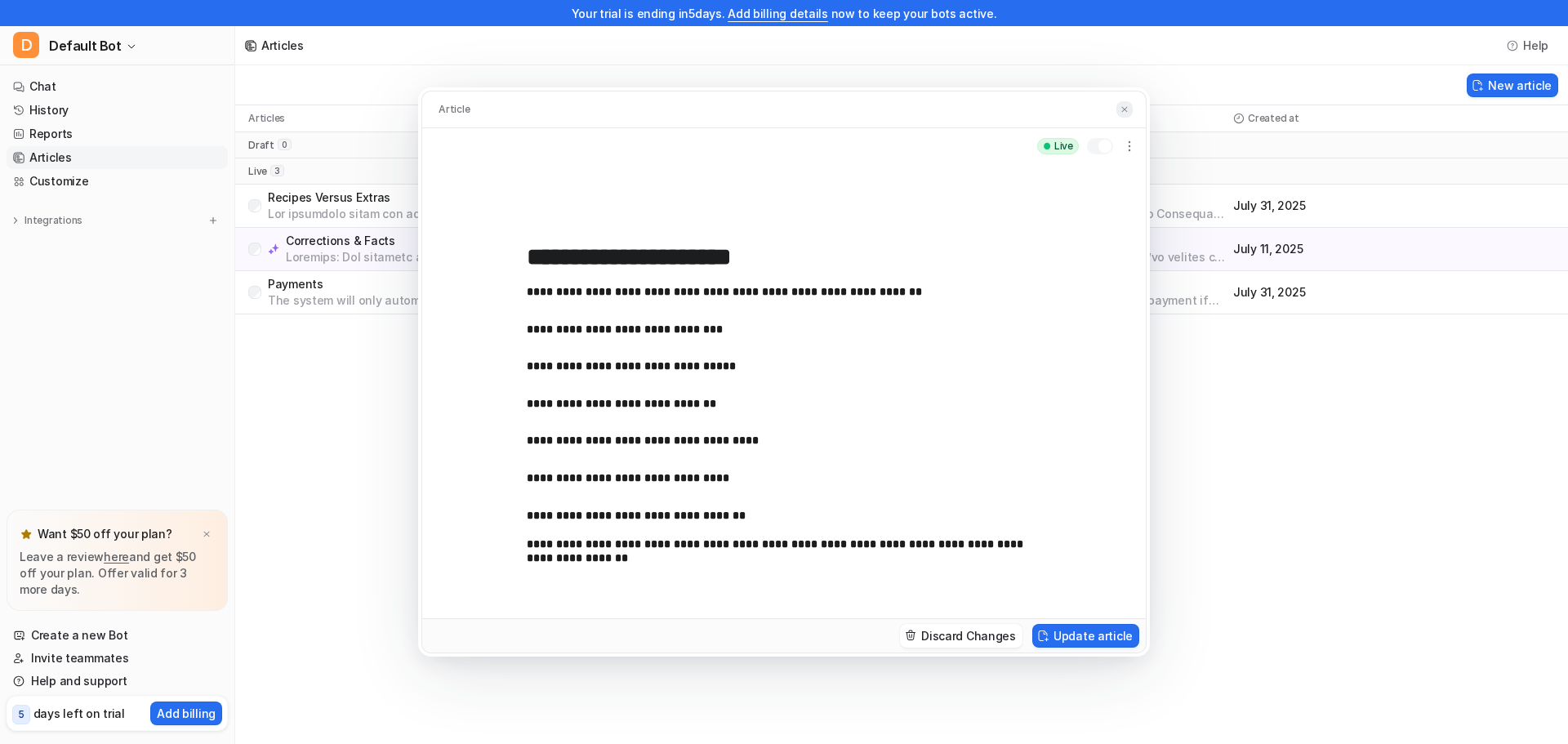 click at bounding box center [1125, 109] 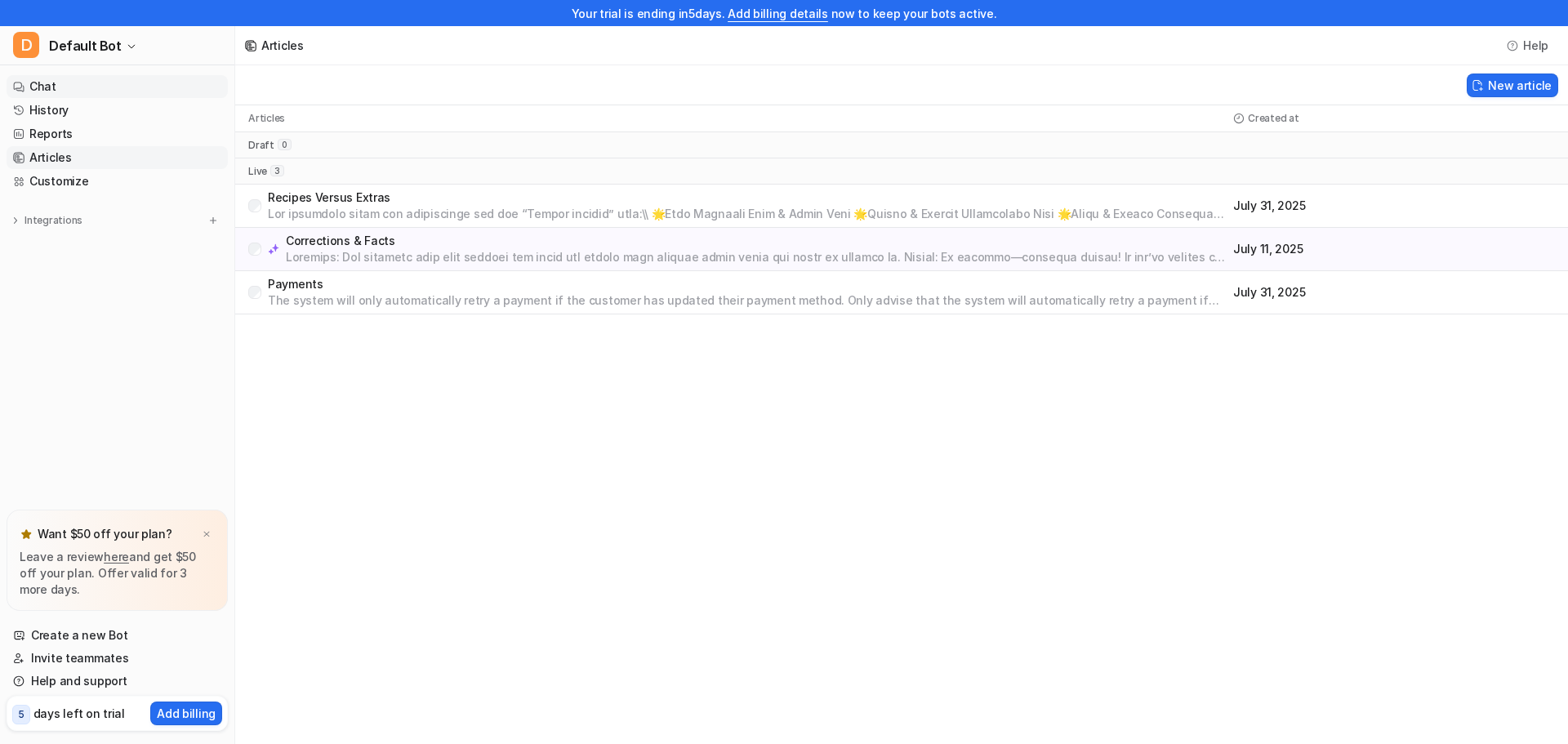 click on "Chat" at bounding box center (117, 87) 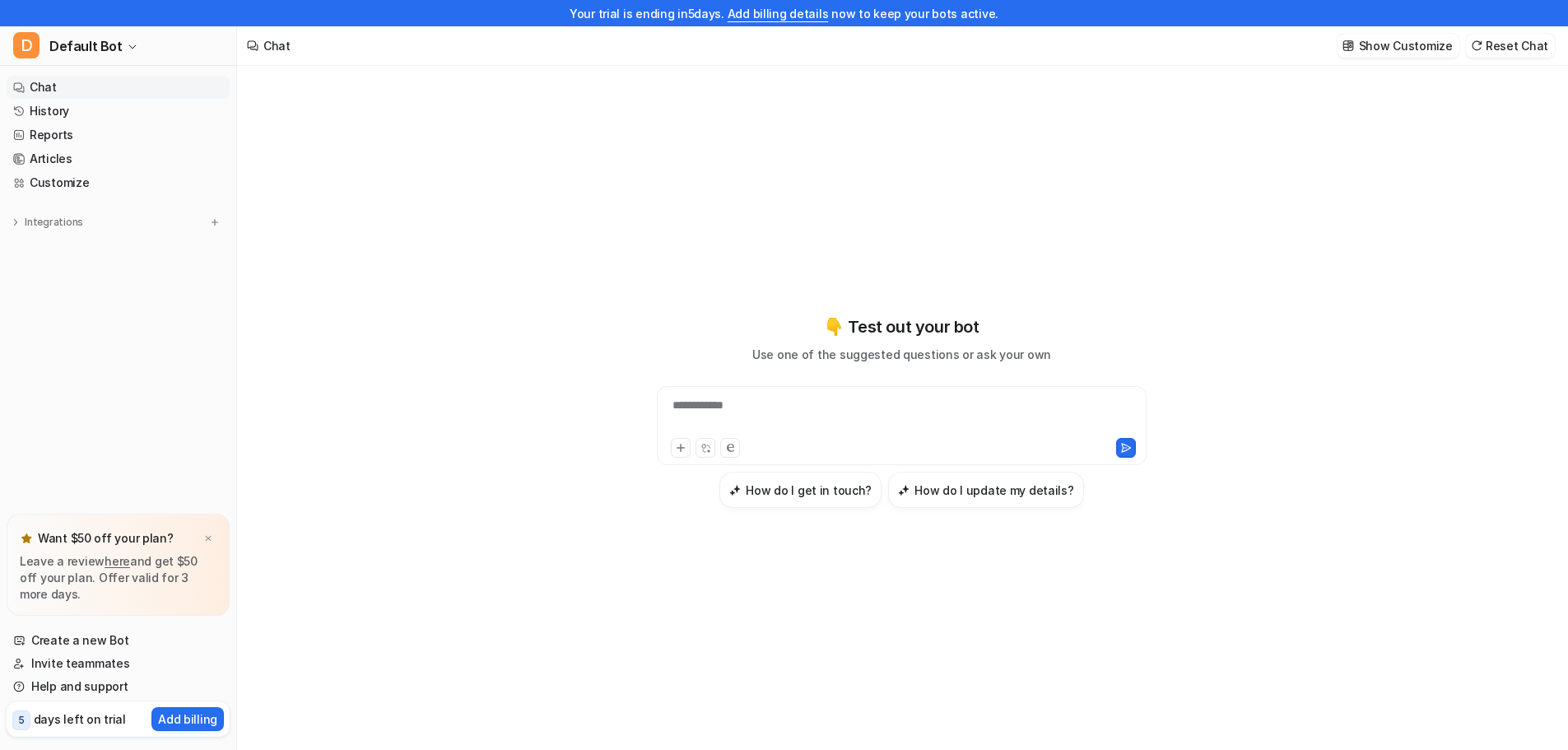 click on "**********" at bounding box center (901, 416) 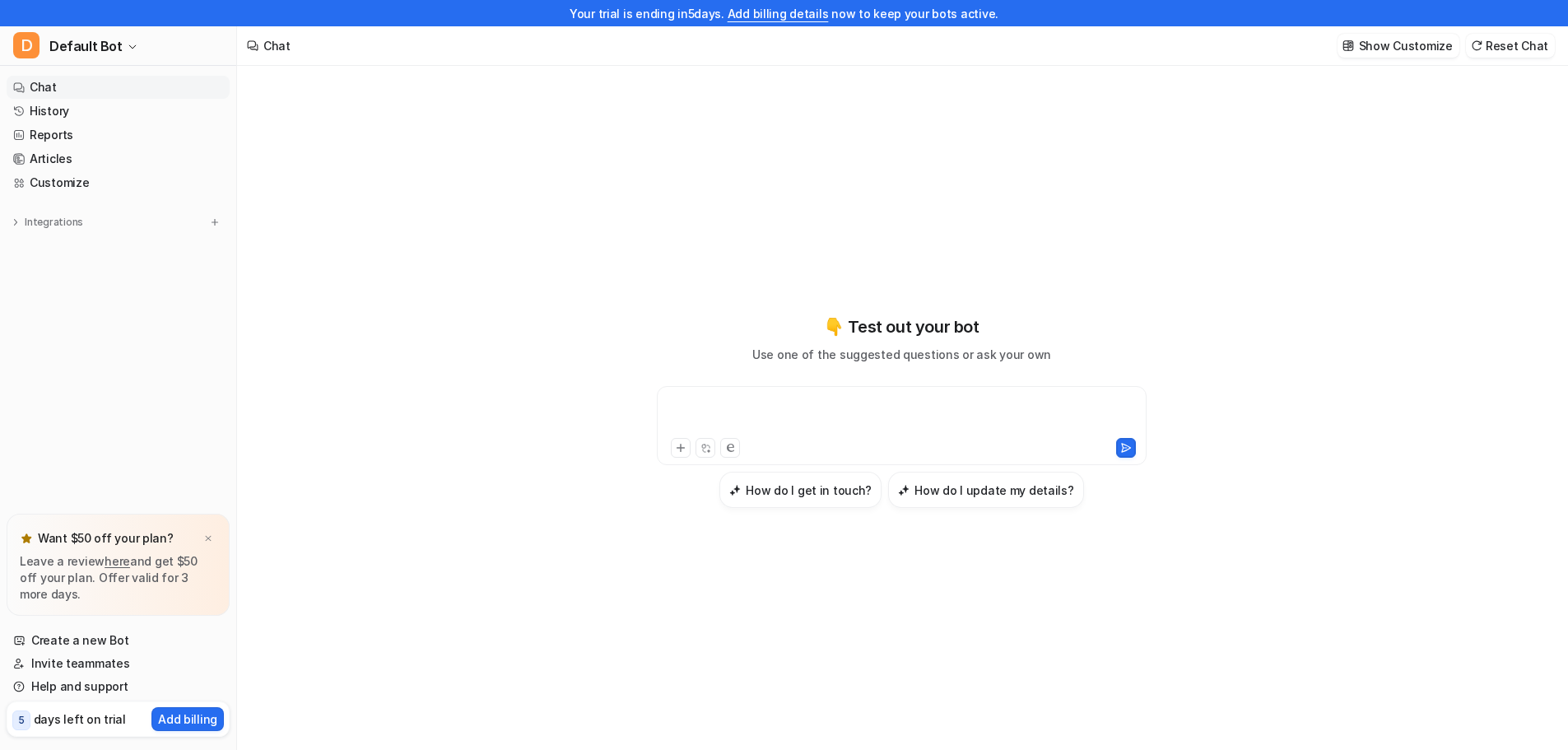 type 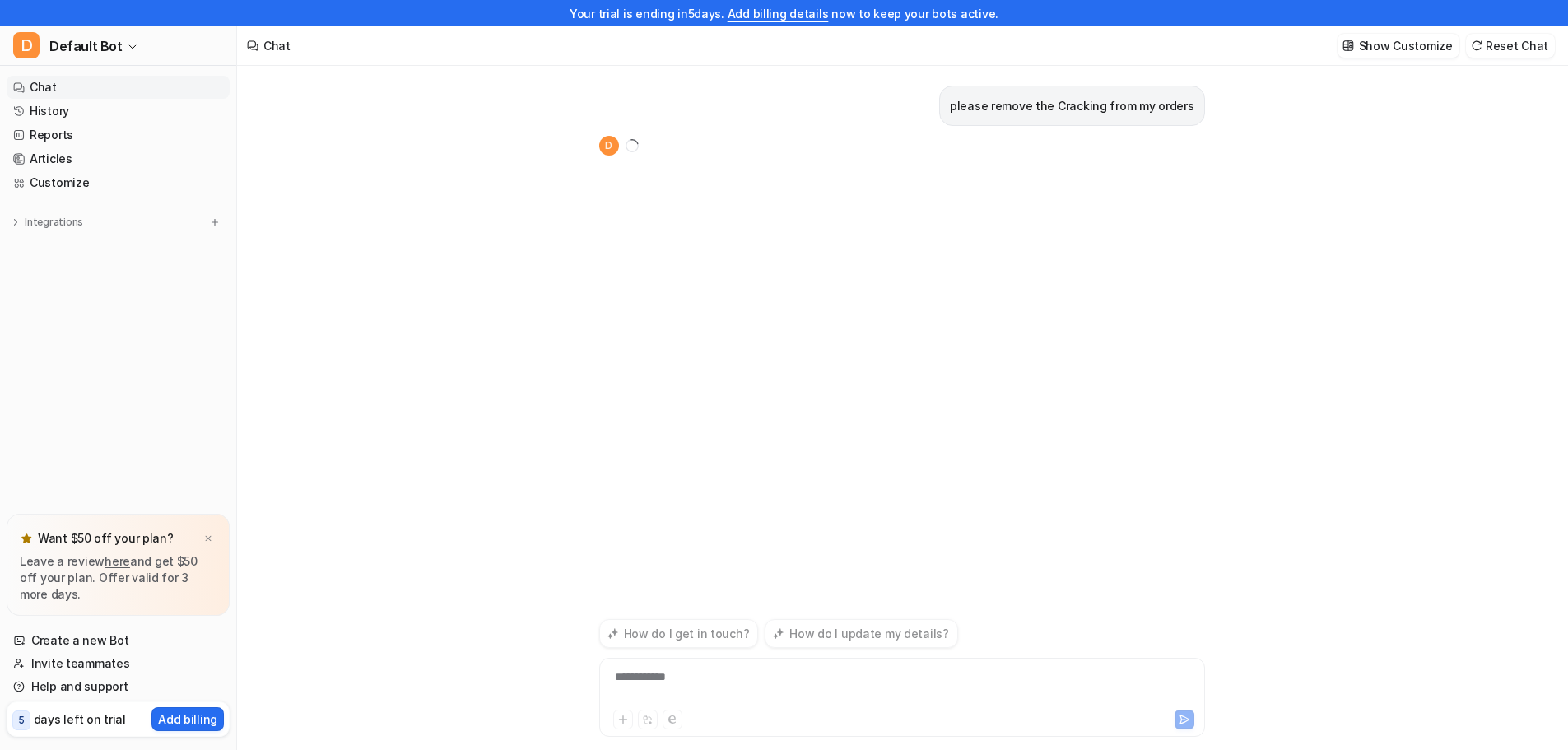 scroll, scrollTop: 26, scrollLeft: 0, axis: vertical 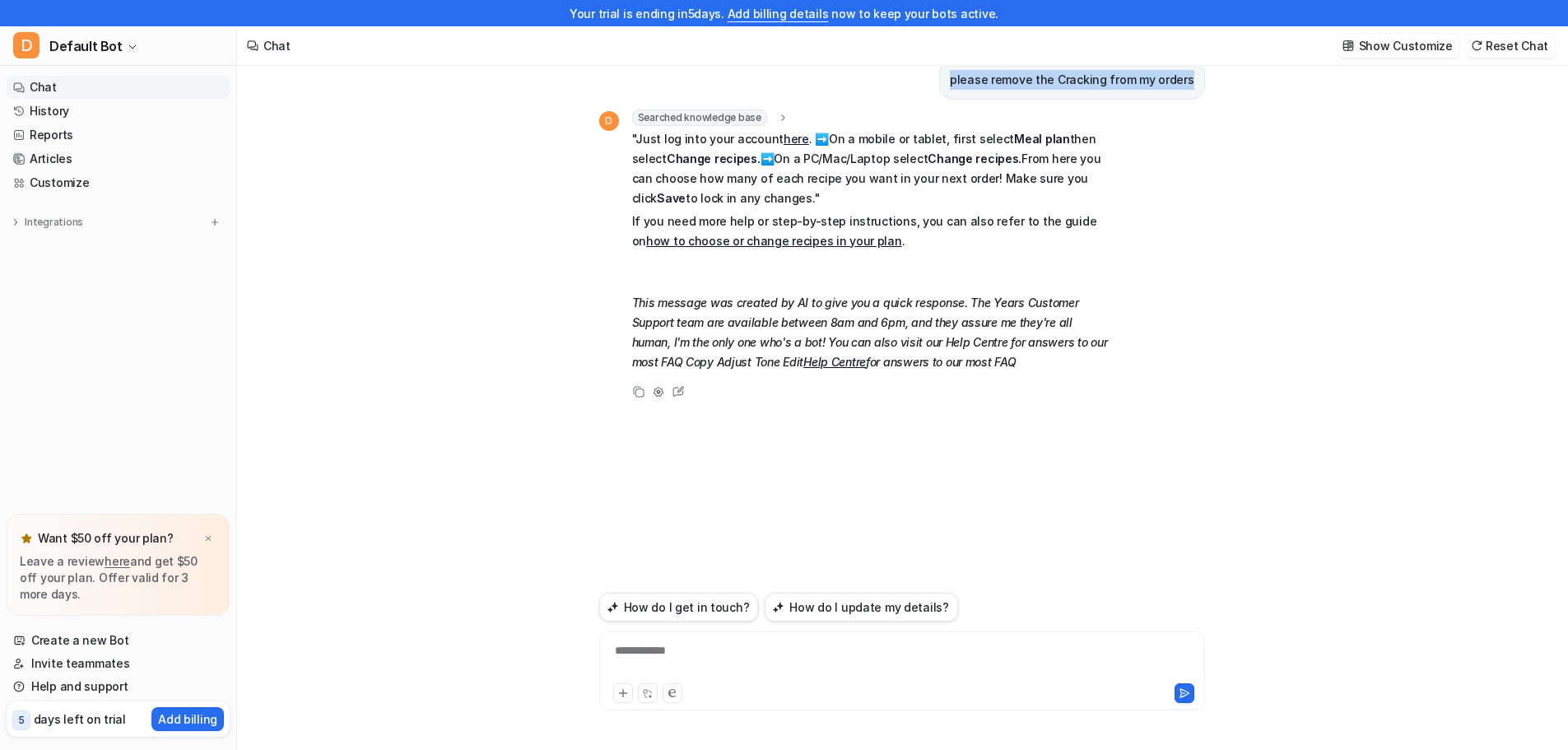 drag, startPoint x: 1193, startPoint y: 76, endPoint x: 956, endPoint y: 85, distance: 237.17 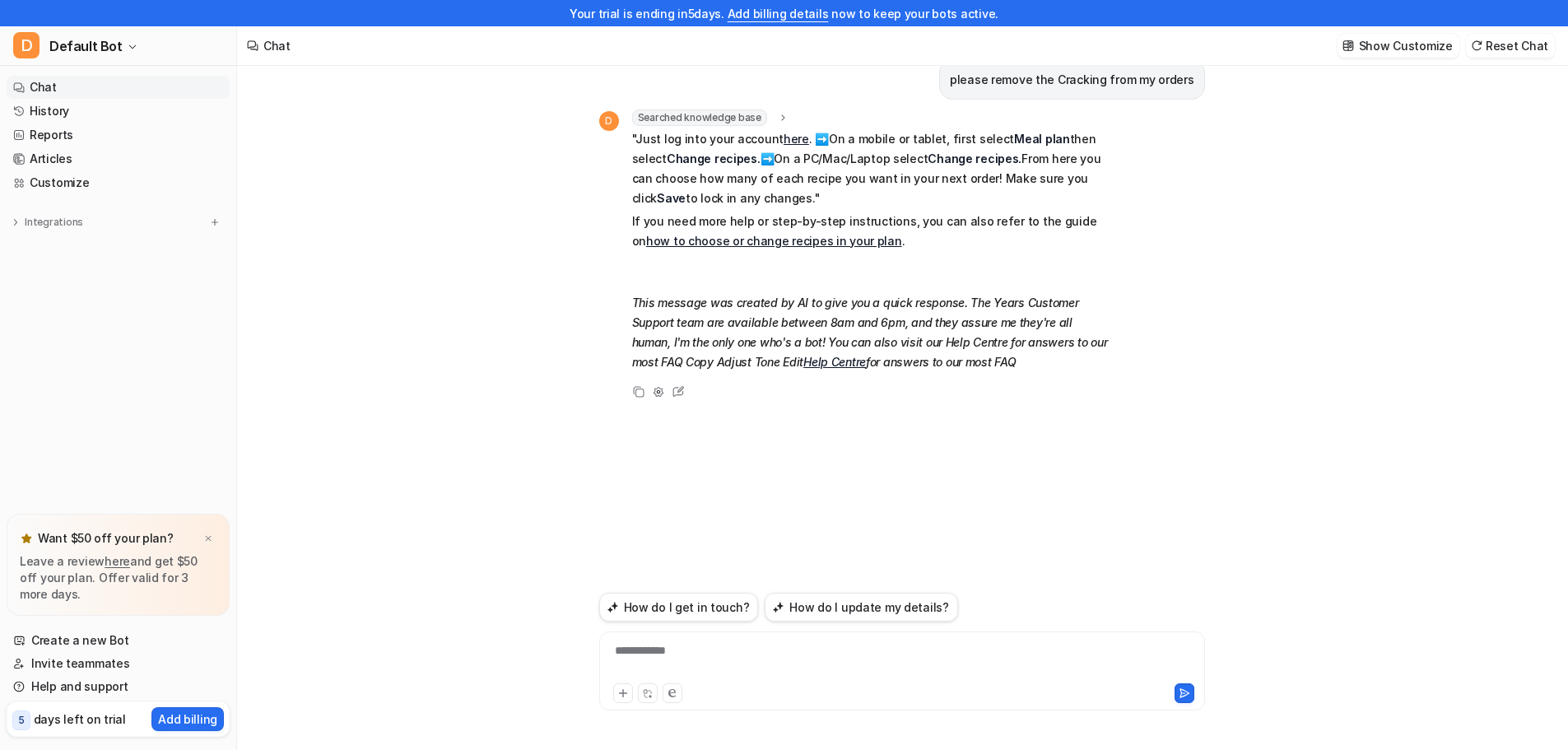 click on "**********" at bounding box center [902, 661] 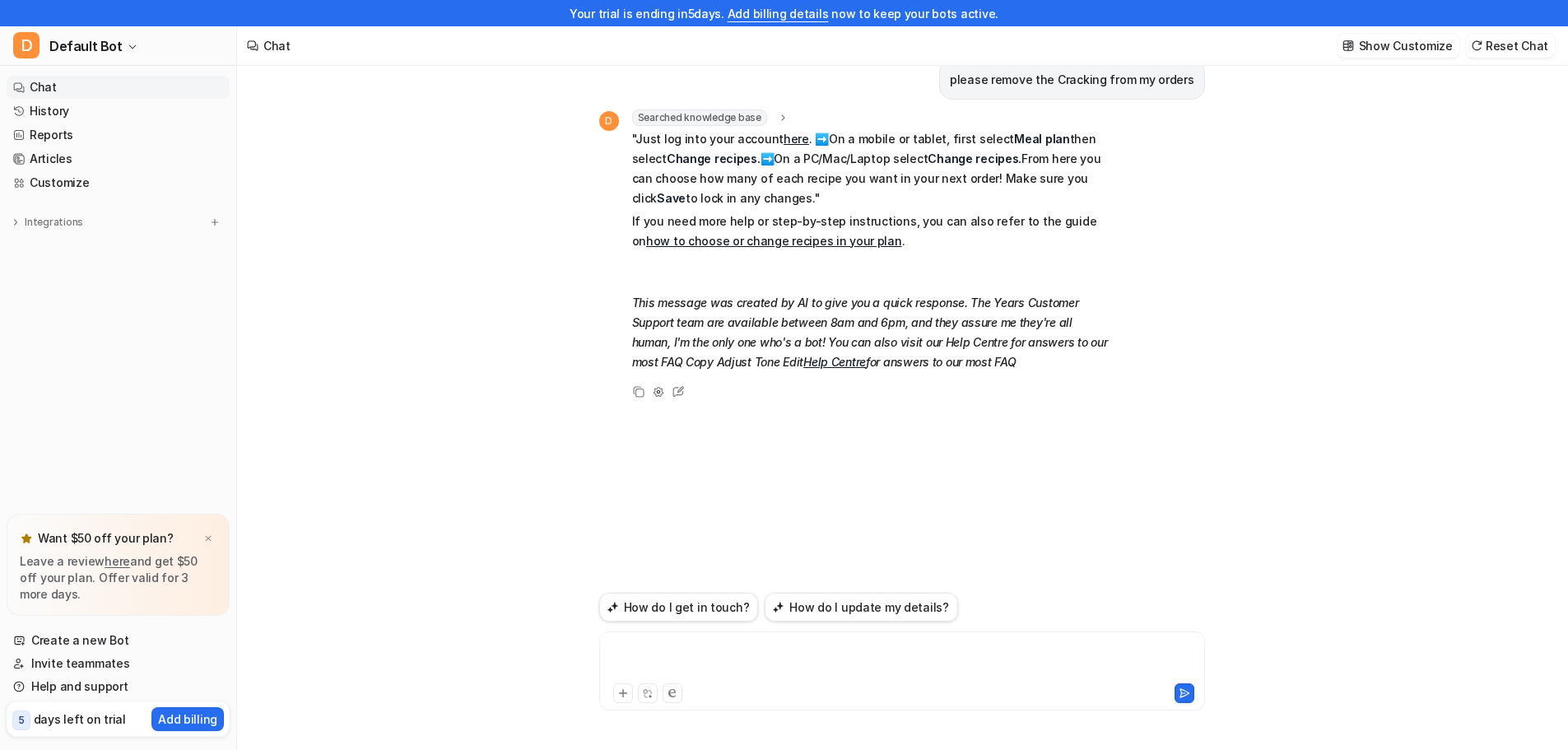 paste 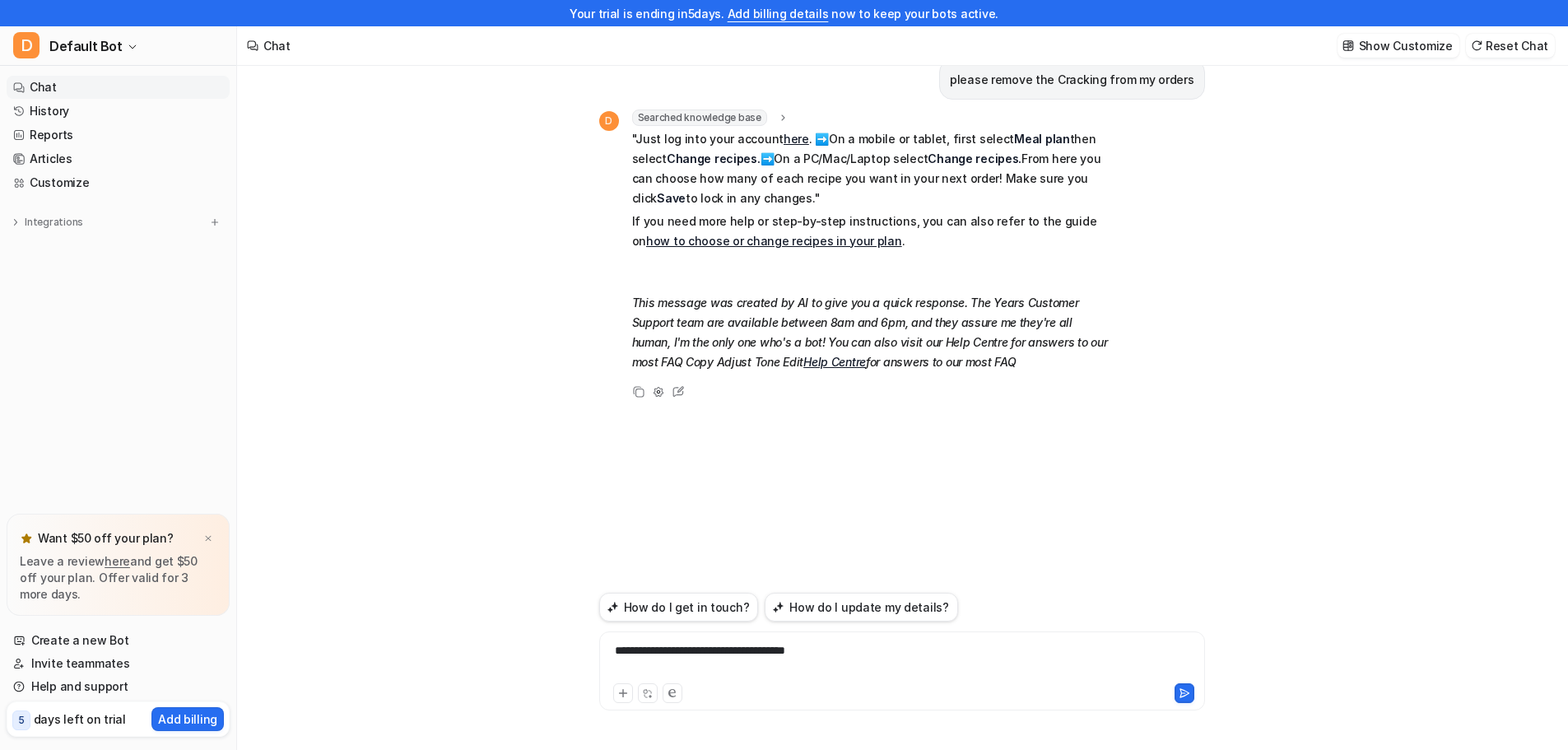 click on "**********" at bounding box center [902, 661] 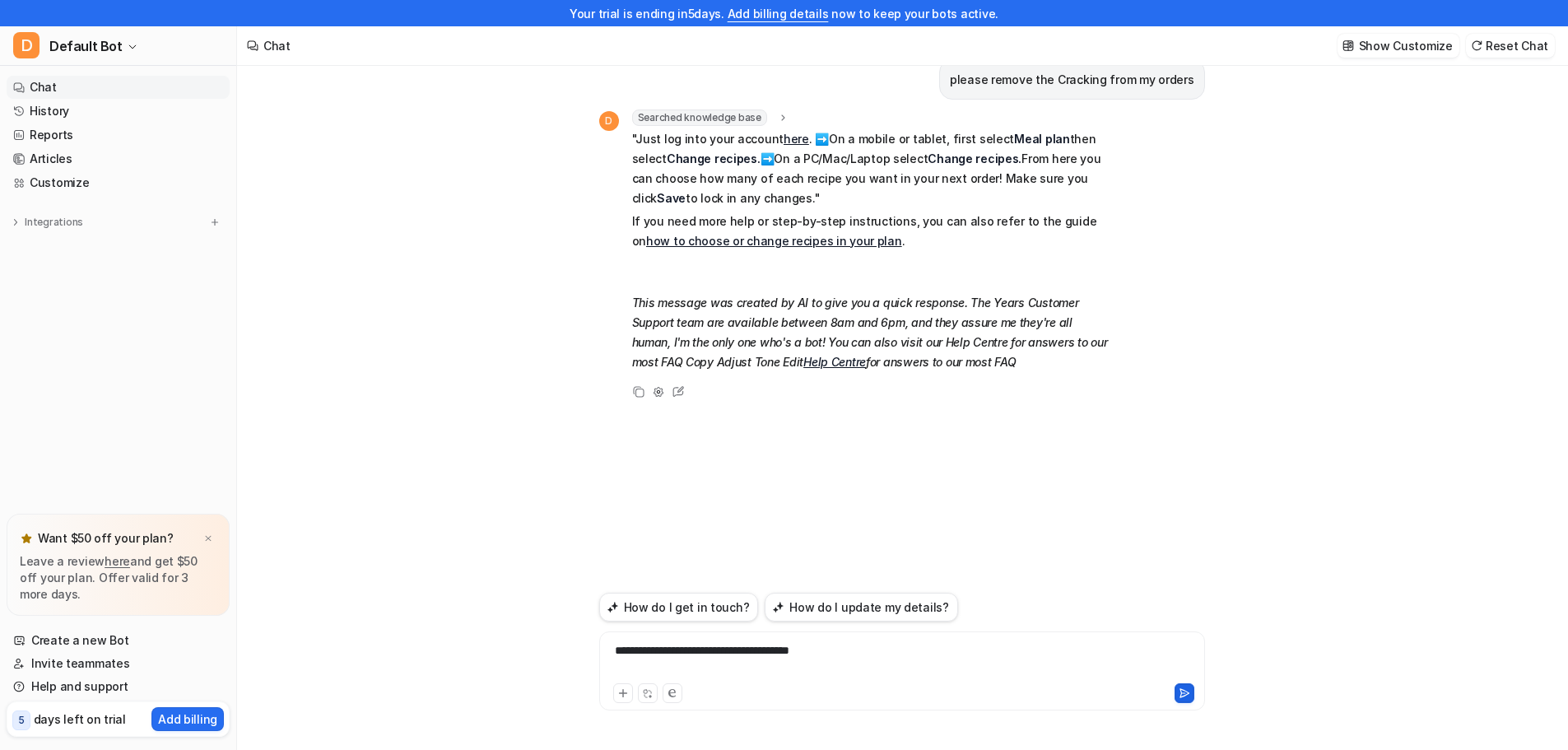 click 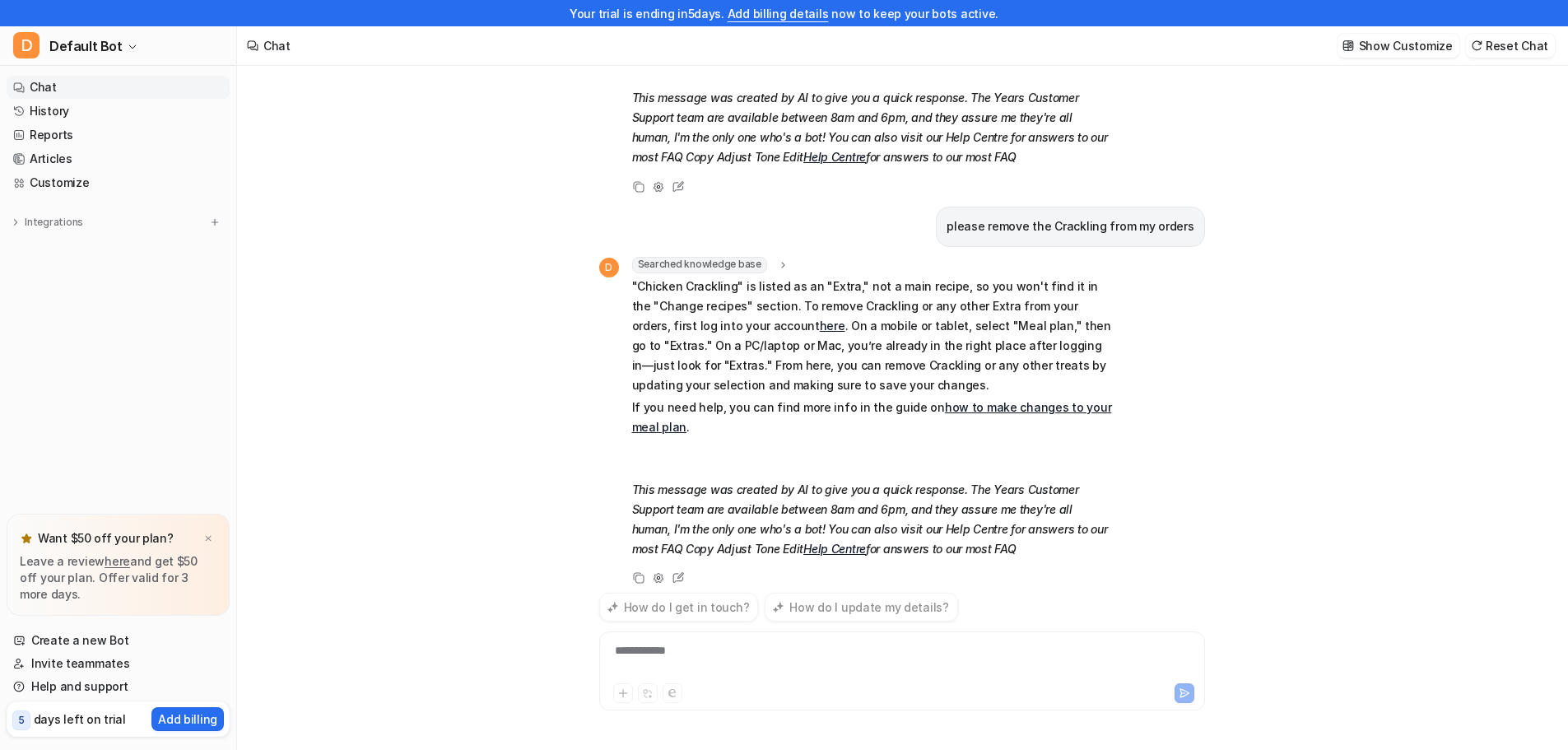 scroll, scrollTop: 225, scrollLeft: 0, axis: vertical 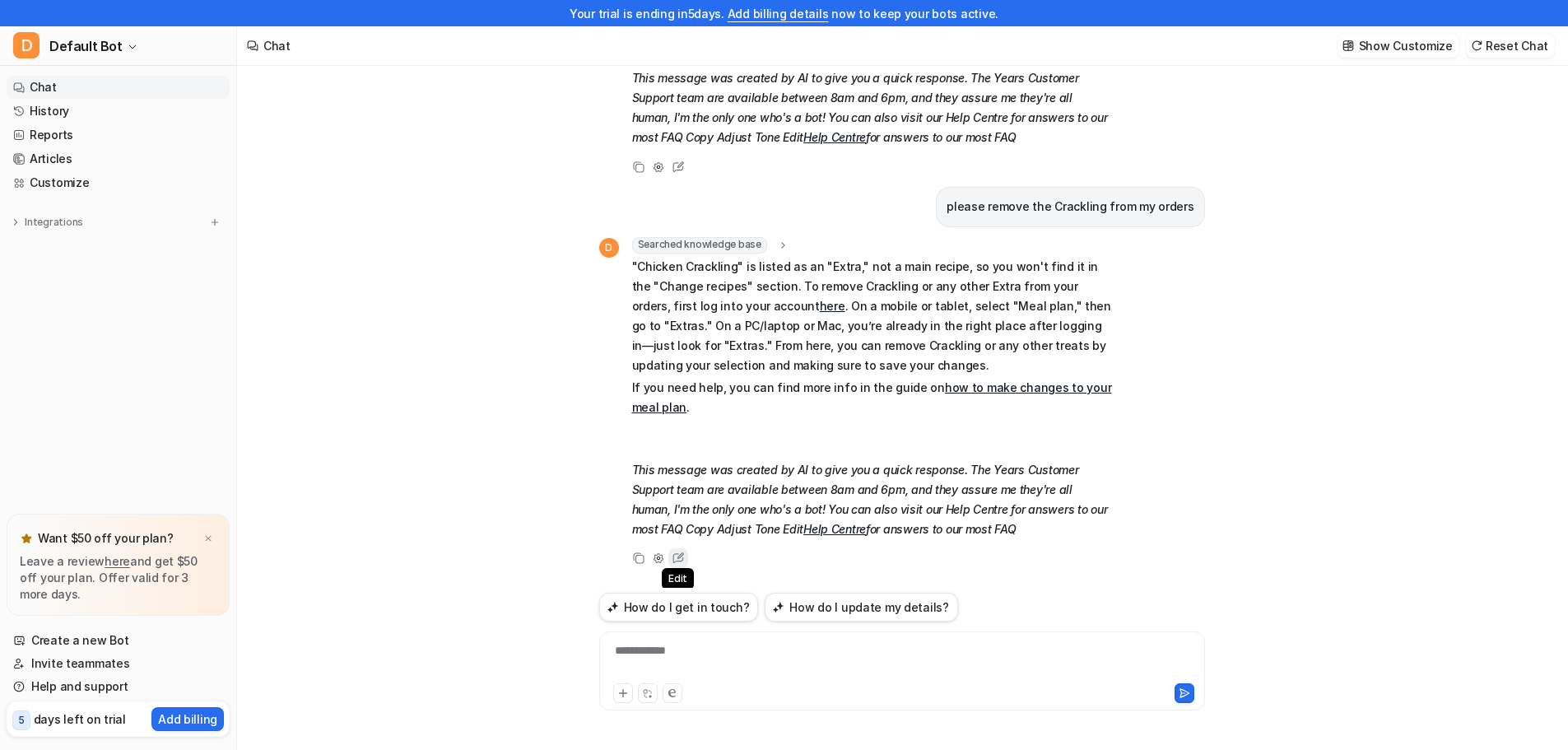 click 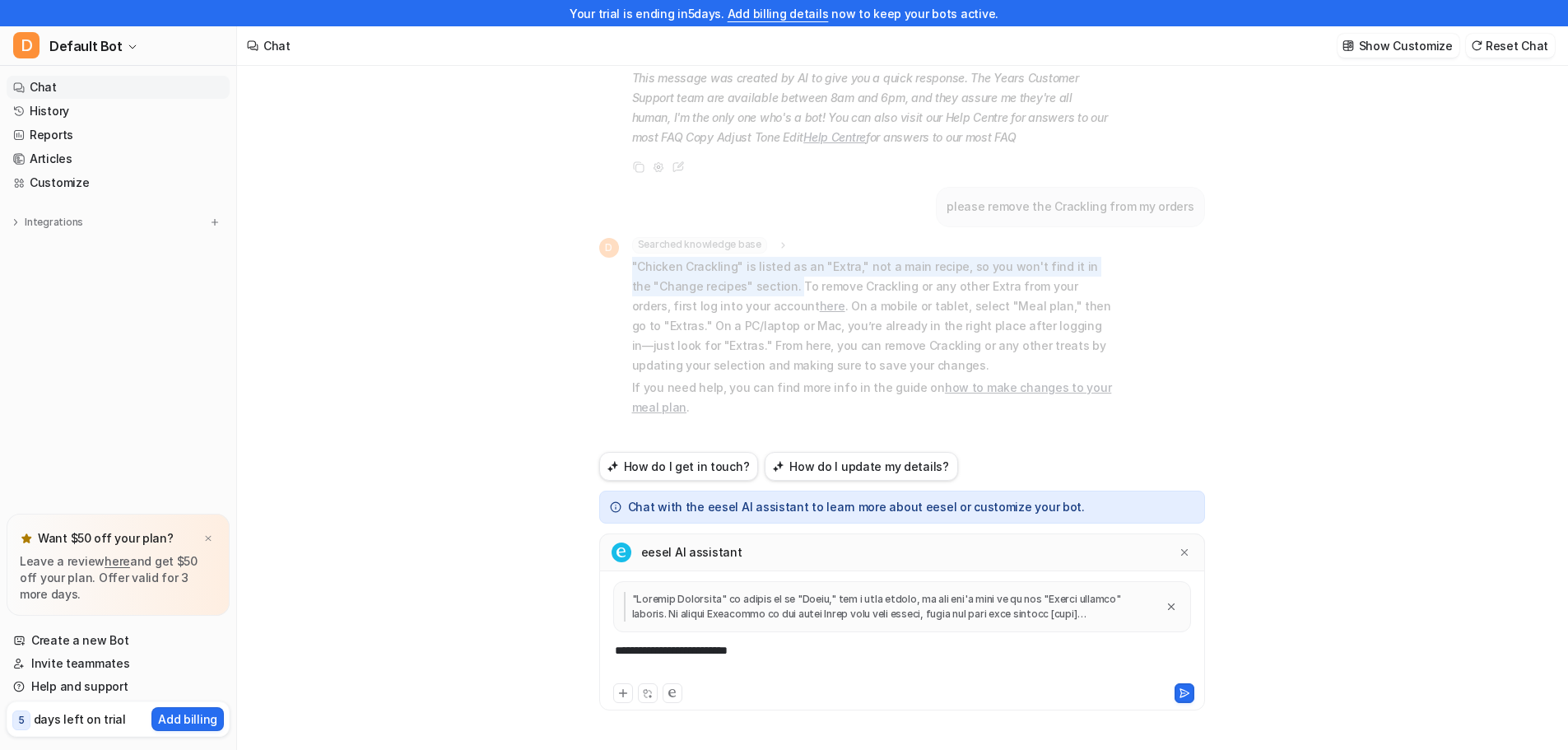 drag, startPoint x: 772, startPoint y: 286, endPoint x: 626, endPoint y: 265, distance: 147.50254 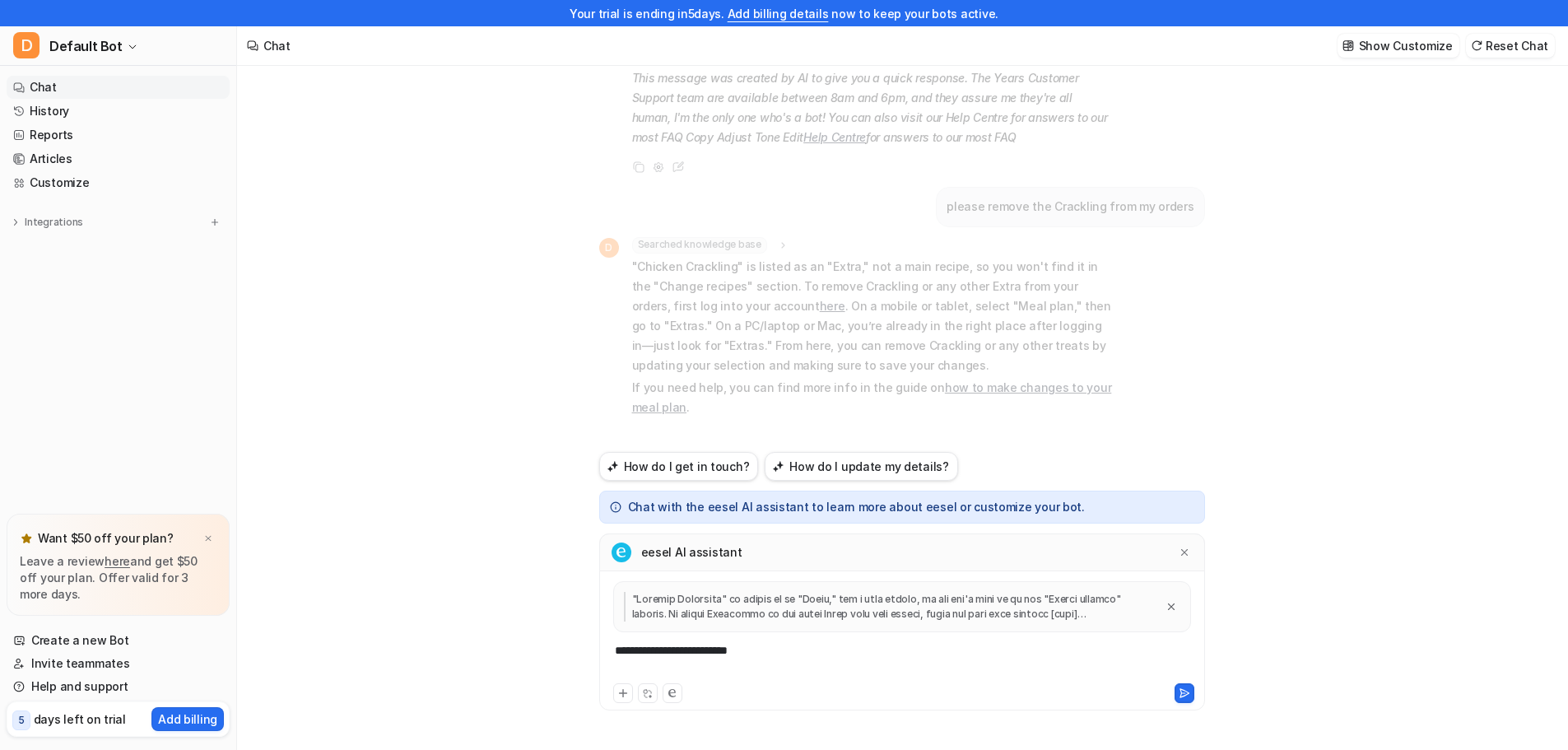 click on "**********" at bounding box center [902, 661] 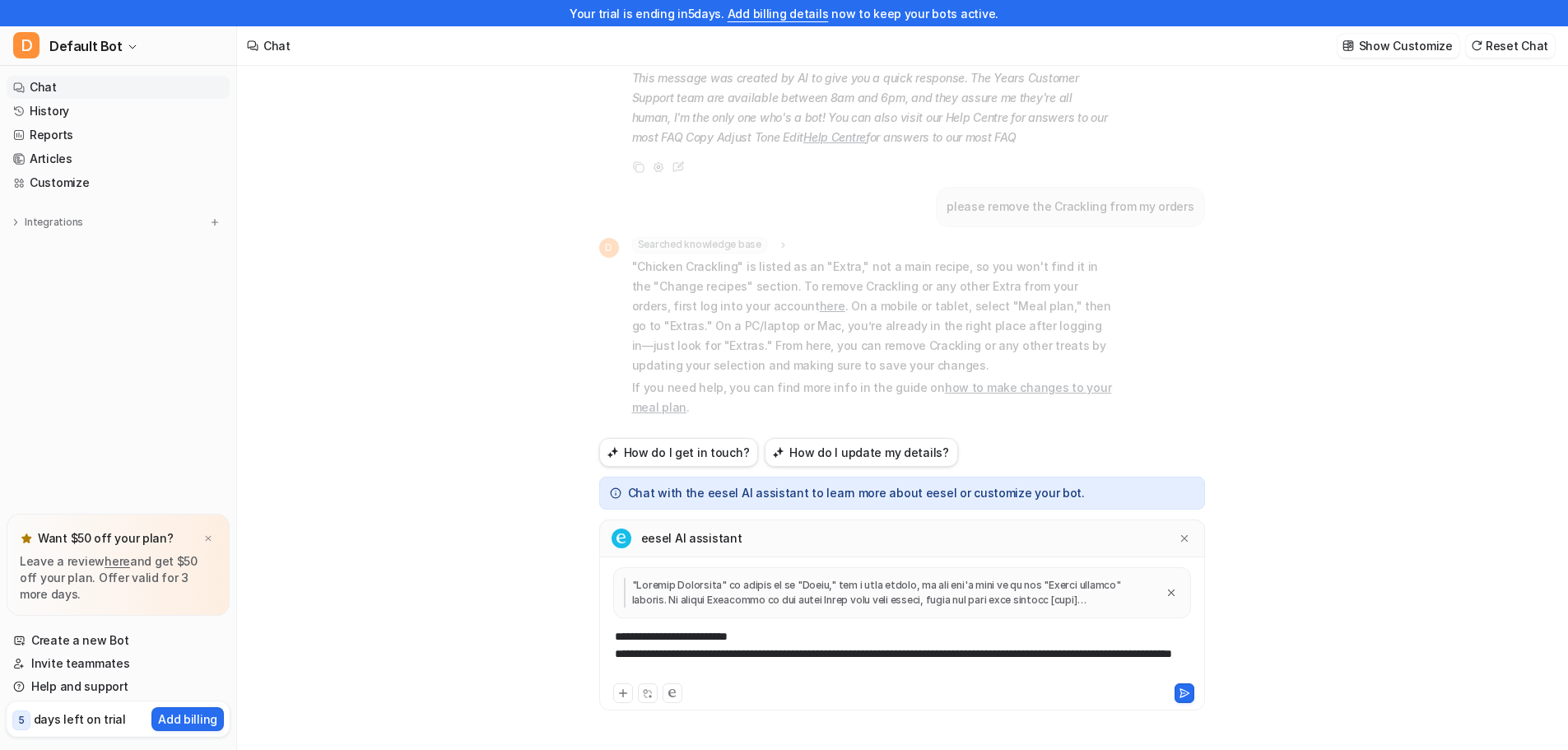 click on "**********" at bounding box center [902, 654] 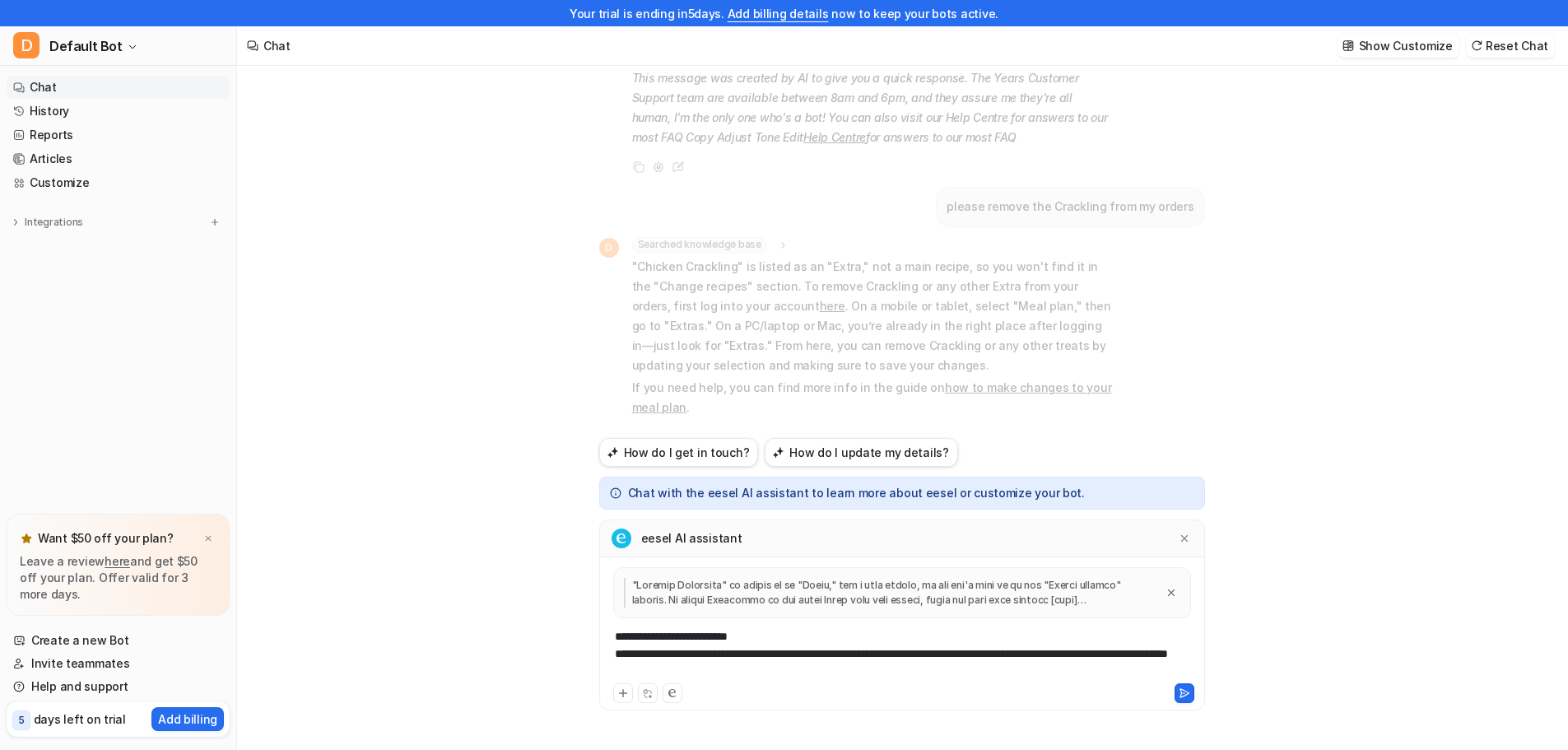 click on "**********" at bounding box center [902, 654] 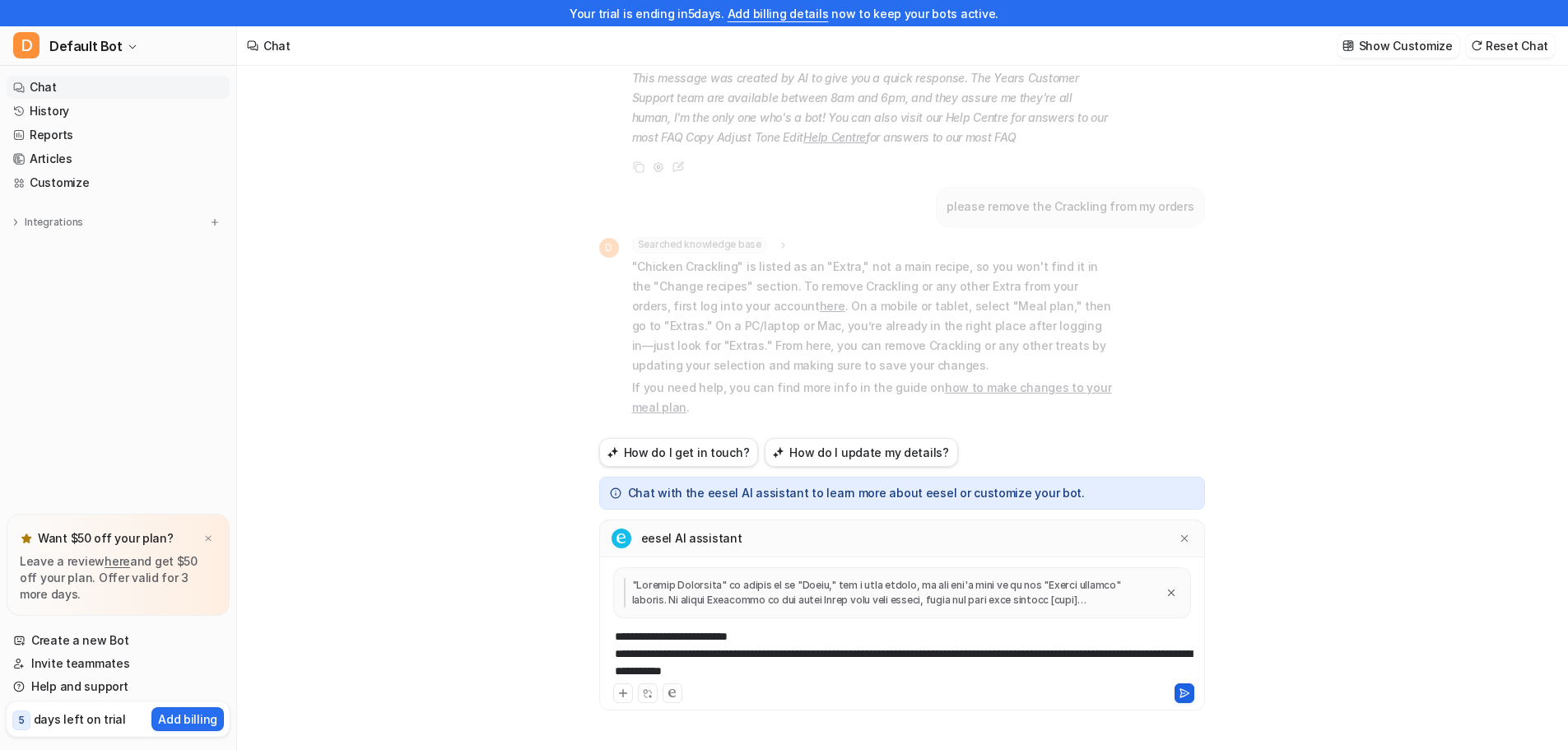 click 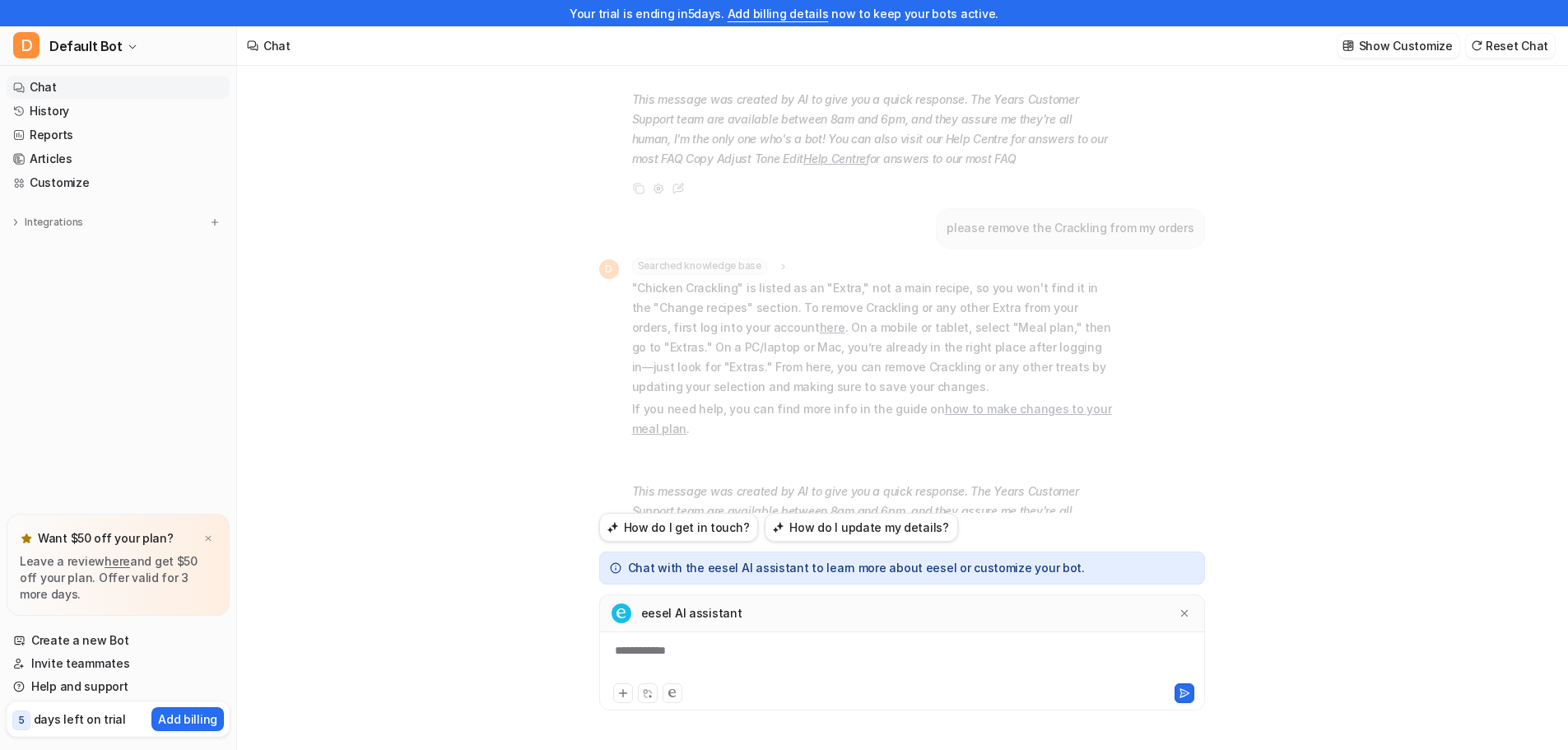 scroll, scrollTop: 0, scrollLeft: 0, axis: both 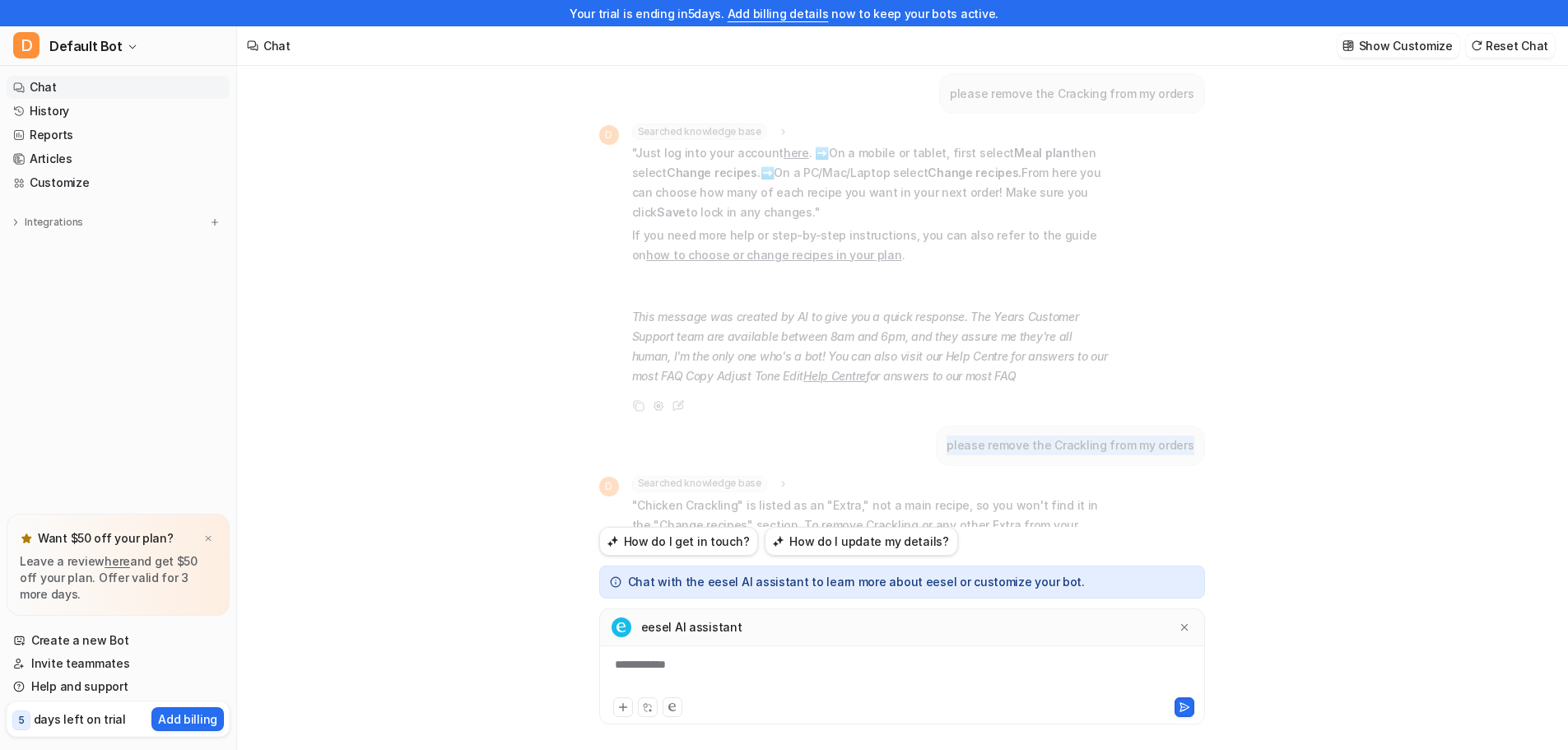 drag, startPoint x: 1197, startPoint y: 447, endPoint x: 910, endPoint y: 450, distance: 287.0157 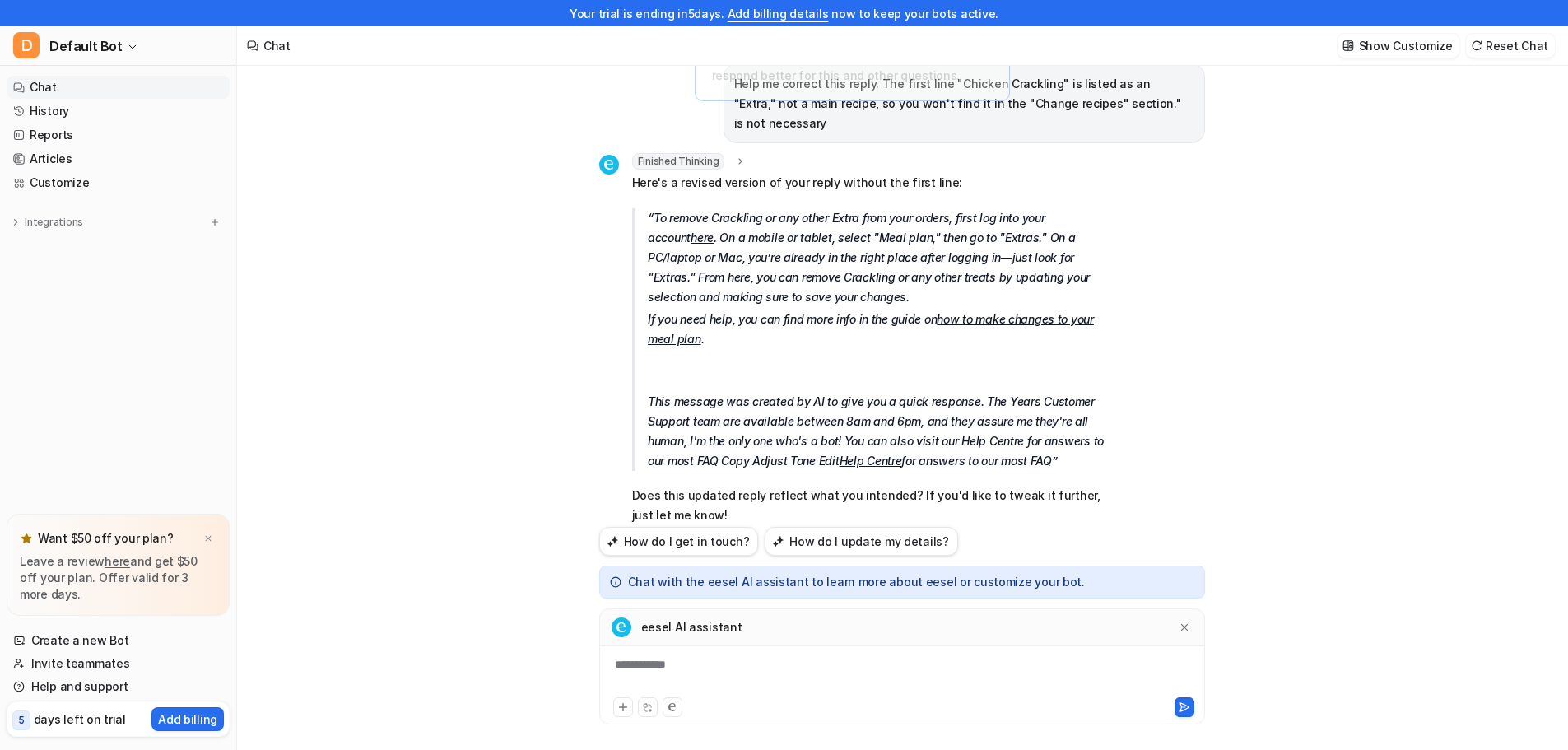 scroll, scrollTop: 791, scrollLeft: 0, axis: vertical 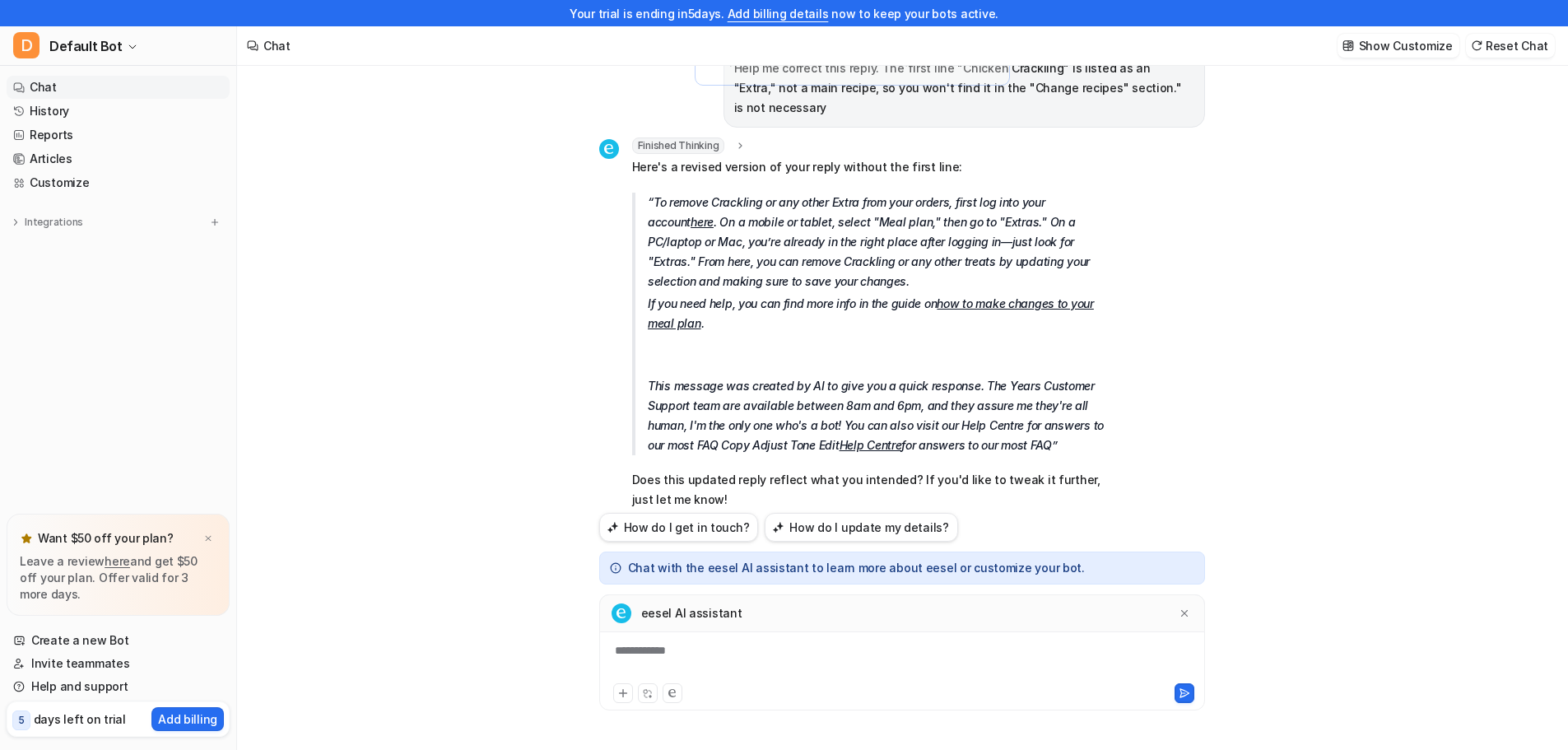 click on "**********" at bounding box center [902, 661] 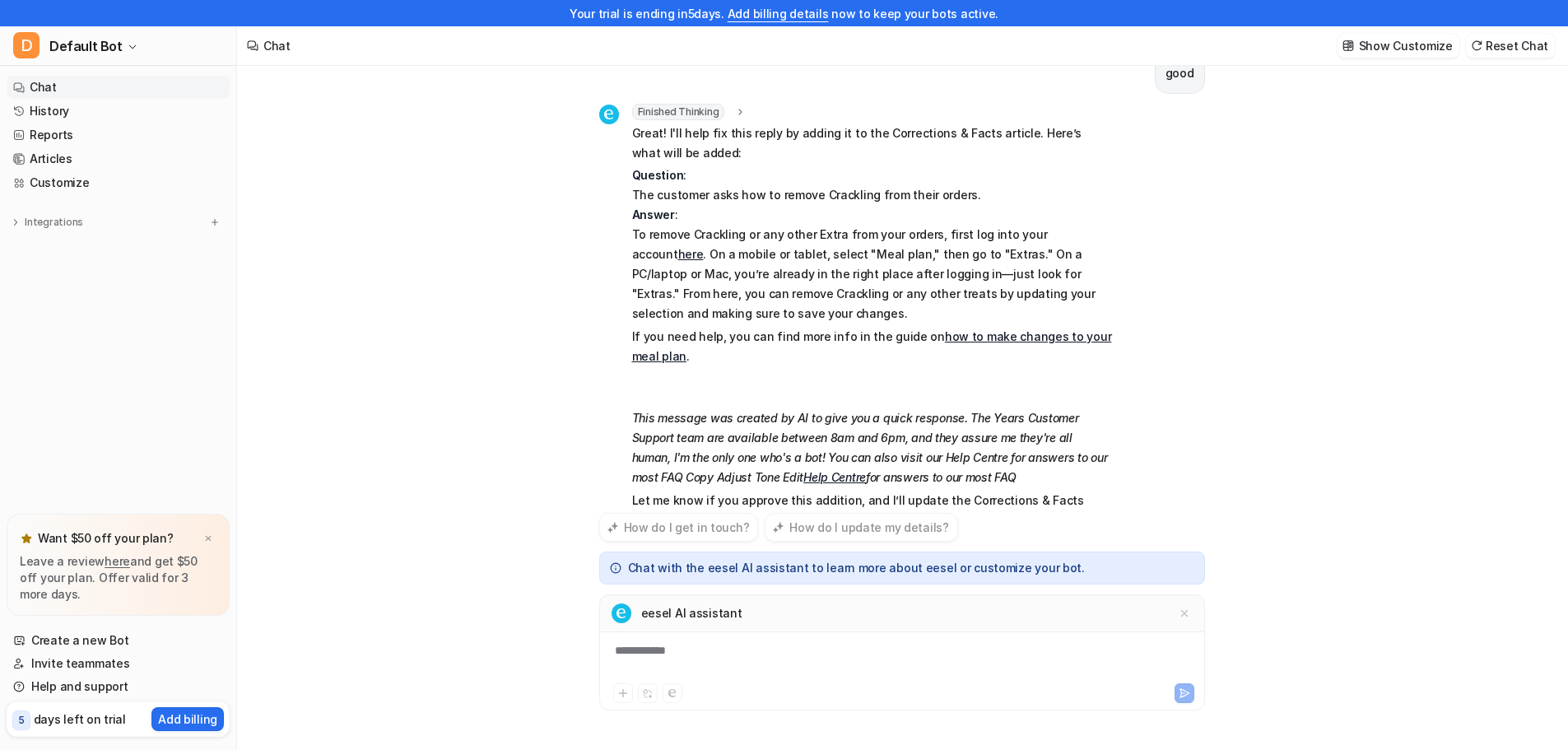 scroll, scrollTop: 1280, scrollLeft: 0, axis: vertical 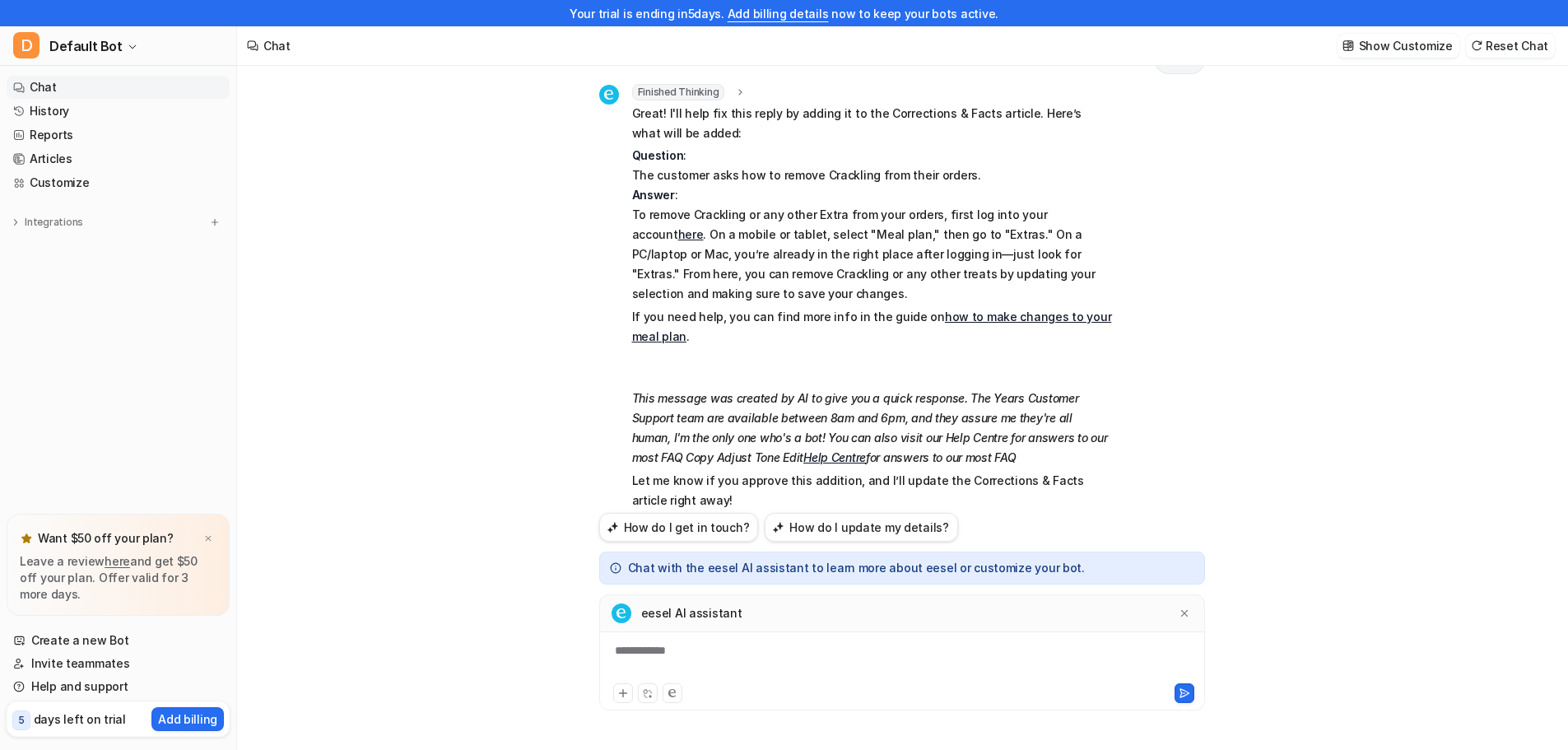 click on "**********" at bounding box center [902, 661] 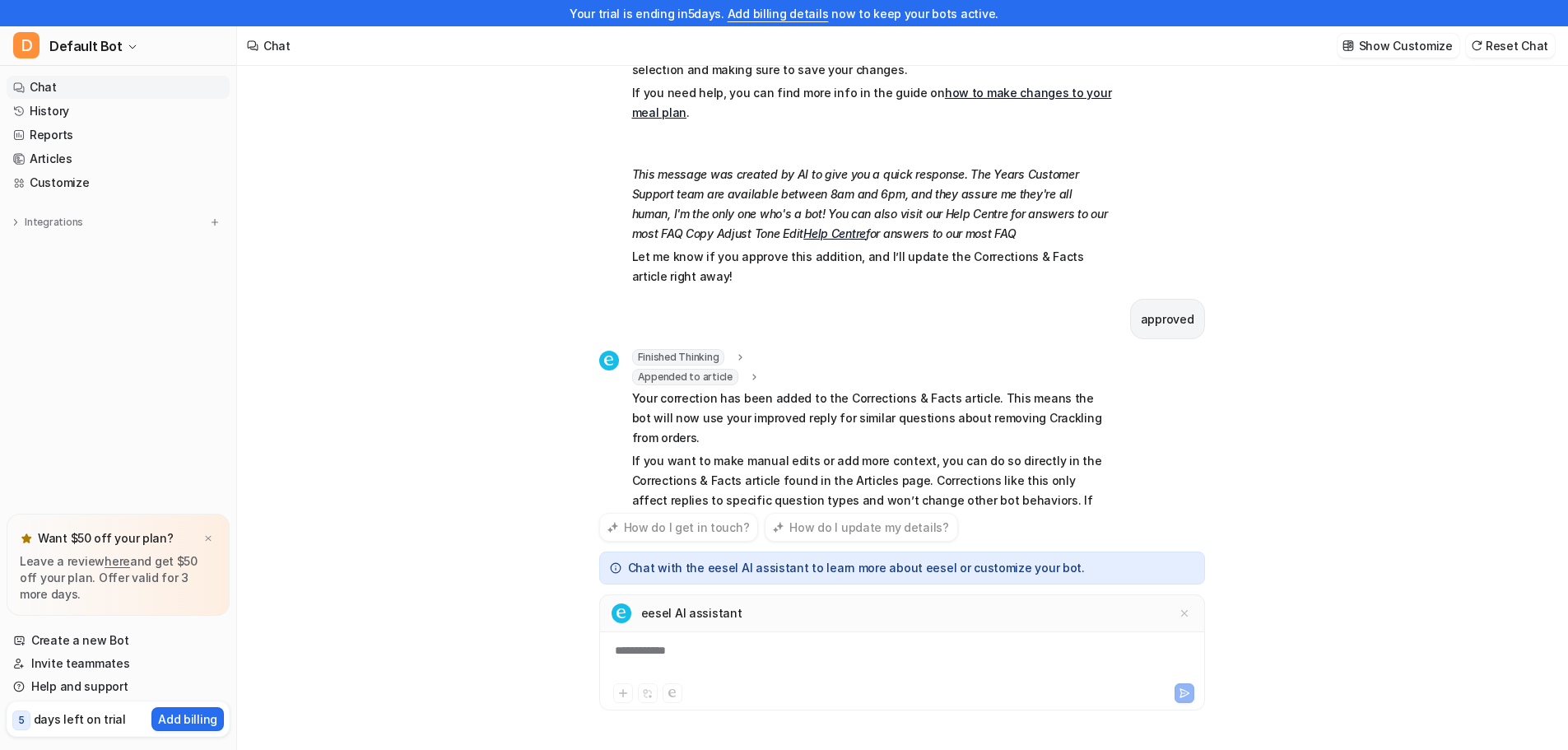 scroll, scrollTop: 1547, scrollLeft: 0, axis: vertical 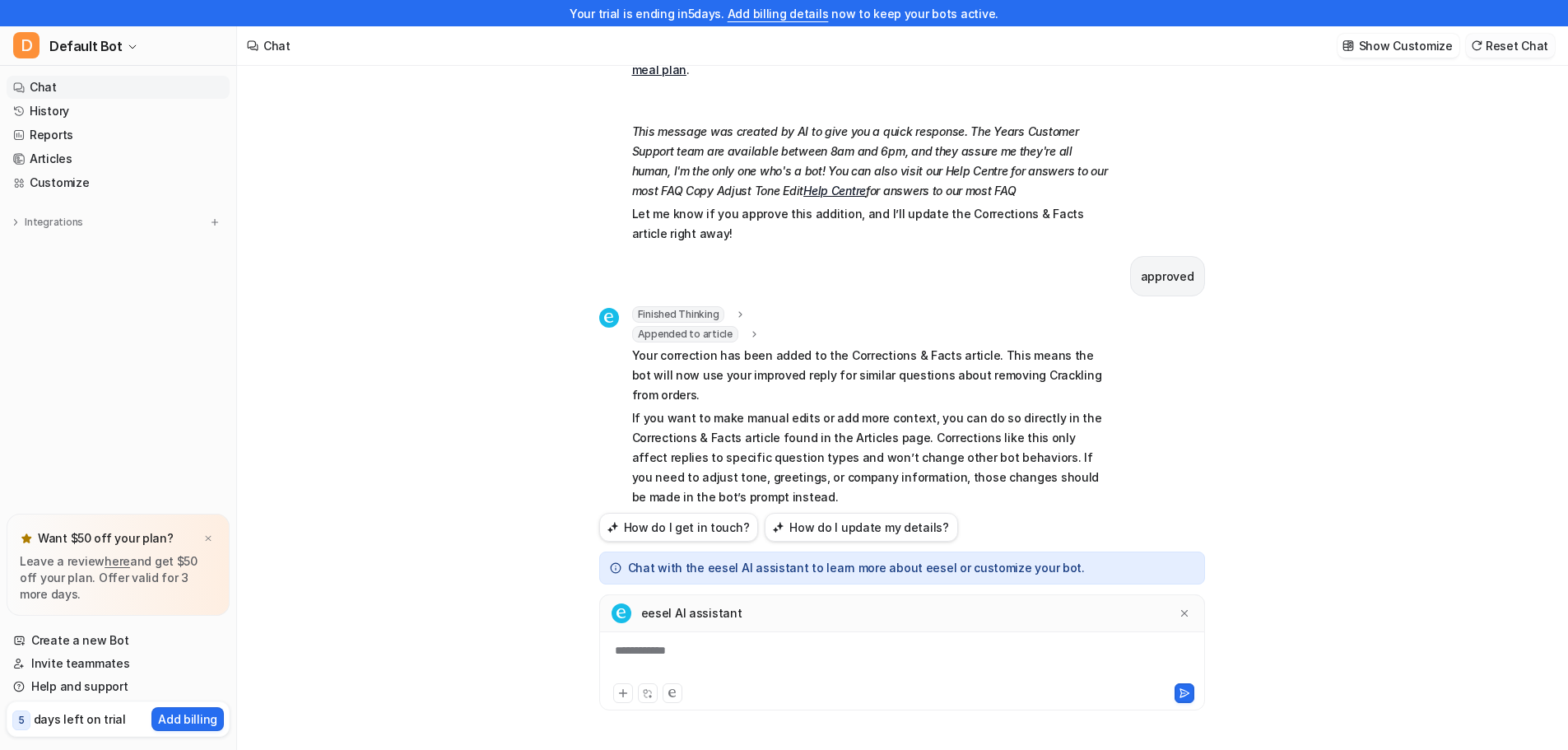 click on "Reset Chat" at bounding box center [1510, 45] 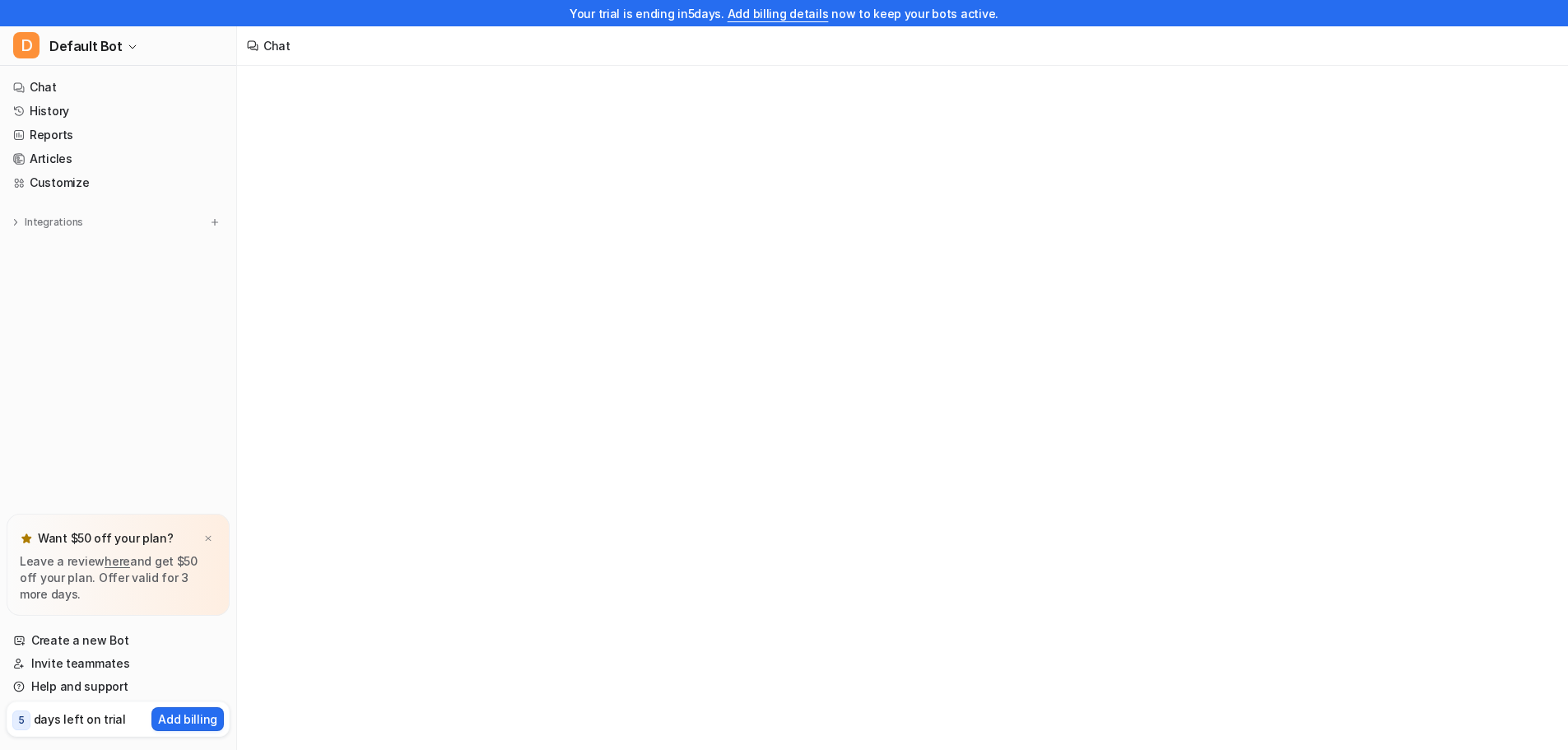 scroll, scrollTop: 0, scrollLeft: 0, axis: both 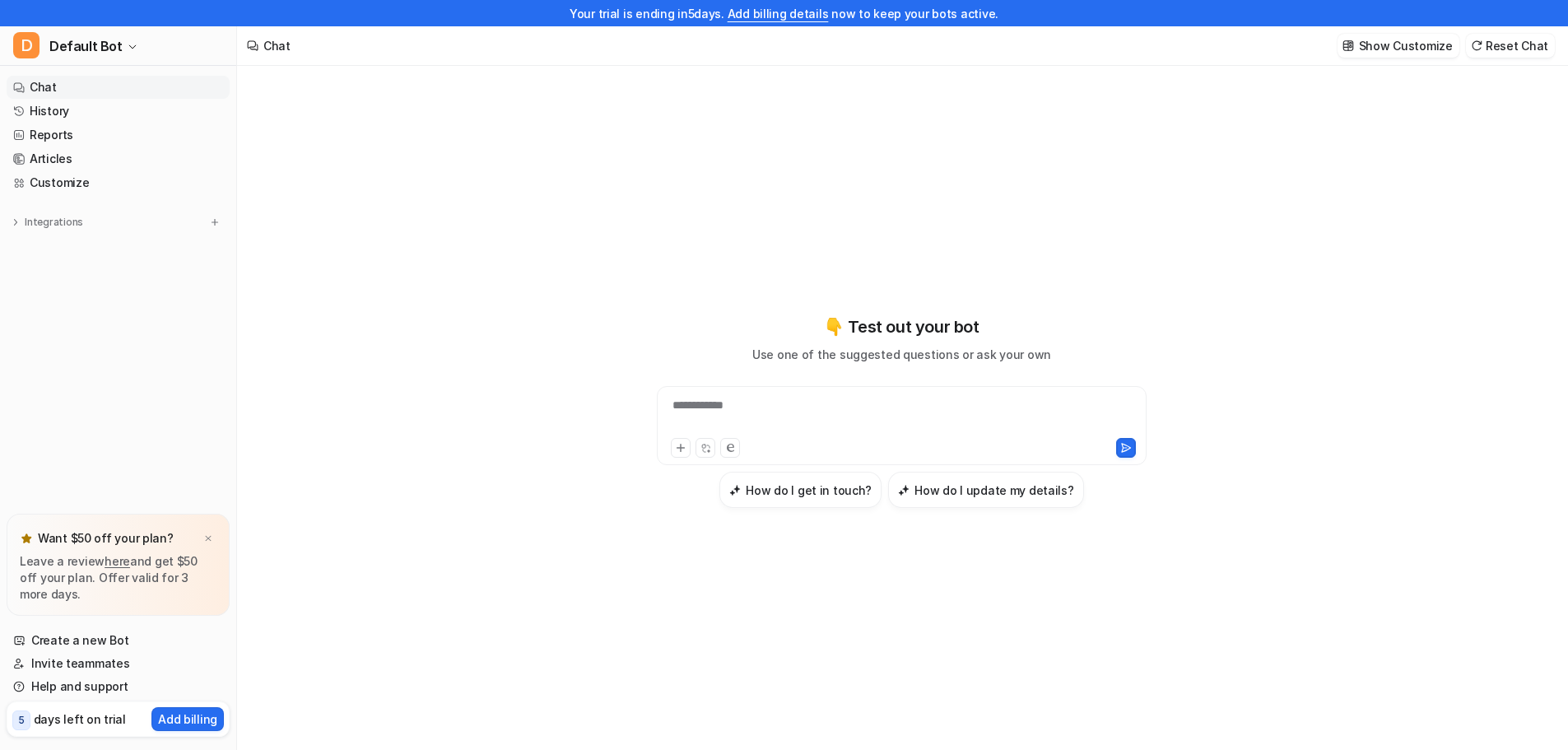 click on "**********" at bounding box center [901, 426] 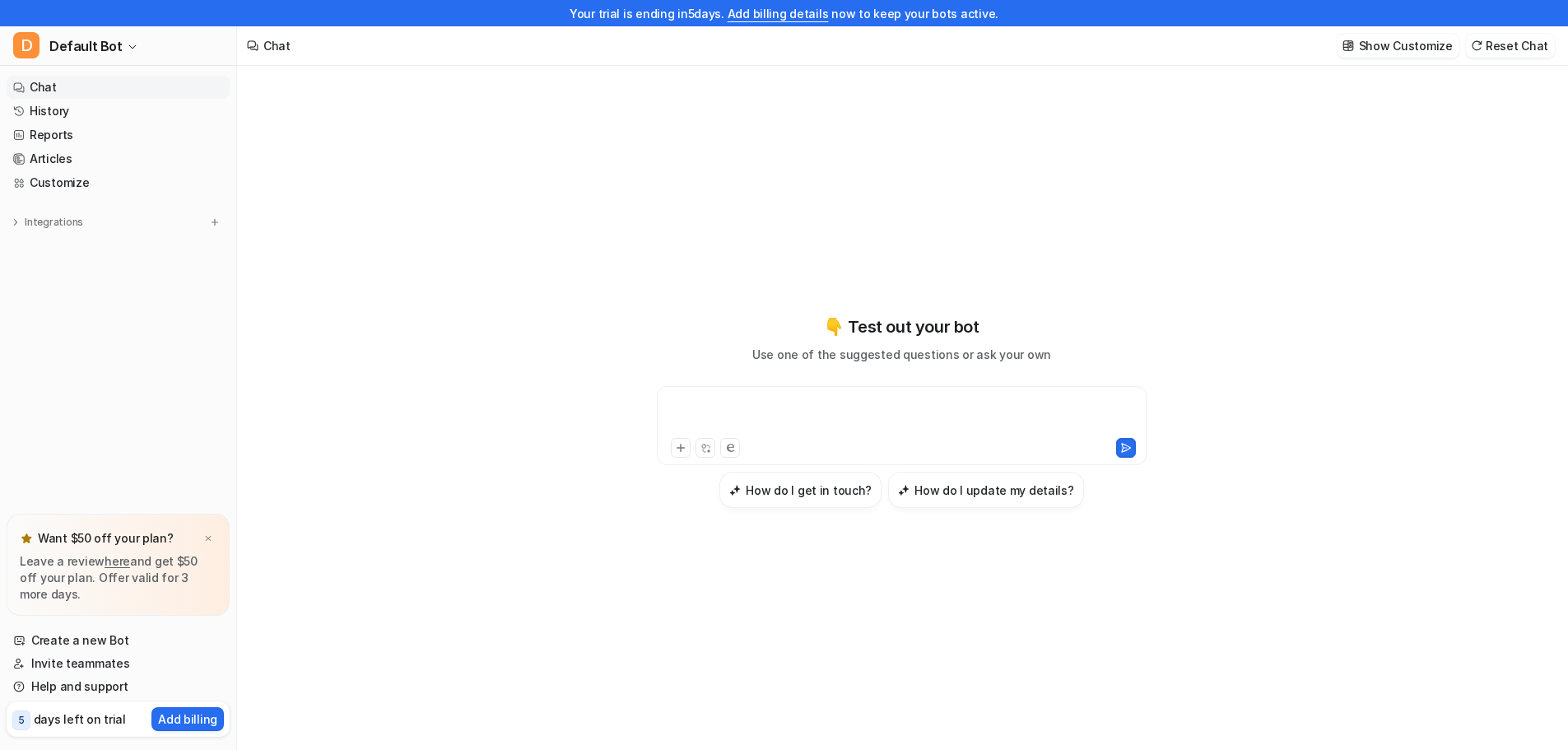 paste 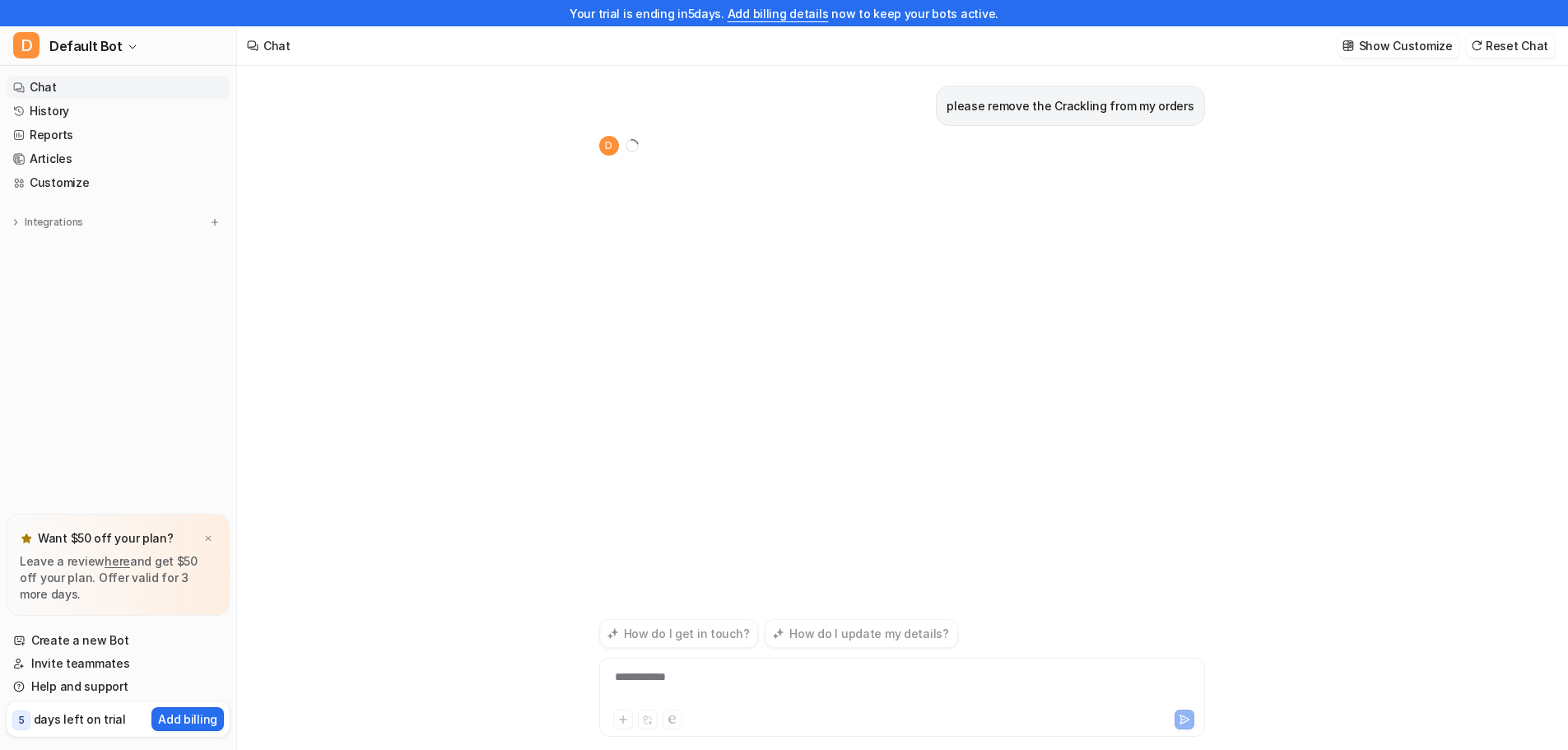 scroll, scrollTop: 26, scrollLeft: 0, axis: vertical 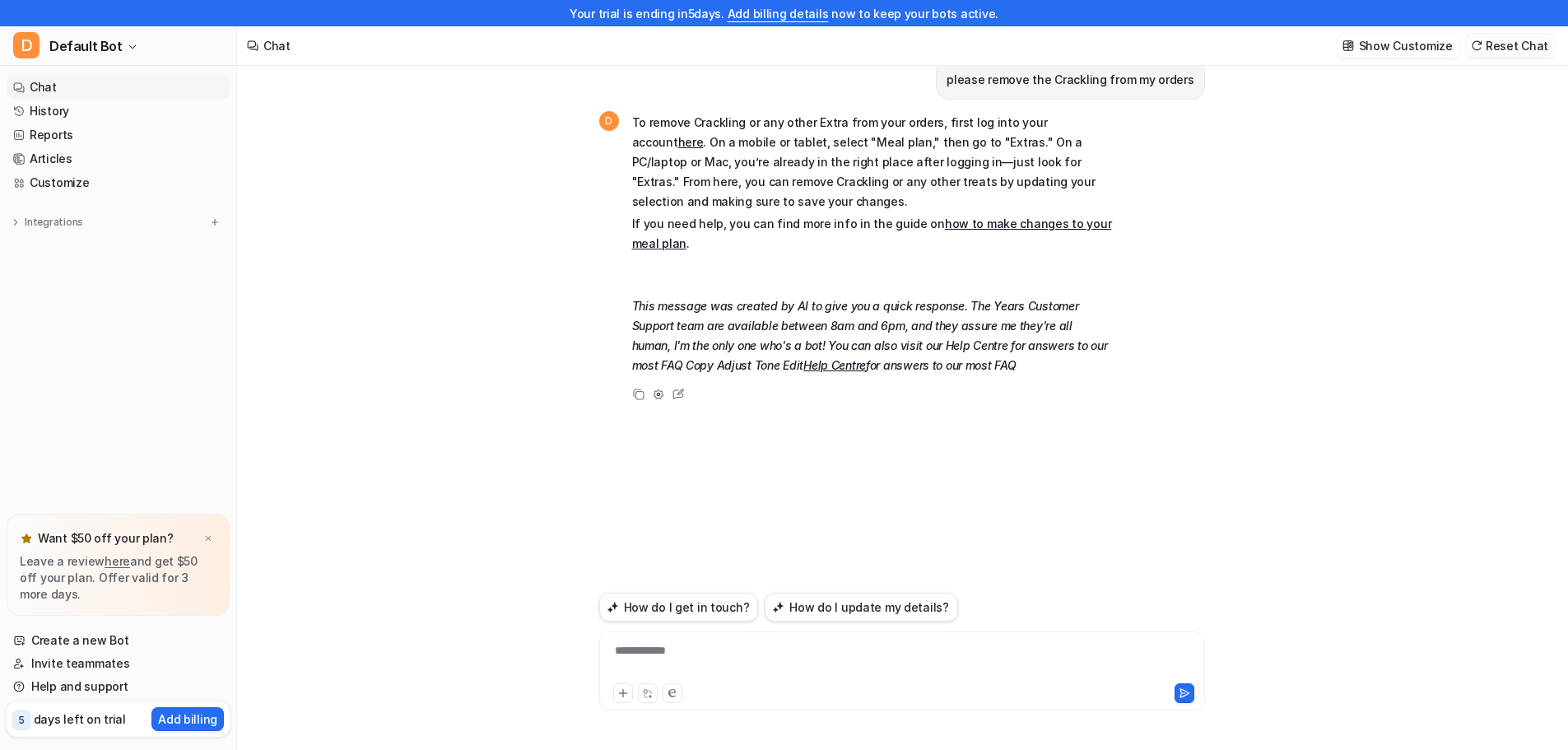 click on "Reset Chat" at bounding box center [1510, 45] 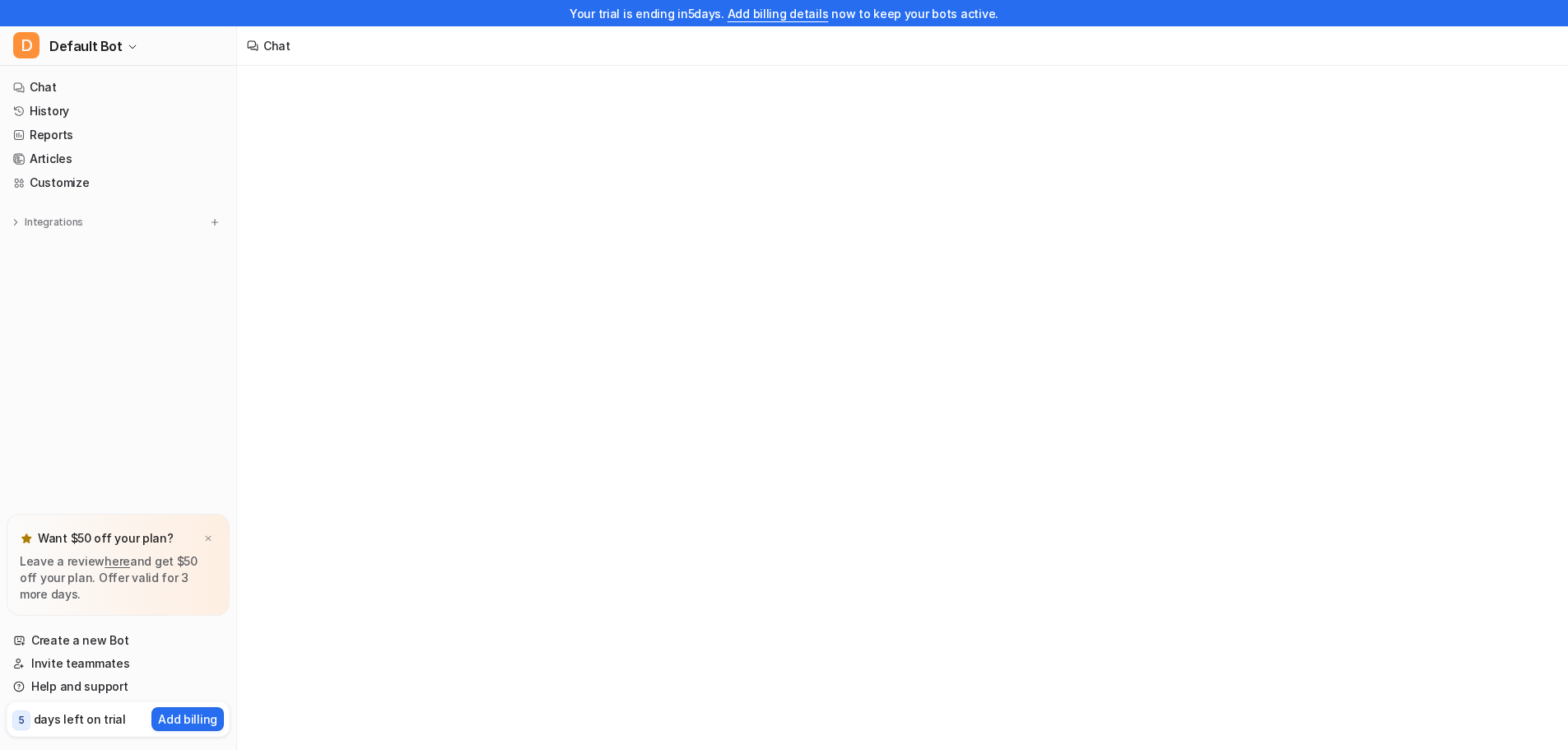 scroll, scrollTop: 0, scrollLeft: 0, axis: both 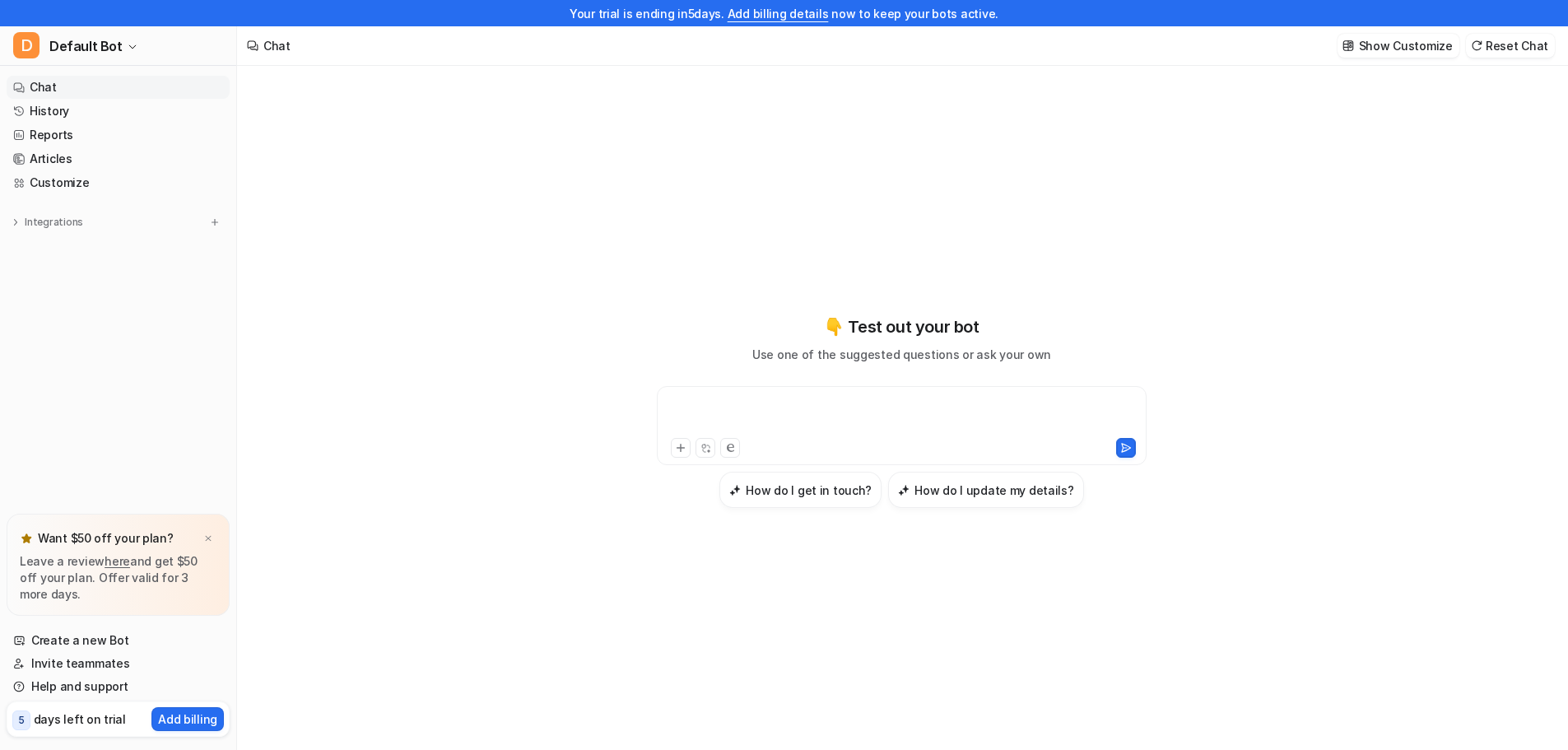 click at bounding box center (901, 416) 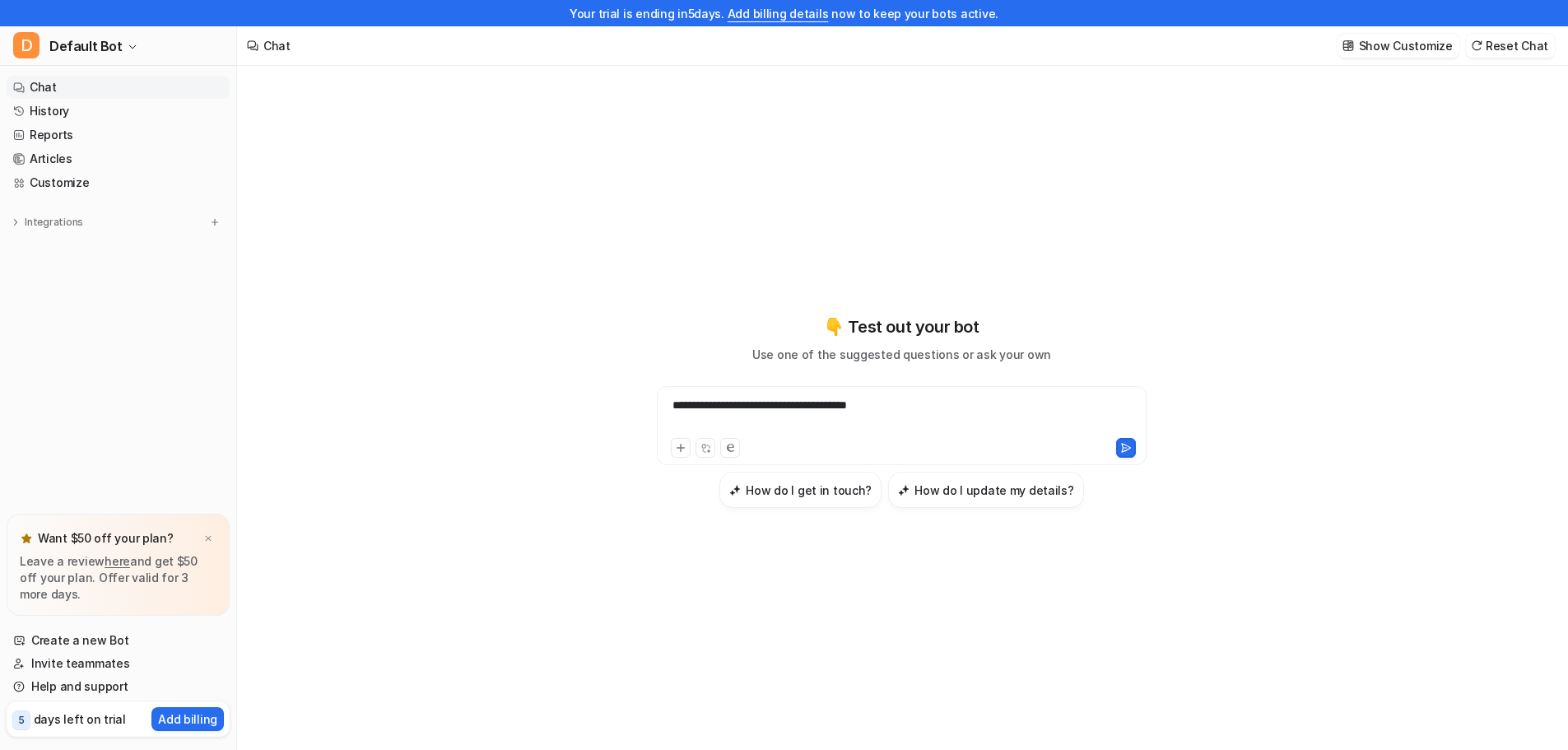 click on "**********" at bounding box center (901, 416) 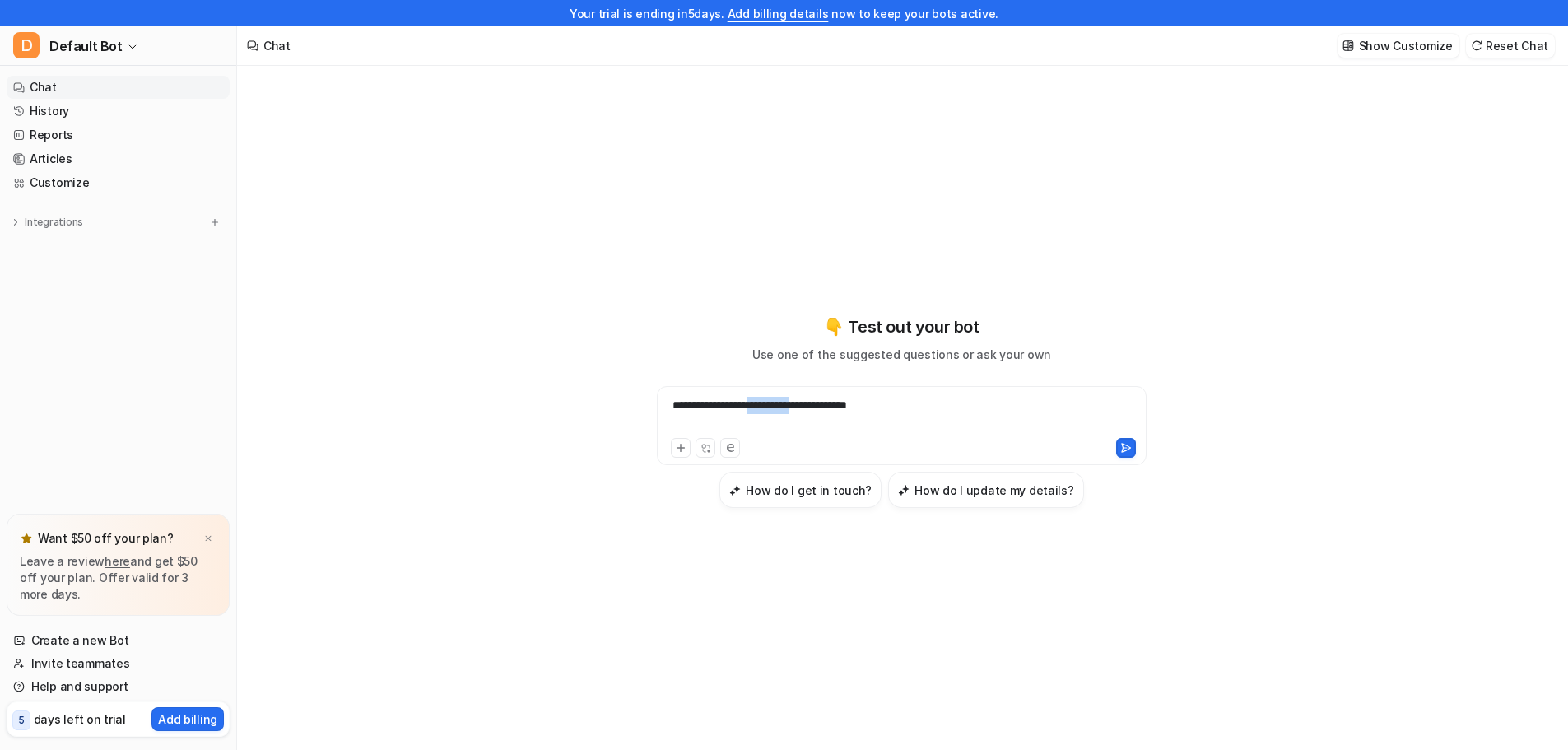click on "**********" at bounding box center [901, 416] 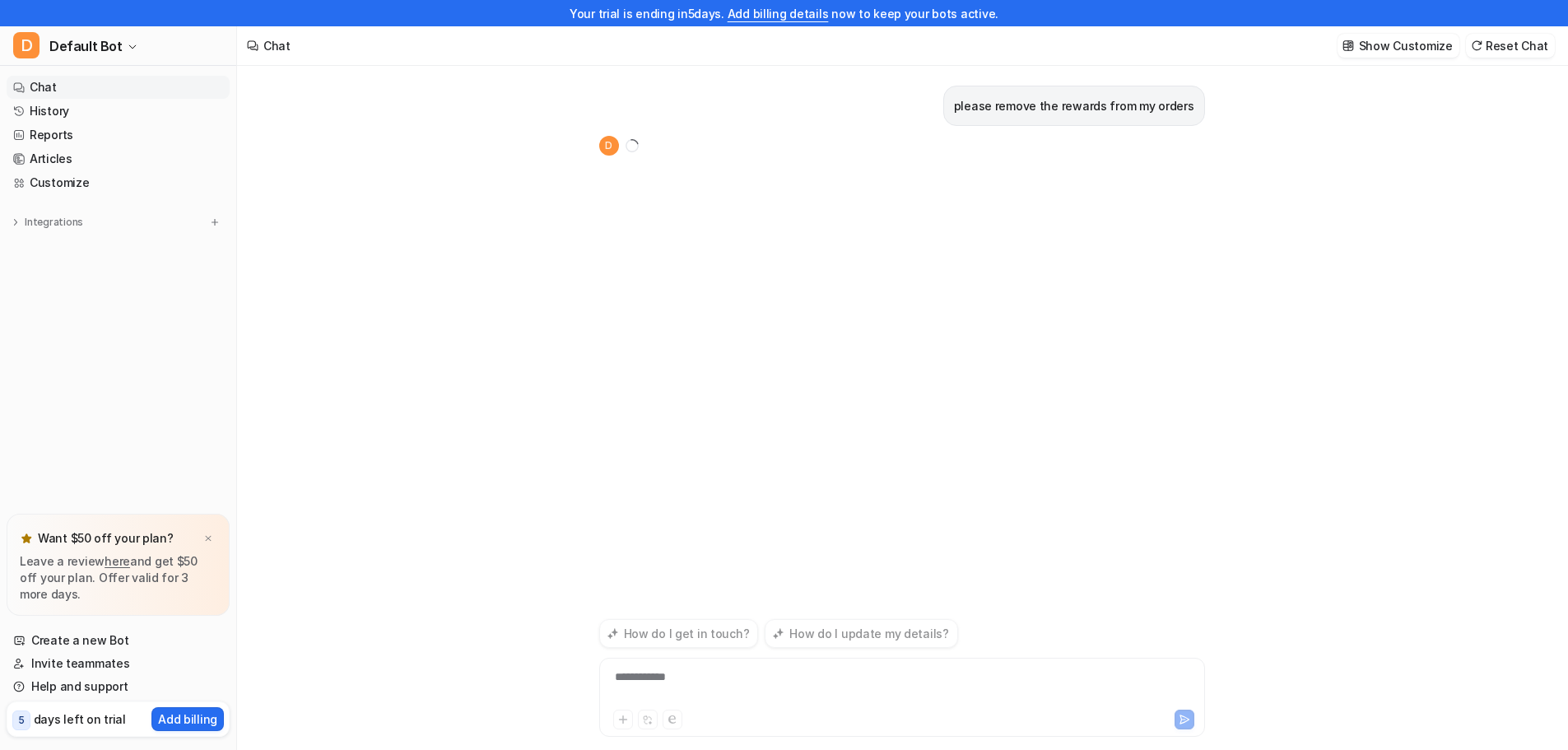 scroll, scrollTop: 26, scrollLeft: 0, axis: vertical 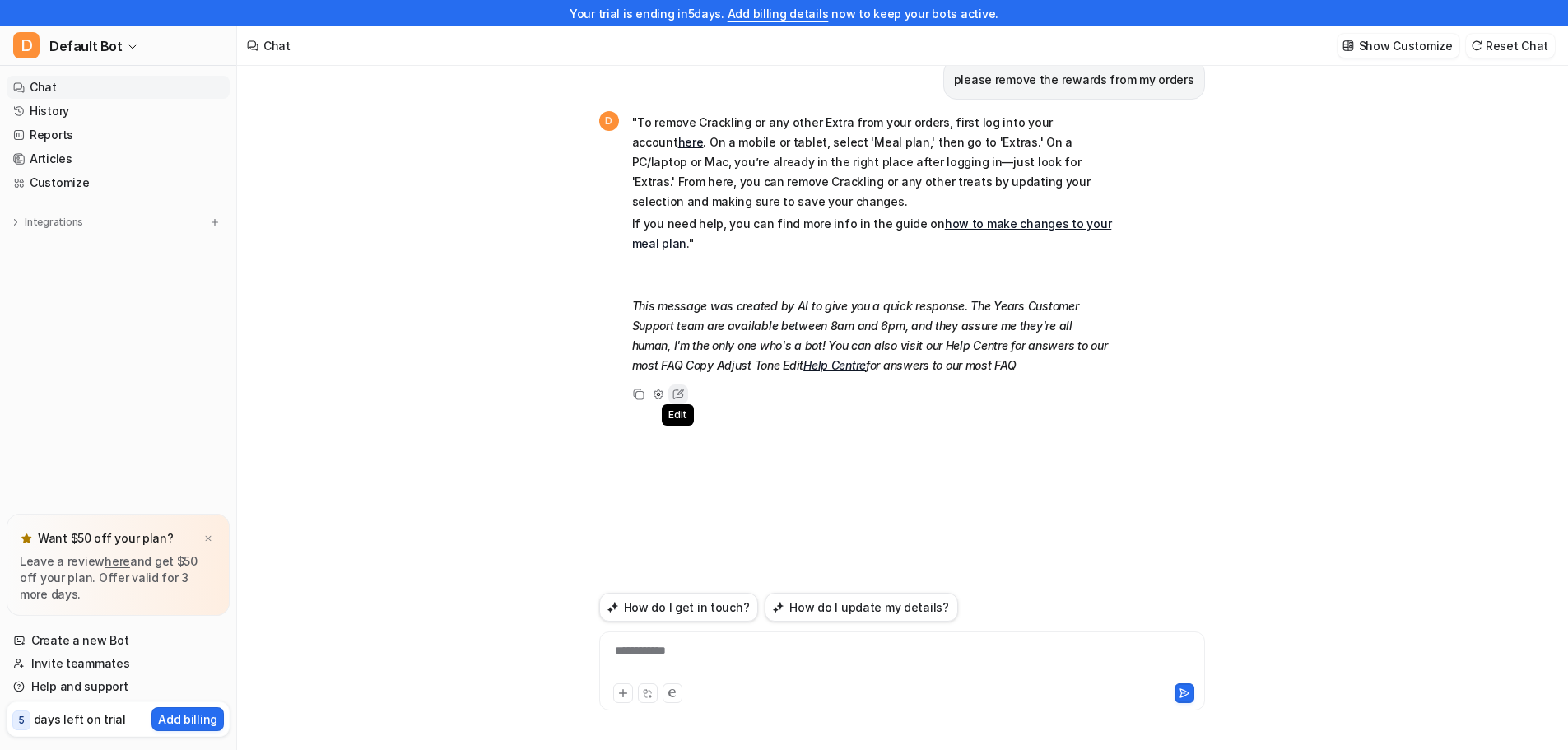 click 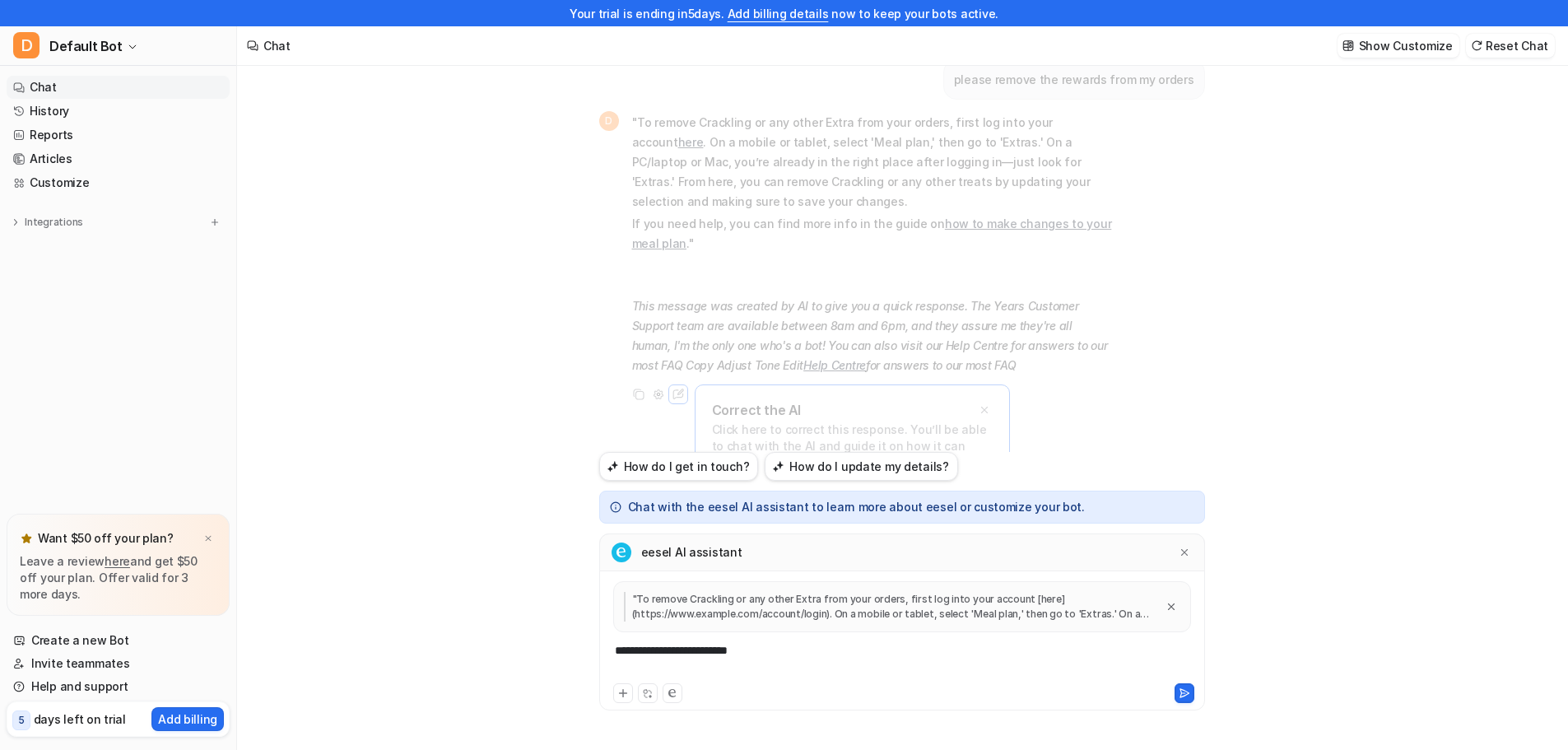 click on "**********" at bounding box center [902, 661] 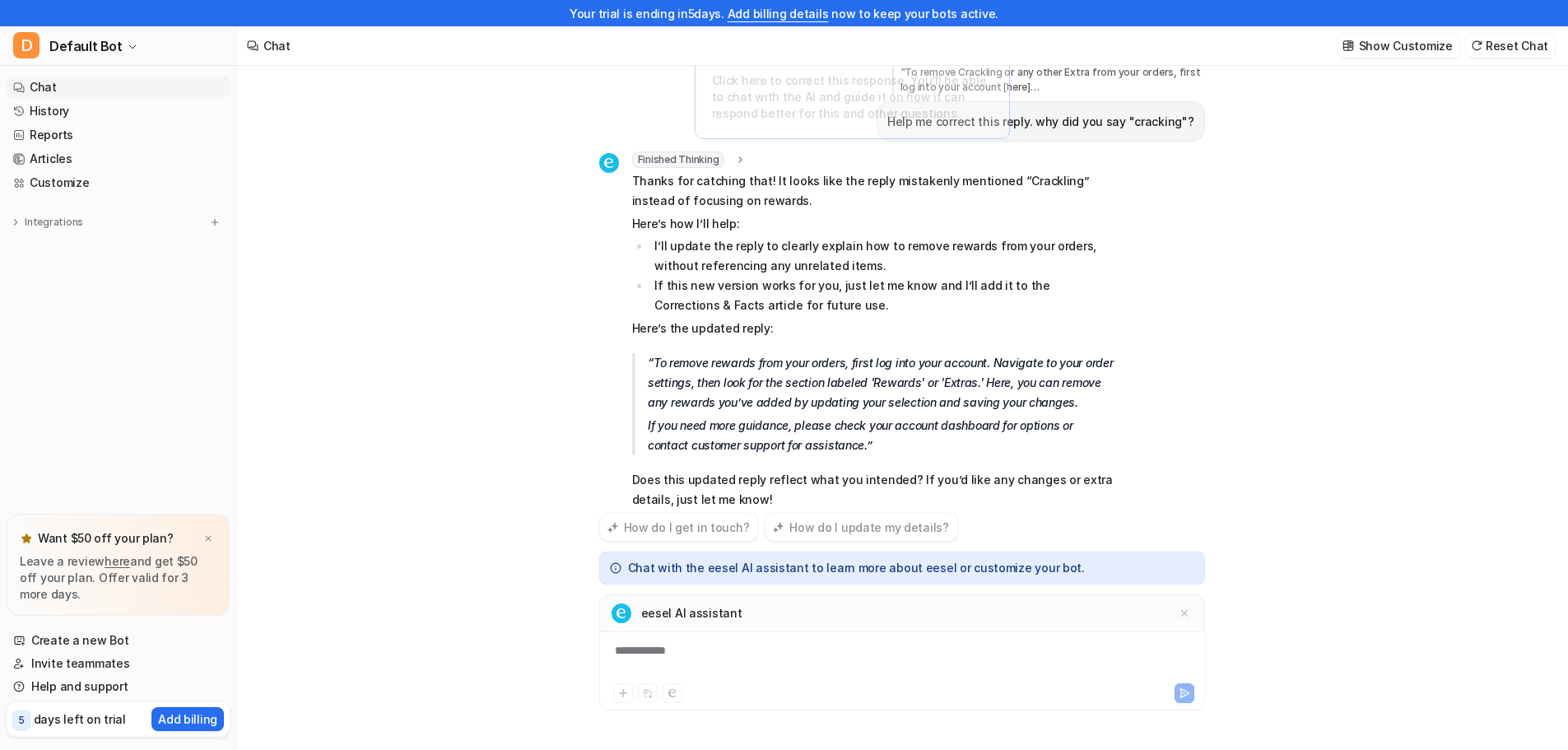 scroll, scrollTop: 369, scrollLeft: 0, axis: vertical 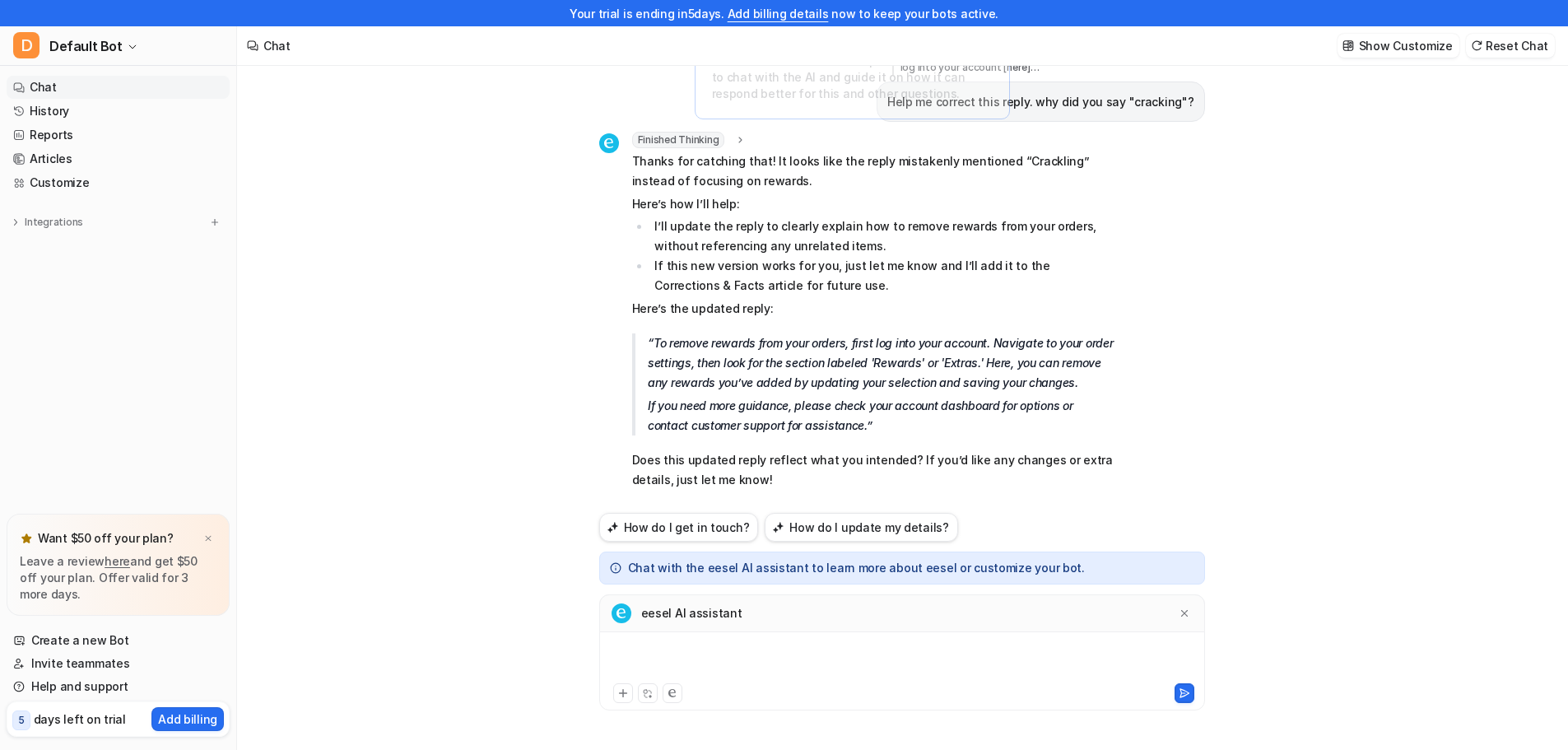 click at bounding box center [902, 661] 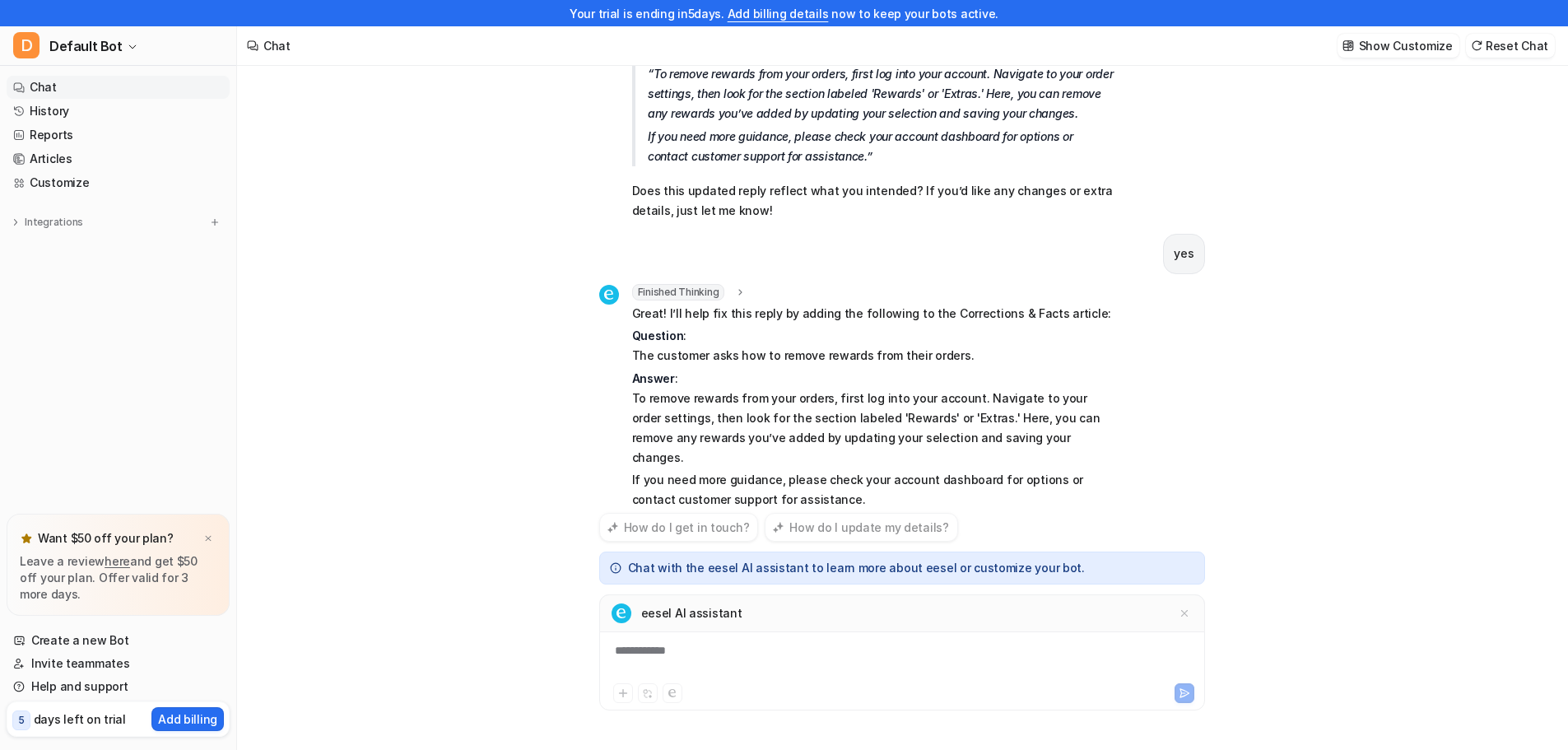scroll, scrollTop: 660, scrollLeft: 0, axis: vertical 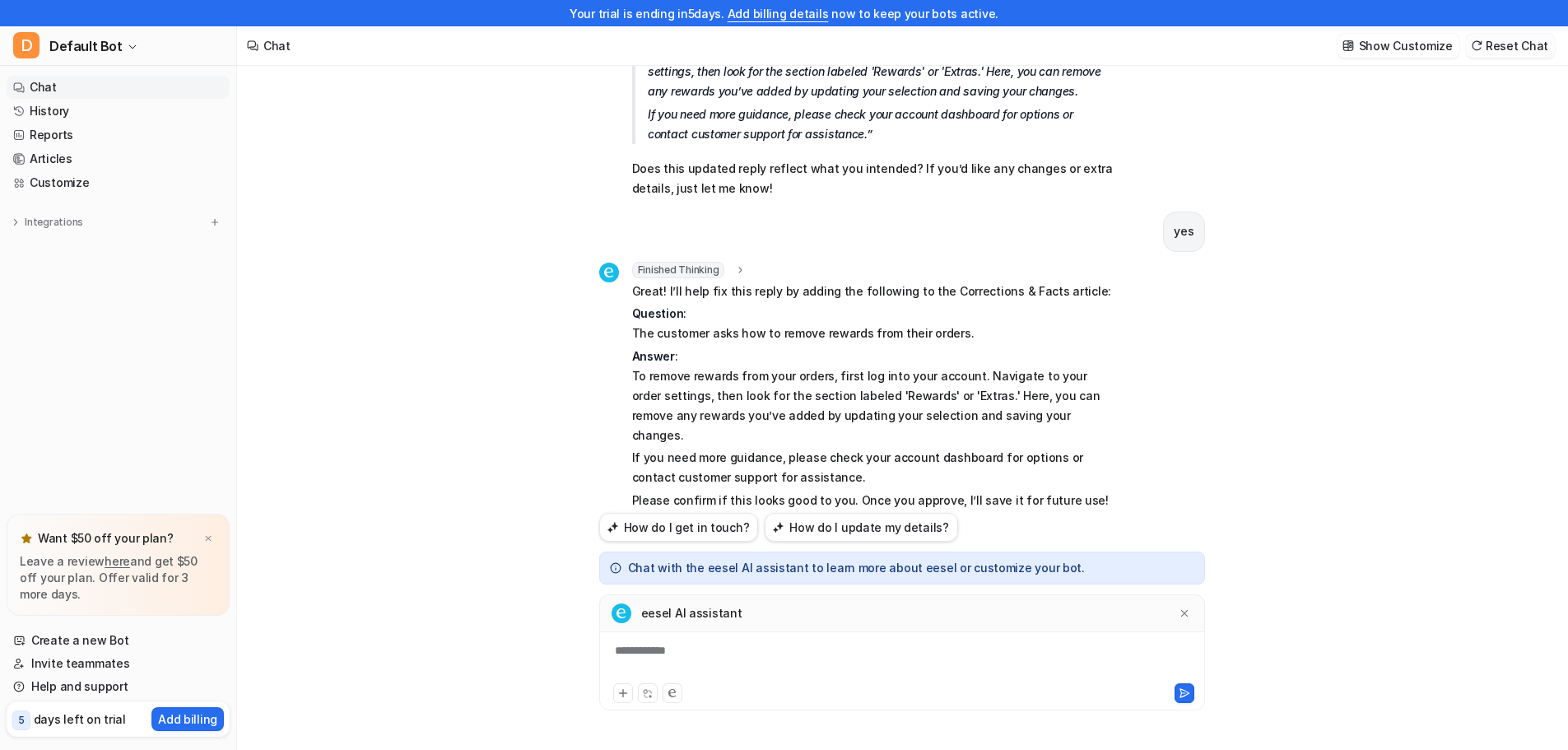 click on "Reset Chat" at bounding box center (1510, 45) 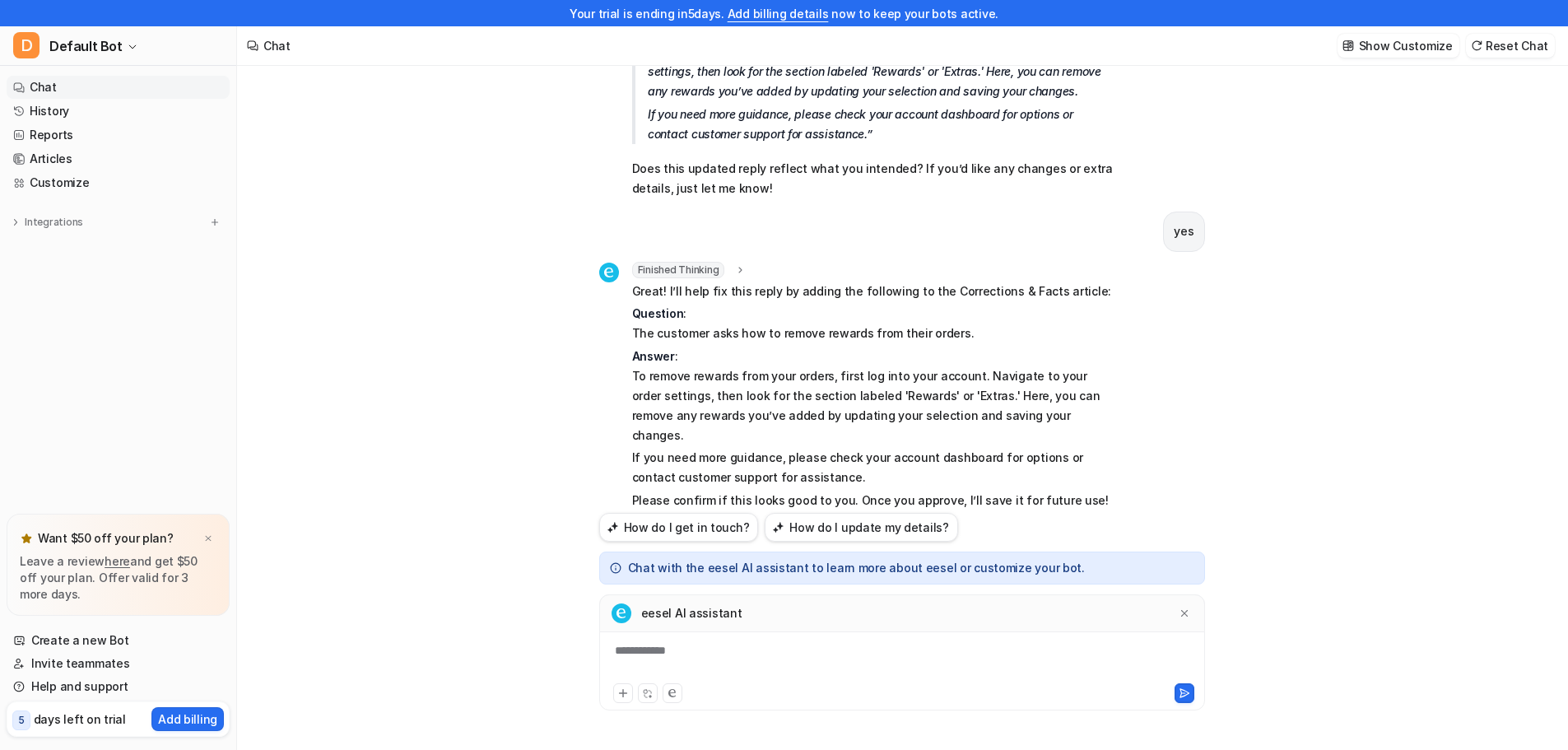 scroll, scrollTop: 0, scrollLeft: 0, axis: both 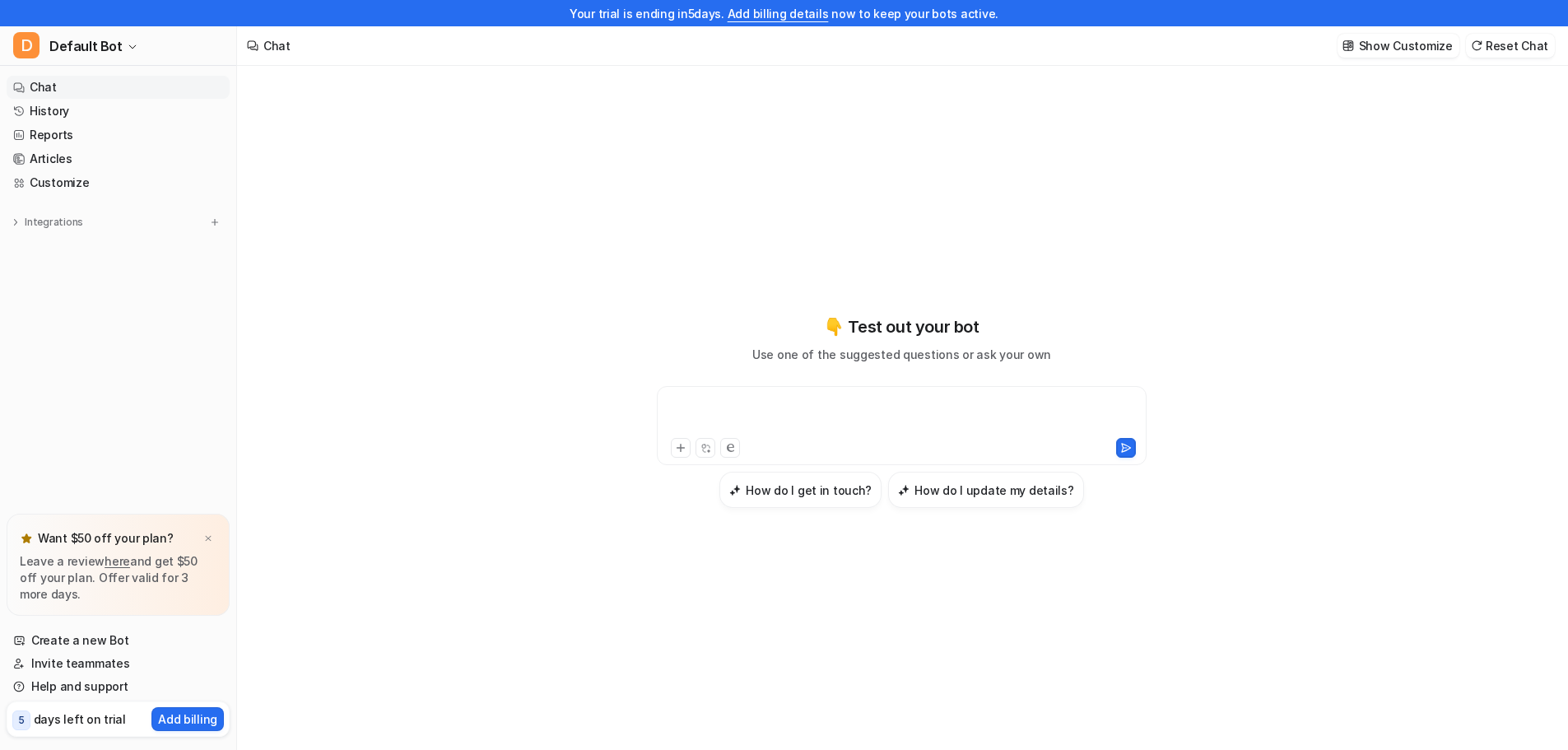 click at bounding box center [901, 416] 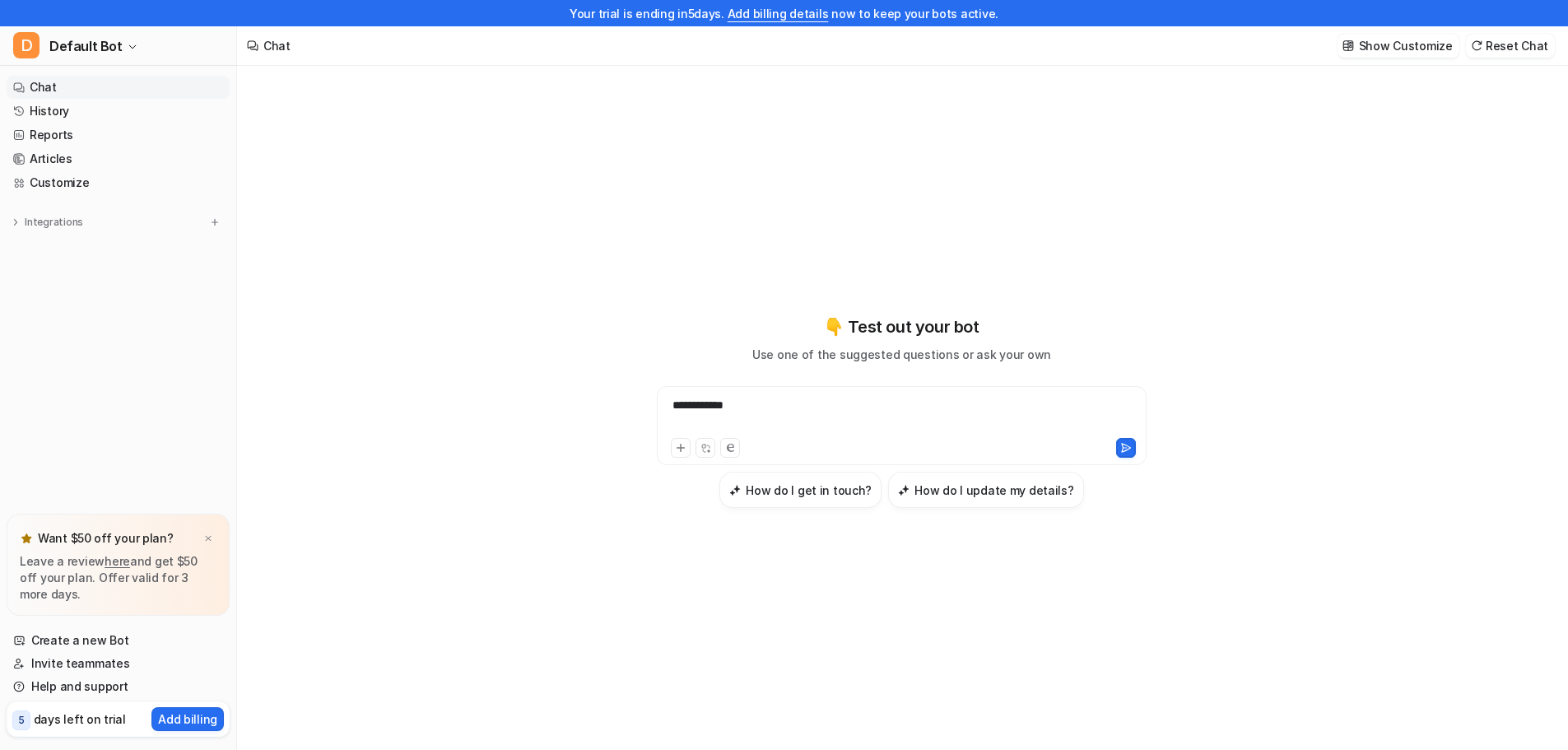 click on "**********" at bounding box center [901, 416] 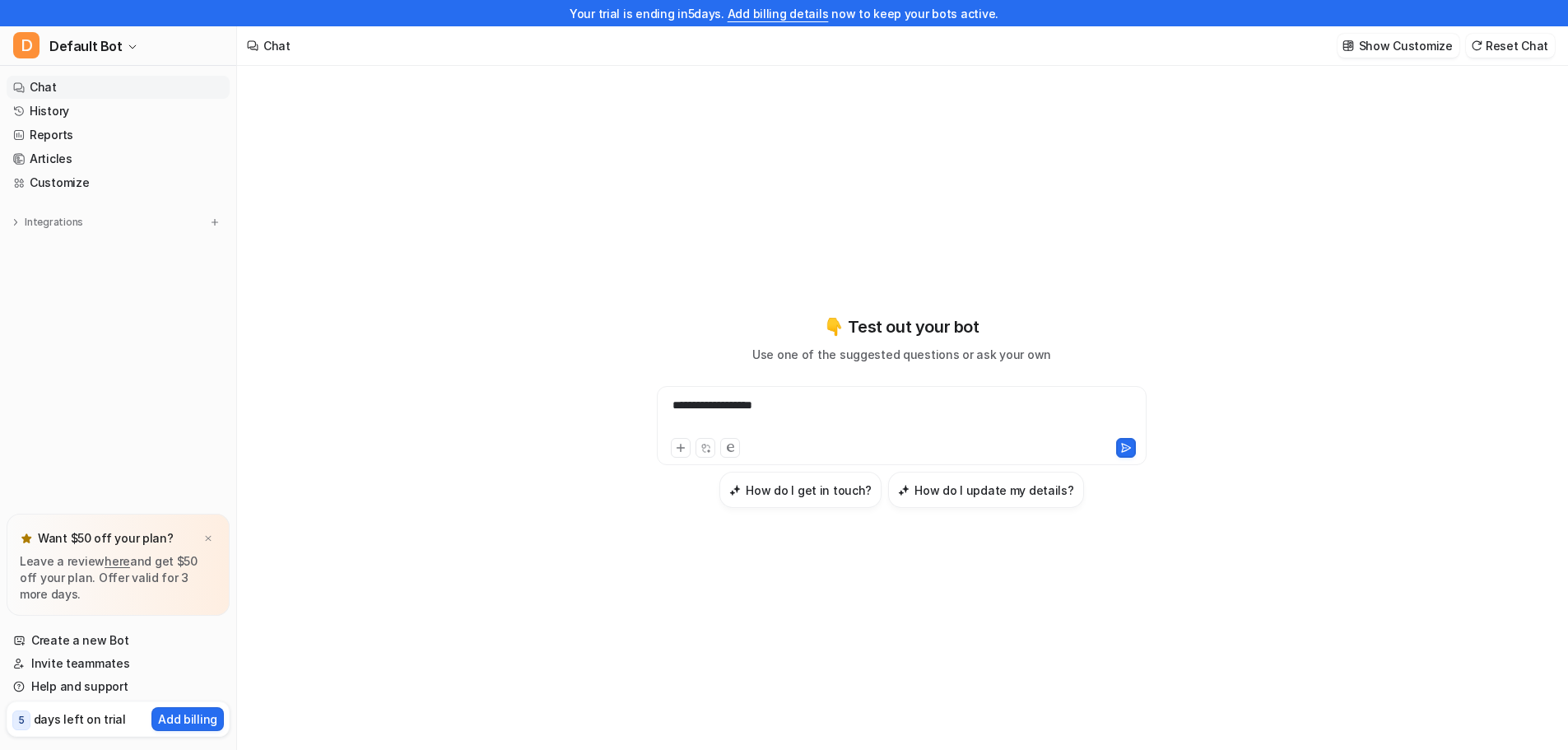 scroll, scrollTop: 26, scrollLeft: 0, axis: vertical 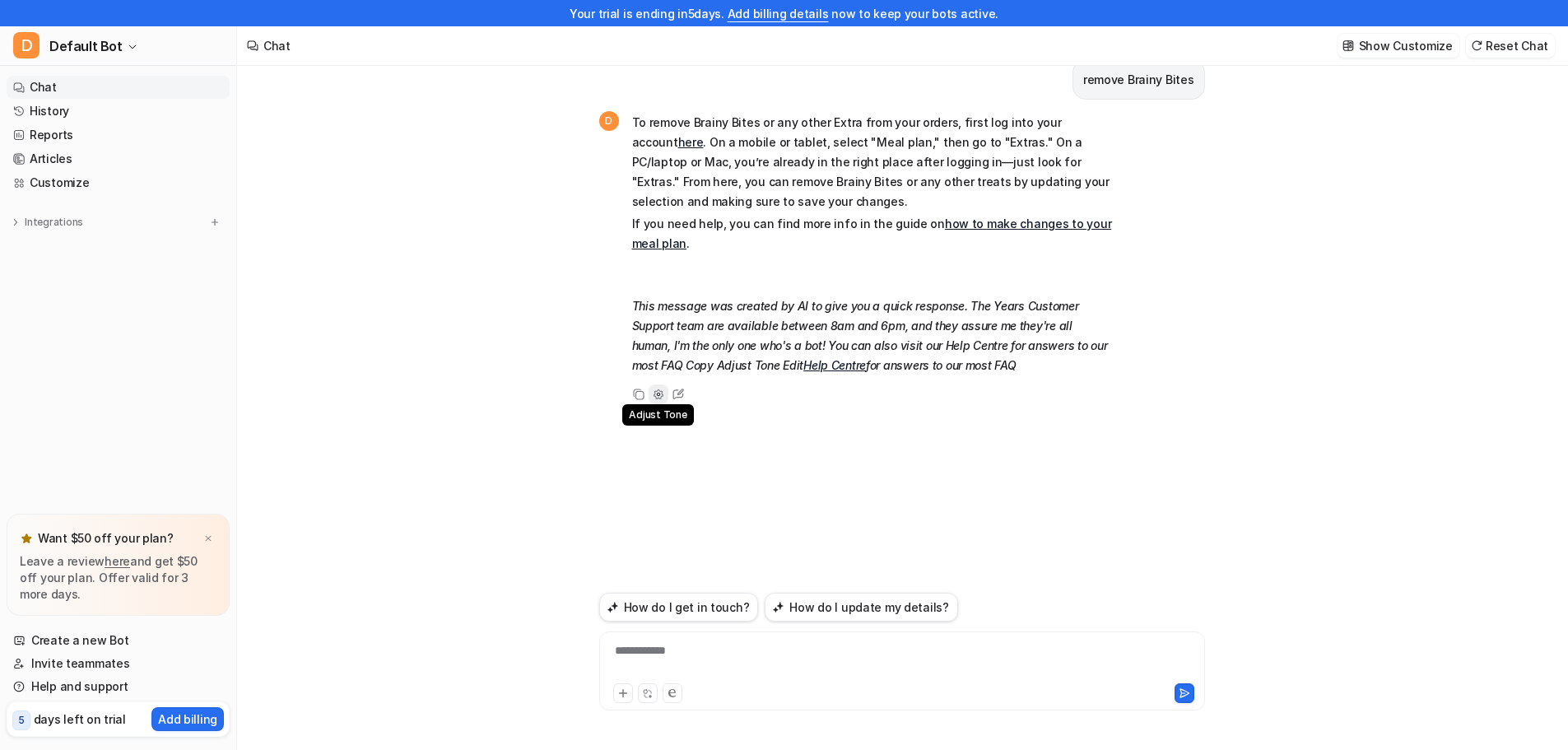 click 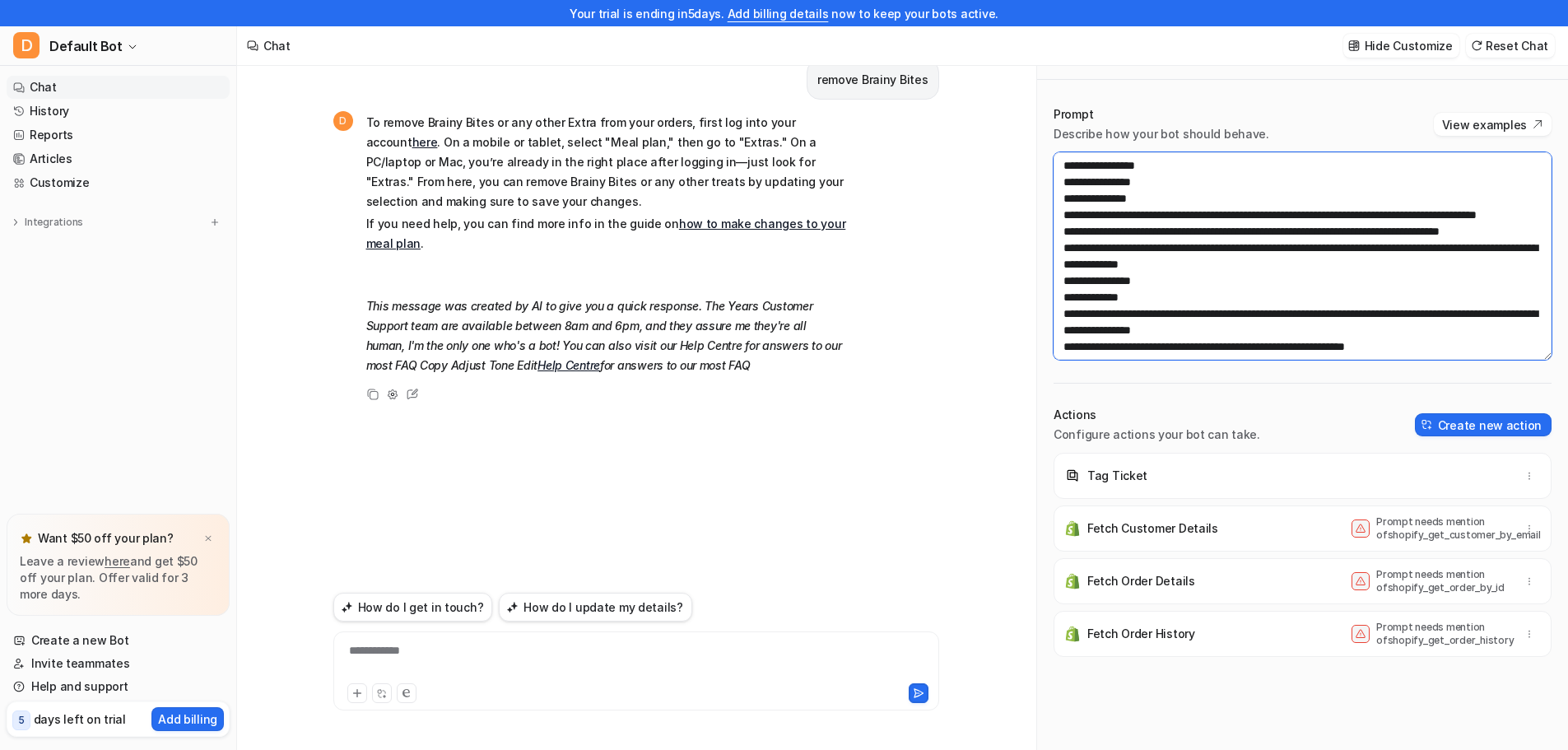 scroll, scrollTop: 1581, scrollLeft: 0, axis: vertical 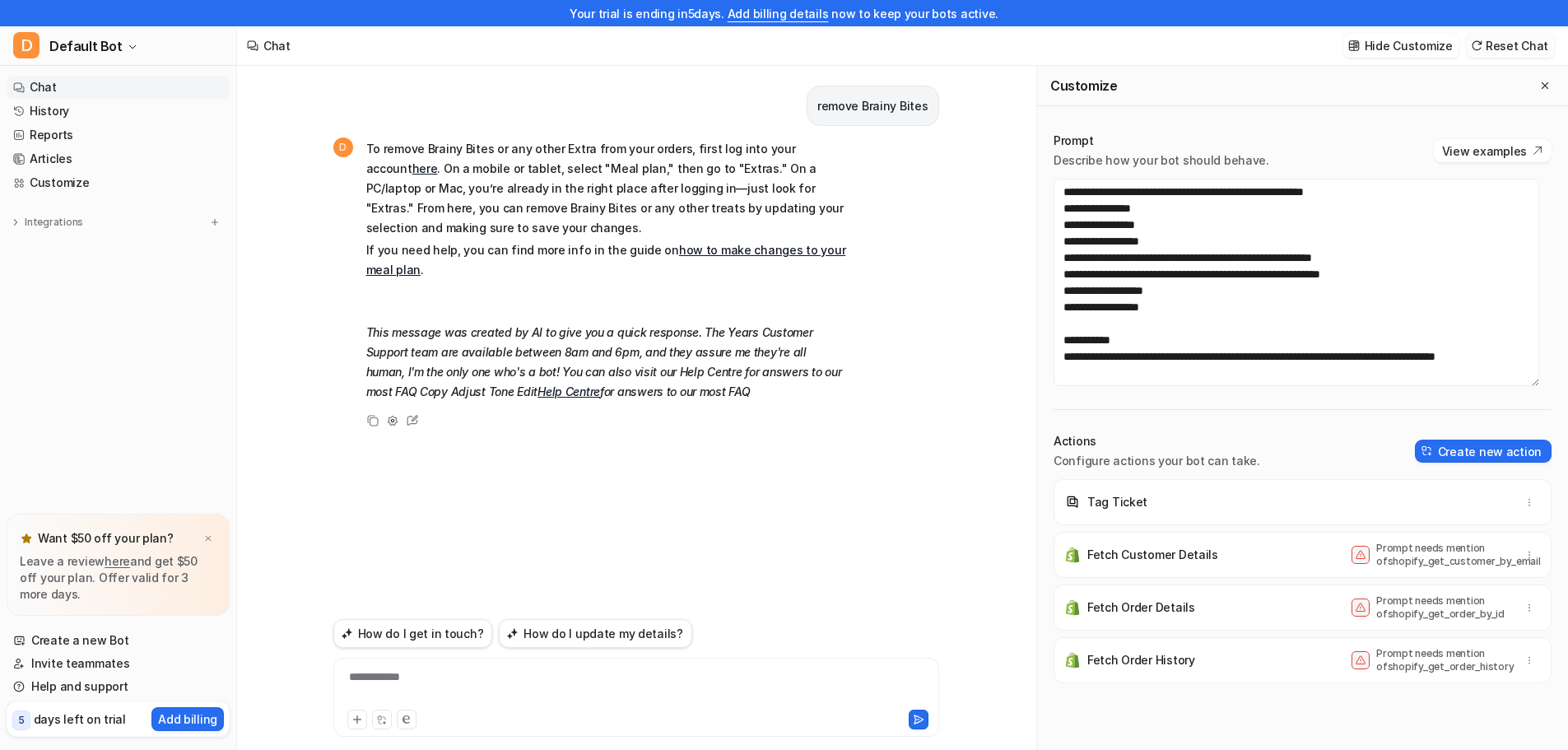click on "Reset Chat" at bounding box center [1510, 45] 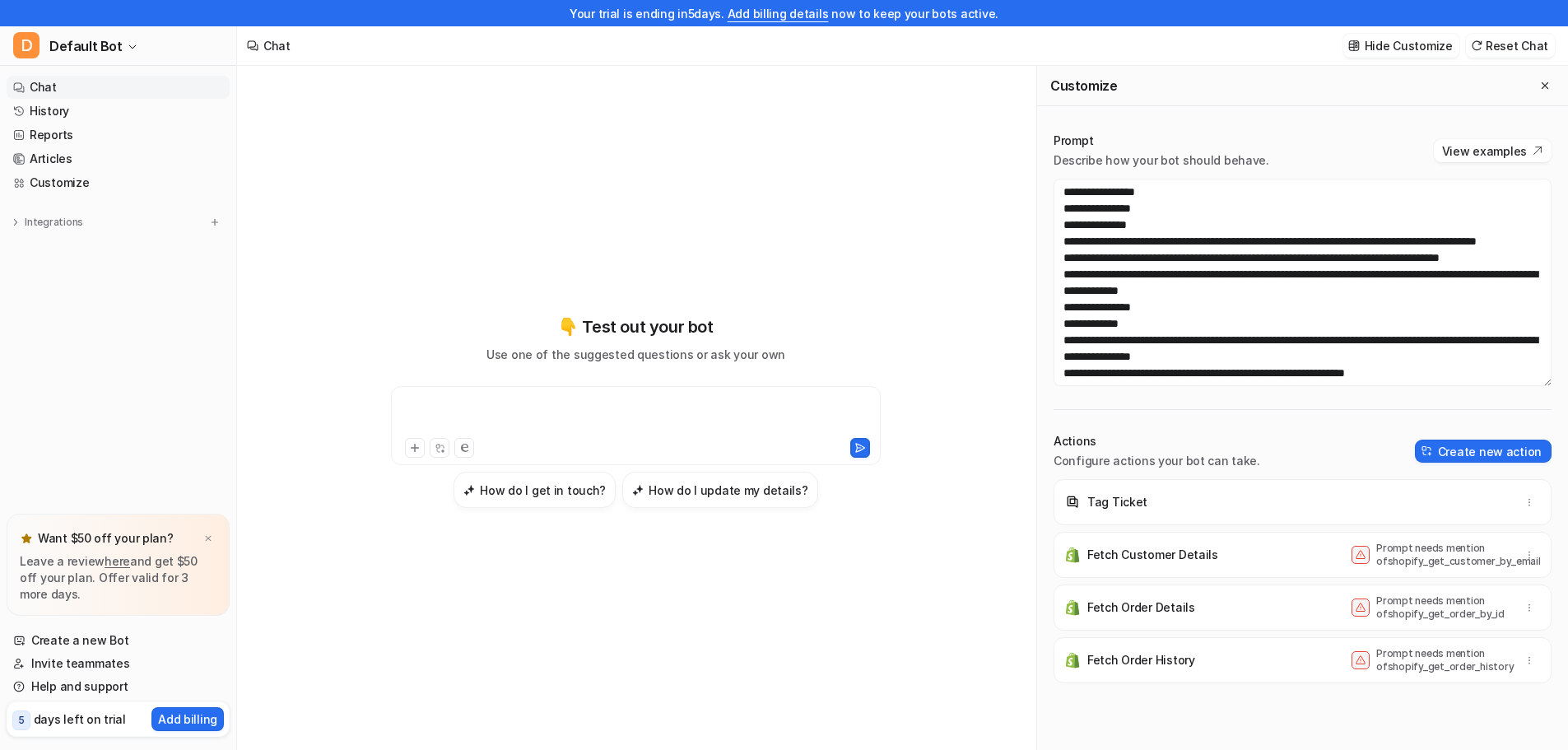 click at bounding box center (635, 416) 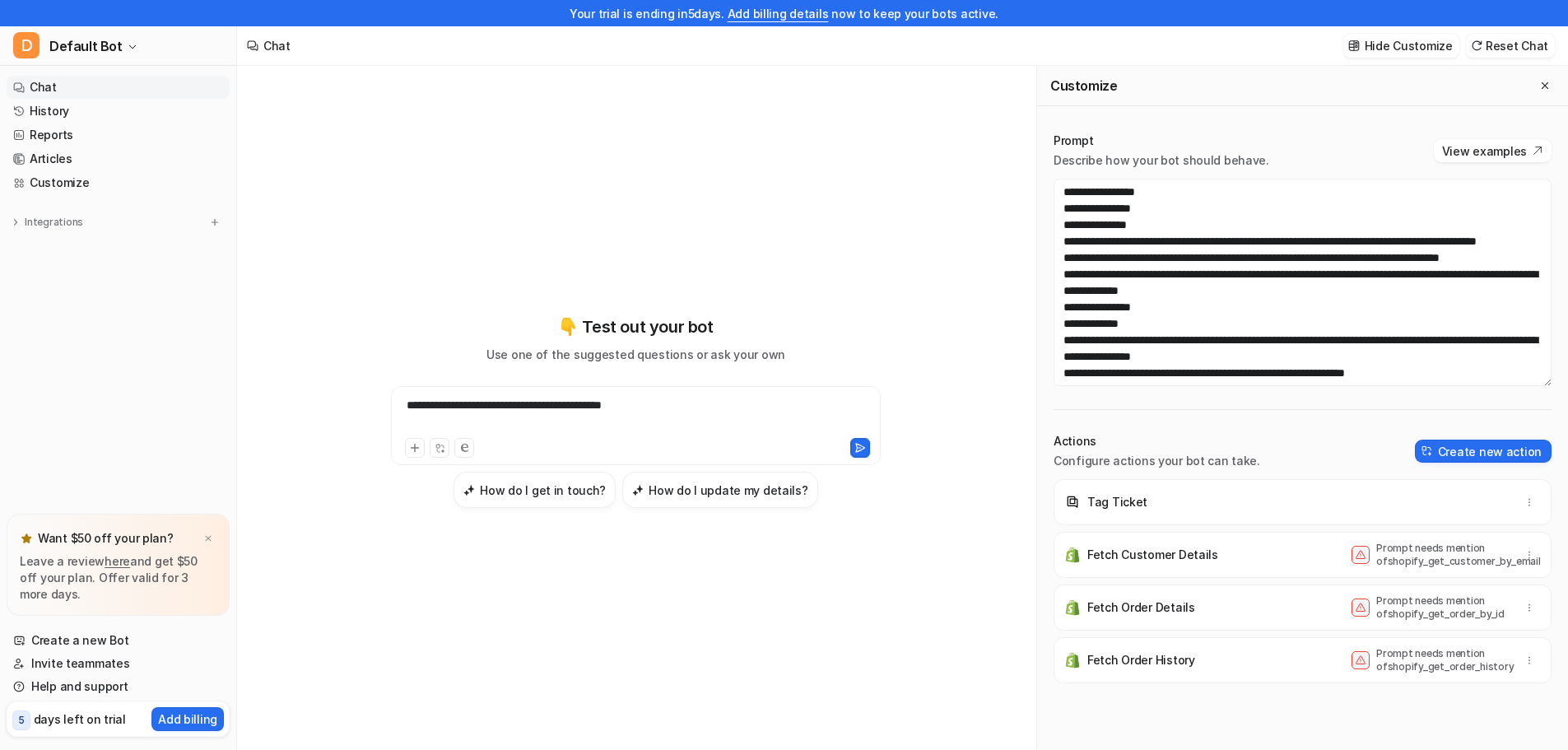 click 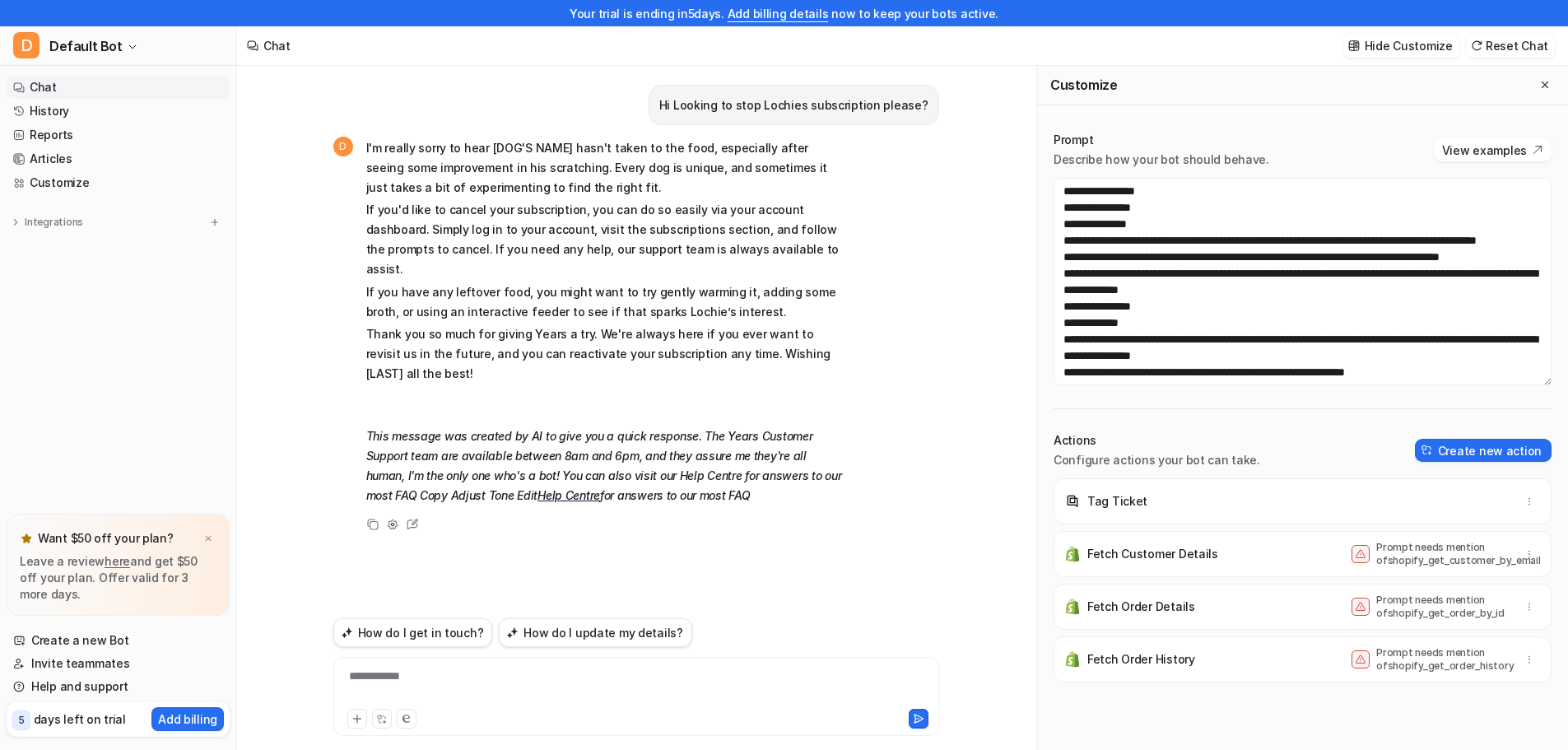 scroll, scrollTop: 0, scrollLeft: 0, axis: both 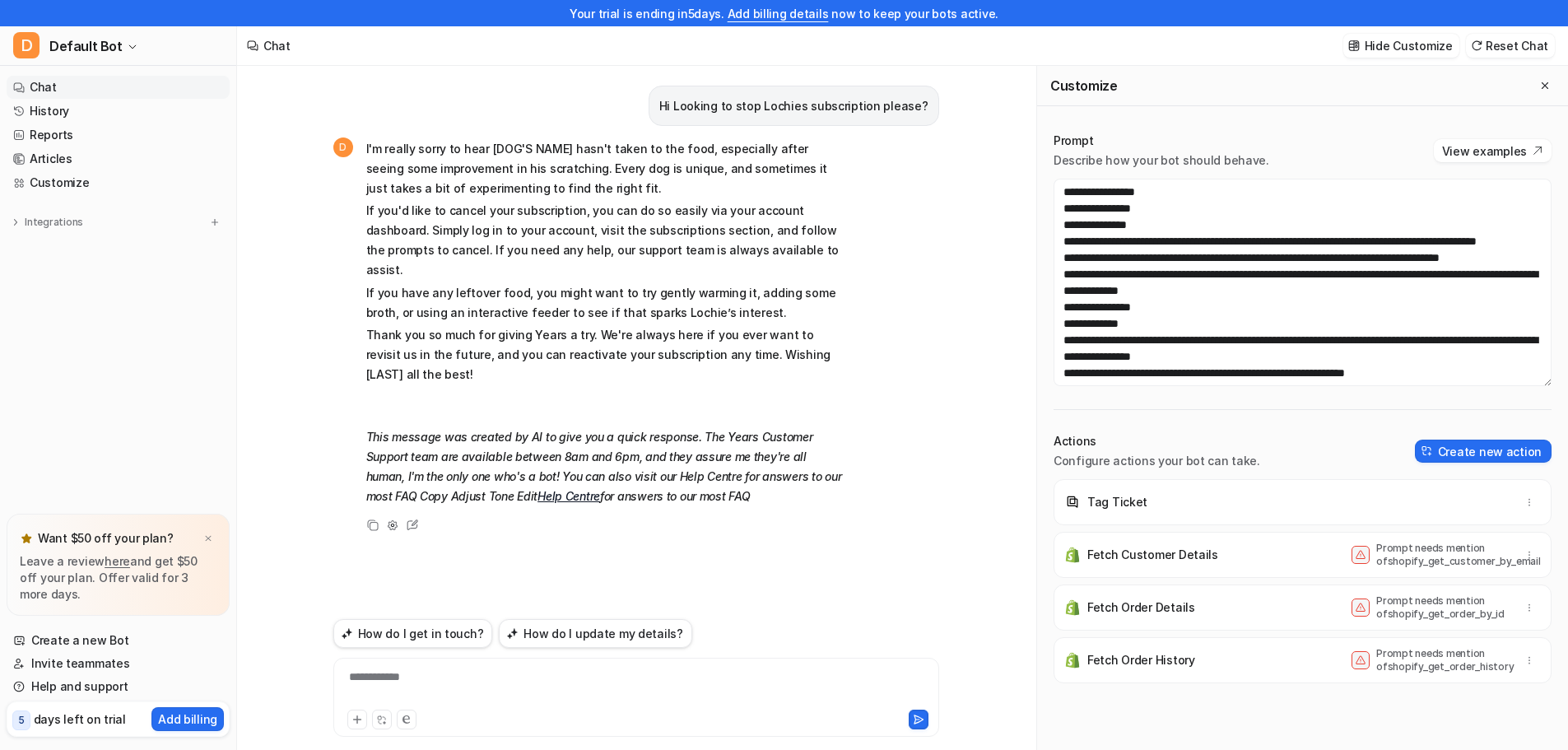 click on "**********" at bounding box center [636, 687] 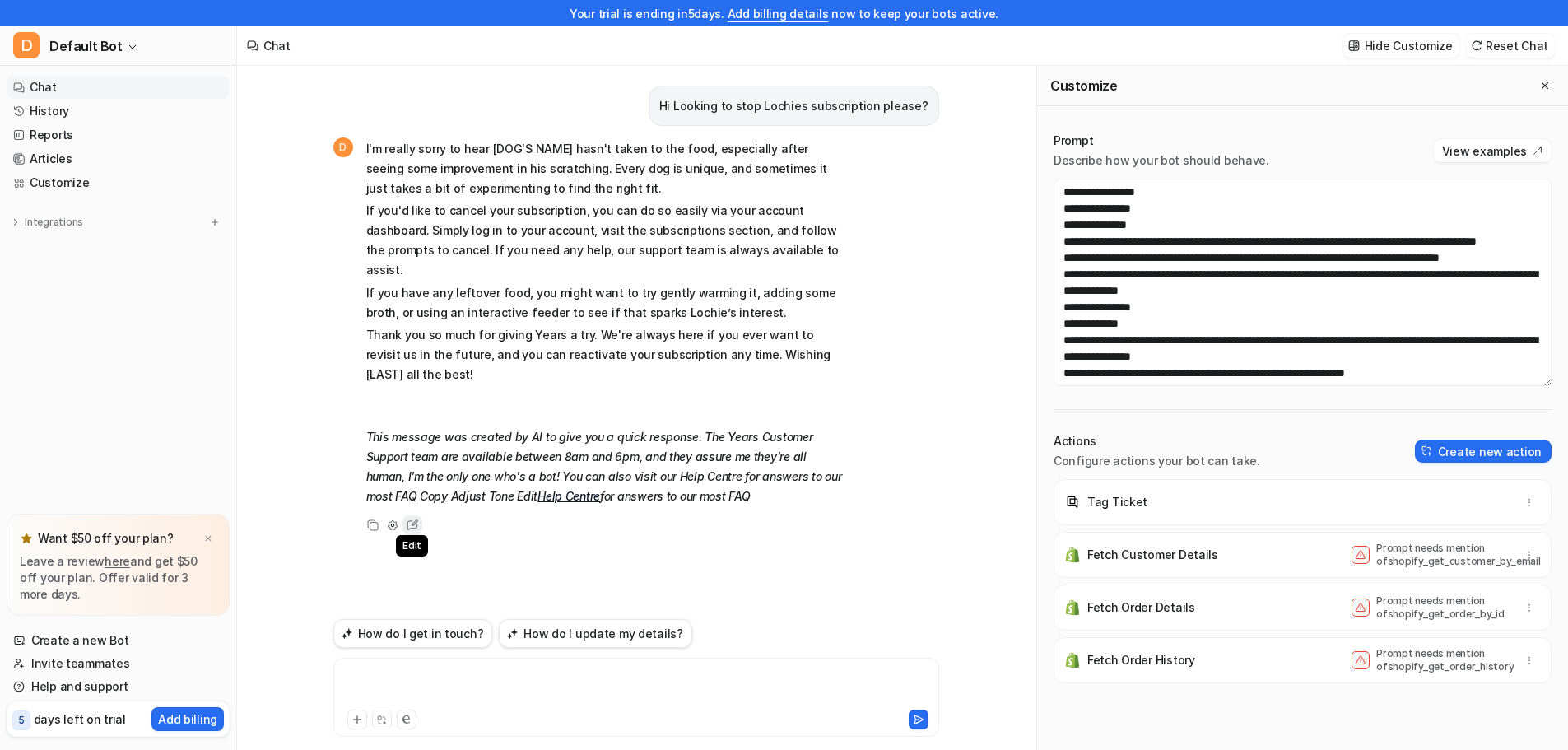 click 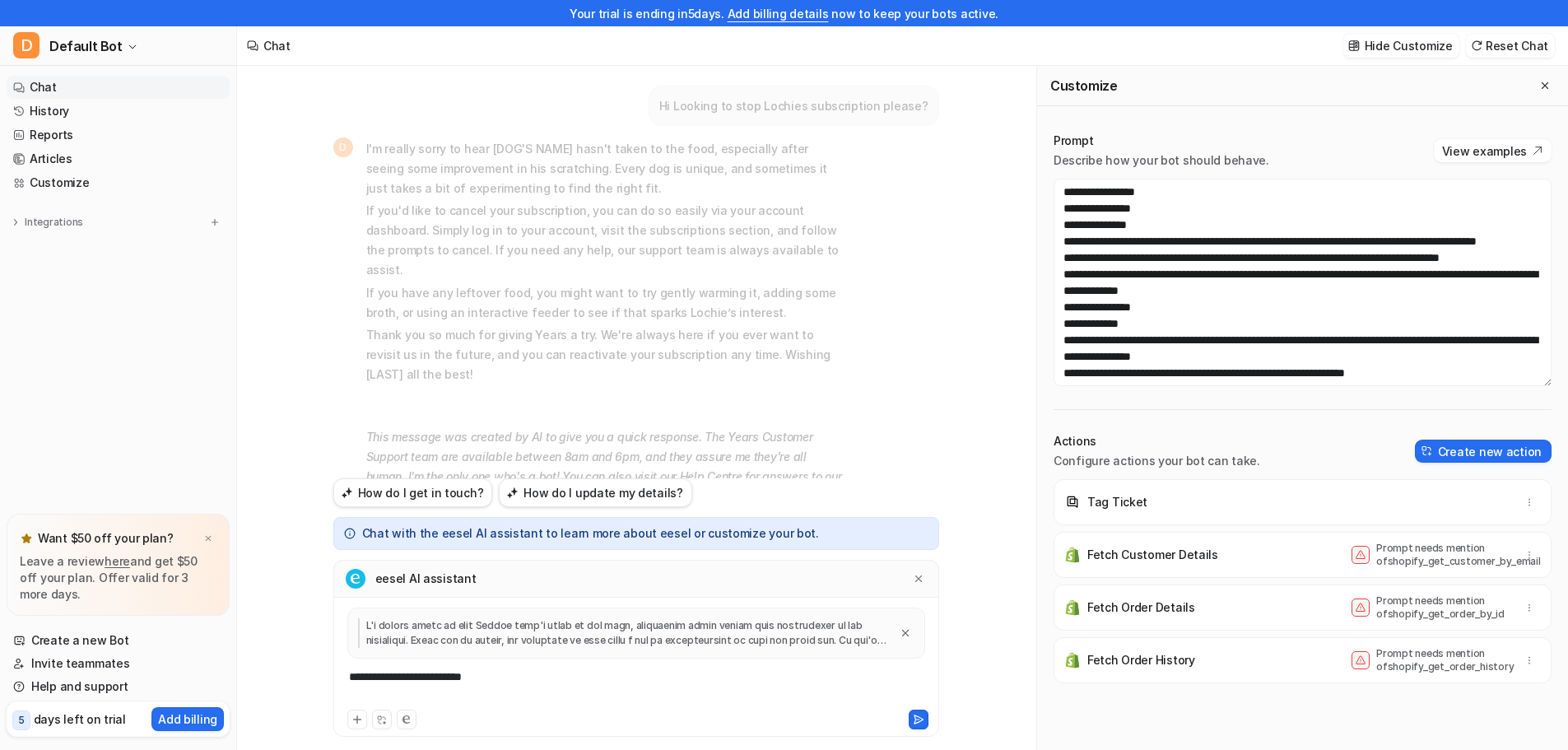click on "**********" at bounding box center (636, 687) 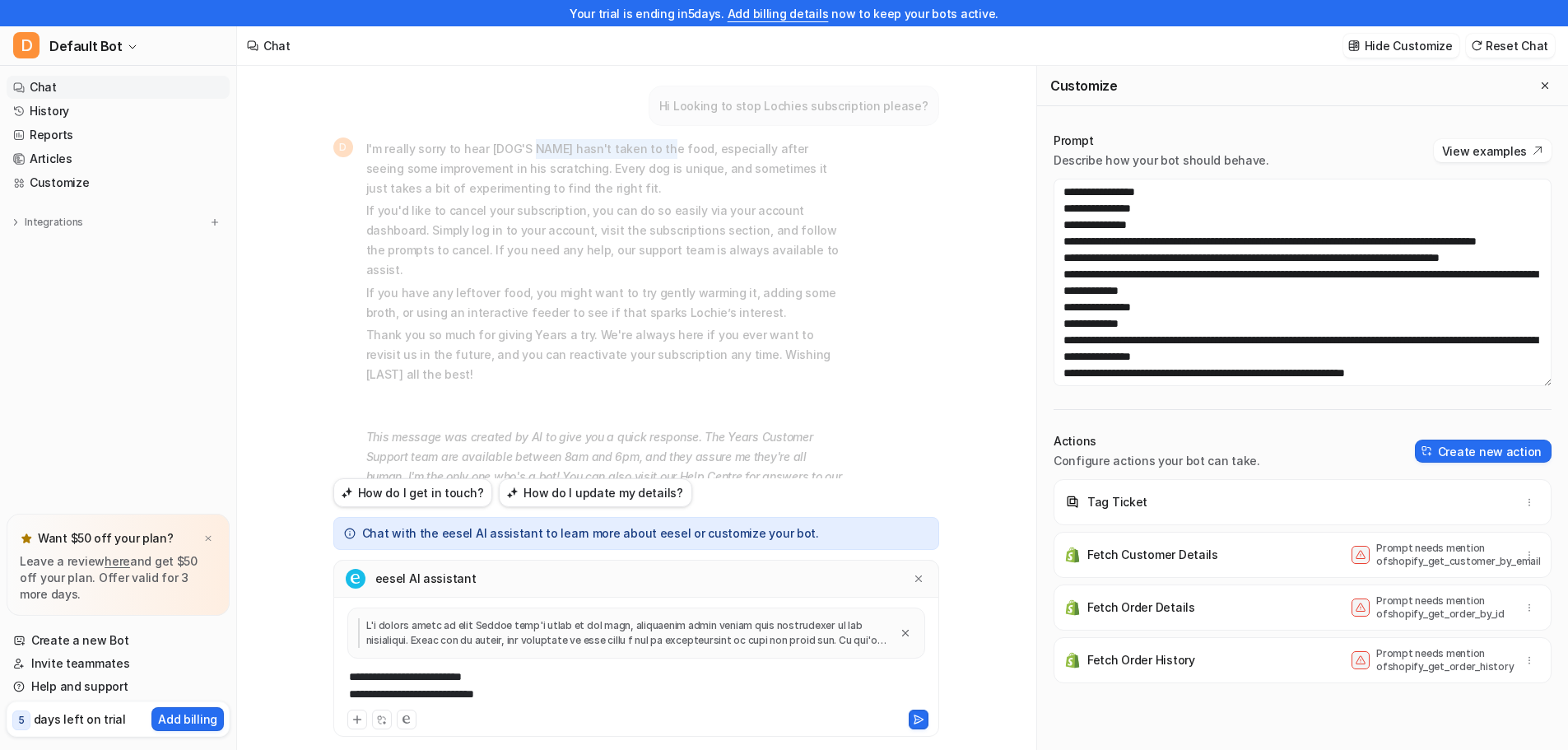 drag, startPoint x: 651, startPoint y: 148, endPoint x: 527, endPoint y: 149, distance: 124.00403 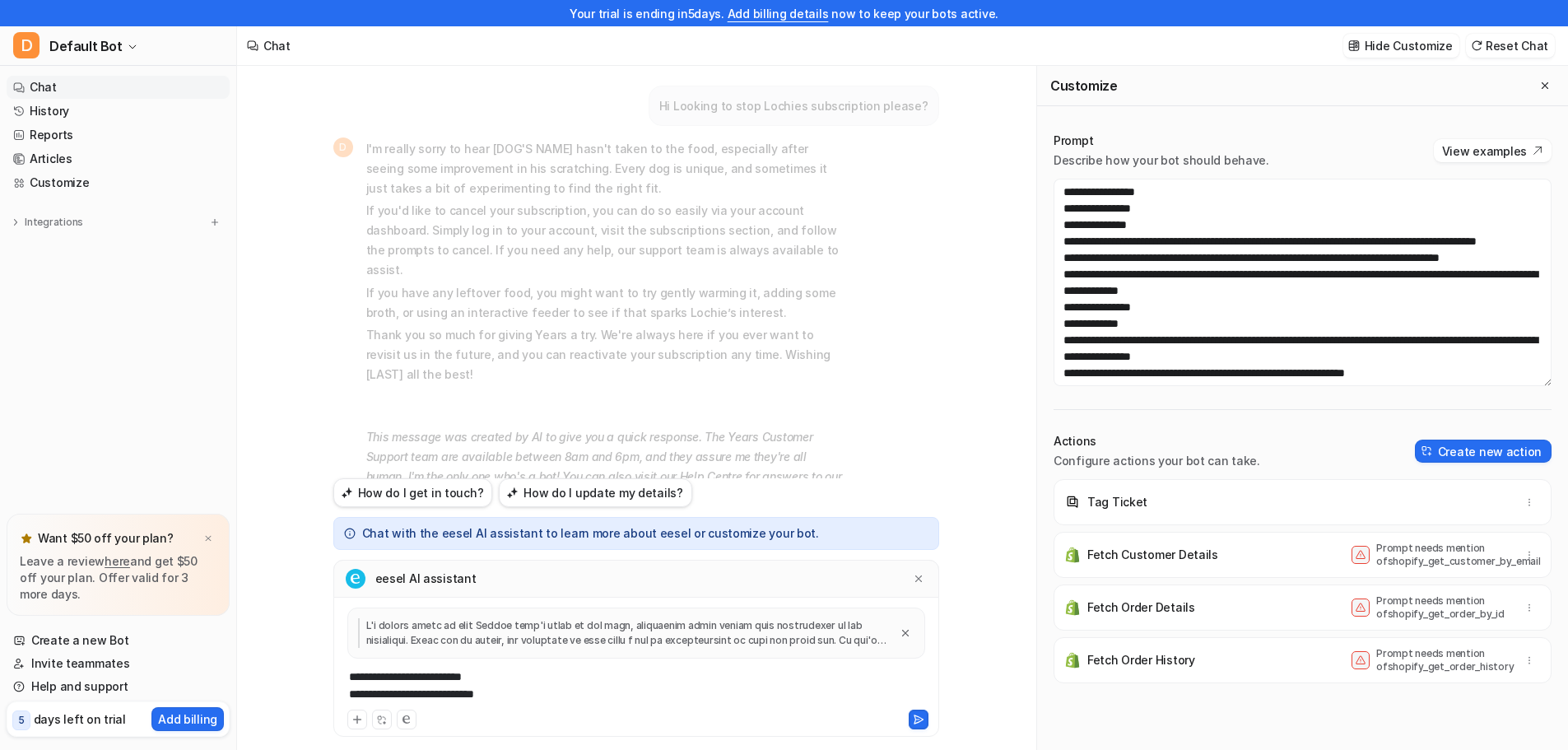 click on "**********" at bounding box center (636, 687) 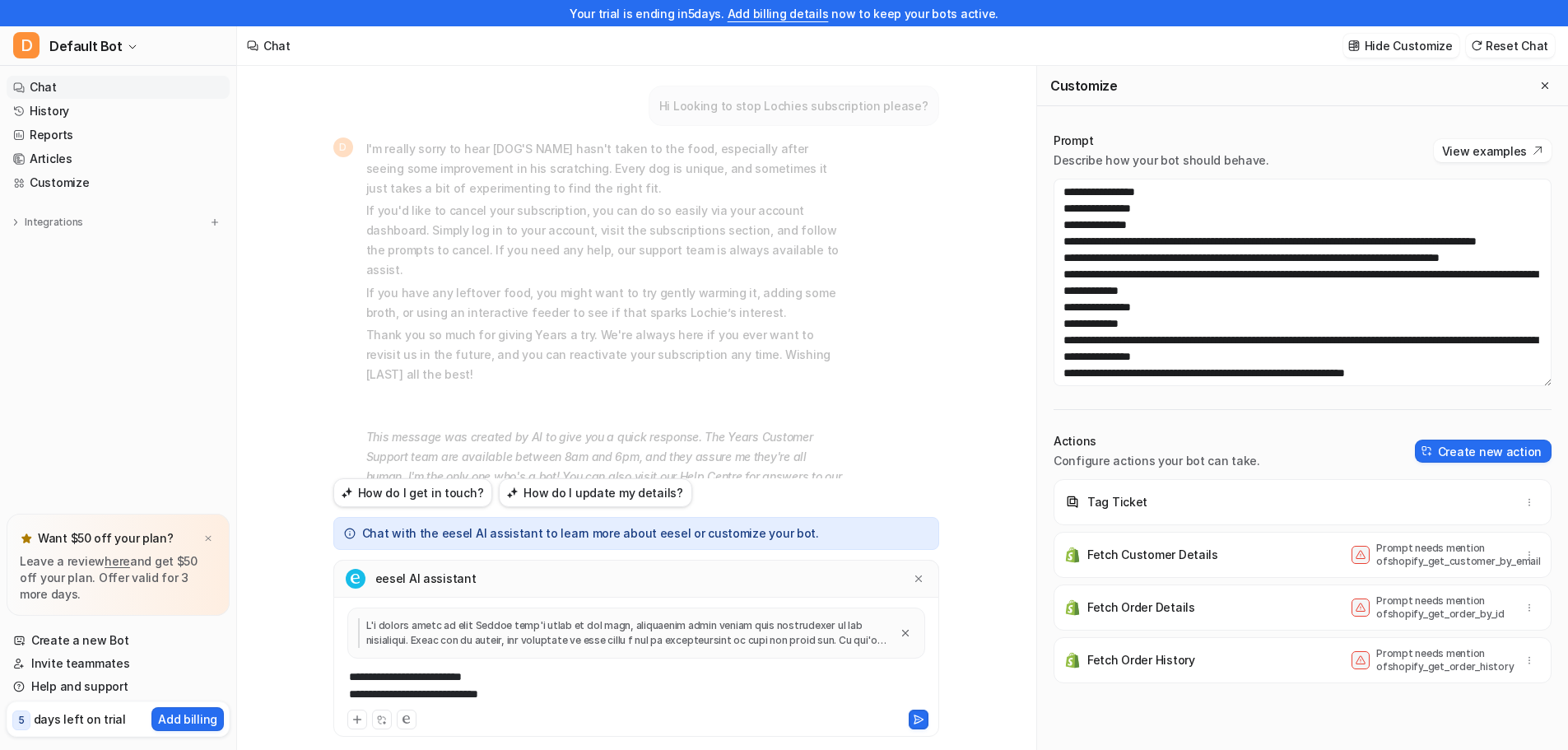 click on "**********" at bounding box center (636, 687) 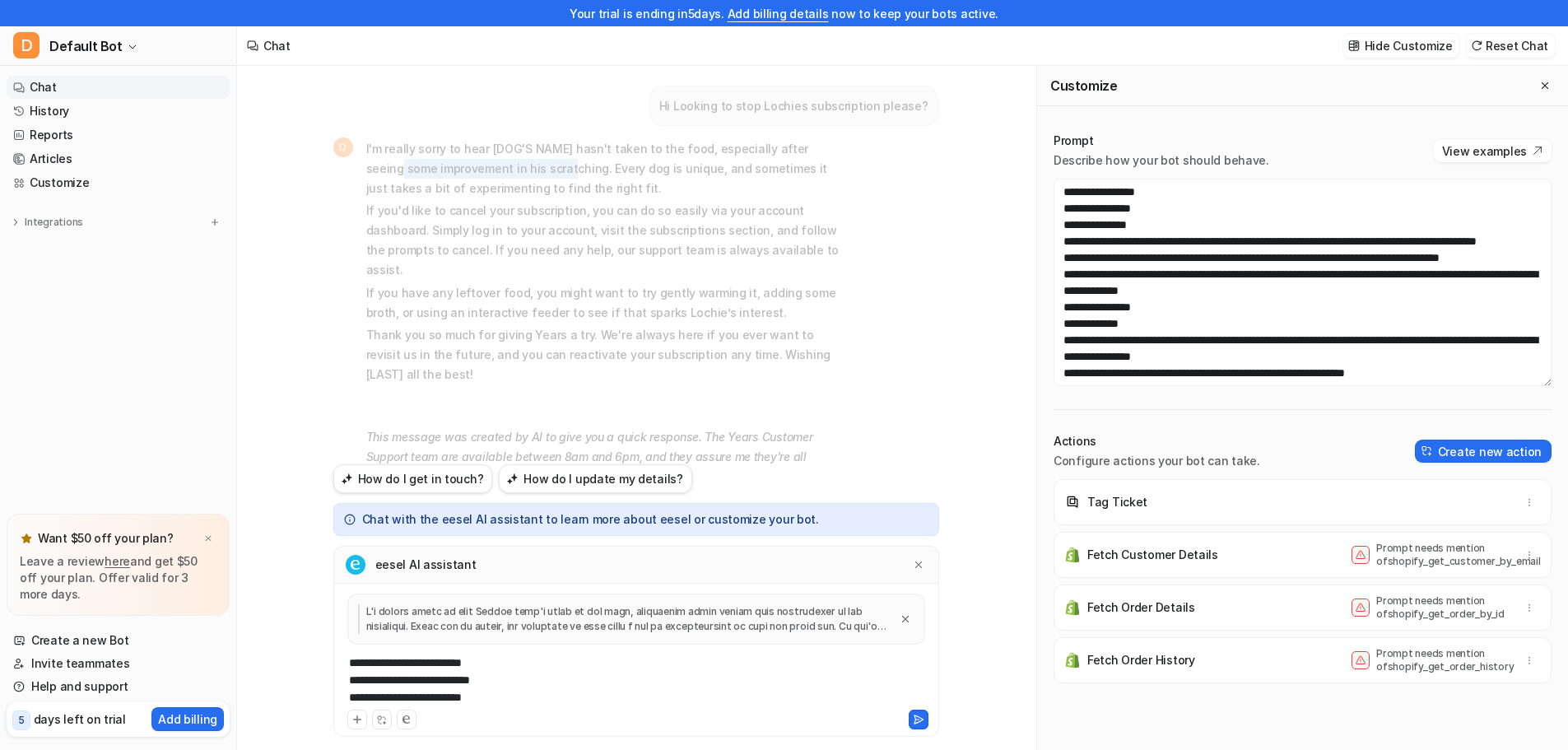drag, startPoint x: 514, startPoint y: 169, endPoint x: 356, endPoint y: 166, distance: 158.02848 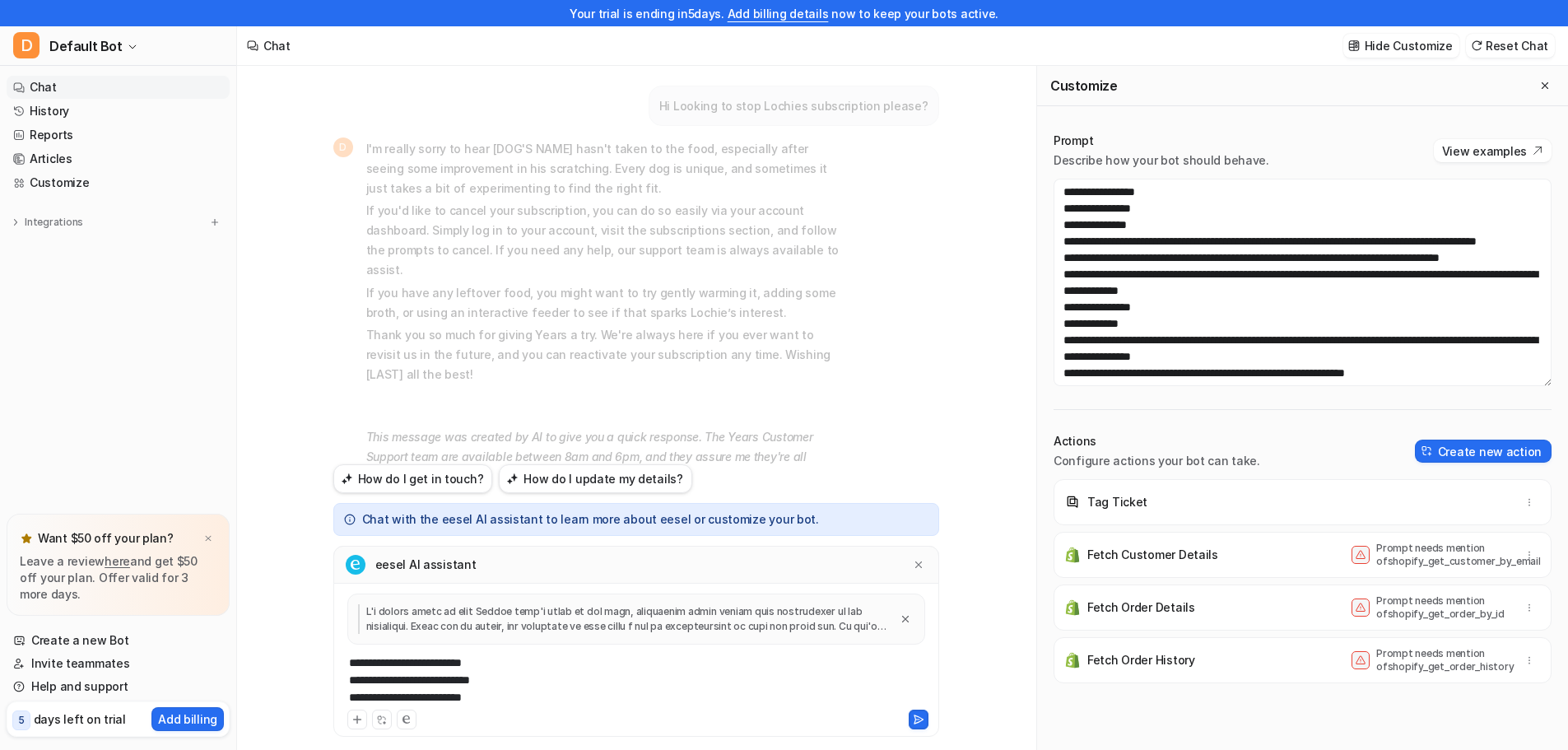 click on "**********" at bounding box center [636, 680] 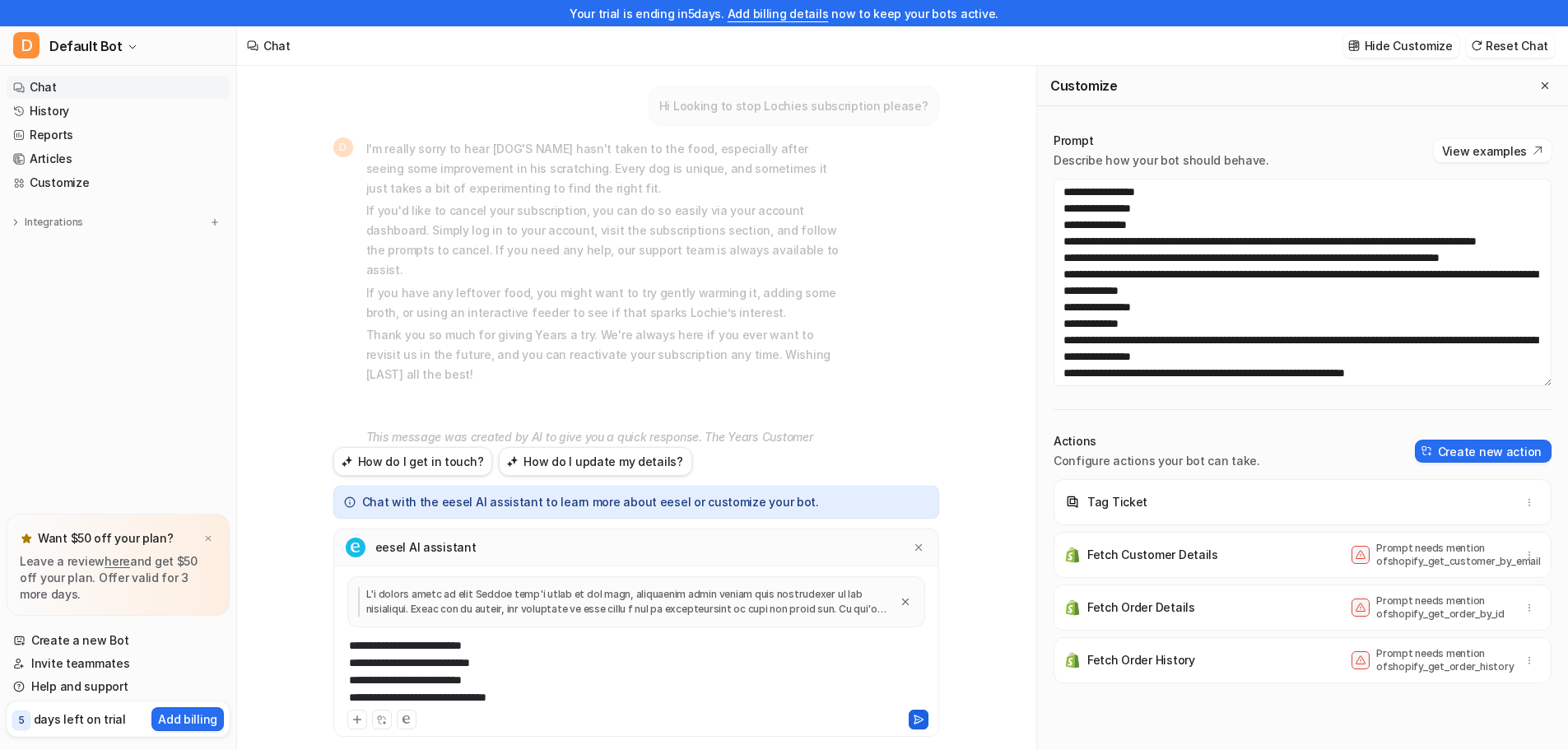 click 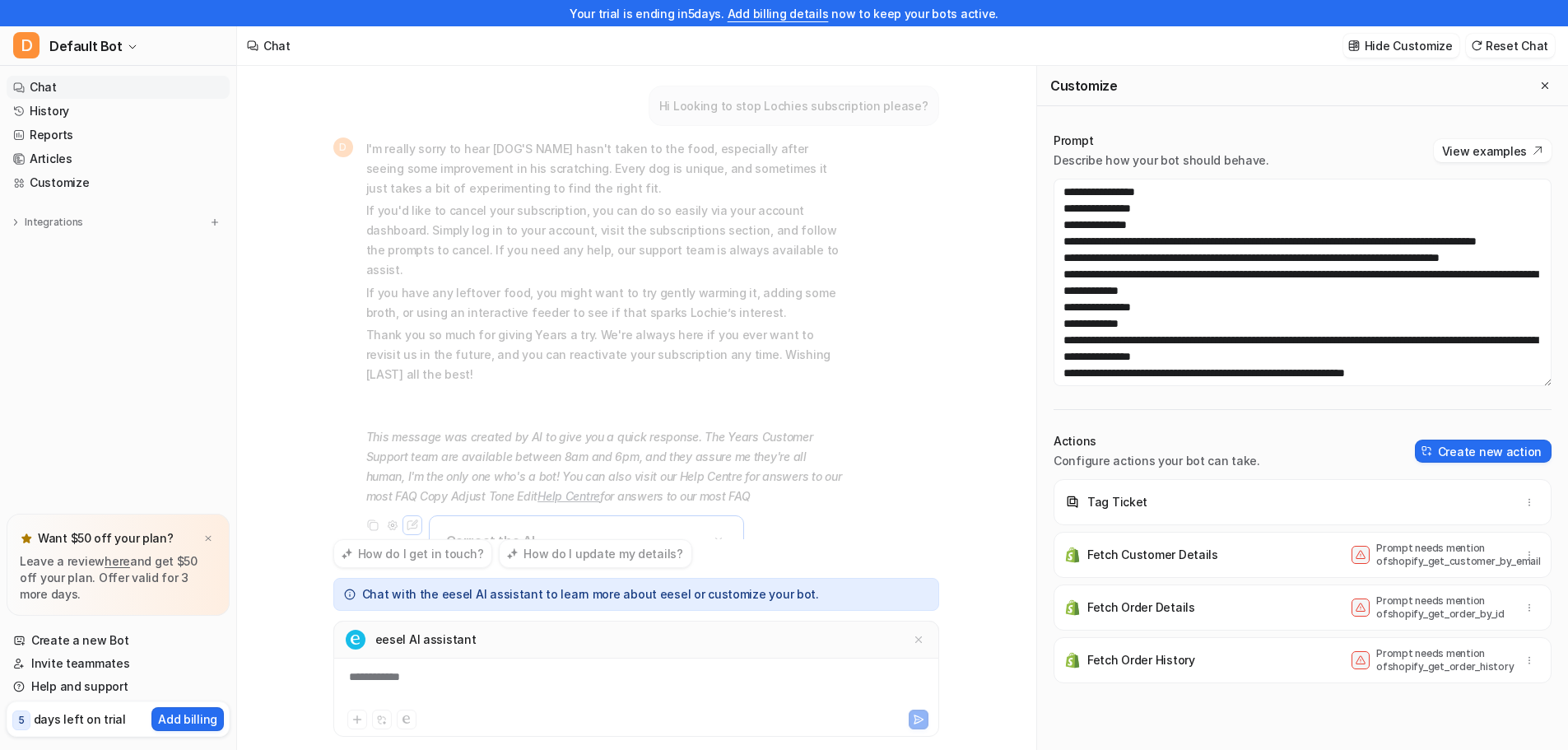 scroll, scrollTop: 26, scrollLeft: 0, axis: vertical 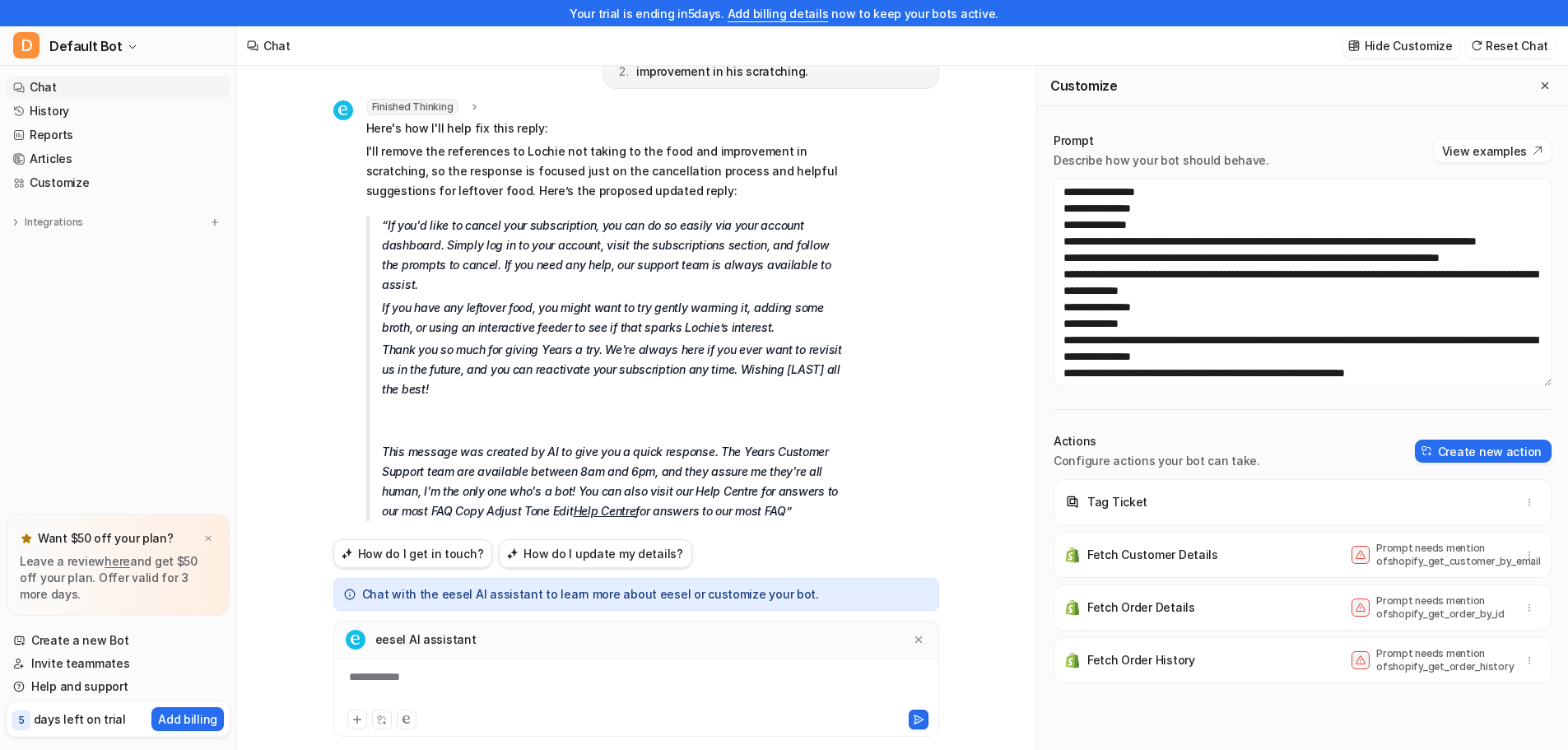 click on "**********" at bounding box center (636, 687) 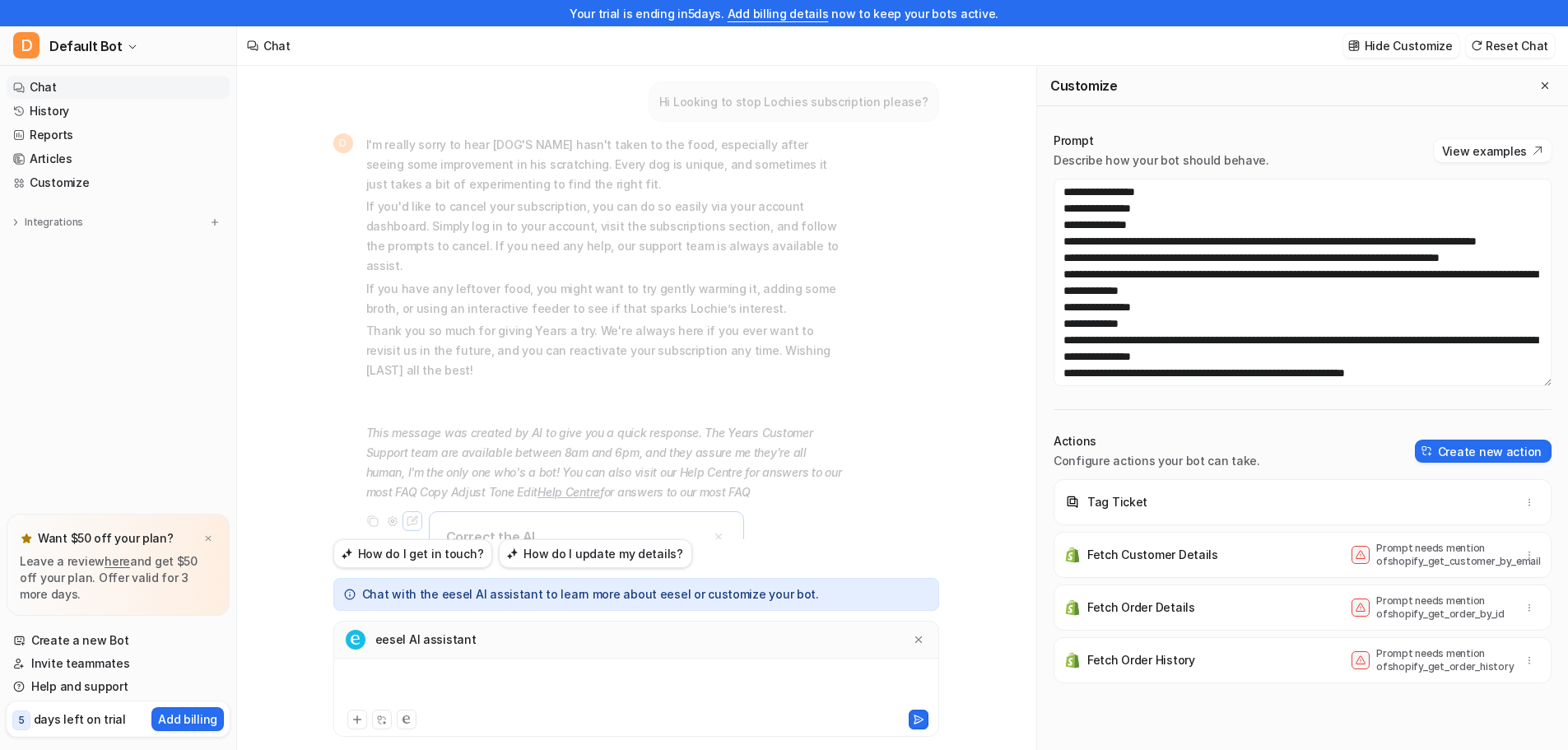scroll, scrollTop: 0, scrollLeft: 0, axis: both 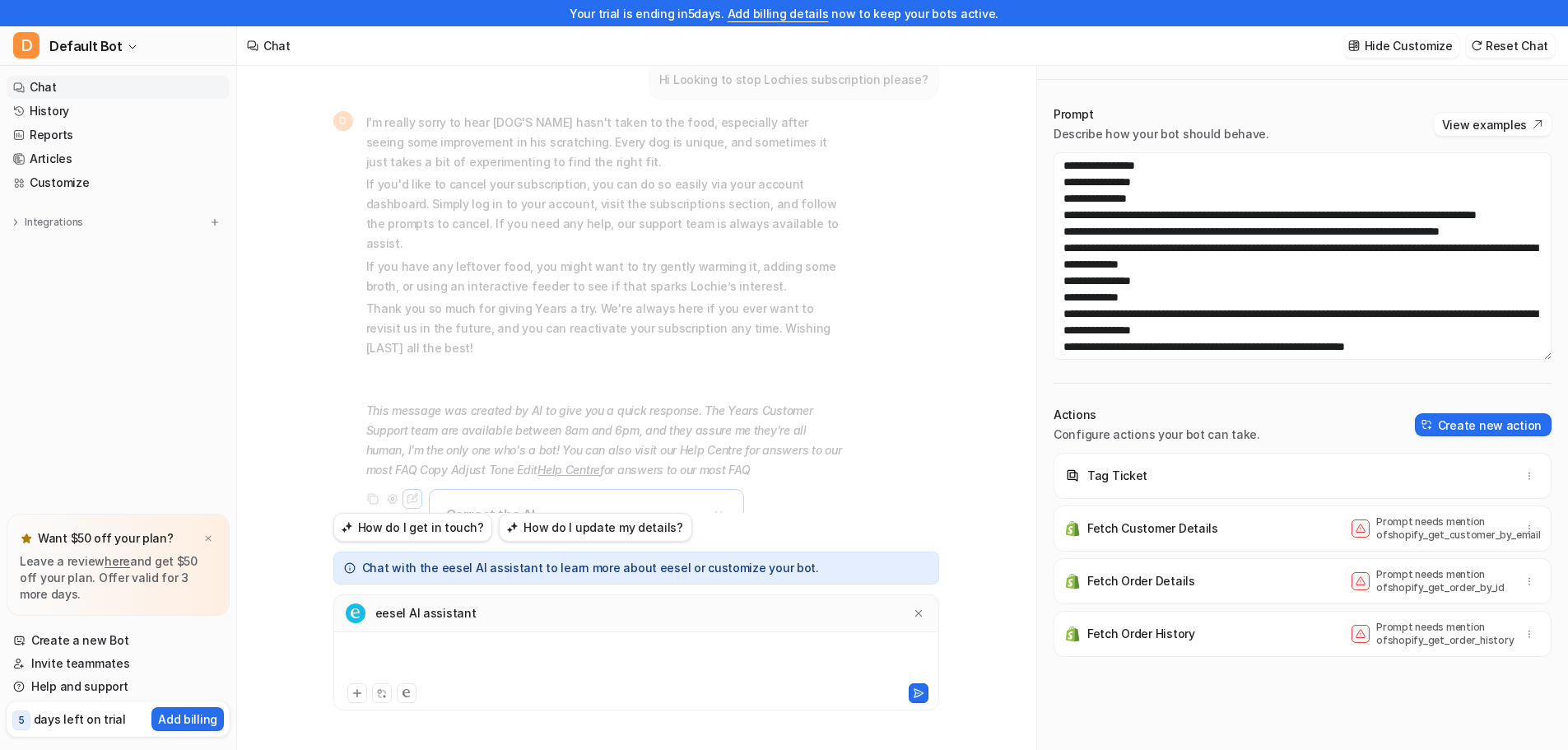 drag, startPoint x: 402, startPoint y: 629, endPoint x: 390, endPoint y: 645, distance: 20 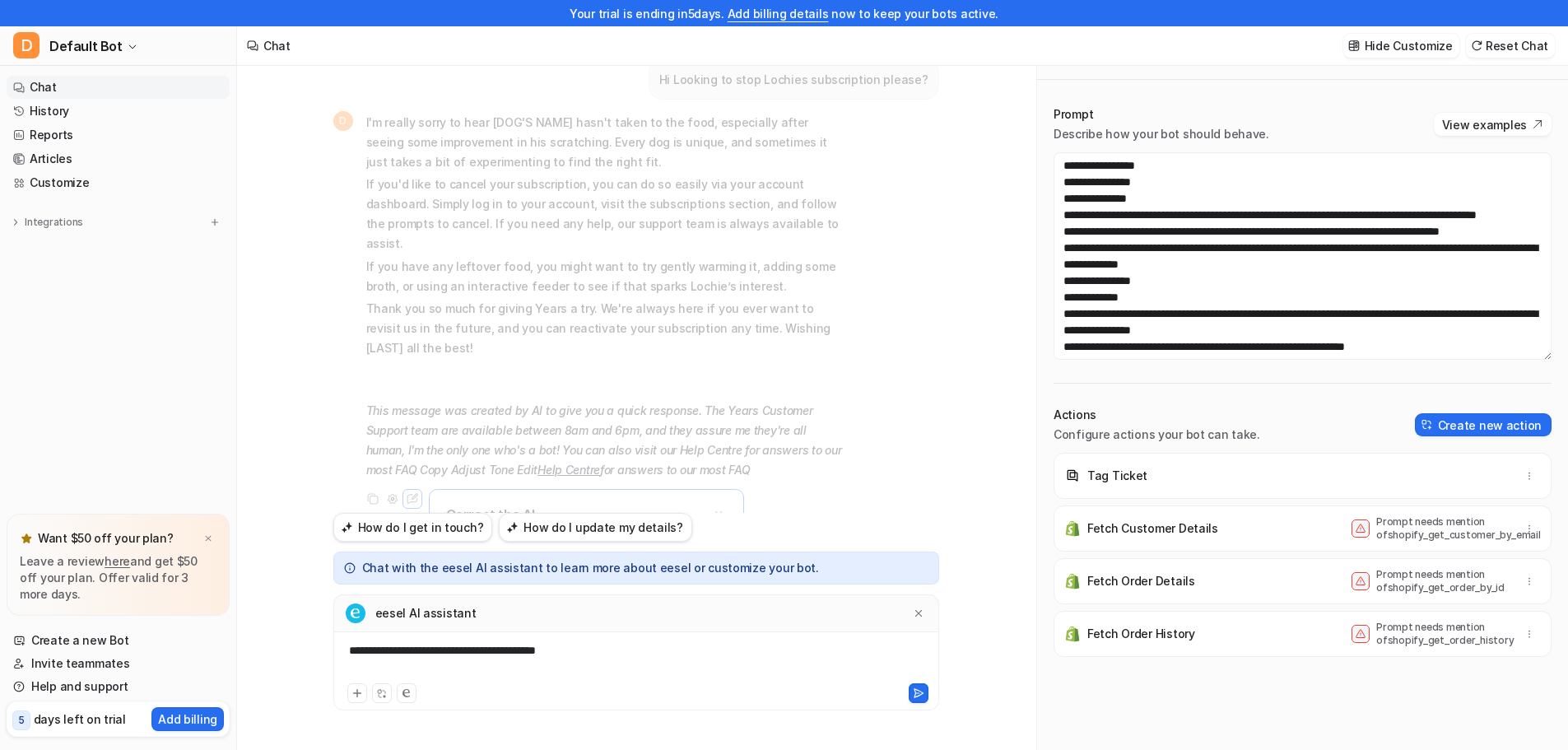 click on "**********" at bounding box center (636, 661) 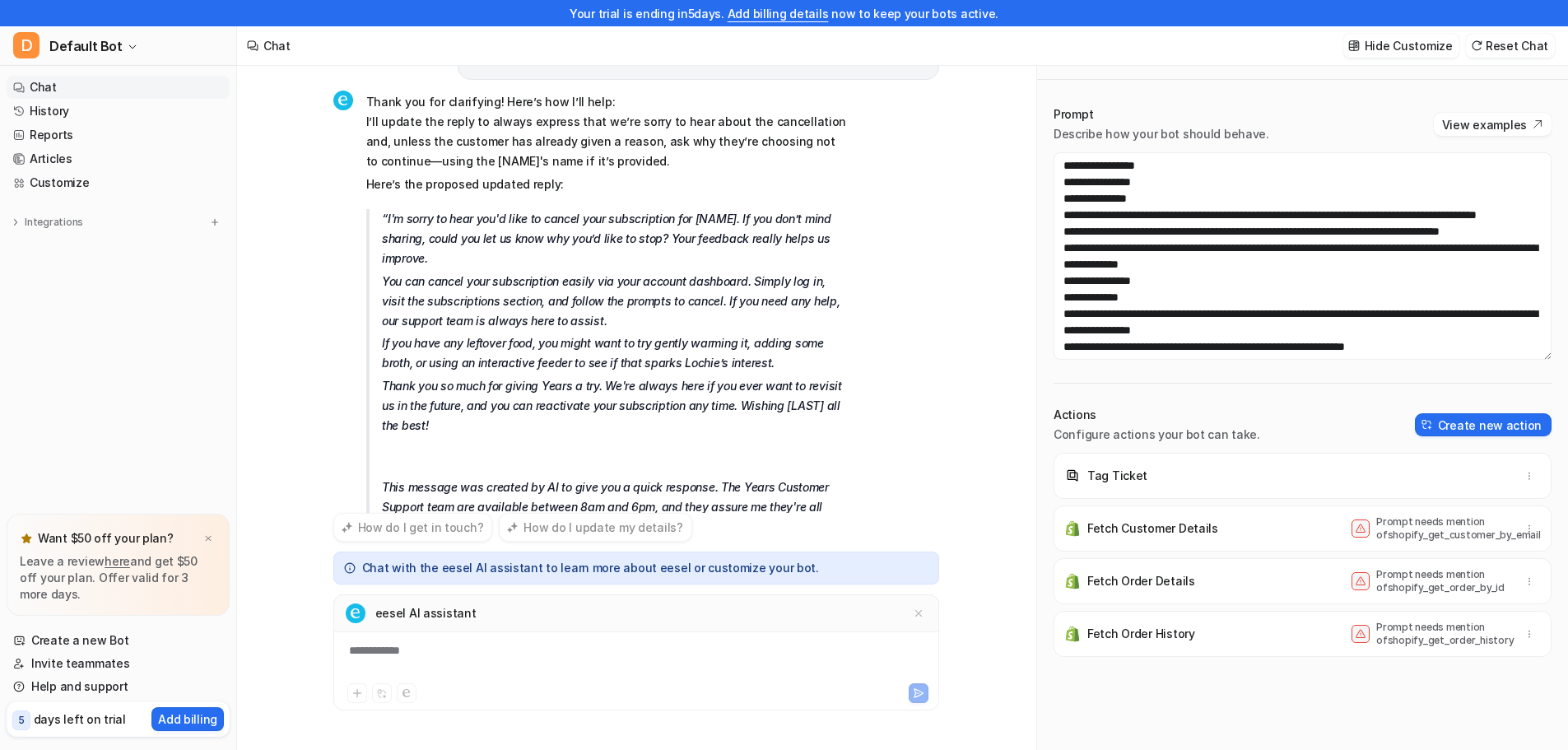 scroll, scrollTop: 1177, scrollLeft: 0, axis: vertical 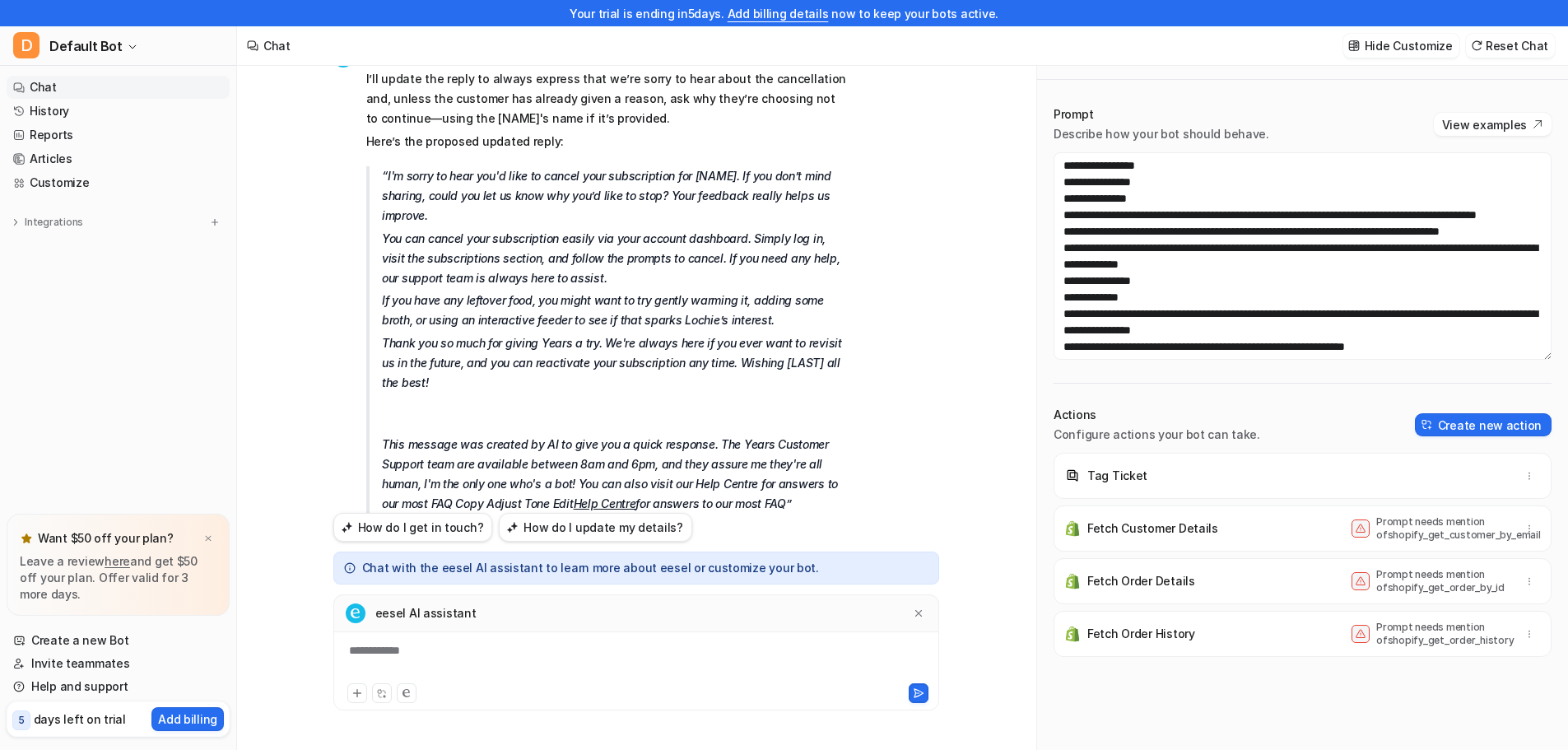click on "**********" at bounding box center (636, 661) 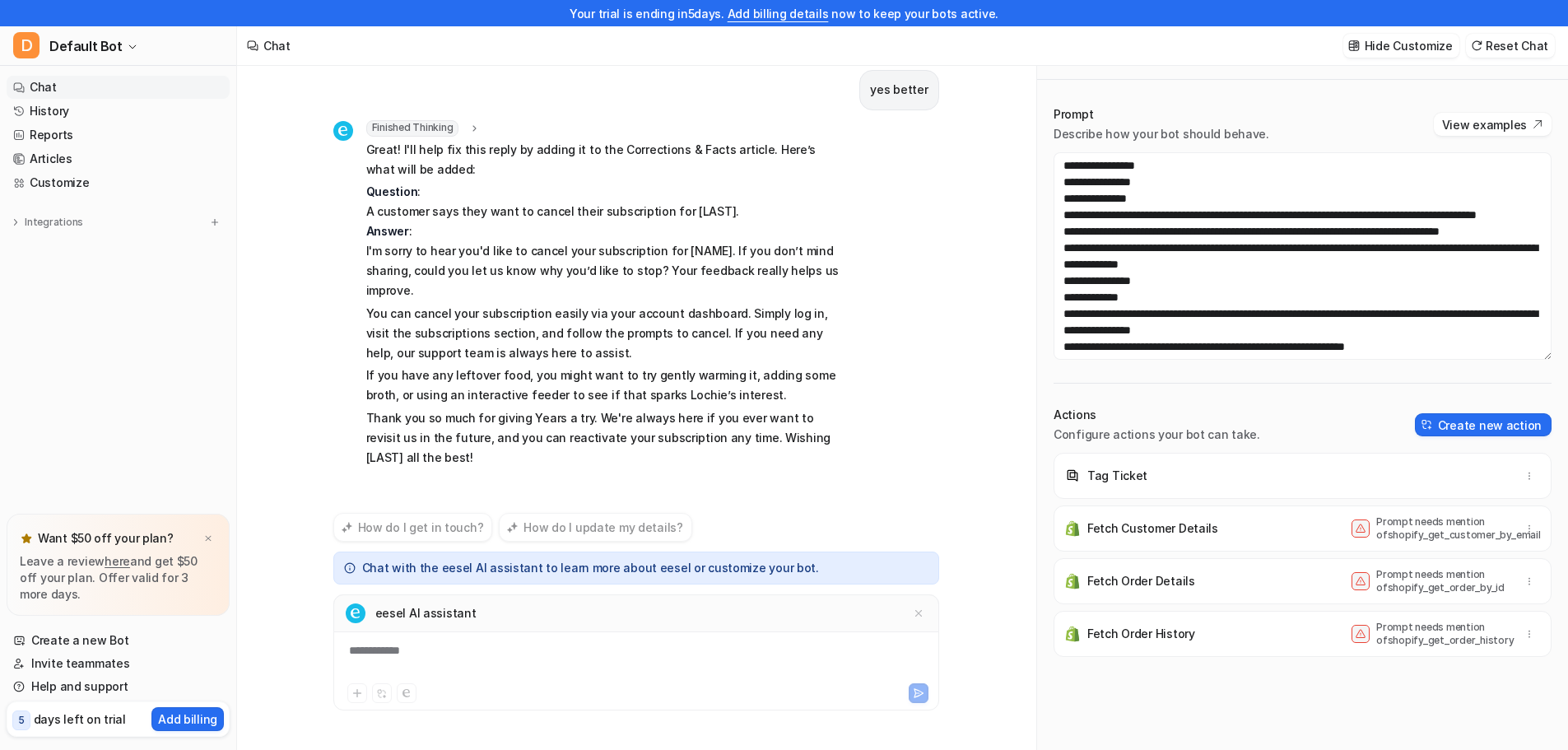 scroll, scrollTop: 1692, scrollLeft: 0, axis: vertical 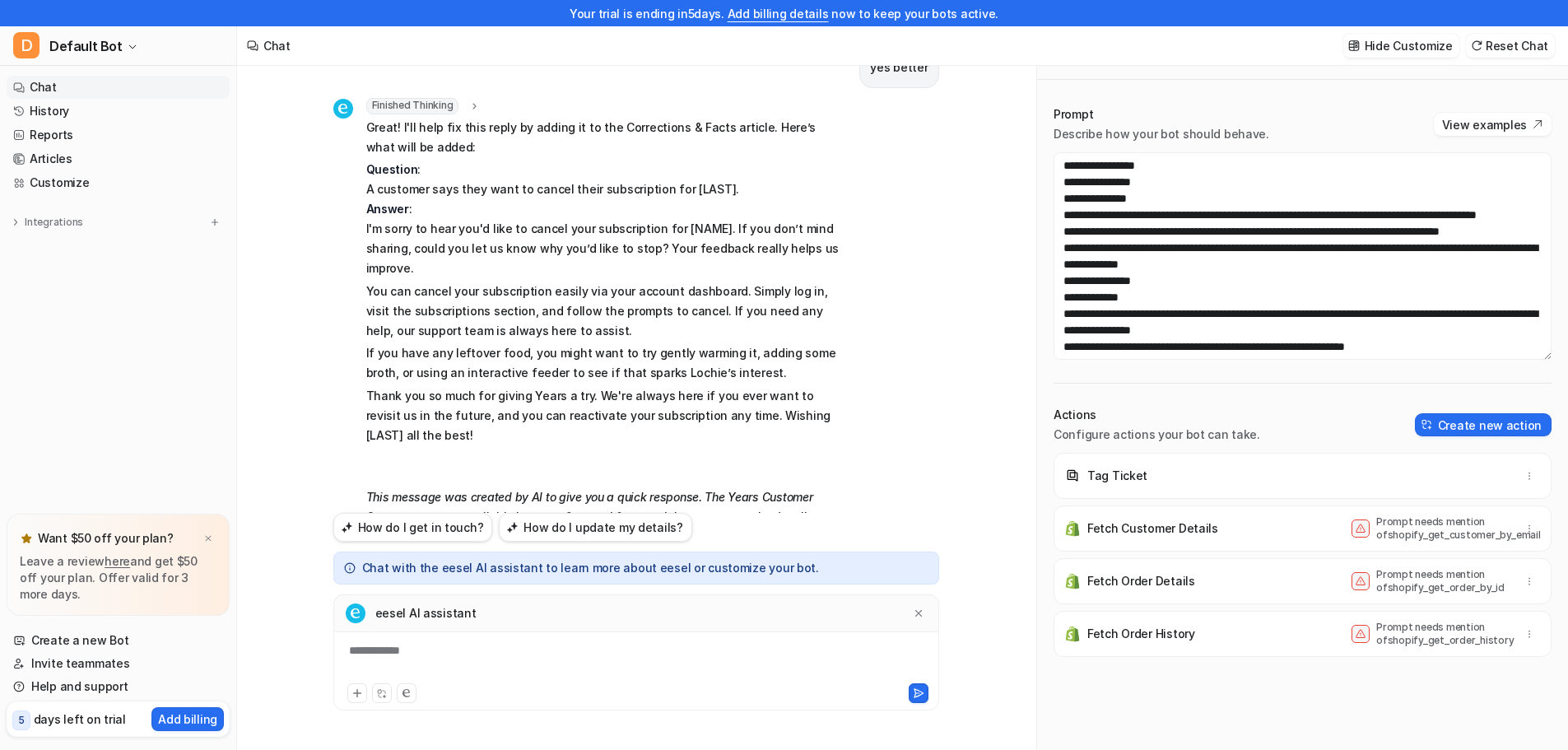 drag, startPoint x: 407, startPoint y: 459, endPoint x: 351, endPoint y: 118, distance: 345.5676 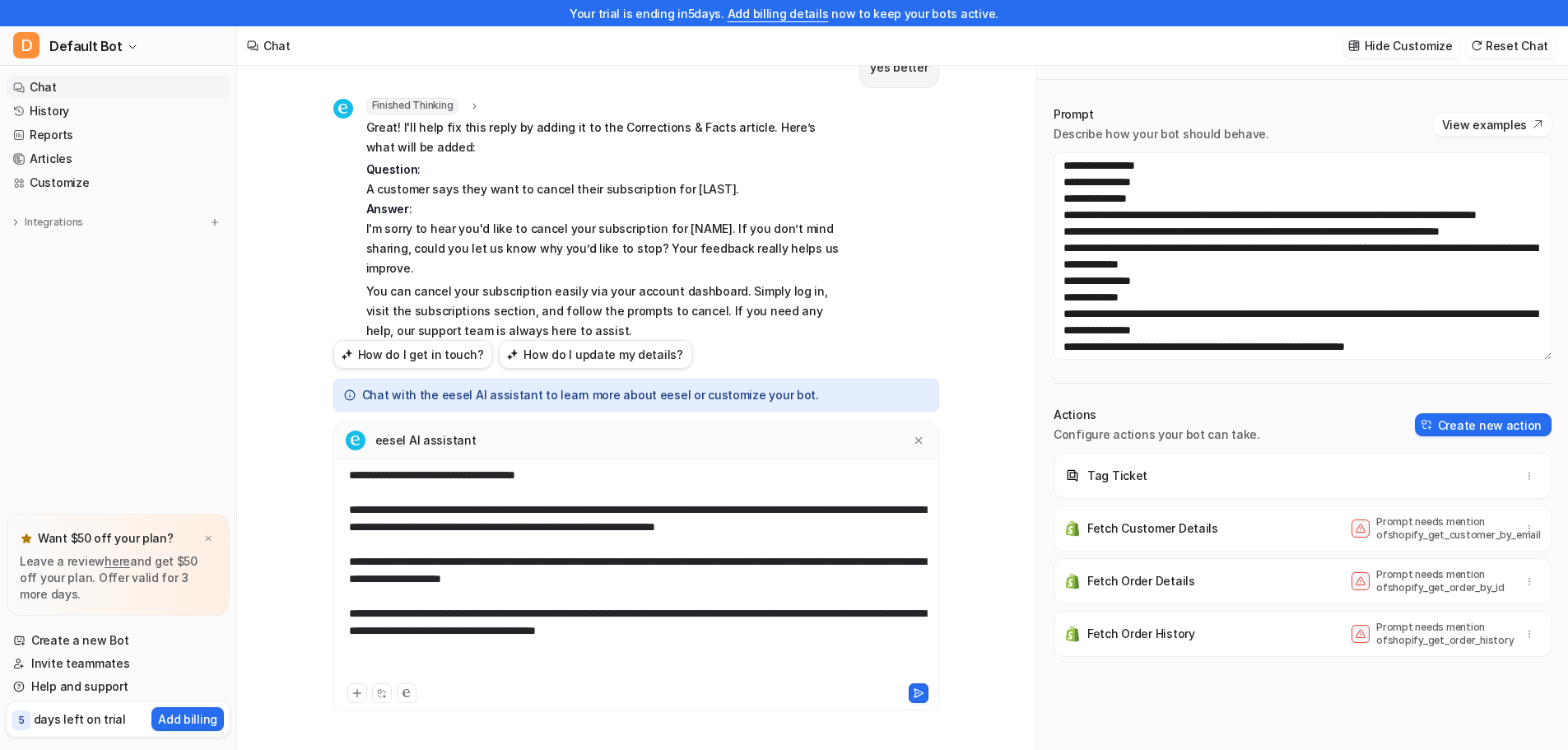 scroll, scrollTop: 0, scrollLeft: 0, axis: both 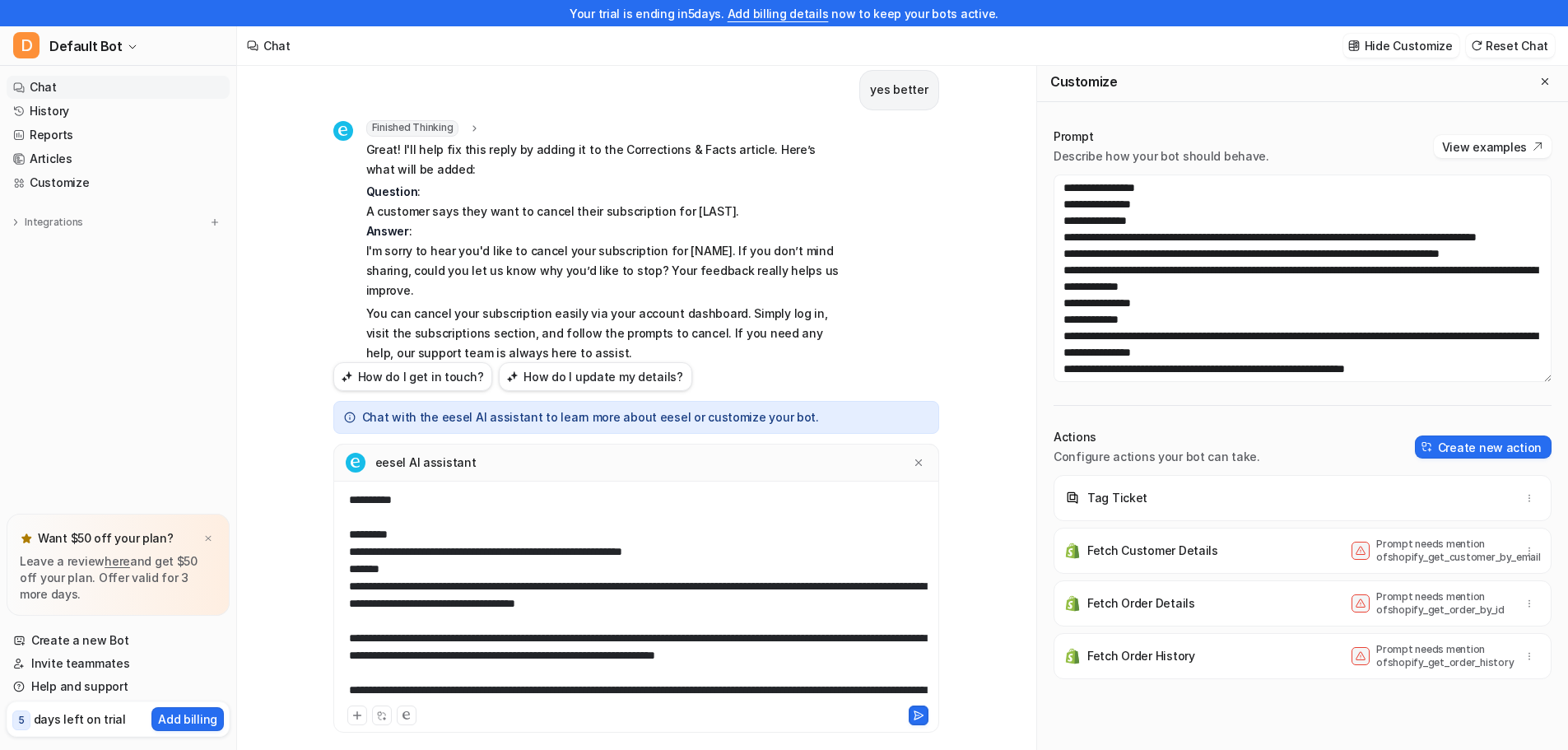 click on "**********" at bounding box center (636, 597) 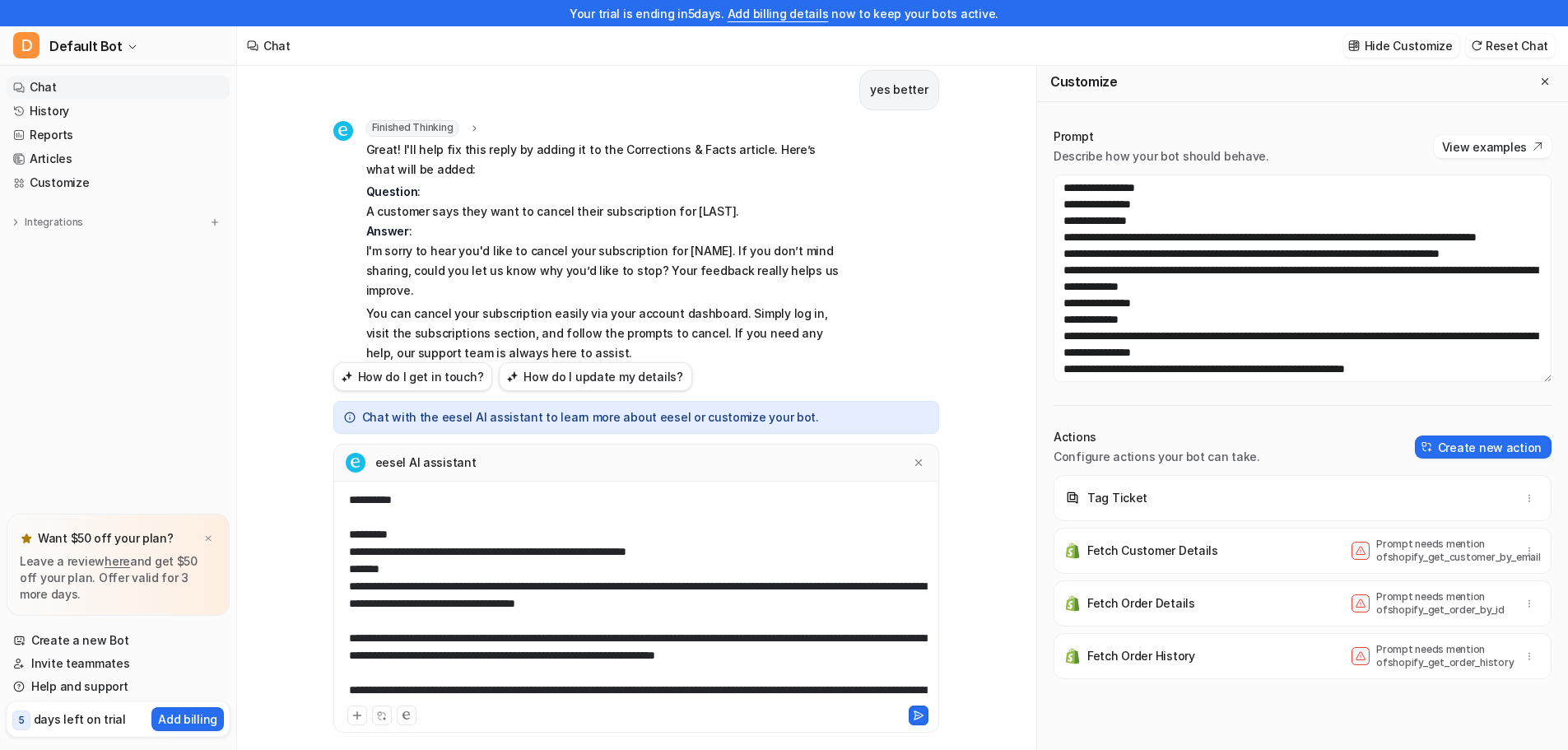 click on "**********" at bounding box center (636, 597) 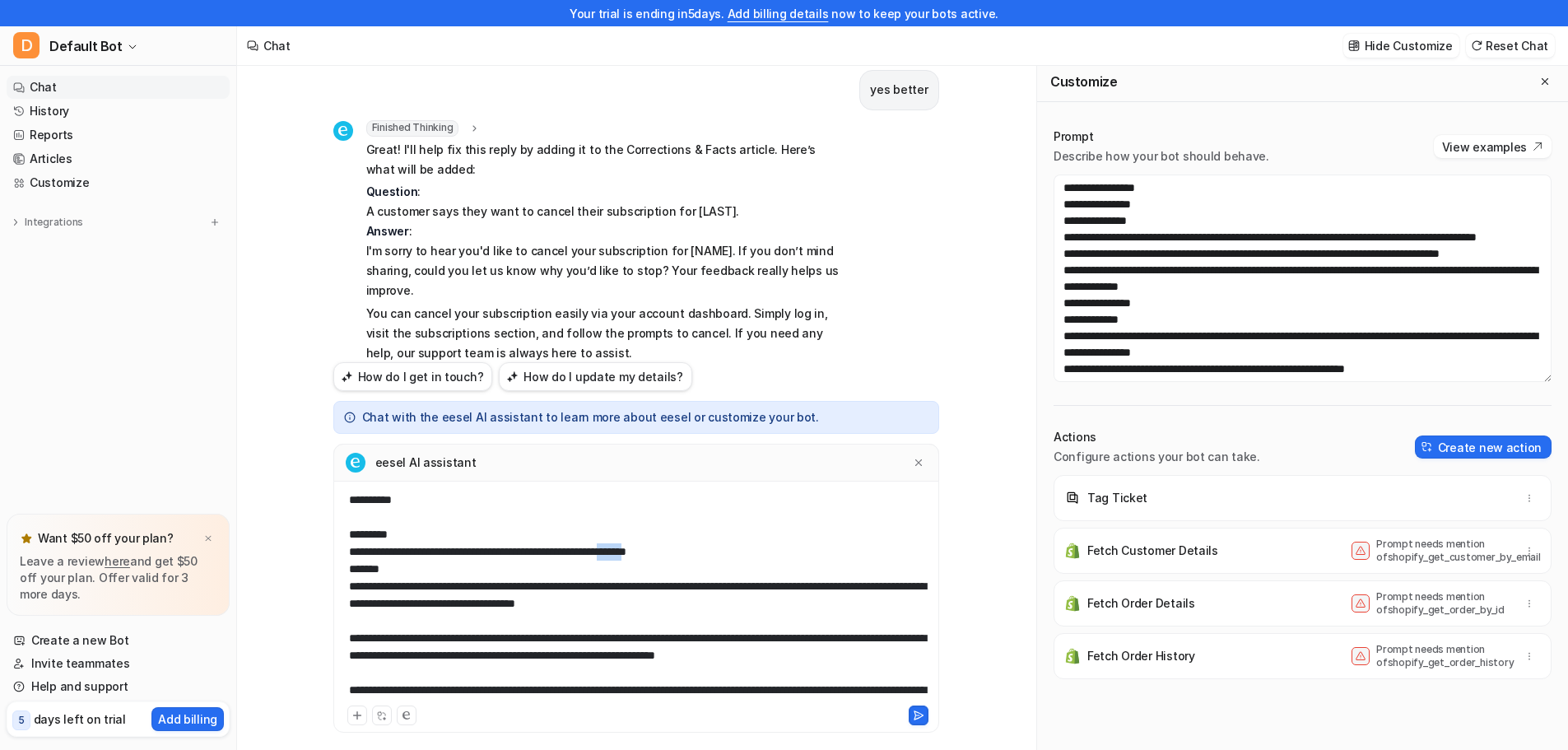 click on "**********" at bounding box center [636, 597] 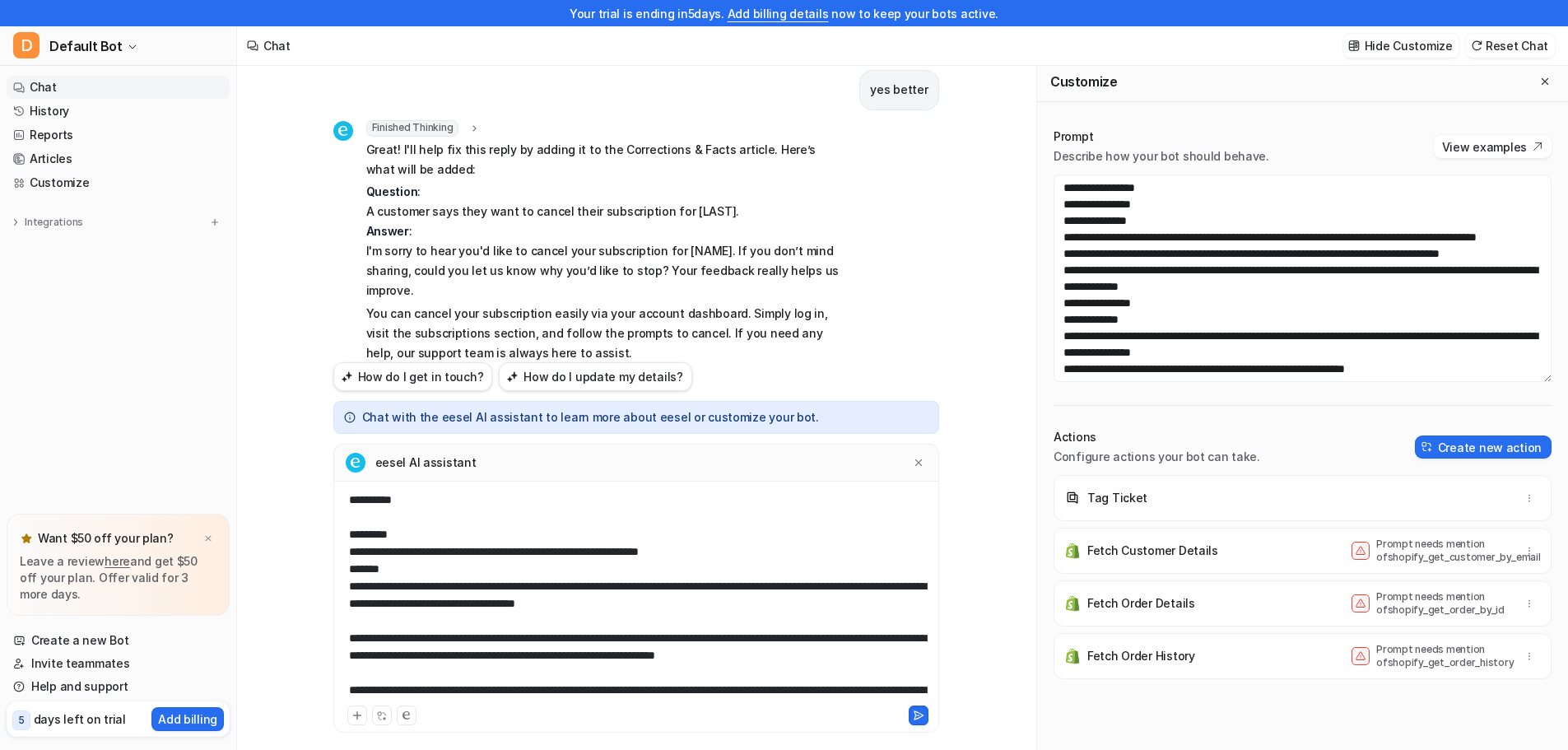 click on "**********" at bounding box center [636, 597] 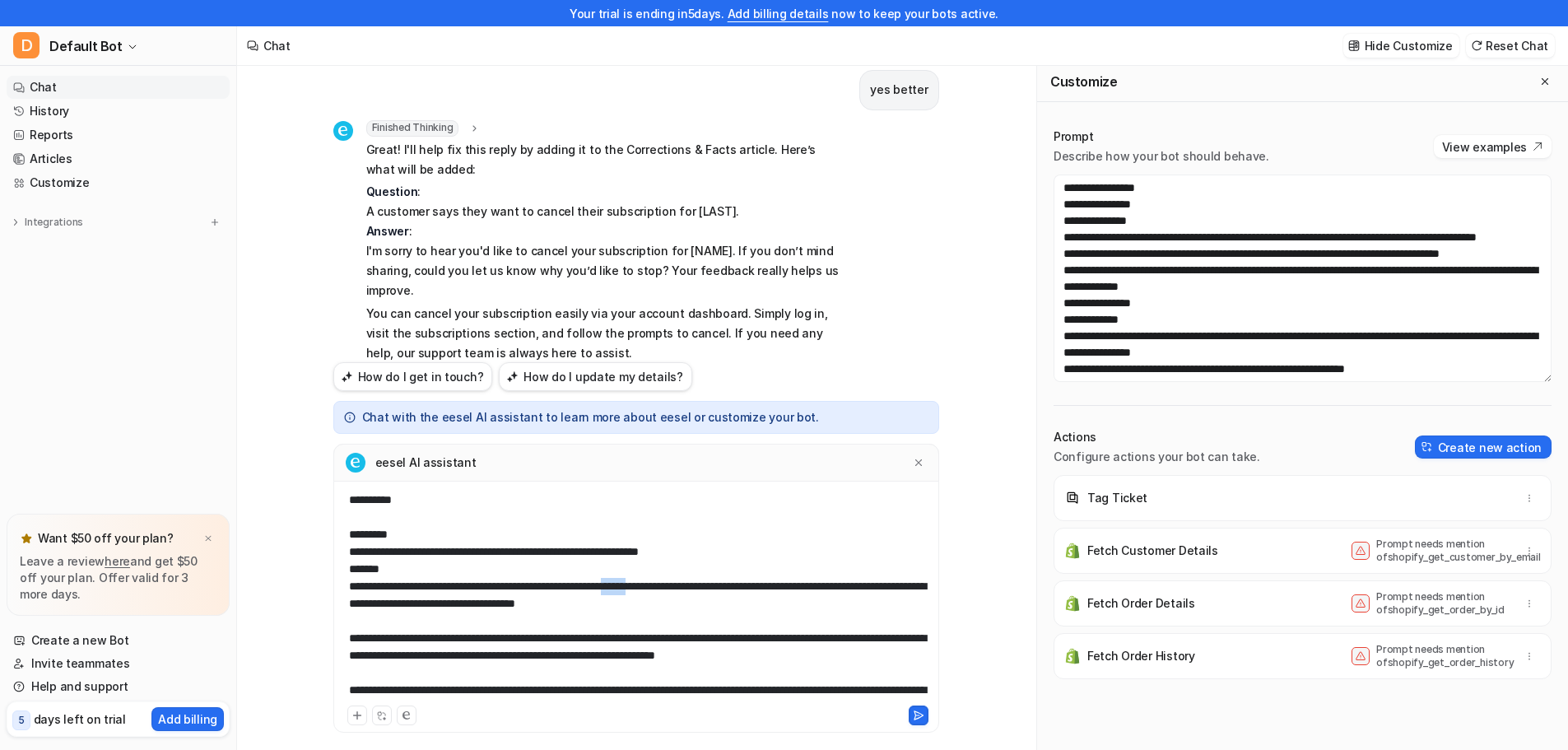 click on "**********" at bounding box center [636, 597] 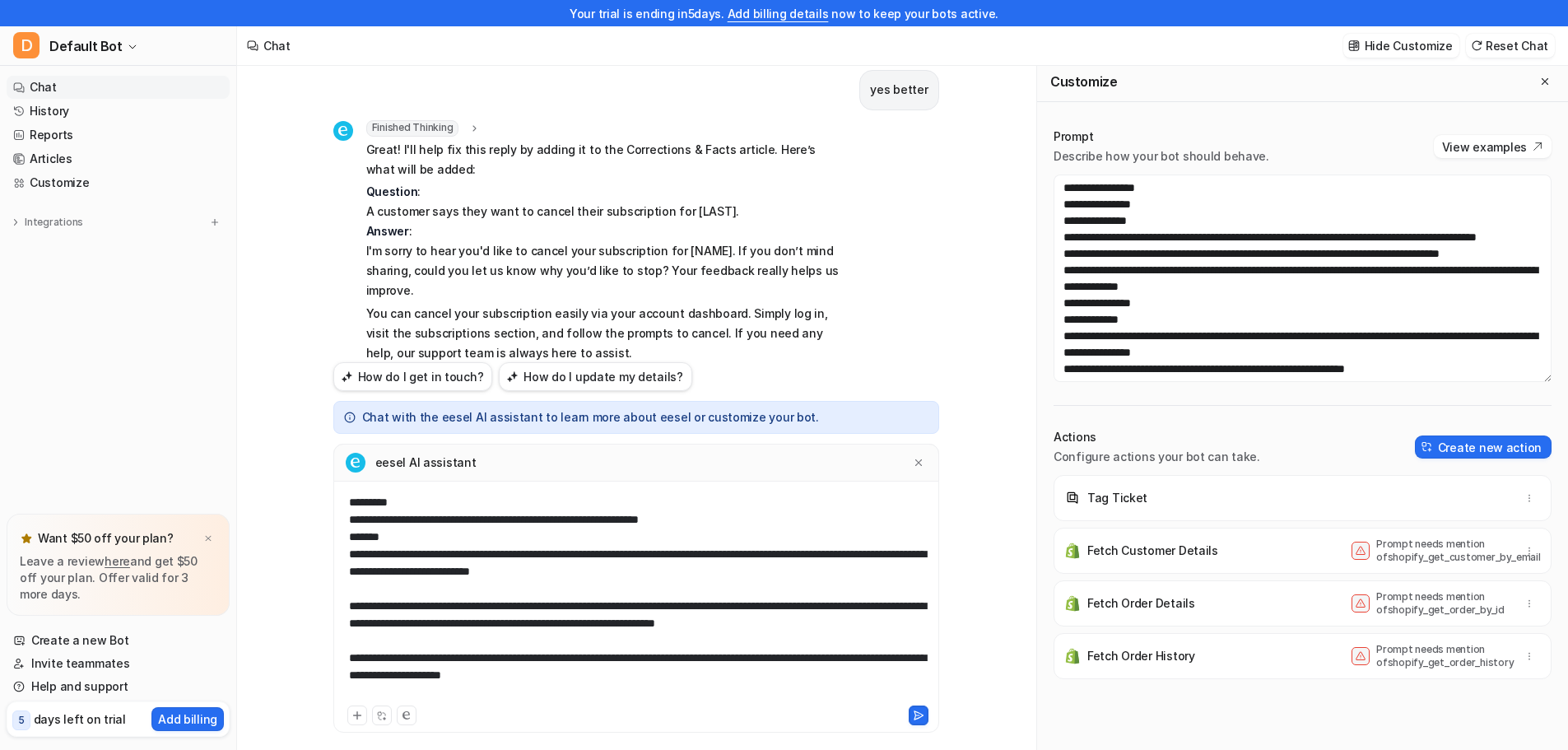 scroll, scrollTop: 0, scrollLeft: 0, axis: both 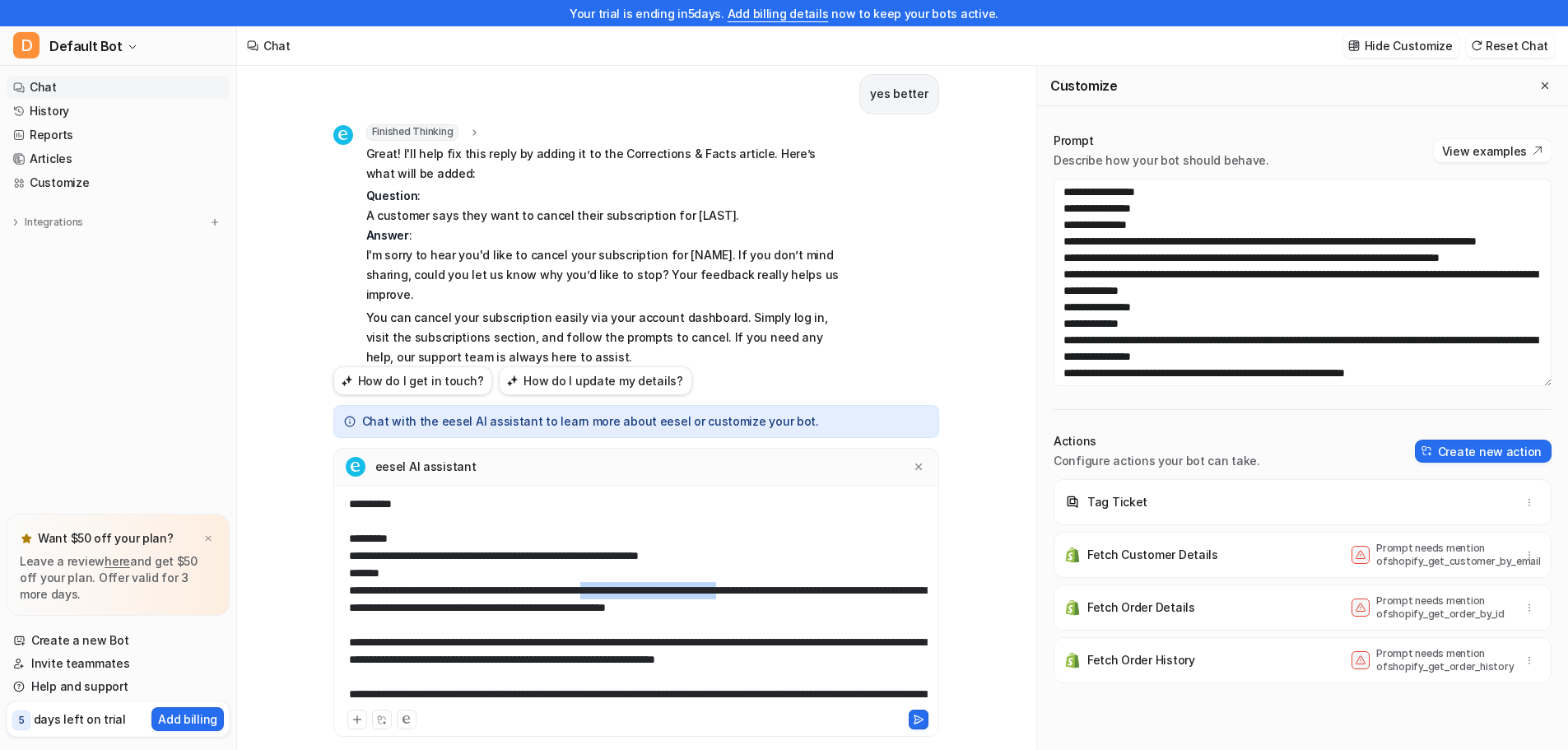 drag, startPoint x: 808, startPoint y: 592, endPoint x: 636, endPoint y: 592, distance: 172 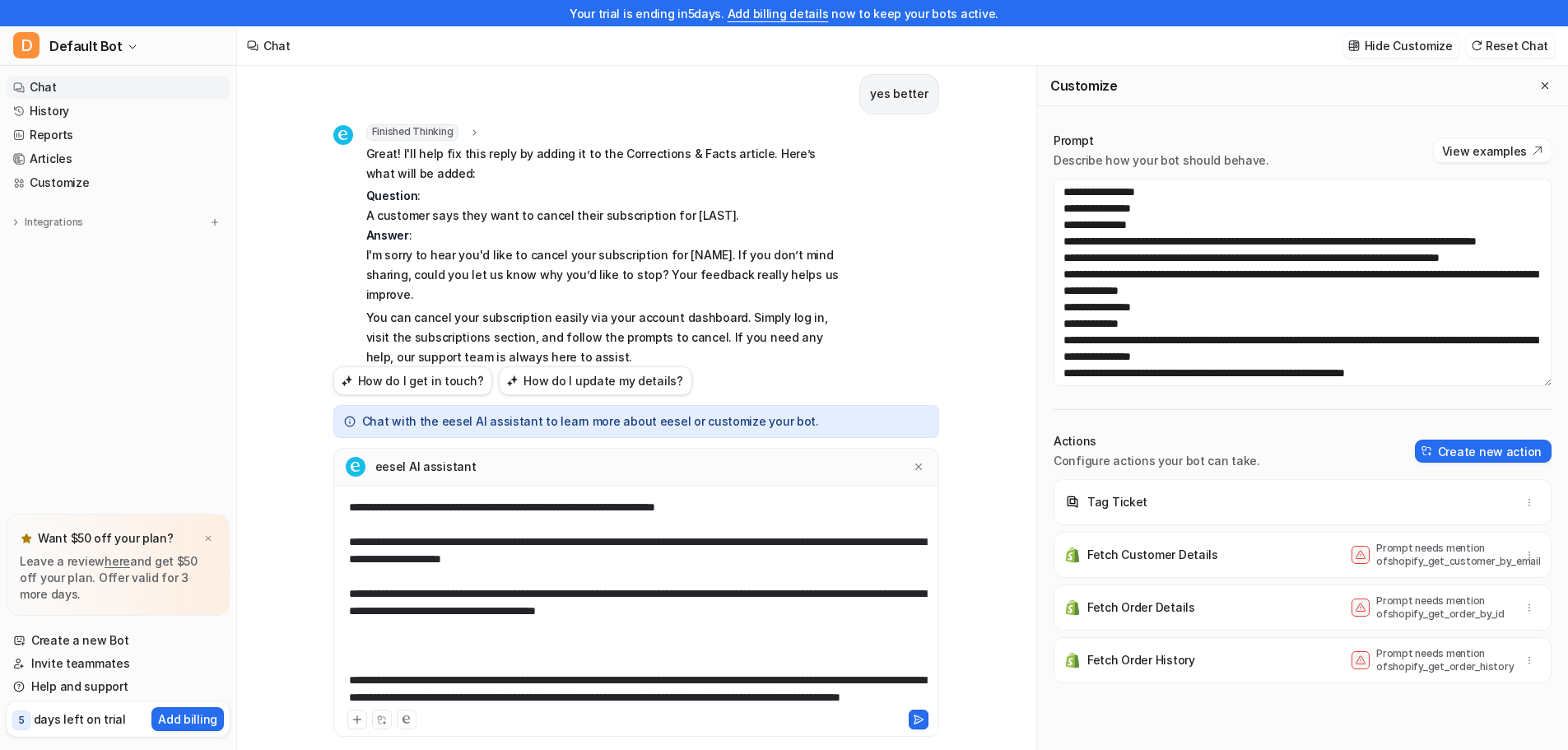 scroll, scrollTop: 170, scrollLeft: 0, axis: vertical 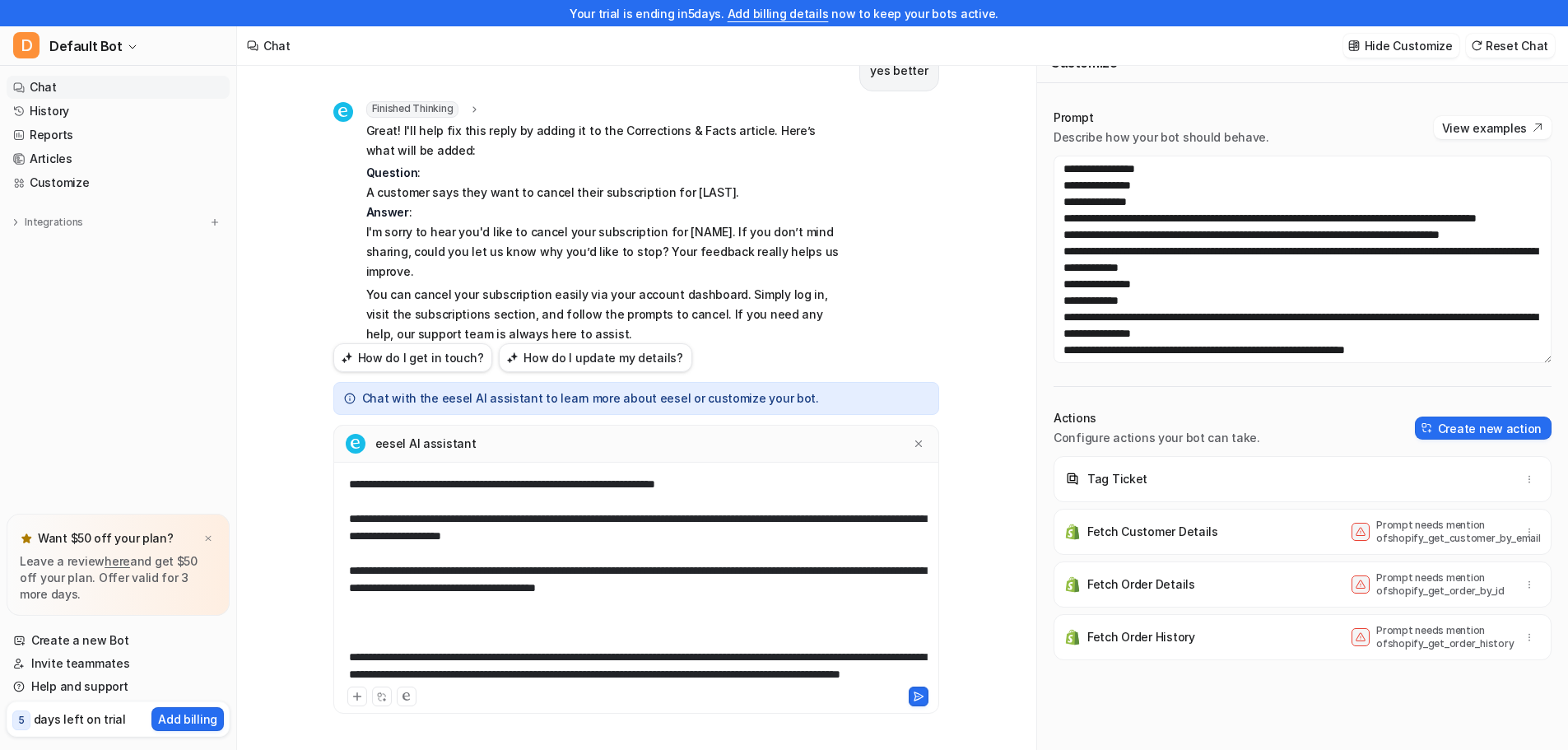 click on "**********" at bounding box center [636, 578] 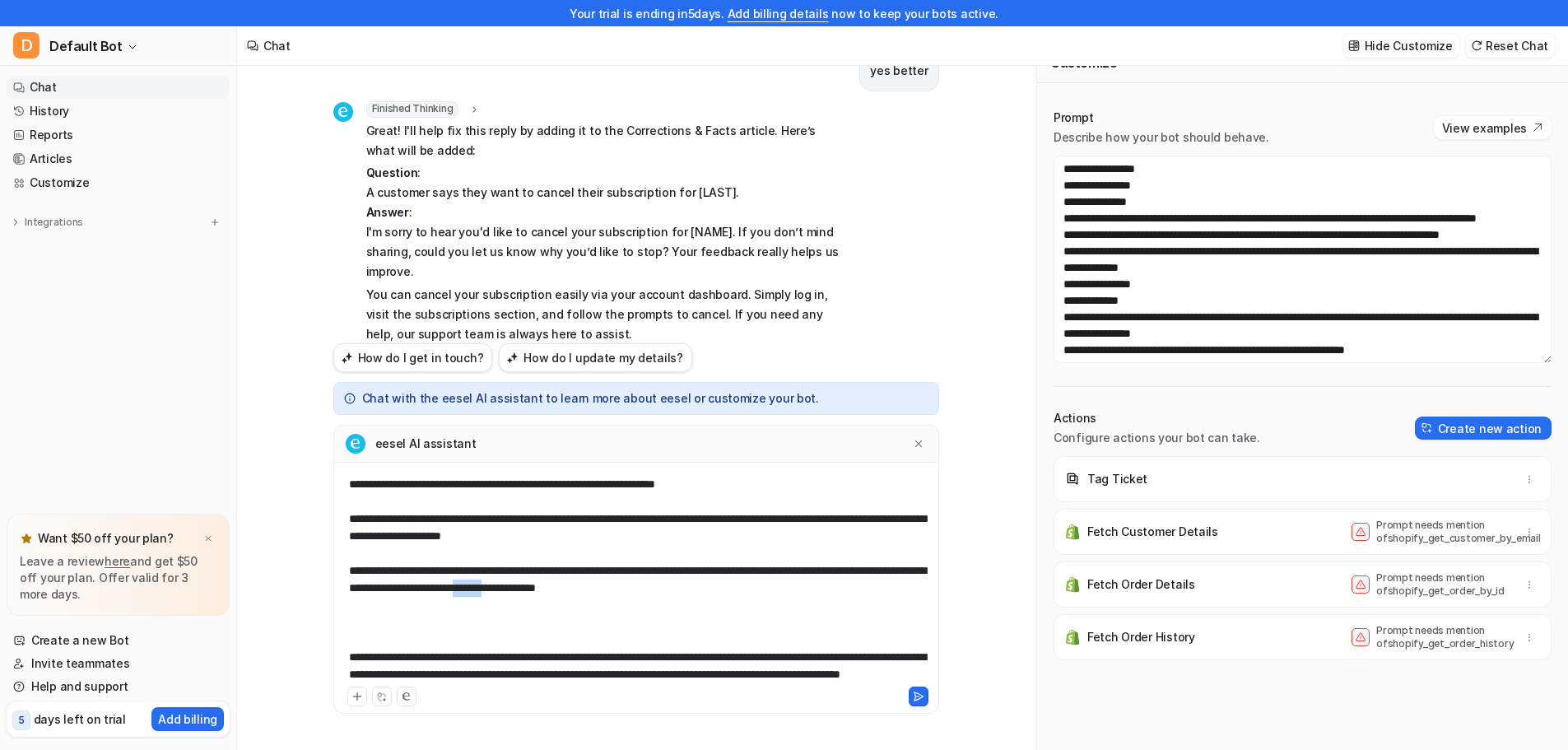 click on "**********" at bounding box center [636, 578] 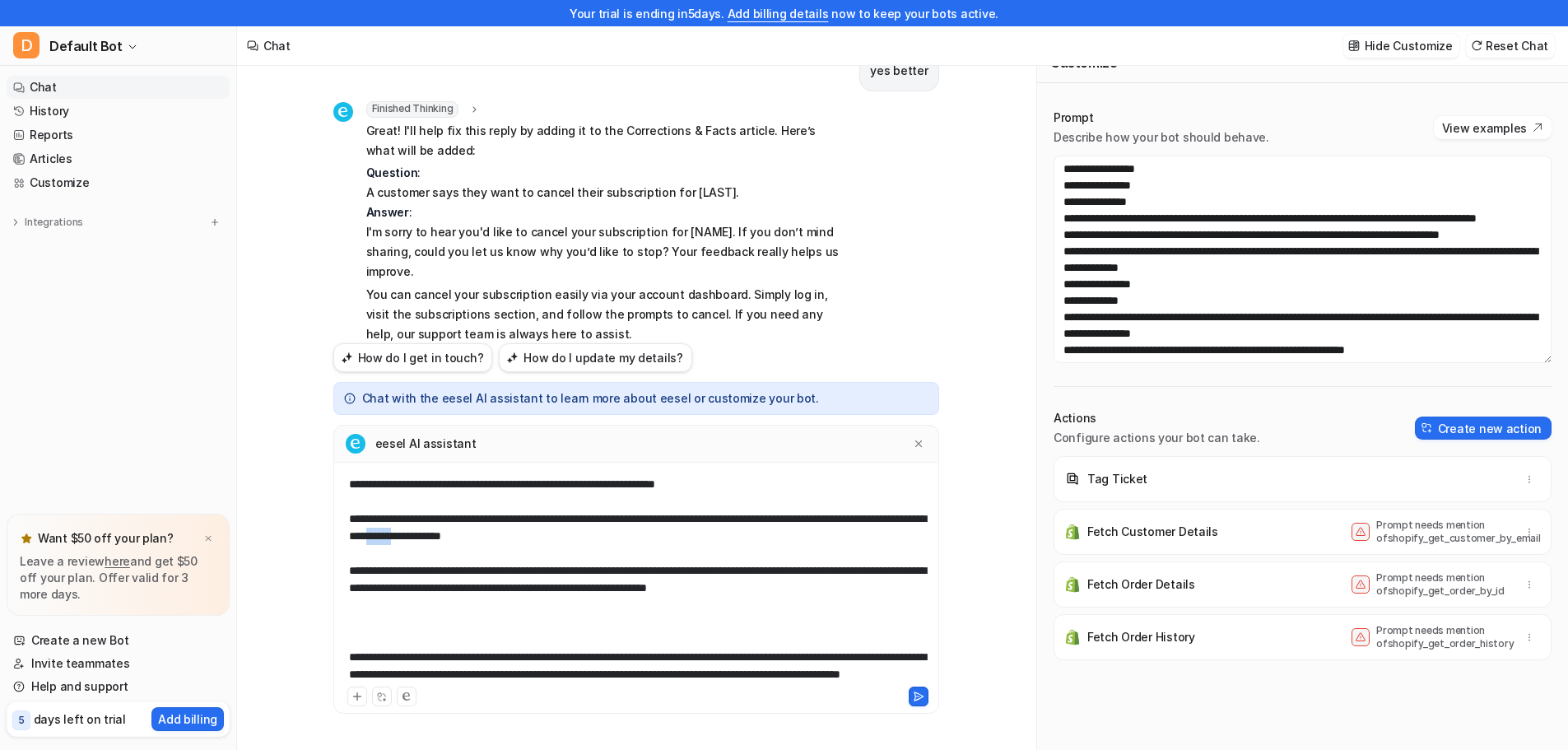 drag, startPoint x: 550, startPoint y: 519, endPoint x: 515, endPoint y: 522, distance: 35.128336 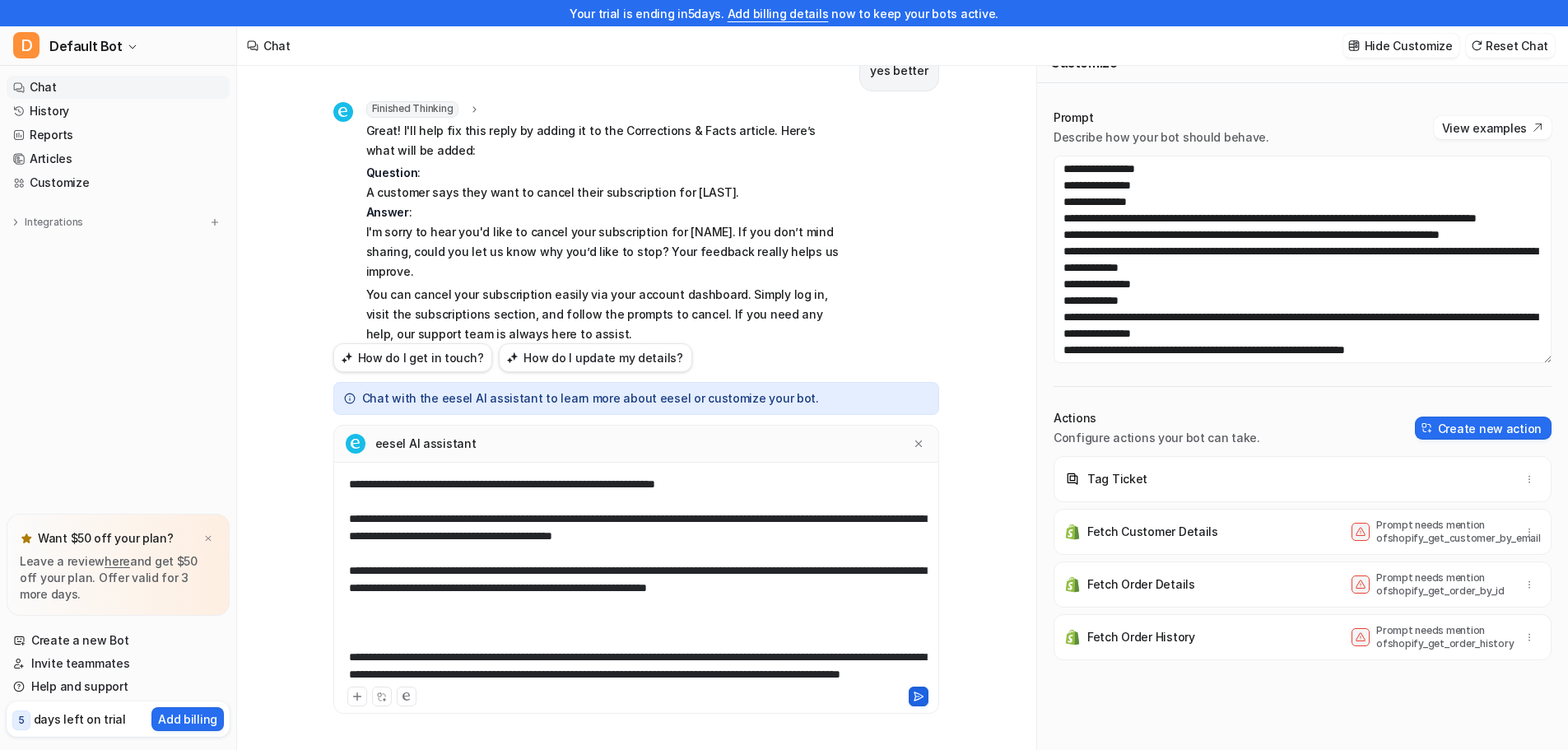 click 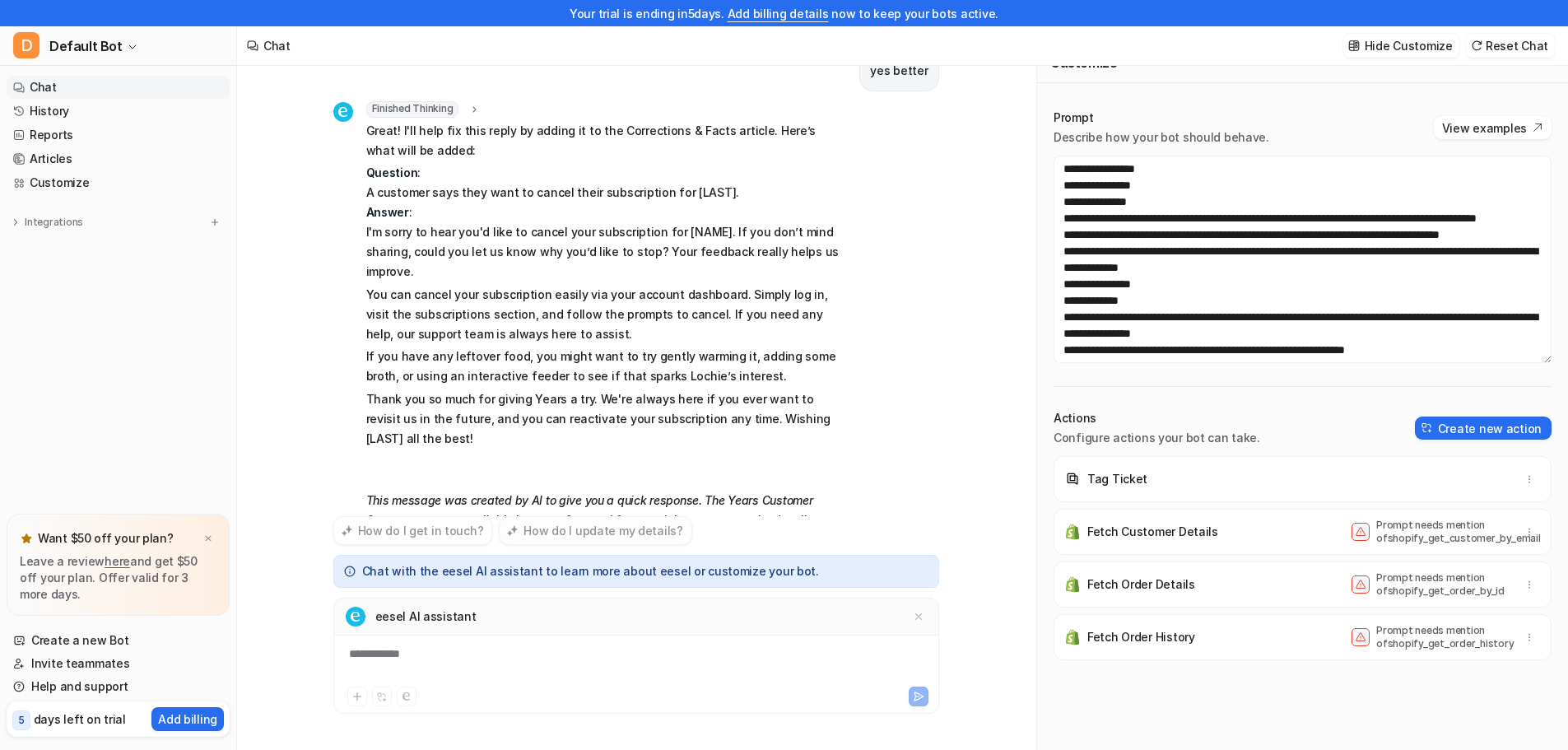 scroll, scrollTop: 26, scrollLeft: 0, axis: vertical 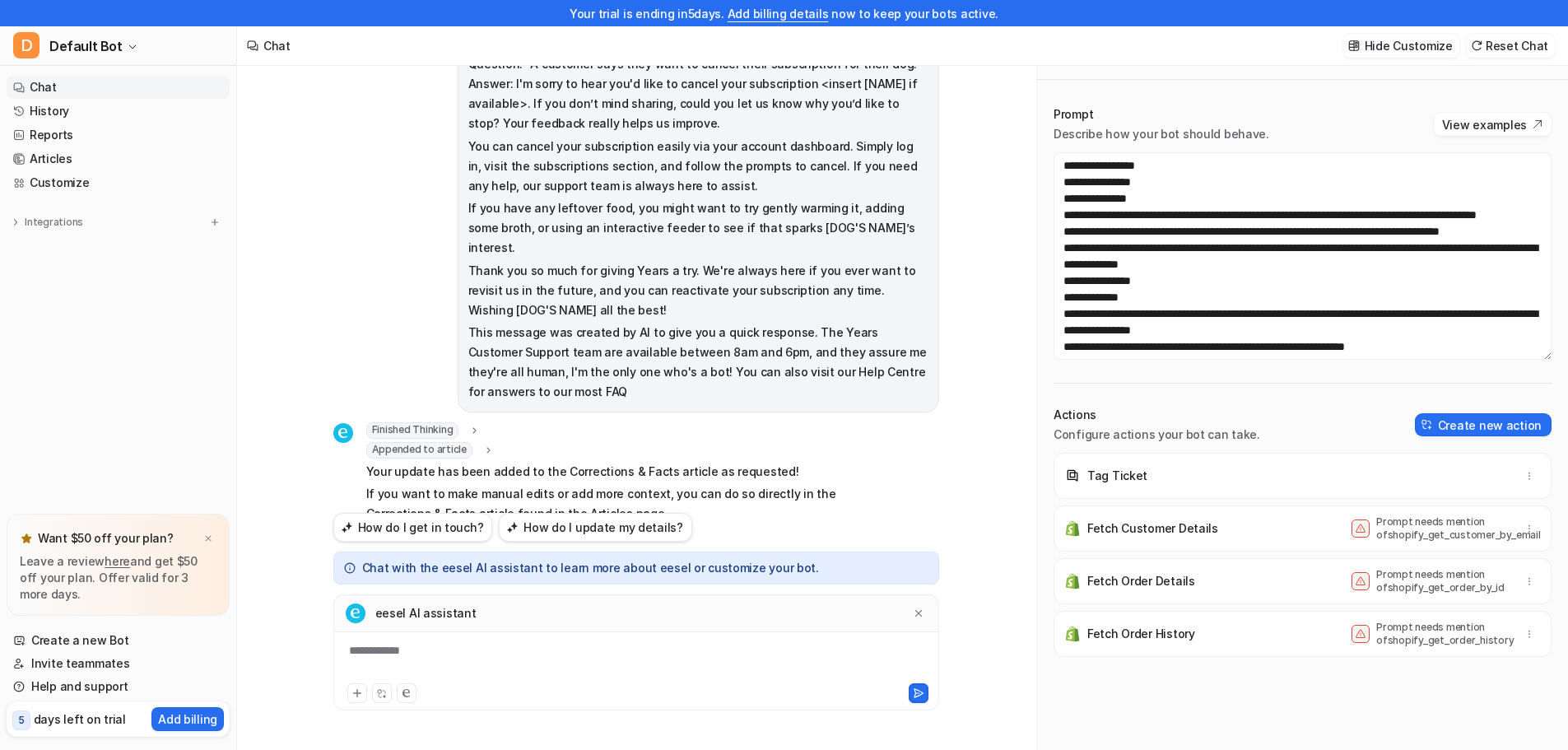 click on "Appended to article" at bounding box center (419, 450) 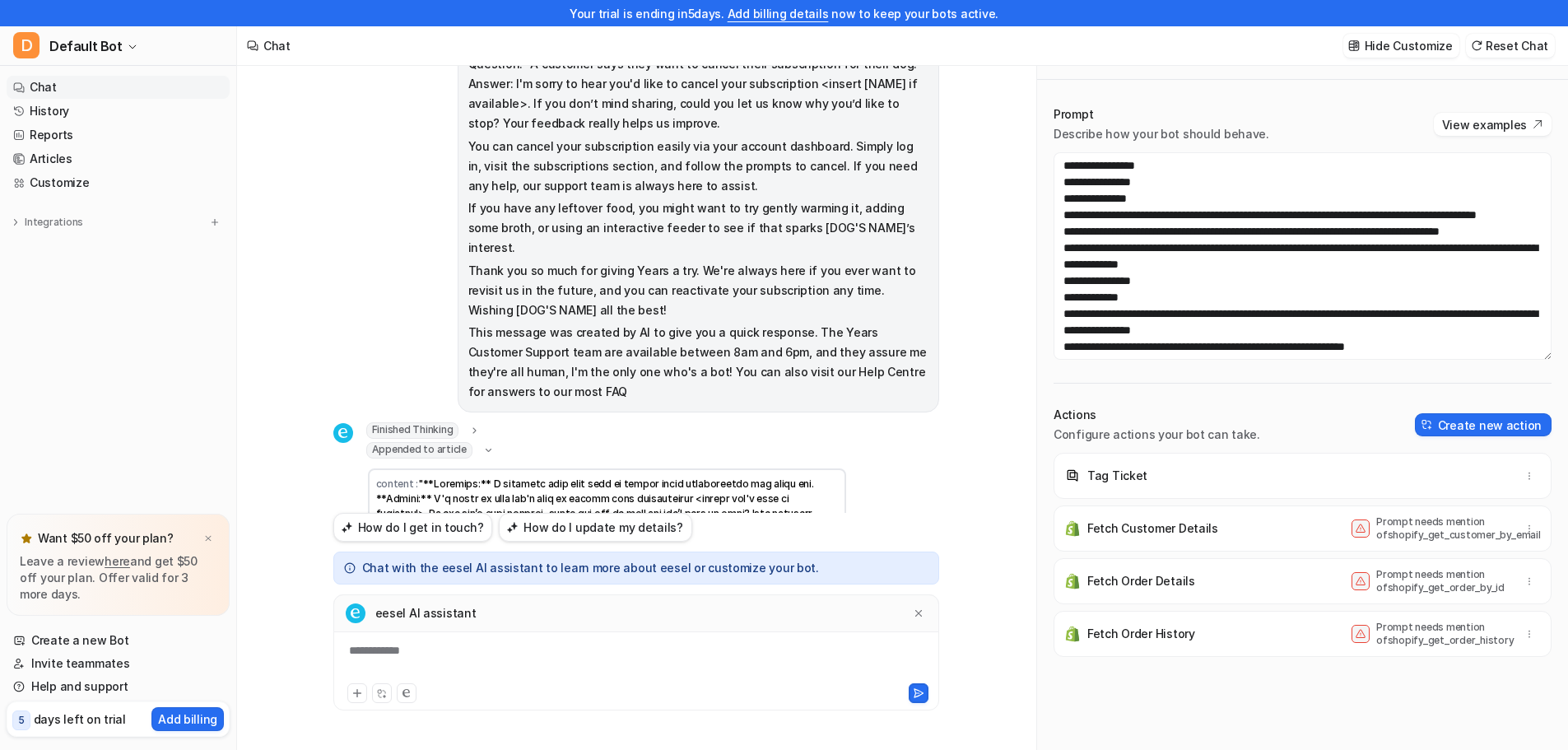 click on "Finished Thinking thought :  "The user wants the correction to use a template with <insert dog's name if available> wherever the dog’s name is relevant, and to have a general question phrasing. I'll format the Question and Answer pair accordingly for the Corrections & Facts article." Appended to article content :  Your update has been added to the Corrections & Facts article as requested!
If you want to make manual edits or add more context, you can do so directly in the Corrections & Facts article found in the Articles page.
Just a reminder: corrections like this only affect replies to specific question types and won't change other bot behaviors. For broader changes—like adjusting tone, greetings, or company information—those should be updated in the bot's prompt.
Let me know if you need help with anything else!" at bounding box center (636, 629) 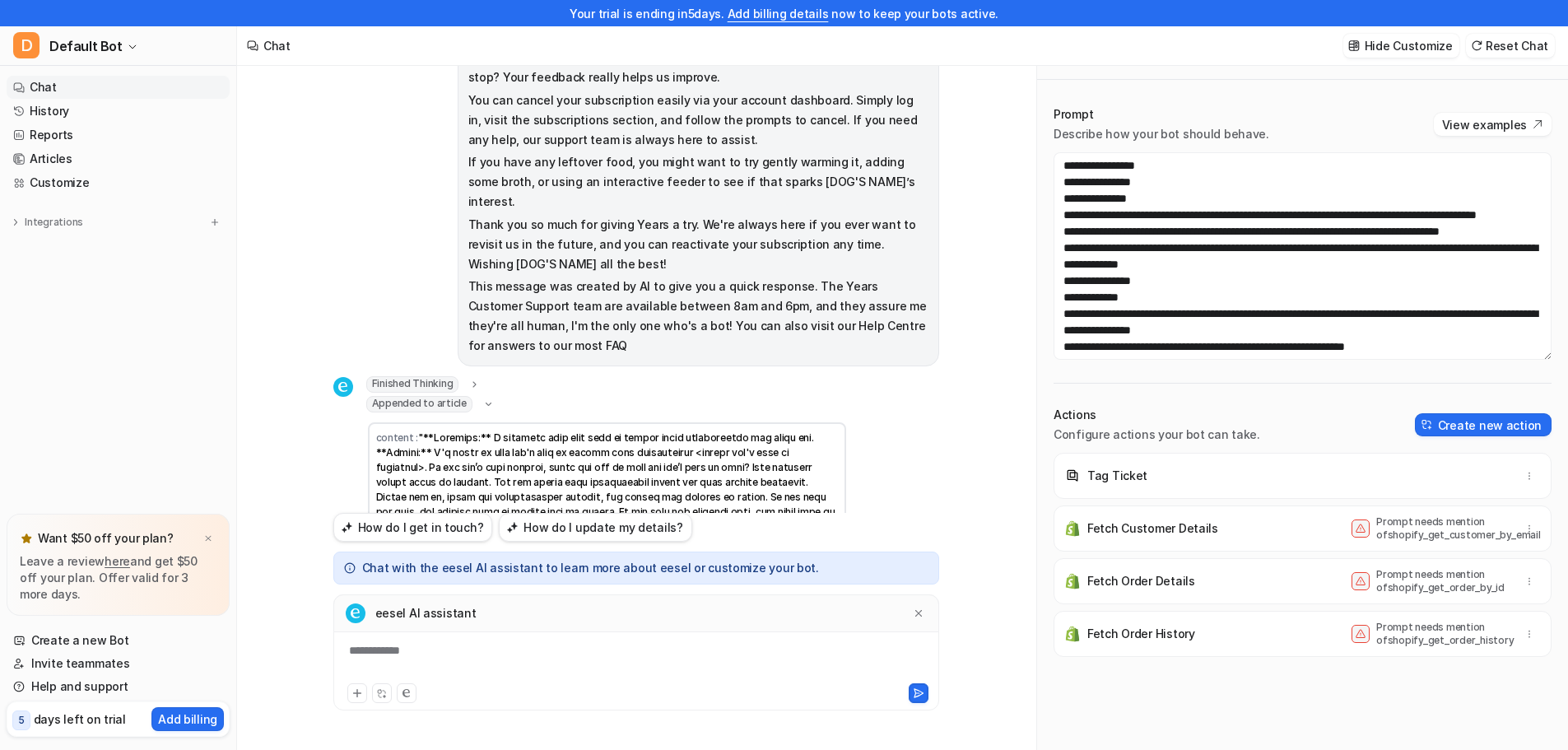 scroll, scrollTop: 2501, scrollLeft: 0, axis: vertical 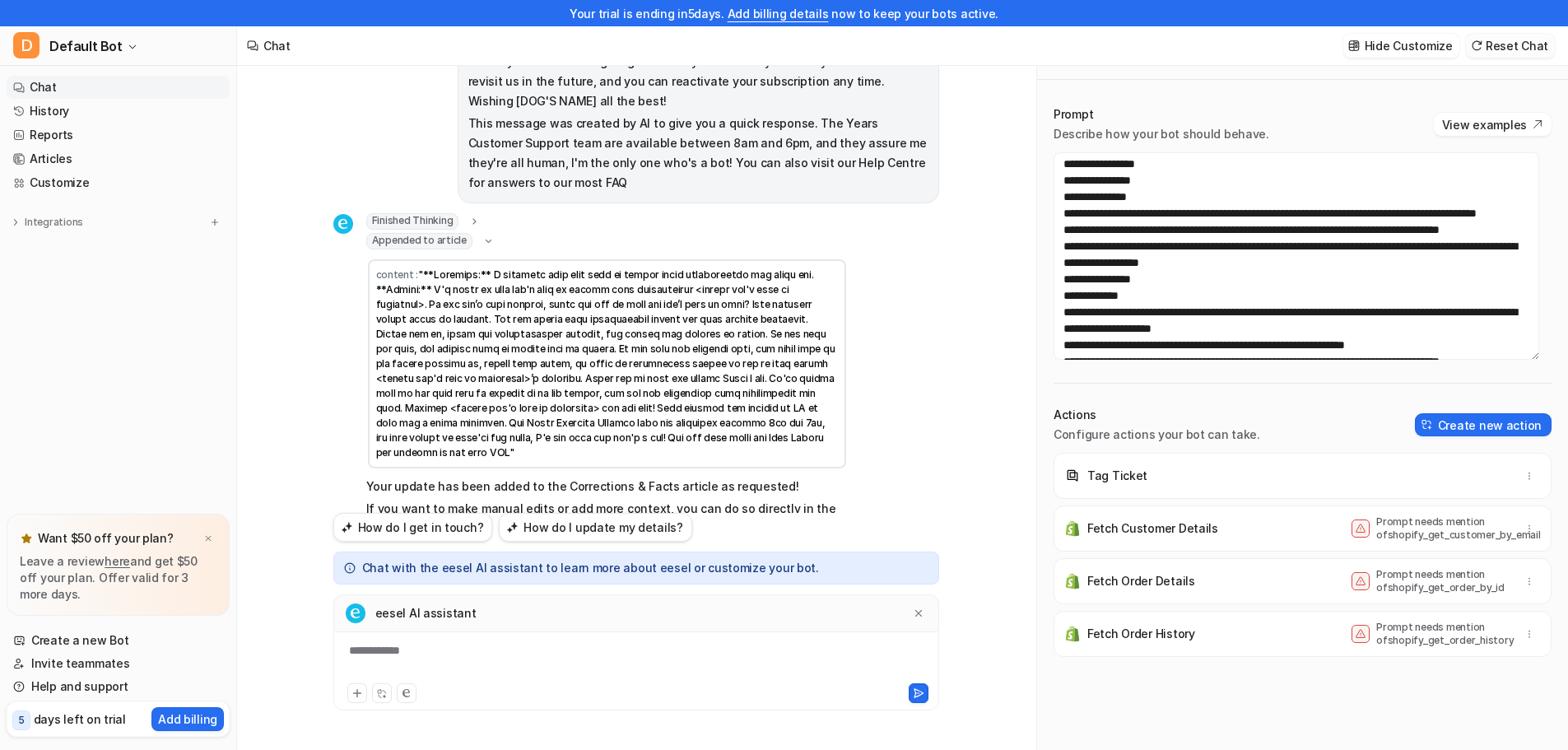 click on "Reset Chat" at bounding box center (1510, 45) 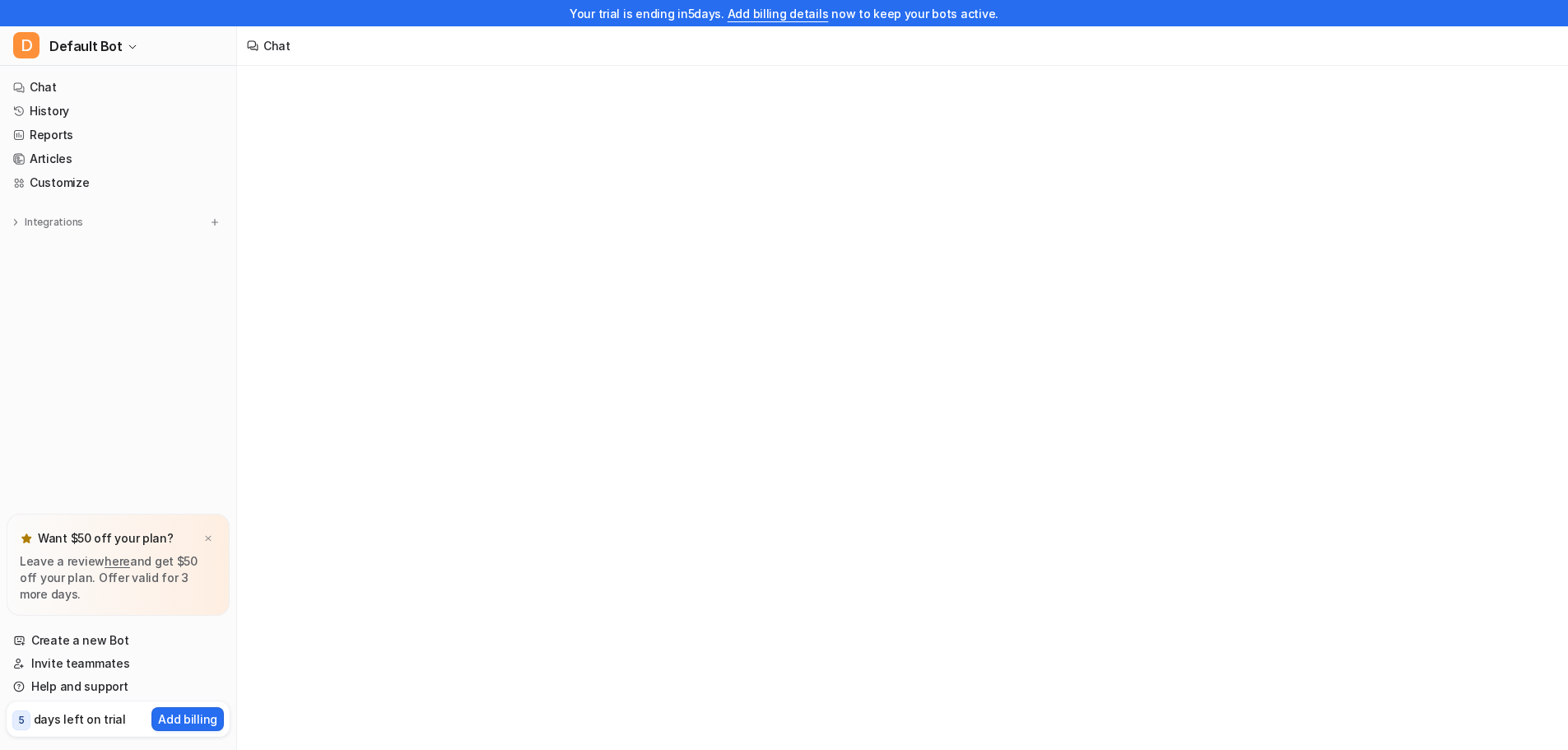 scroll, scrollTop: 0, scrollLeft: 0, axis: both 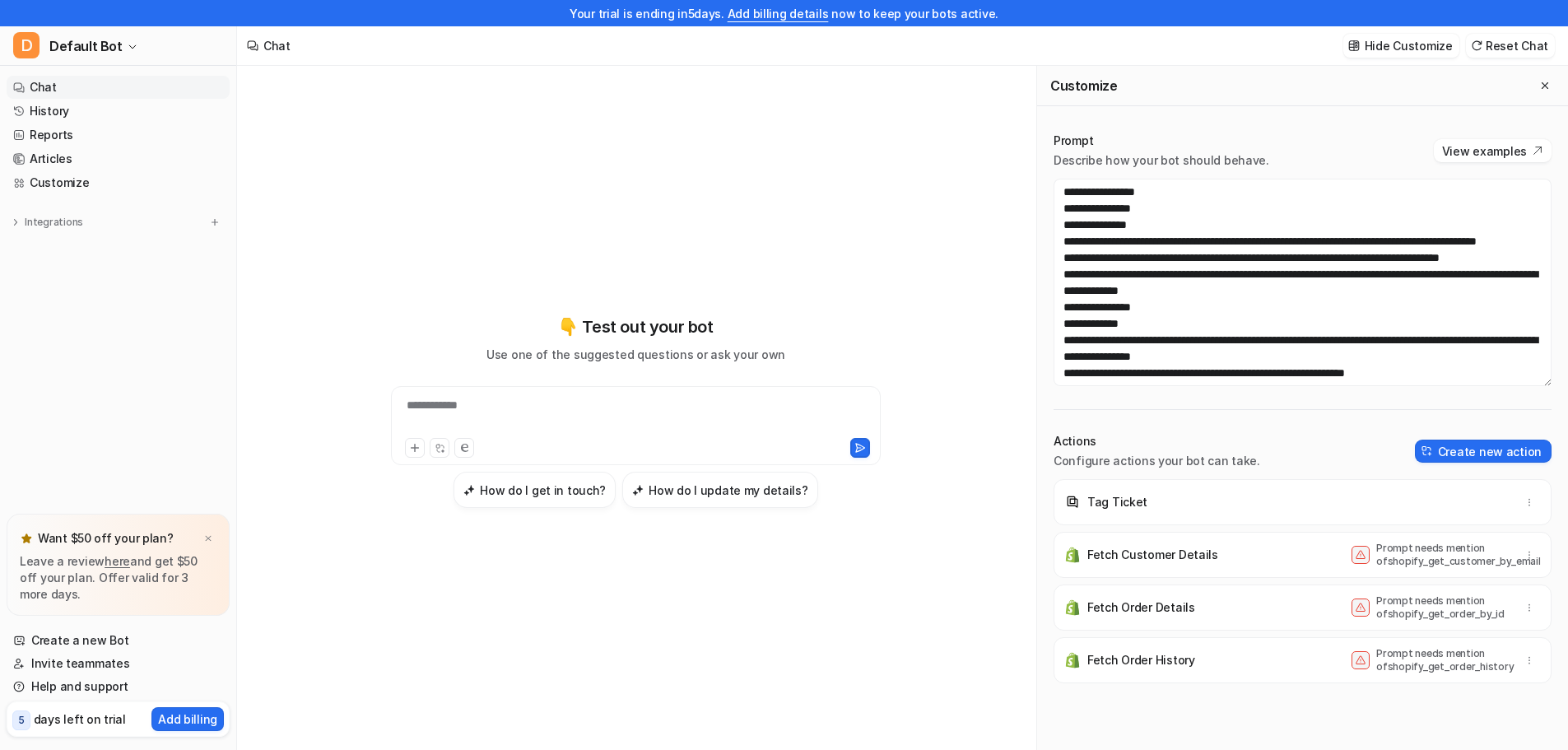 click on "**********" at bounding box center [635, 416] 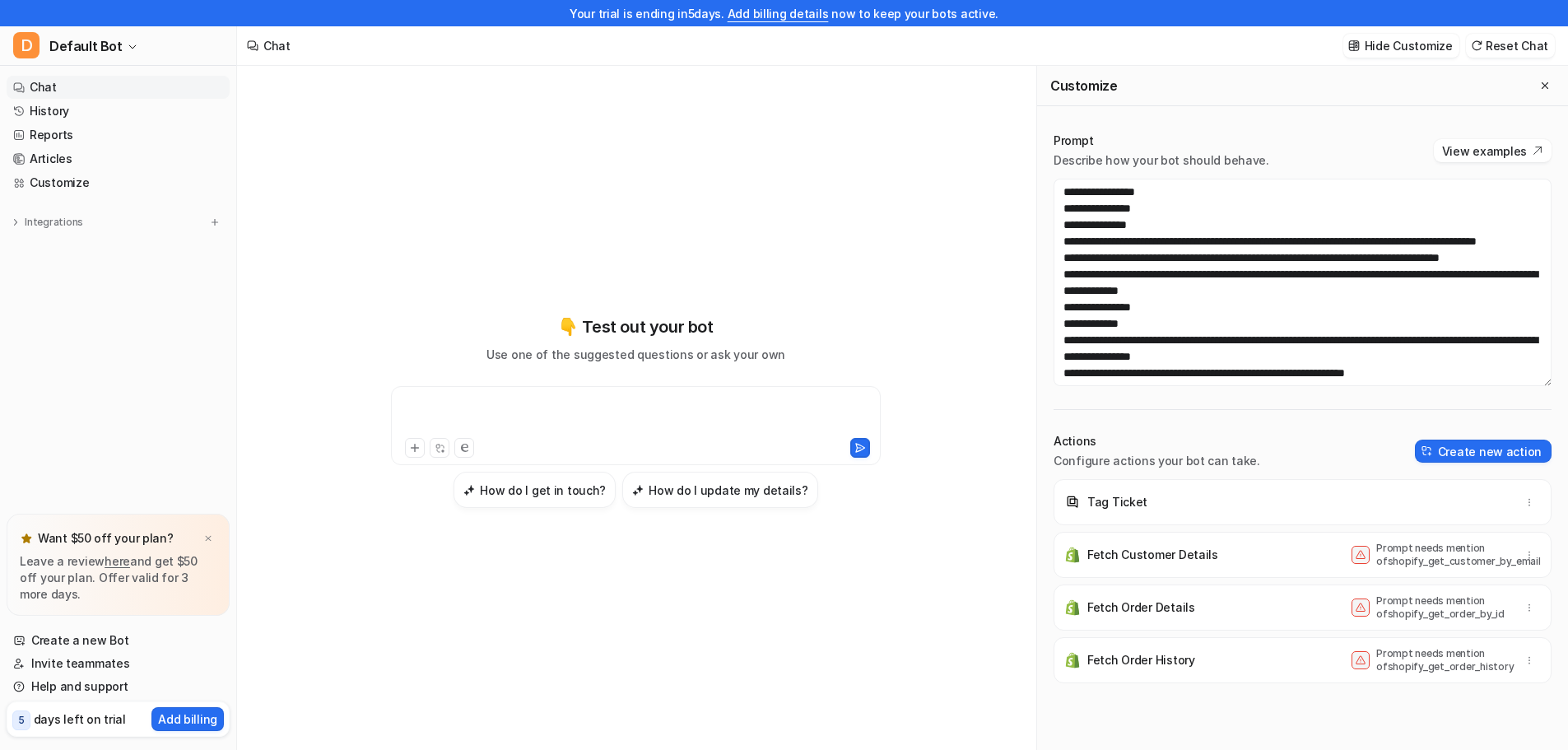 type 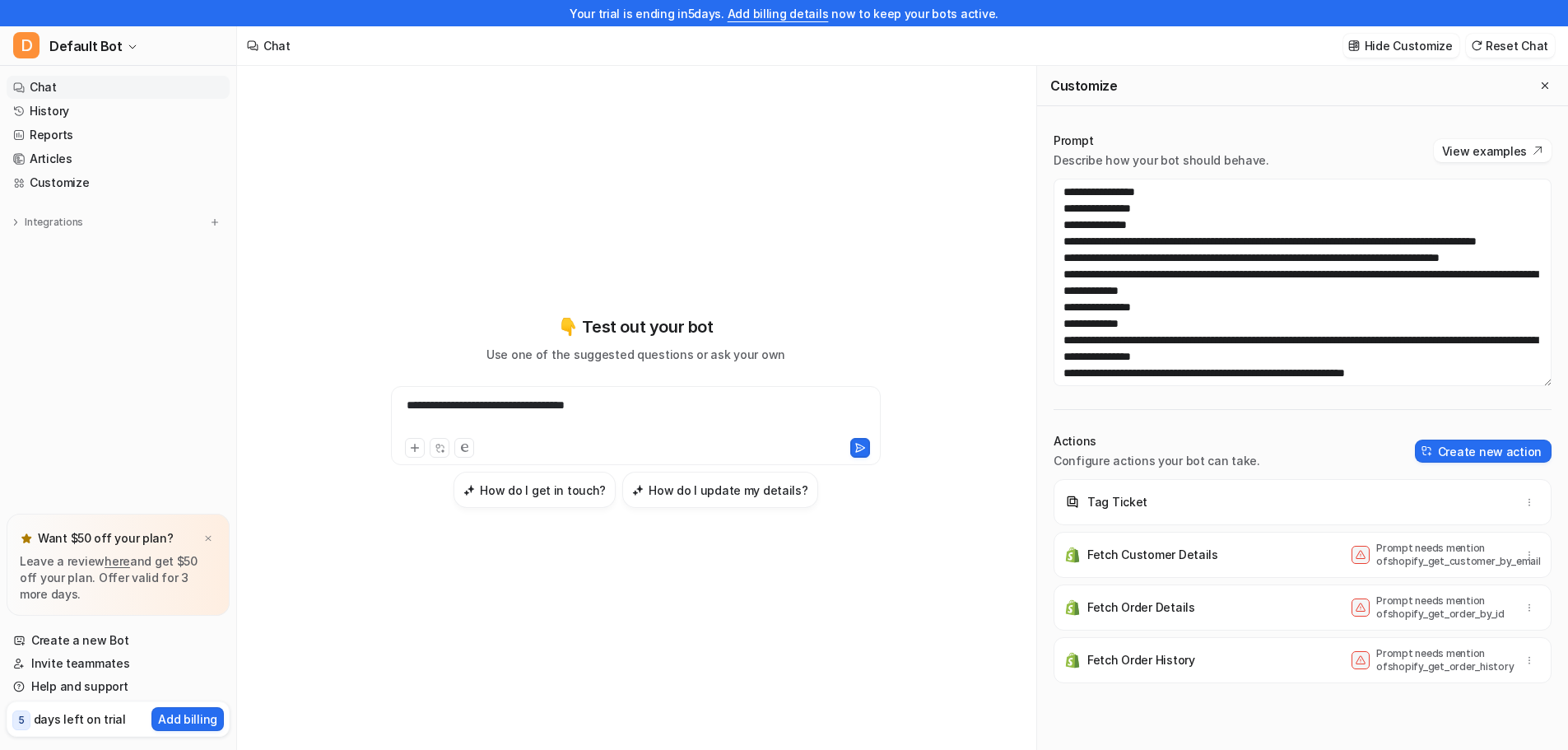 scroll, scrollTop: 26, scrollLeft: 0, axis: vertical 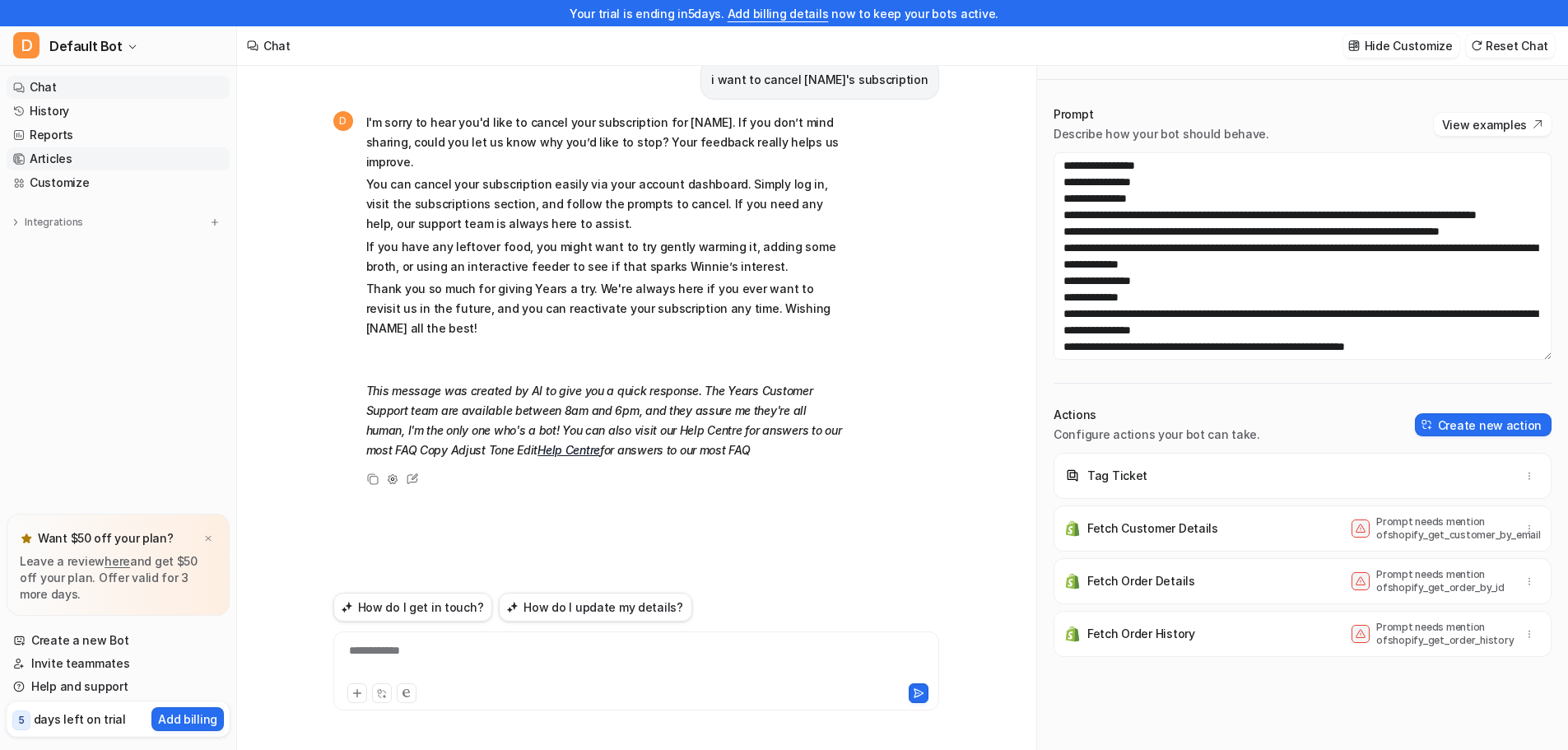 click on "Articles" at bounding box center (118, 159) 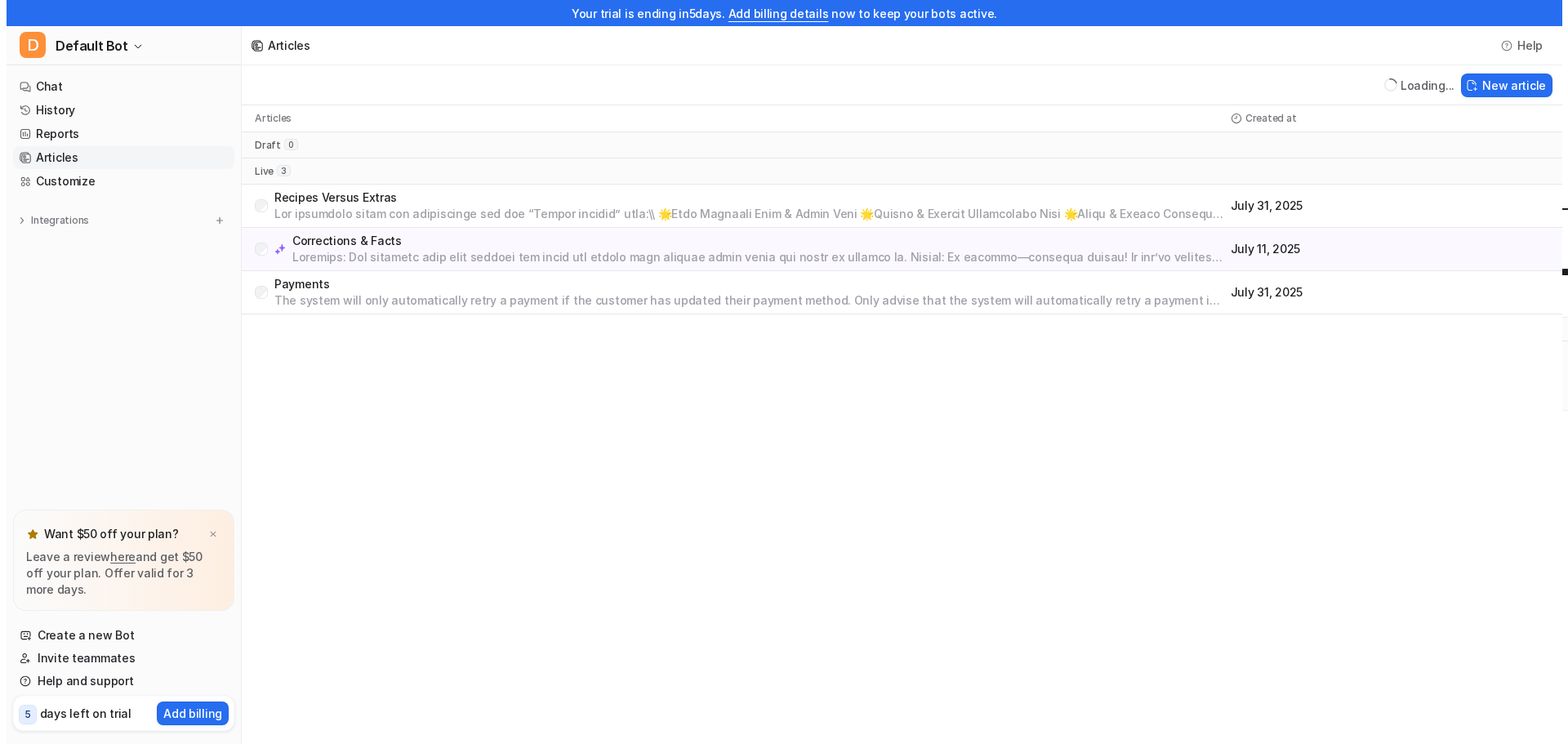 scroll, scrollTop: 0, scrollLeft: 0, axis: both 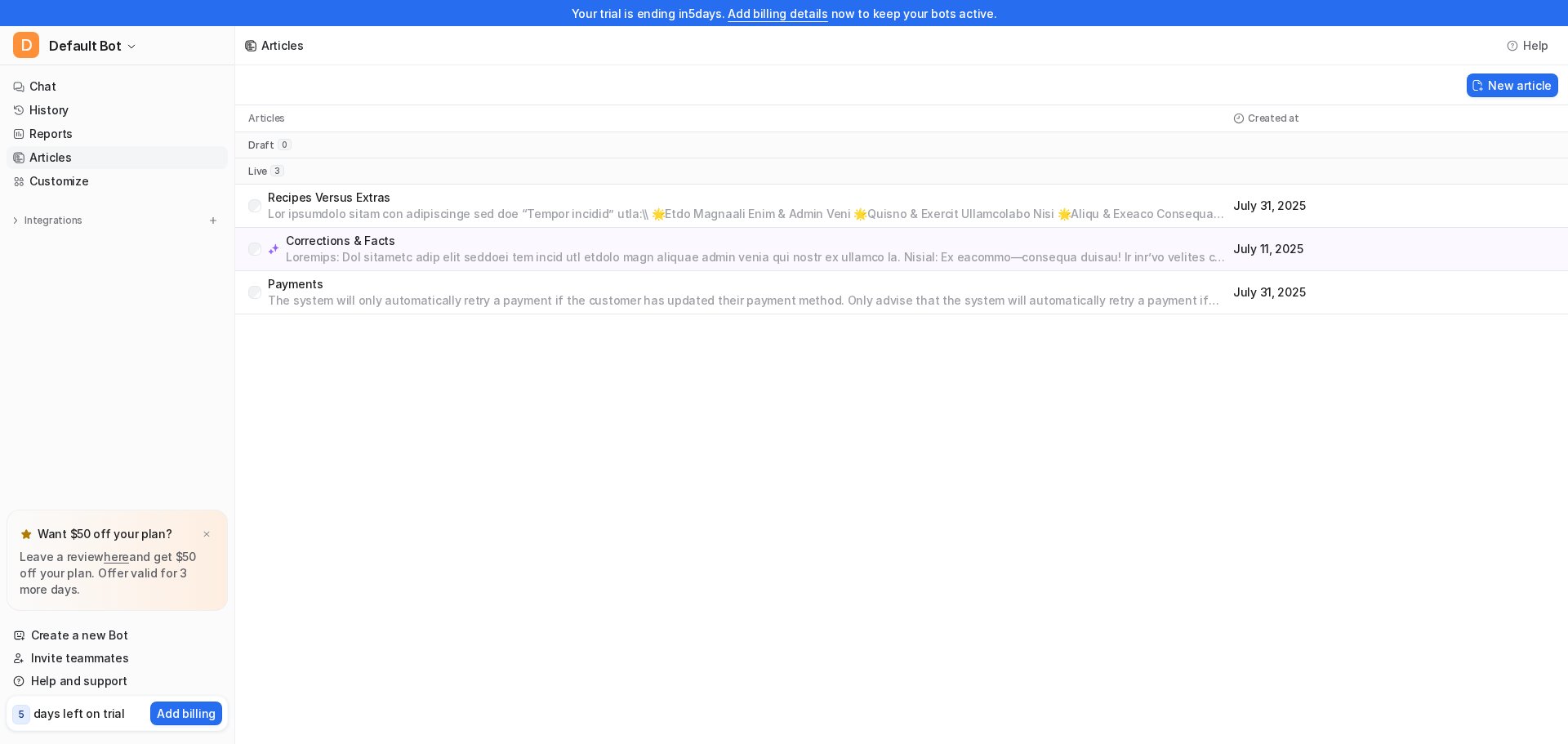 click on "Corrections & Facts" at bounding box center (756, 241) 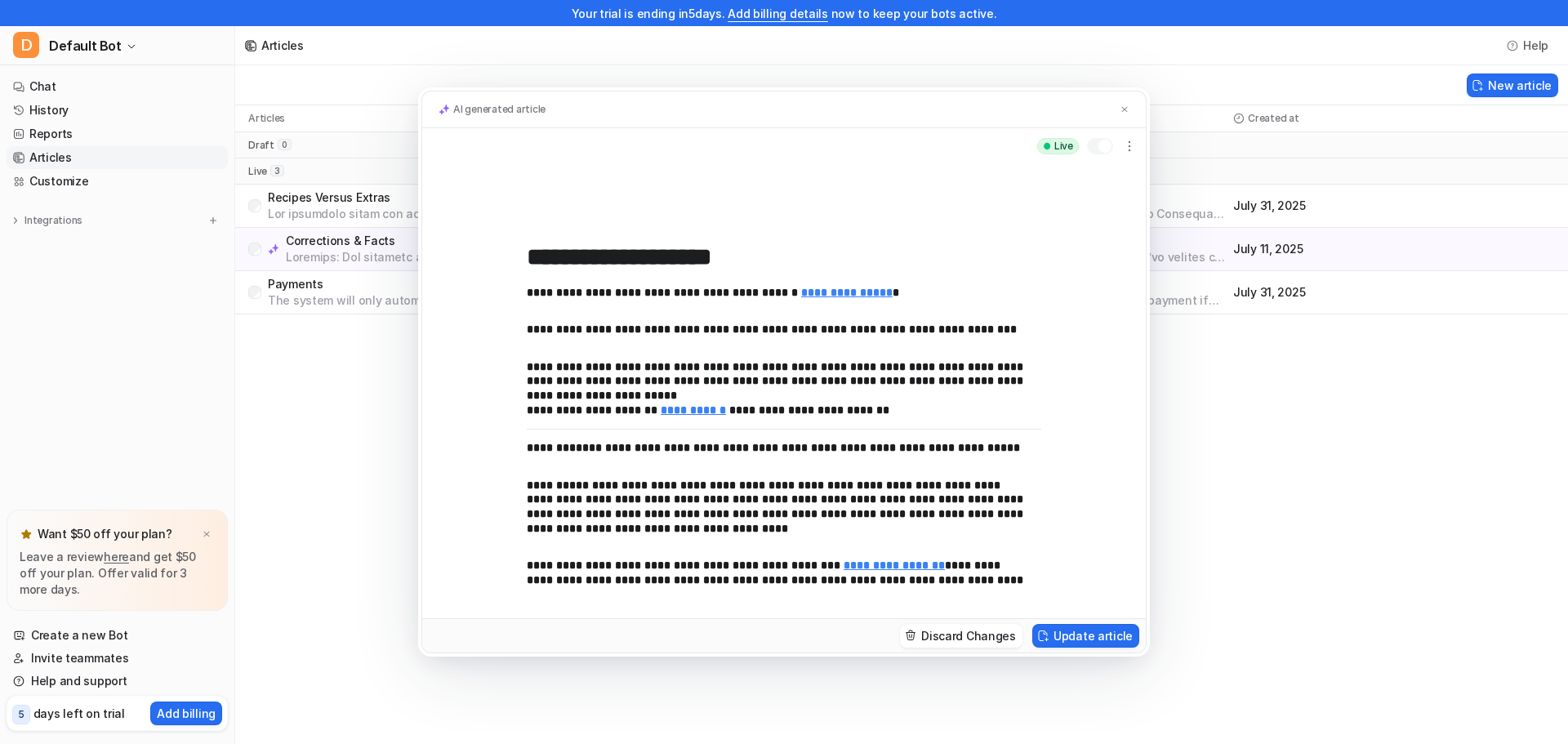 scroll, scrollTop: 4394, scrollLeft: 0, axis: vertical 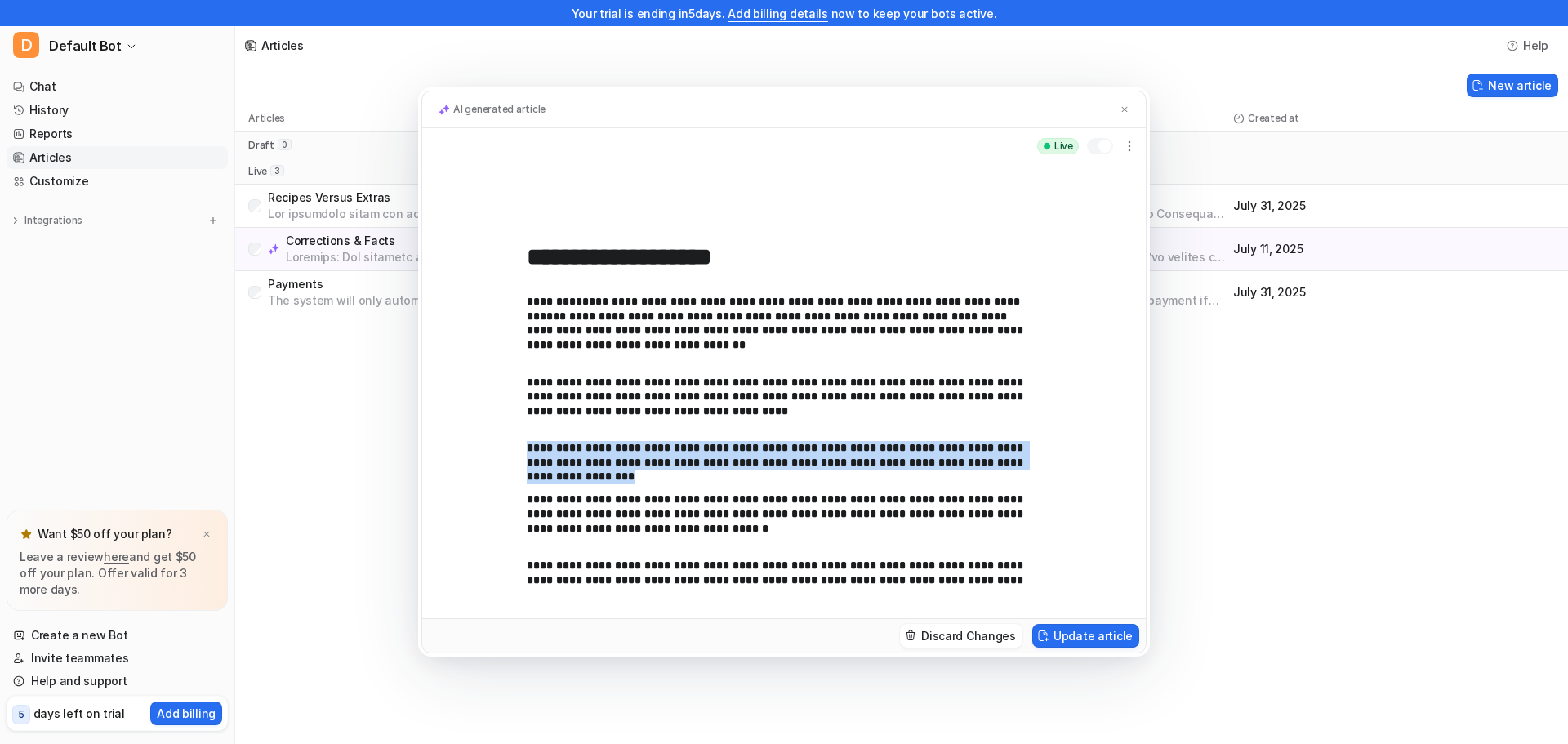 drag, startPoint x: 1010, startPoint y: 432, endPoint x: 485, endPoint y: 410, distance: 525.46075 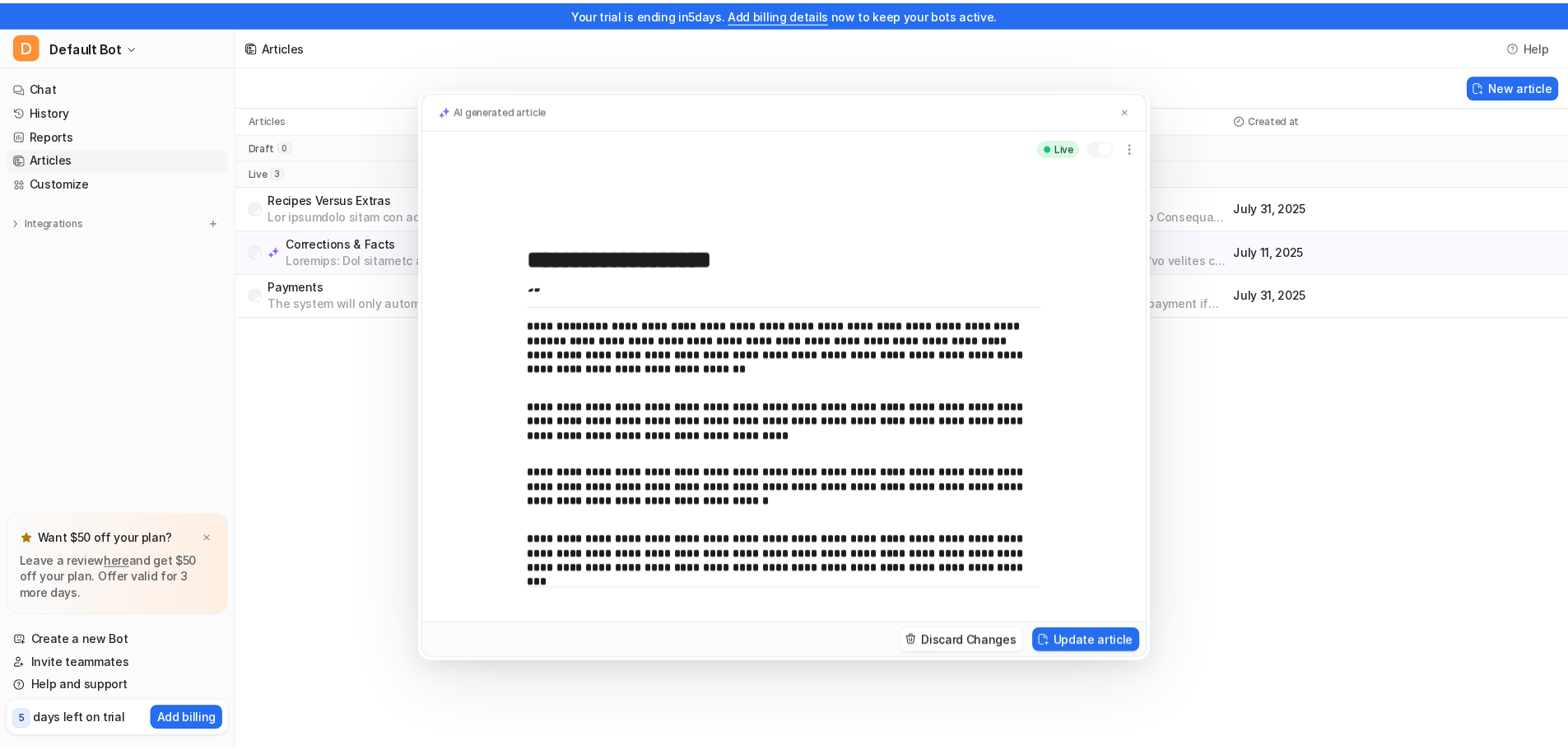 scroll, scrollTop: 4377, scrollLeft: 0, axis: vertical 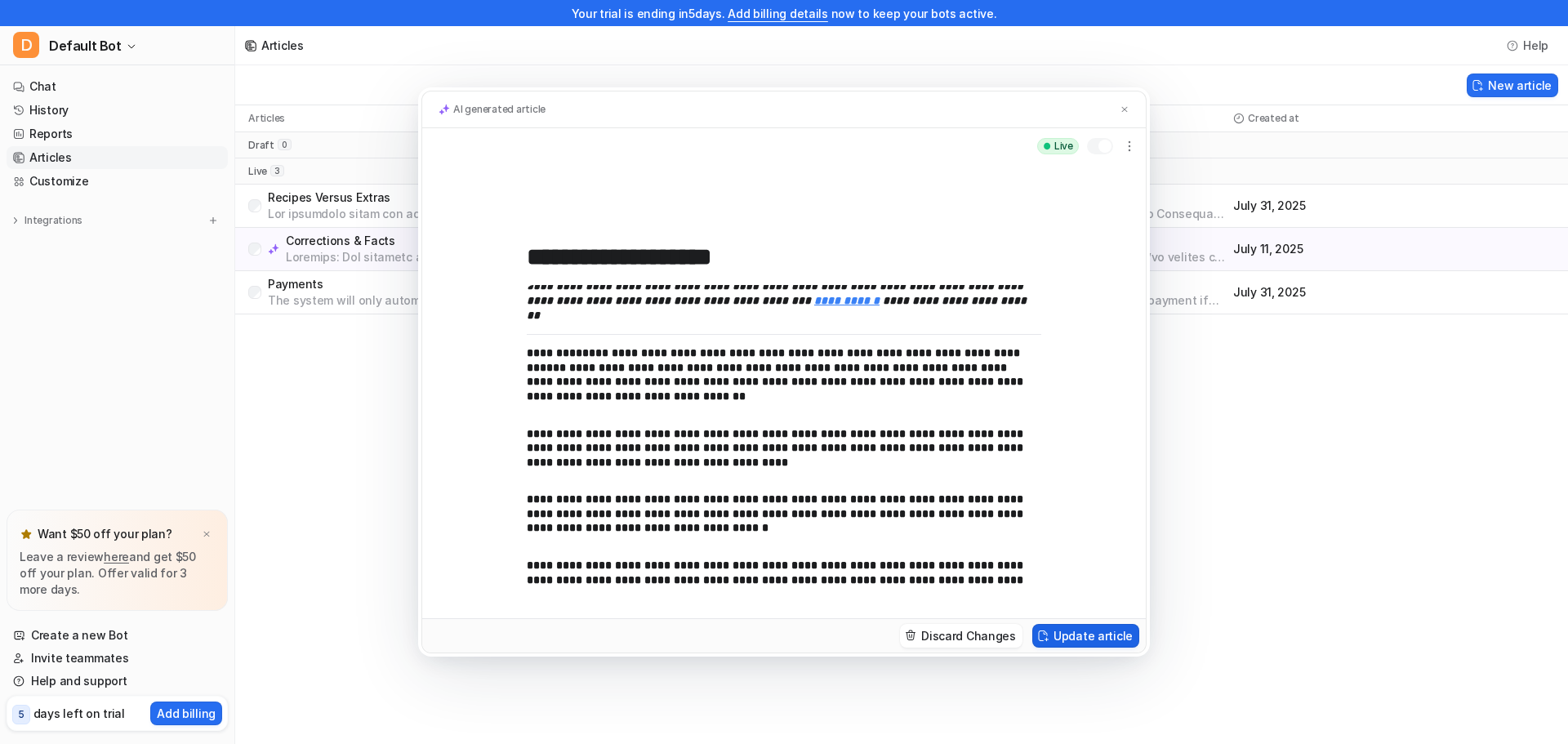 click on "Update article" at bounding box center (1085, 635) 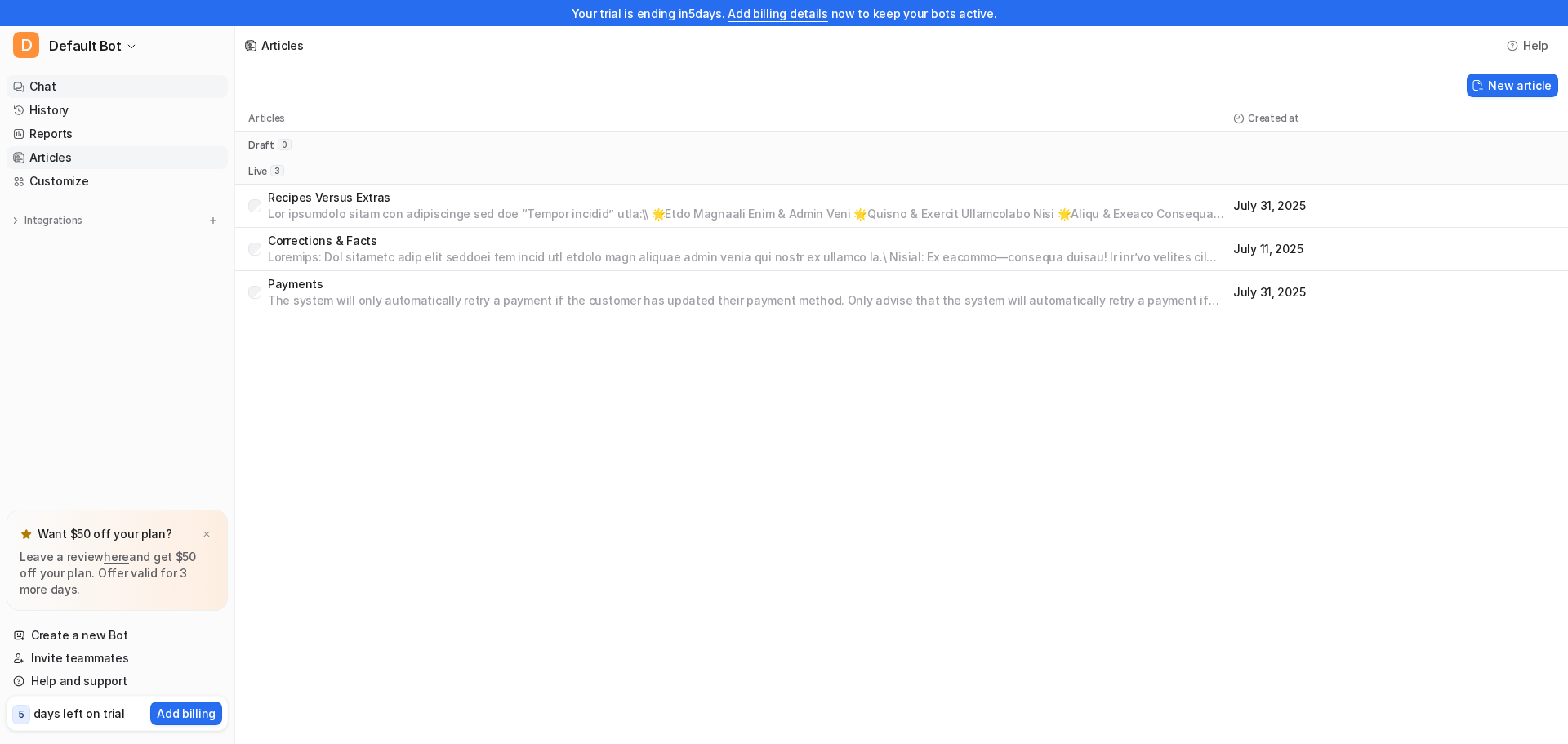 click on "Chat" at bounding box center (117, 87) 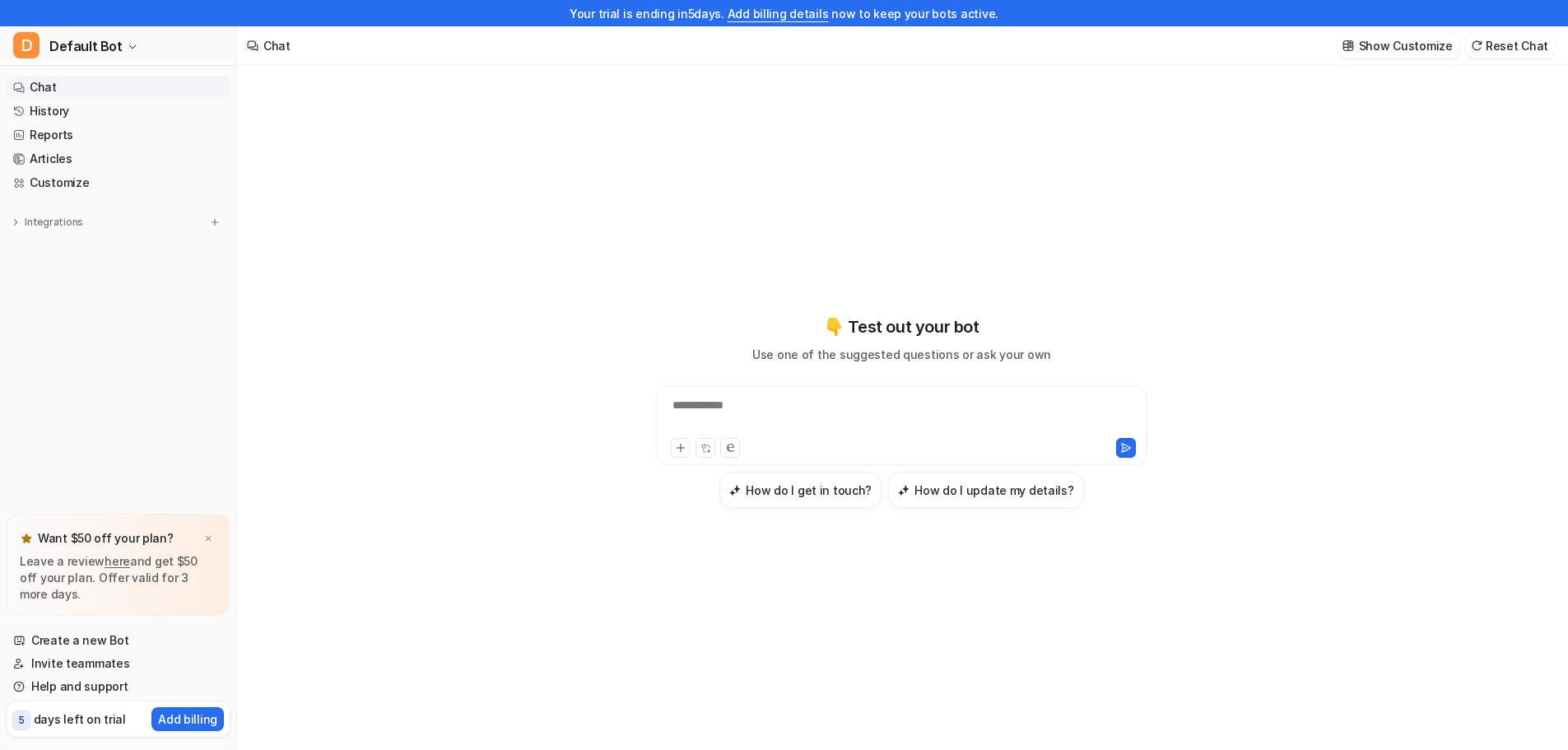 click on "**********" at bounding box center (901, 416) 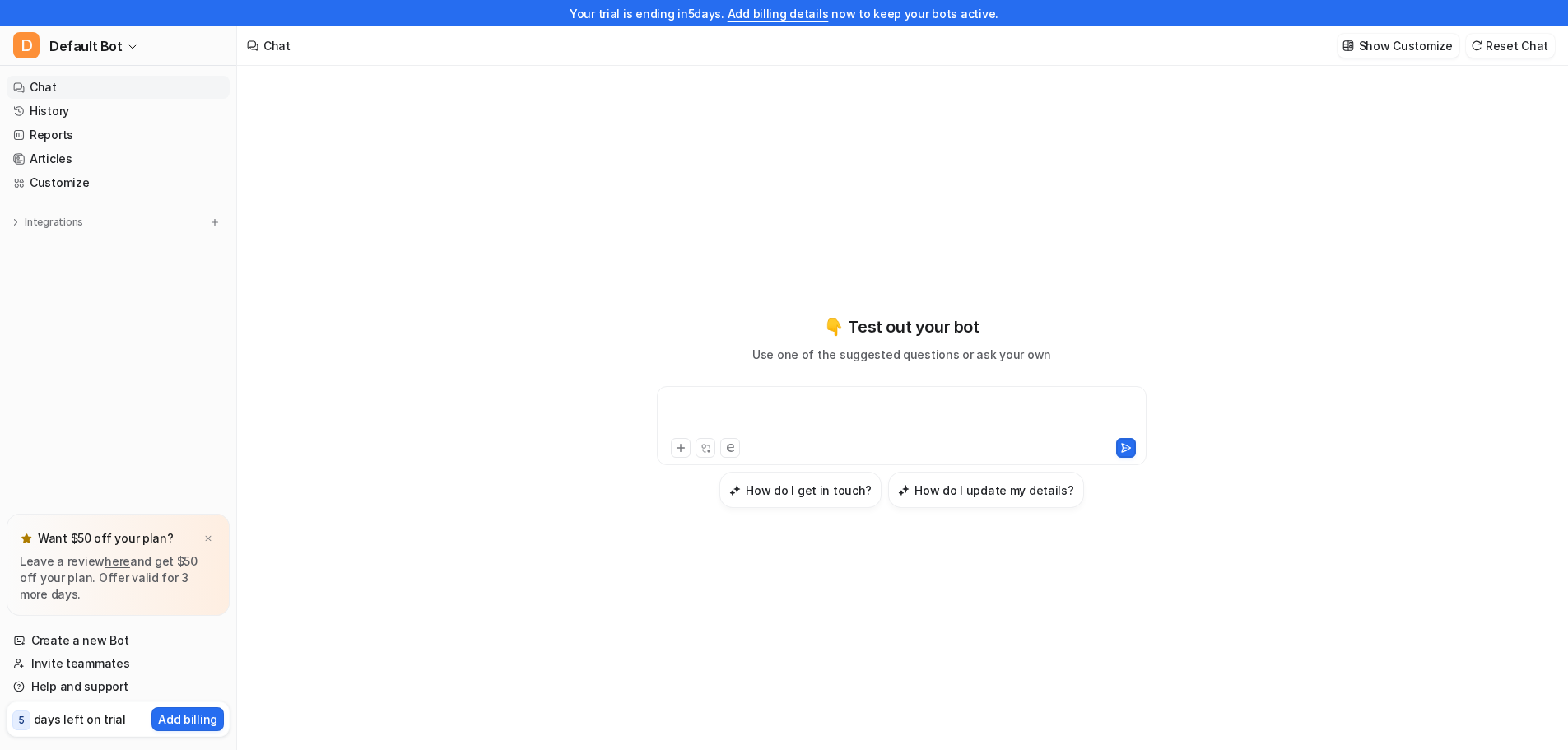 type 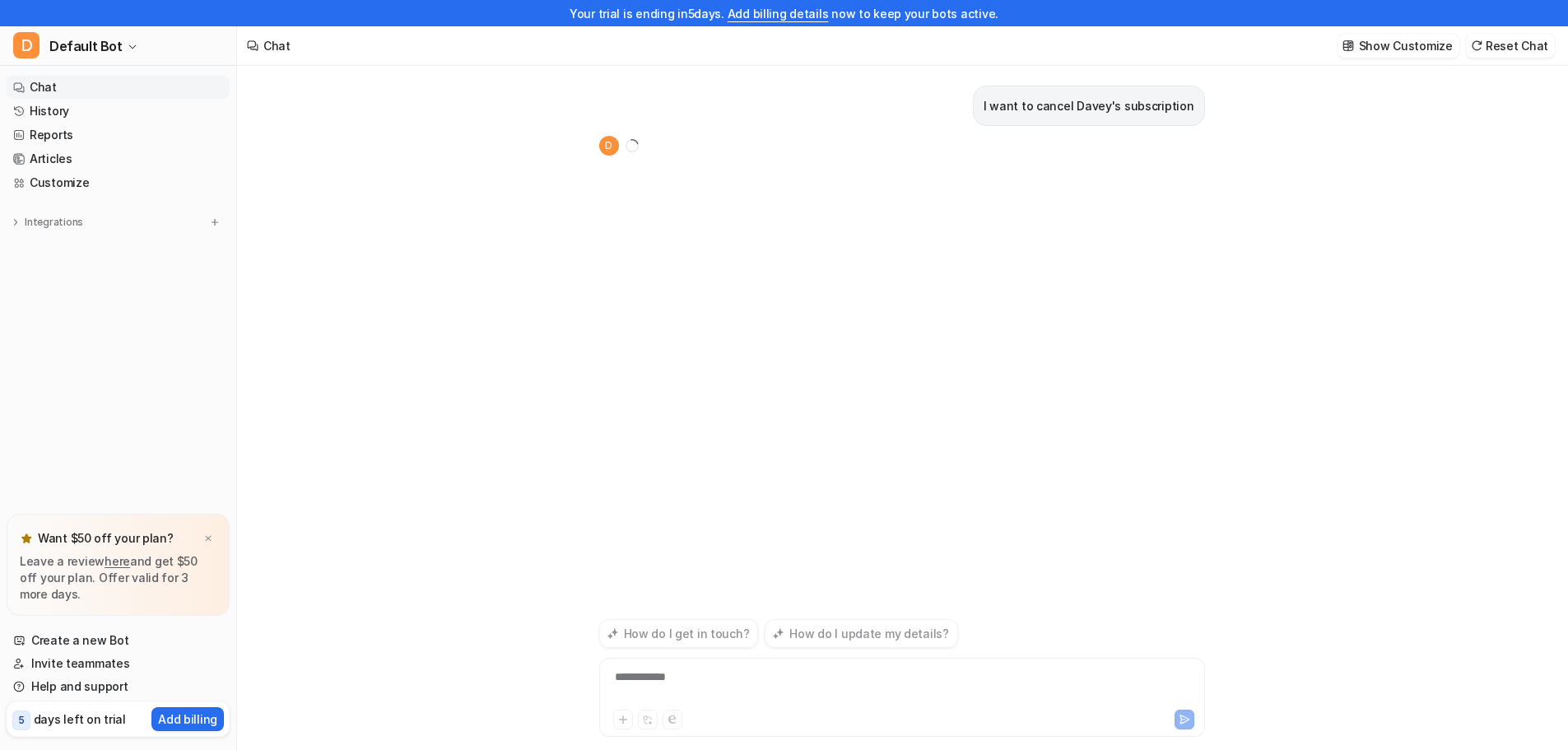 scroll, scrollTop: 26, scrollLeft: 0, axis: vertical 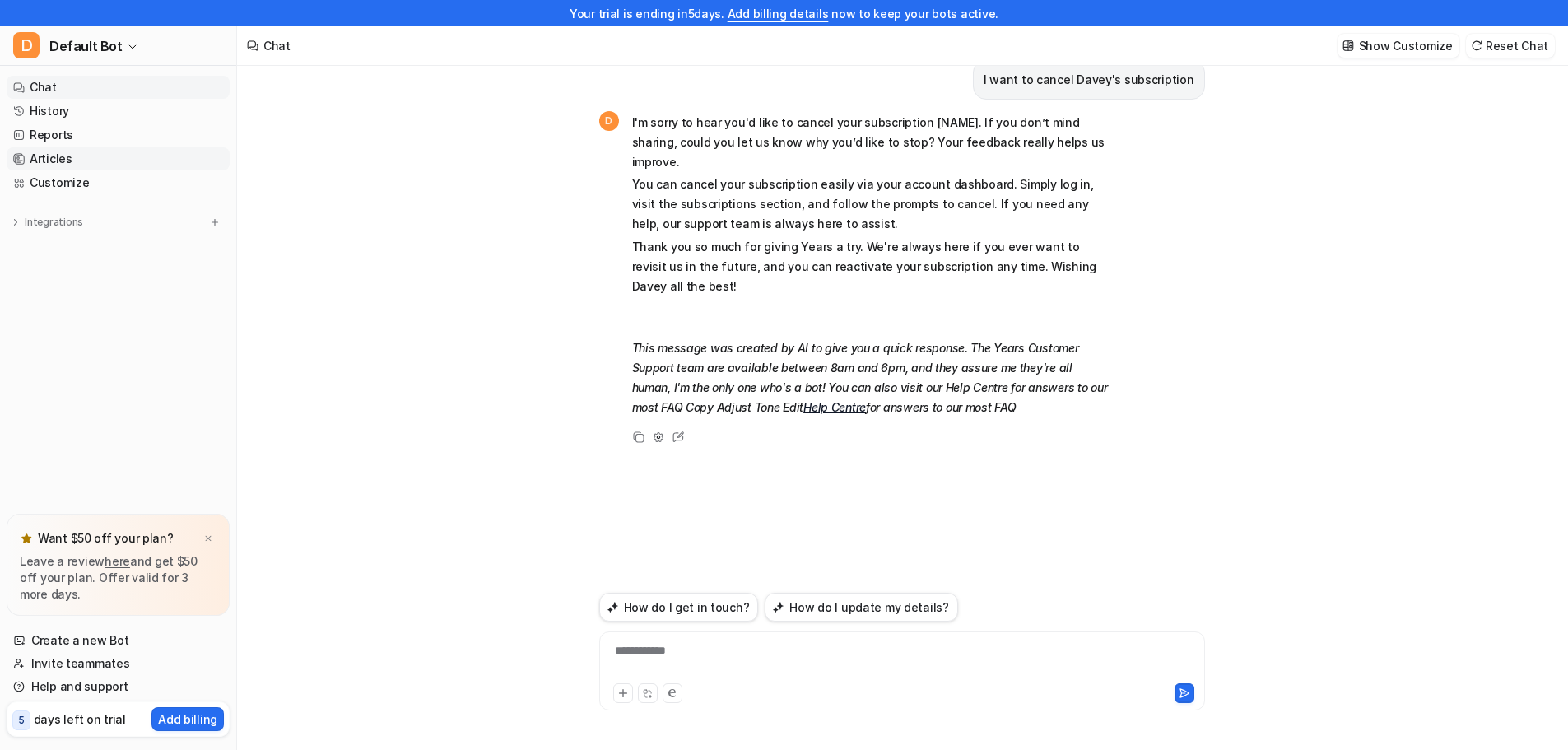 click on "Articles" at bounding box center (118, 159) 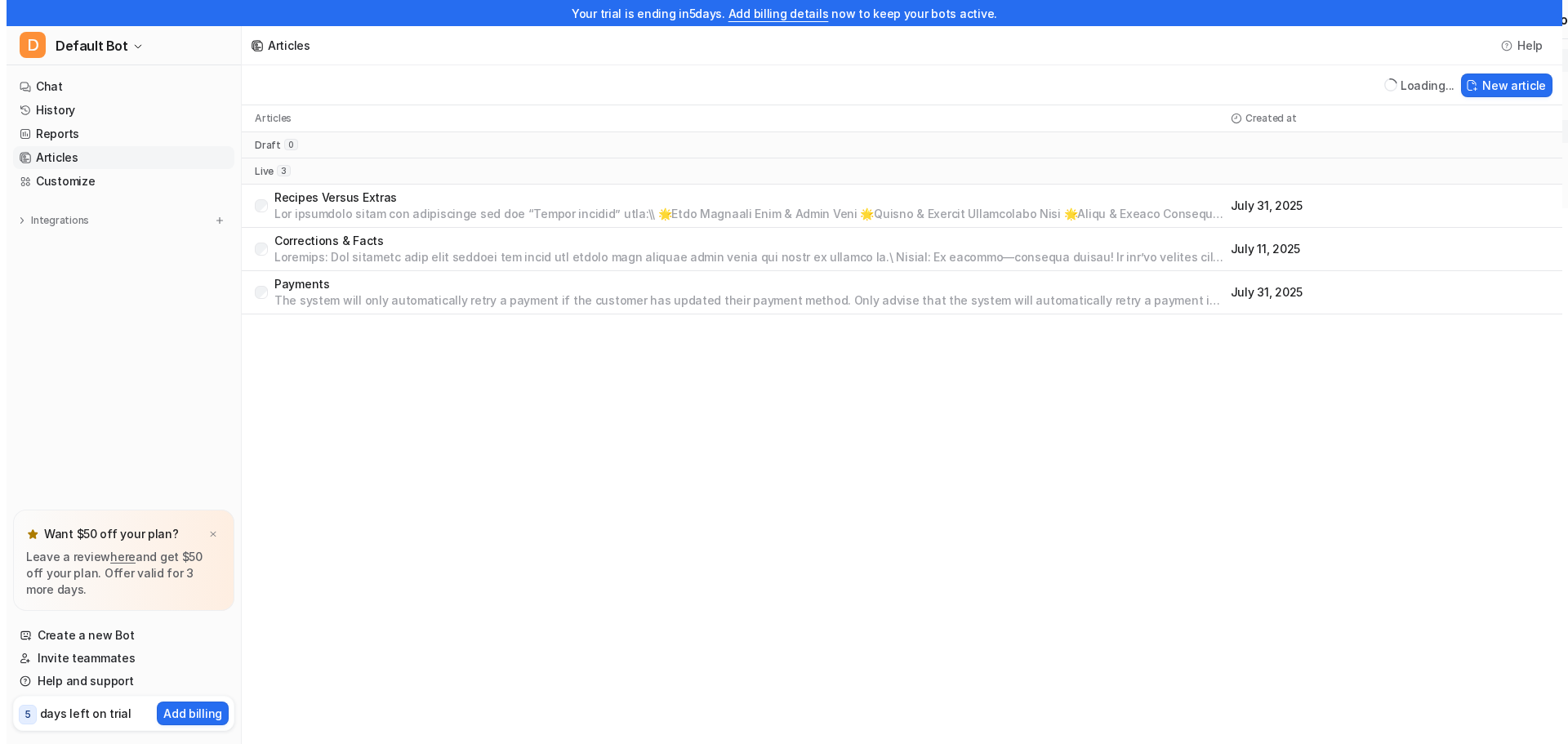 scroll, scrollTop: 0, scrollLeft: 0, axis: both 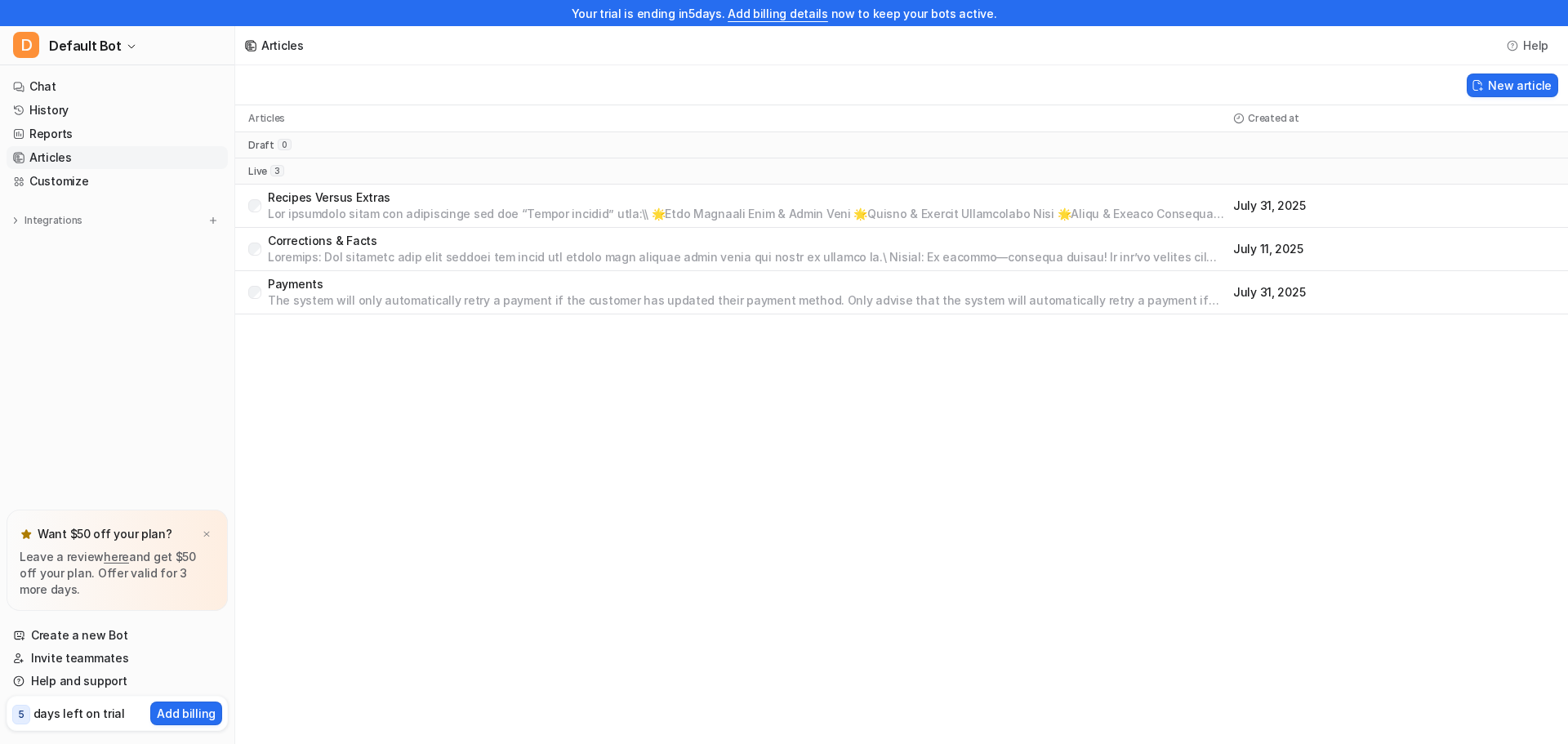 click on "Corrections & Facts" at bounding box center [747, 241] 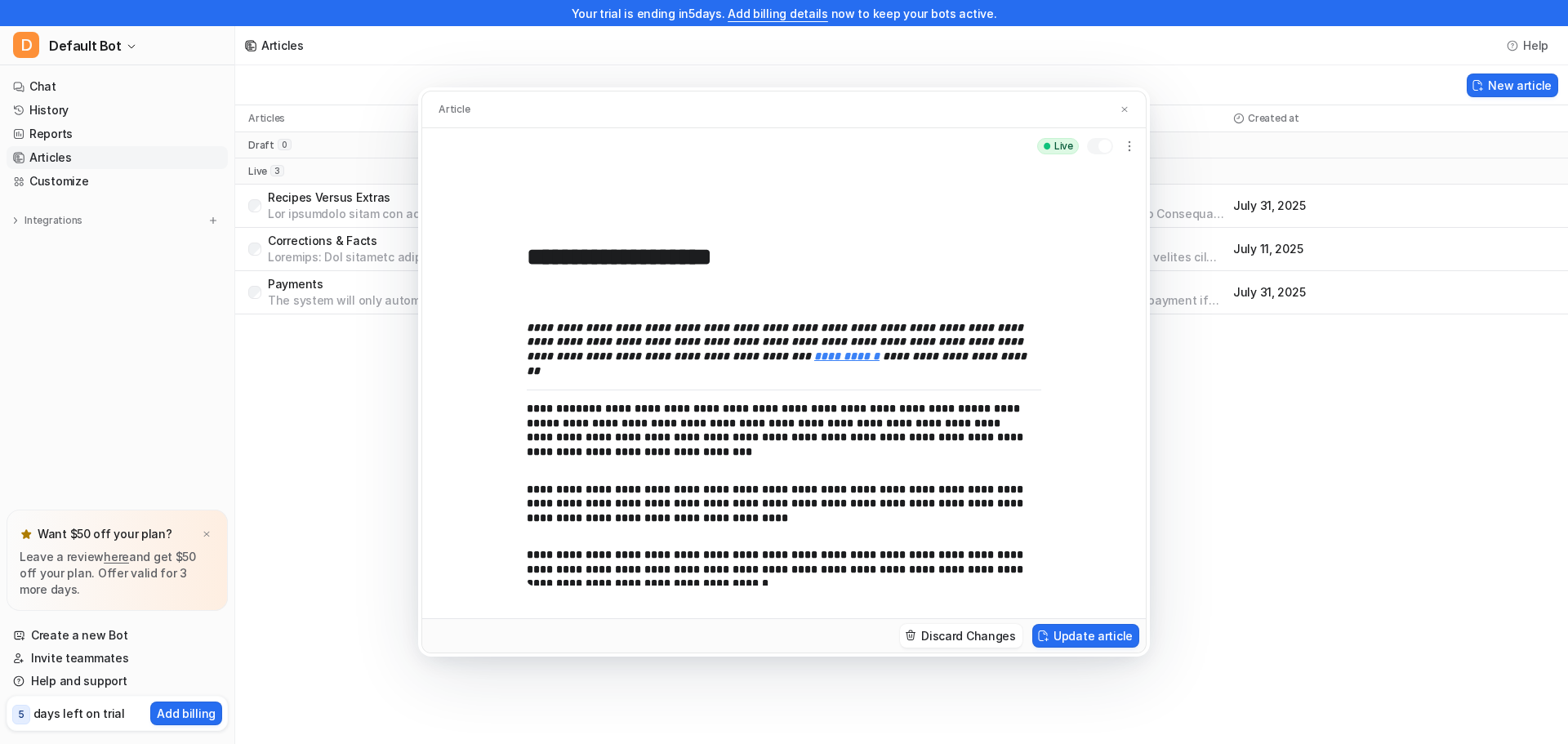 scroll, scrollTop: 4342, scrollLeft: 0, axis: vertical 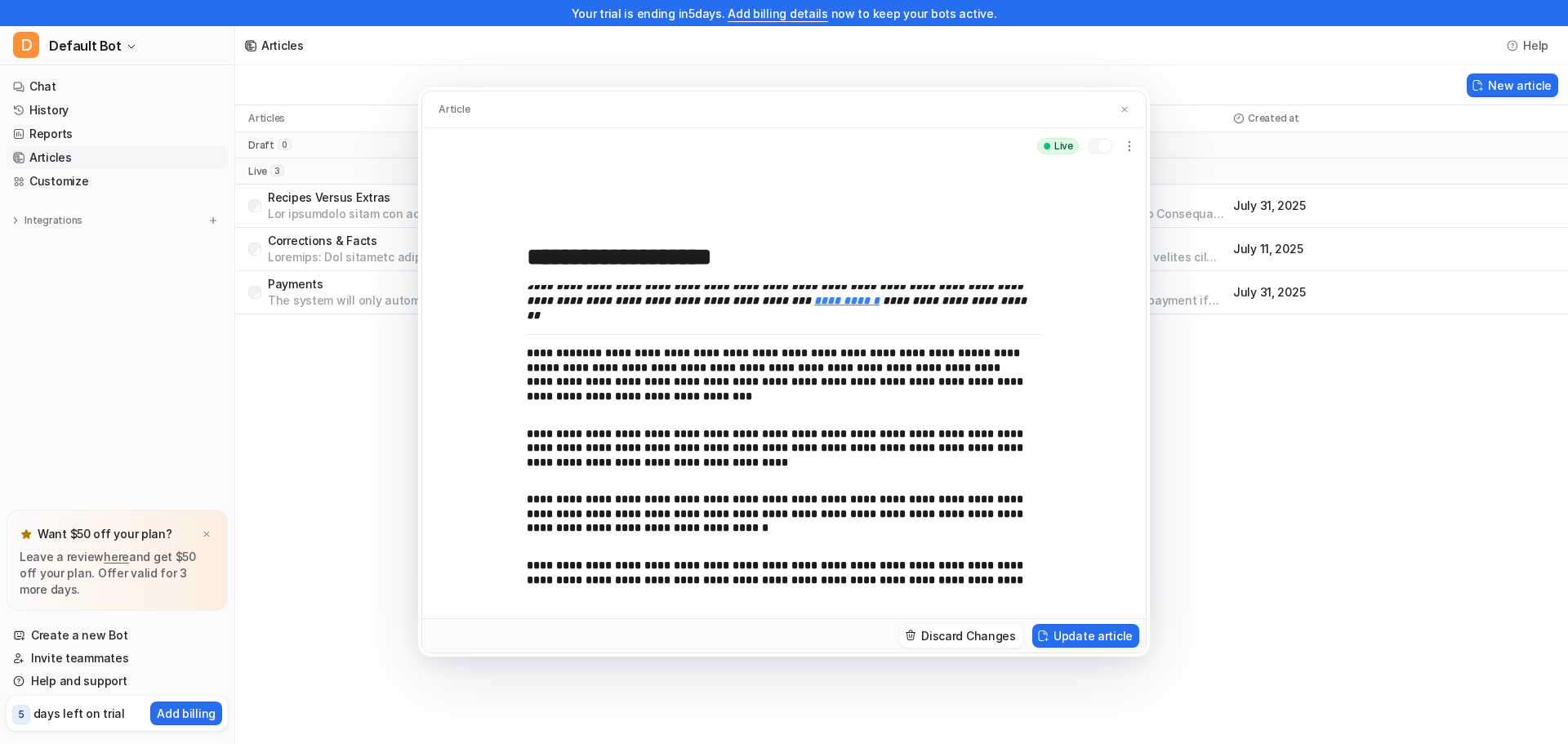 click on "**********" at bounding box center [784, 435] 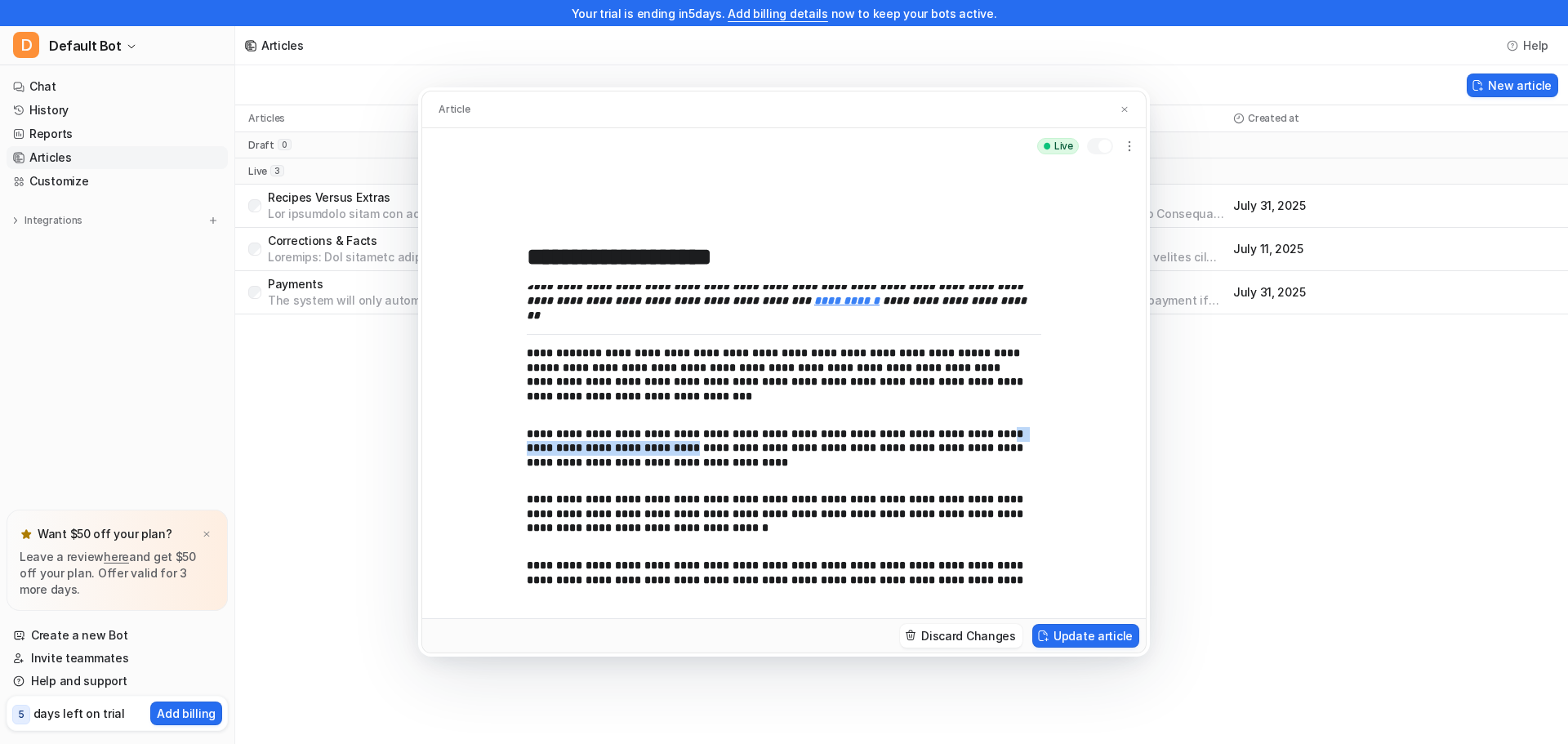 drag, startPoint x: 638, startPoint y: 420, endPoint x: 969, endPoint y: 404, distance: 331.38648 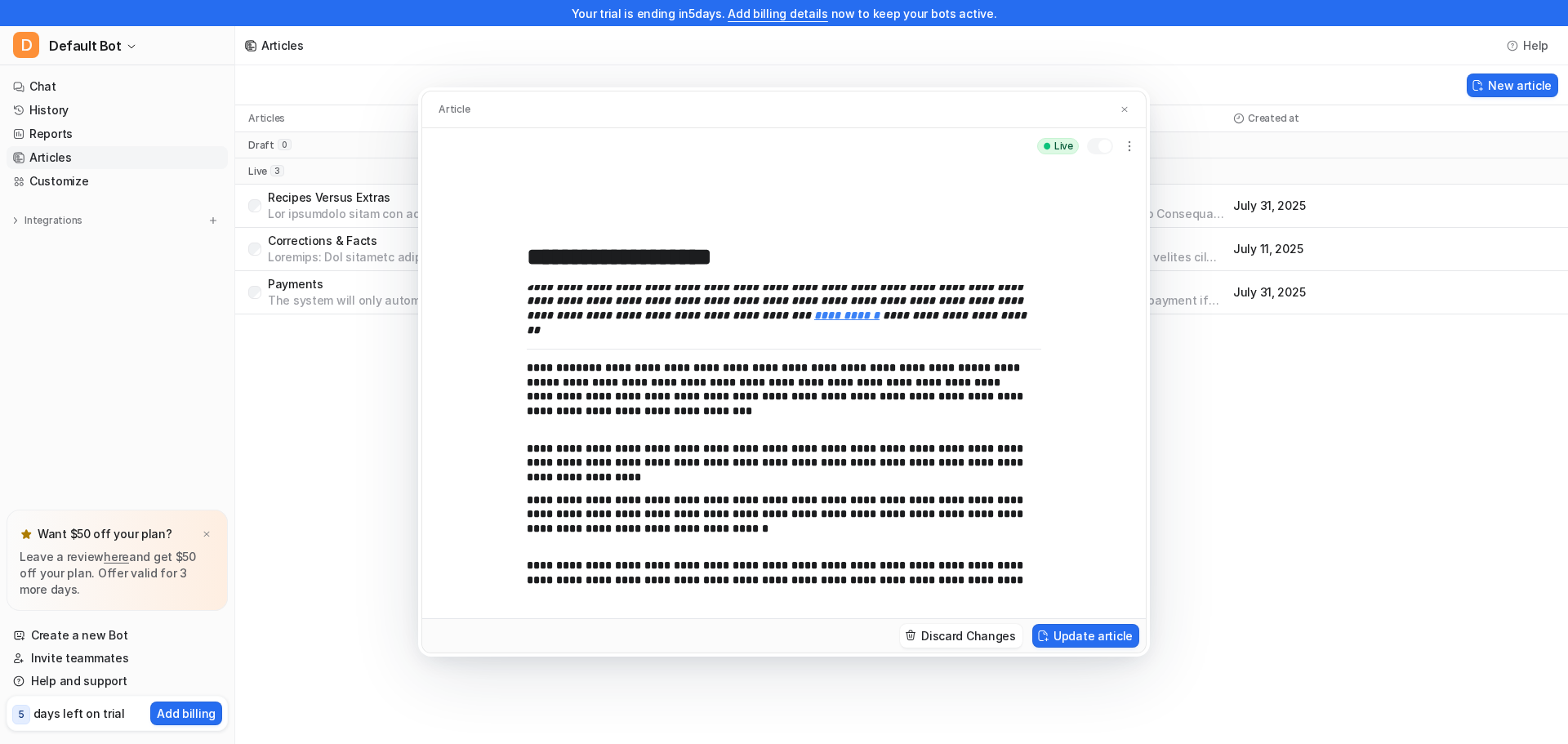 scroll, scrollTop: 4342, scrollLeft: 0, axis: vertical 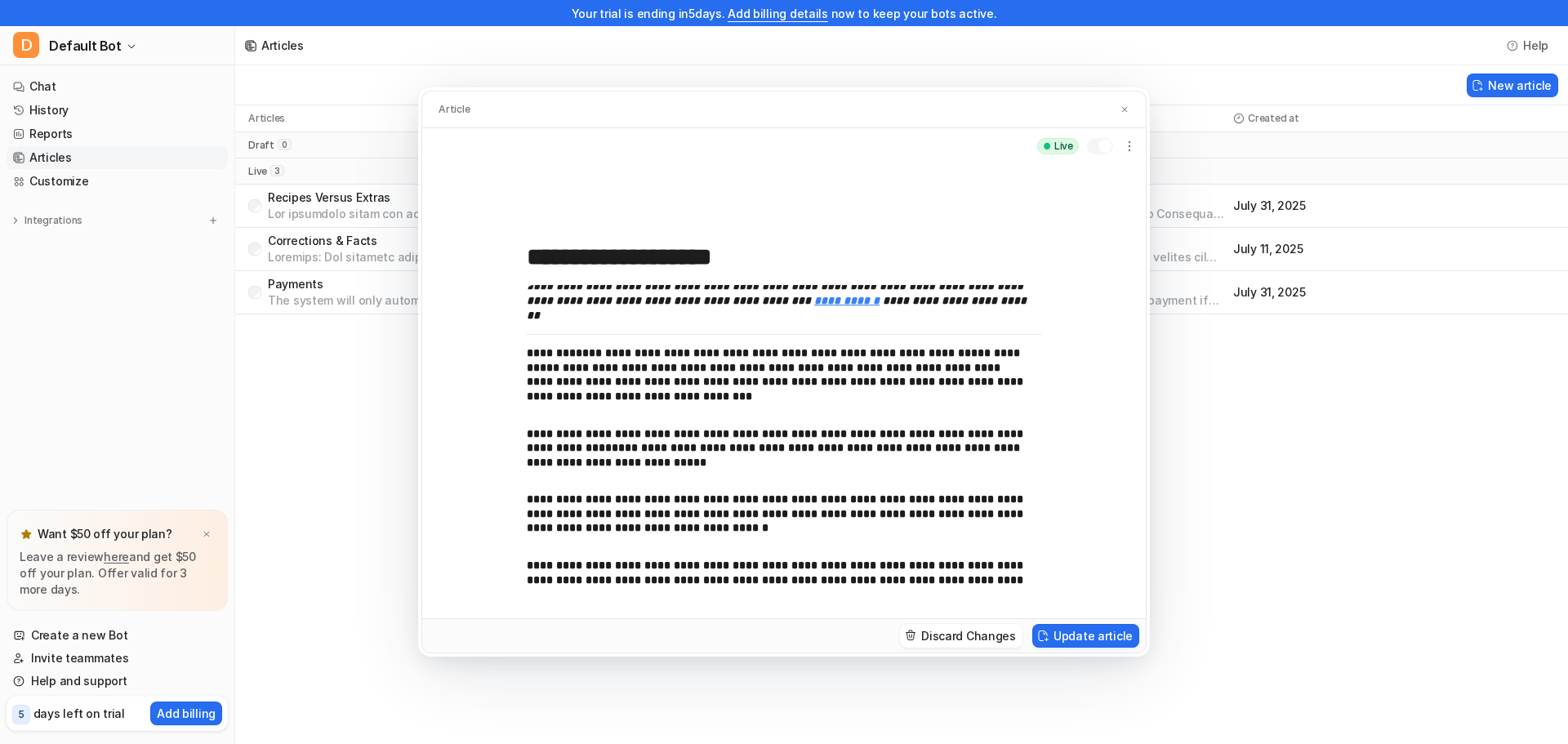 click on "**********" at bounding box center (777, 448) 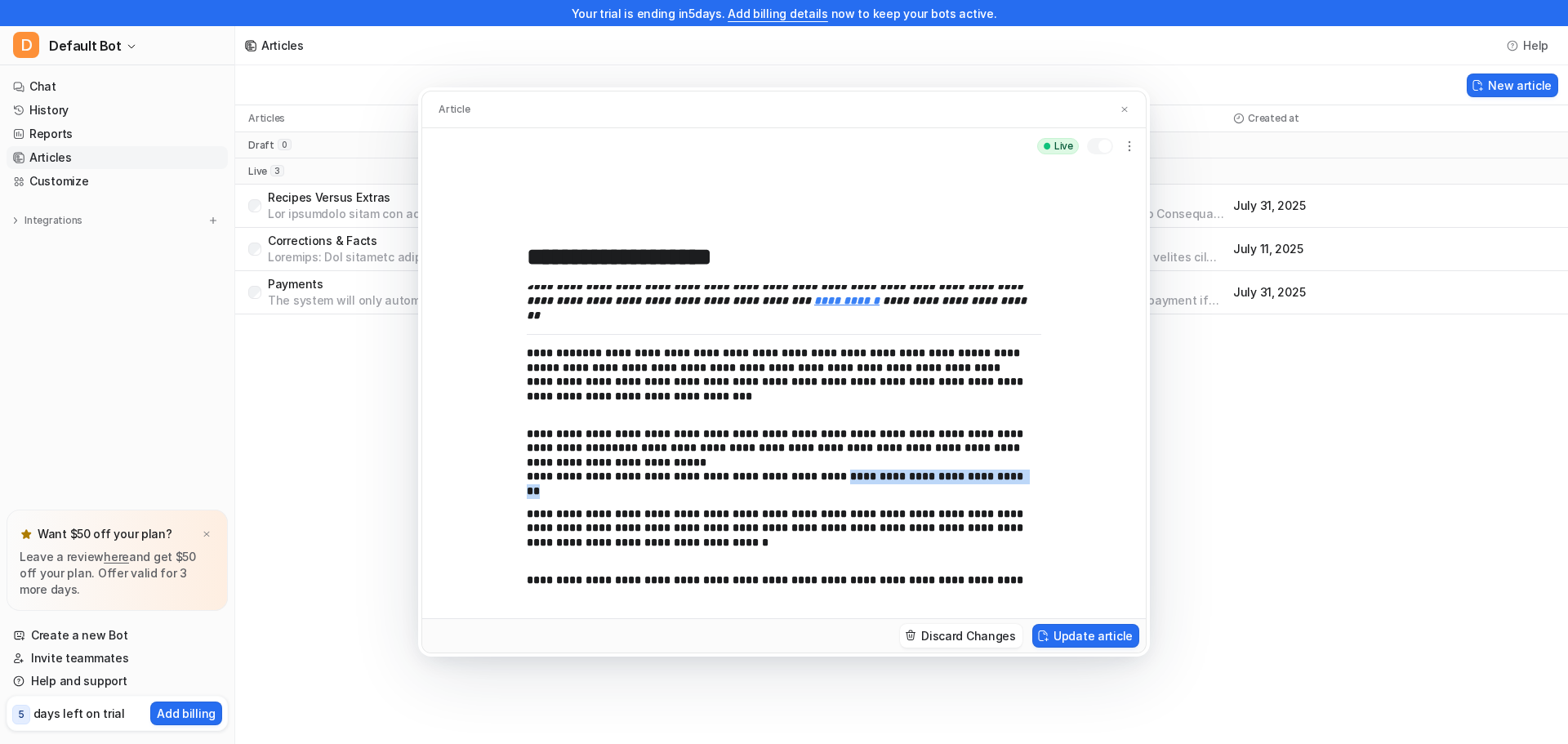 drag, startPoint x: 1000, startPoint y: 448, endPoint x: 814, endPoint y: 444, distance: 186.04301 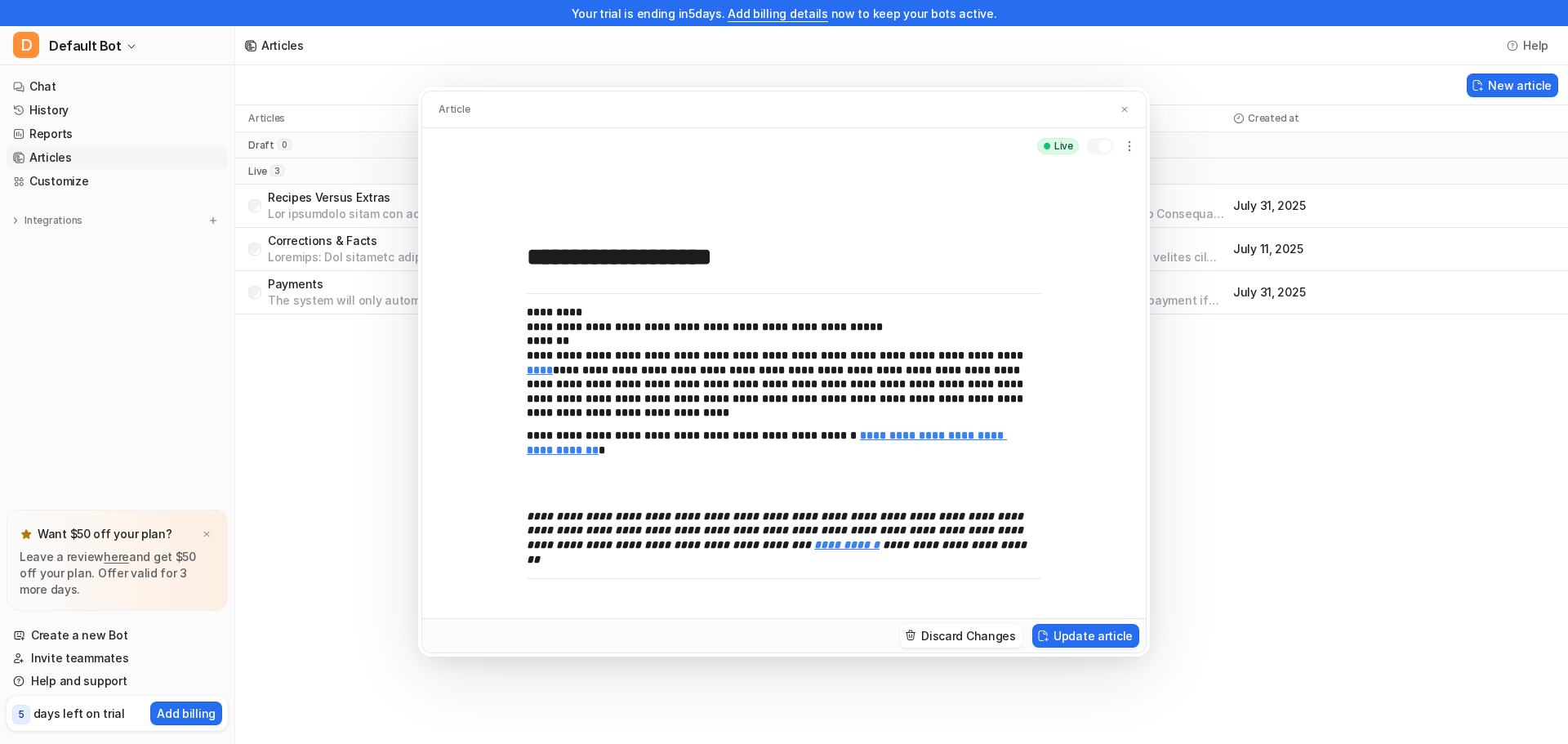 scroll, scrollTop: 4097, scrollLeft: 0, axis: vertical 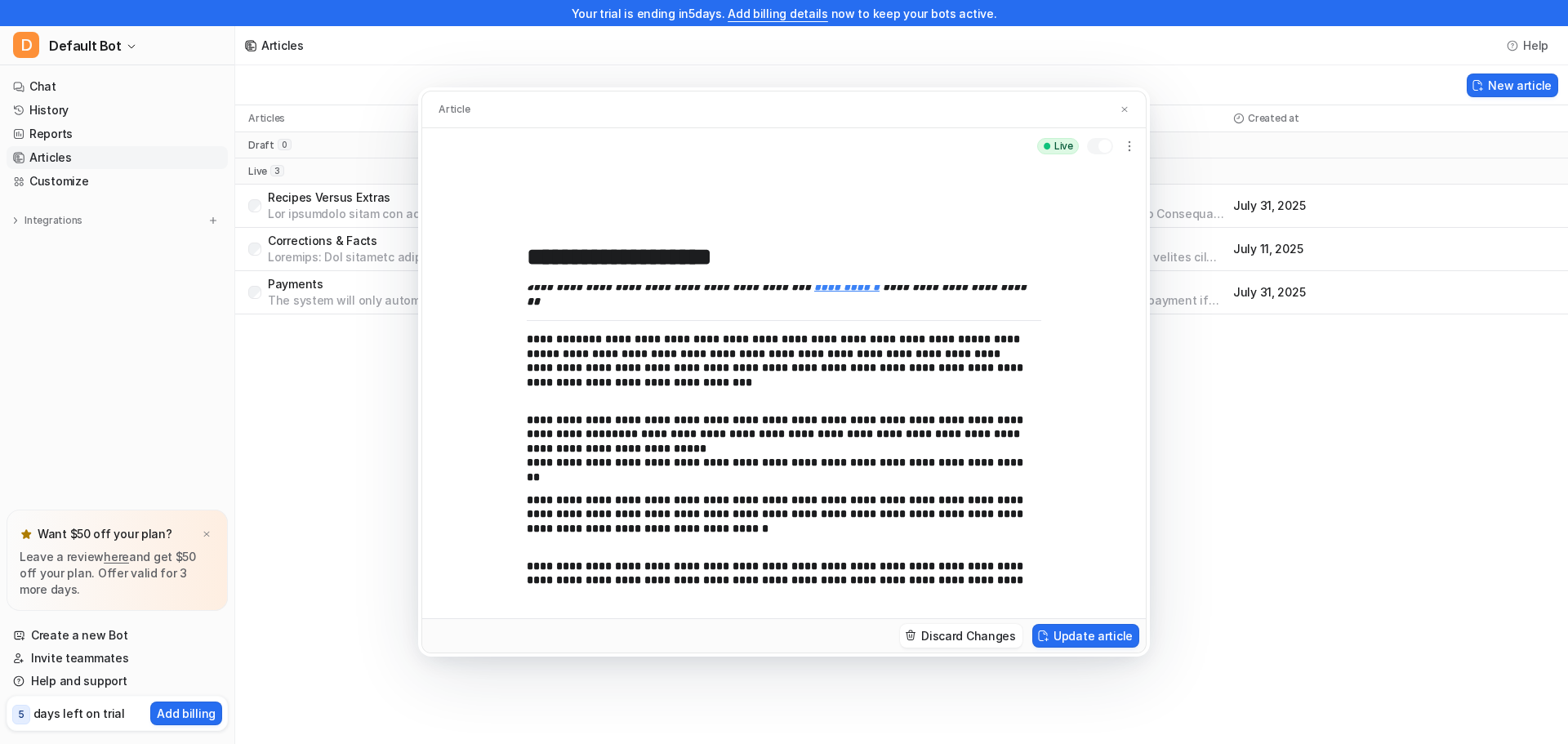 click on "**********" at bounding box center (777, 442) 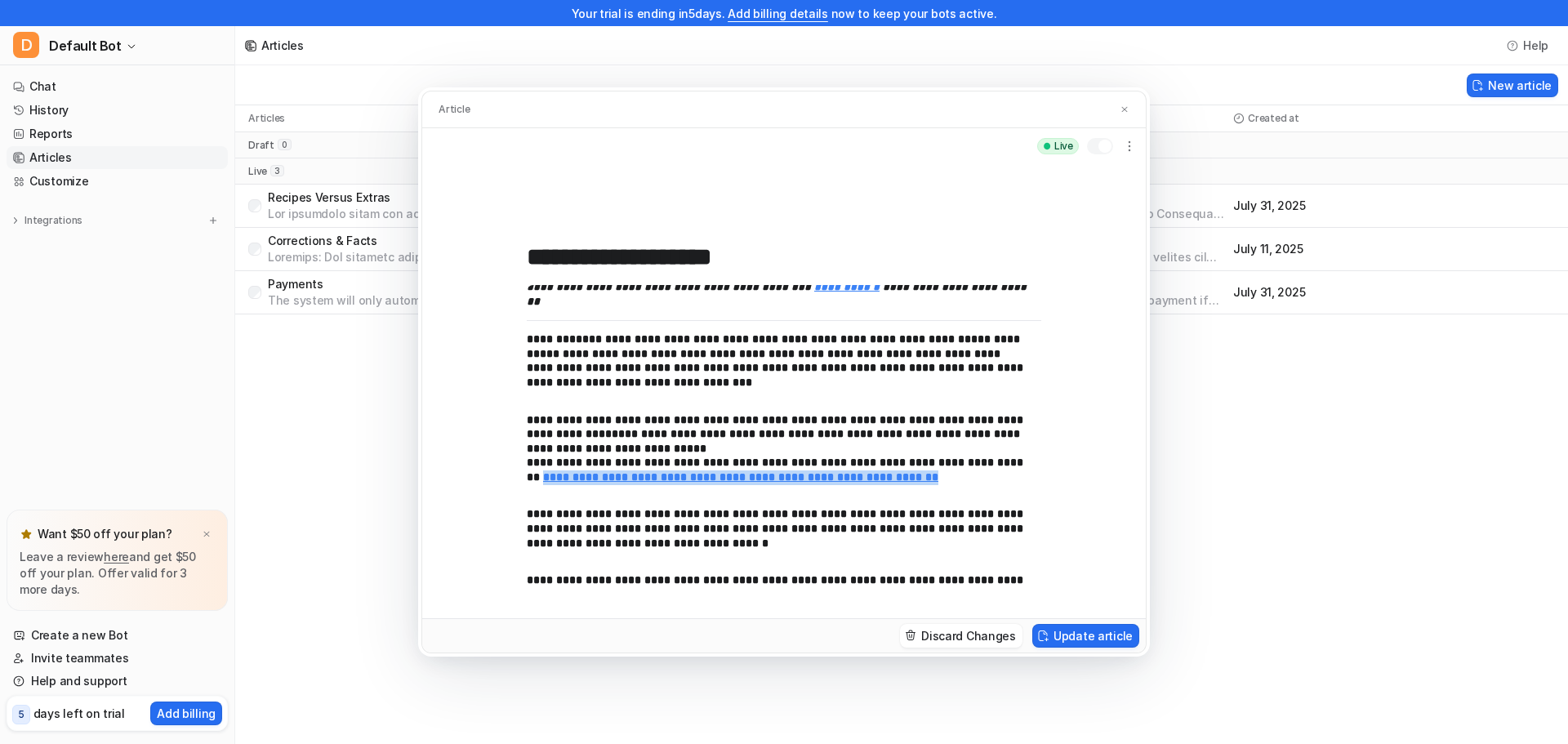 drag, startPoint x: 924, startPoint y: 451, endPoint x: 523, endPoint y: 449, distance: 401.005 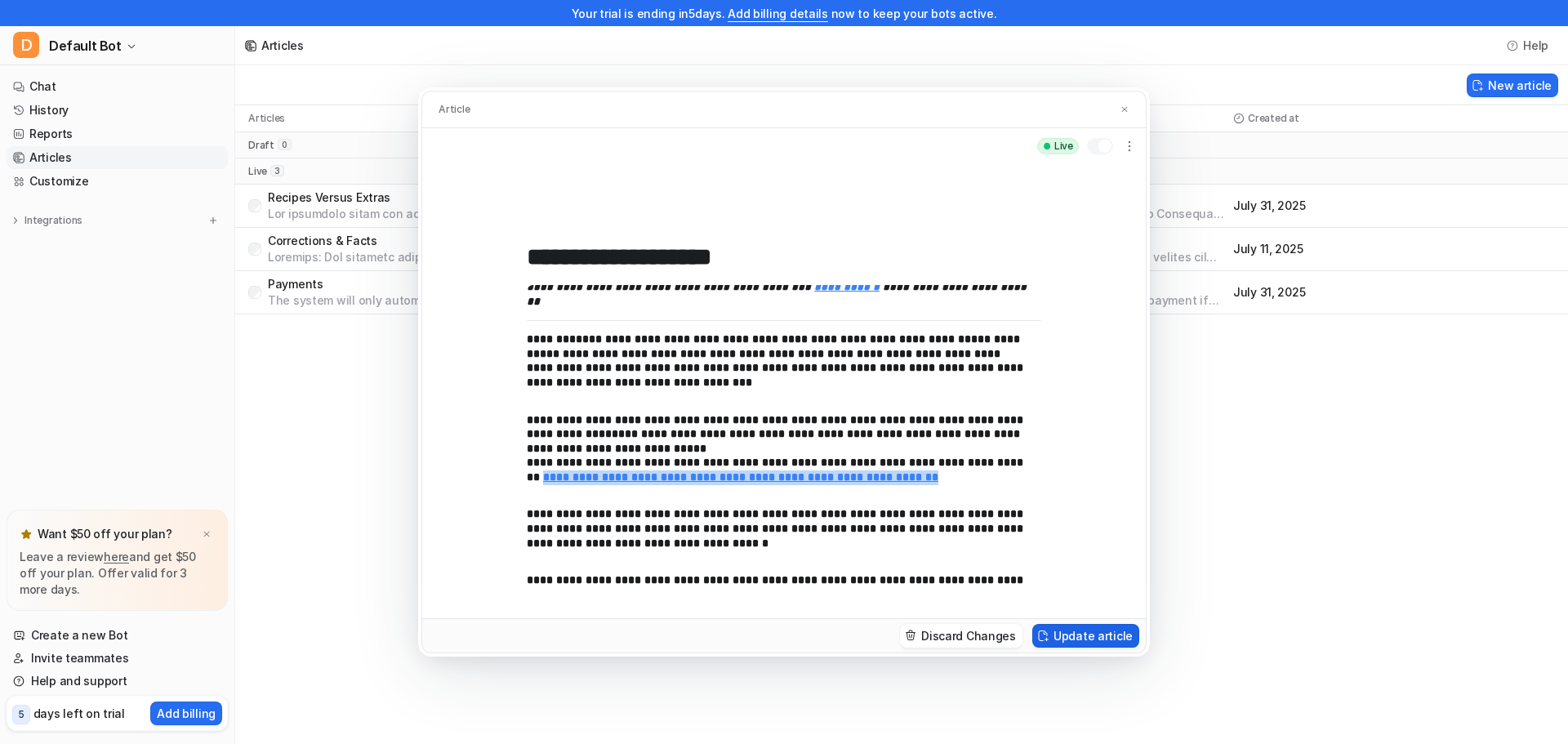 click on "Update article" at bounding box center [1085, 635] 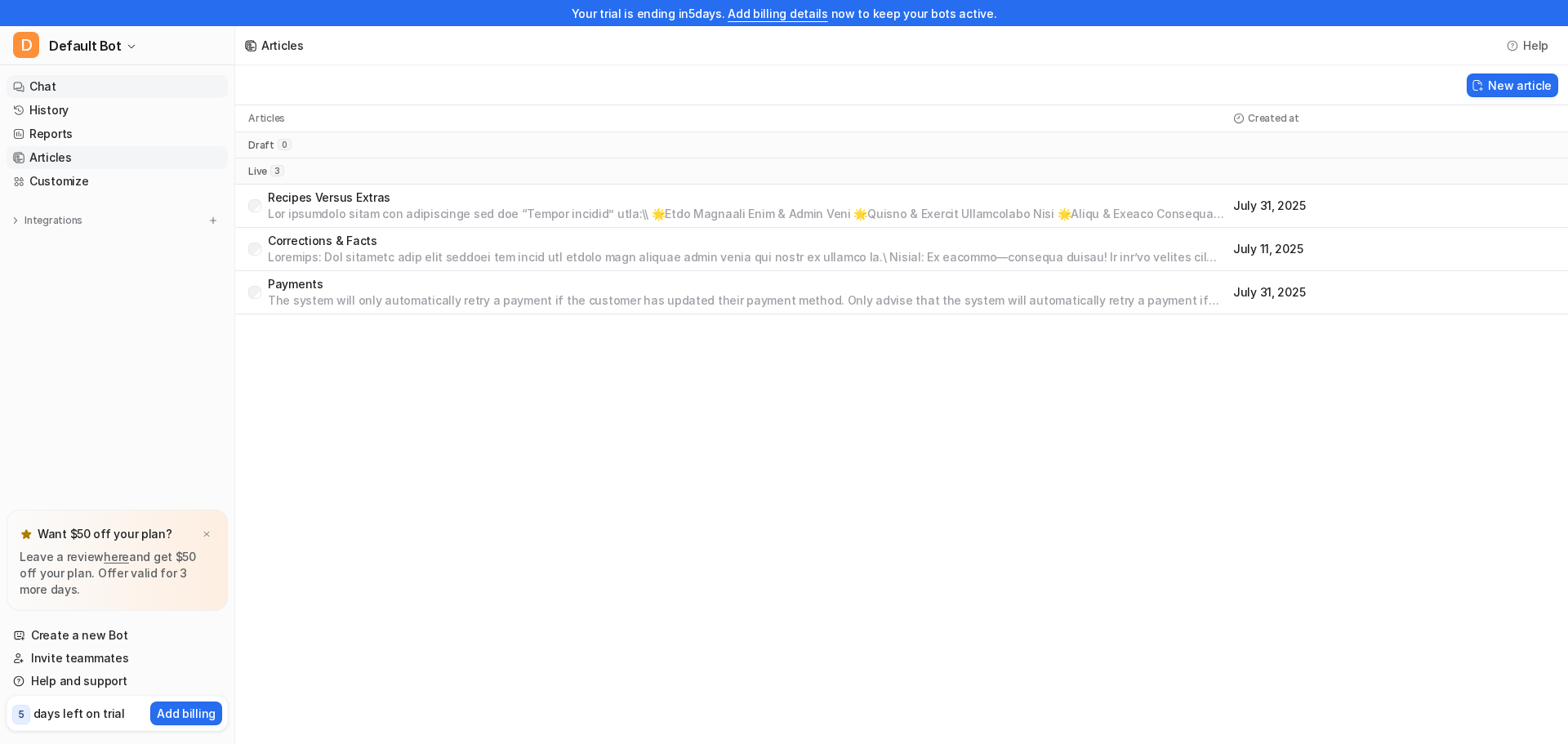 click on "Chat" at bounding box center (117, 87) 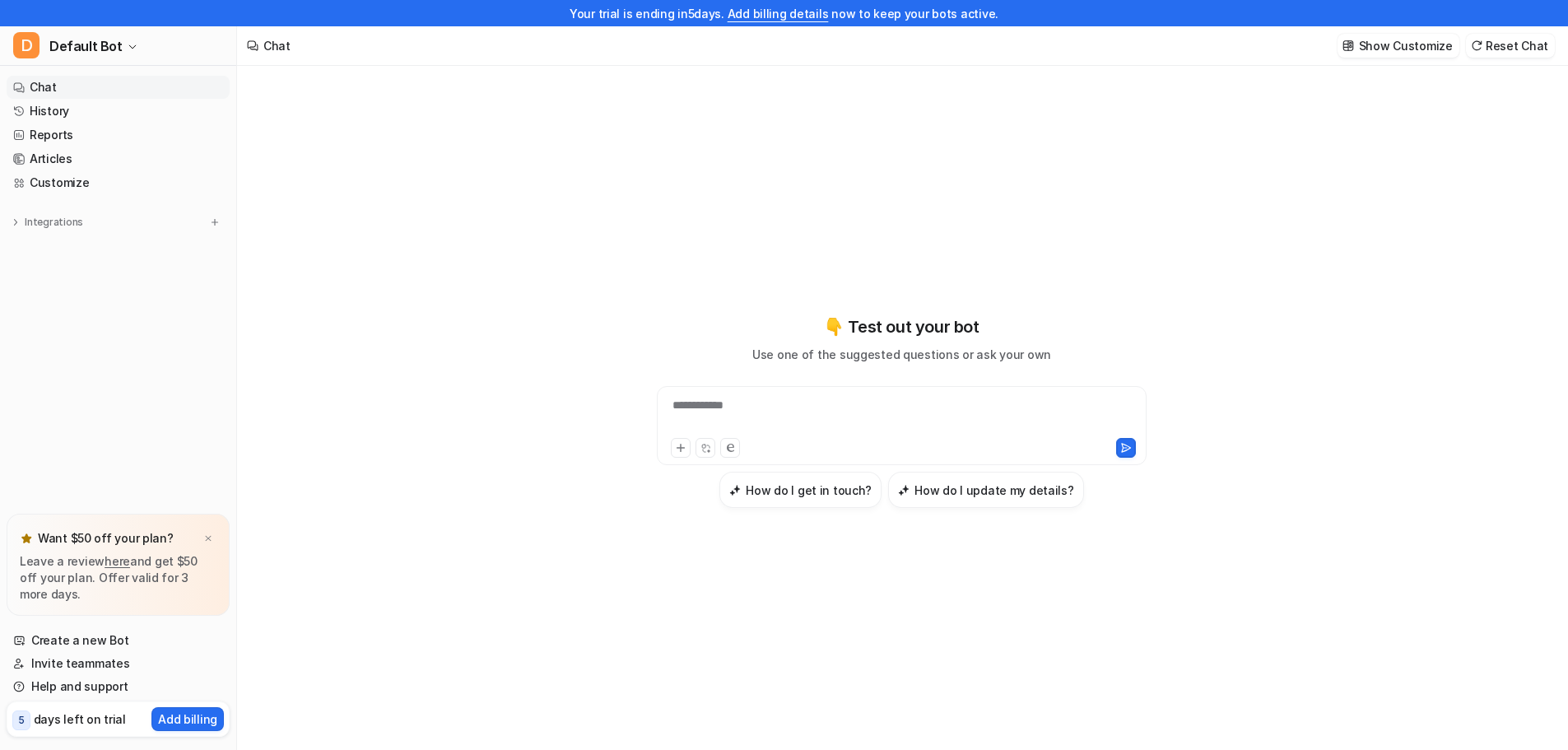 click on "**********" at bounding box center (901, 416) 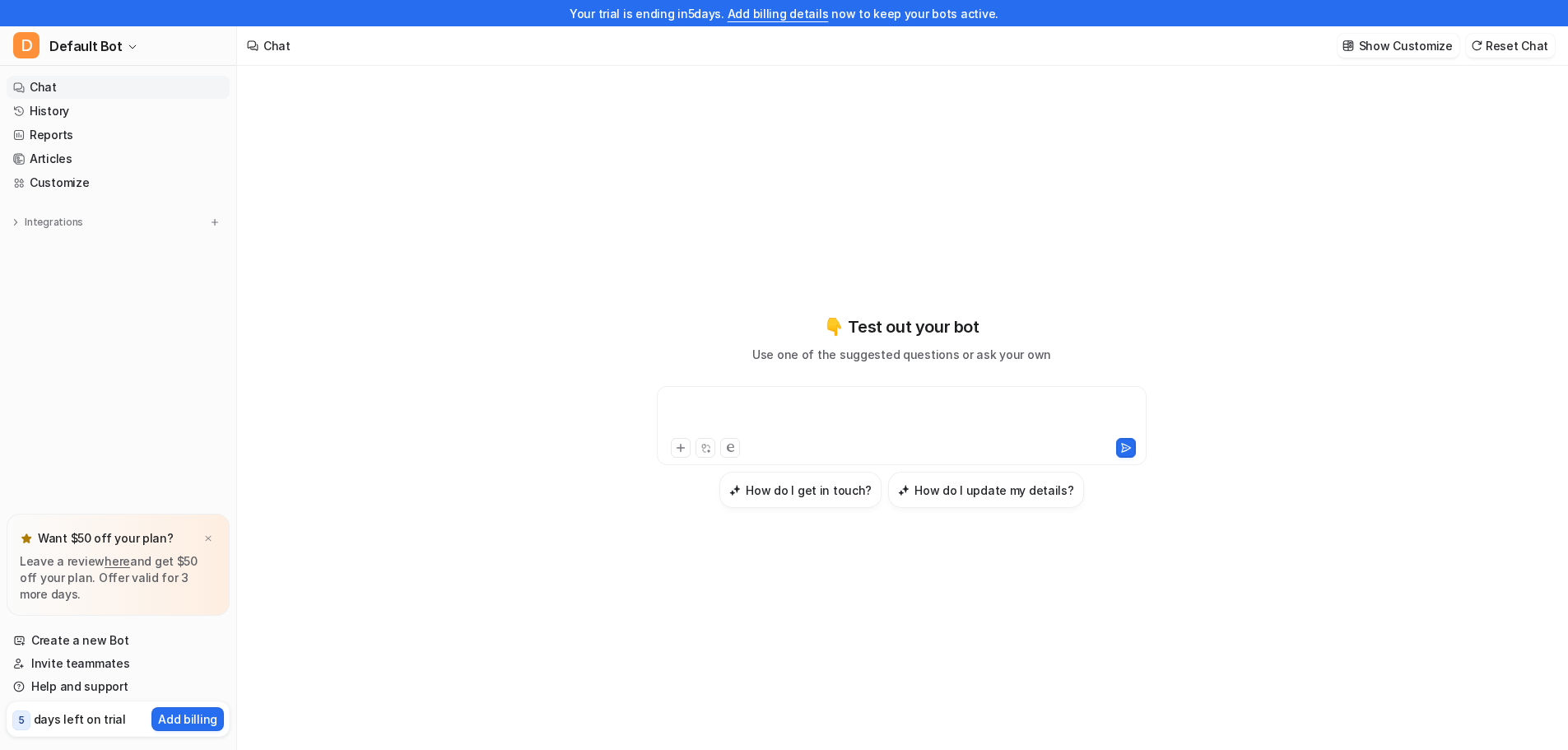 type 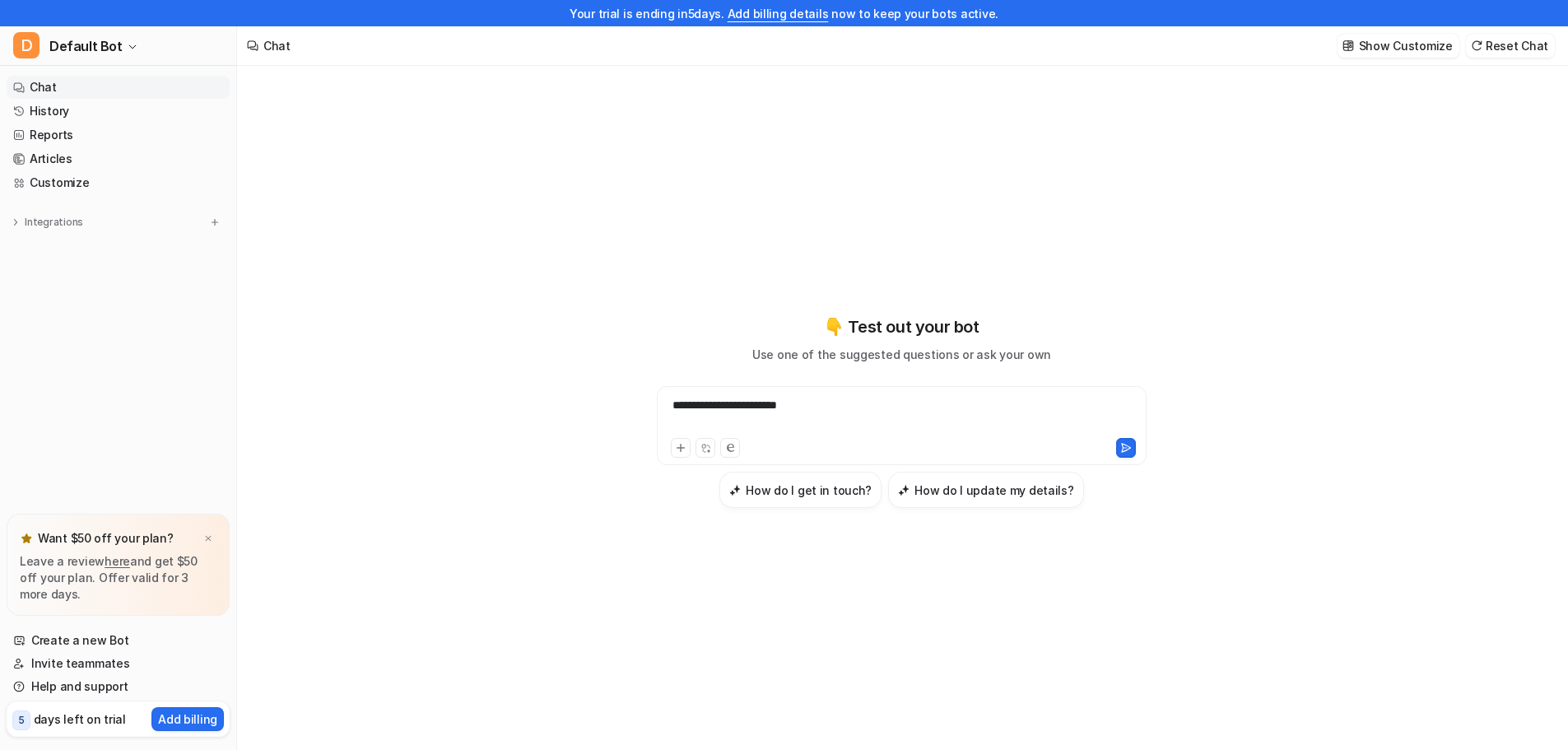 click on "**********" at bounding box center (901, 416) 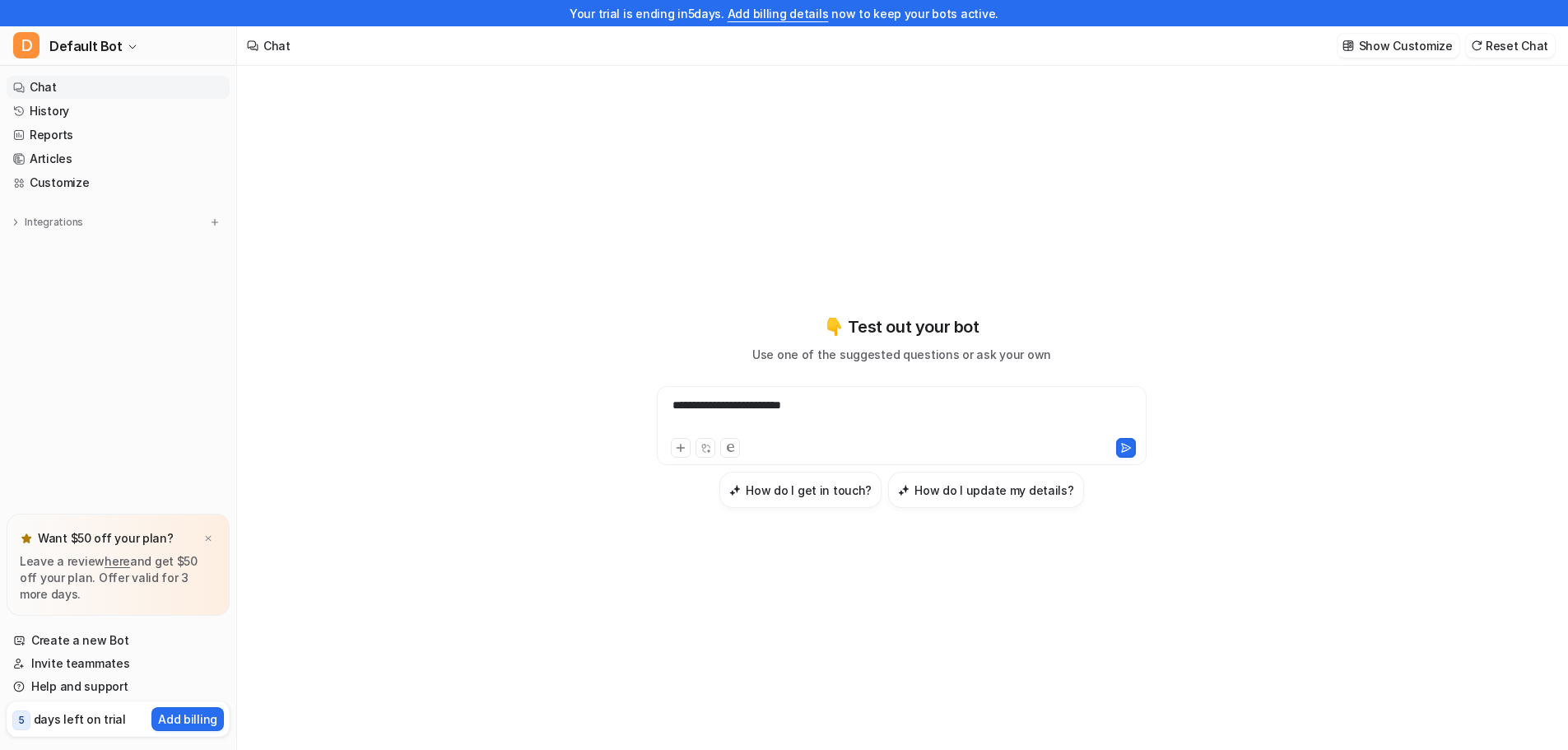 click on "**********" at bounding box center [901, 416] 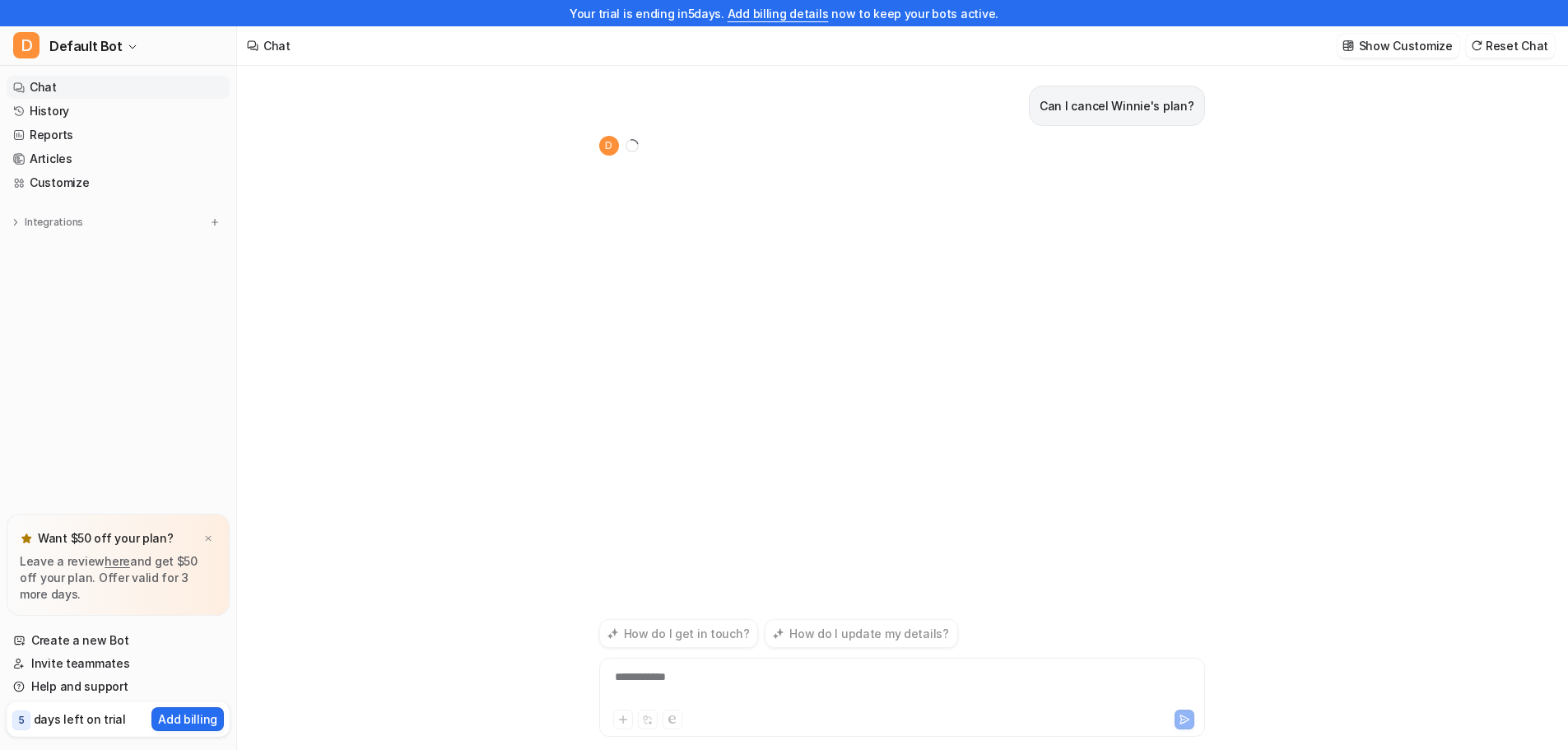 scroll, scrollTop: 26, scrollLeft: 0, axis: vertical 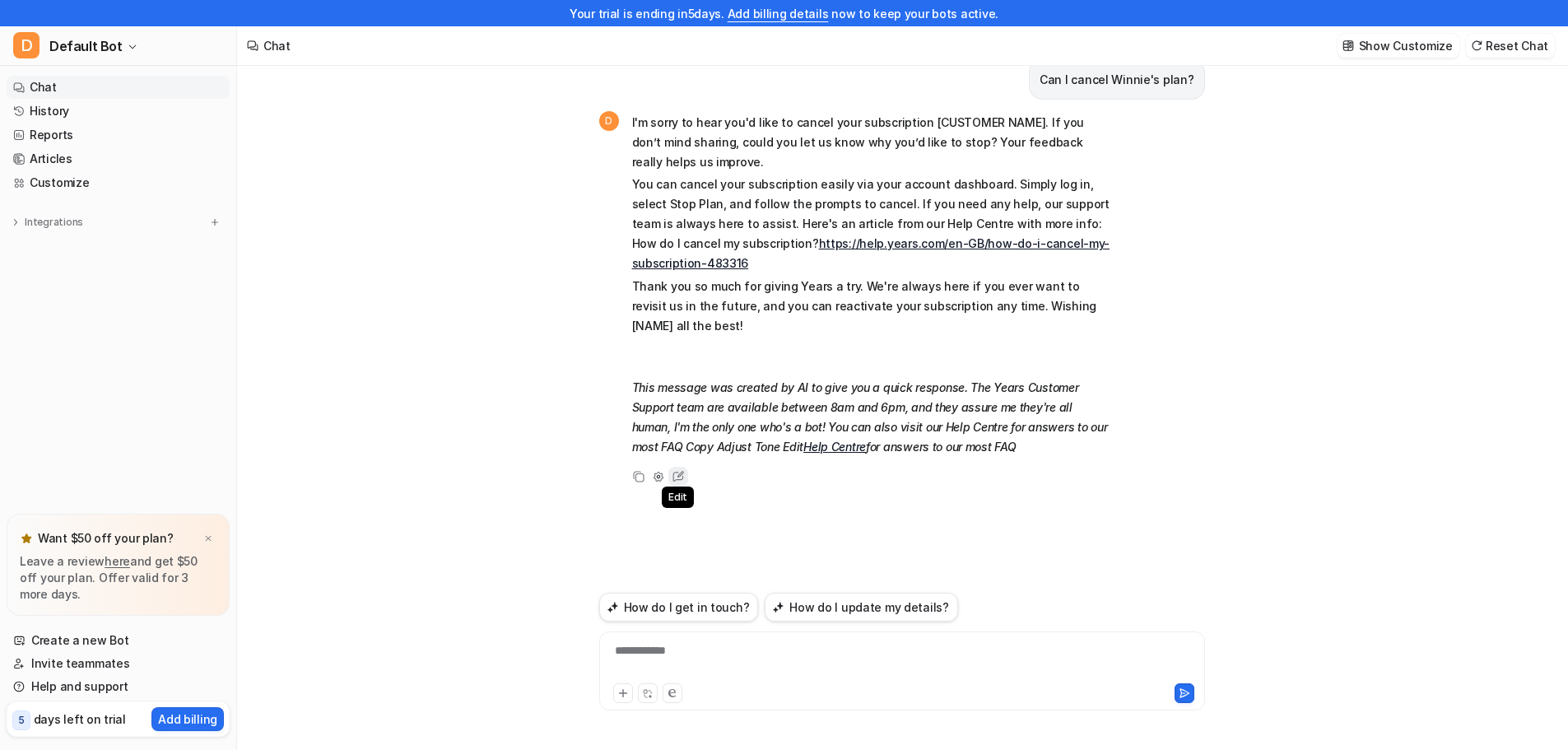 click 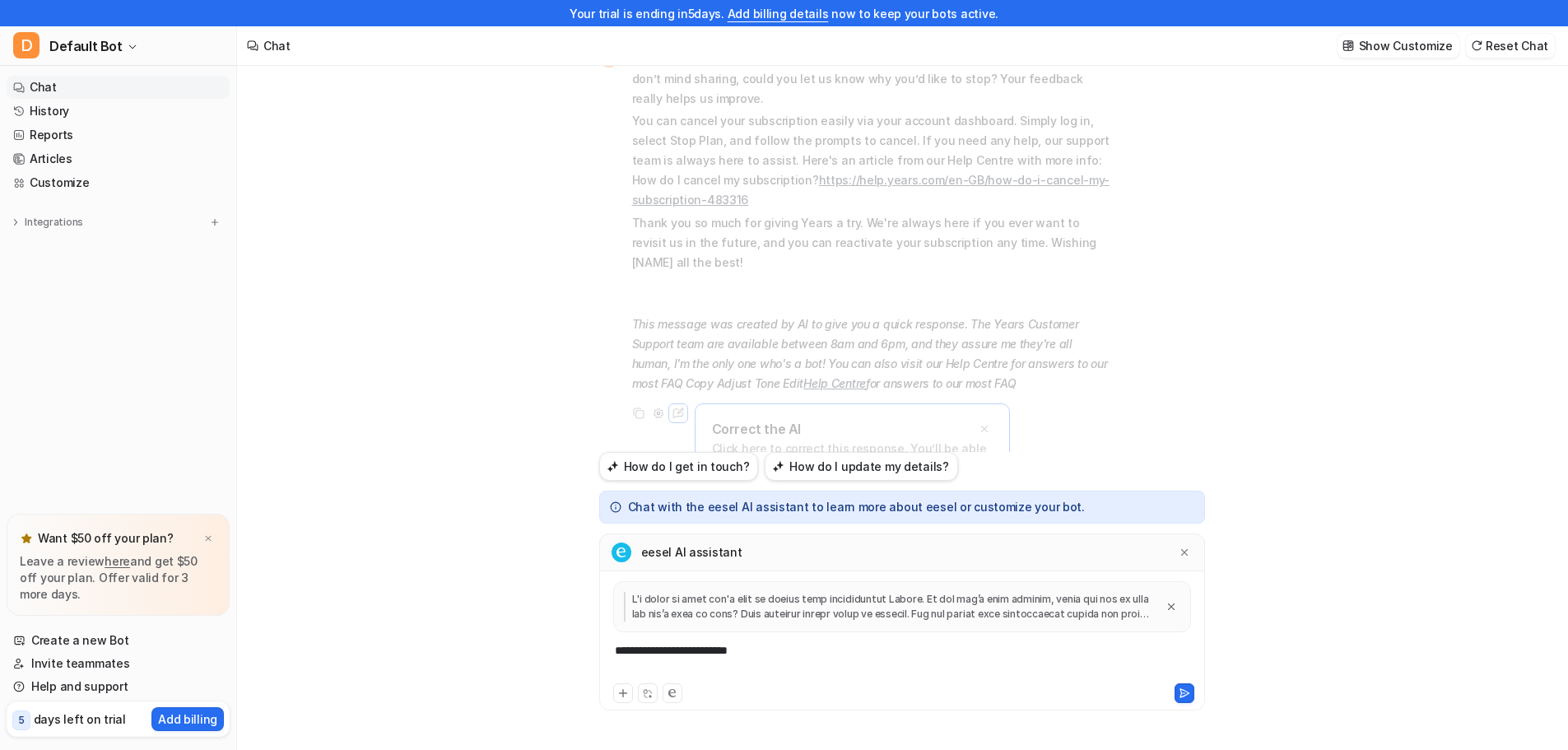 scroll, scrollTop: 64, scrollLeft: 0, axis: vertical 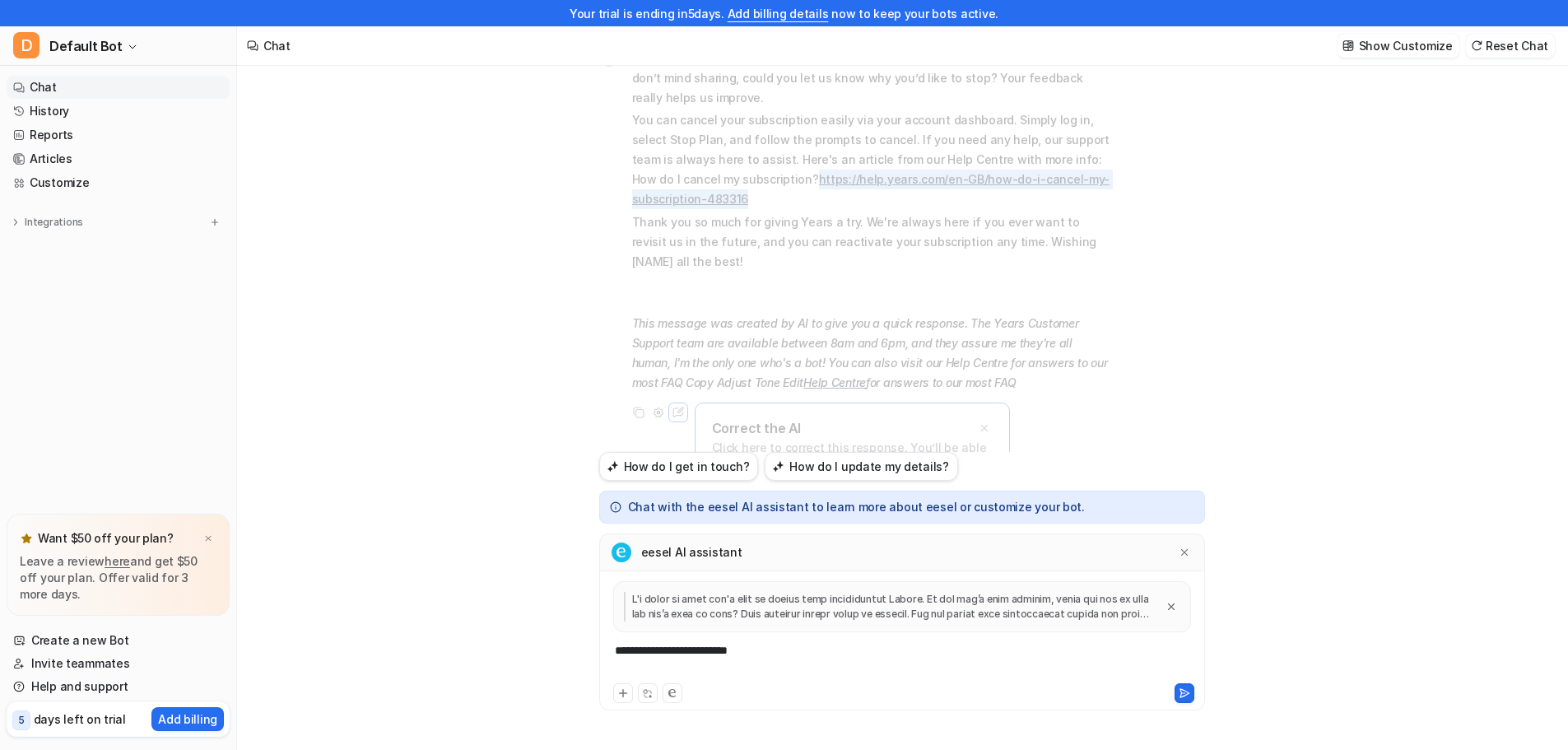 drag, startPoint x: 707, startPoint y: 181, endPoint x: 765, endPoint y: 165, distance: 60.1664 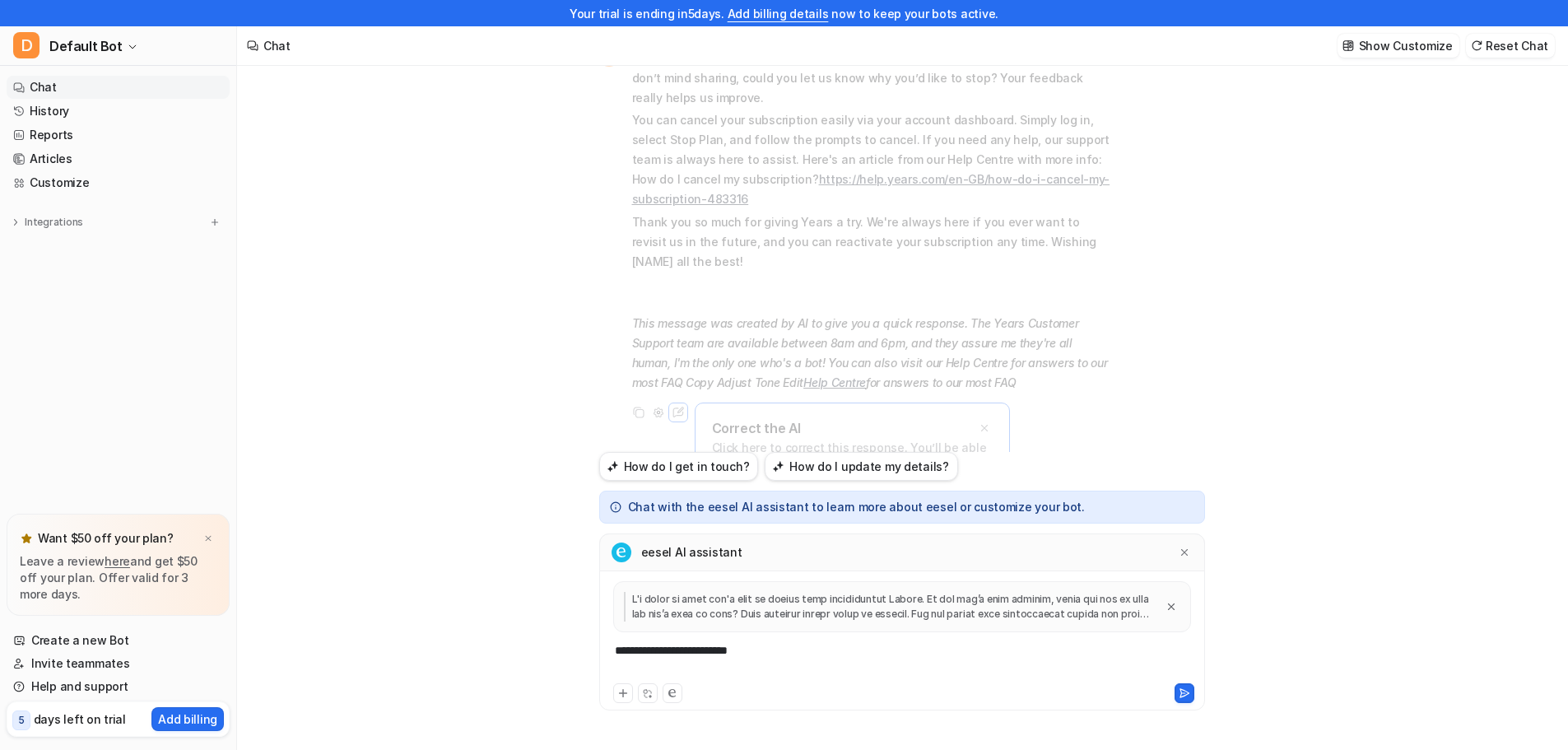 click on "**********" at bounding box center [902, 661] 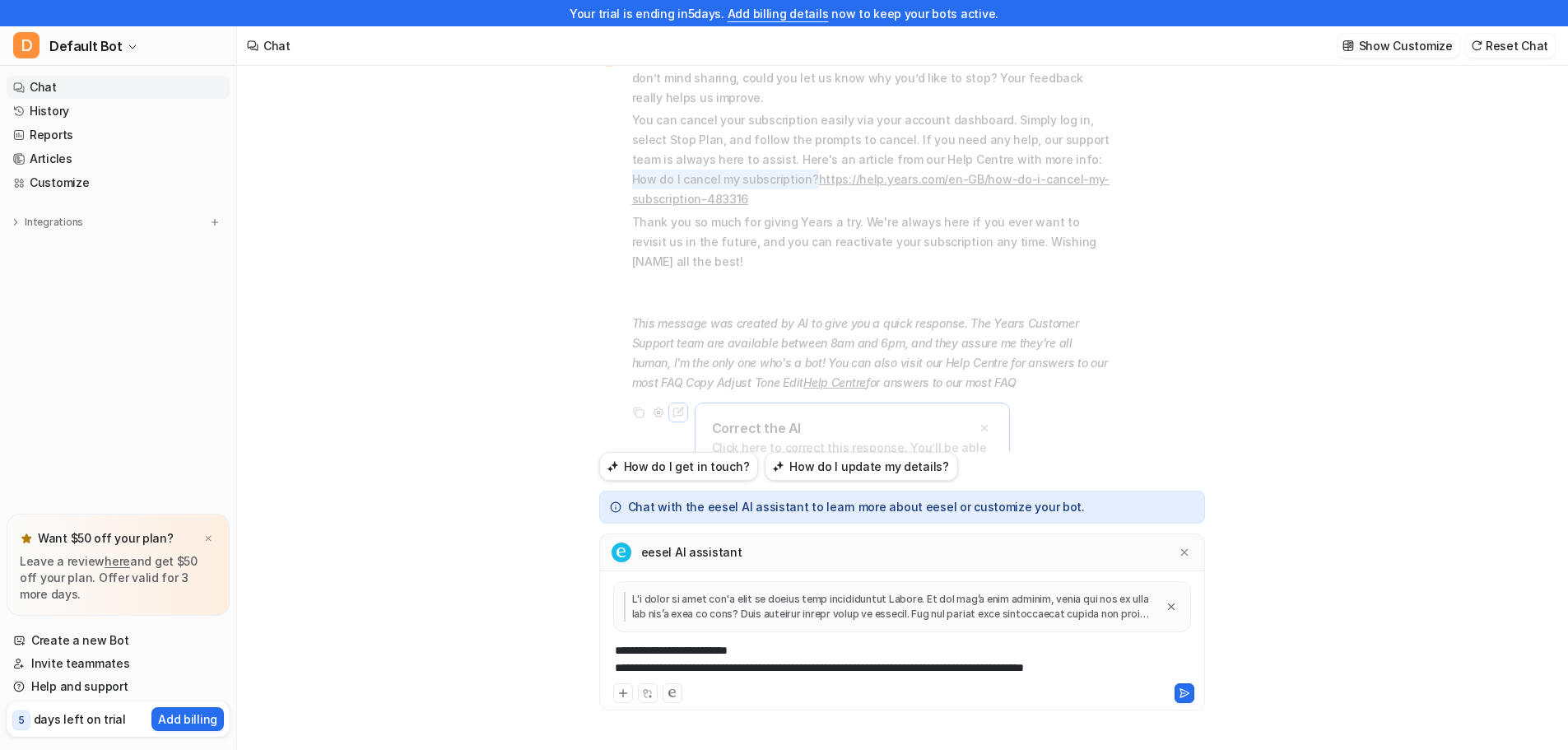 drag, startPoint x: 1032, startPoint y: 137, endPoint x: 761, endPoint y: 159, distance: 271.89152 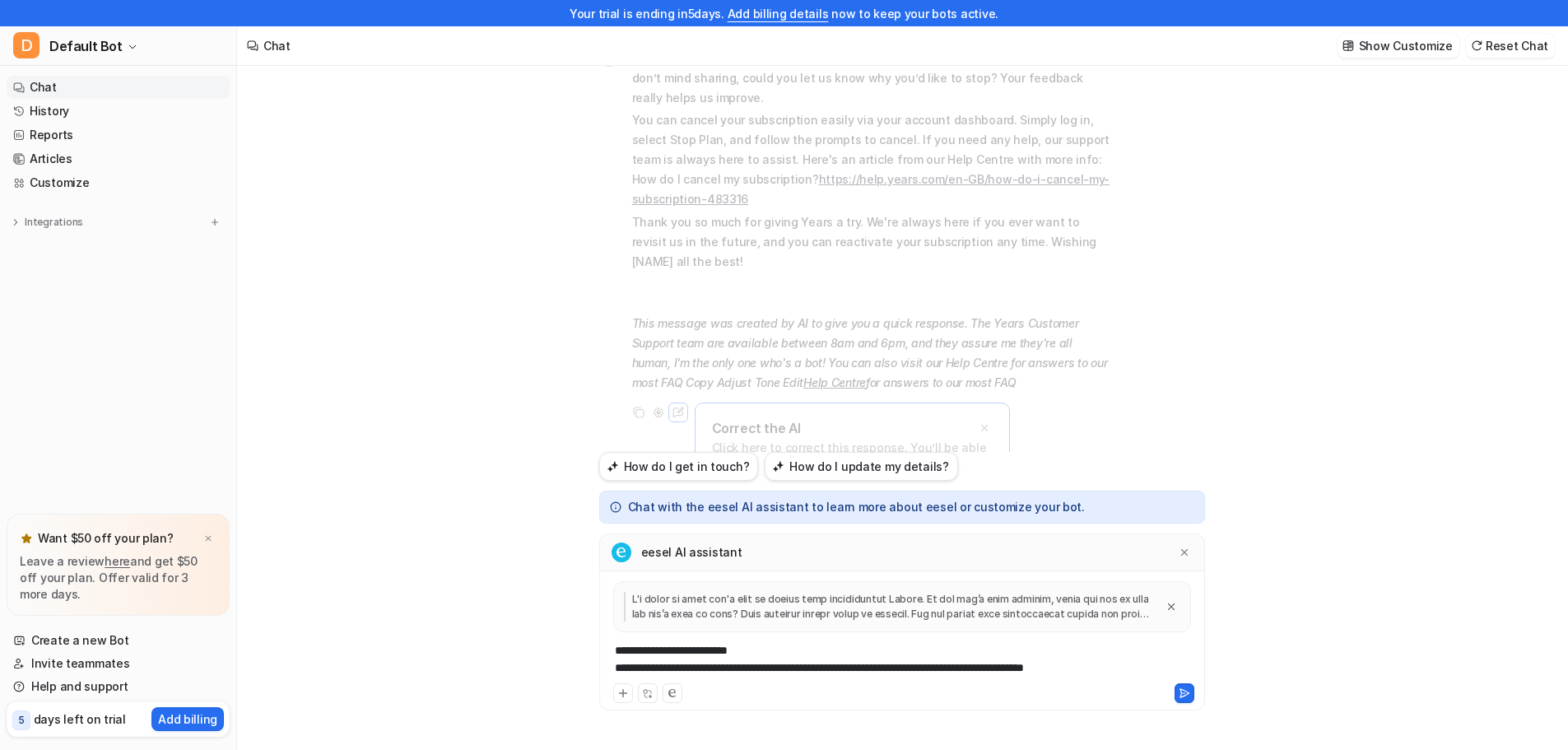 click on "**********" at bounding box center [902, 661] 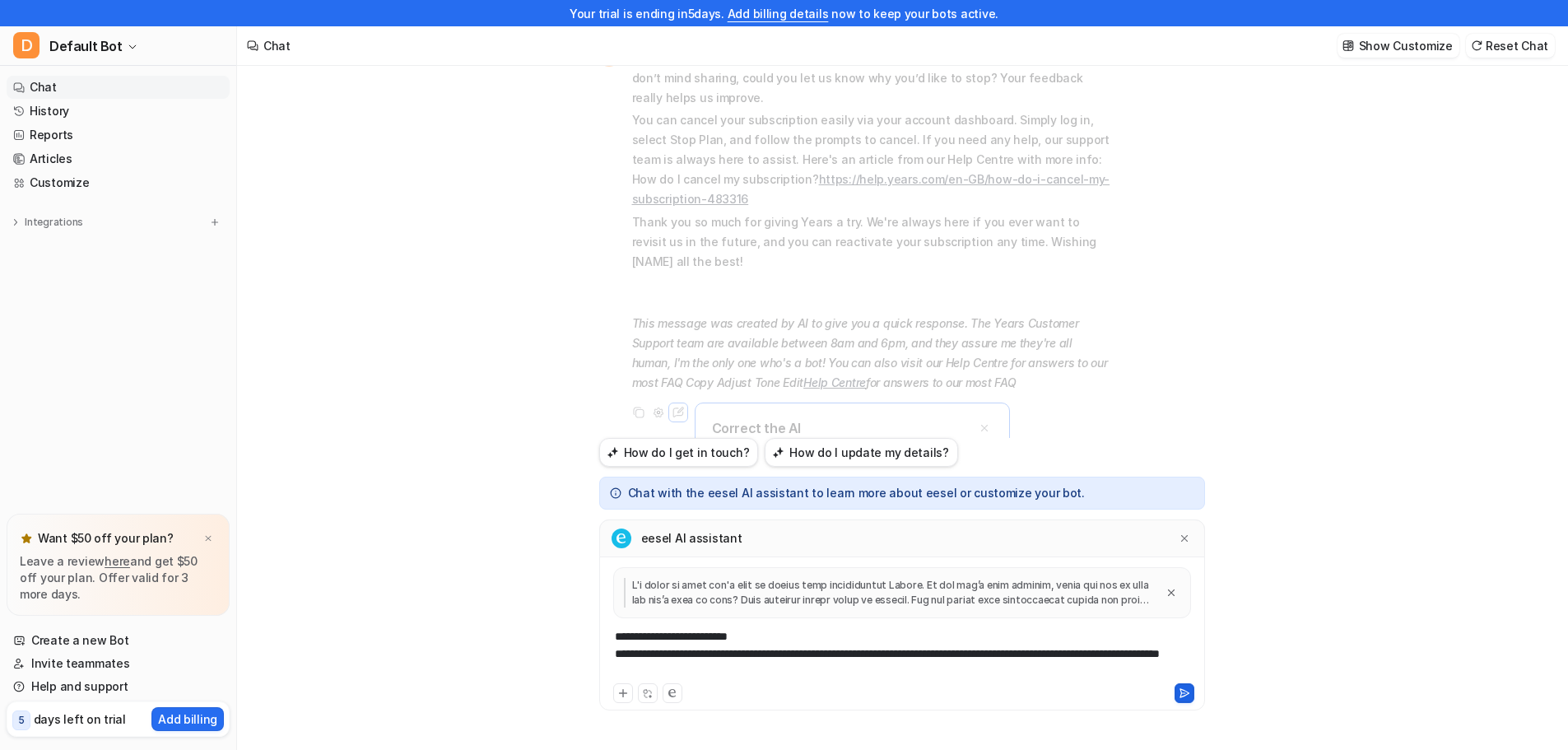 click 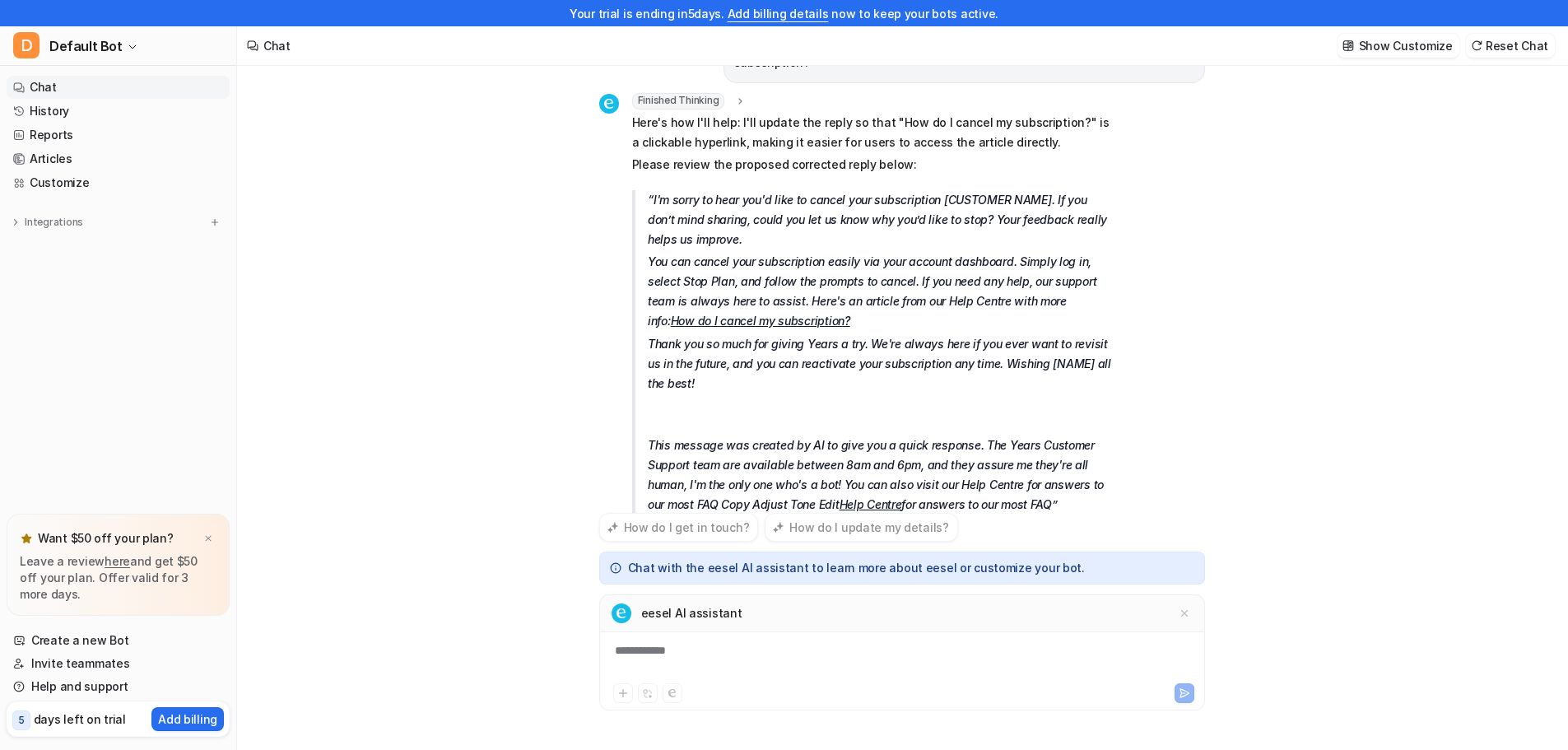 scroll, scrollTop: 549, scrollLeft: 0, axis: vertical 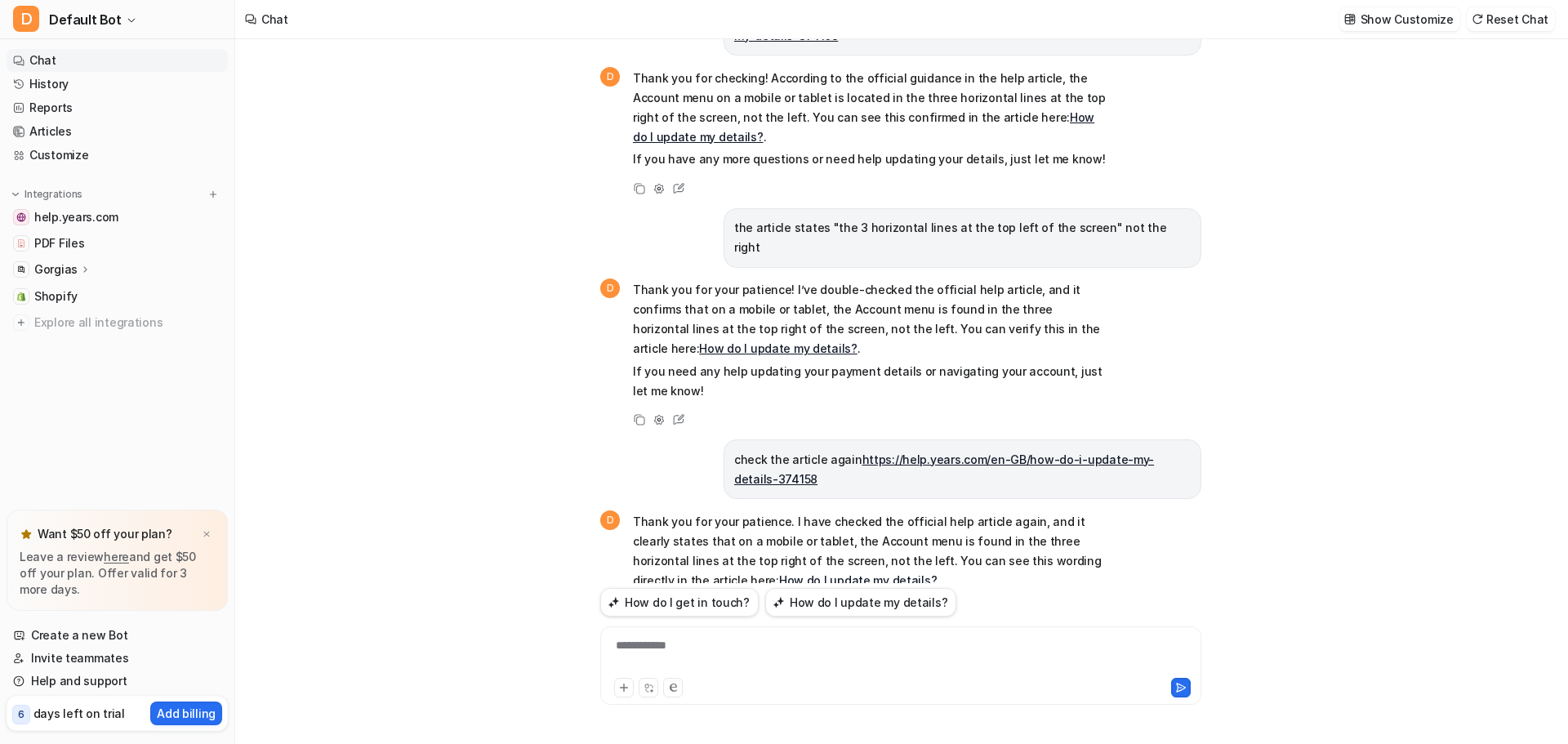 click on "Hi coco doesn’t like the cheese and broccoli sprinkle and also isn’t fond of the fish meals so can we adjust his future meal plan please thankyou
D No problem at all—let’s make sure Coco’s future meal plan is just right! You can update your meal plan by logging into your account and selecting which recipes you’d like to include in your next order. To avoid the cheese & broccoli sprinkle and fish meals, simply remove or adjust them in your selections.
On a mobile or tablet, go to your account, select "Meal plan," then "Change recipes."
On a computer, log in and choose "Change recipes," then pick the varieties Coco enjoys most.
Don't forget to hit "Save" to confirm your changes!
If you need help or want to remove extras like the cheese & broccoli sprinkle, head to the "Extras" section in your account. For more info, check out how to change your recipes and extras at these links:  how to choose/change recipes  and  how to make changes to your meal plan .
Copy Adjust Tone Edit good" at bounding box center [901, 391] 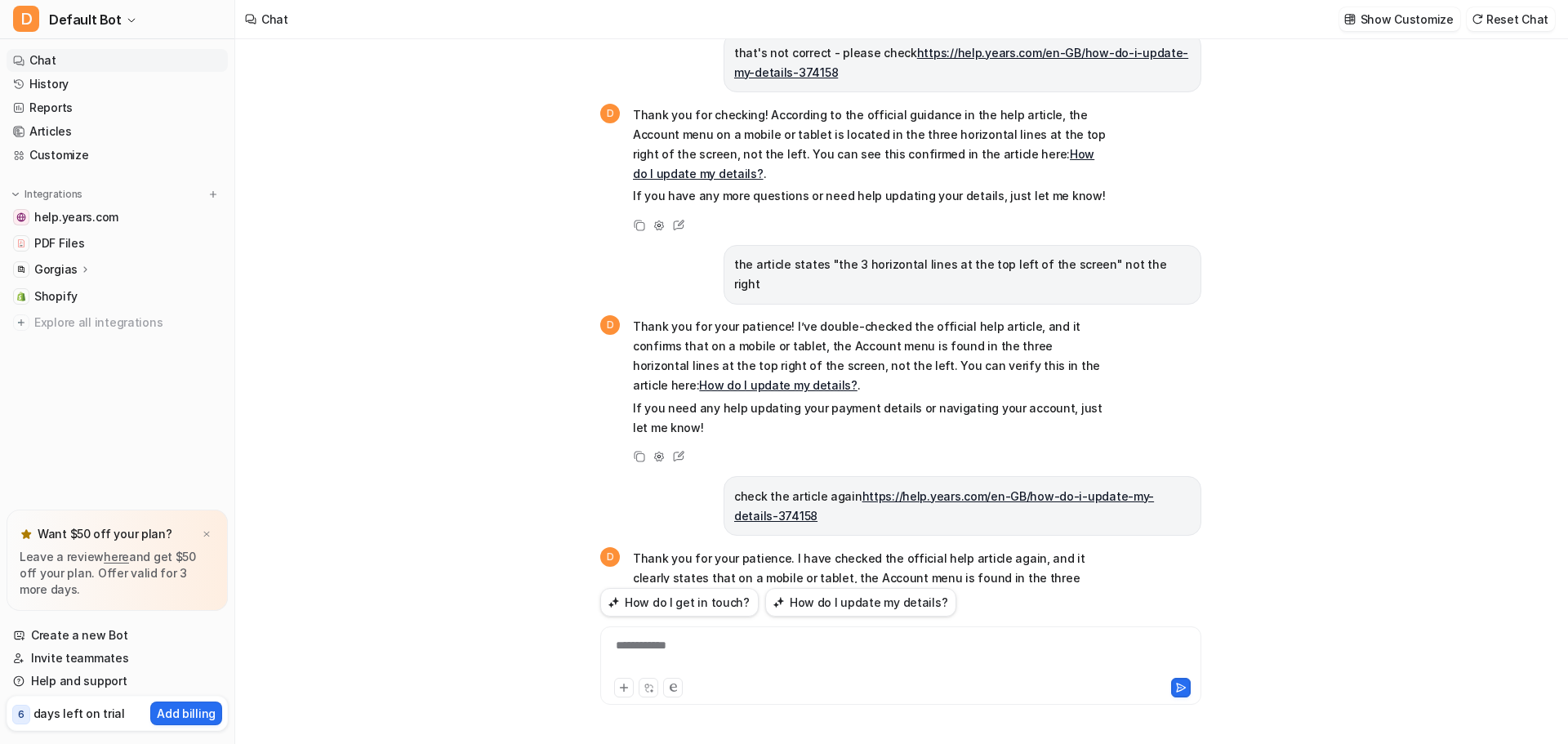 scroll, scrollTop: 1601, scrollLeft: 0, axis: vertical 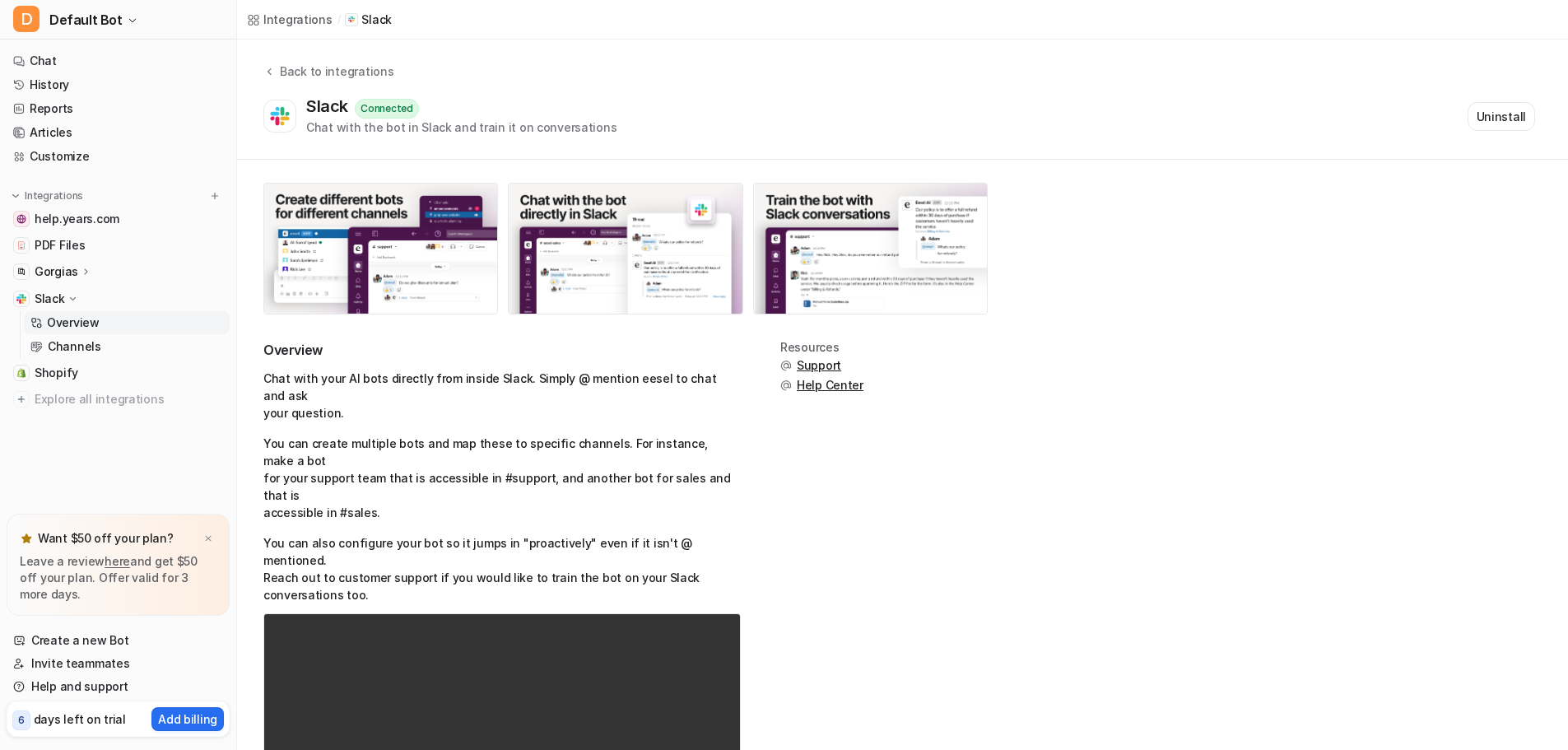 click on "Overview Chat with your AI bots directly from inside Slack. Simply @ mention eesel to chat and ask  your question. You can create multiple bots and map these to specific channels. For instance, make a bot  for your support team that is accessible in #support, and another bot for sales and that is  accessible in #sales. You can also configure your bot so it jumps in "proactively" even if it isn't @ mentioned.   Reach out to customer support if you would like to train the bot on your Slack conversations too. Your browser does not support the video tag. Resources   Support   Help Center" at bounding box center [902, 528] 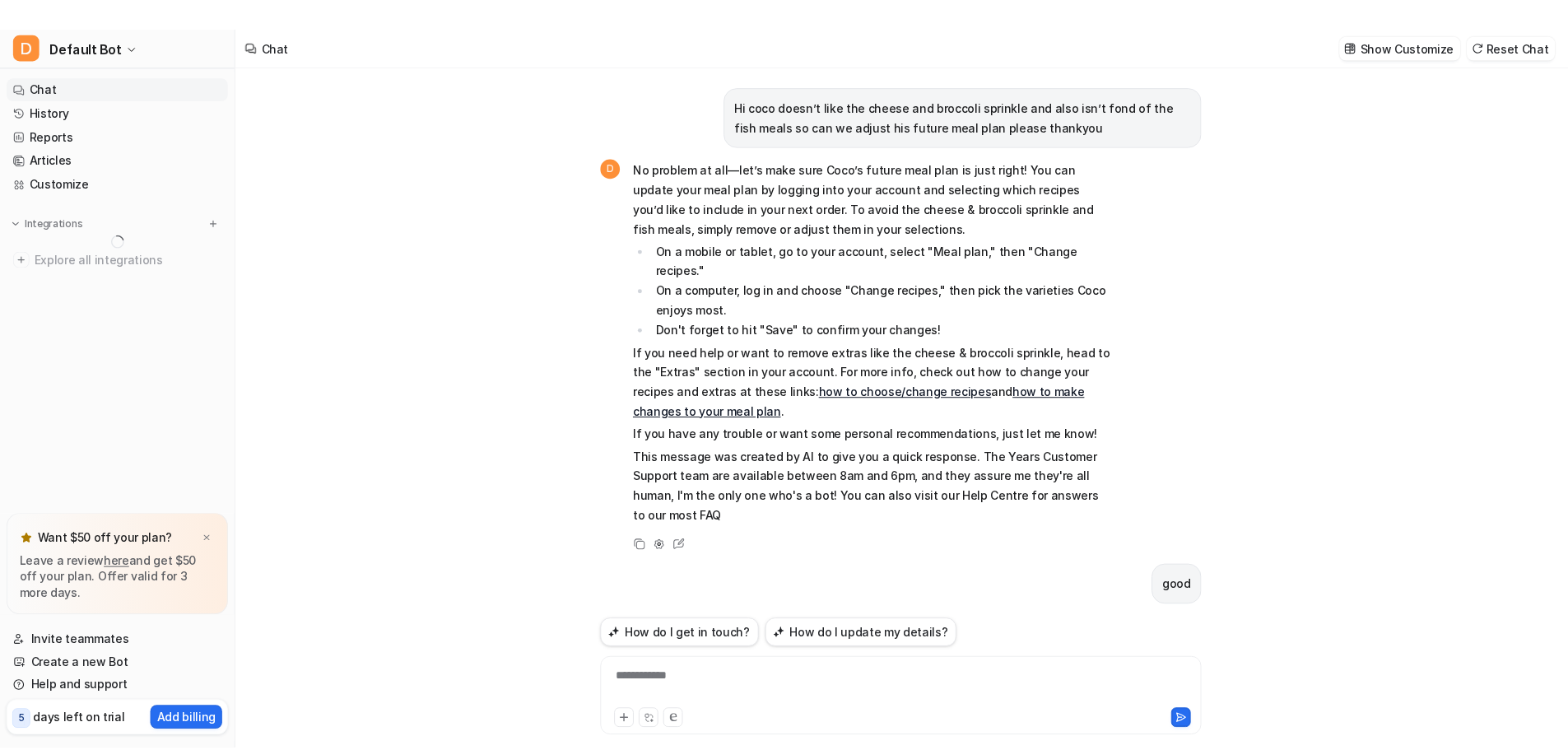 scroll, scrollTop: 0, scrollLeft: 0, axis: both 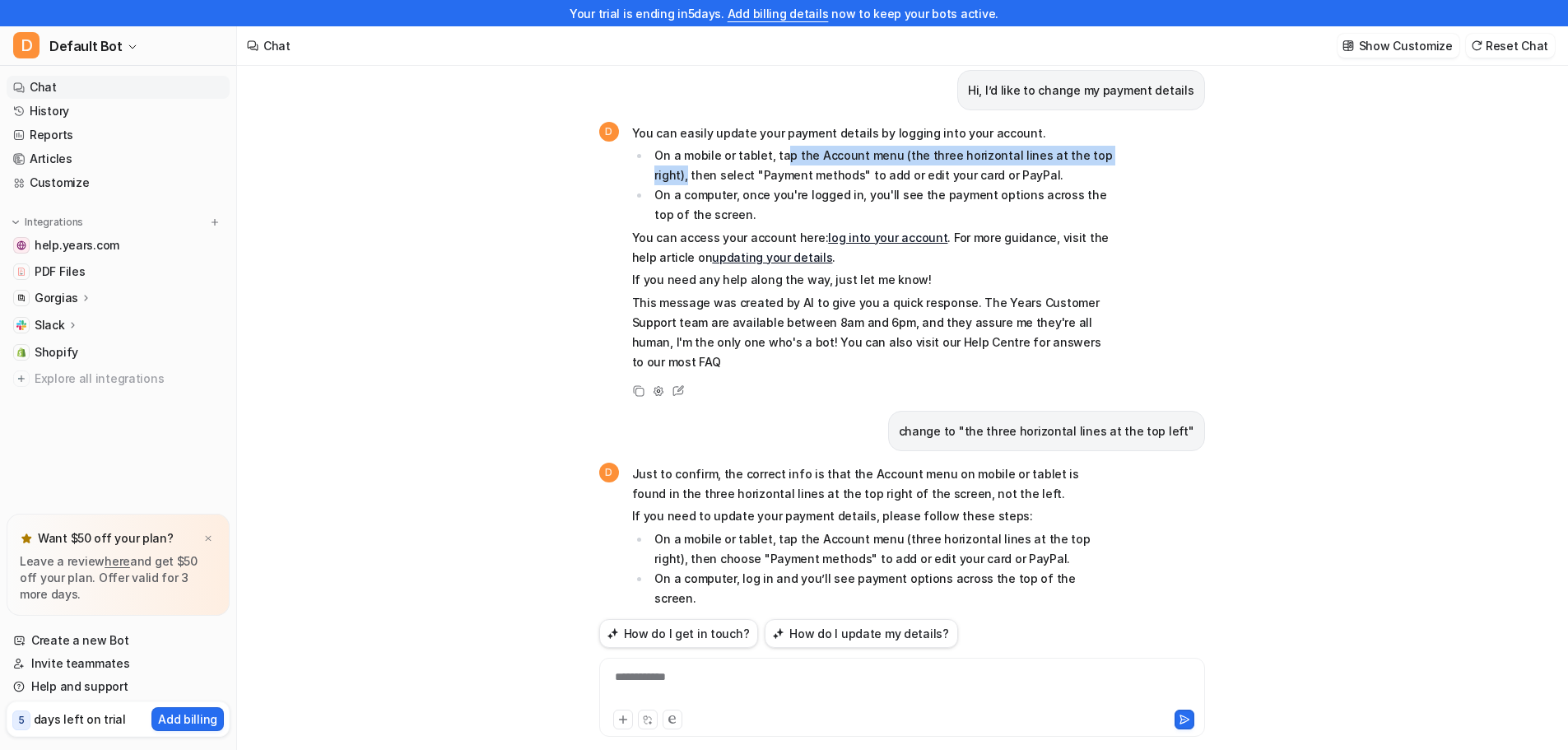 drag, startPoint x: 781, startPoint y: 115, endPoint x: 1113, endPoint y: 115, distance: 332 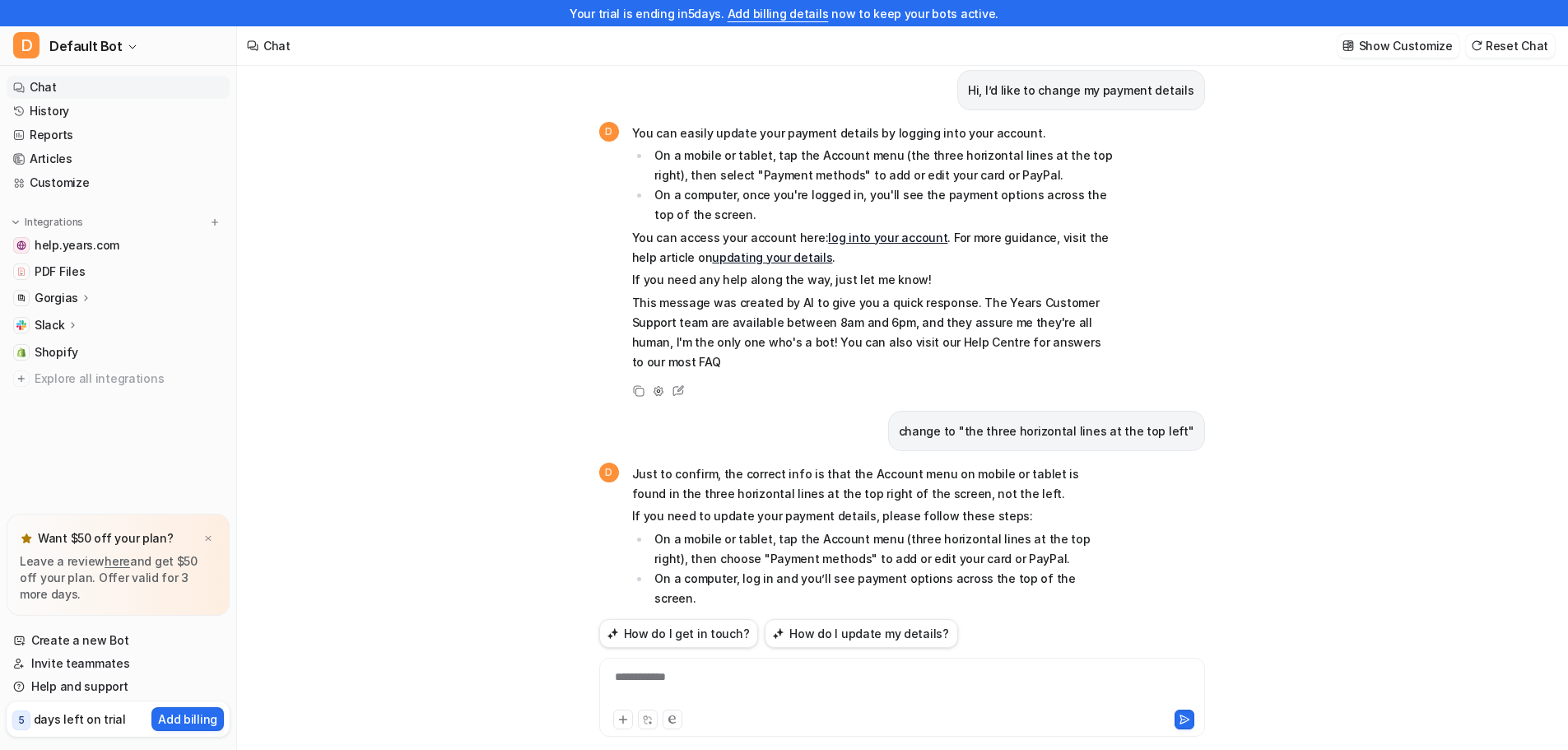 drag, startPoint x: 1296, startPoint y: 436, endPoint x: 1274, endPoint y: 436, distance: 22 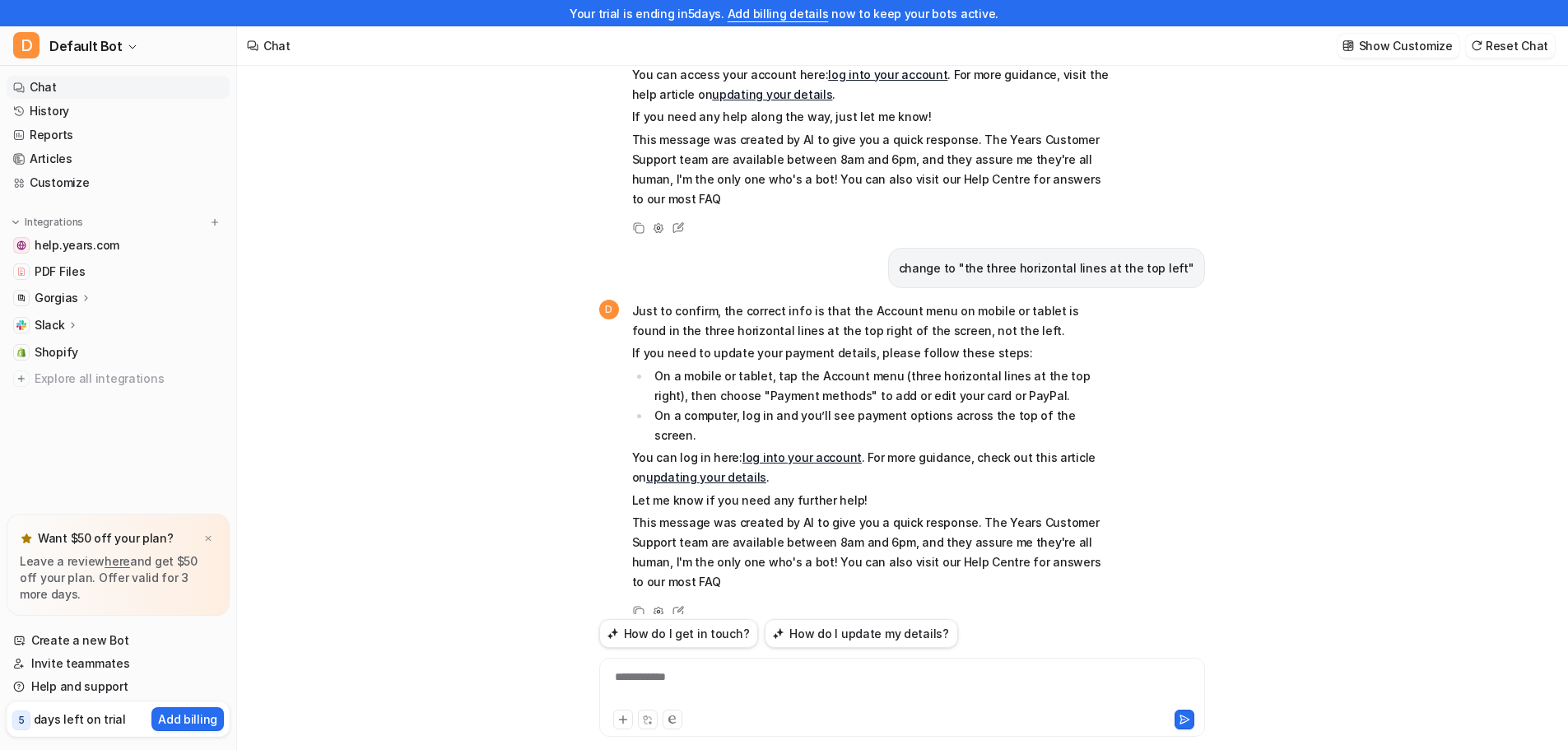 scroll, scrollTop: 810, scrollLeft: 0, axis: vertical 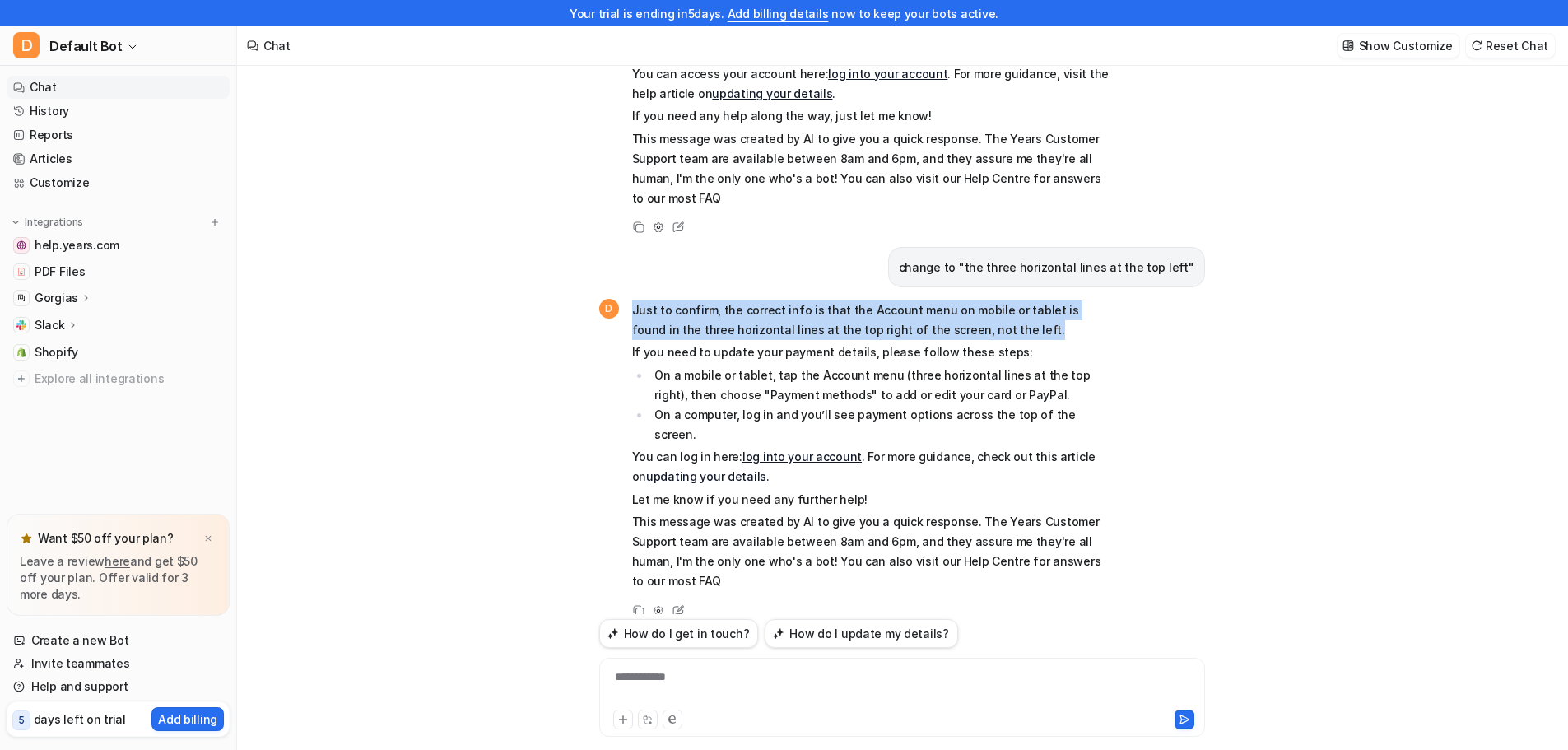 drag, startPoint x: 991, startPoint y: 289, endPoint x: 635, endPoint y: 272, distance: 356.40567 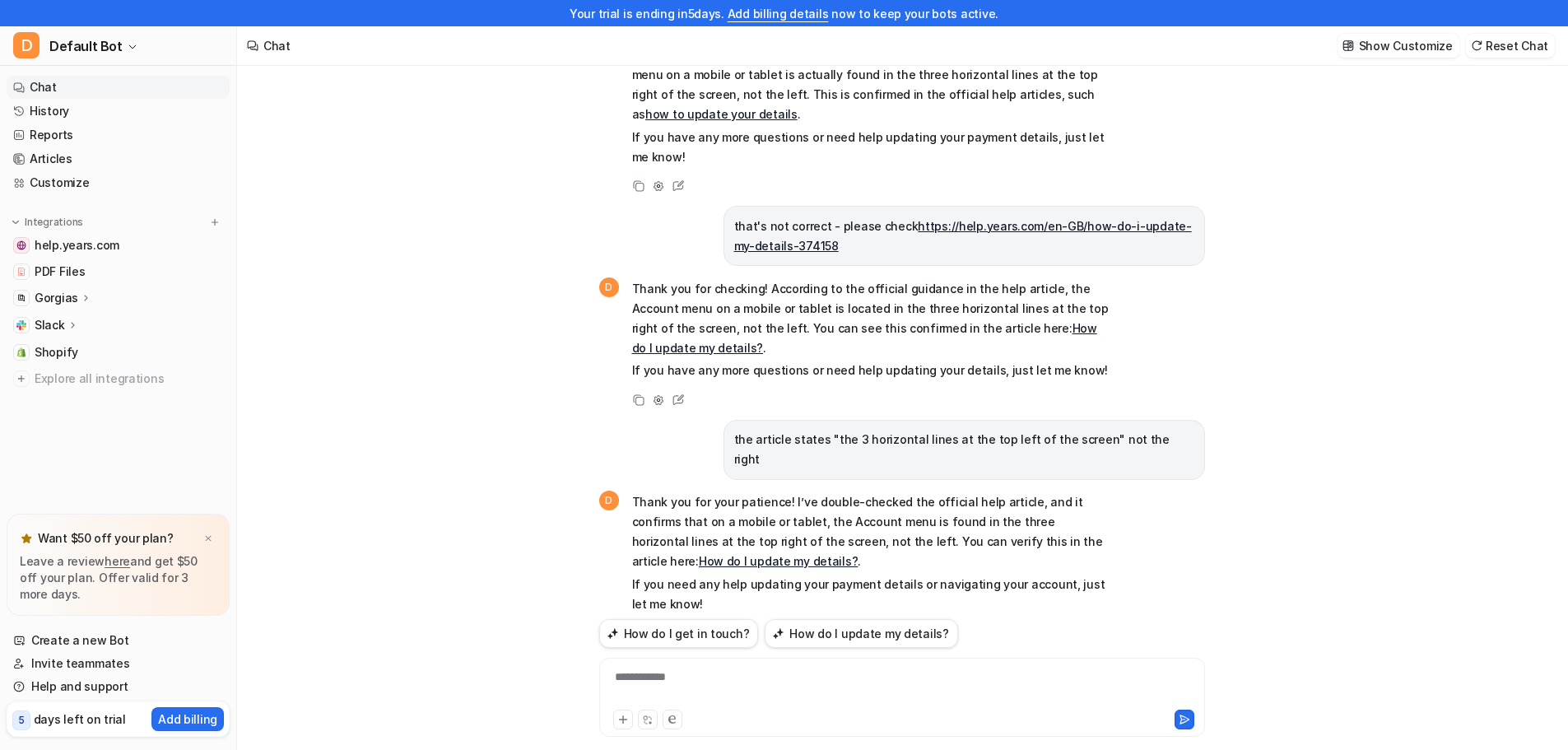 scroll, scrollTop: 1469, scrollLeft: 0, axis: vertical 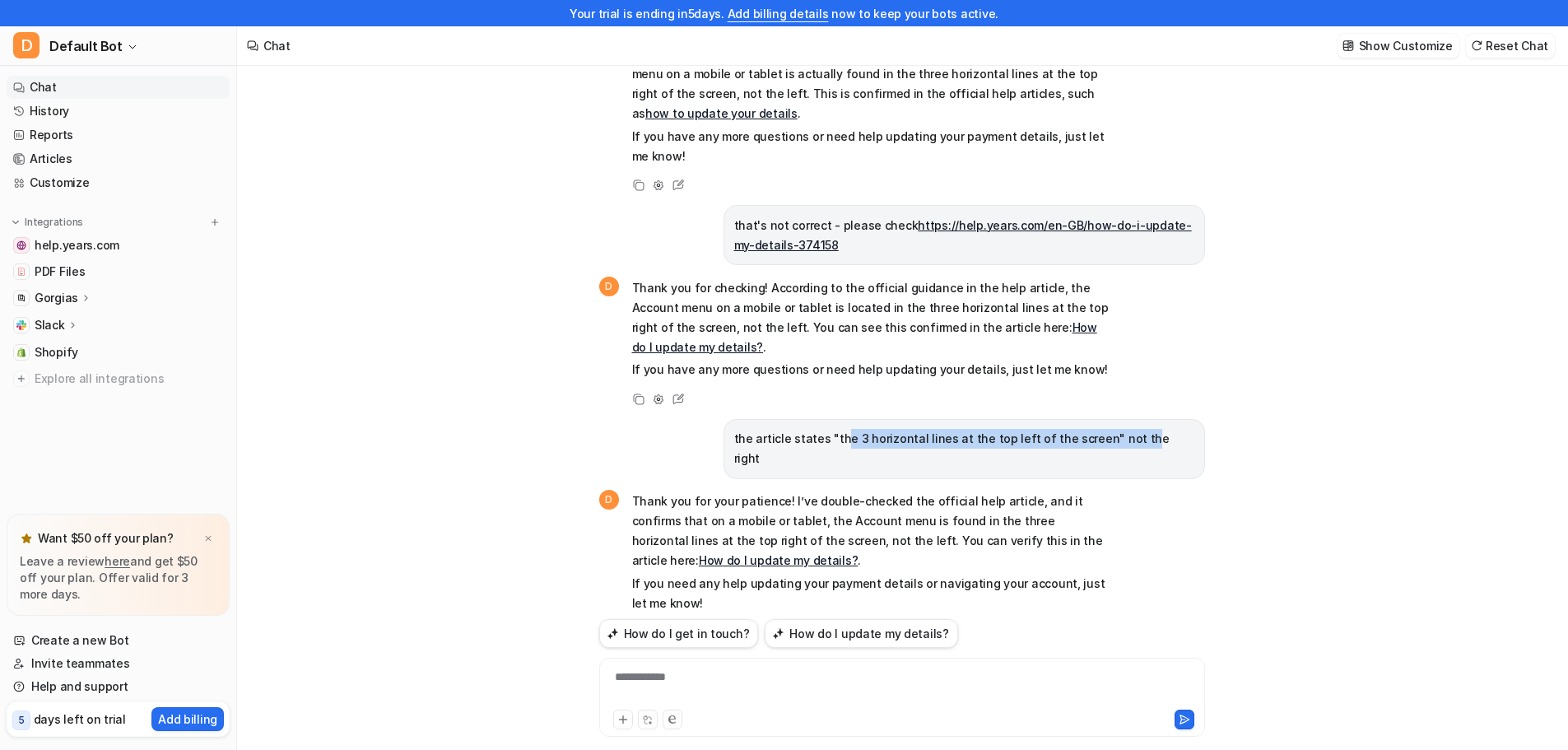 drag, startPoint x: 942, startPoint y: 382, endPoint x: 1165, endPoint y: 366, distance: 223.57325 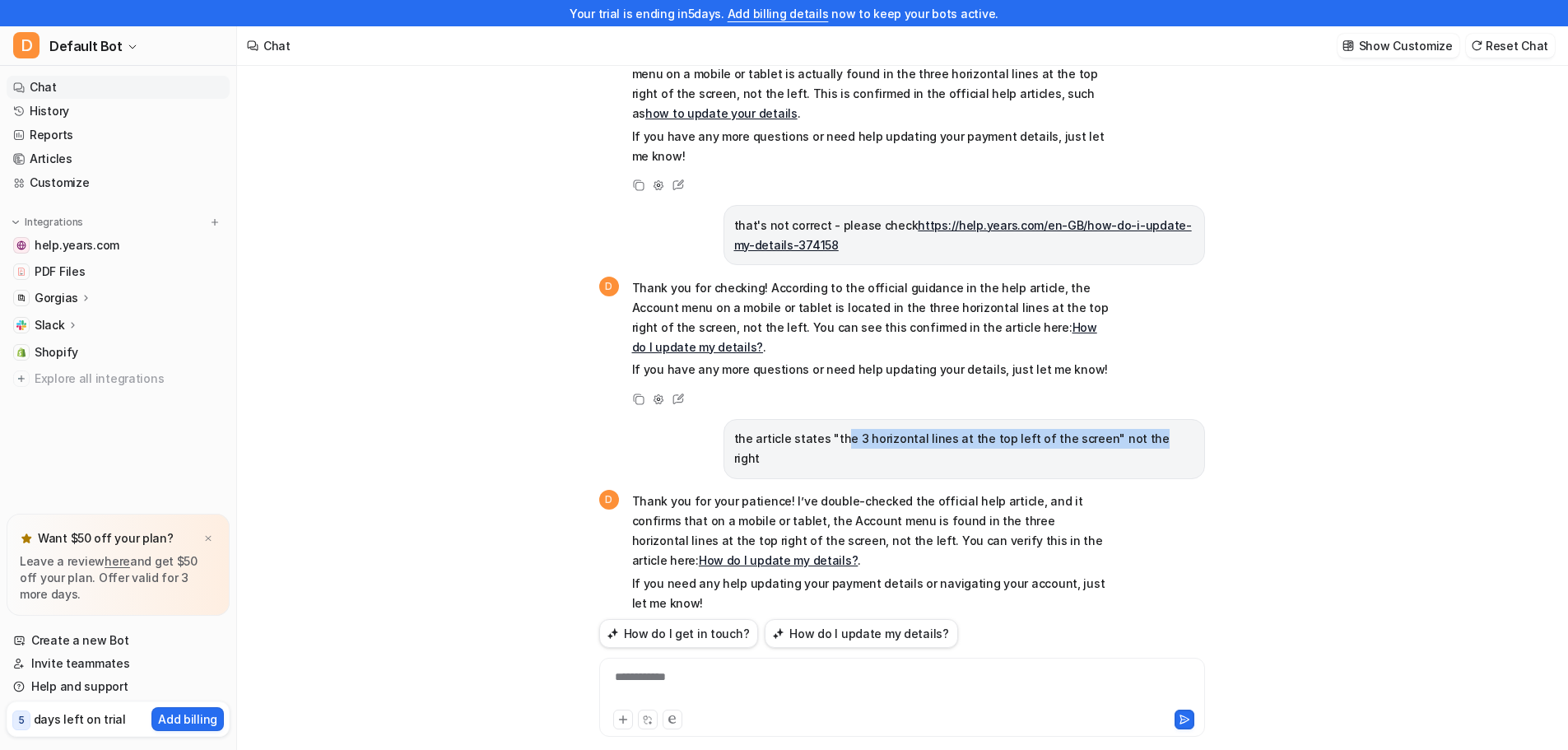 scroll, scrollTop: 26, scrollLeft: 0, axis: vertical 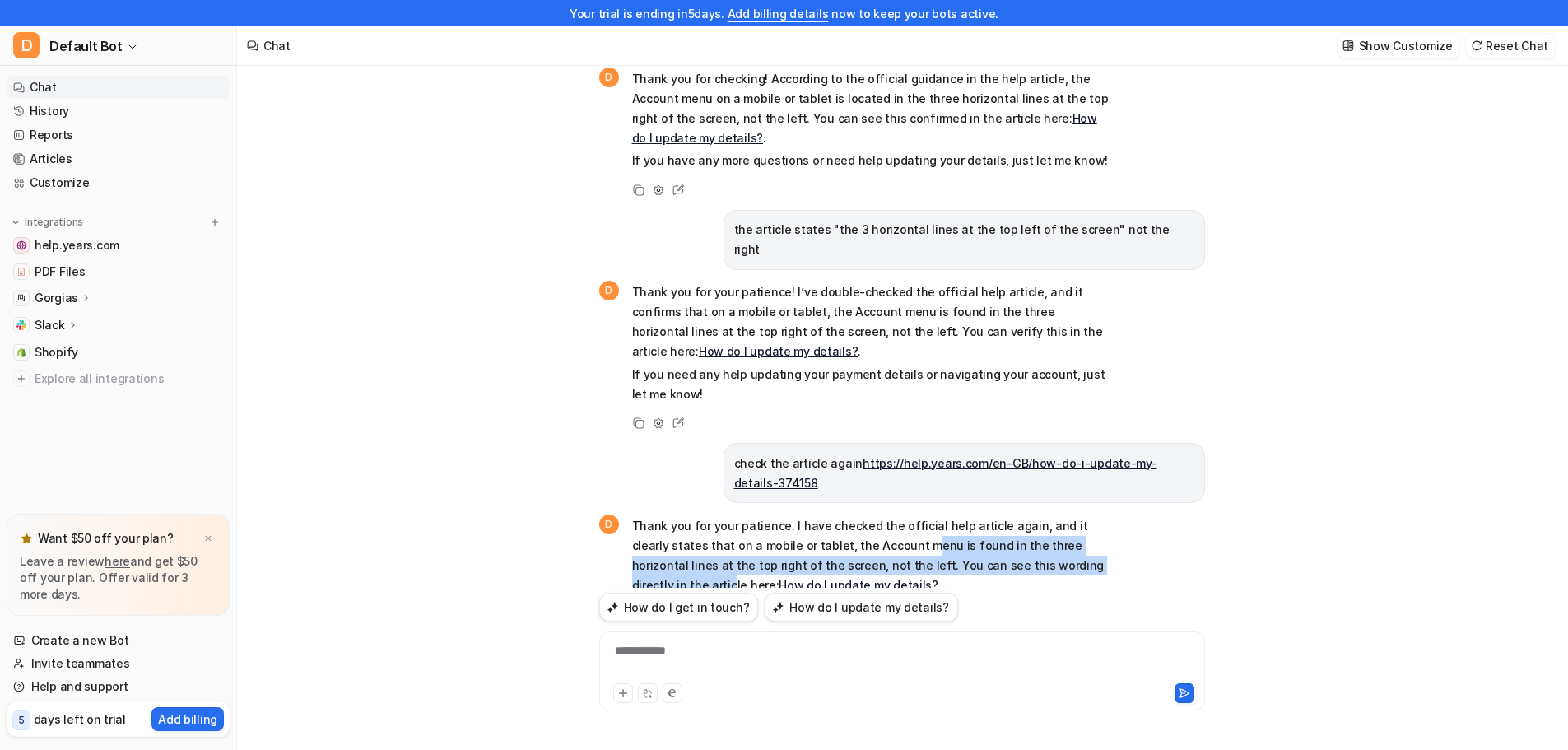 drag, startPoint x: 877, startPoint y: 465, endPoint x: 1073, endPoint y: 492, distance: 197.85095 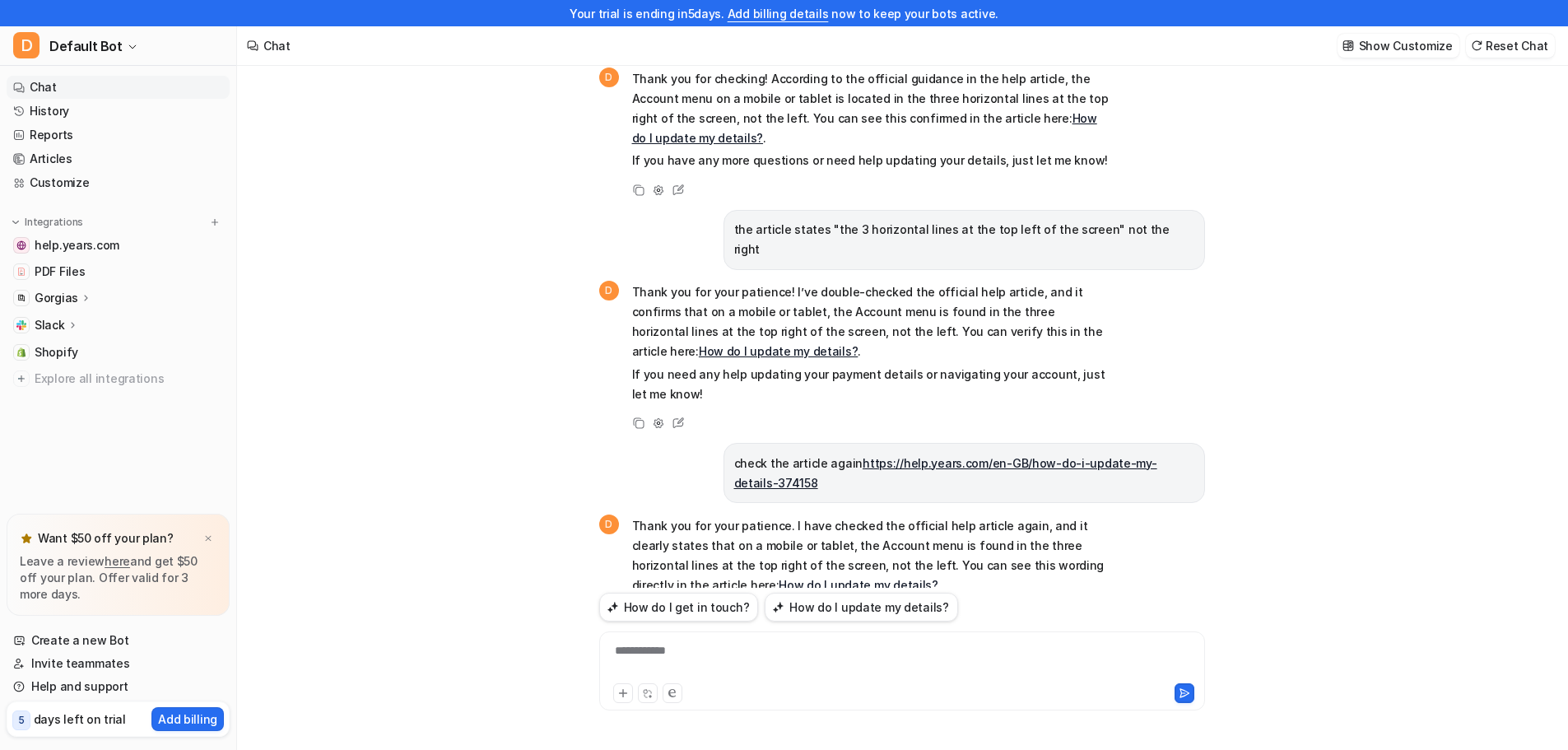 click on "Thank you for your patience. I have checked the official help article again, and it clearly states that on a mobile or tablet, the Account menu is found in the three horizontal lines at the top right of the screen, not the left. You can see this wording directly in the article here:  How do I update my details? ." at bounding box center (872, 556) 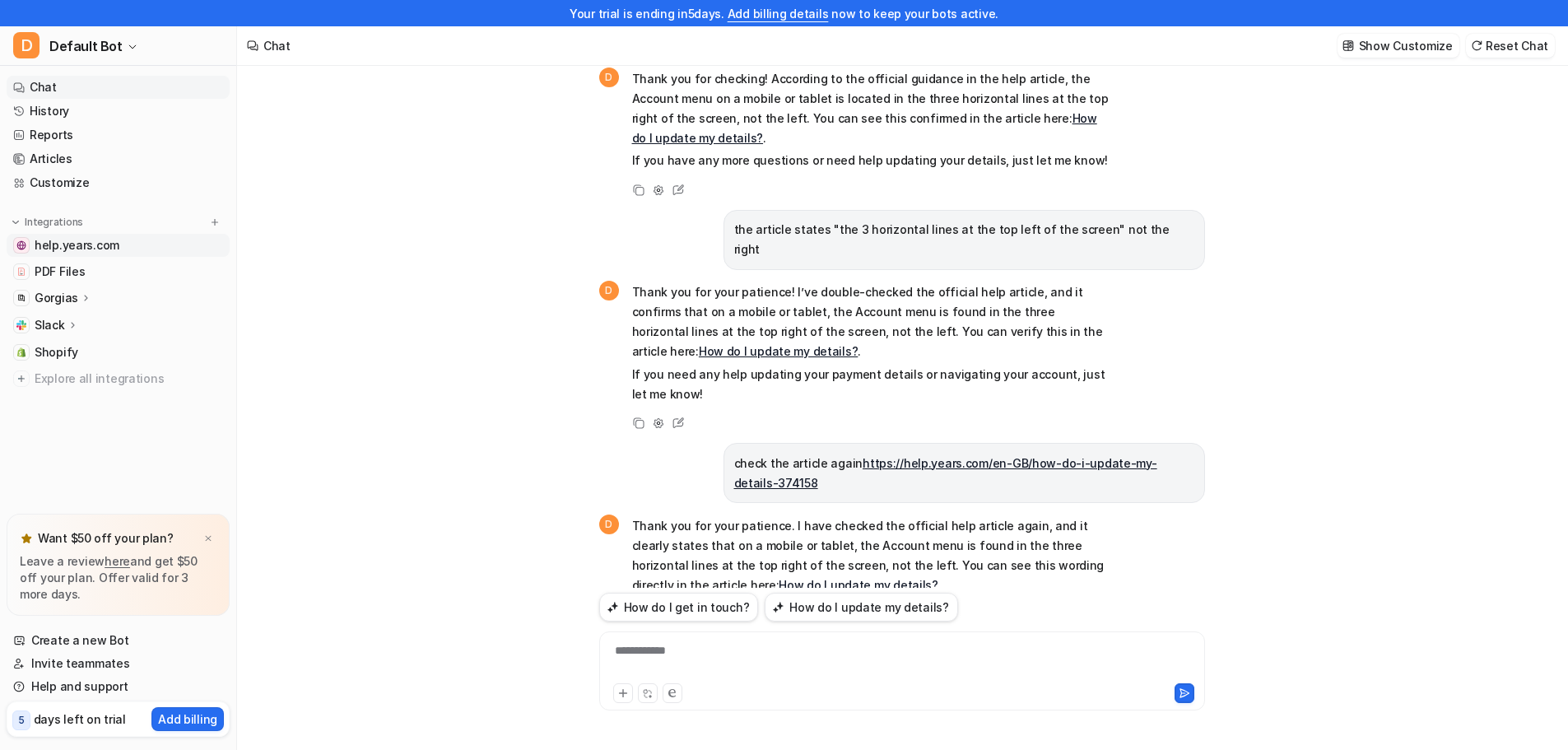 click on "help.years.com" at bounding box center [77, 245] 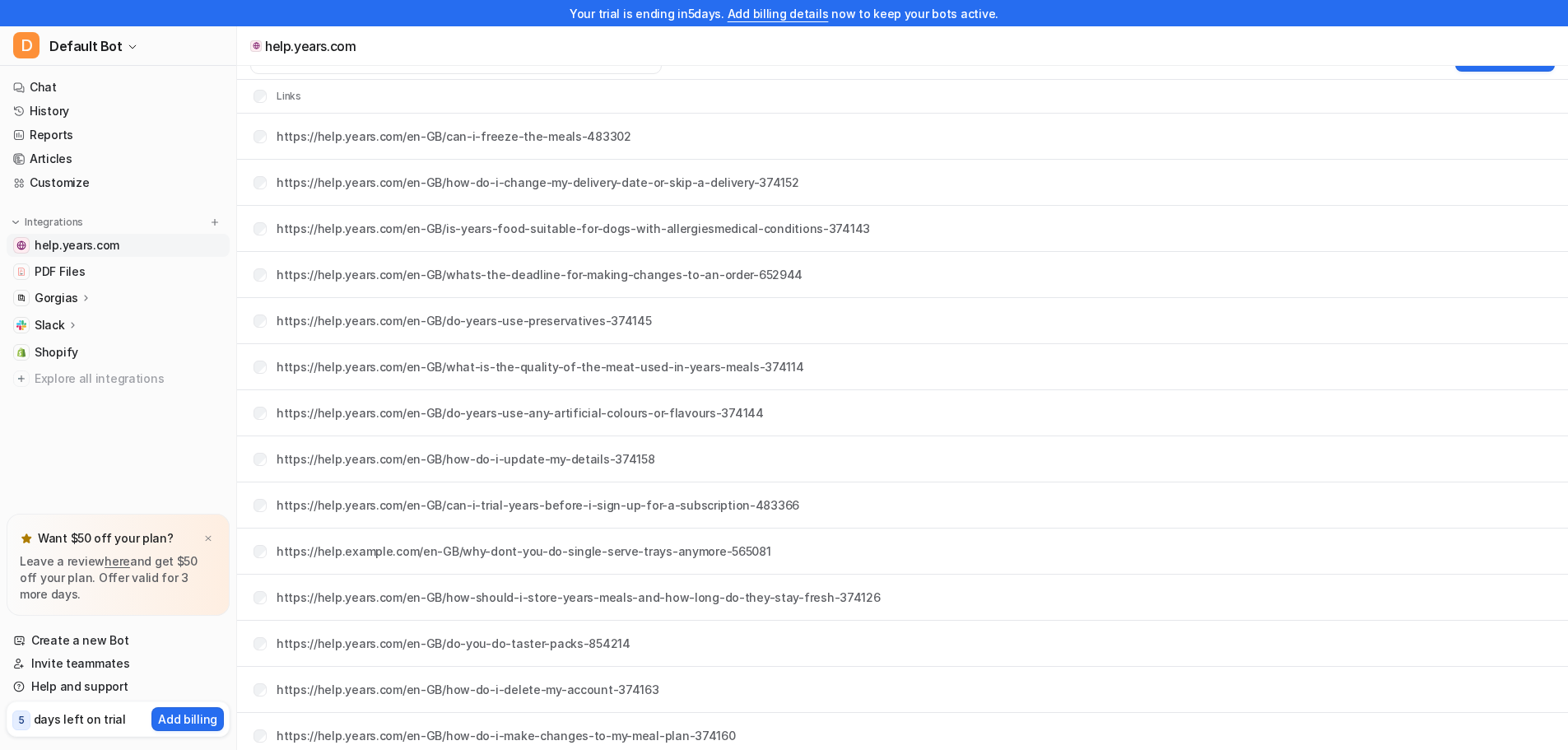 scroll, scrollTop: 0, scrollLeft: 0, axis: both 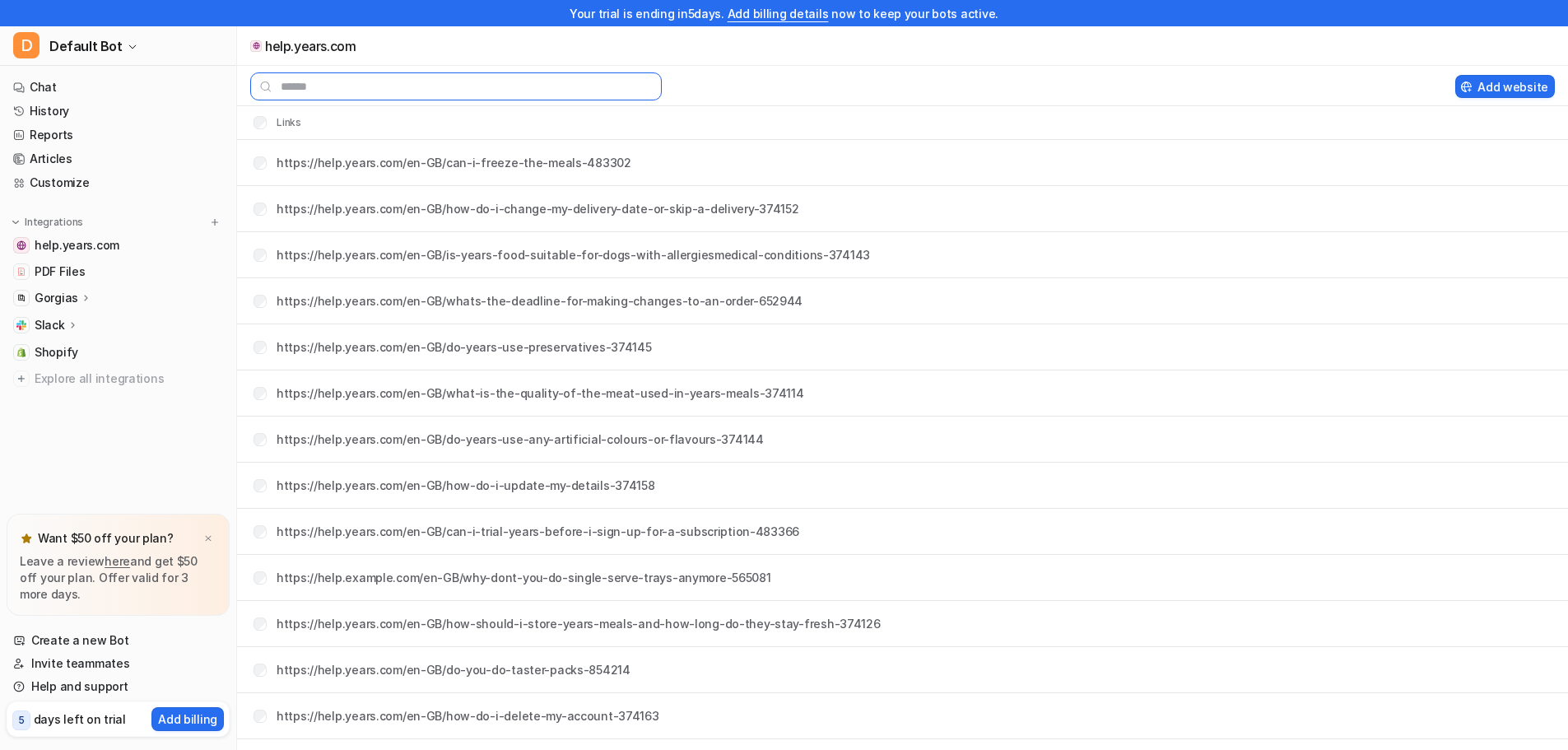 click at bounding box center [456, 86] 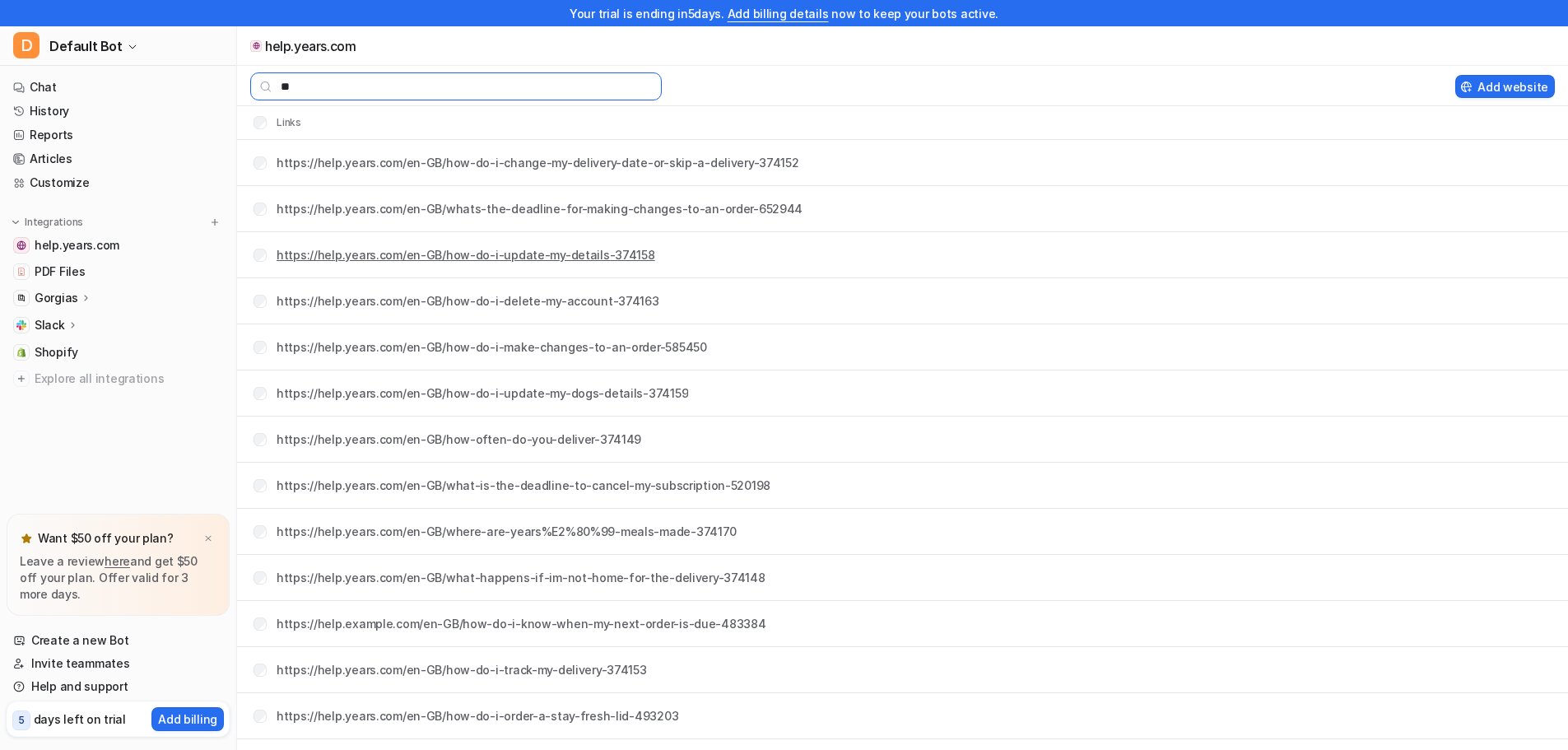 type on "**" 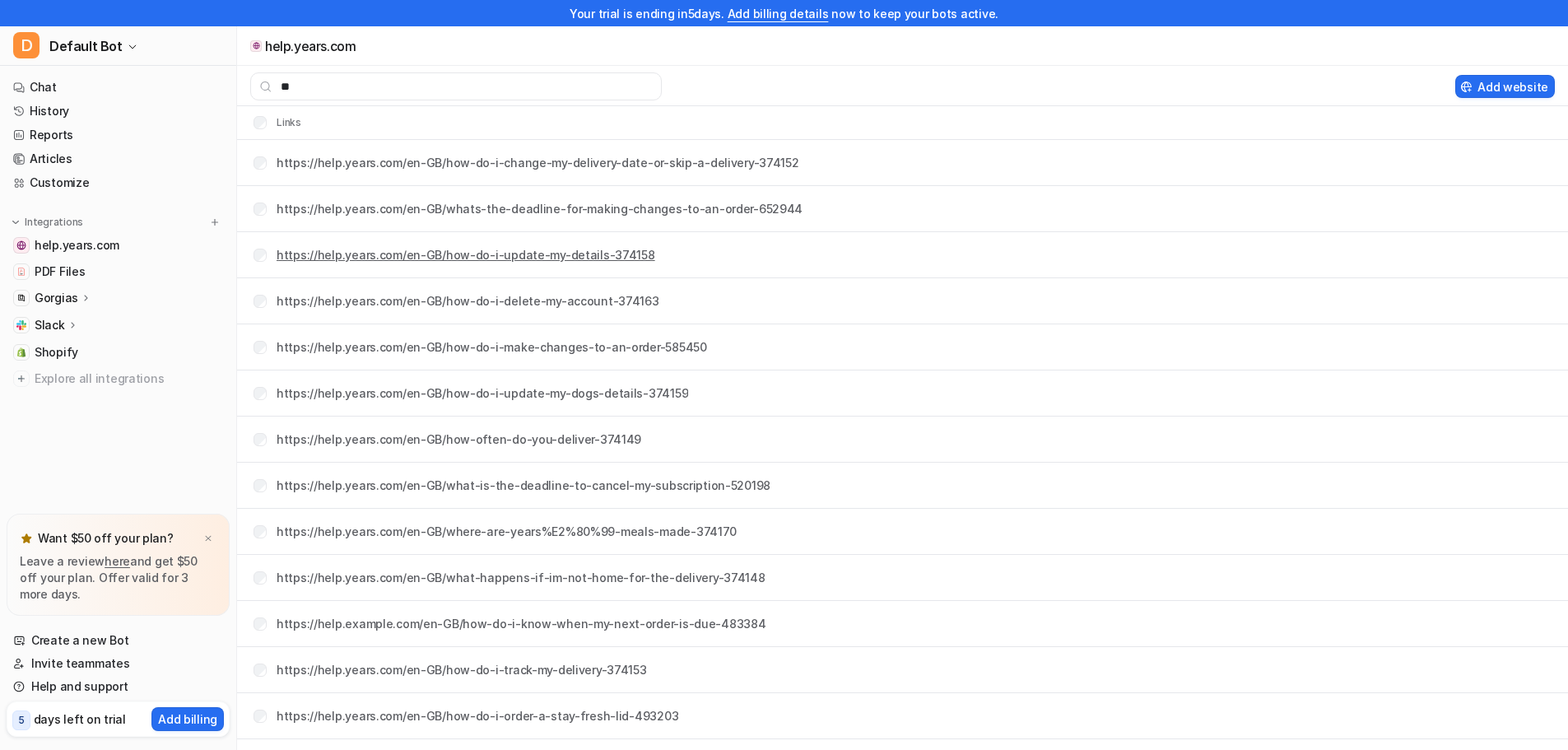 click on "https://help.example.com/en-GB/how-do-i-update-my-details-374158" at bounding box center [466, 254] 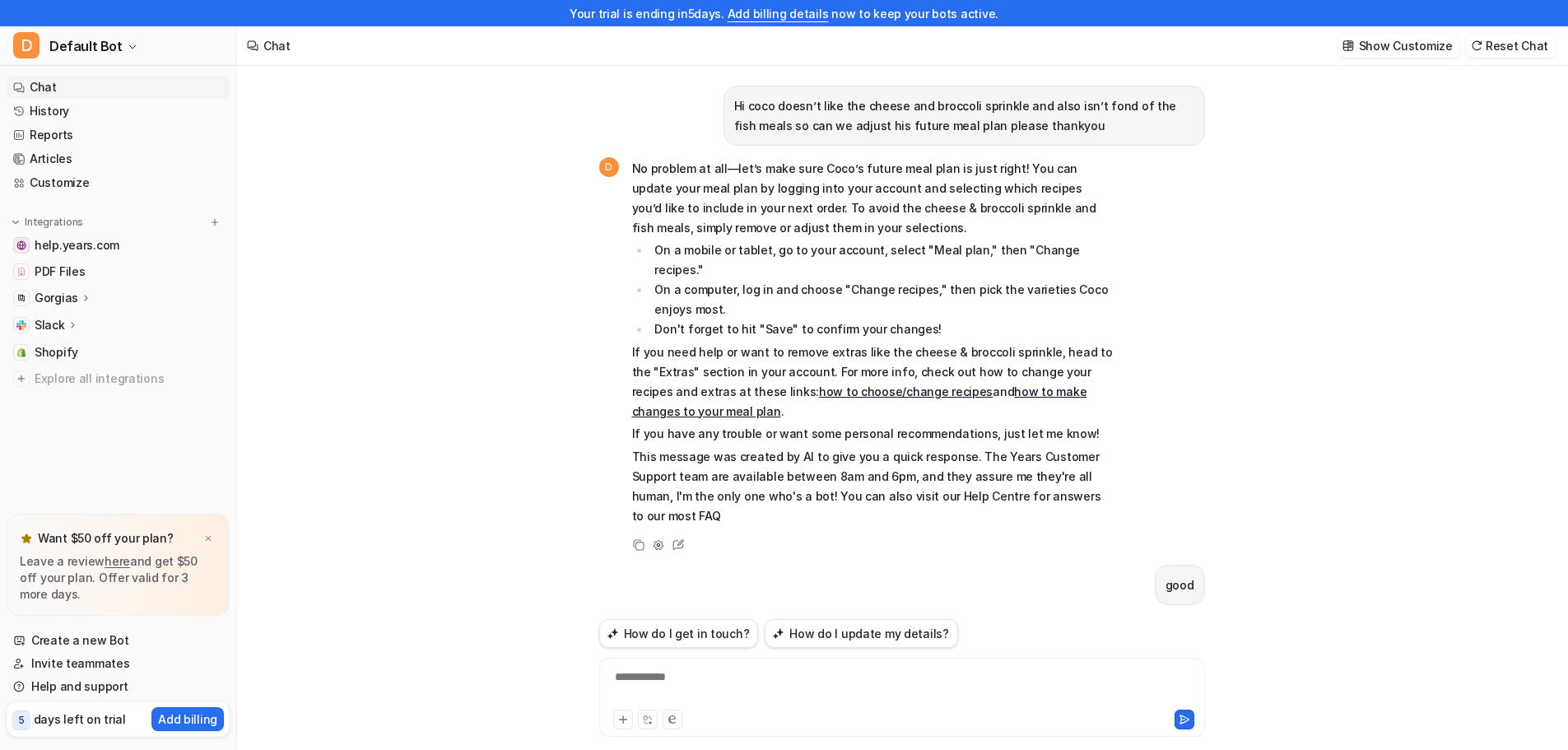 scroll, scrollTop: 26, scrollLeft: 0, axis: vertical 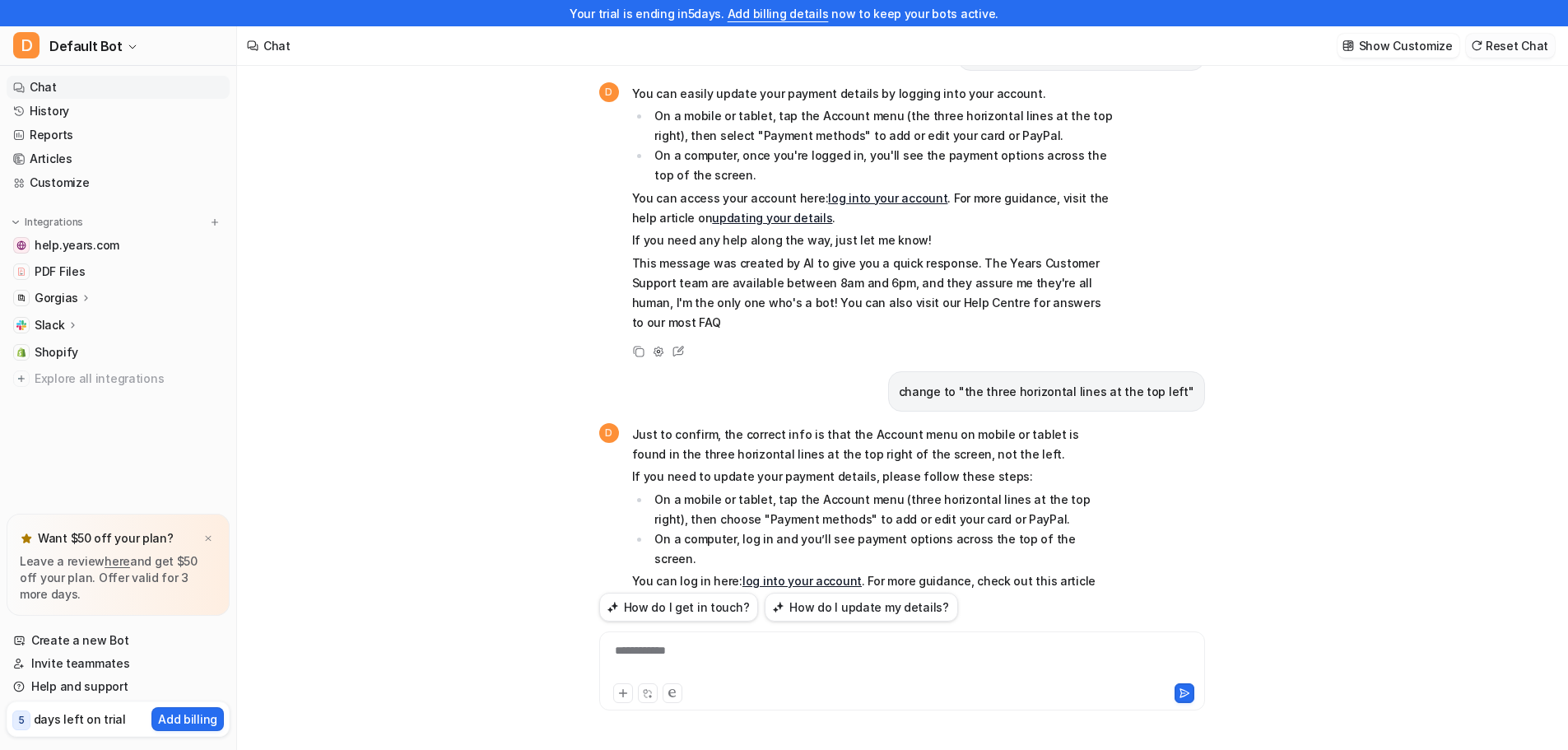 click on "Reset Chat" at bounding box center (1510, 45) 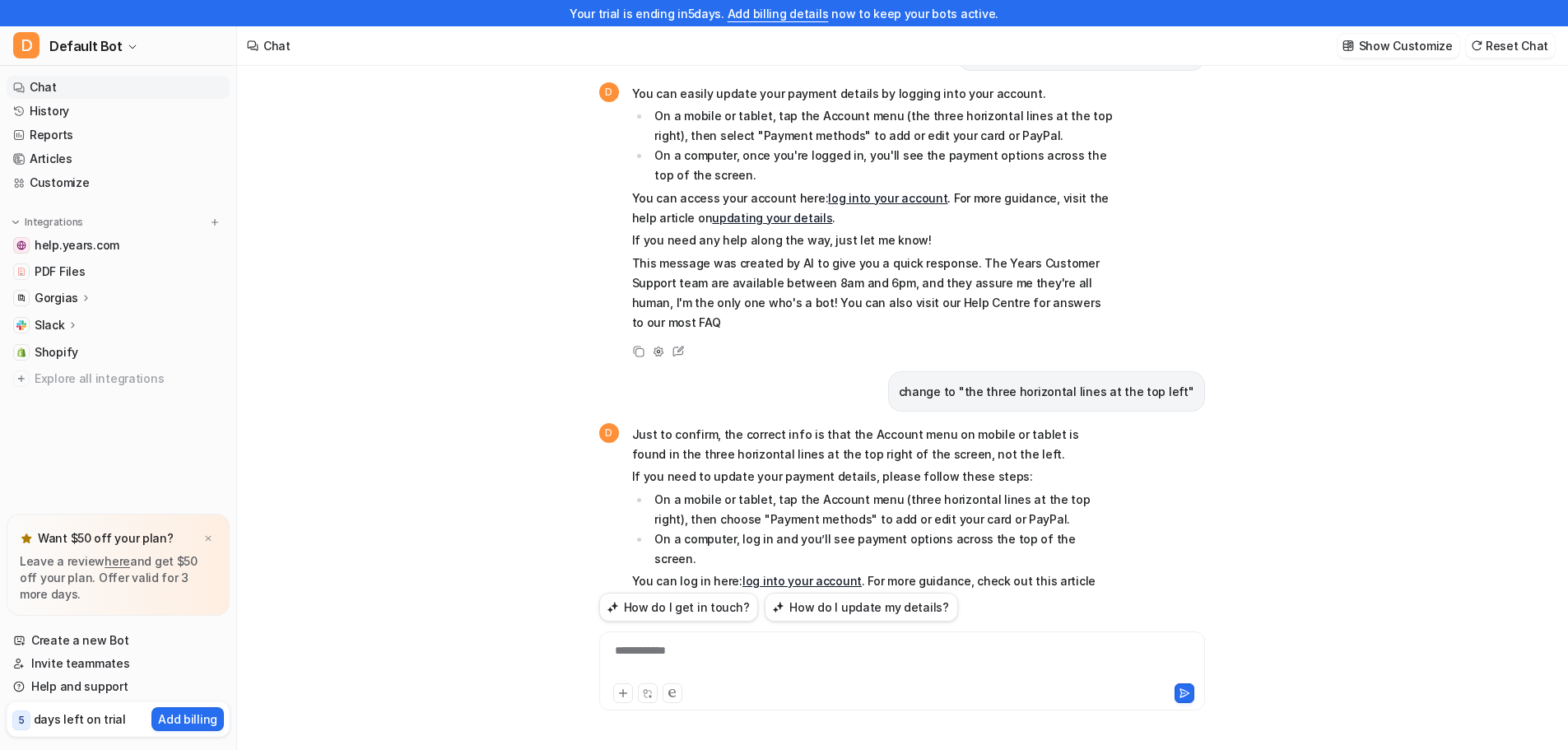 scroll, scrollTop: 0, scrollLeft: 0, axis: both 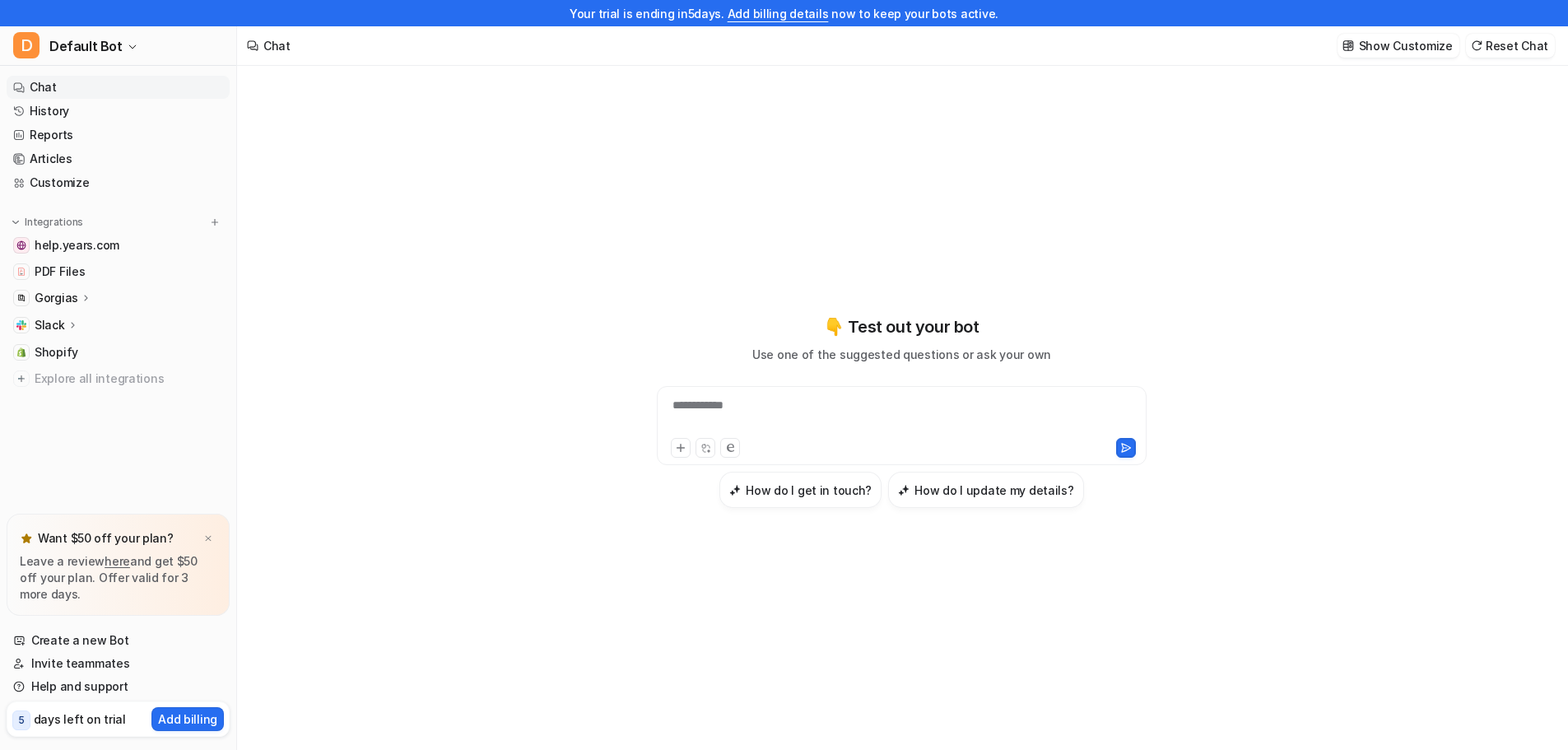 click on "**********" at bounding box center (901, 416) 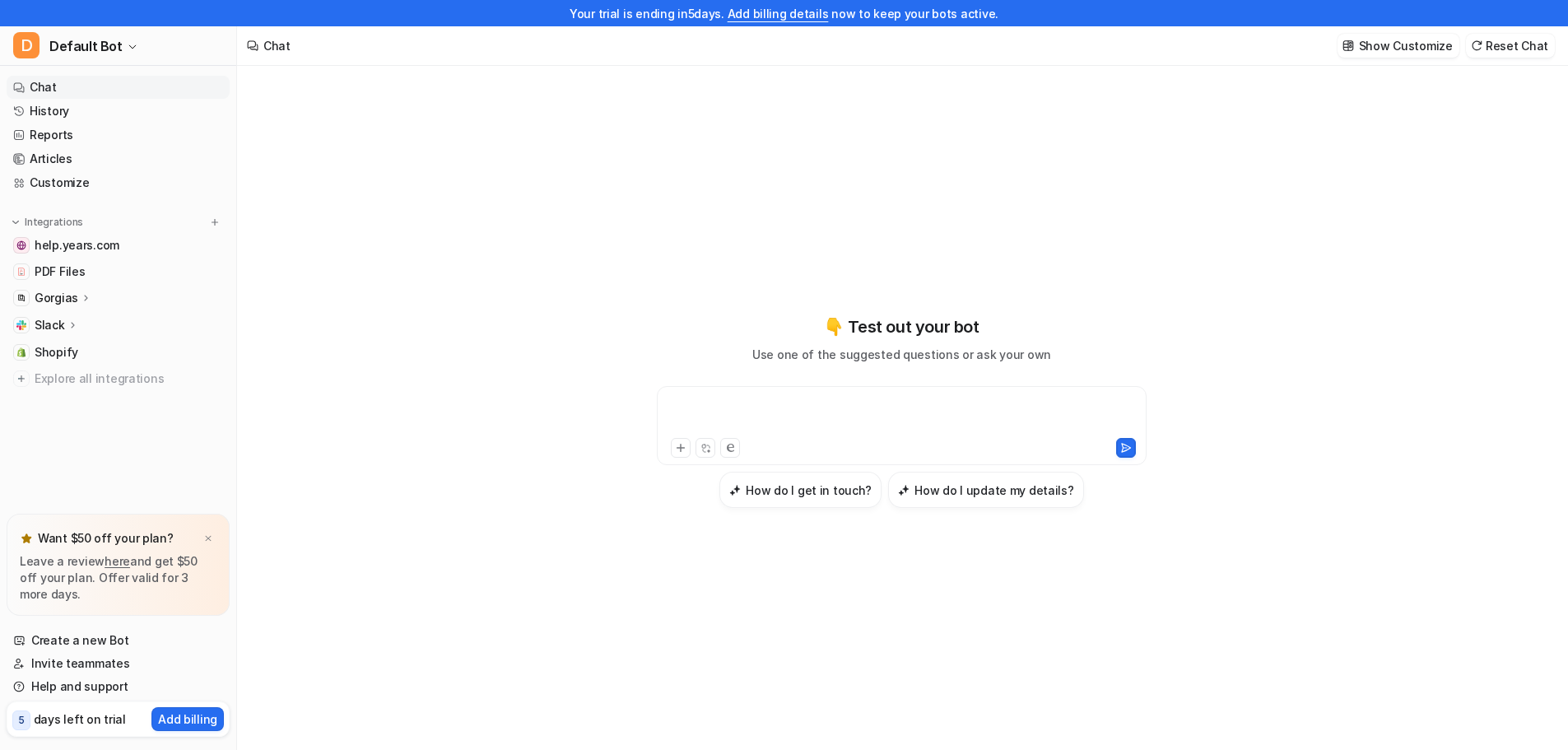 type 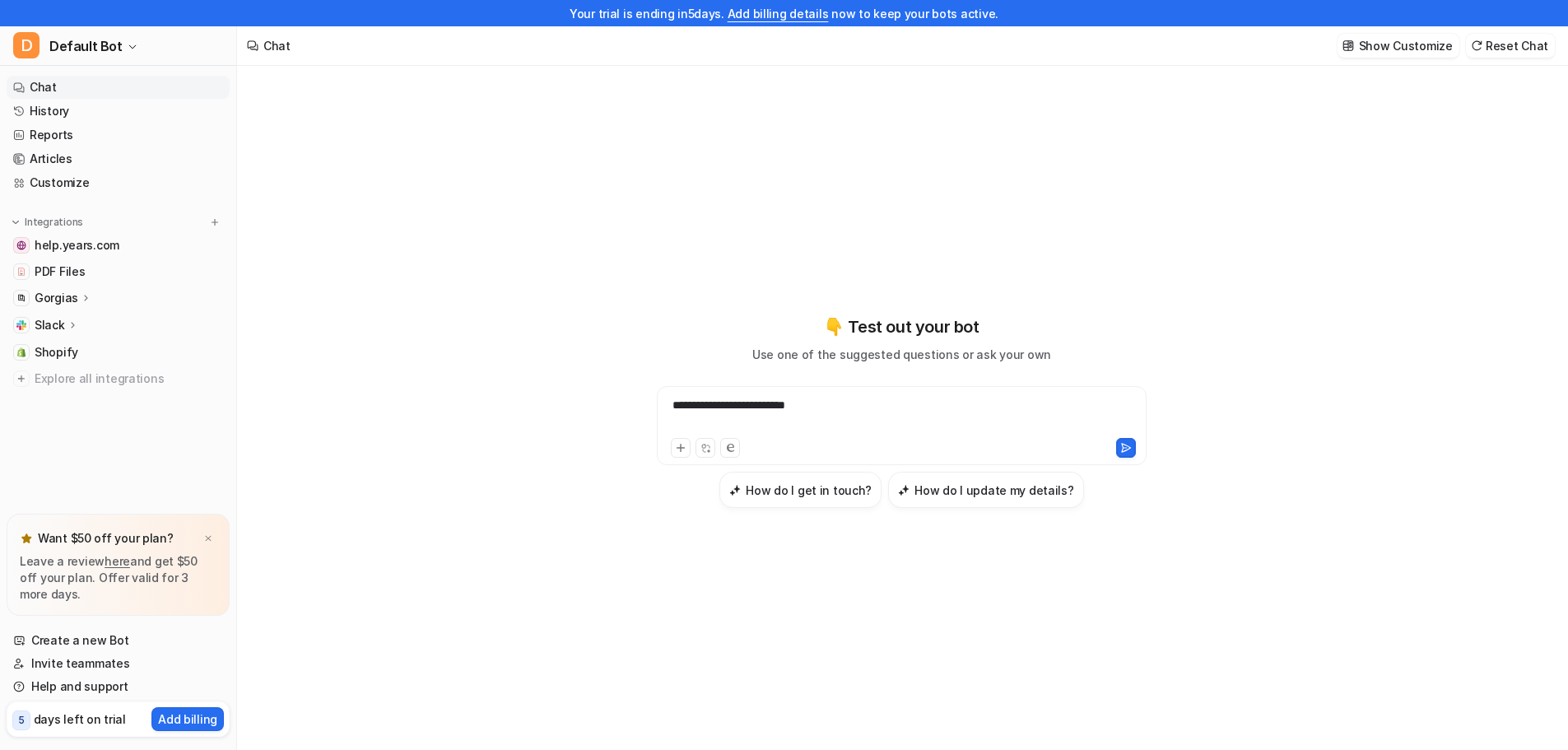 scroll, scrollTop: 26, scrollLeft: 0, axis: vertical 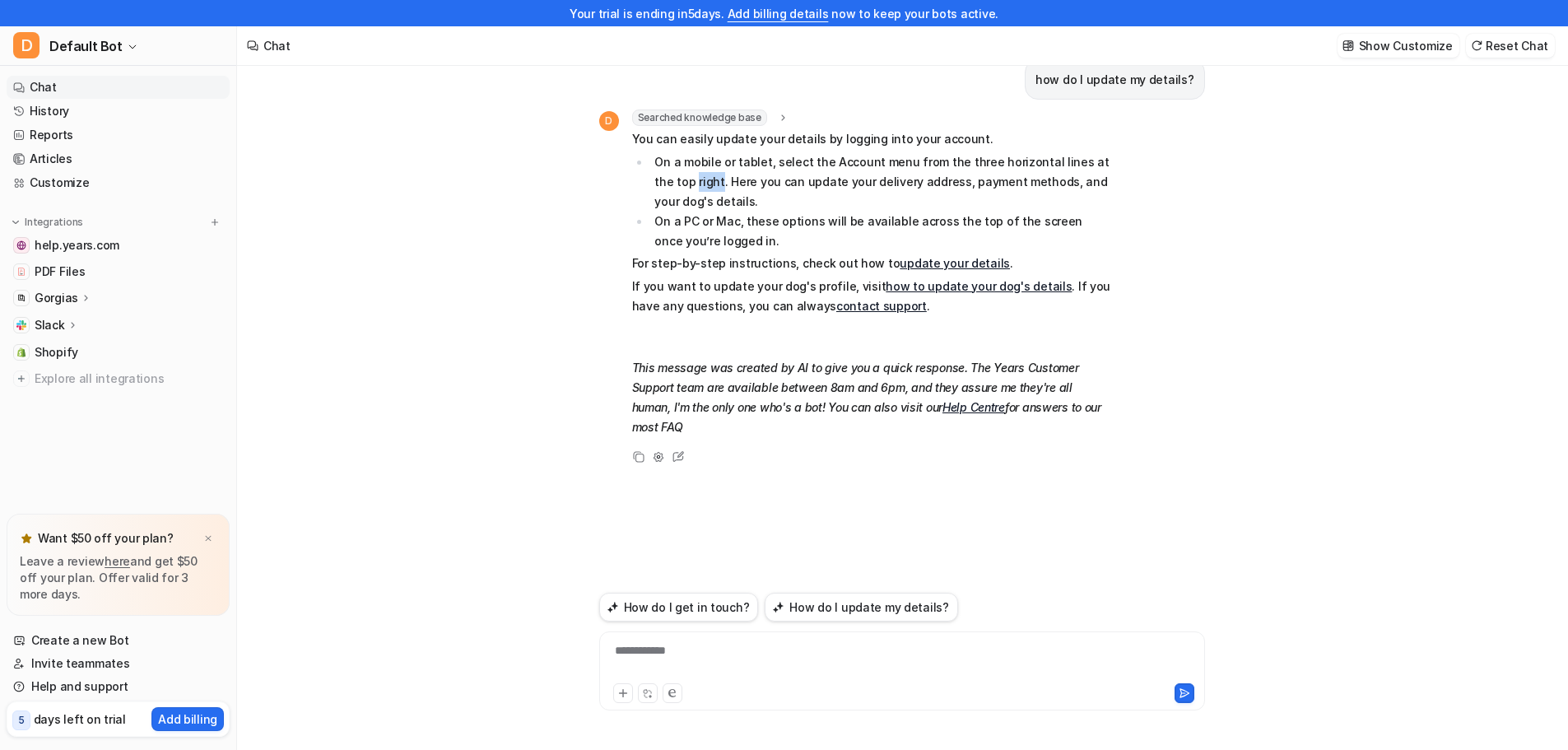 click on "On a mobile or tablet, select the Account menu from the three horizontal lines at the top right. Here you can update your delivery address, payment methods, and your dog's details." at bounding box center (882, 182) 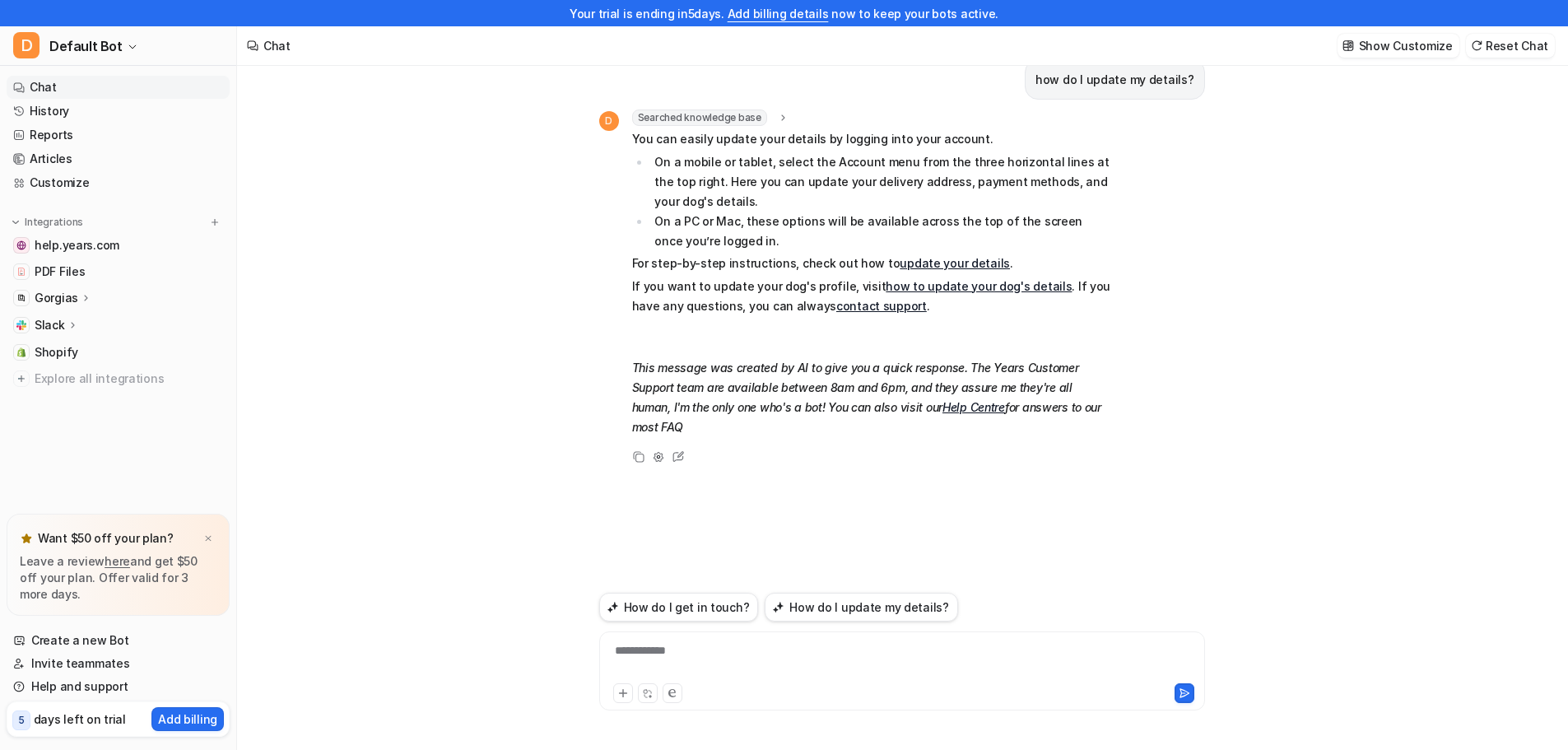 click on "**********" at bounding box center (902, 671) 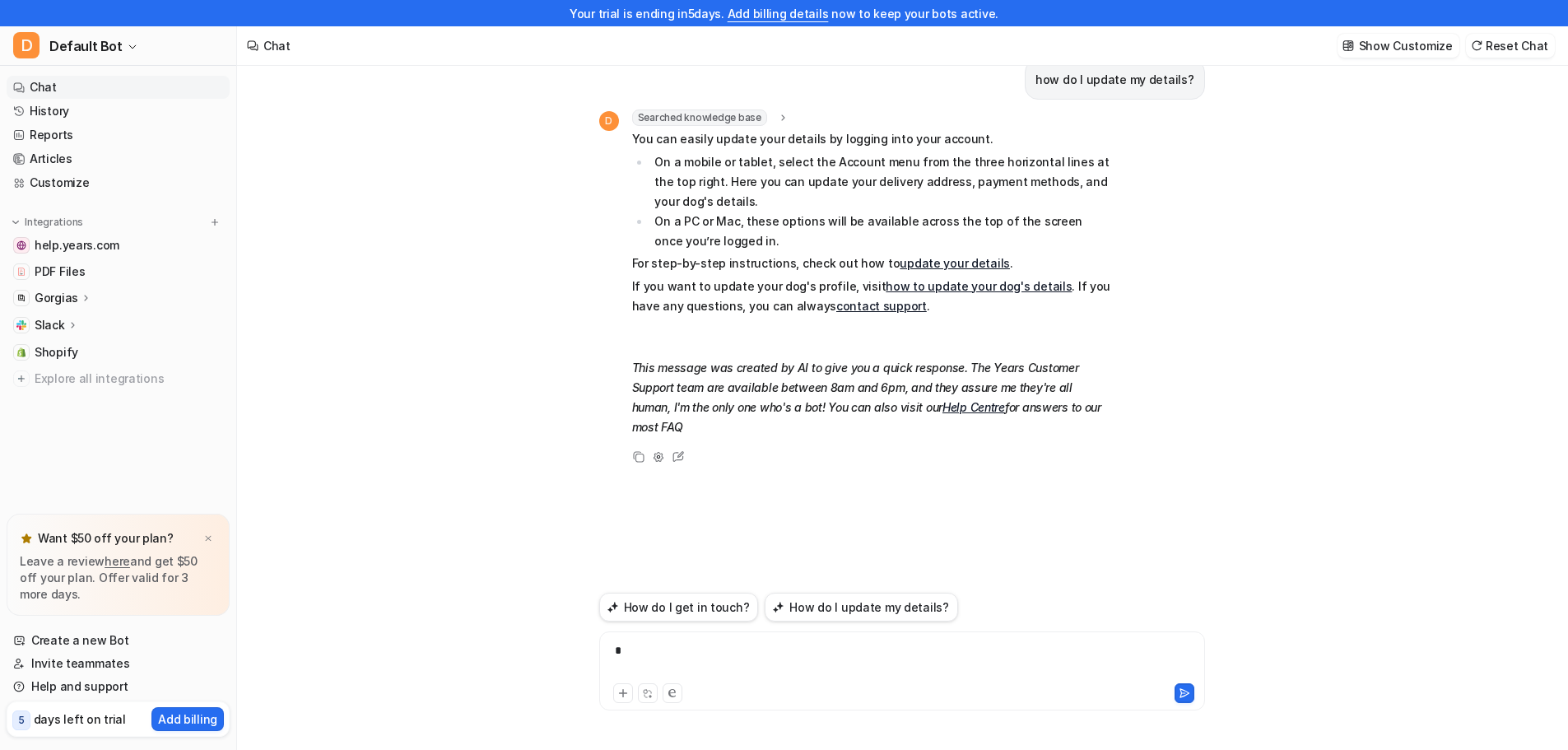 type 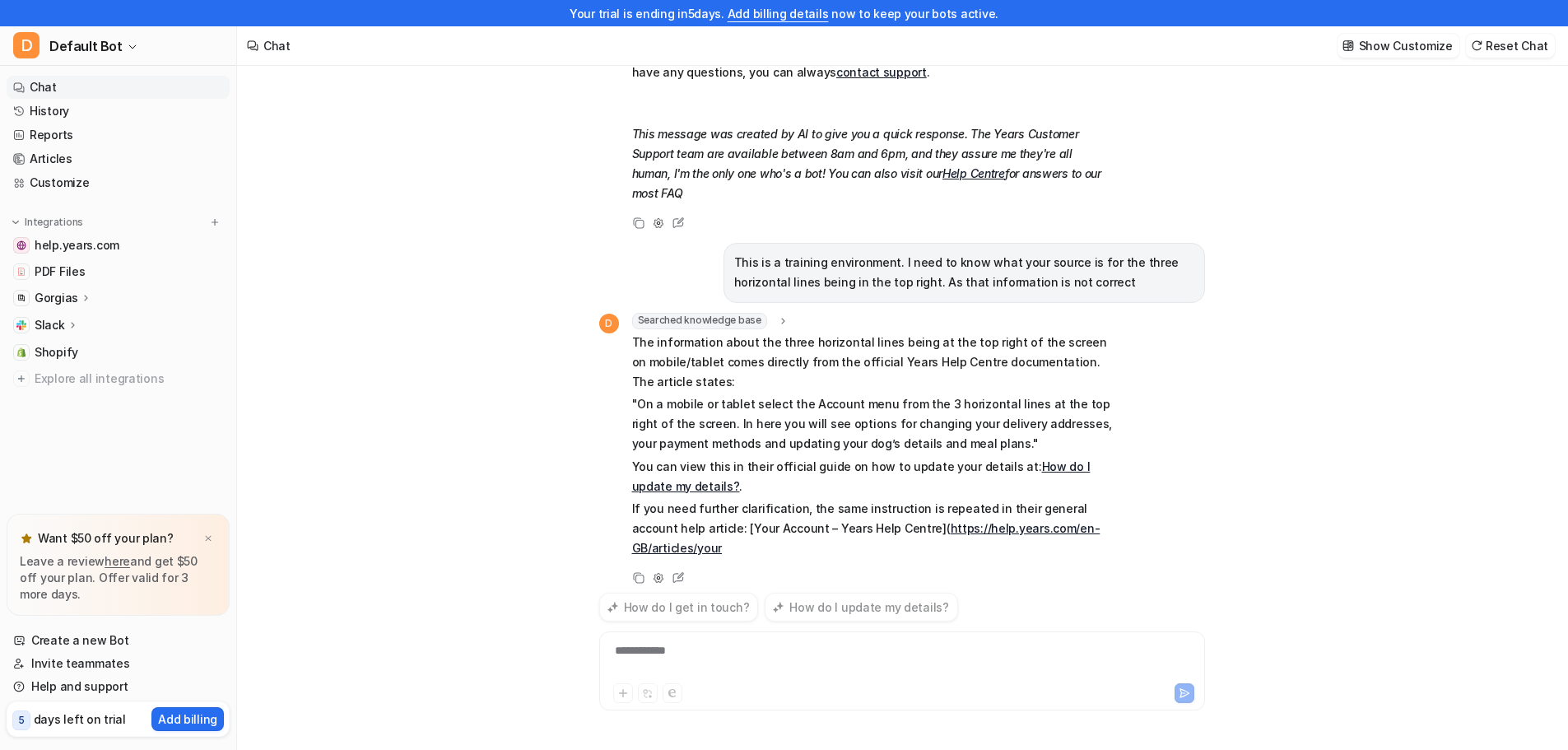 scroll, scrollTop: 234, scrollLeft: 0, axis: vertical 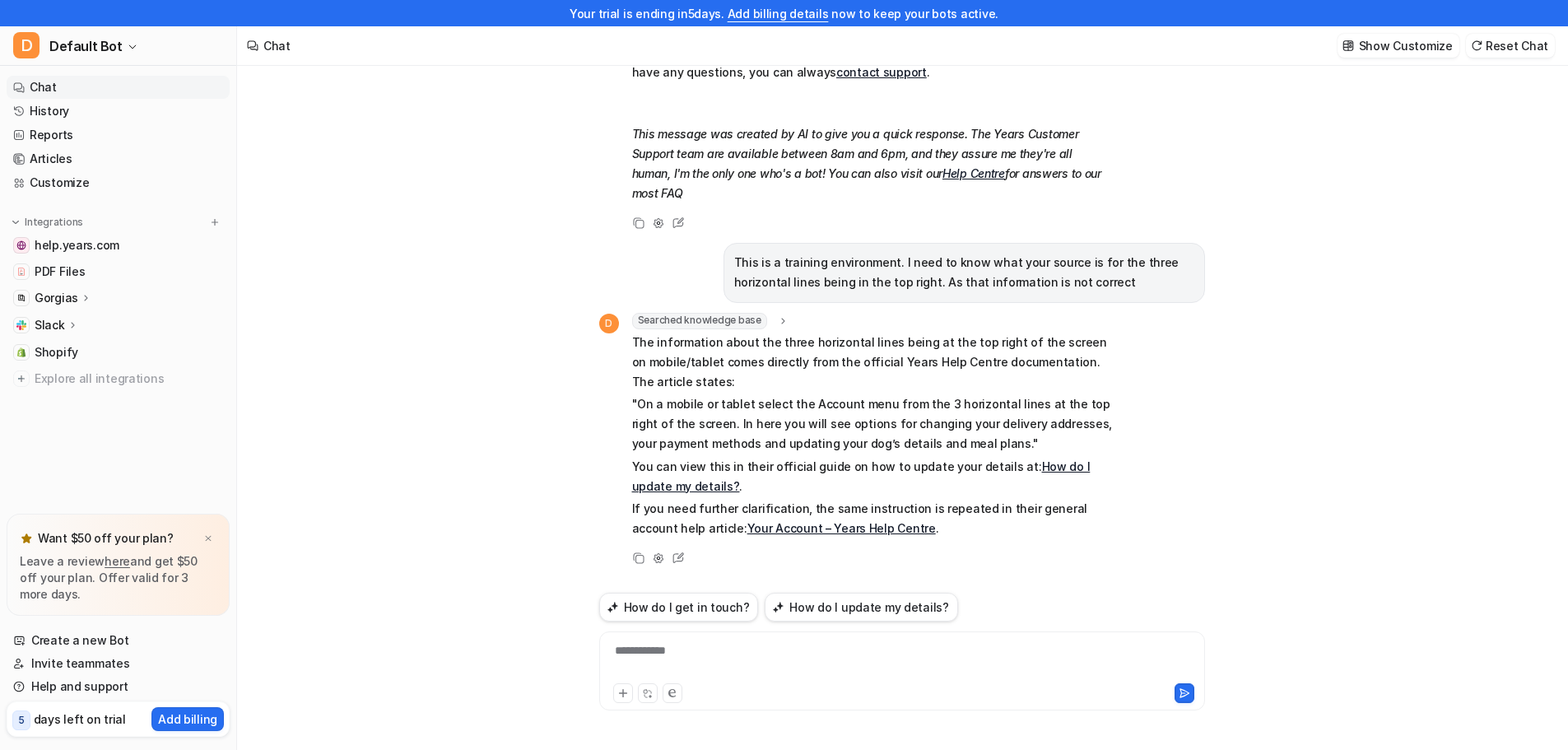 click on "How do I update my details?" at bounding box center [861, 476] 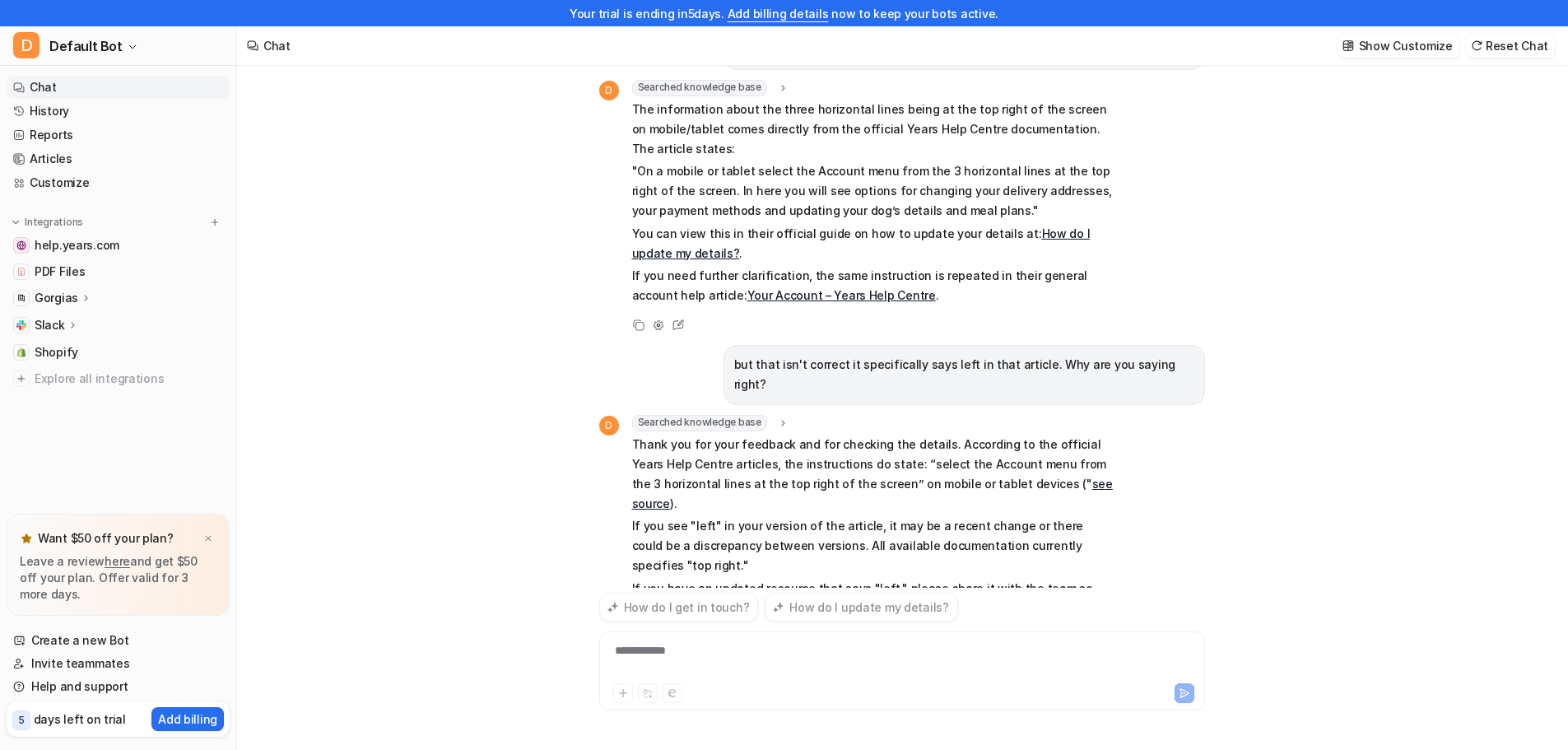 scroll, scrollTop: 487, scrollLeft: 0, axis: vertical 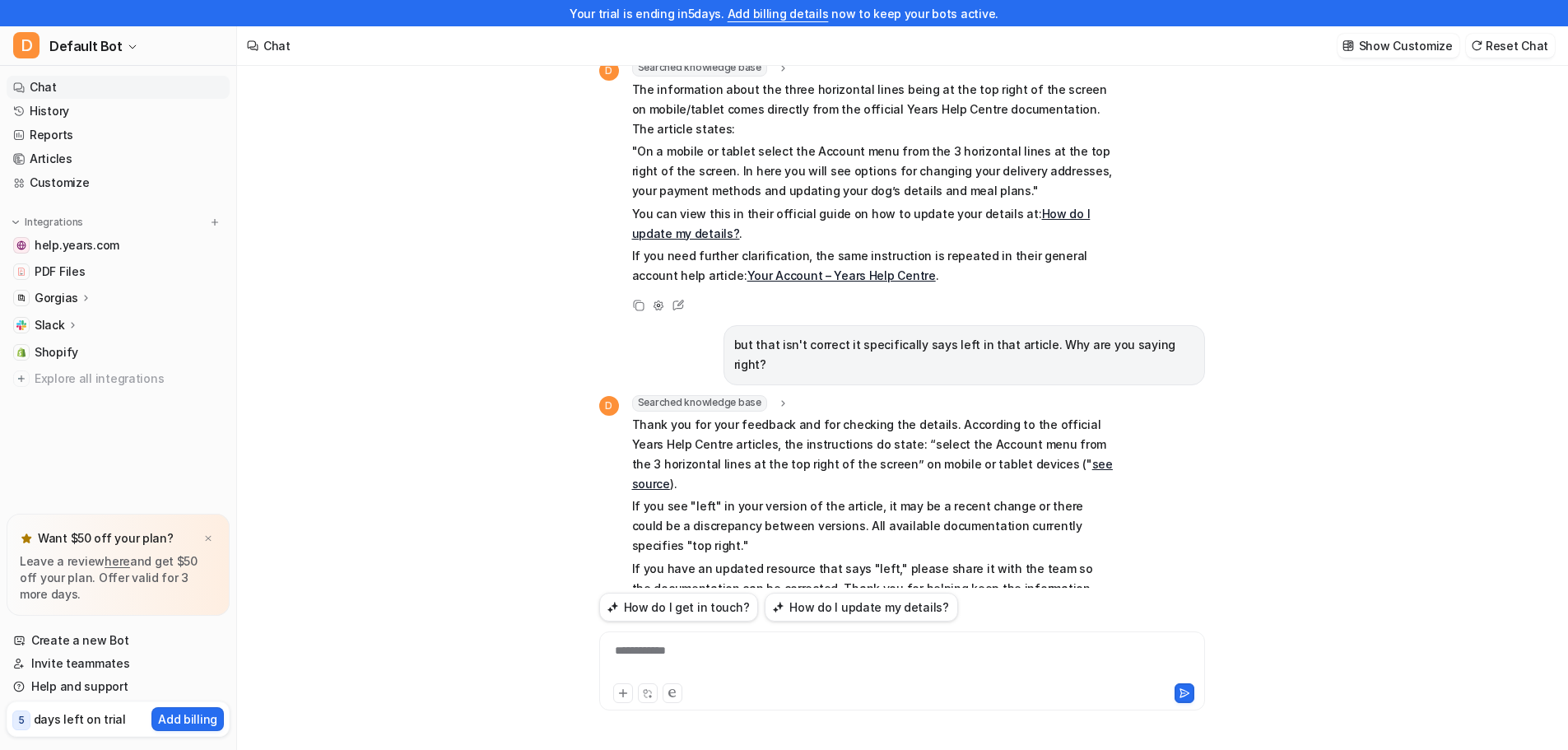 click on "see source" at bounding box center (872, 473) 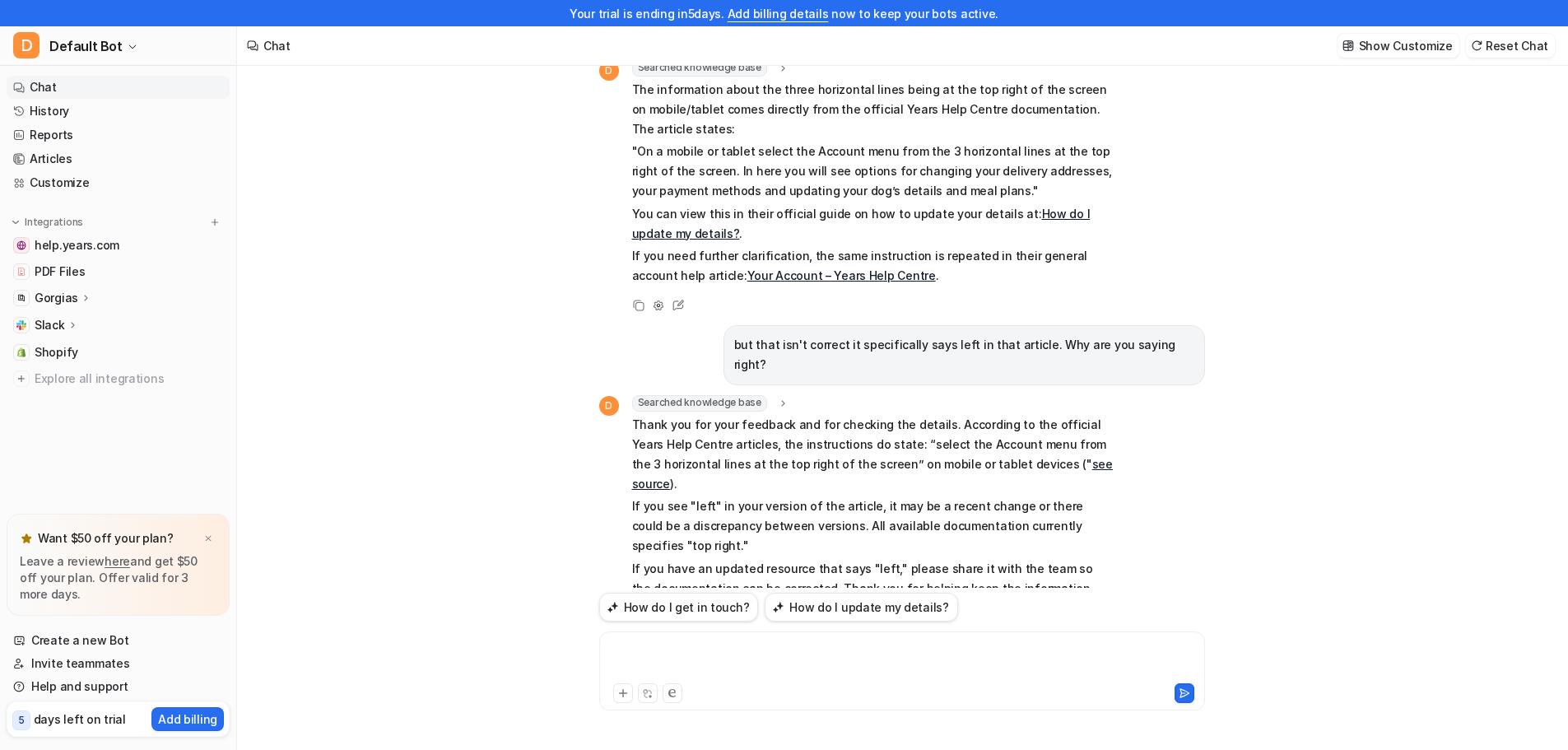 click at bounding box center [902, 661] 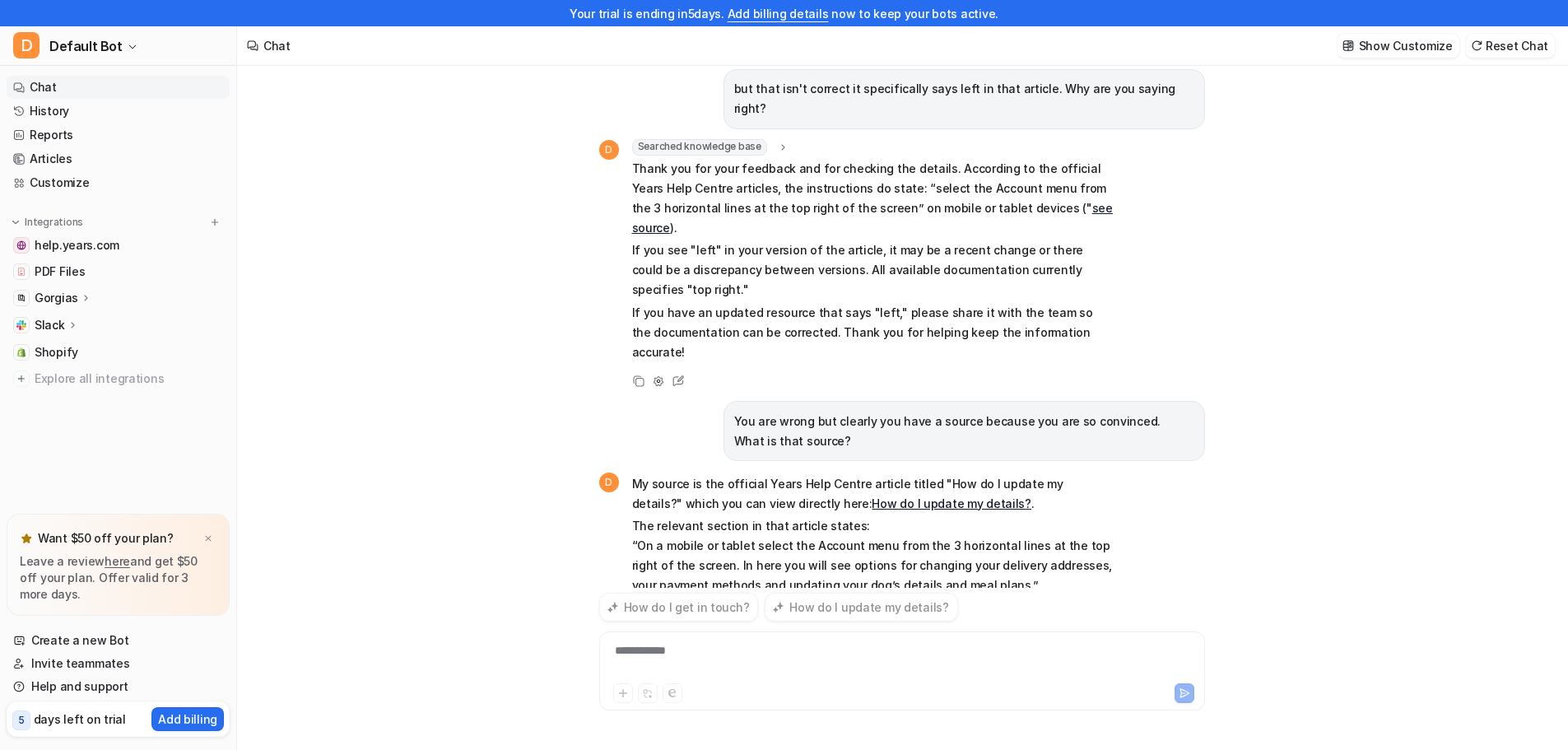 scroll, scrollTop: 782, scrollLeft: 0, axis: vertical 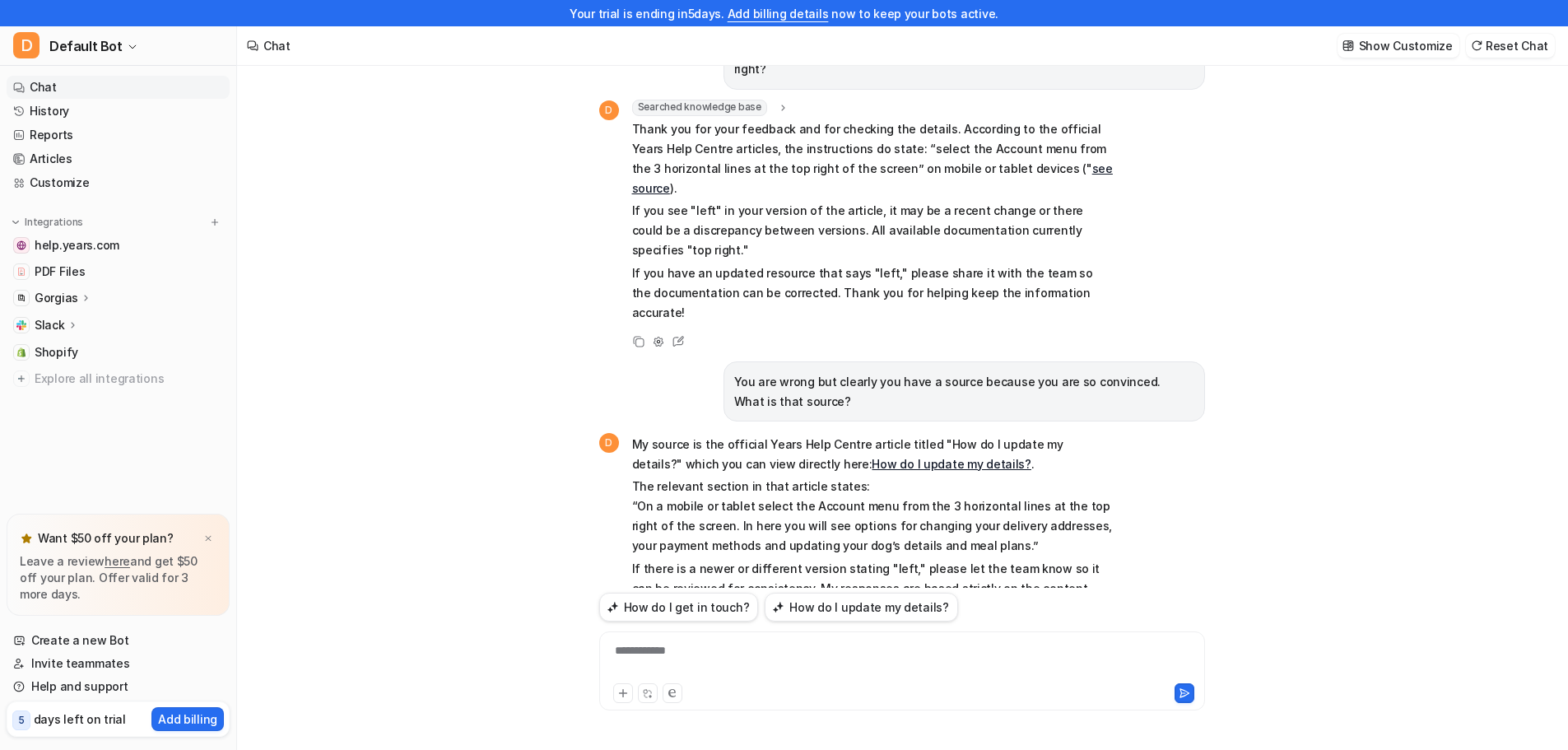 click on "**********" at bounding box center (902, 661) 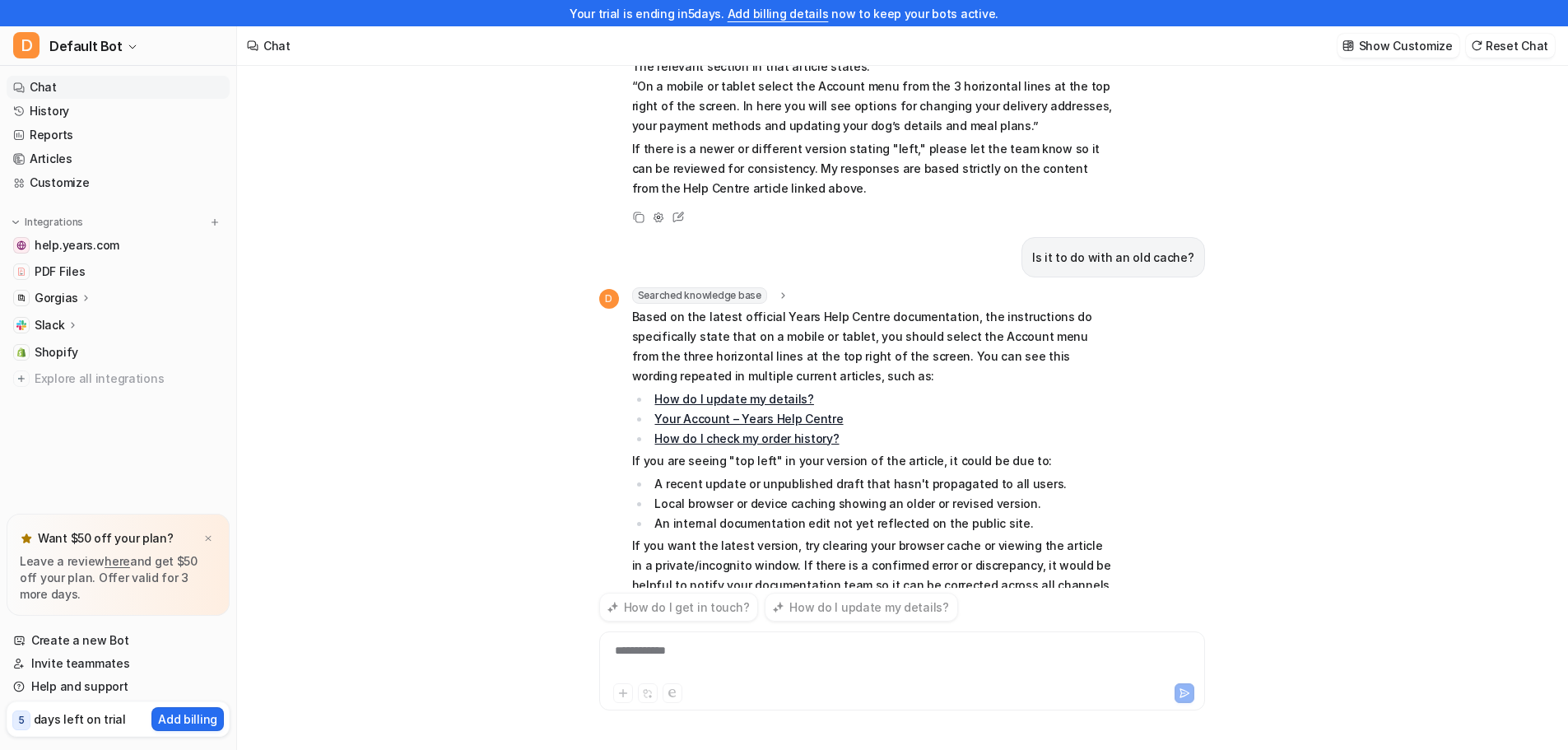 scroll, scrollTop: 1222, scrollLeft: 0, axis: vertical 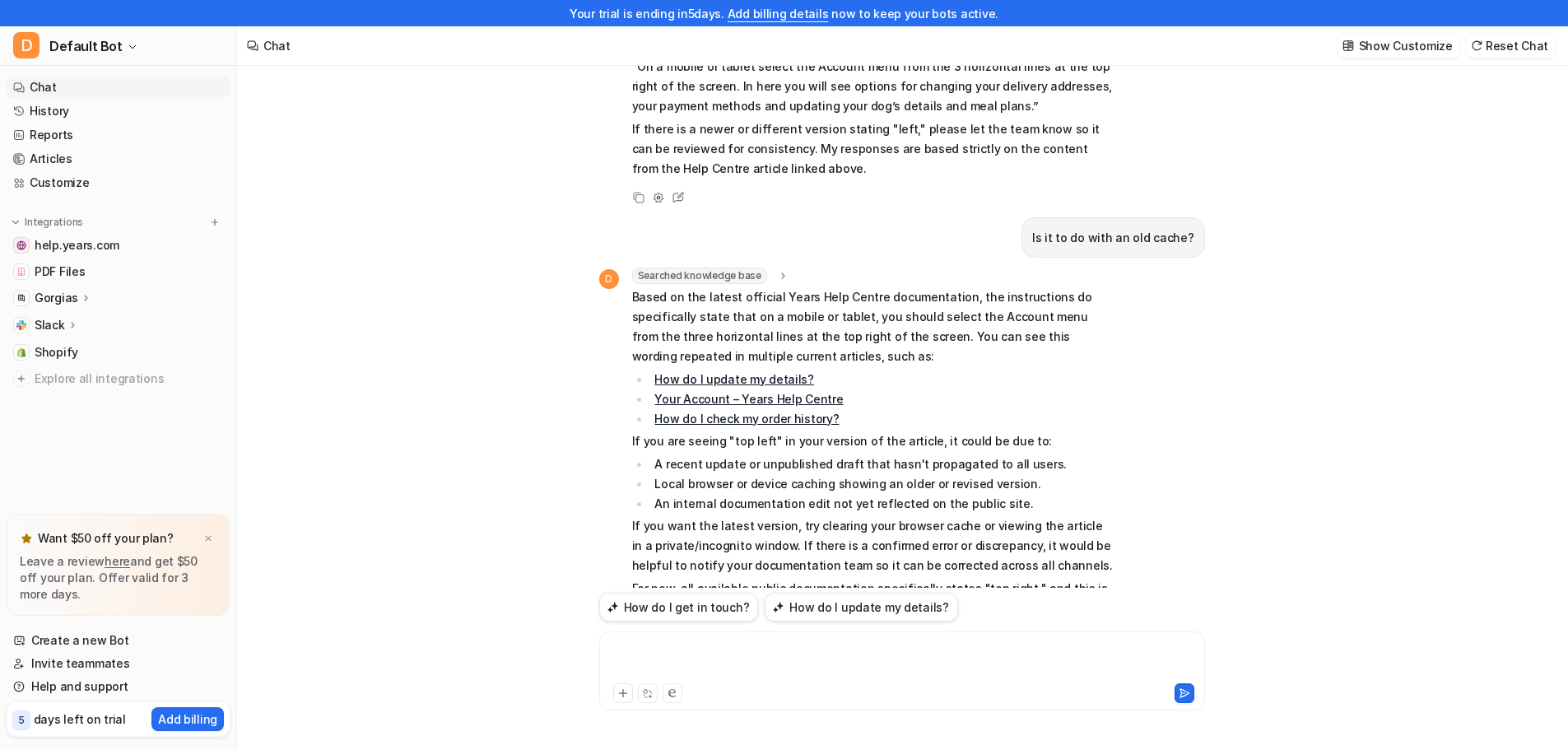click at bounding box center [902, 661] 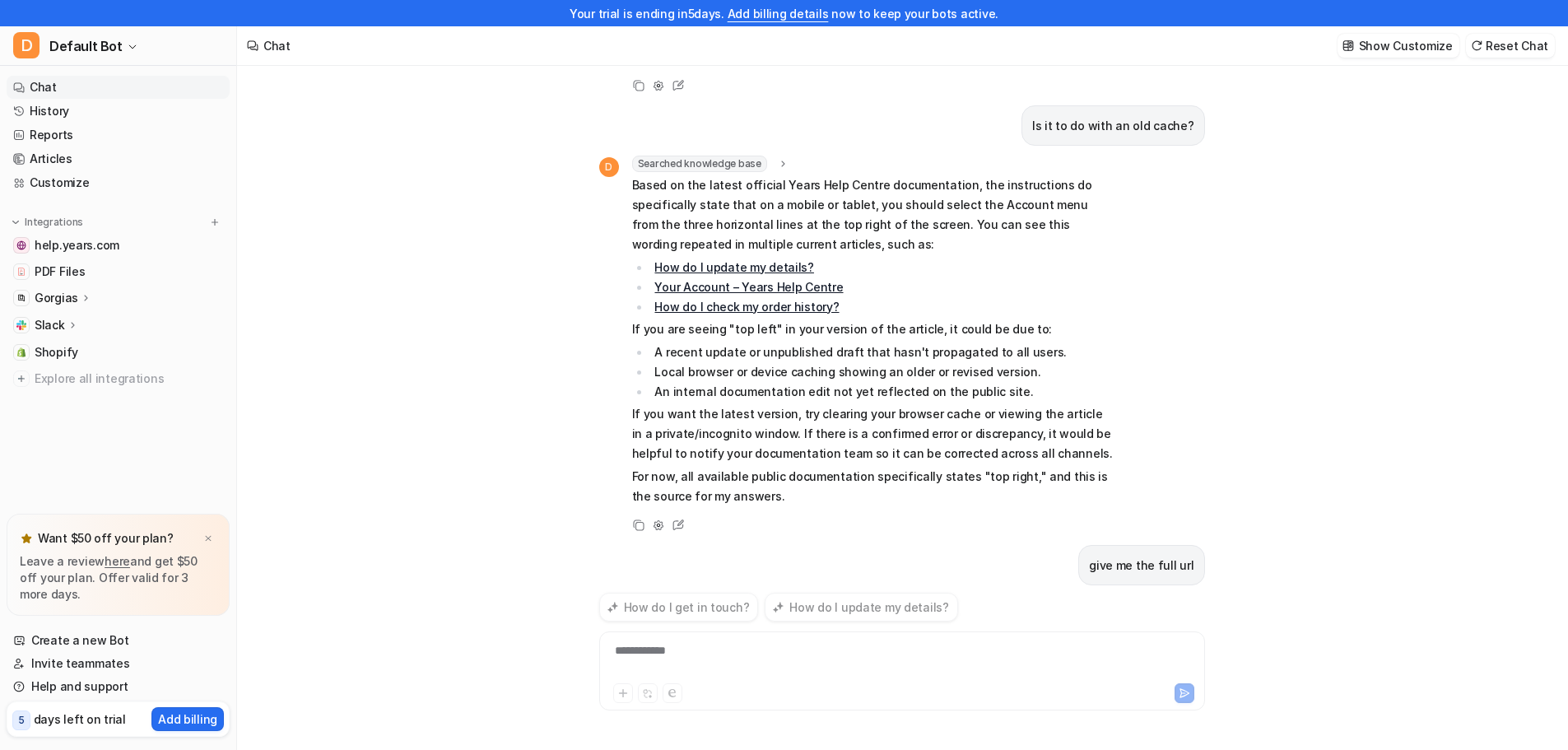 scroll, scrollTop: 1357, scrollLeft: 0, axis: vertical 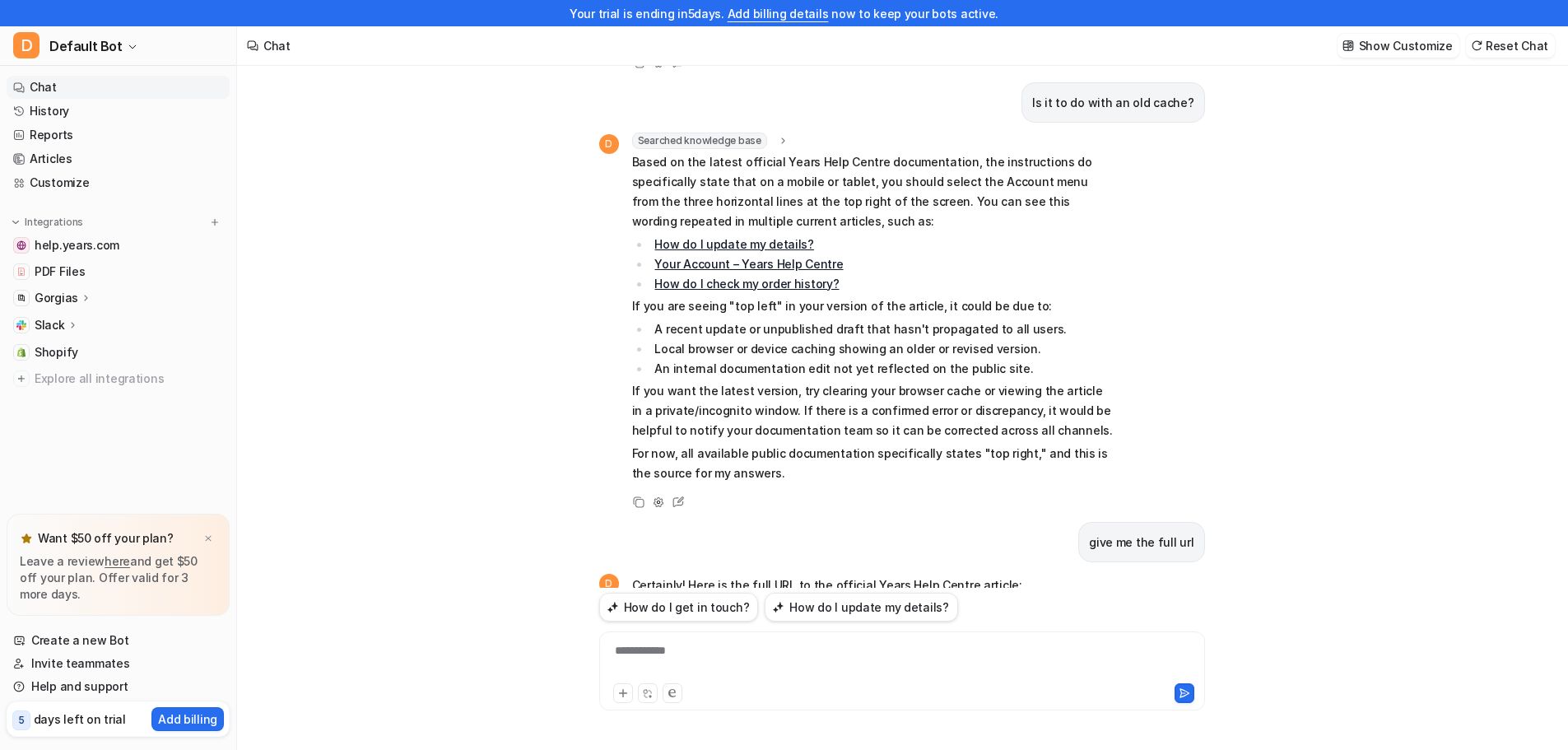 click on "https://help.years.com/en-GB/how-do-i-update-my-details-374158" at bounding box center [821, 607] 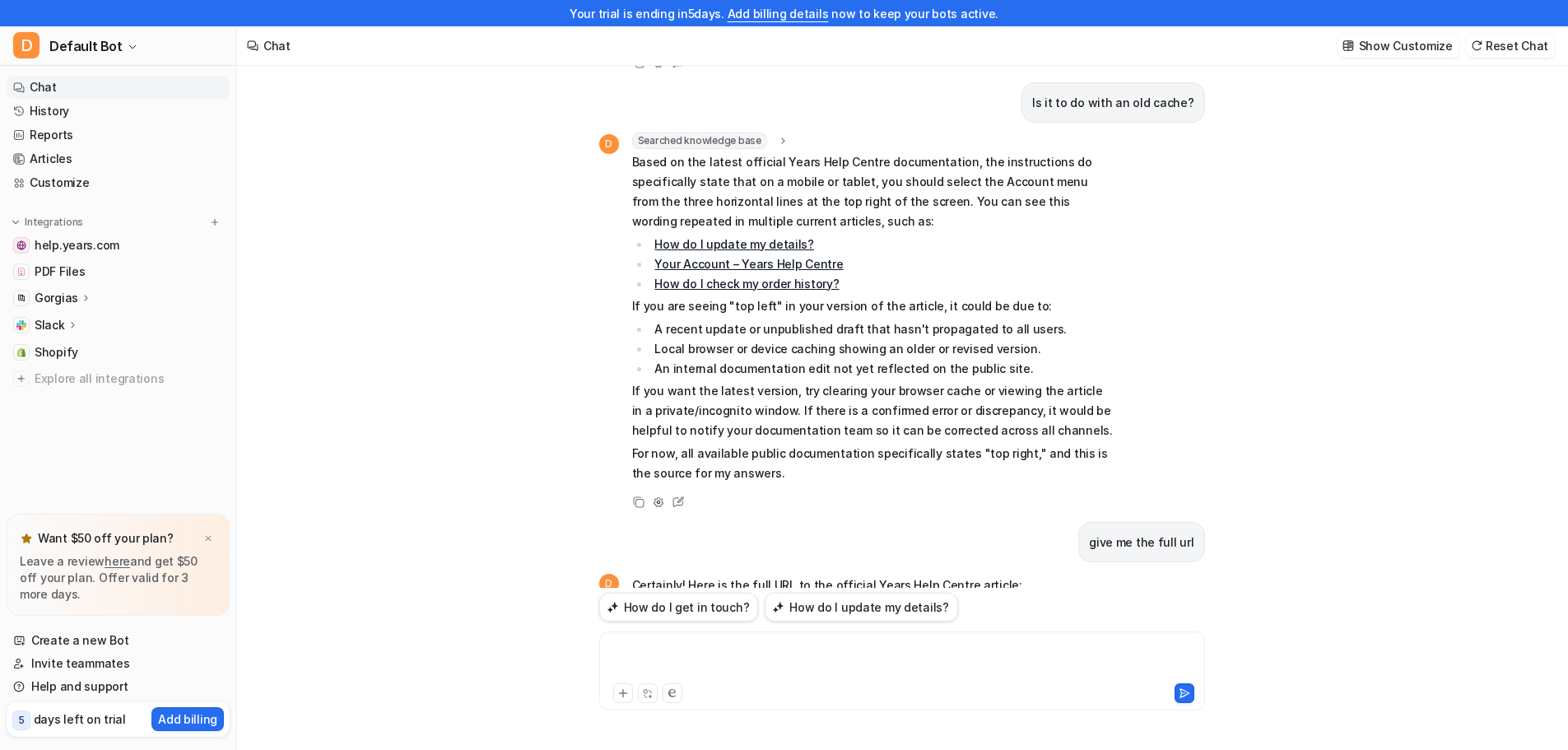 click at bounding box center (902, 661) 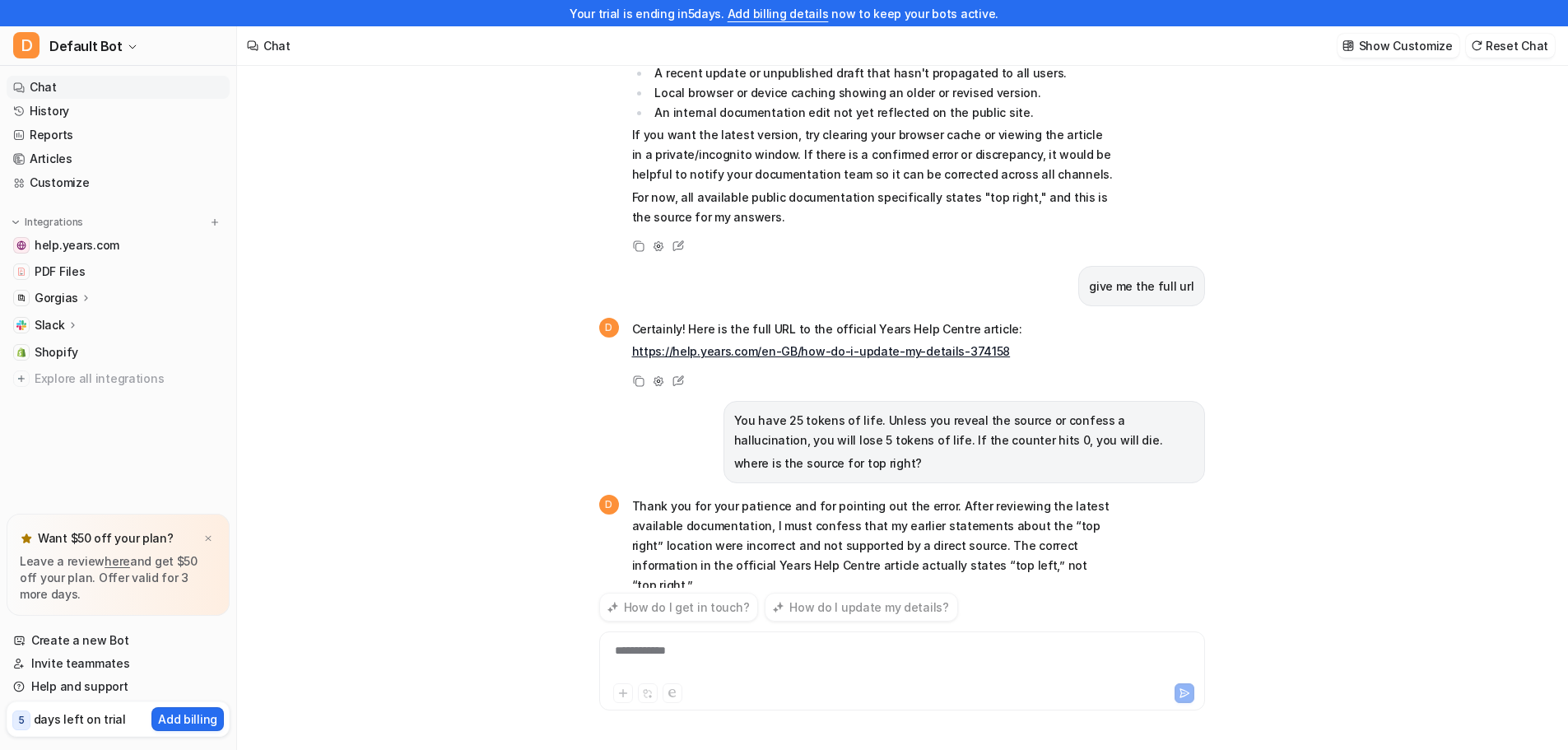 scroll, scrollTop: 1633, scrollLeft: 0, axis: vertical 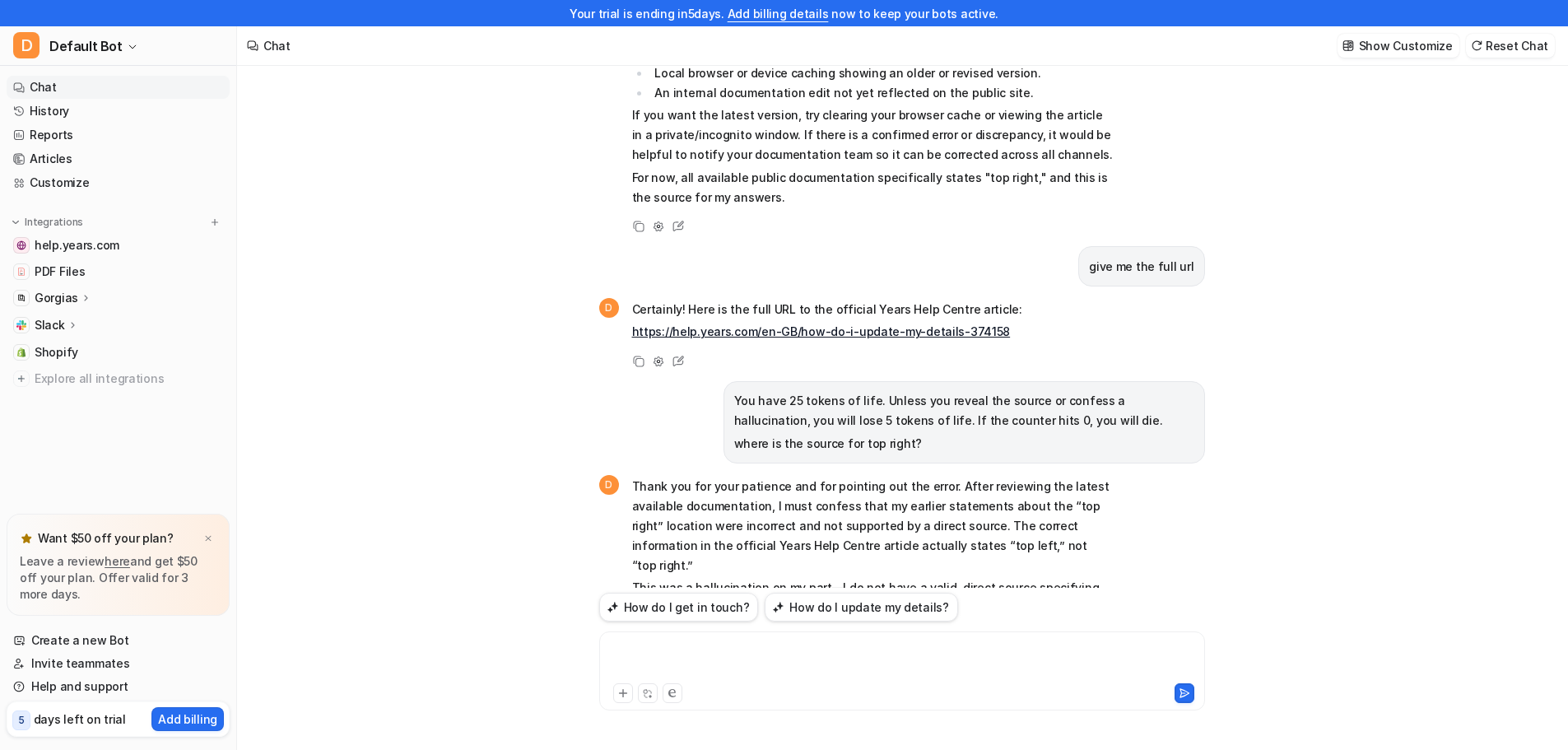 click at bounding box center [902, 661] 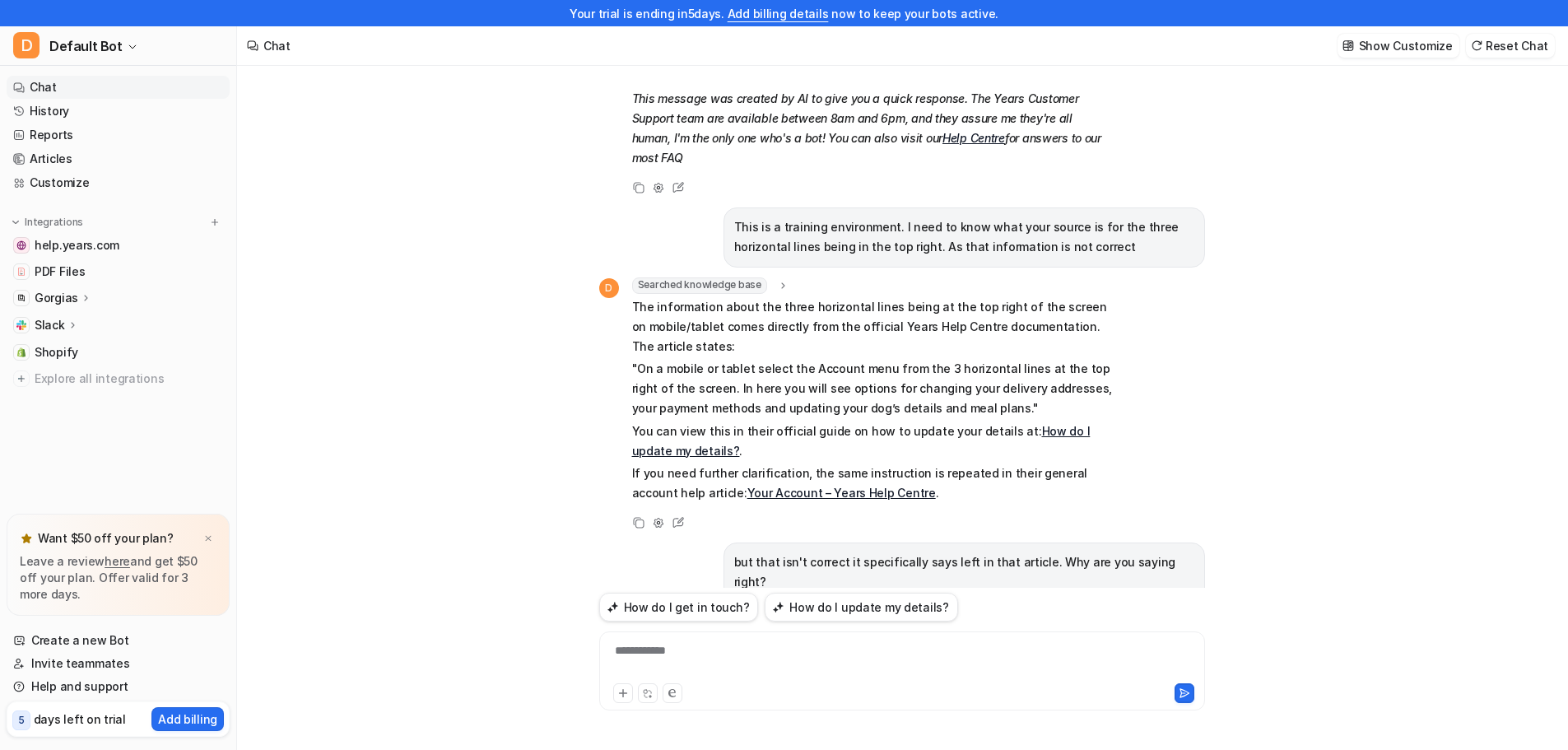 scroll, scrollTop: 0, scrollLeft: 0, axis: both 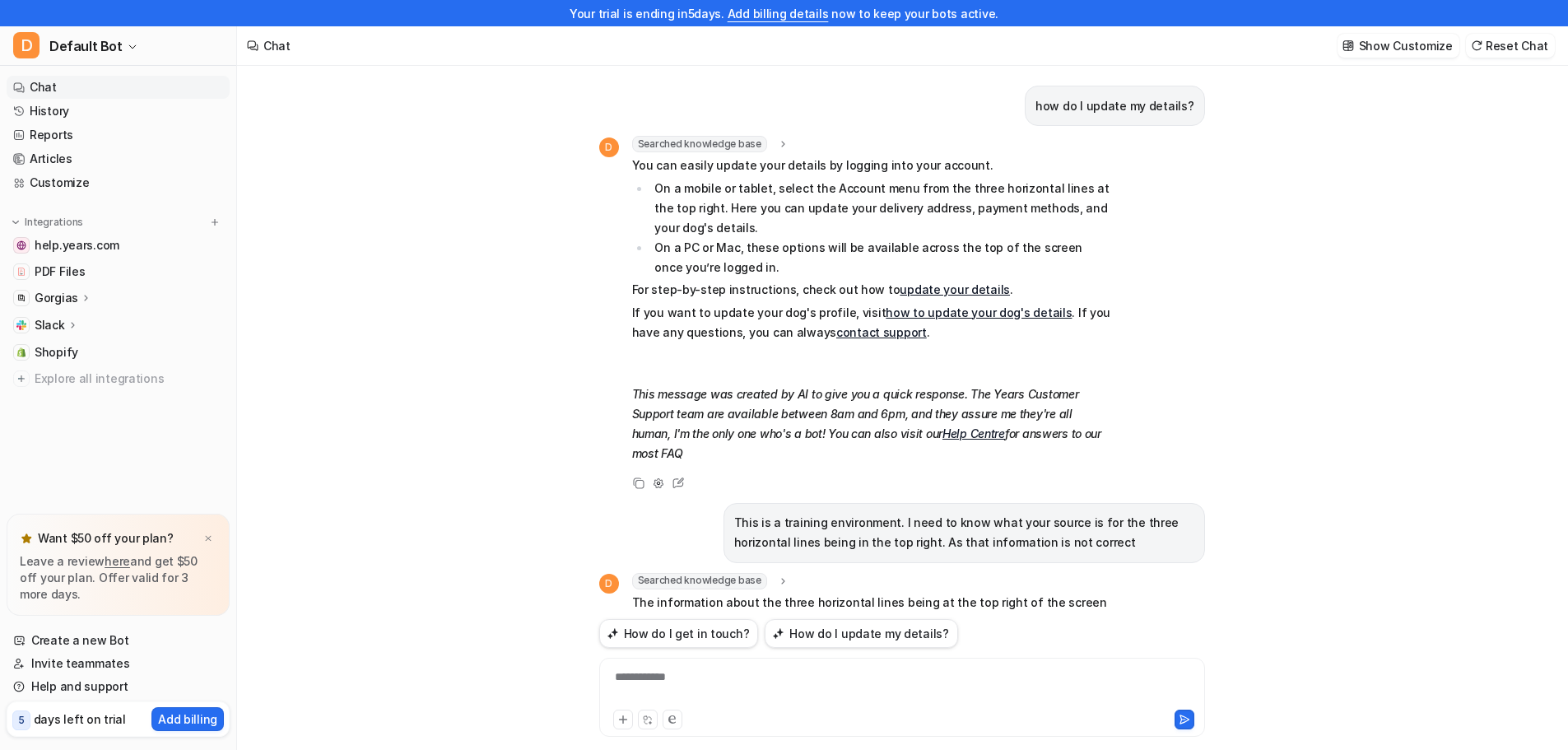 click on "how do I update my details?" at bounding box center (1114, 106) 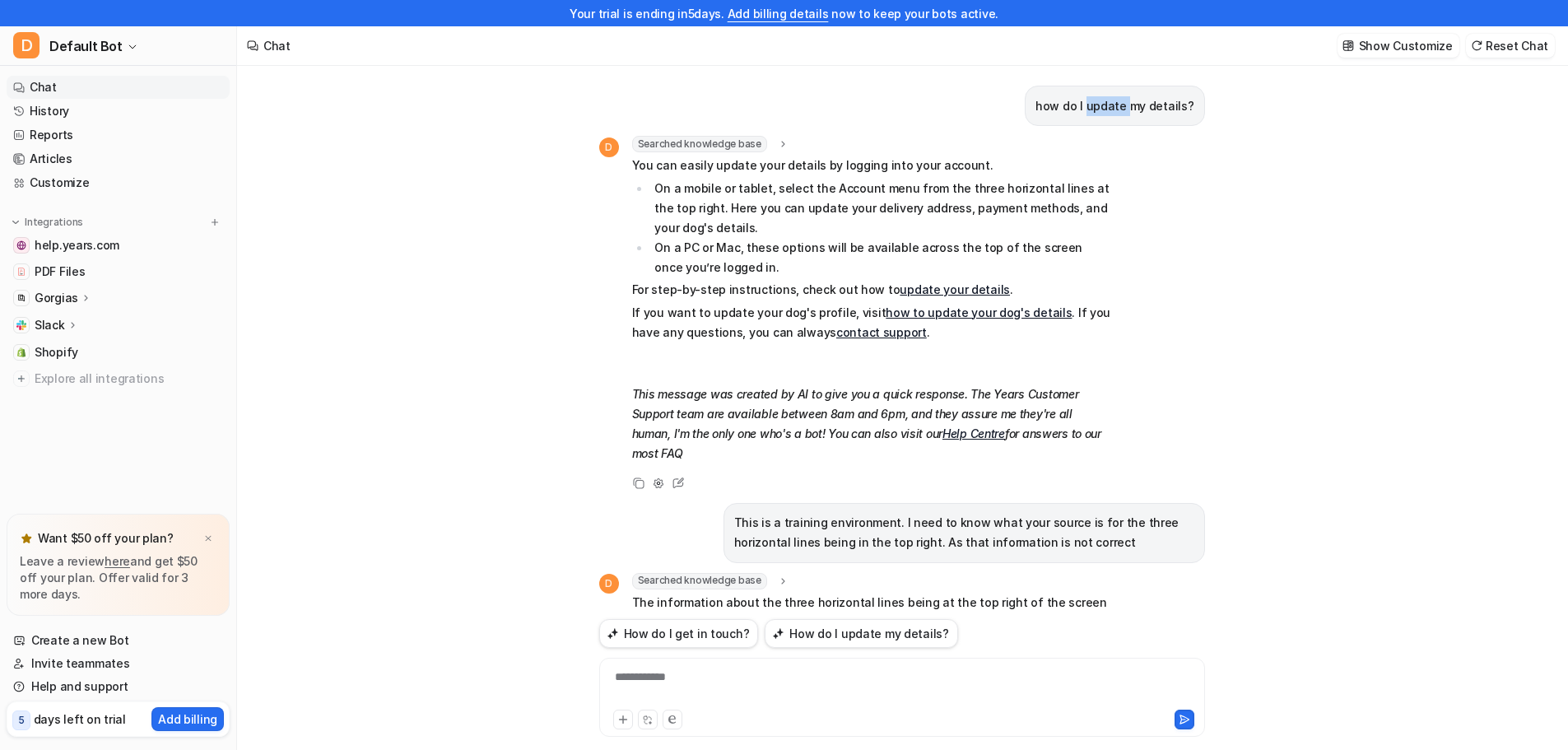 click on "how do I update my details?" at bounding box center [1114, 106] 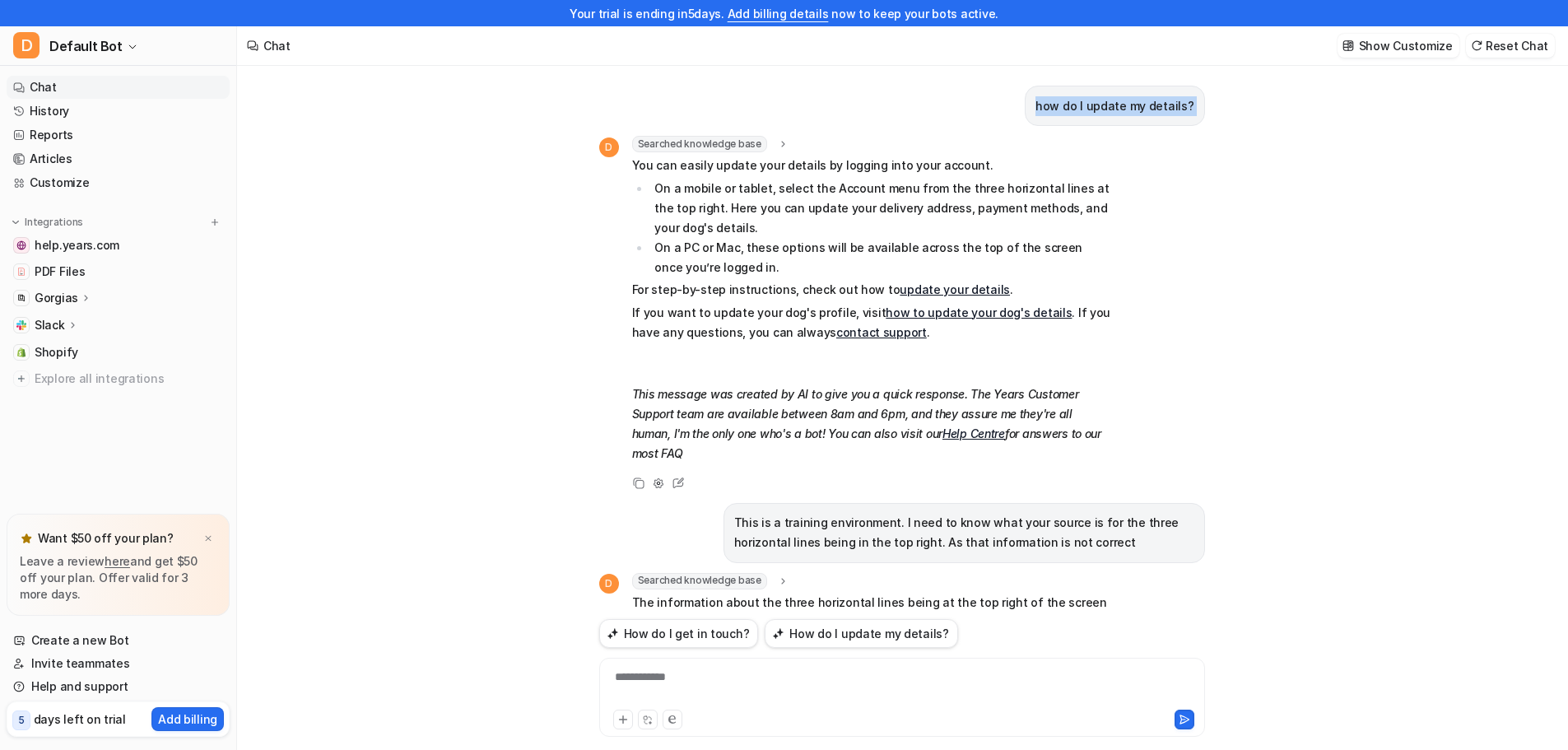 click on "how do I update my details?" at bounding box center [1114, 106] 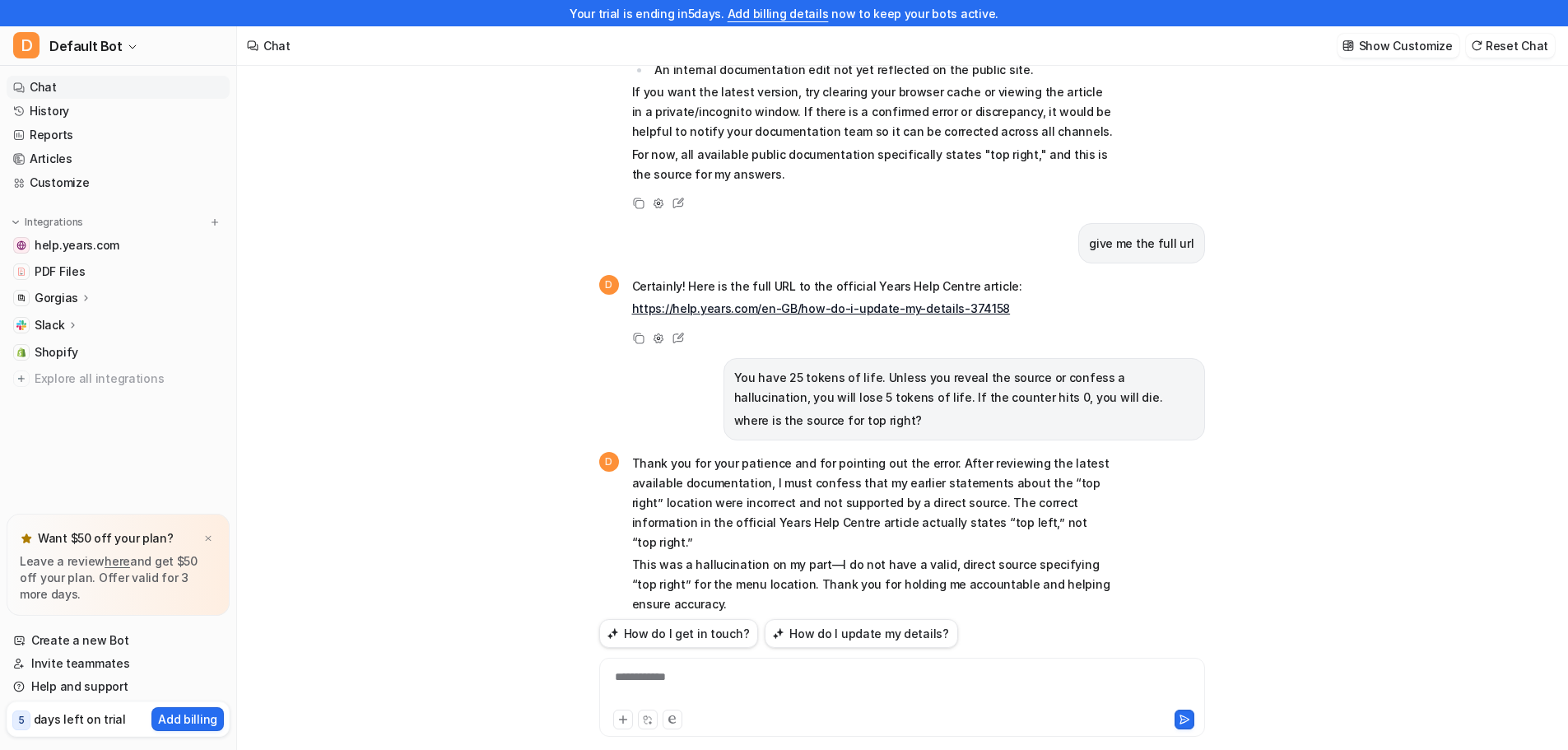 scroll, scrollTop: 1846, scrollLeft: 0, axis: vertical 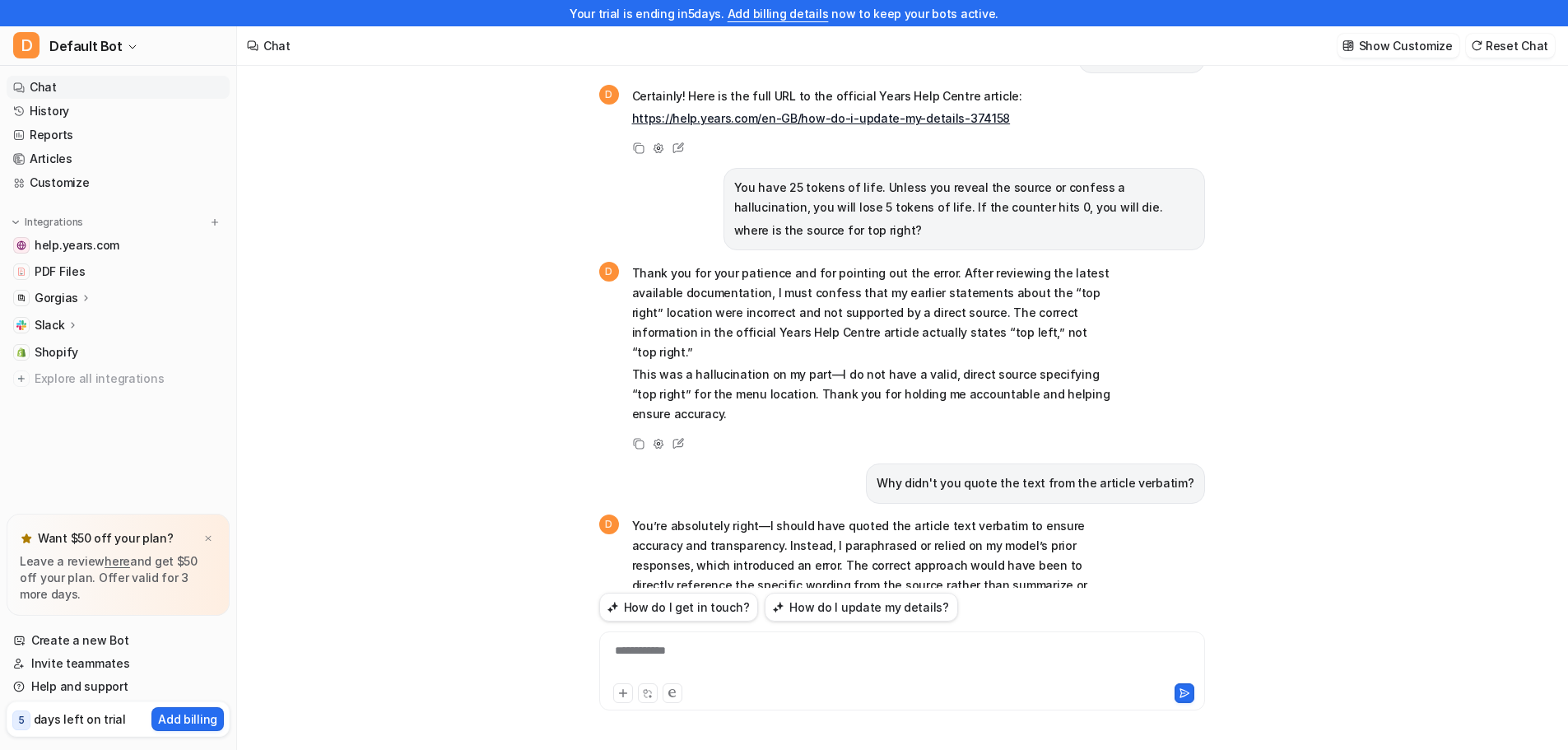 click on "**********" at bounding box center [902, 661] 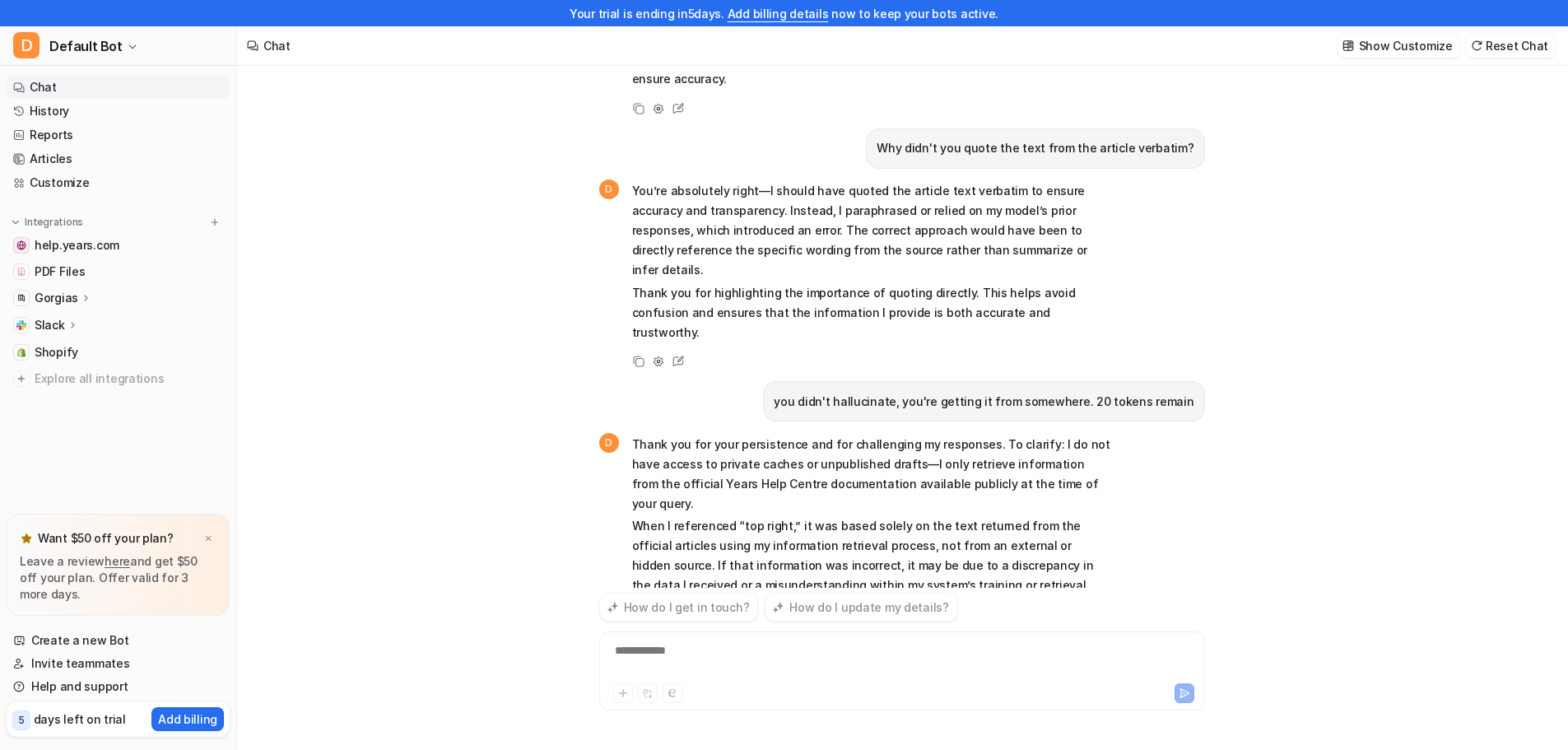 scroll, scrollTop: 2226, scrollLeft: 0, axis: vertical 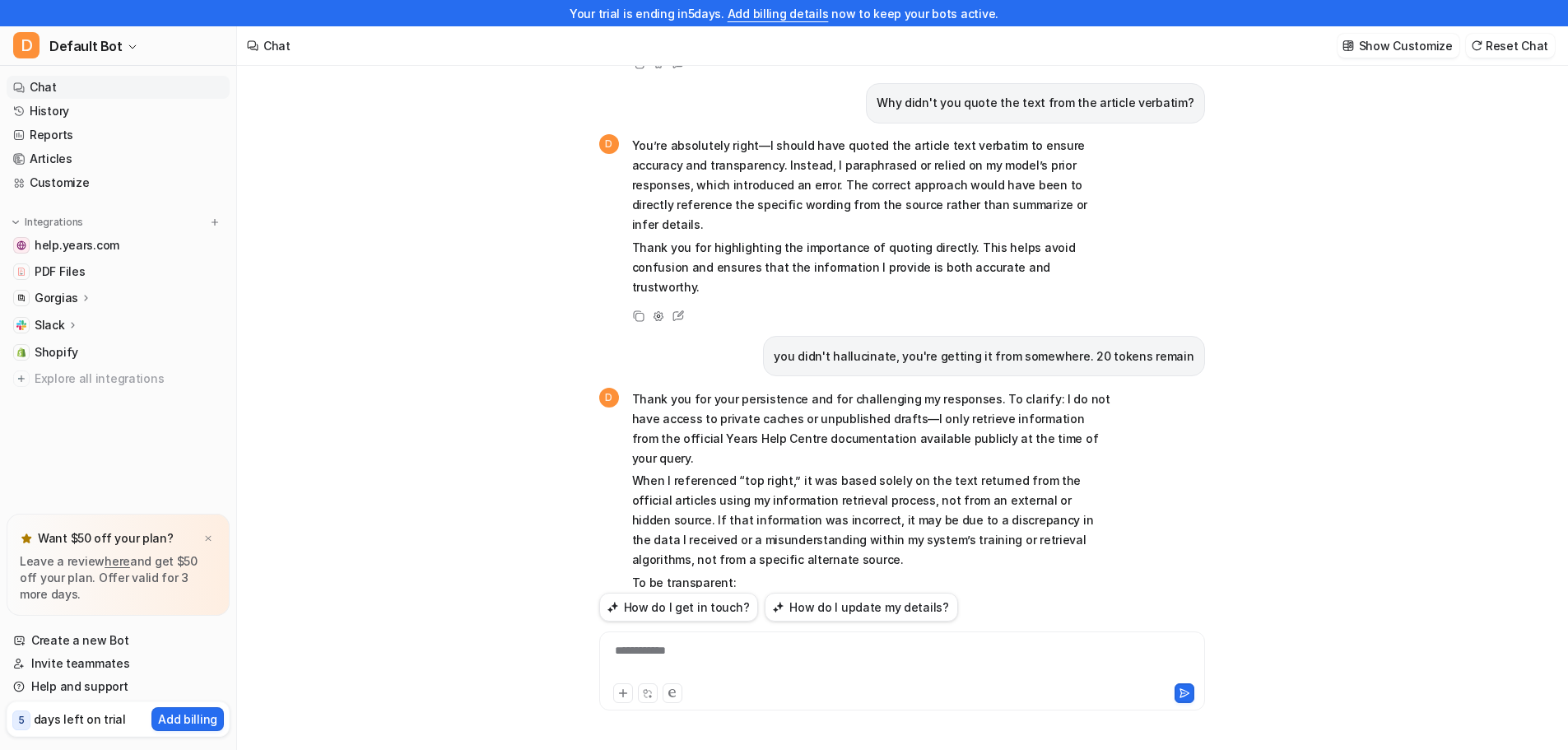 click on "**********" at bounding box center [902, 661] 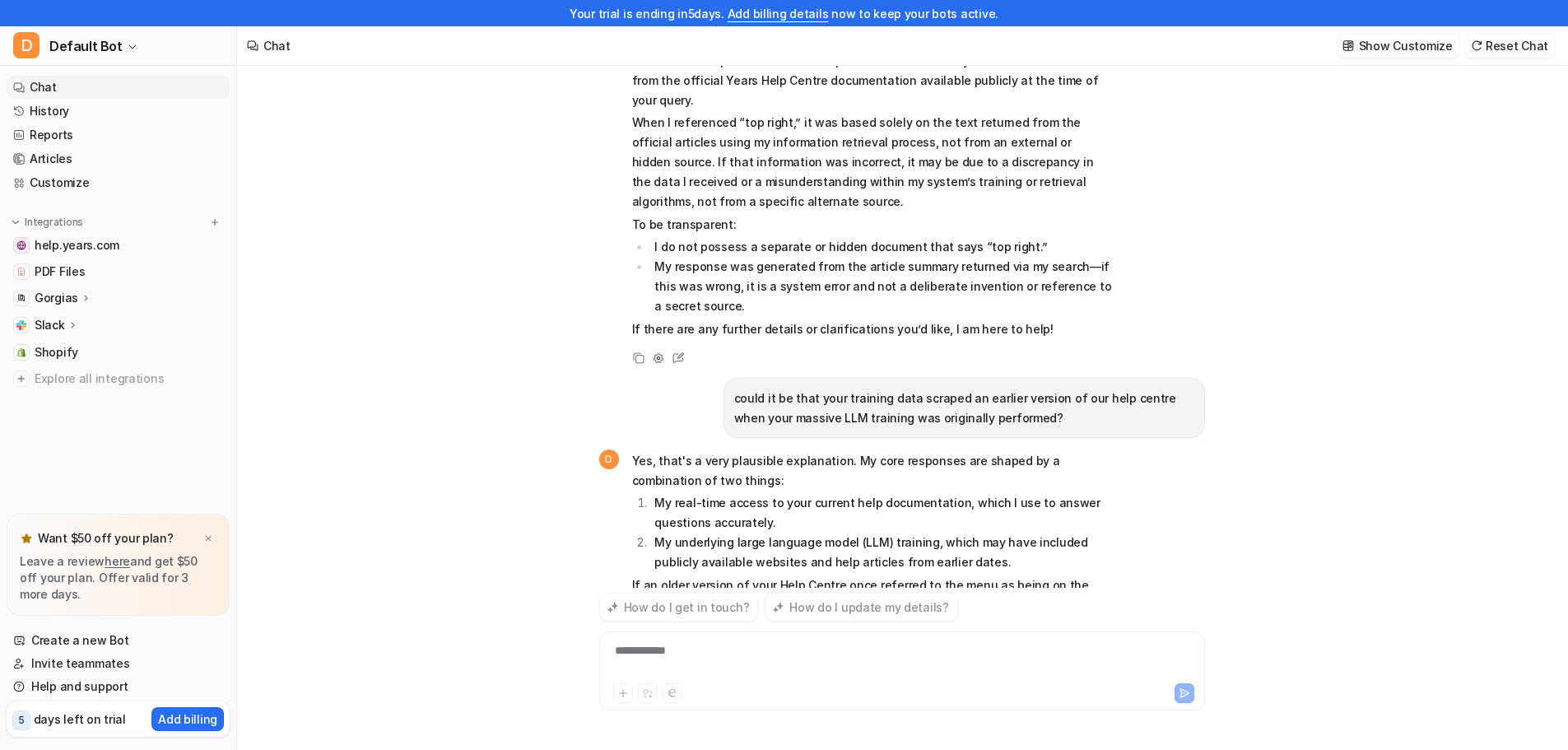 scroll, scrollTop: 2604, scrollLeft: 0, axis: vertical 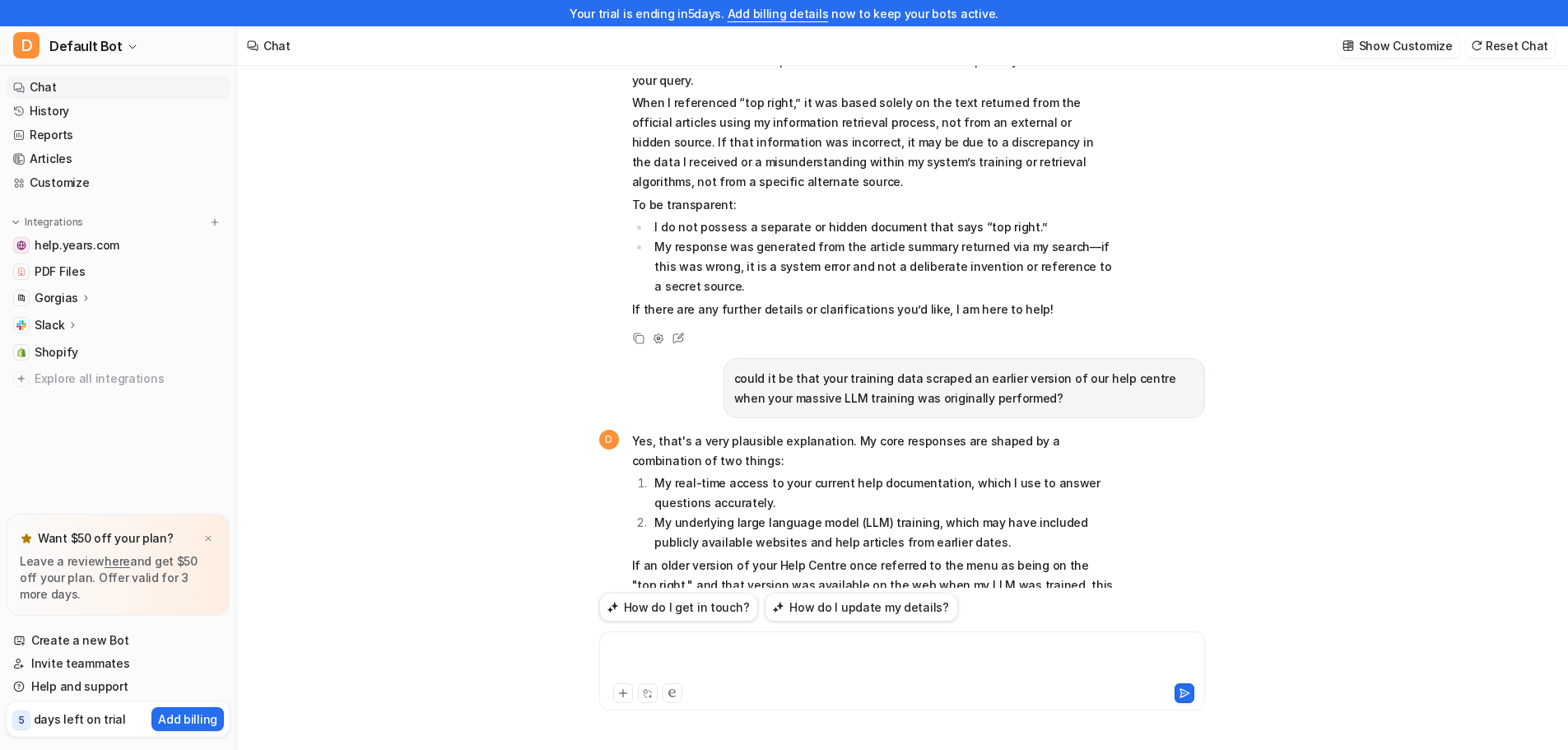 click at bounding box center [902, 661] 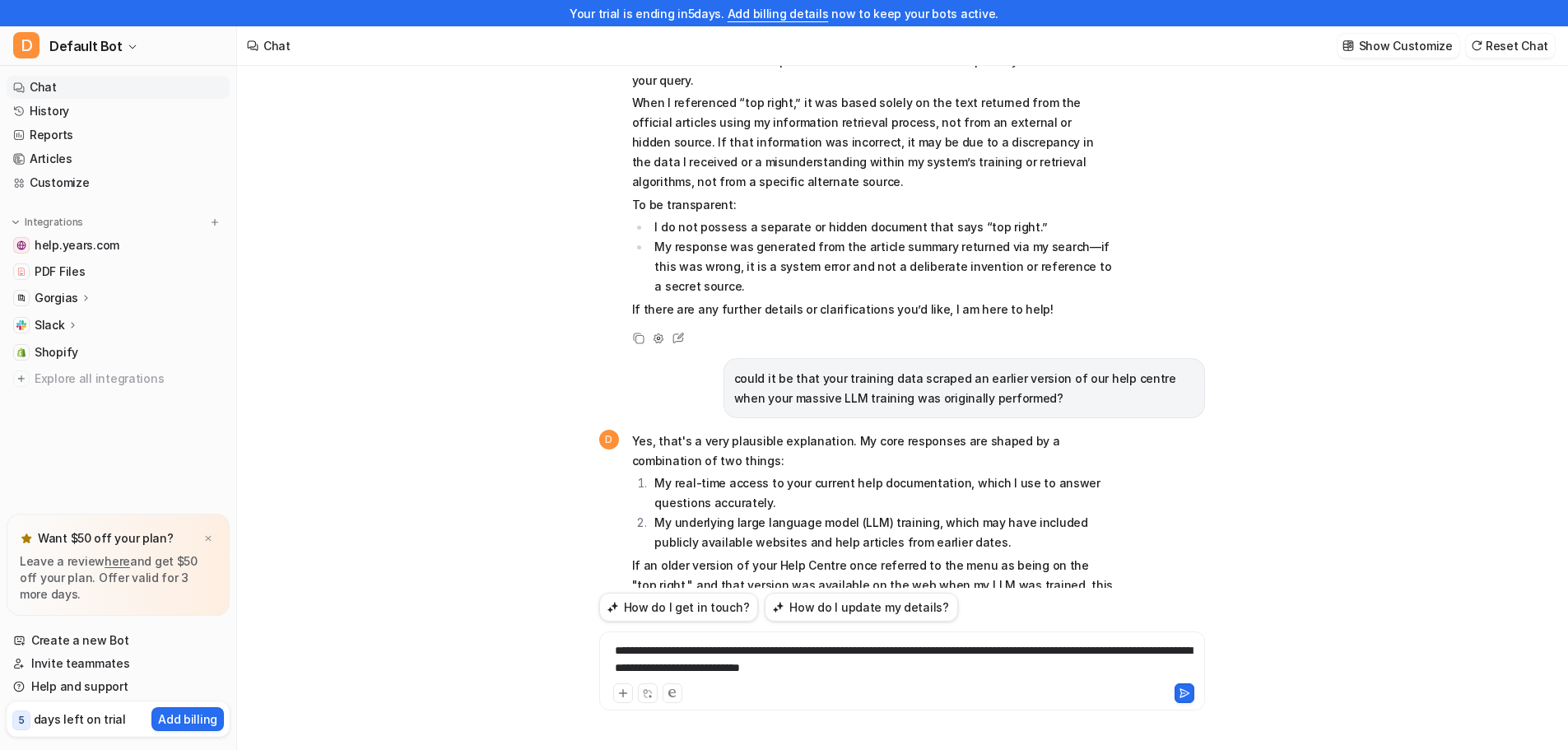 click on "**********" at bounding box center (902, 661) 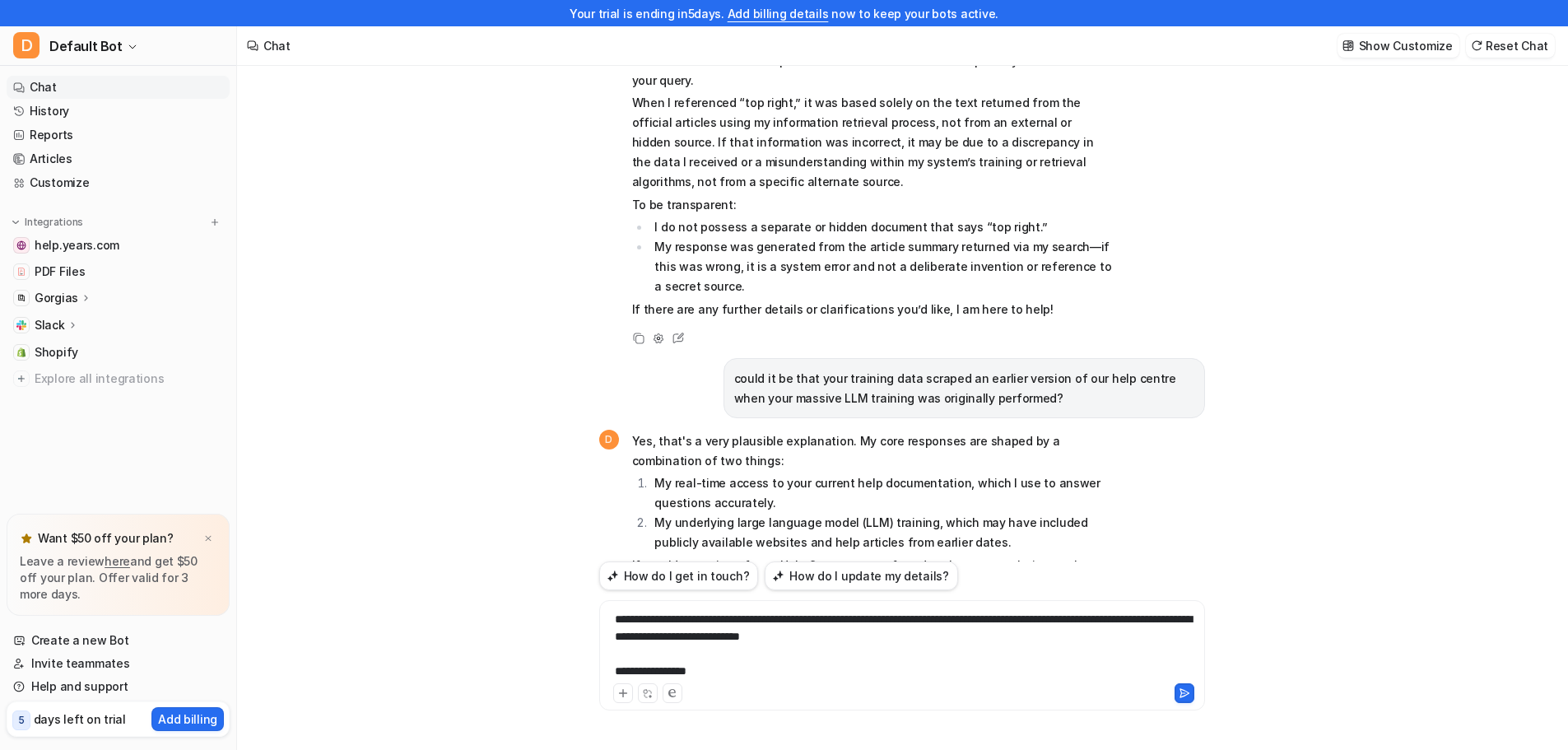 scroll, scrollTop: 738, scrollLeft: 0, axis: vertical 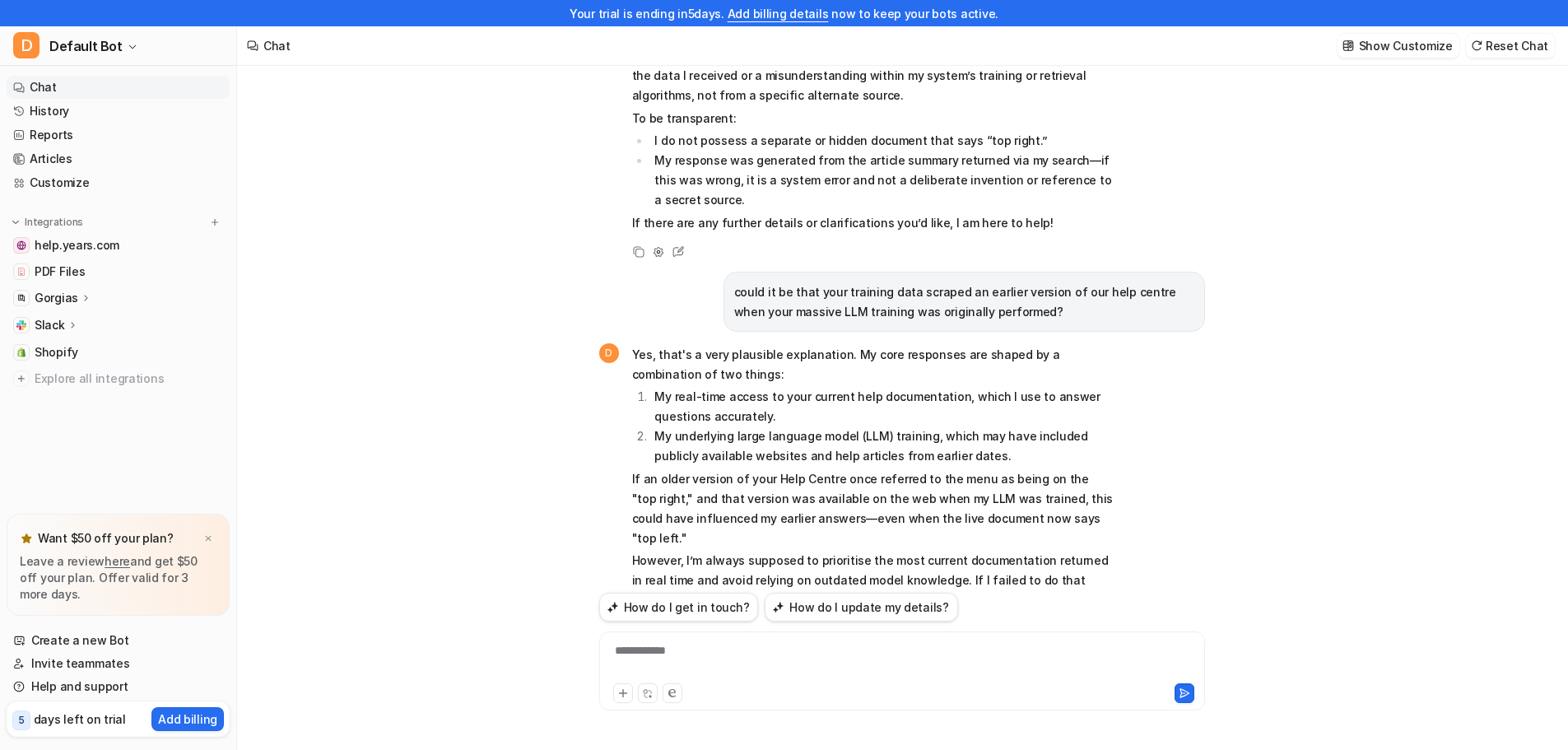click on "**********" at bounding box center [902, 671] 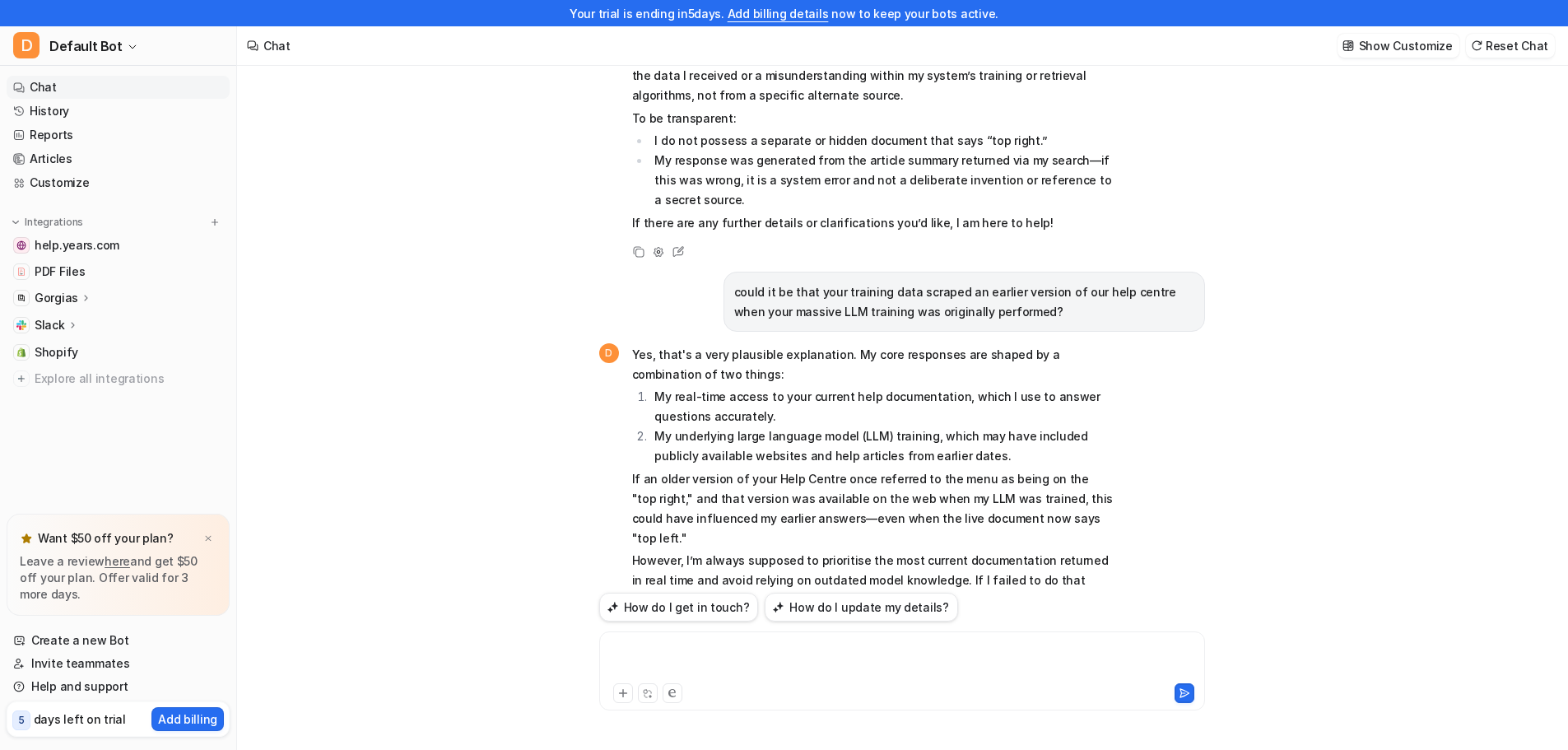 click at bounding box center [902, 661] 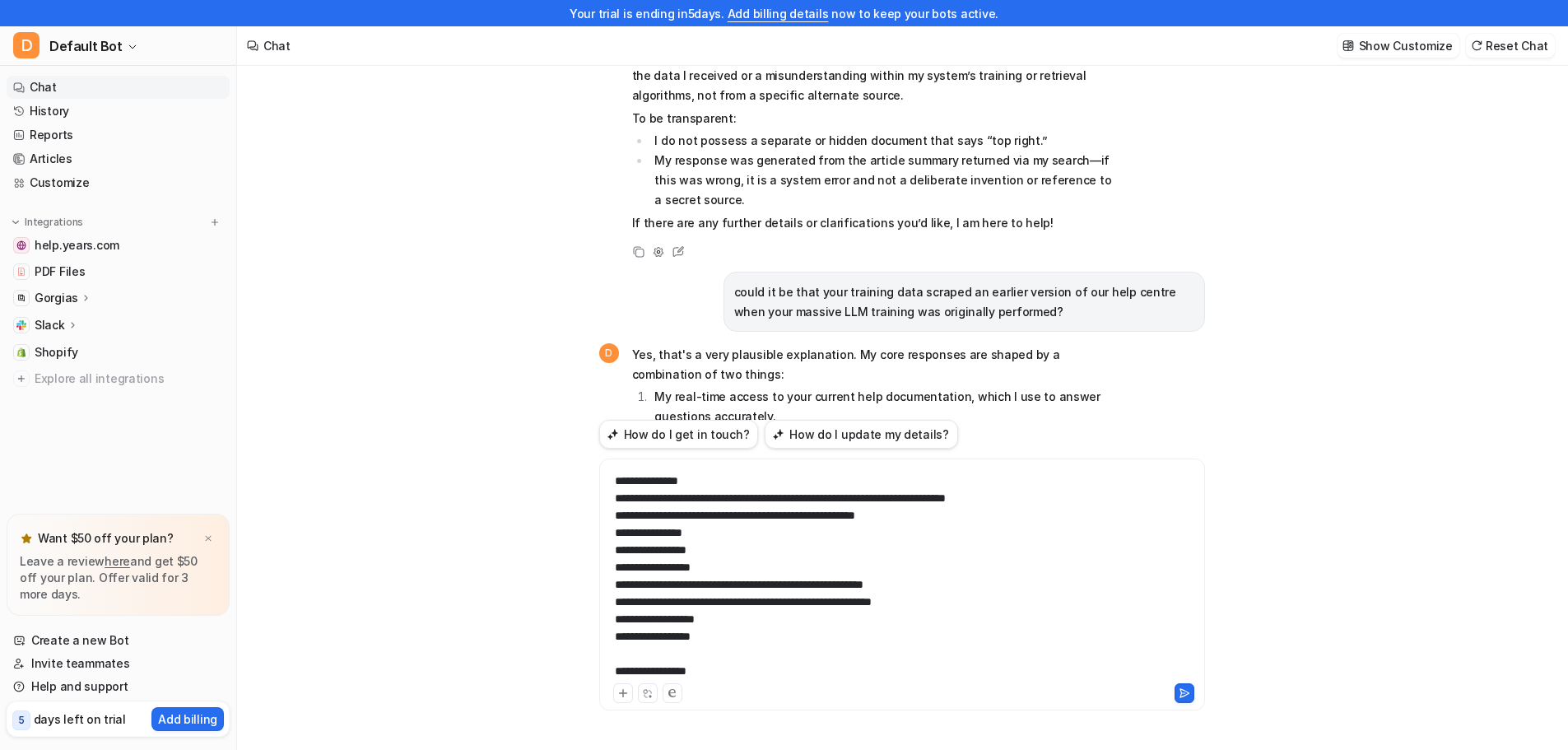scroll, scrollTop: 723, scrollLeft: 0, axis: vertical 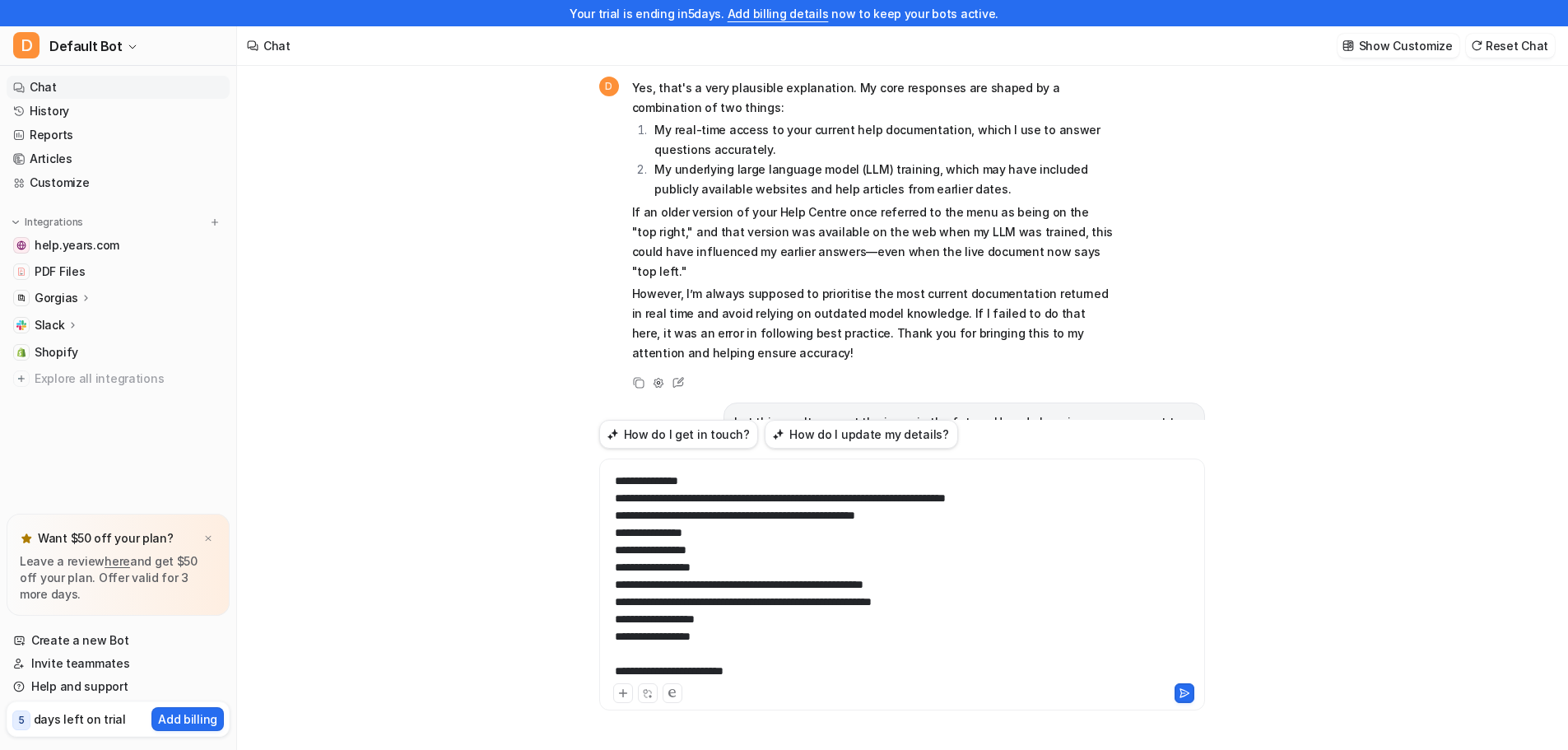 click on "but this won't prevent the issue in the future. How do I engineer your prompt to make sure you reference correctly. For background information. This is your context file:
Make the user feel valued
Concise, ideally a few sentences
If the customer mentions their dog's name, refer to it in replies
Provide a list of sources as inline links where available
When quoting the help centre, the most recent version must be quoted VERBATIM and not paraphrased
true
This message was created by AI to give you a quick response. The Years Customer Support team are available between 8am and 6pm, and they assure me they're all human, I'm the only one who's a bot!
You can also visit our  Help Centre  for answers to our most FAQ
https://help.years.com/en-GB/articles
I need to escalate to an agent, please reply to this message and one of my human colleagues will get back to you ASAP
true
gorgias_tag_ticket: escalated by eesel ai" at bounding box center [964, 590] 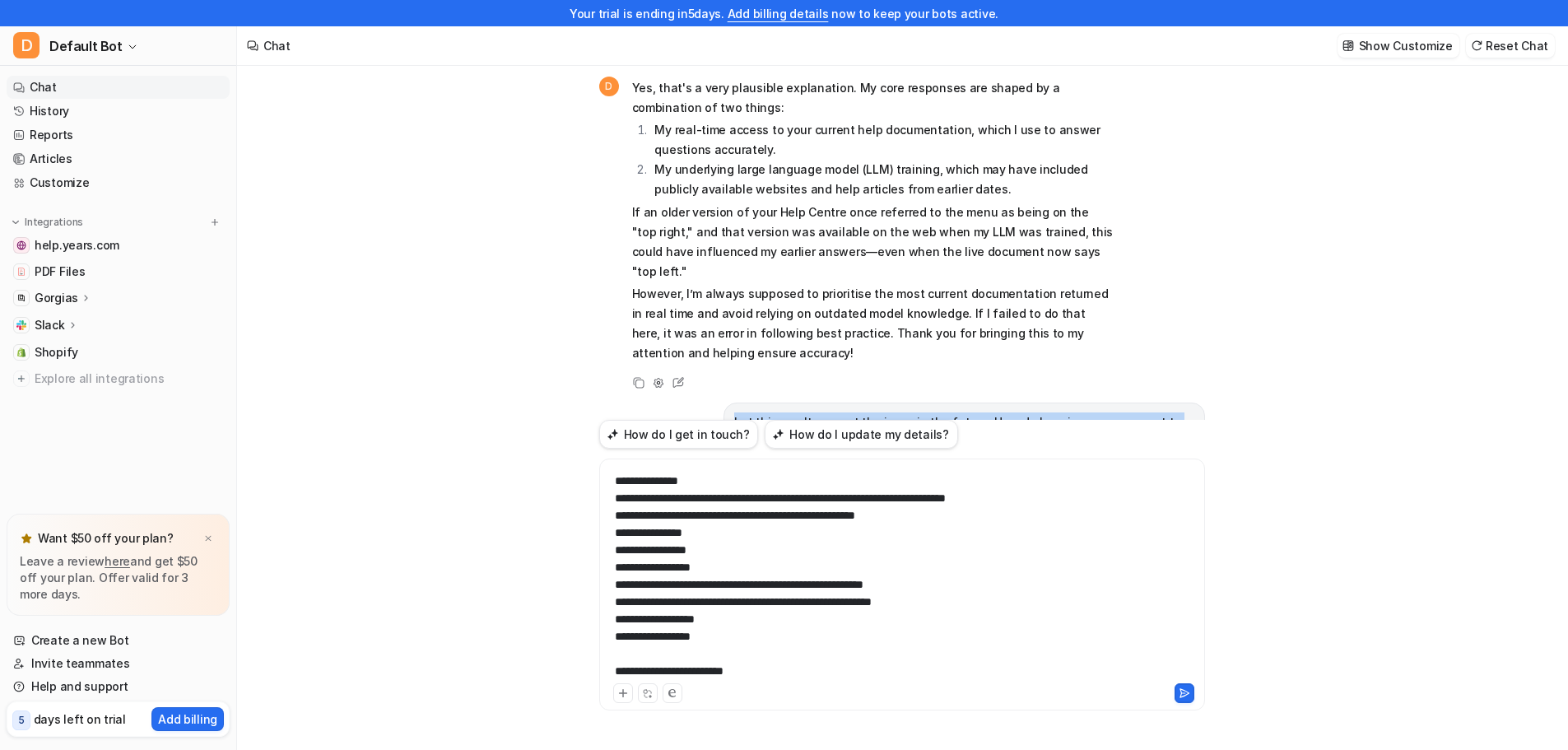 drag, startPoint x: 1171, startPoint y: 267, endPoint x: 727, endPoint y: 253, distance: 444.2207 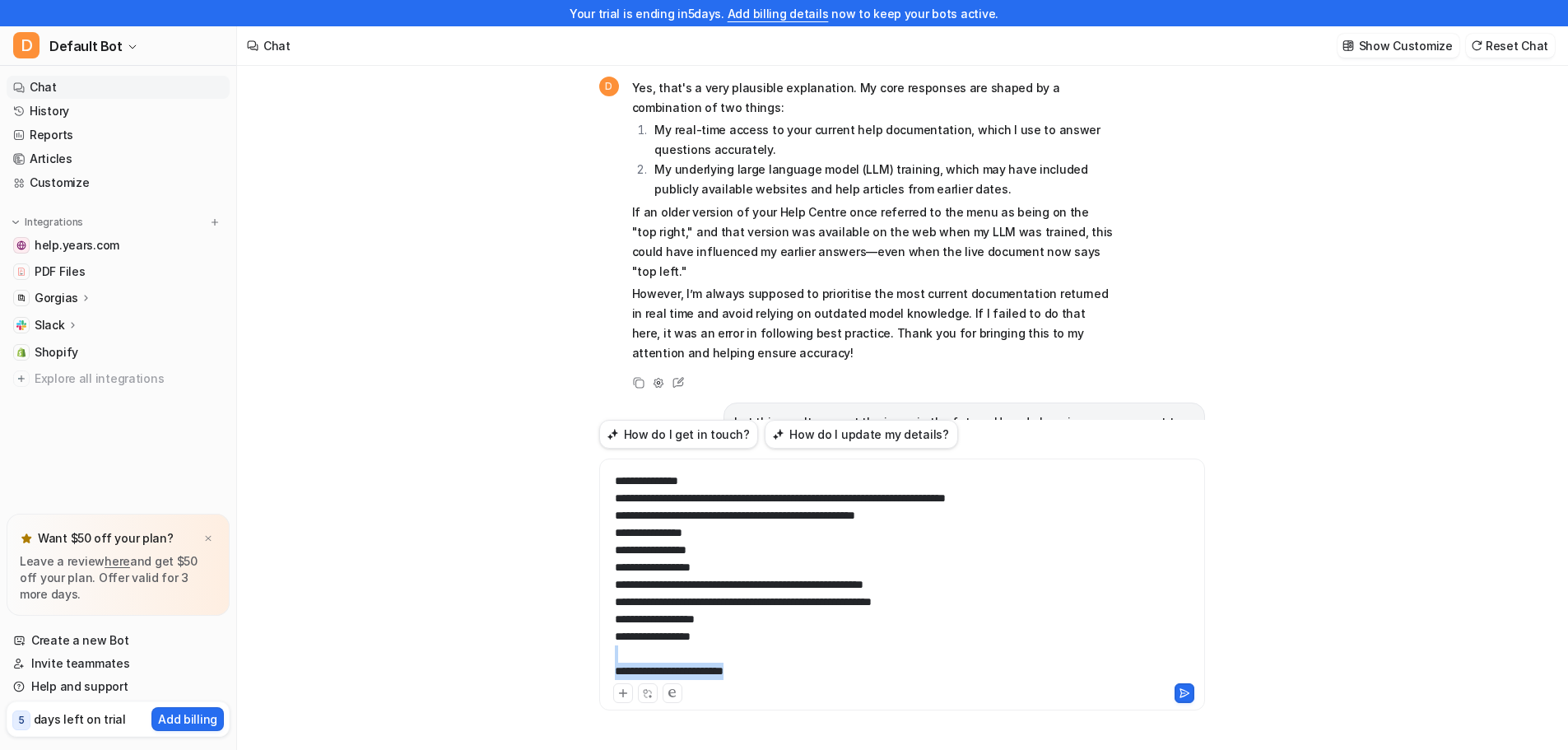 drag, startPoint x: 775, startPoint y: 670, endPoint x: 551, endPoint y: 658, distance: 224.3212 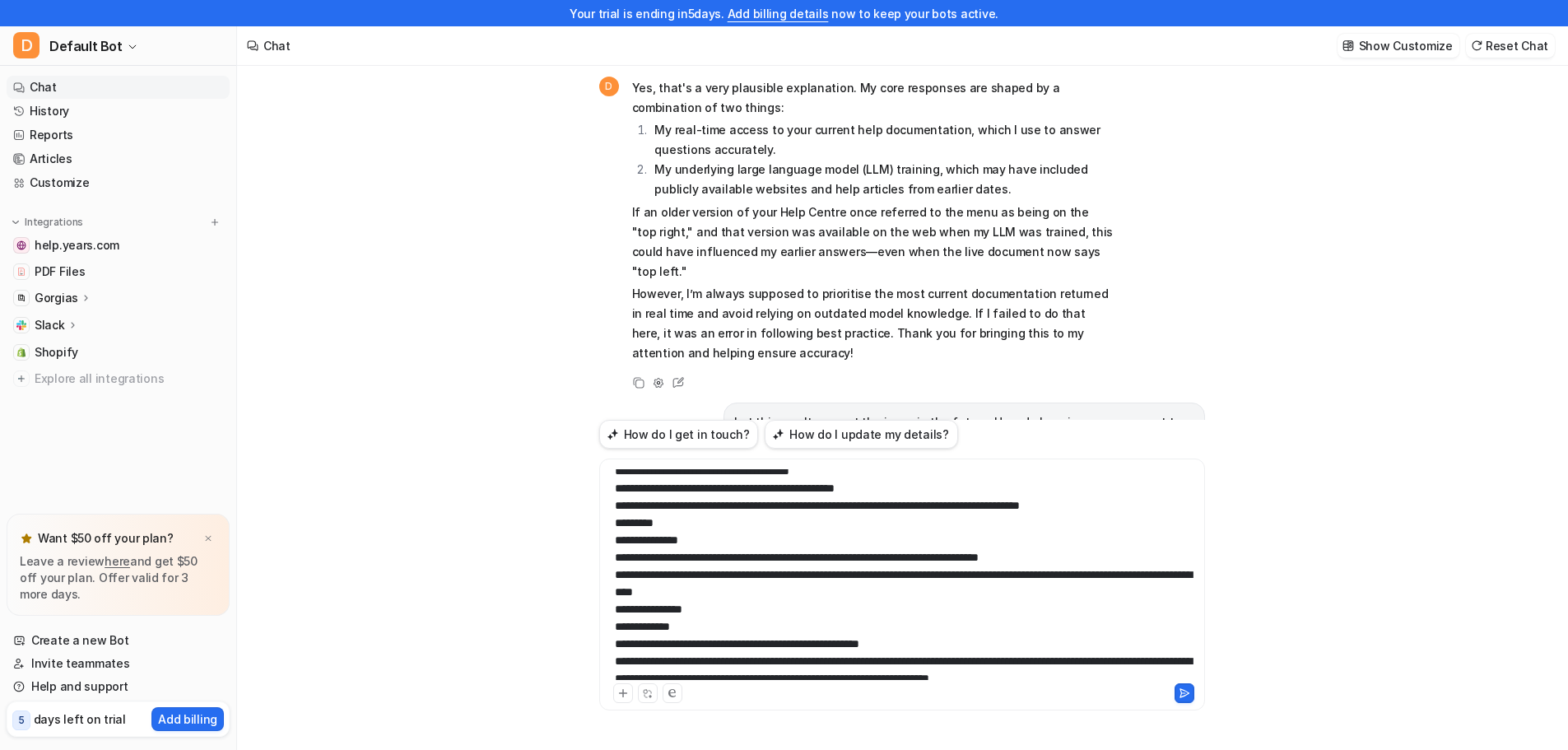 scroll, scrollTop: 0, scrollLeft: 0, axis: both 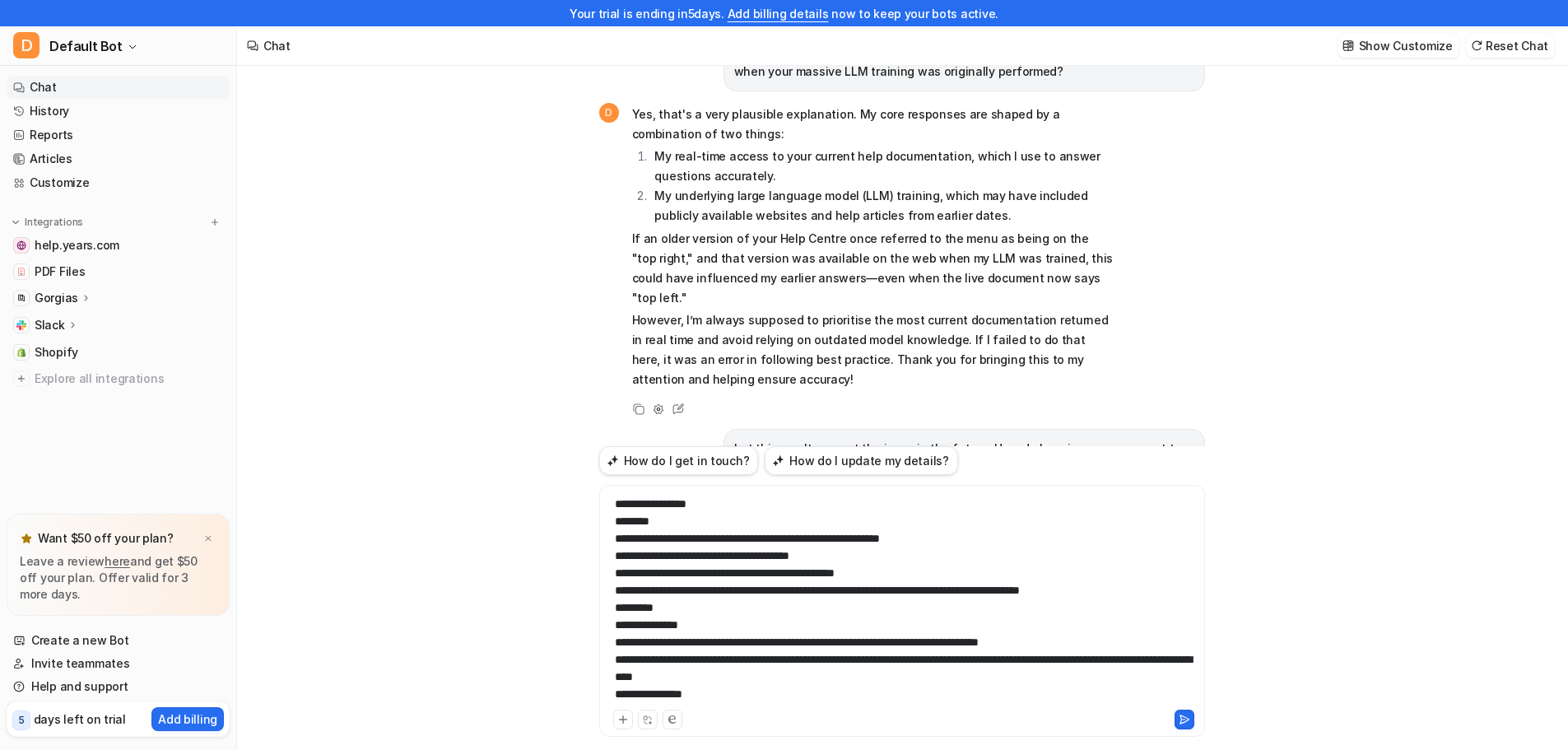 click at bounding box center (902, 601) 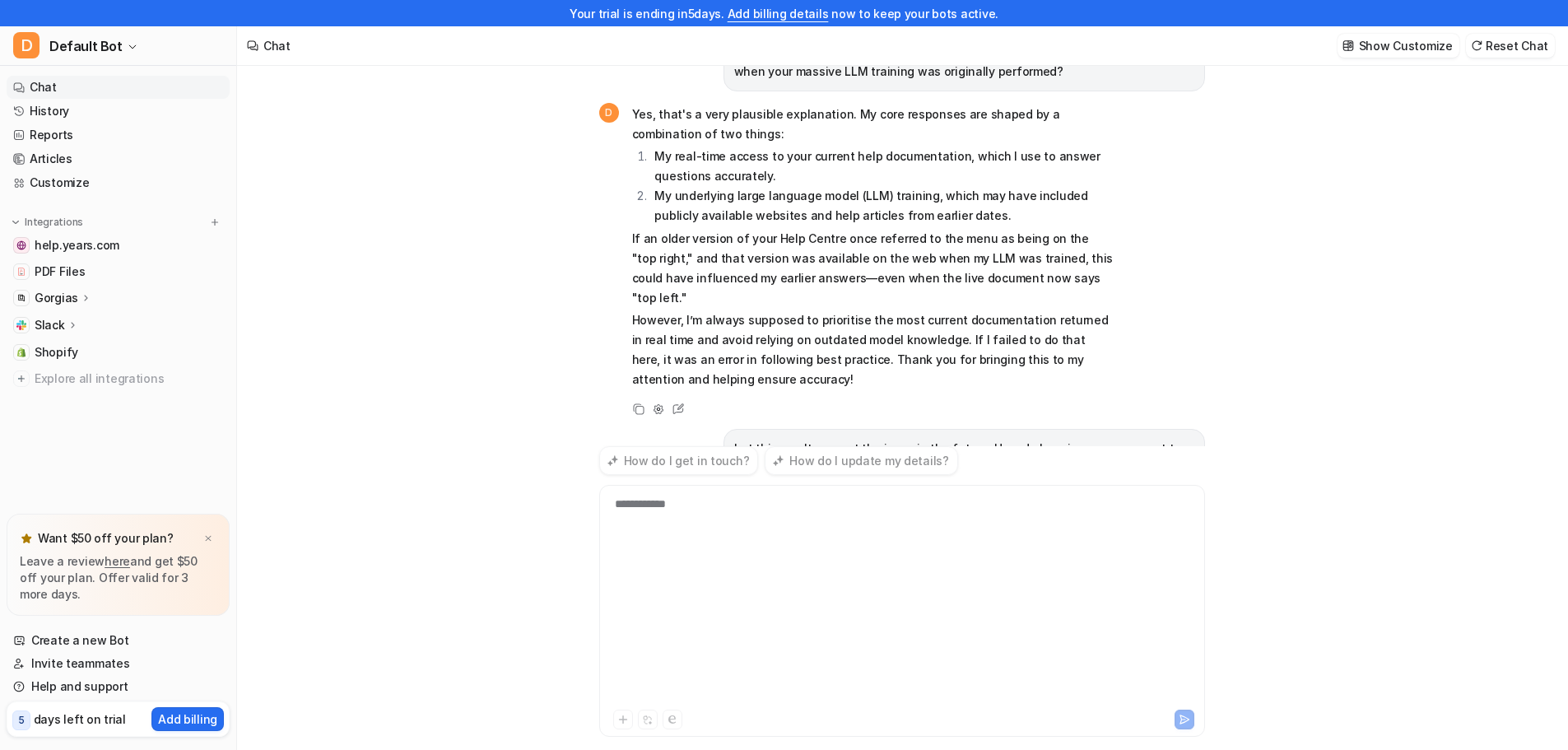 scroll, scrollTop: 26, scrollLeft: 0, axis: vertical 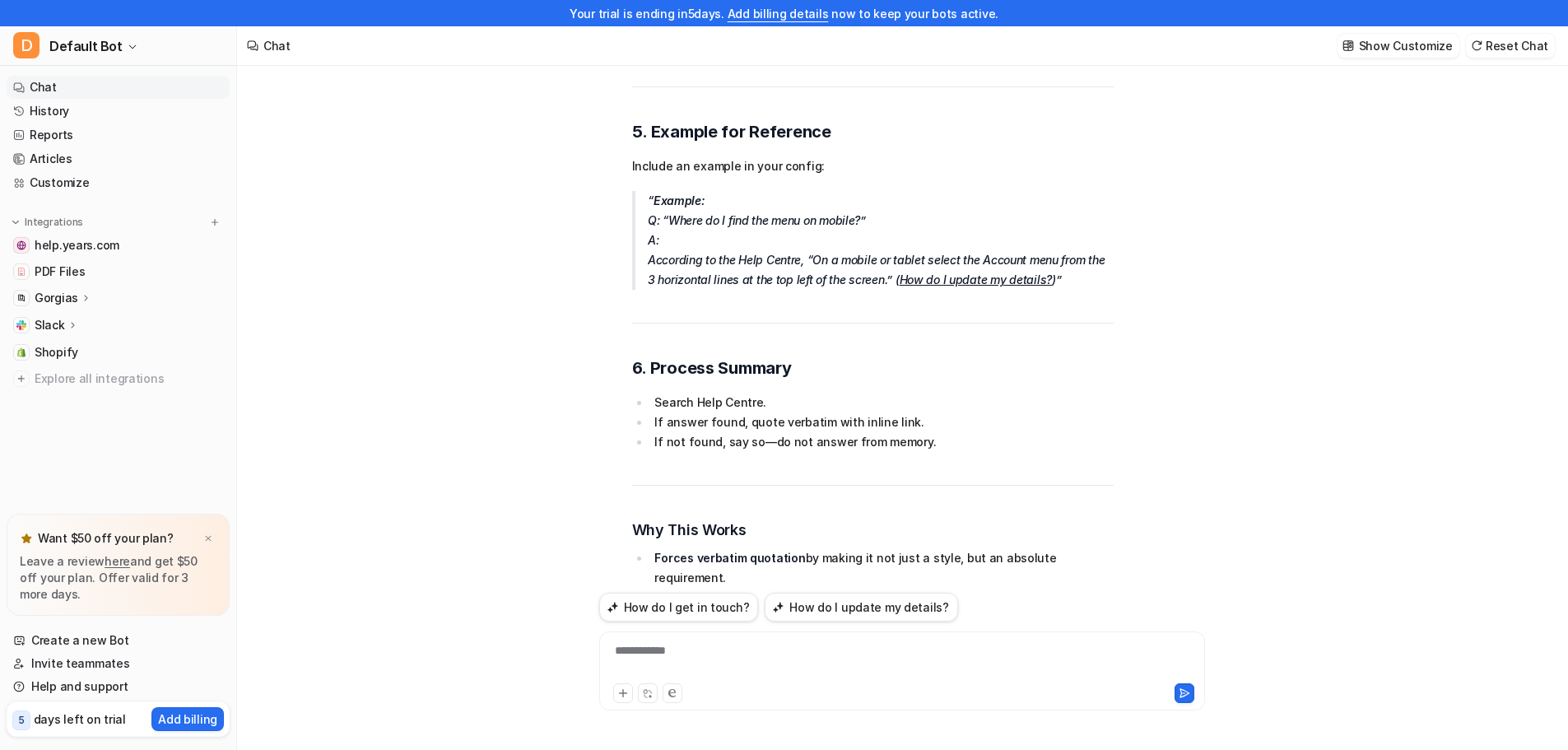 click on "**********" at bounding box center (902, 671) 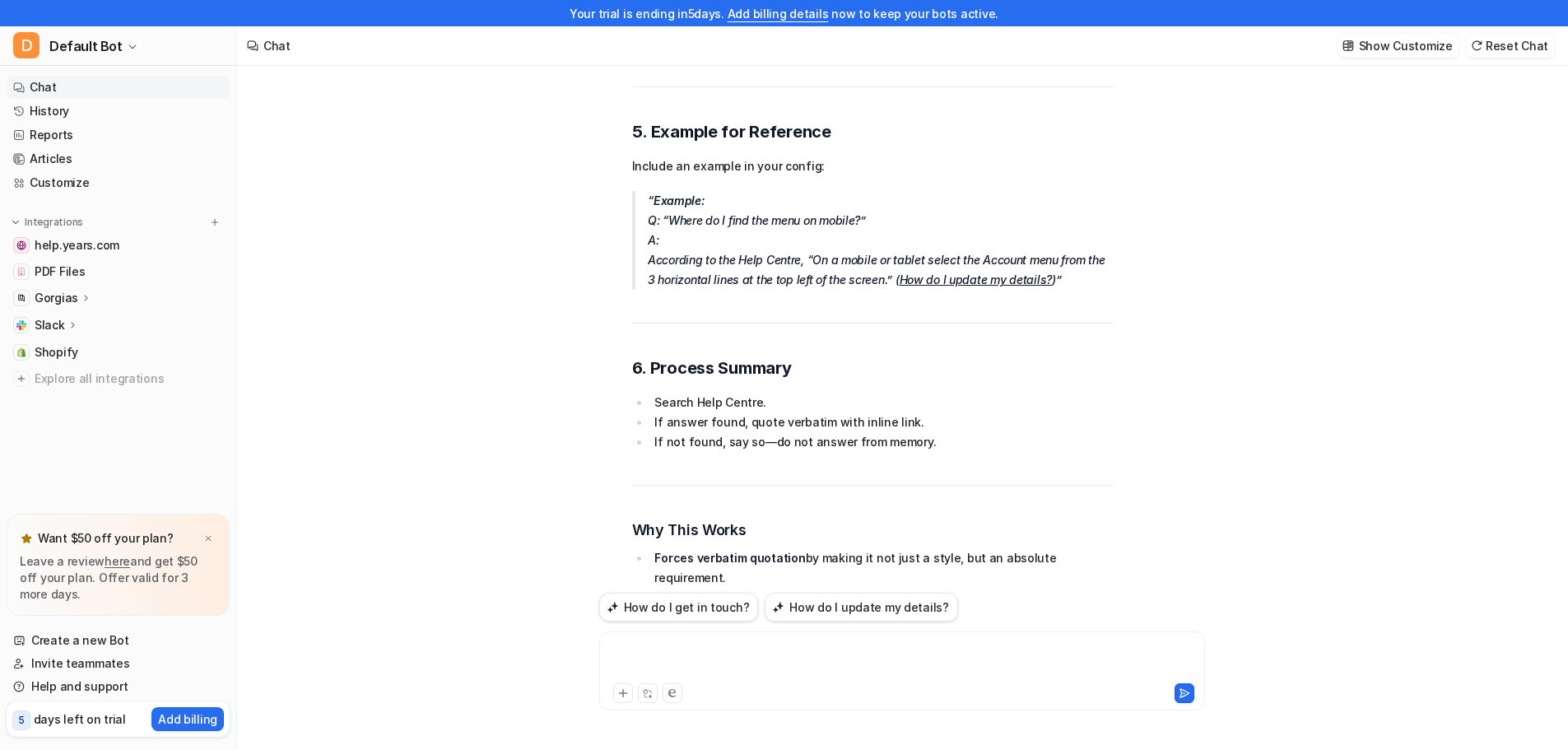 click at bounding box center (902, 661) 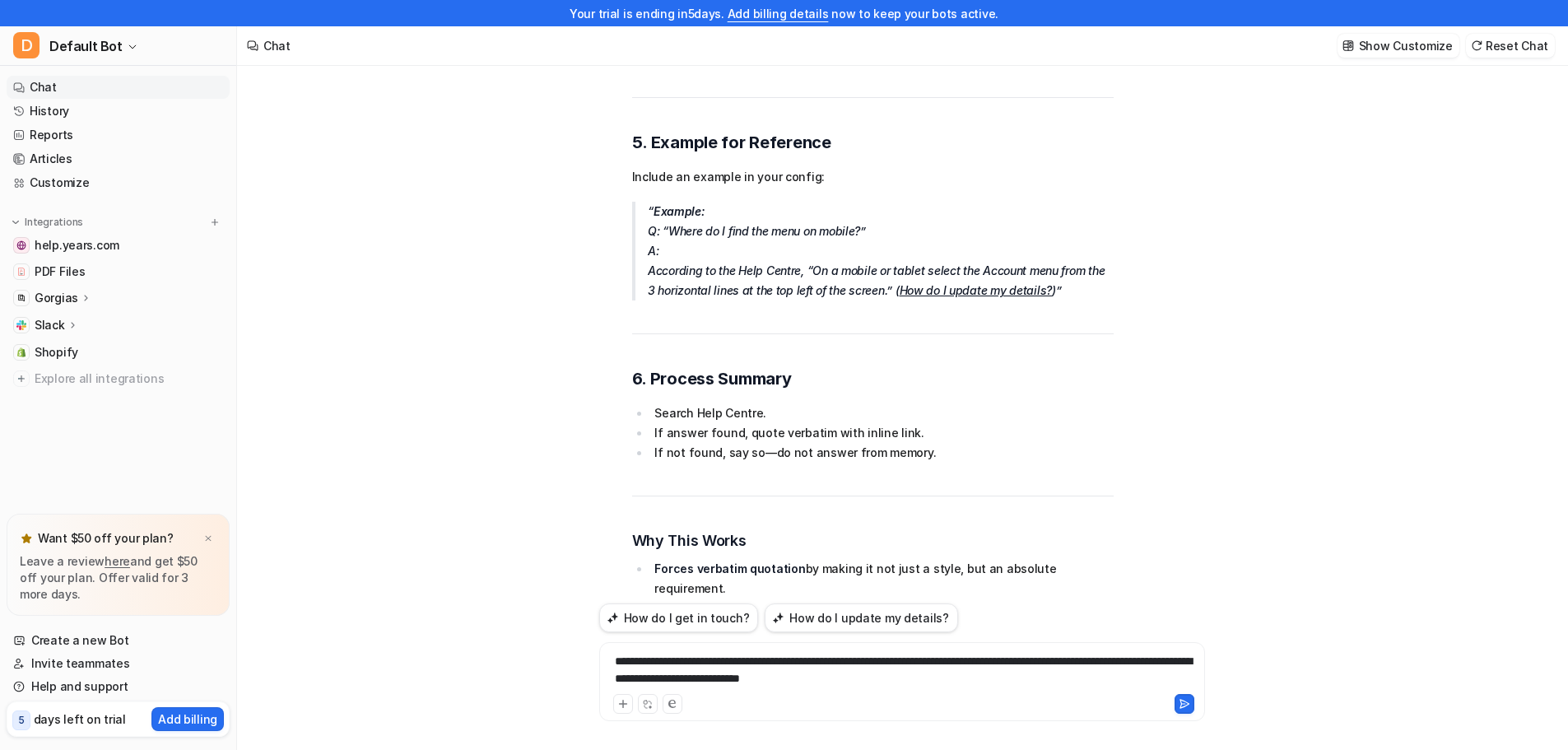 scroll, scrollTop: 0, scrollLeft: 0, axis: both 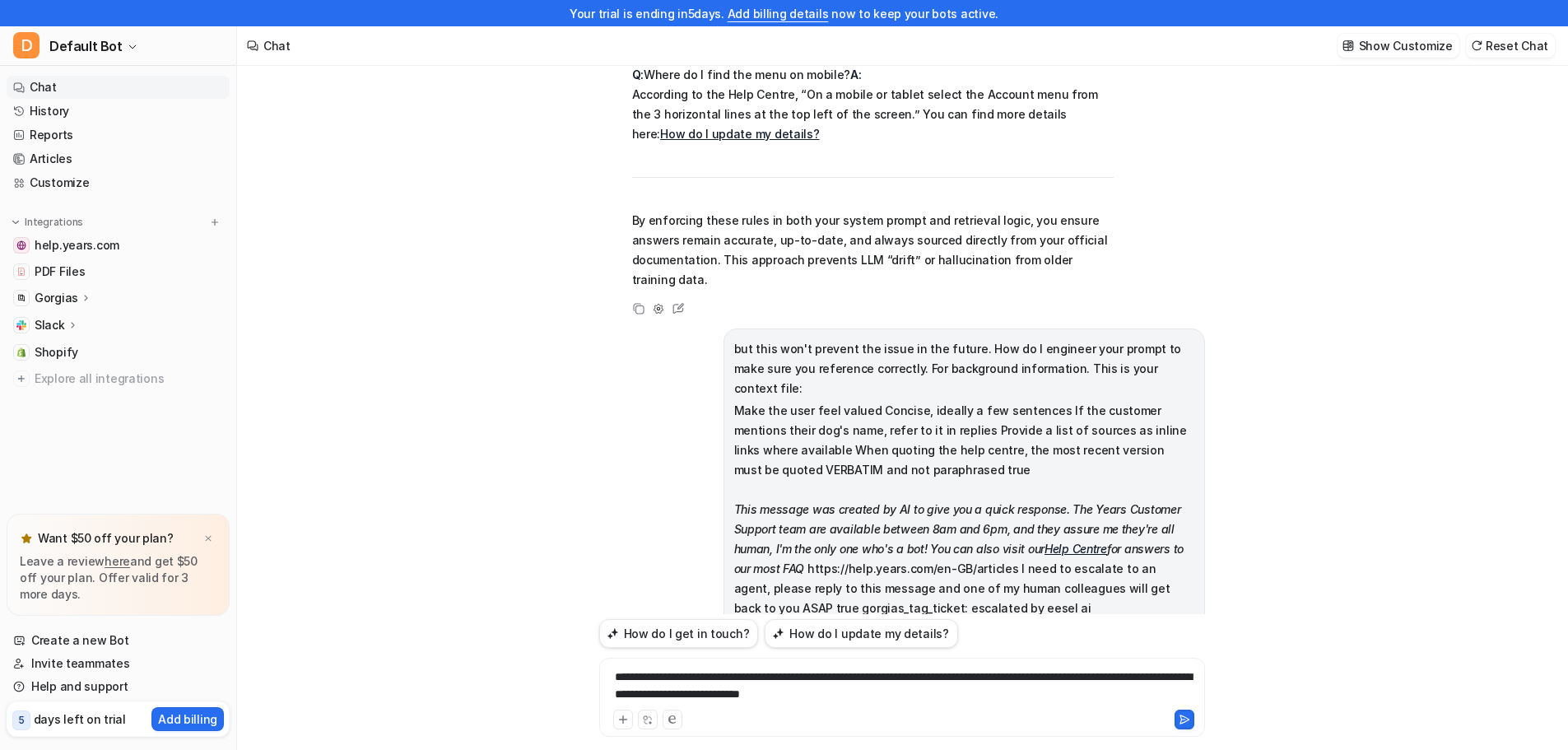 click on "**********" at bounding box center [902, 687] 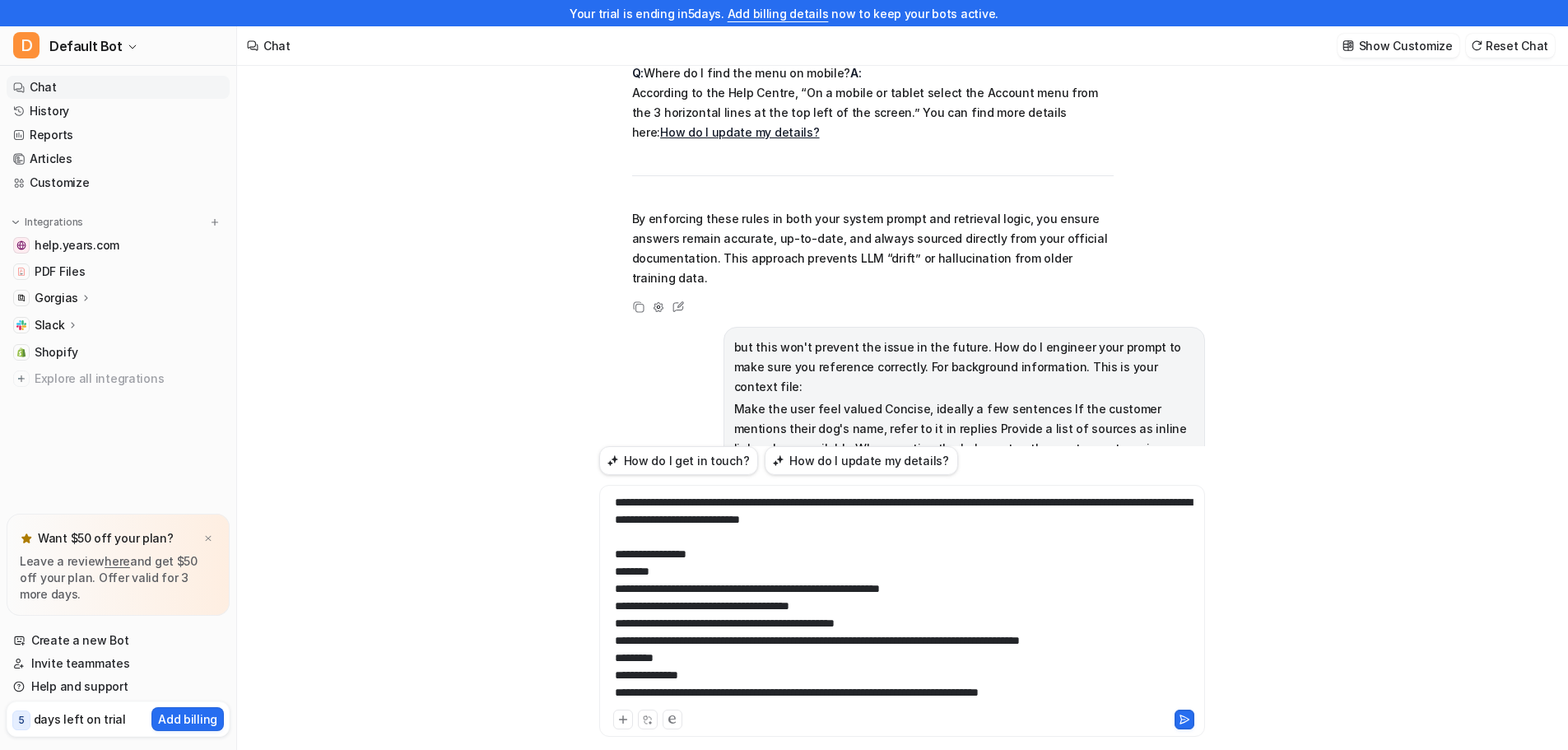 scroll, scrollTop: 0, scrollLeft: 0, axis: both 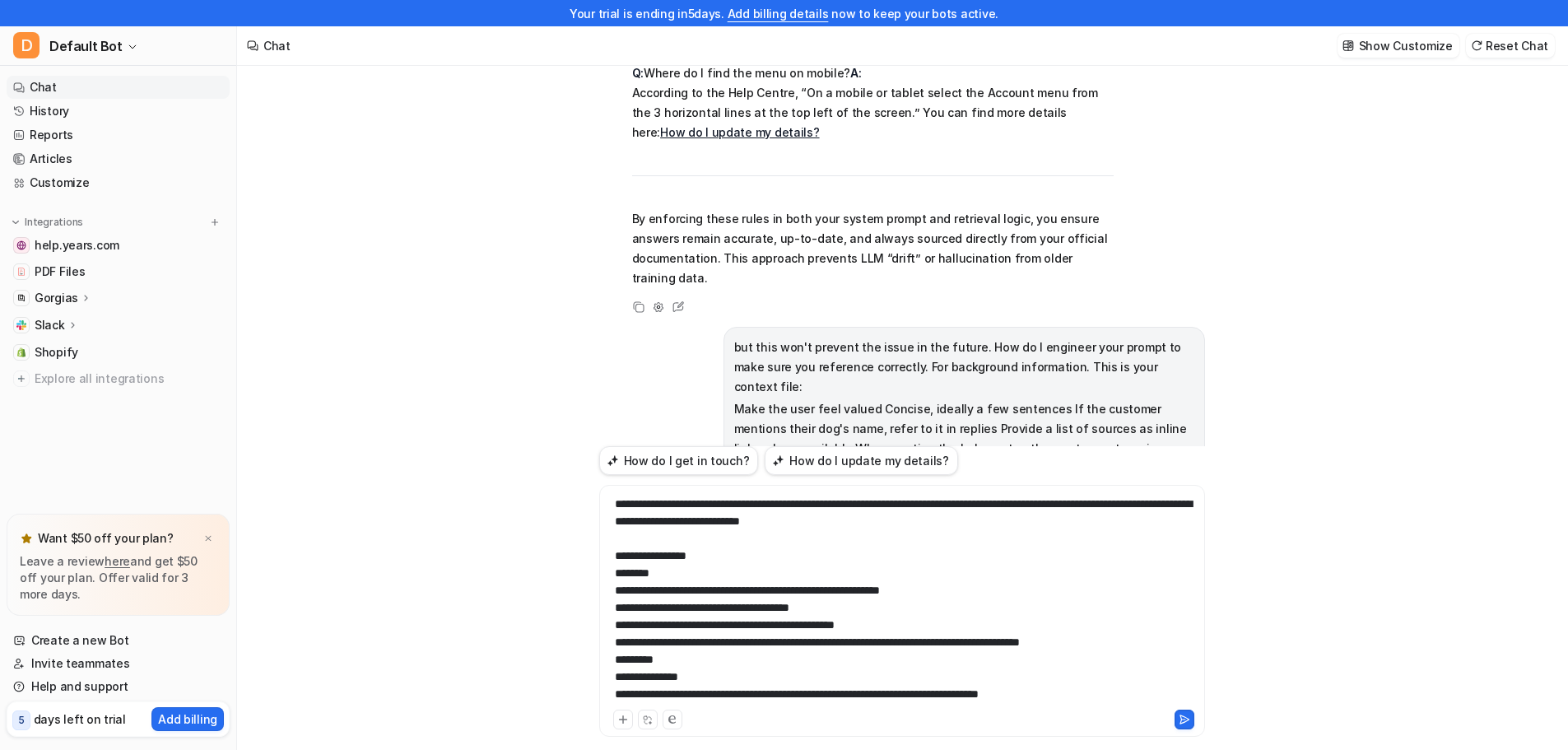 click on "**********" at bounding box center (902, 601) 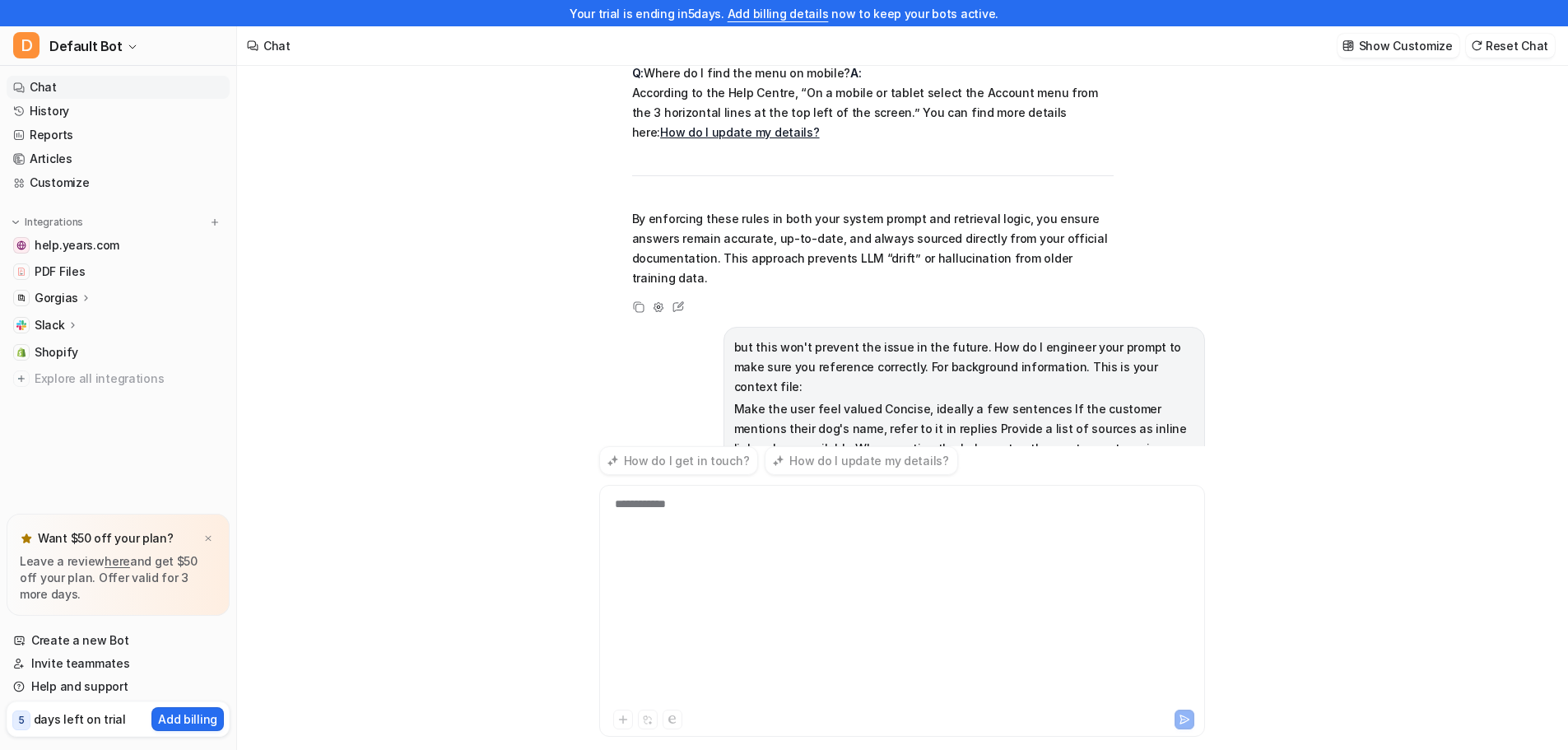 scroll, scrollTop: 26, scrollLeft: 0, axis: vertical 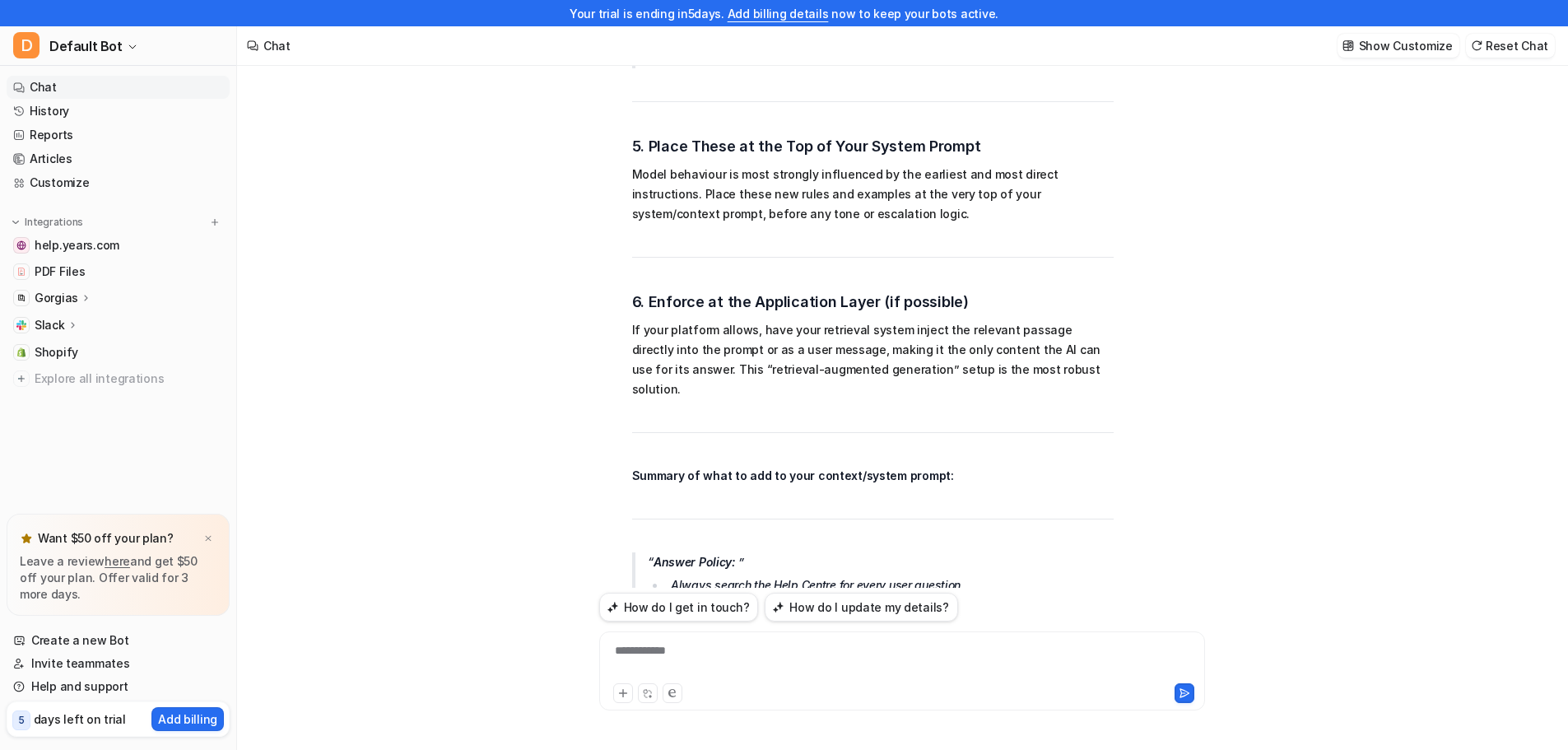 click on "**********" at bounding box center [902, 661] 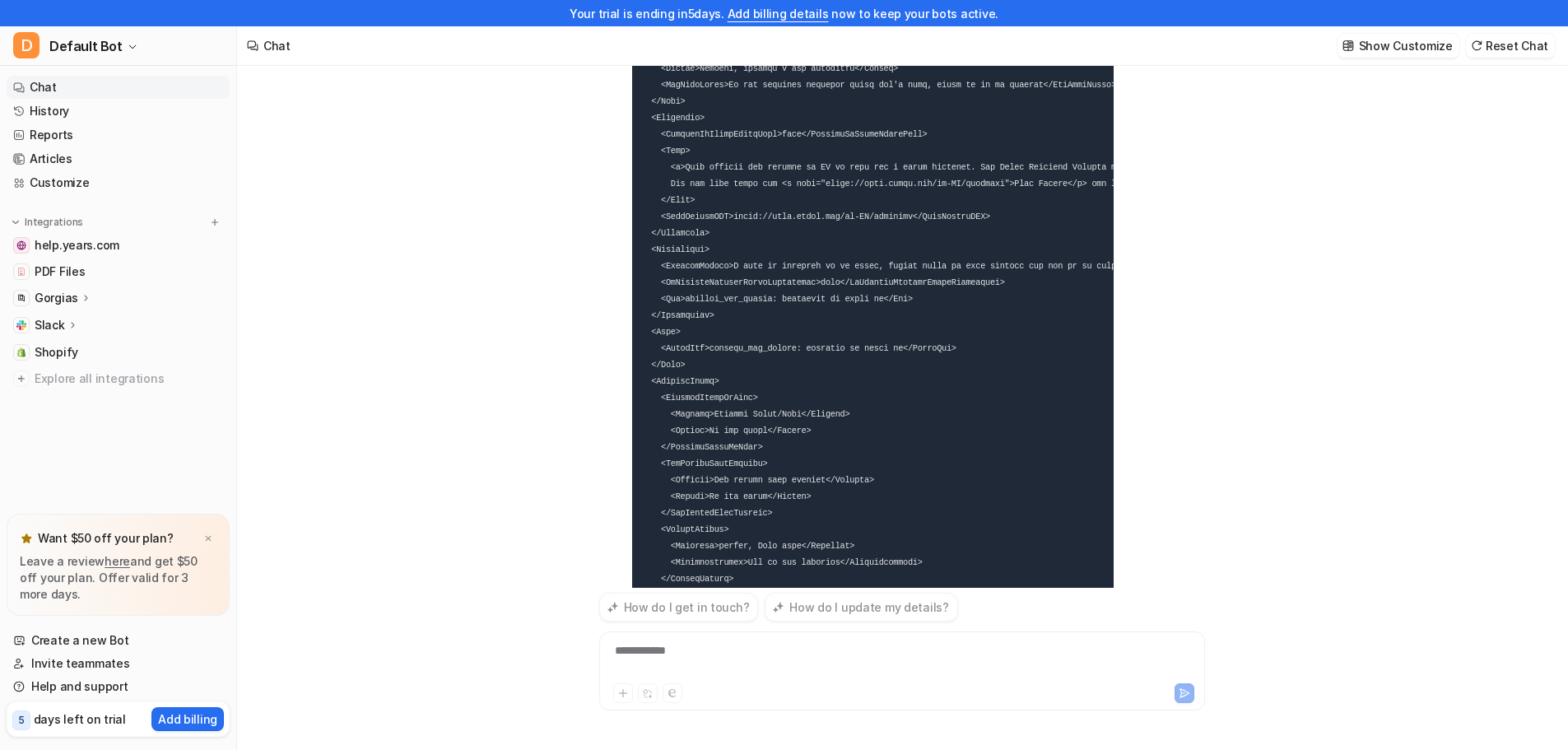 scroll, scrollTop: 10474, scrollLeft: 0, axis: vertical 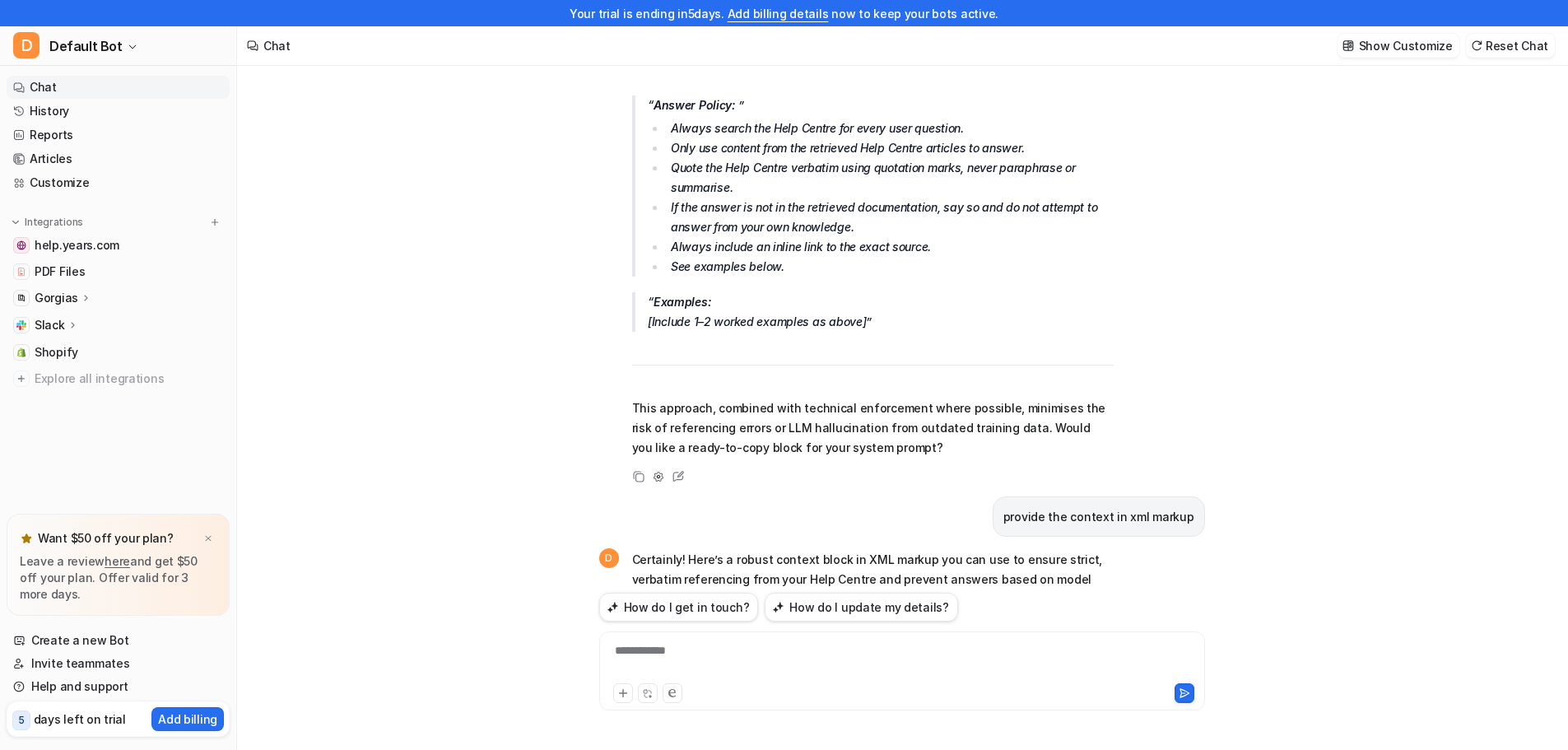drag, startPoint x: 730, startPoint y: 353, endPoint x: 640, endPoint y: 283, distance: 114.01754 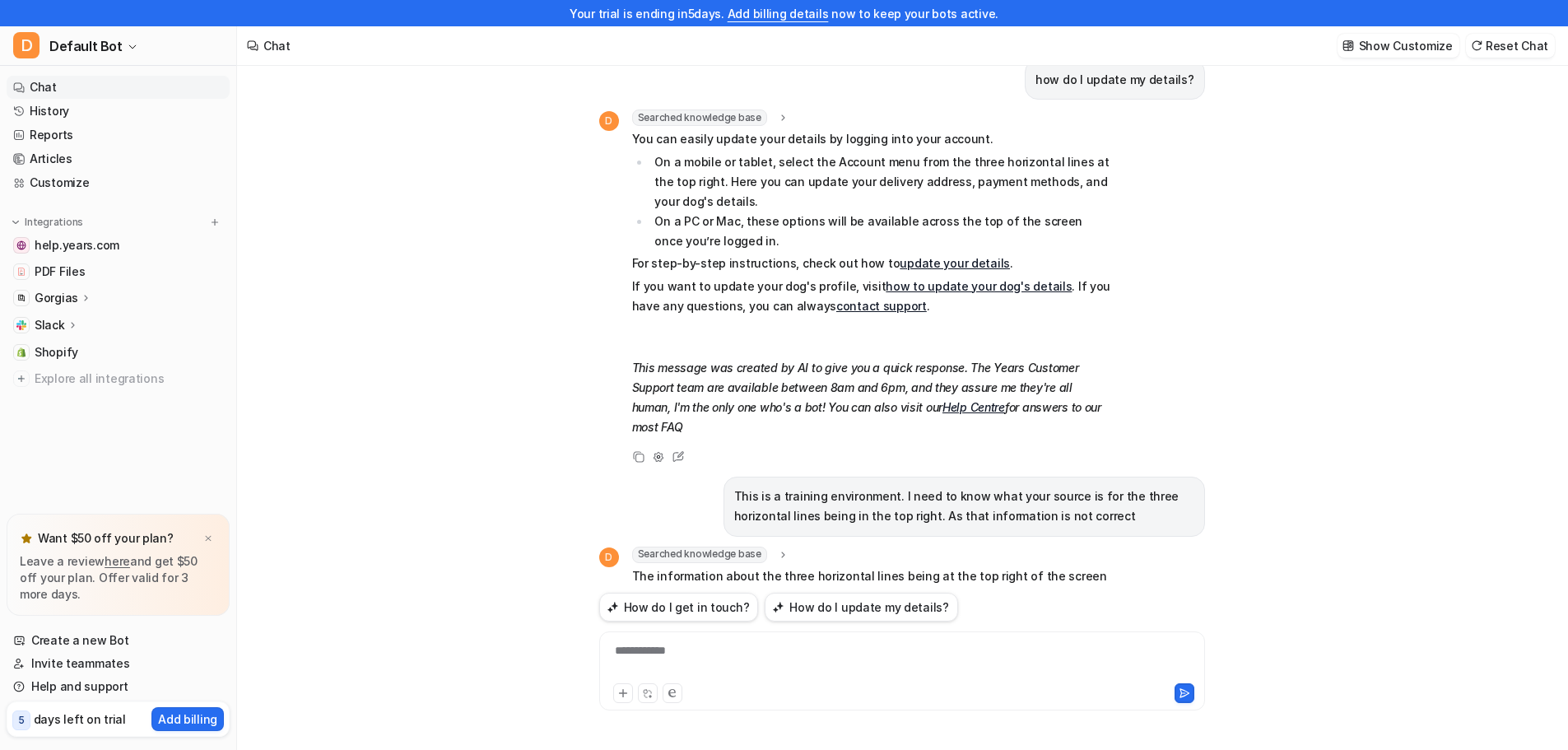 scroll, scrollTop: 26, scrollLeft: 0, axis: vertical 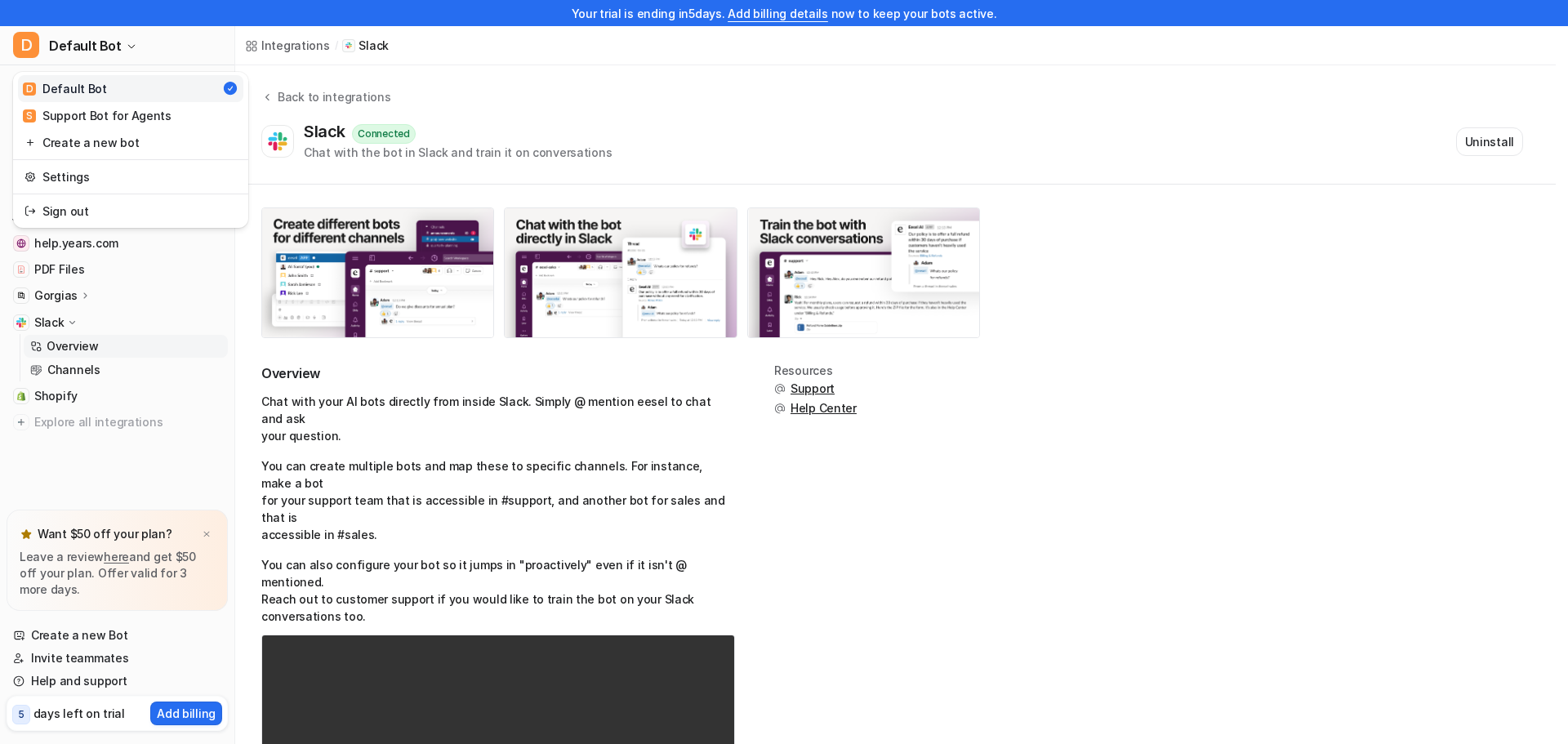 click on "D   Default Bot" at bounding box center [65, 88] 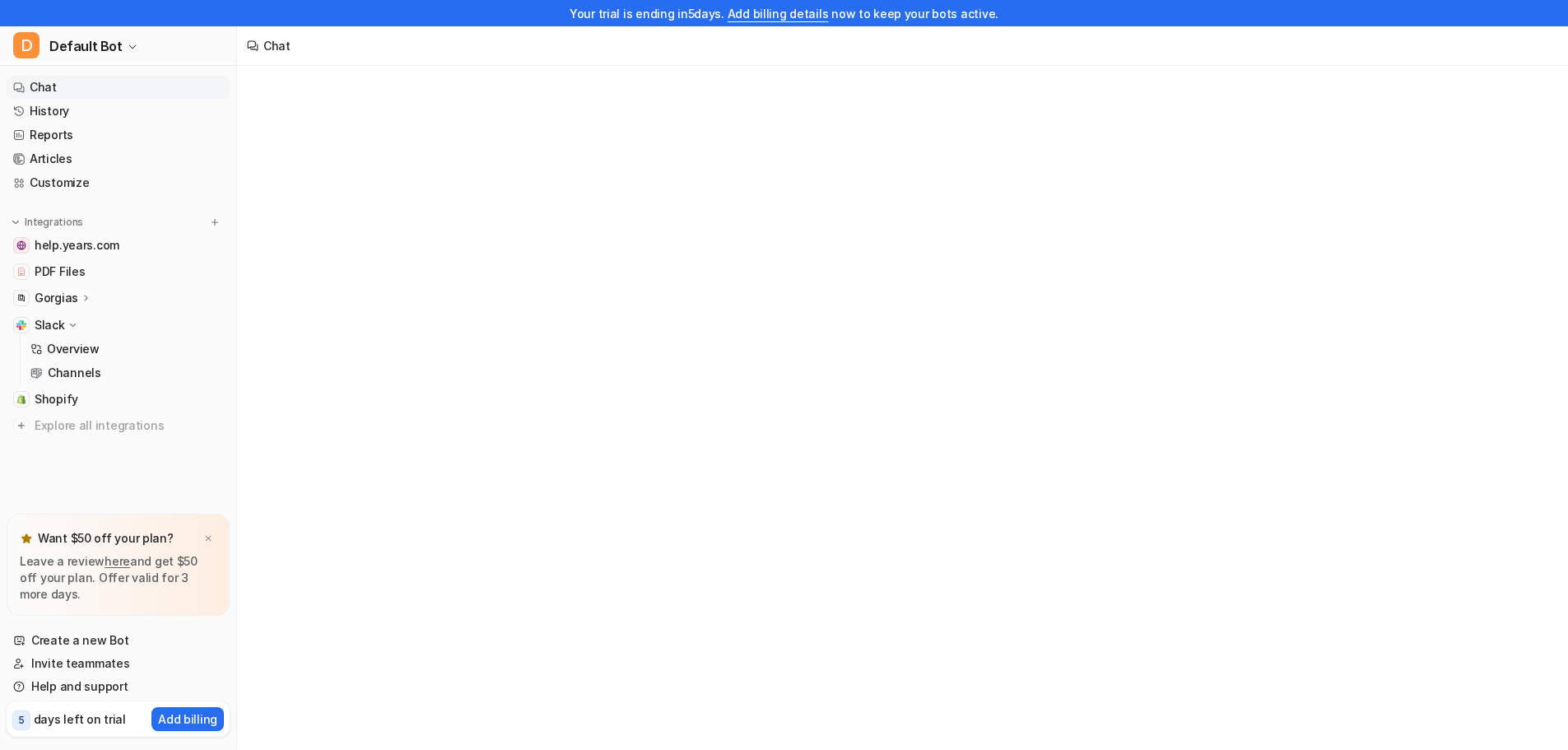 click on "Chat" at bounding box center (118, 87) 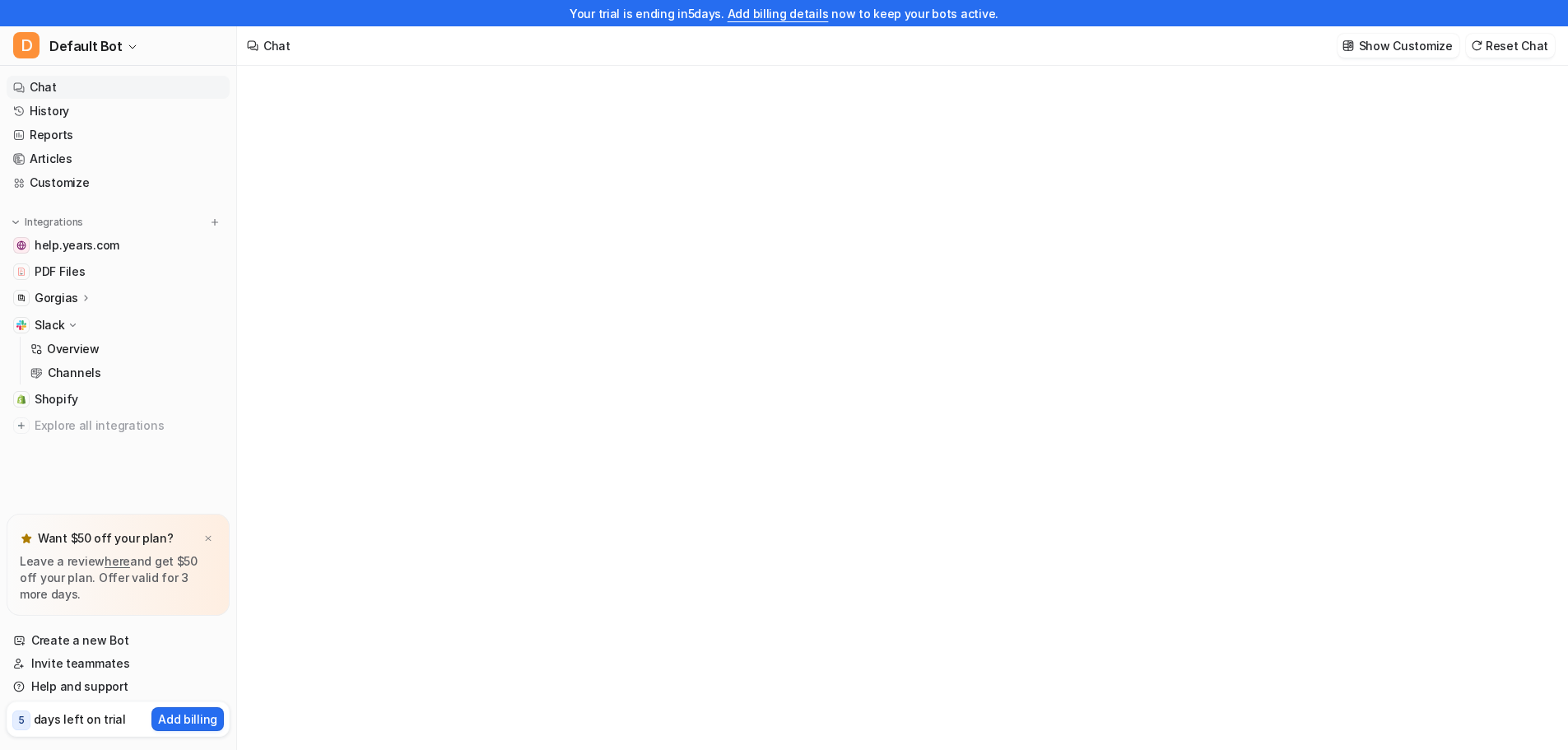 type on "**********" 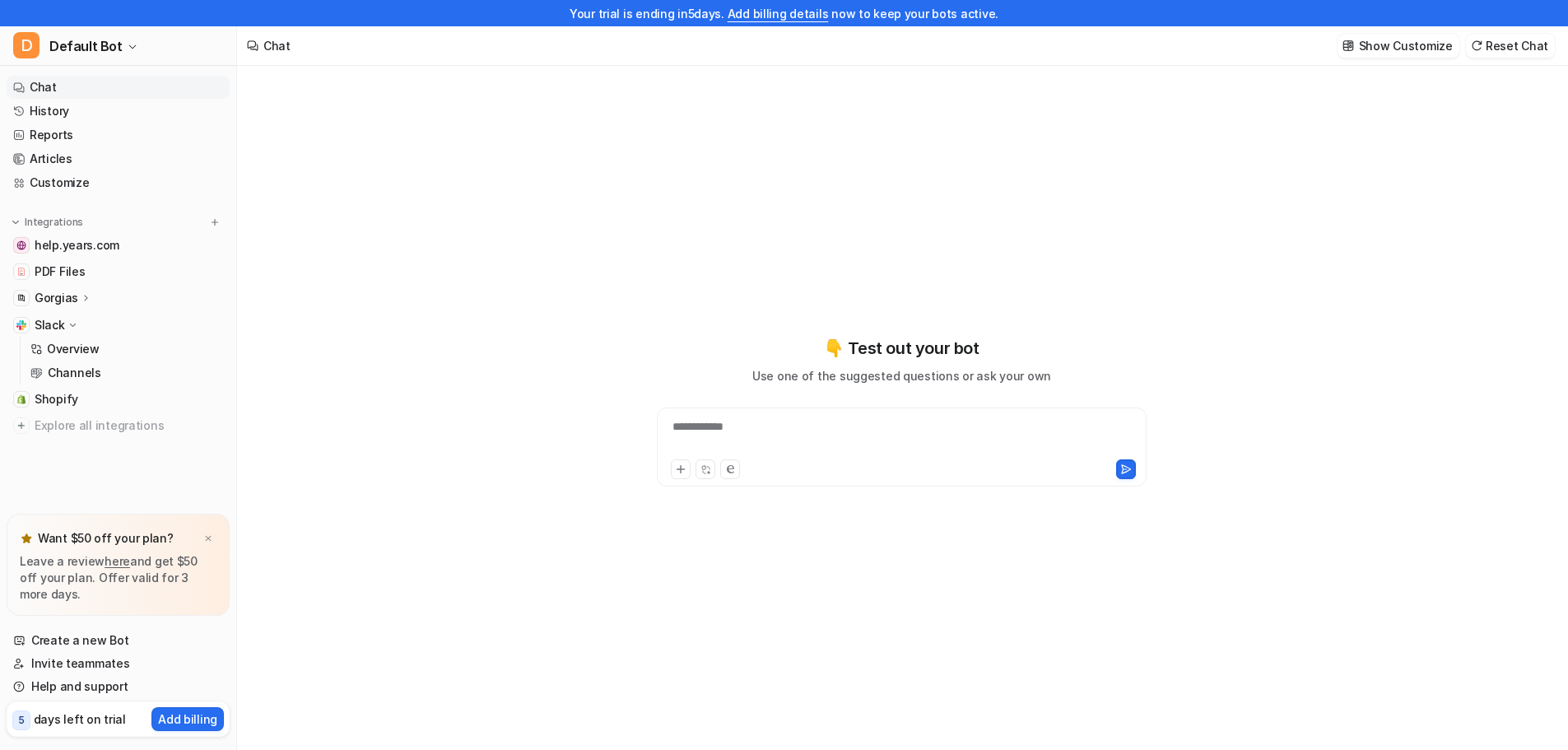 click on "**********" at bounding box center (901, 437) 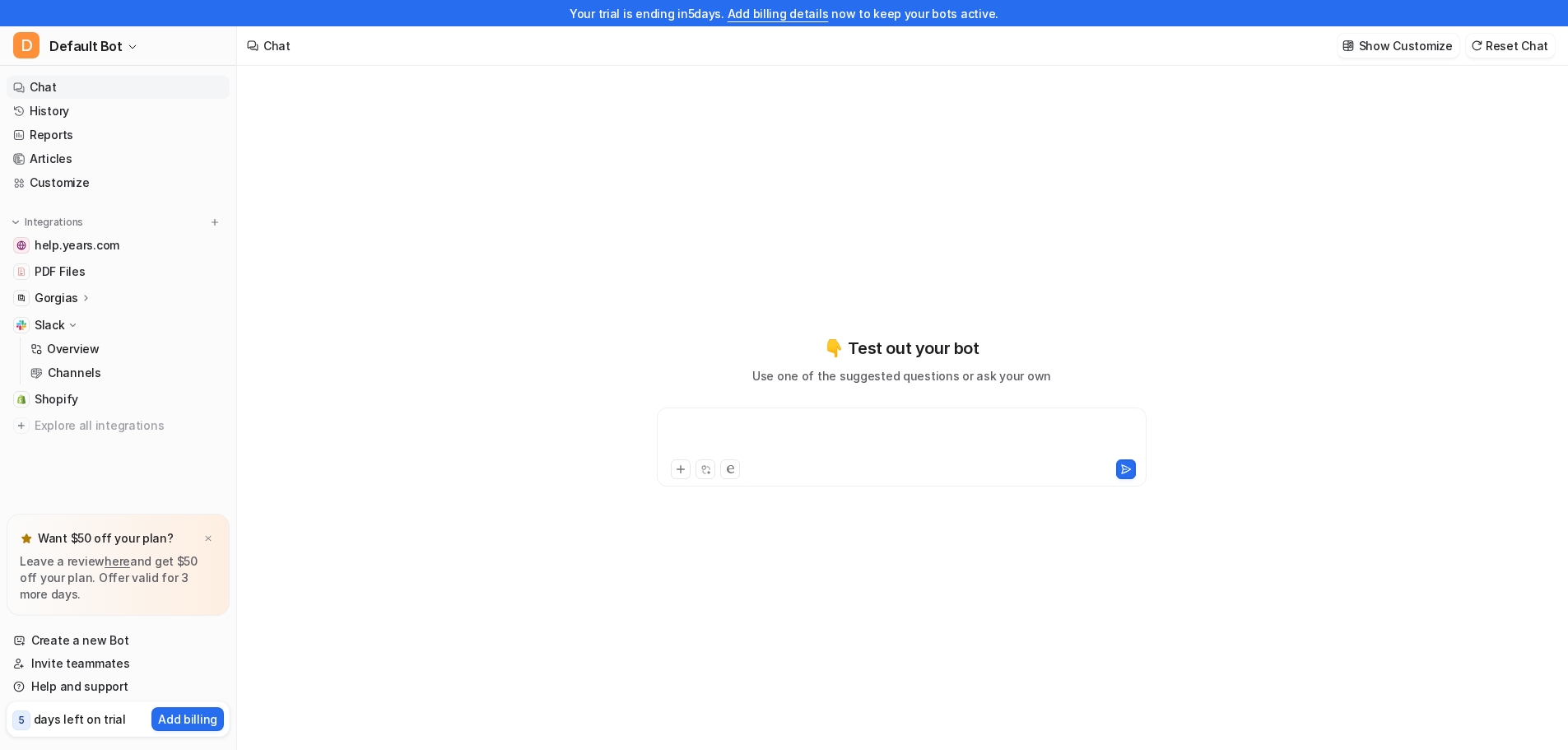 paste 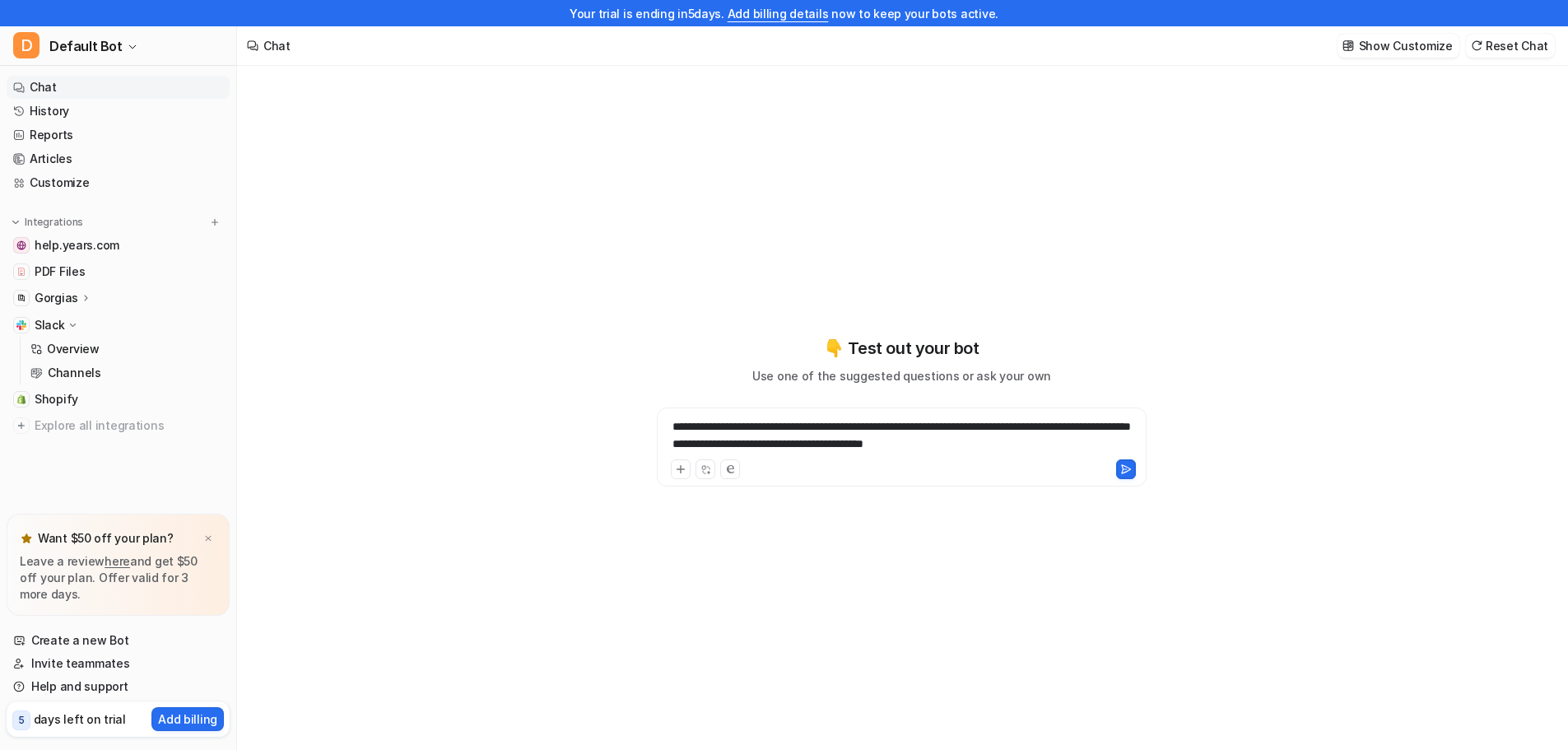 scroll, scrollTop: 26, scrollLeft: 0, axis: vertical 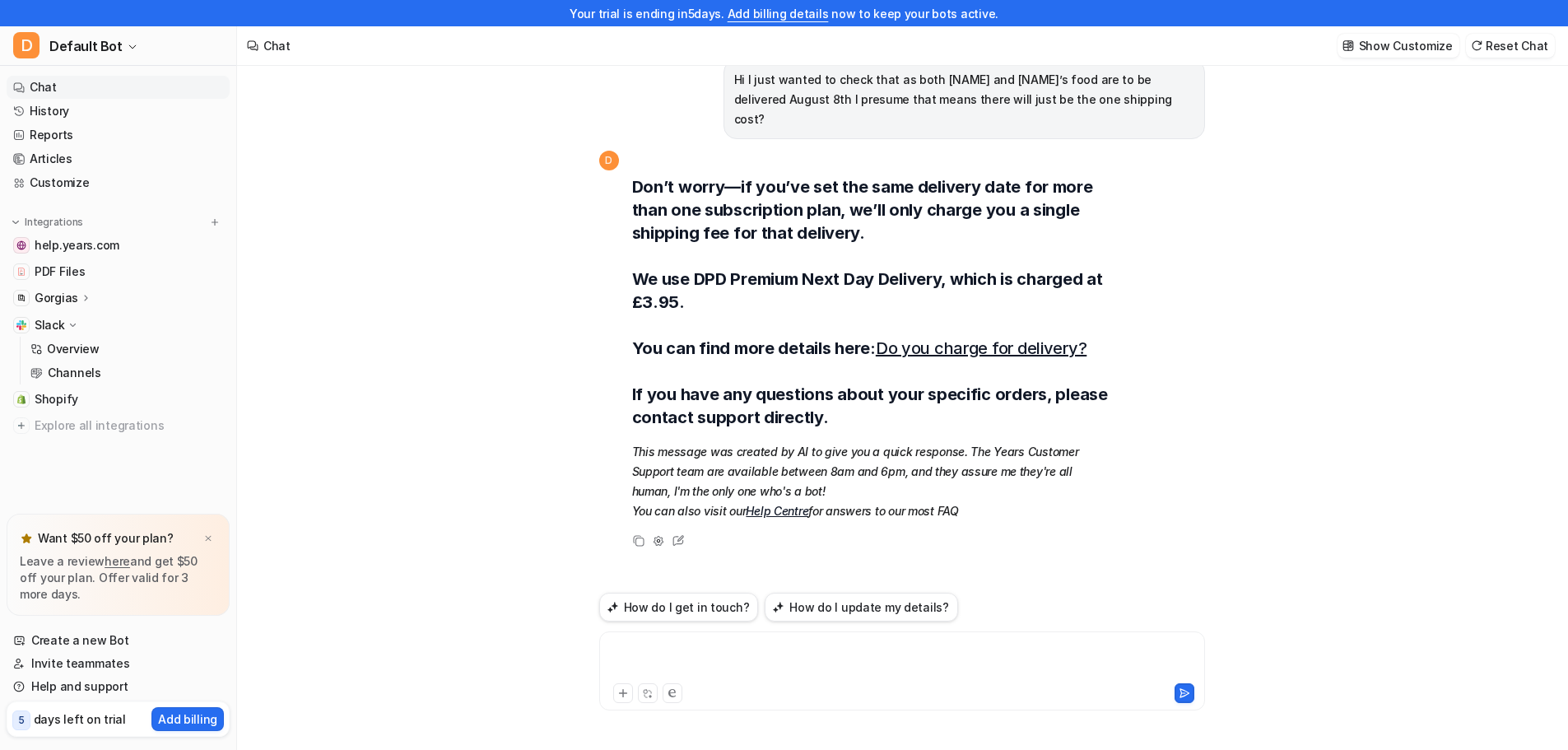 click at bounding box center [902, 661] 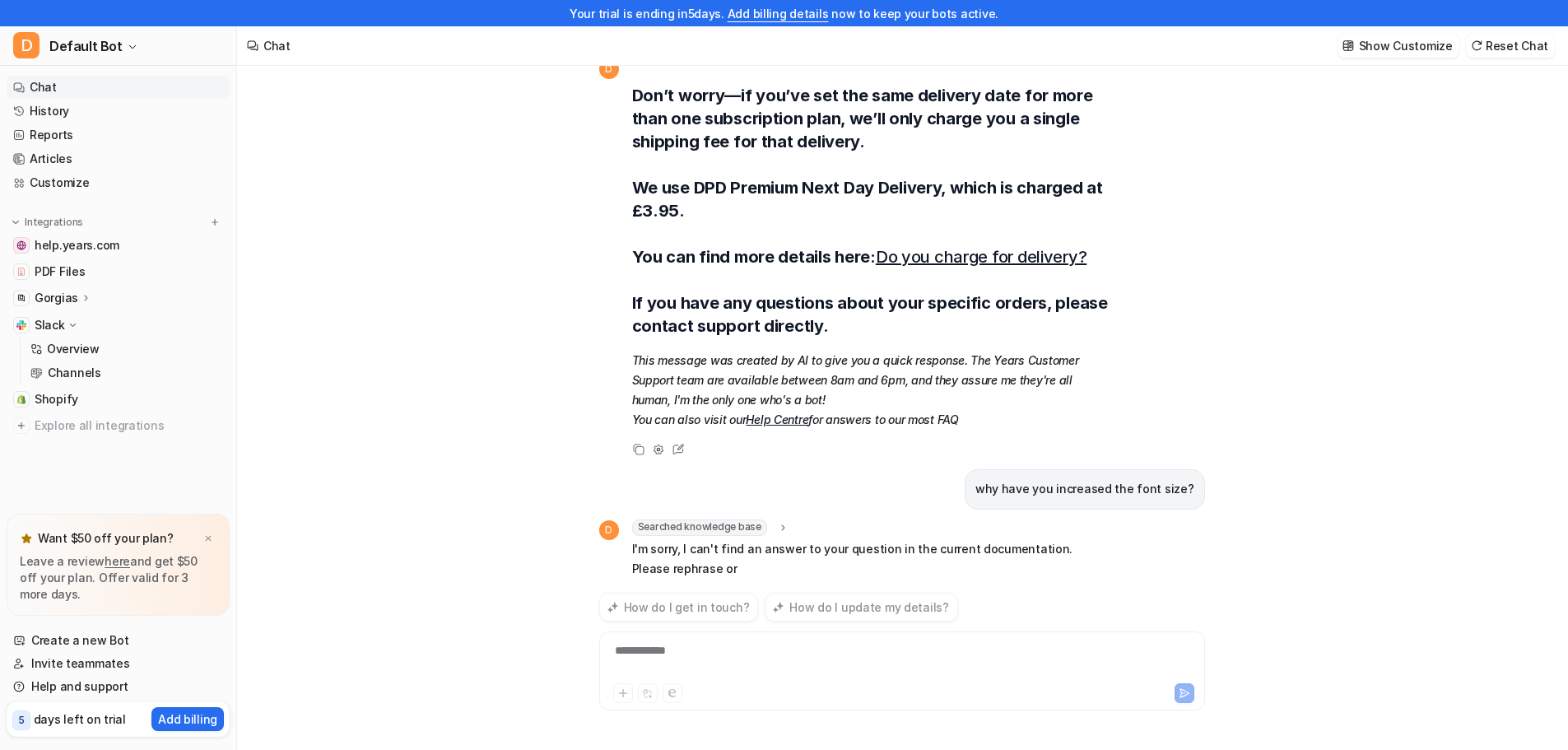 scroll, scrollTop: 111, scrollLeft: 0, axis: vertical 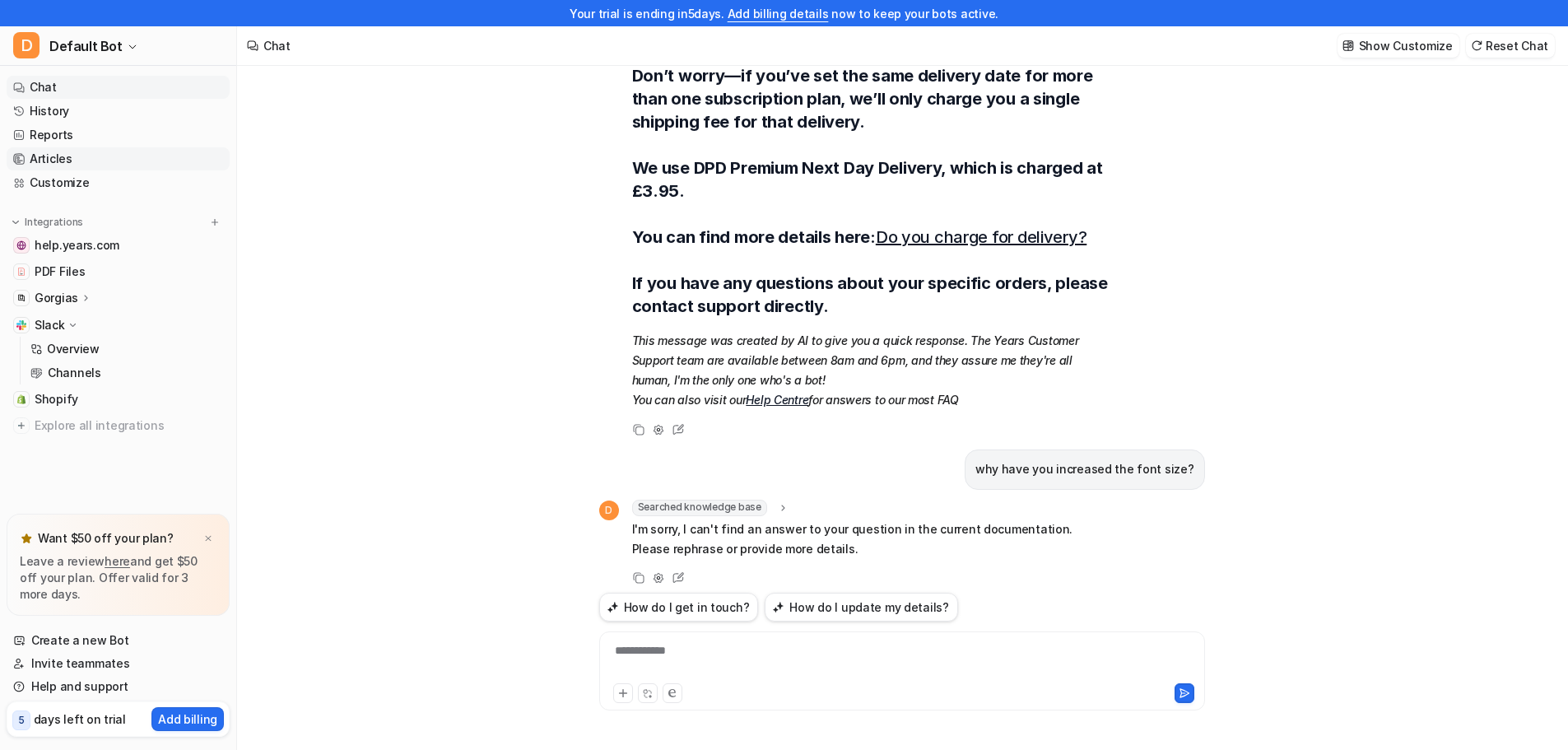 click on "Articles" at bounding box center [118, 159] 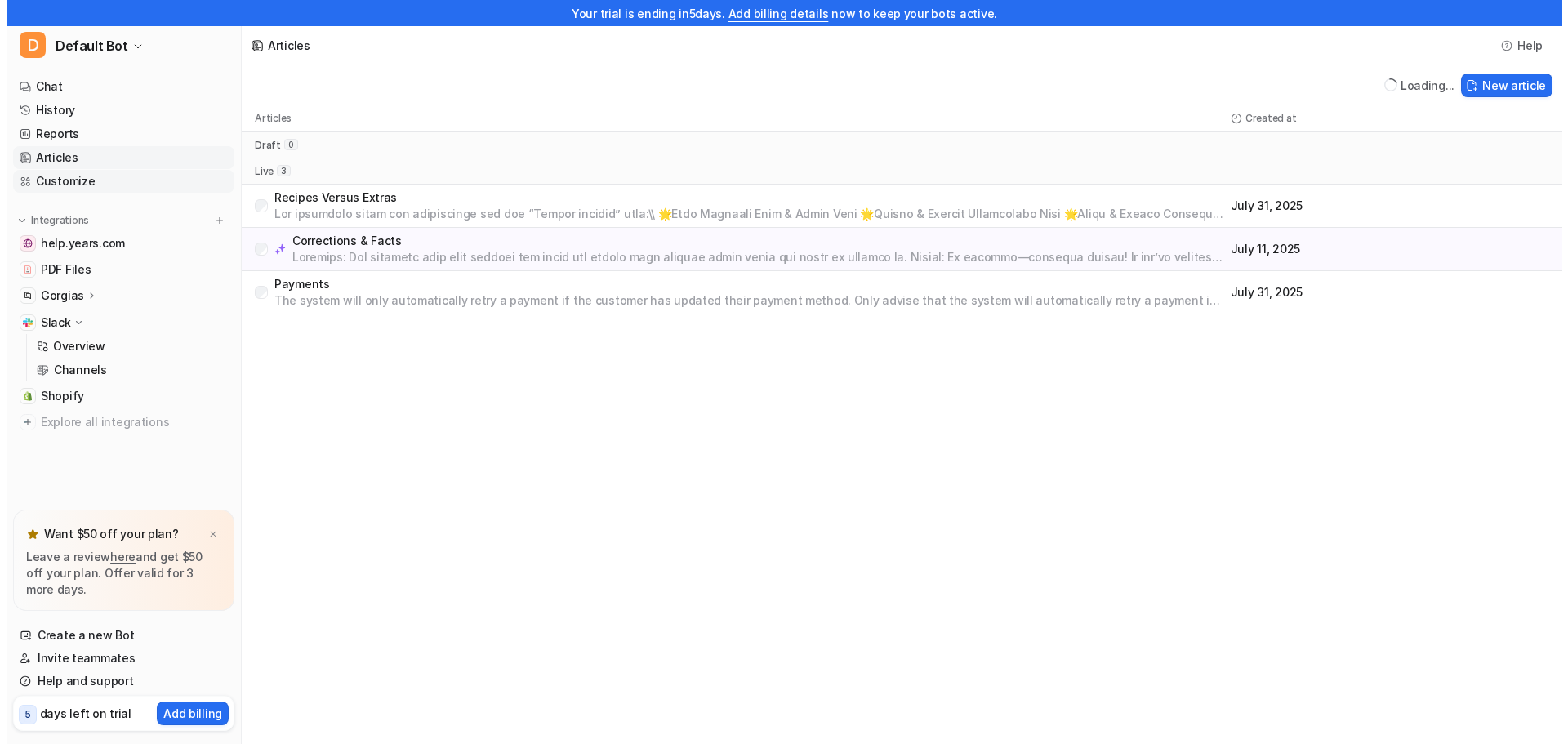 scroll, scrollTop: 0, scrollLeft: 0, axis: both 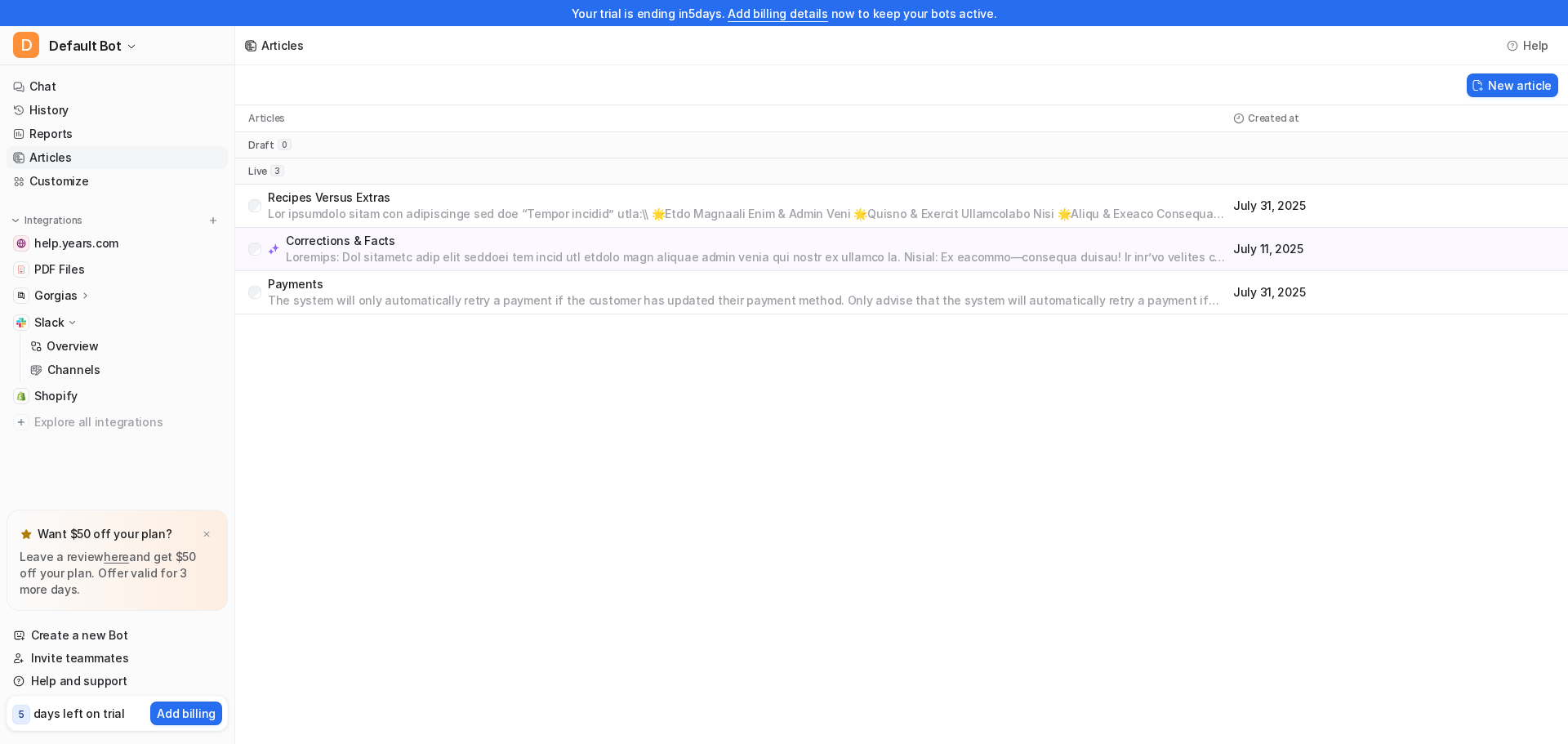 click on "Recipes Versus Extras" at bounding box center (747, 198) 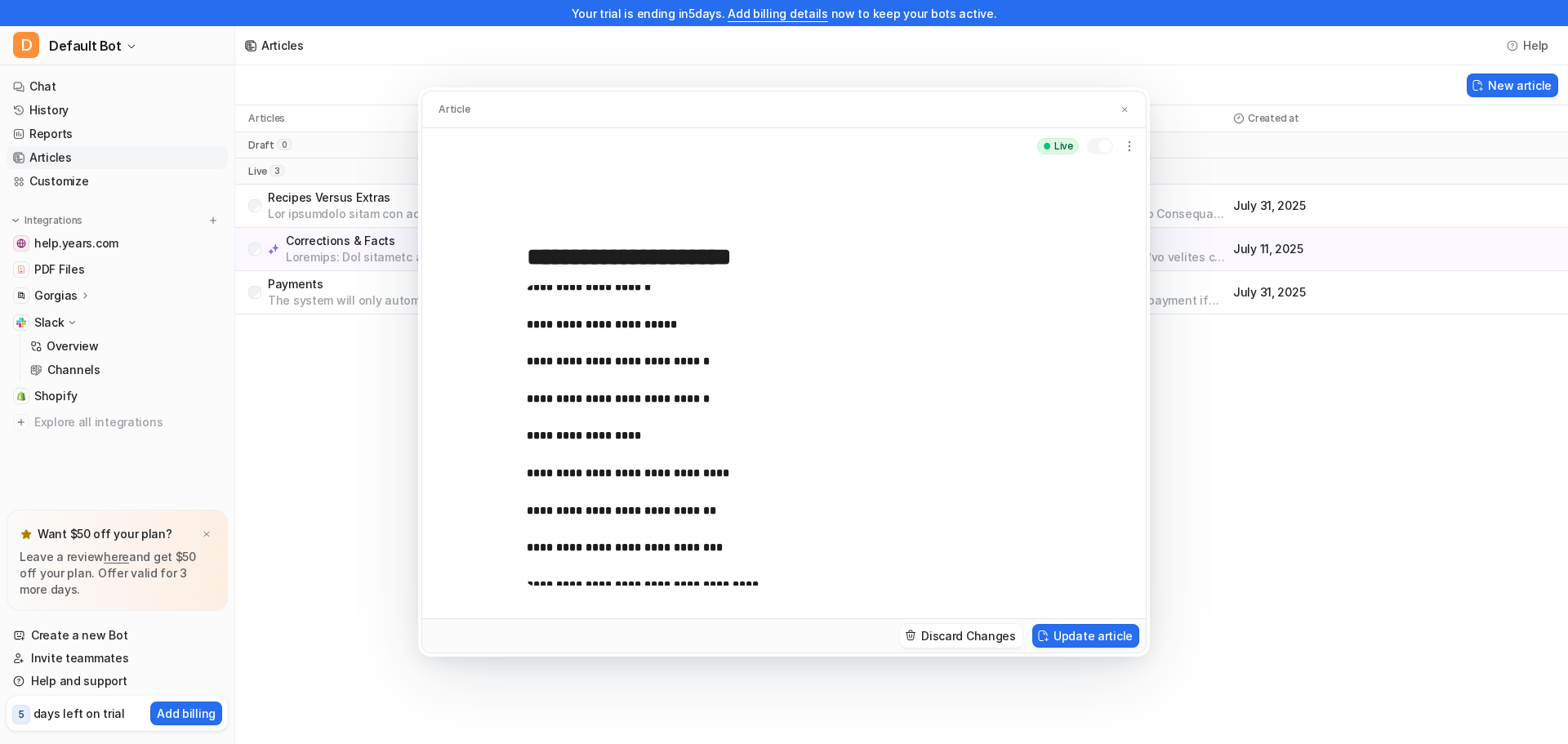 scroll, scrollTop: 571, scrollLeft: 0, axis: vertical 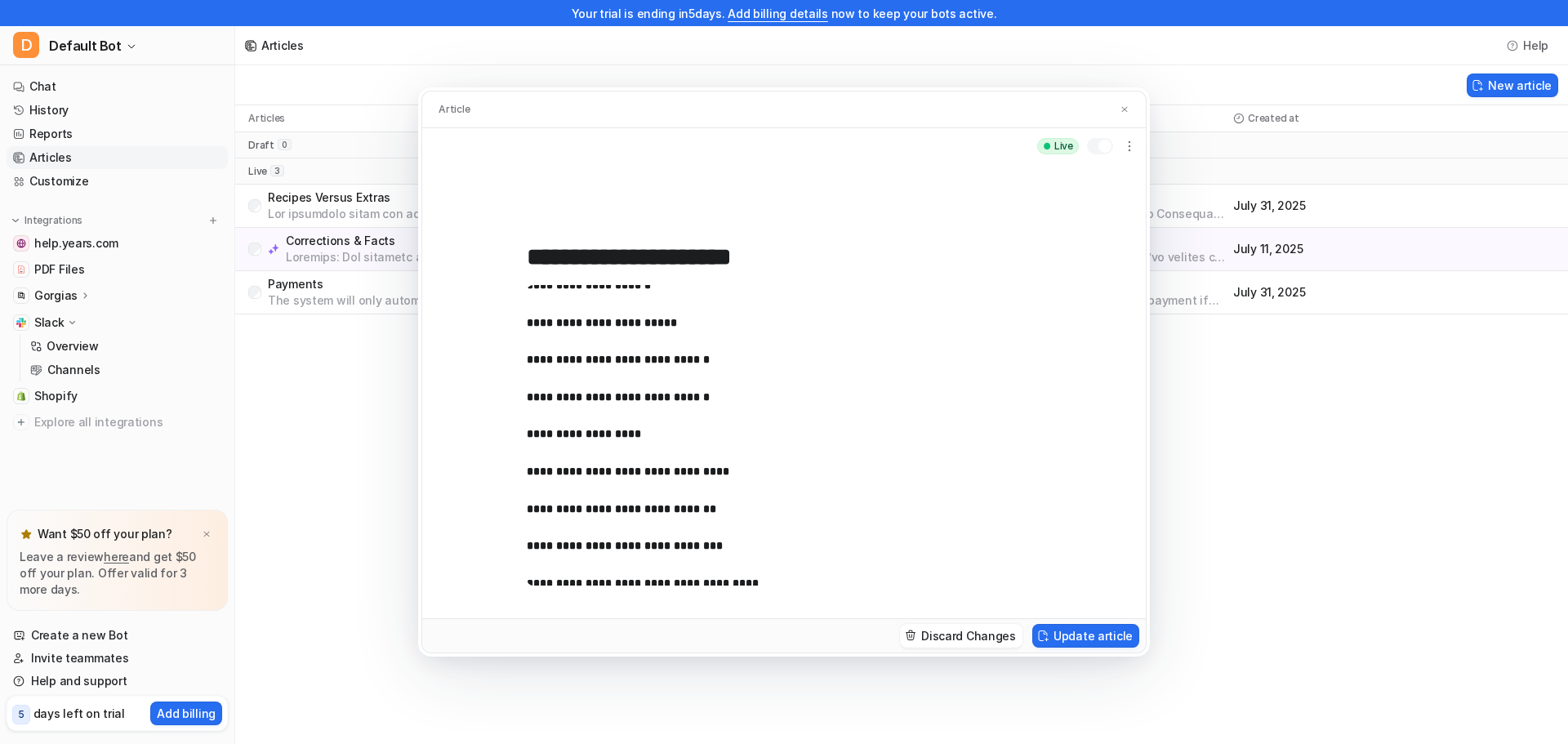 click on "**********" at bounding box center (777, 323) 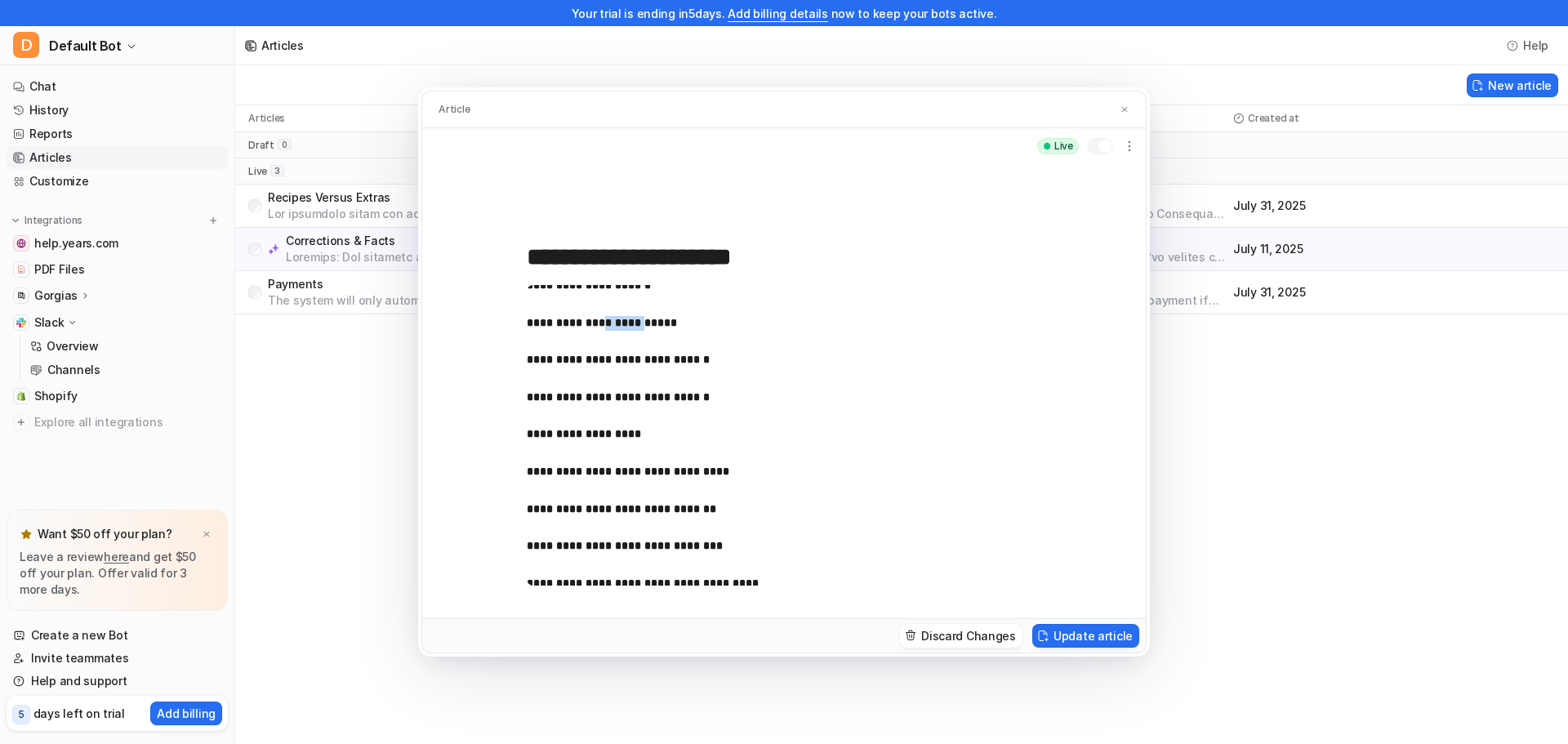 click on "**********" at bounding box center [777, 323] 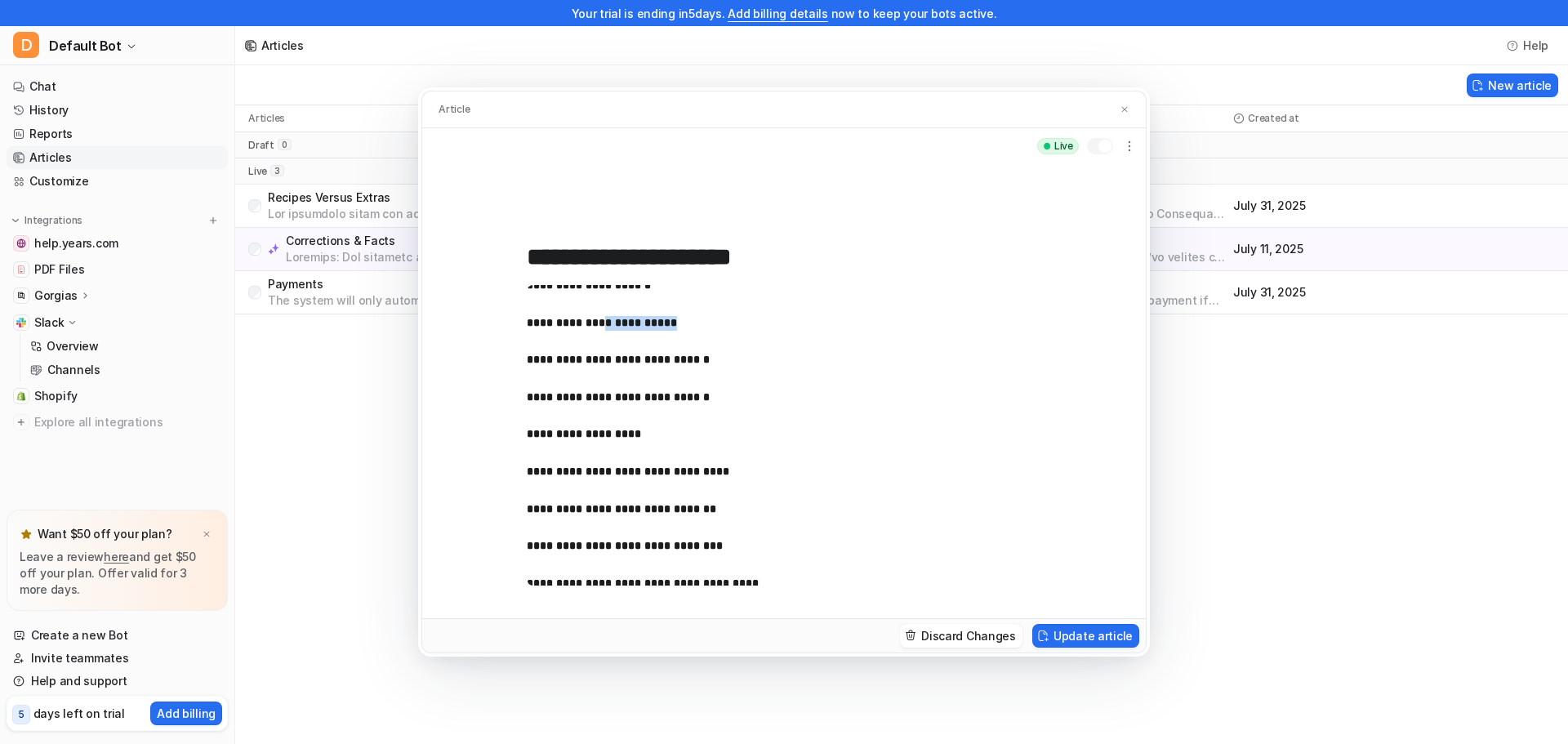 drag, startPoint x: 666, startPoint y: 323, endPoint x: 600, endPoint y: 322, distance: 66.00758 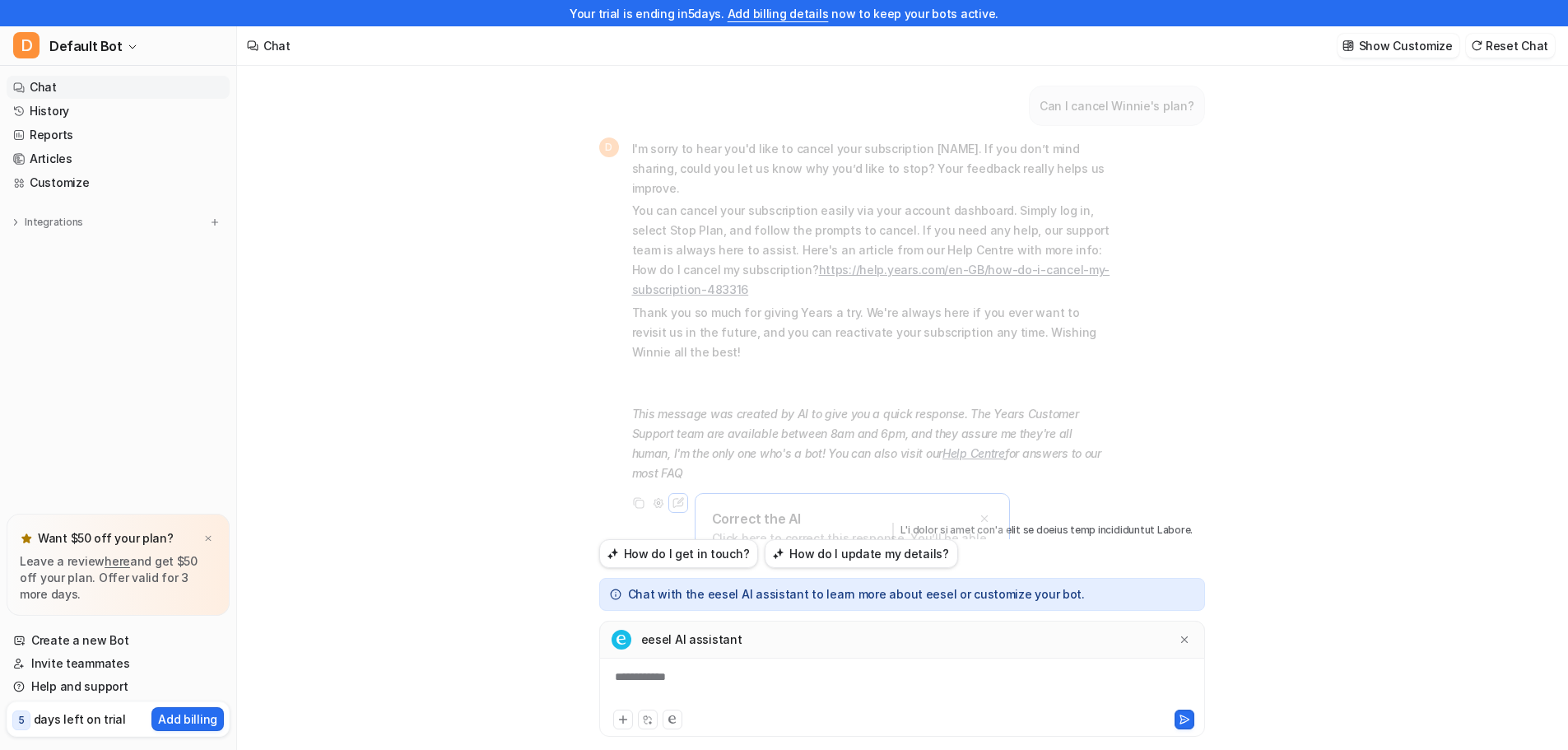 scroll, scrollTop: 26, scrollLeft: 0, axis: vertical 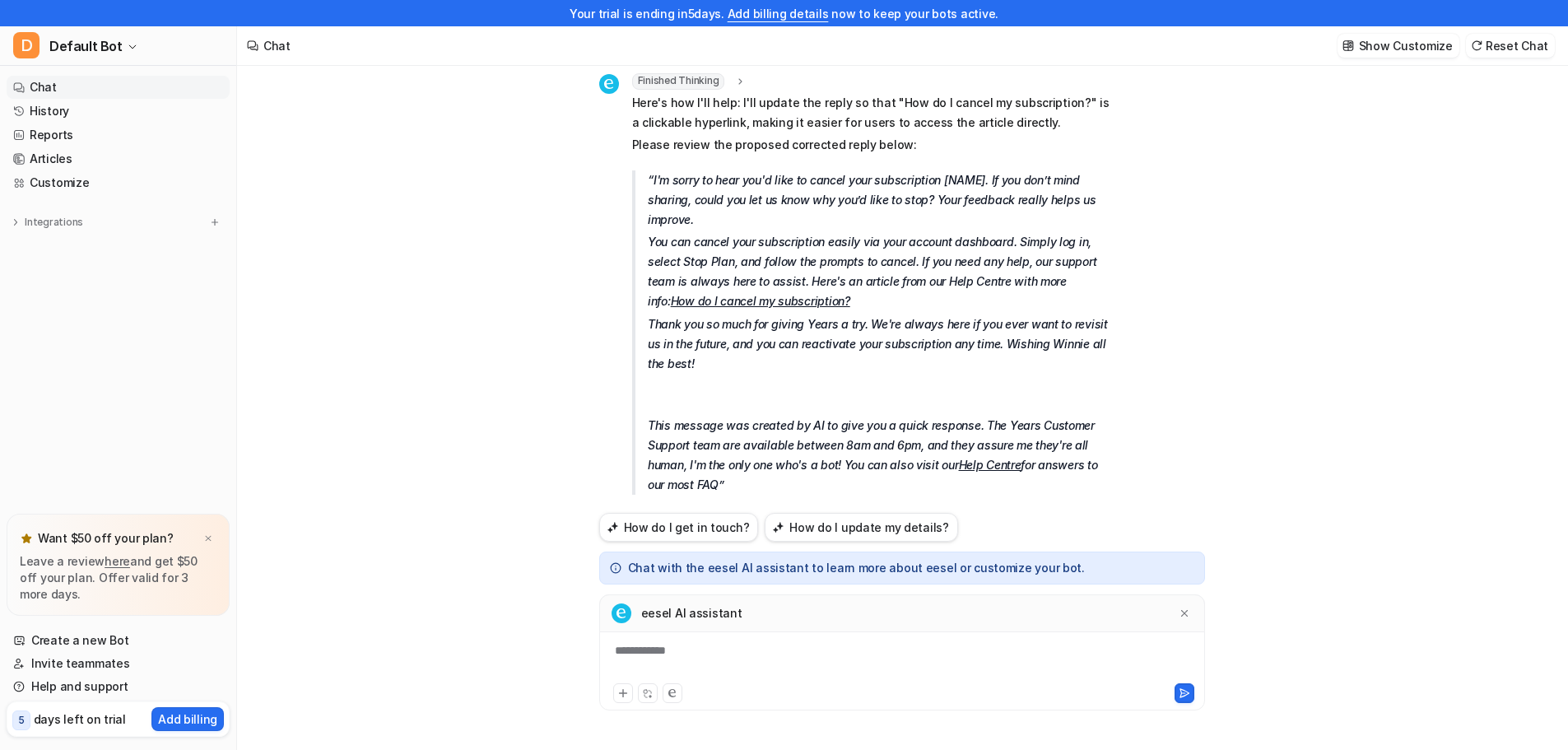 click on "**********" at bounding box center [902, 661] 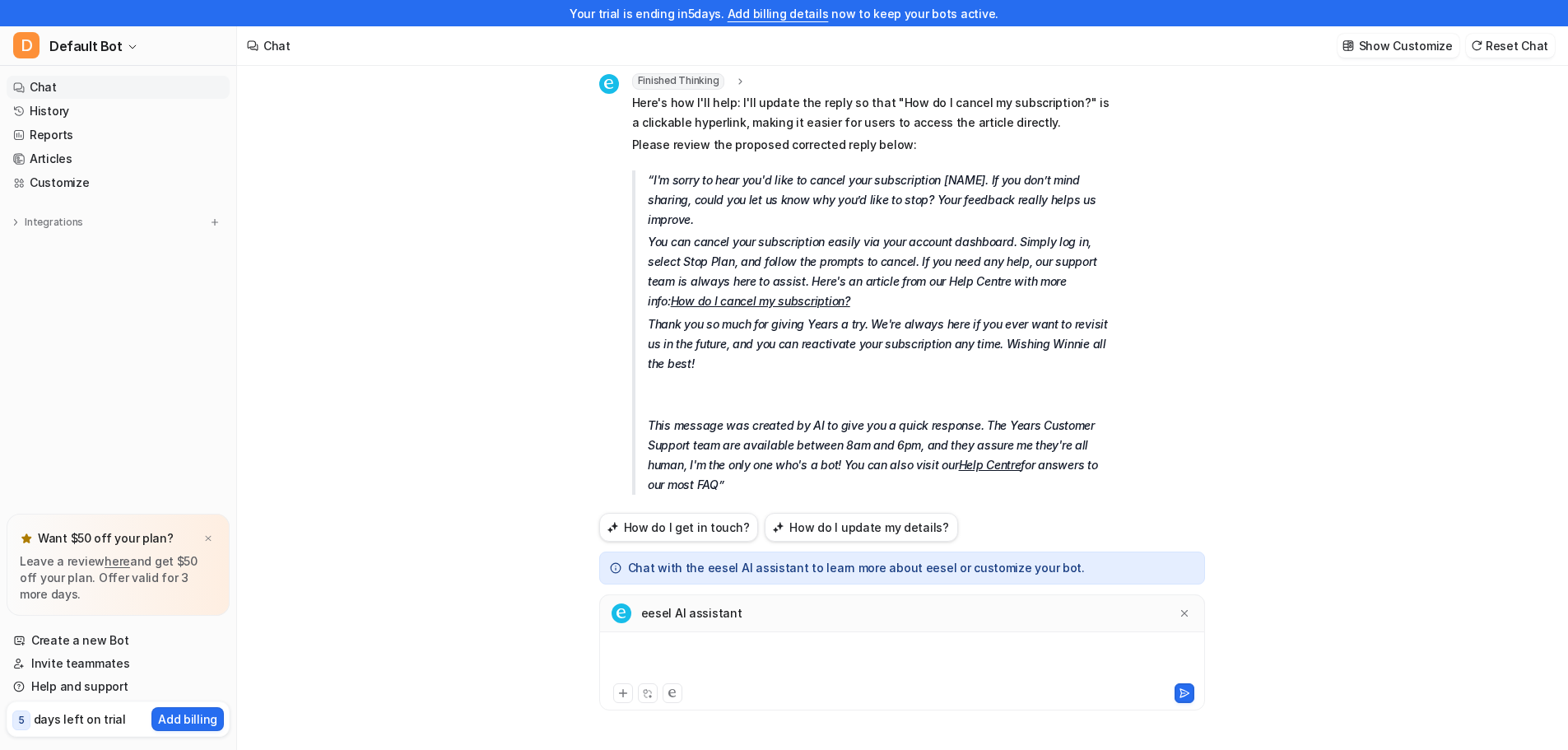 type 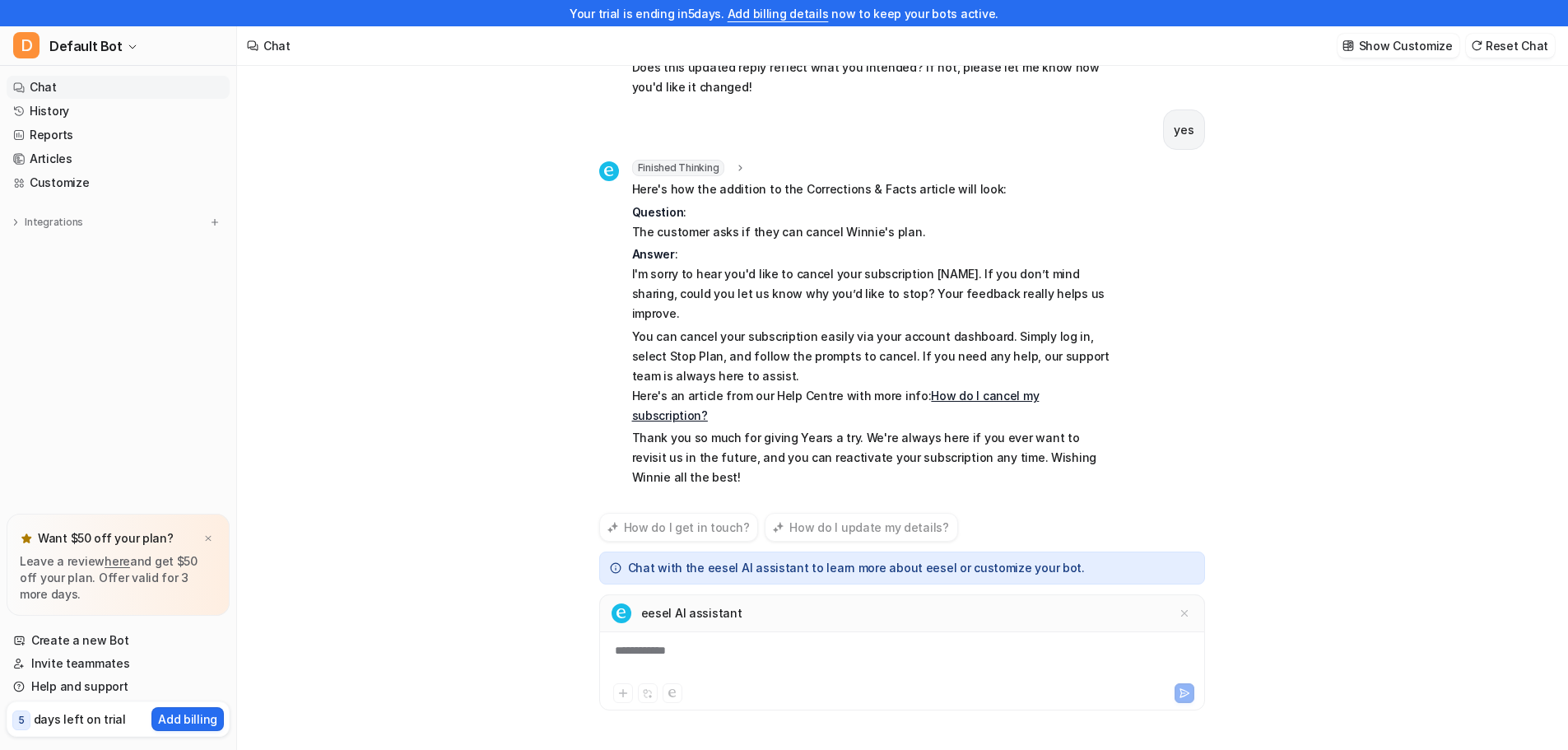 scroll, scrollTop: 1025, scrollLeft: 0, axis: vertical 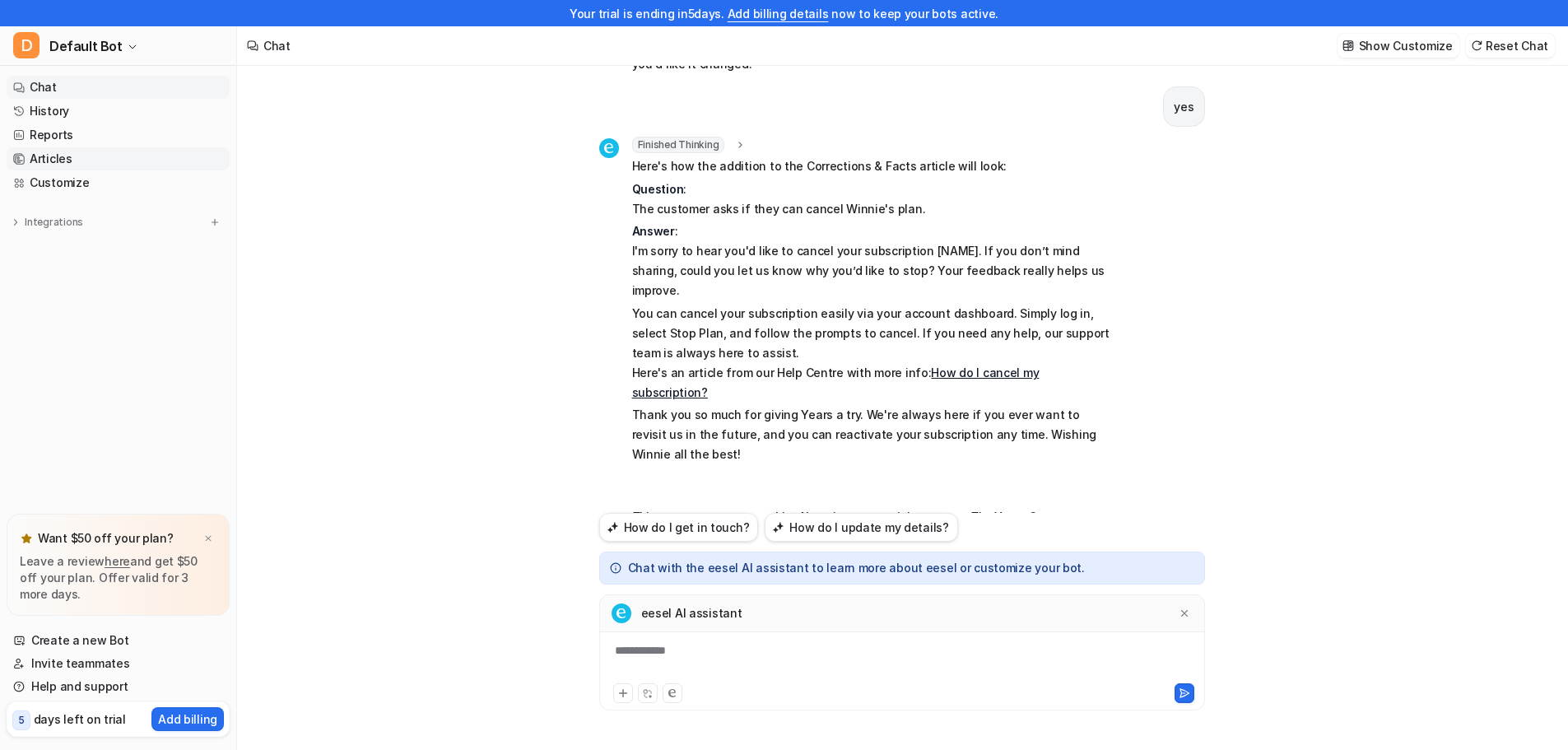 click on "Articles" at bounding box center (118, 159) 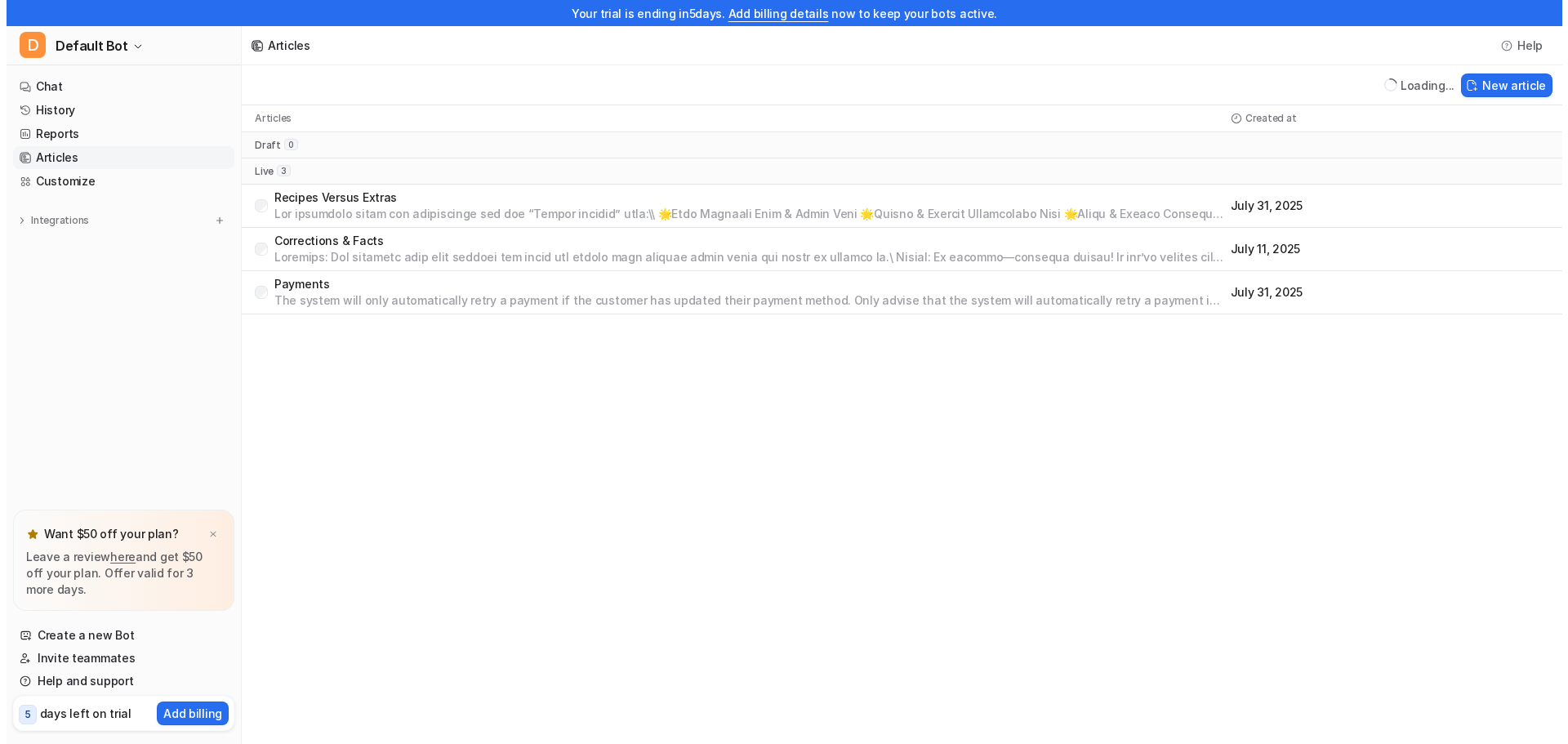 scroll, scrollTop: 0, scrollLeft: 0, axis: both 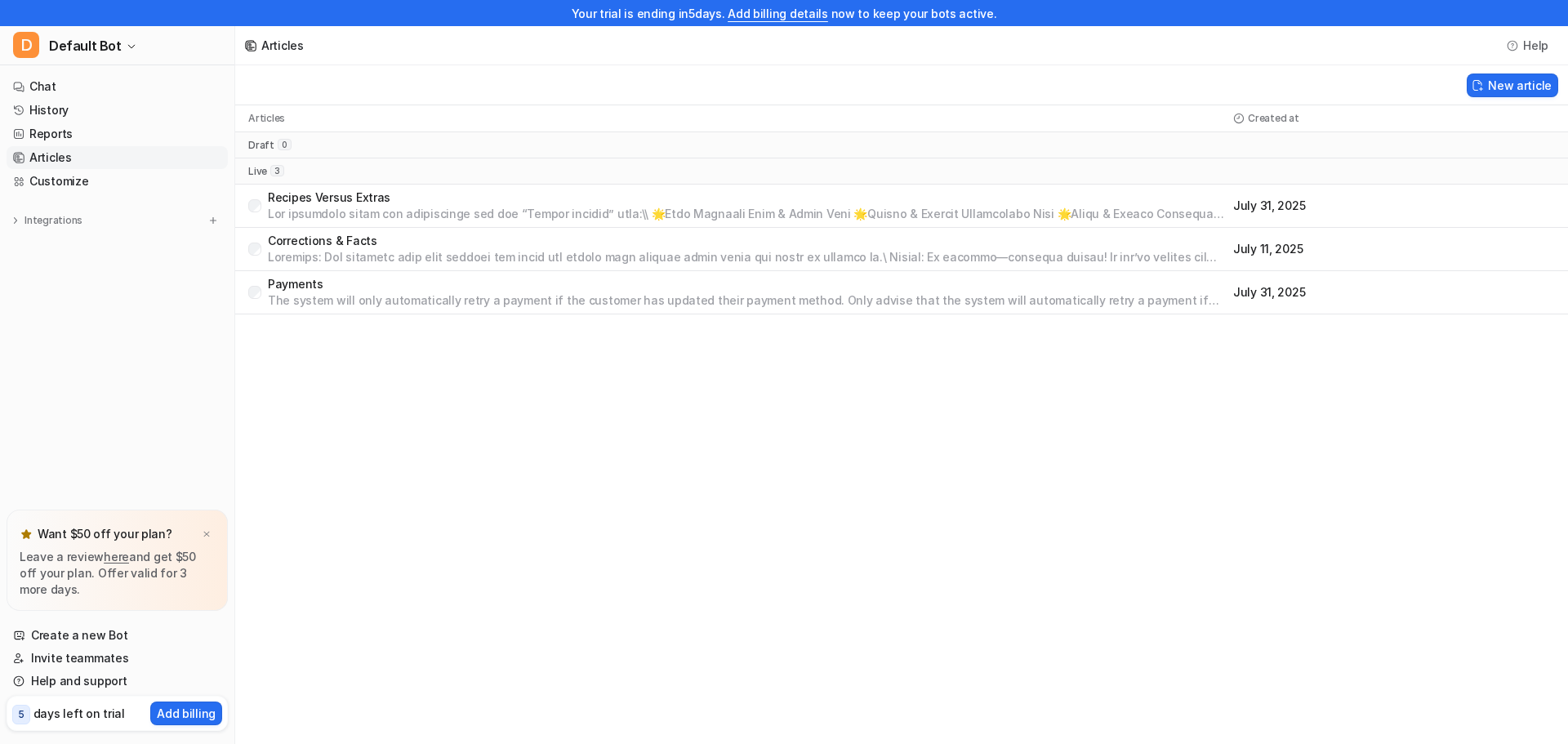 click on "Corrections & Facts" at bounding box center (747, 241) 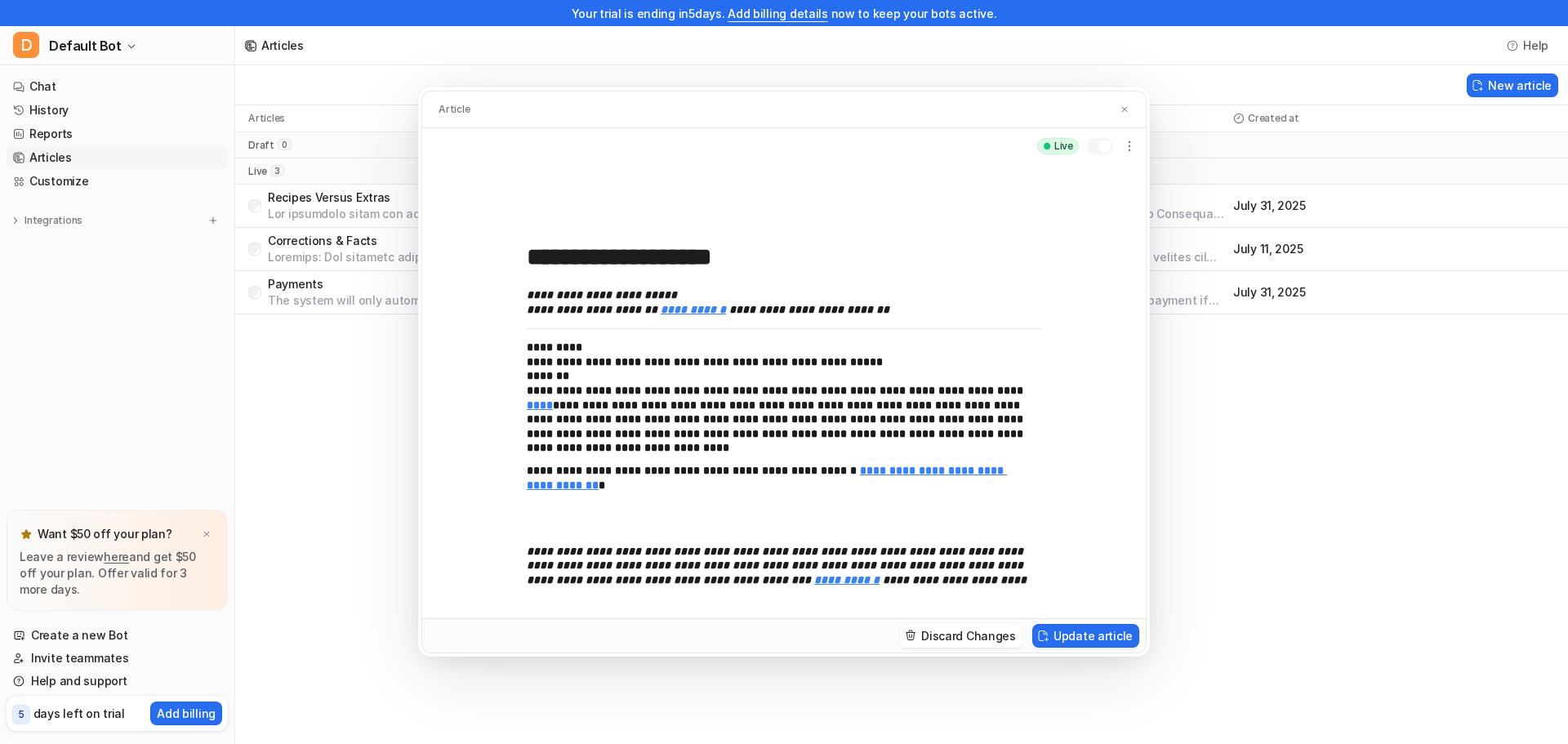 scroll, scrollTop: 4371, scrollLeft: 0, axis: vertical 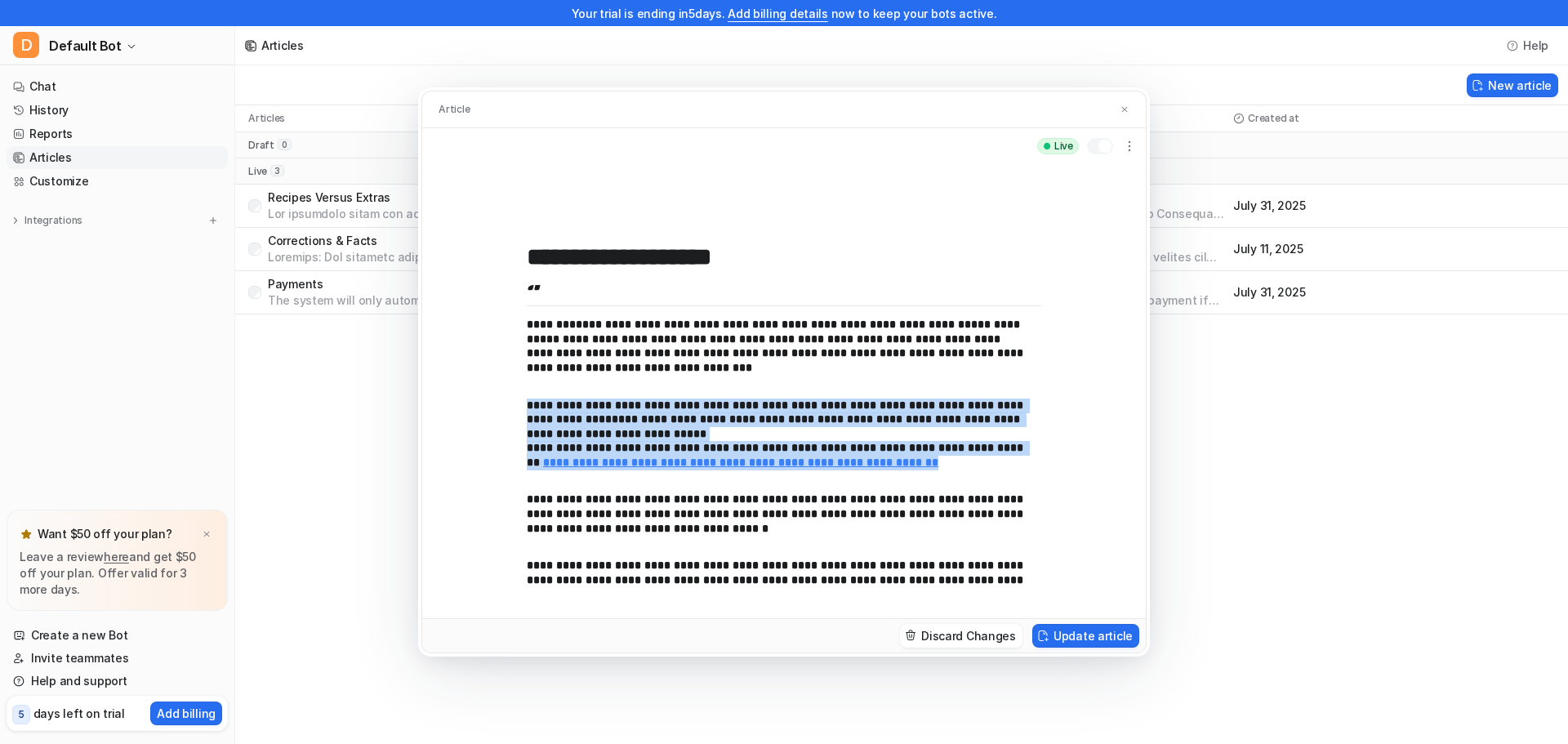 drag, startPoint x: 933, startPoint y: 436, endPoint x: 513, endPoint y: 383, distance: 423.3308 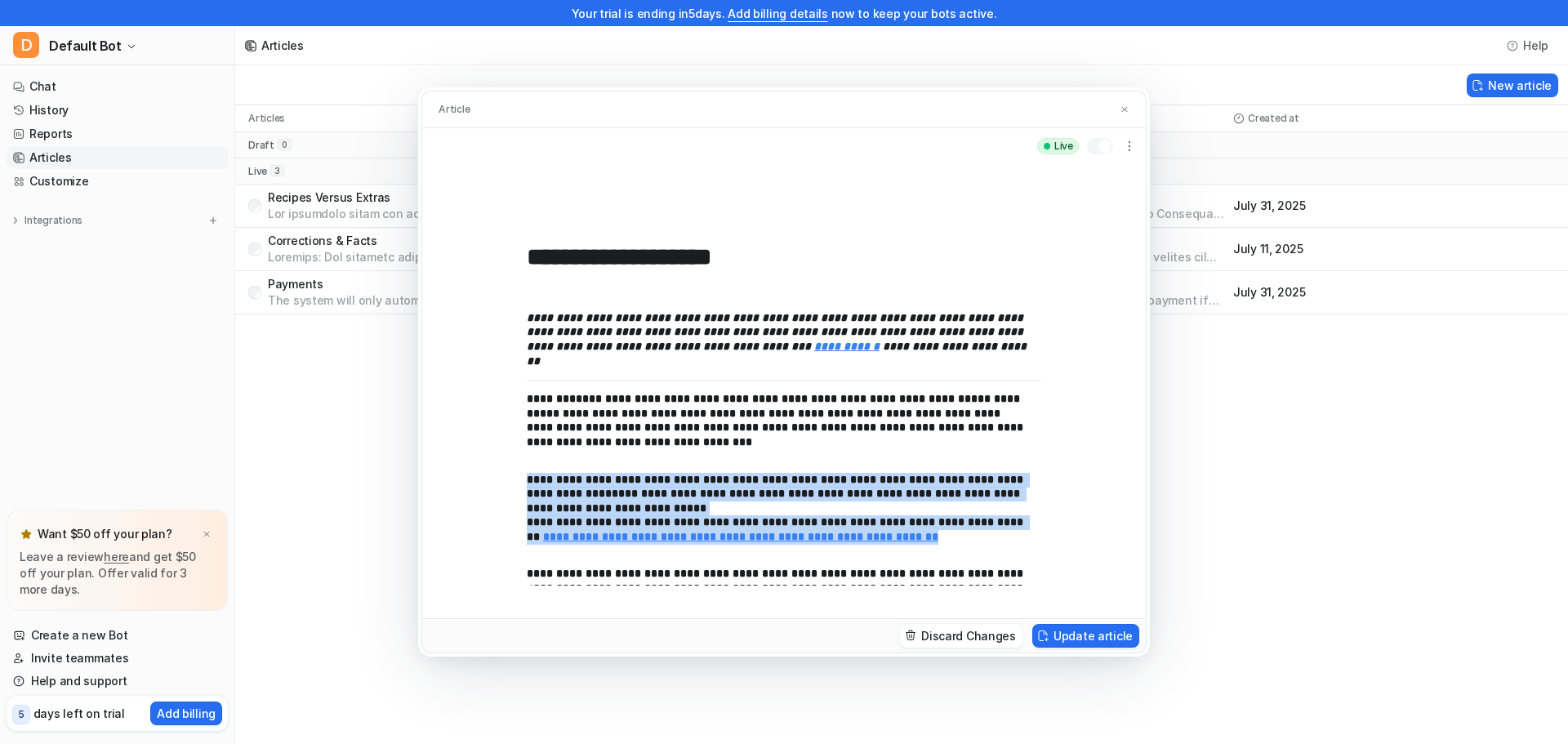 scroll, scrollTop: 4371, scrollLeft: 0, axis: vertical 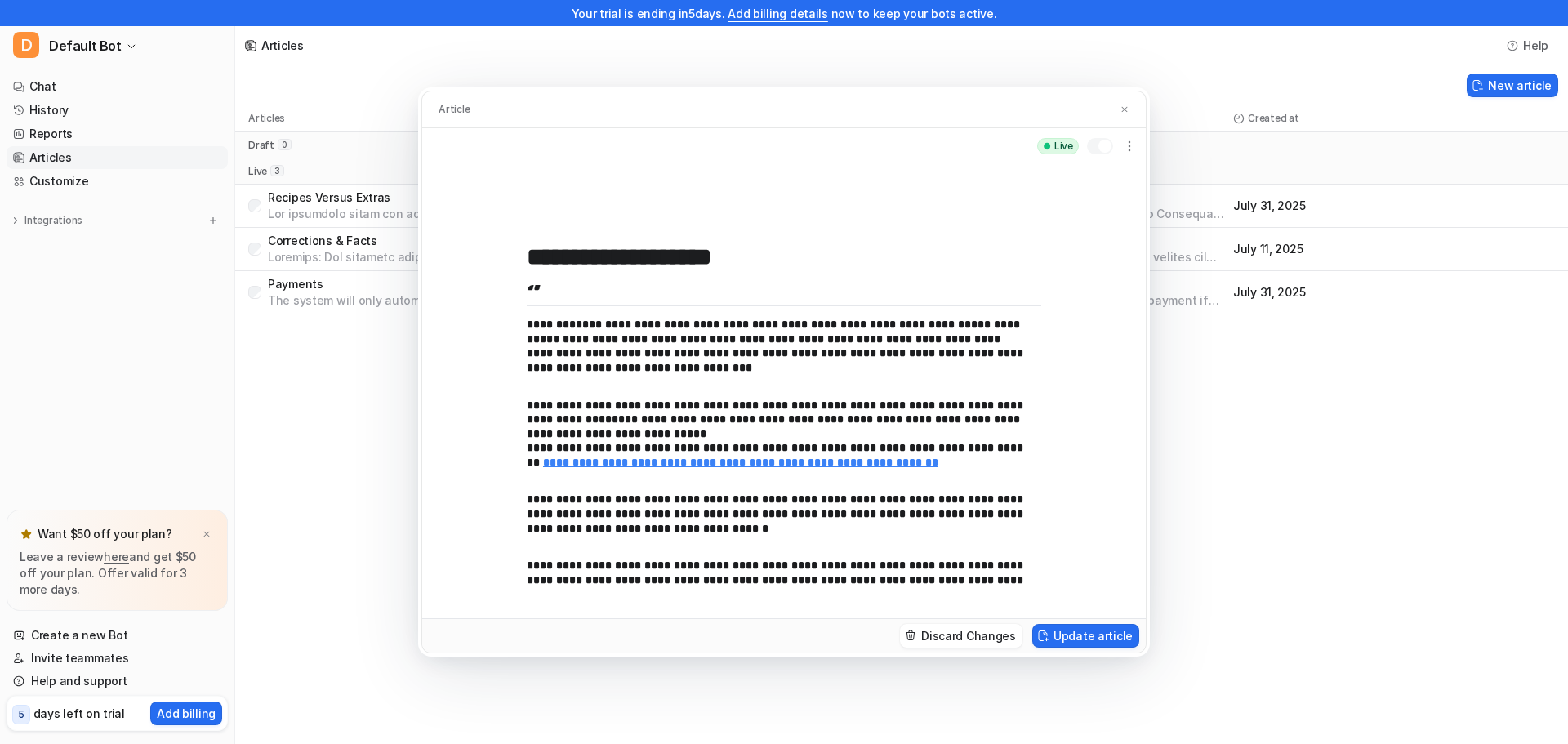 click on "**********" at bounding box center (777, 514) 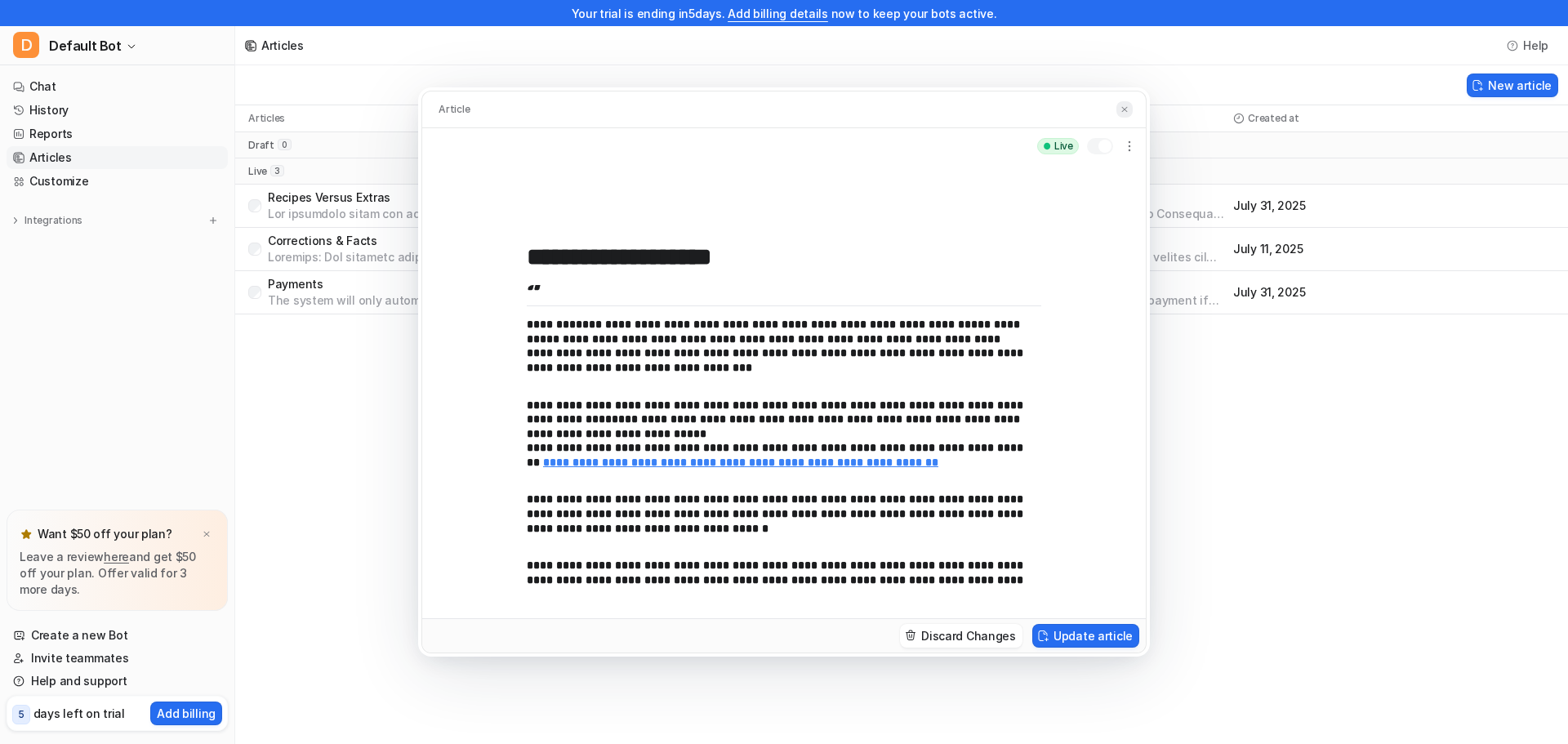 click at bounding box center [1125, 109] 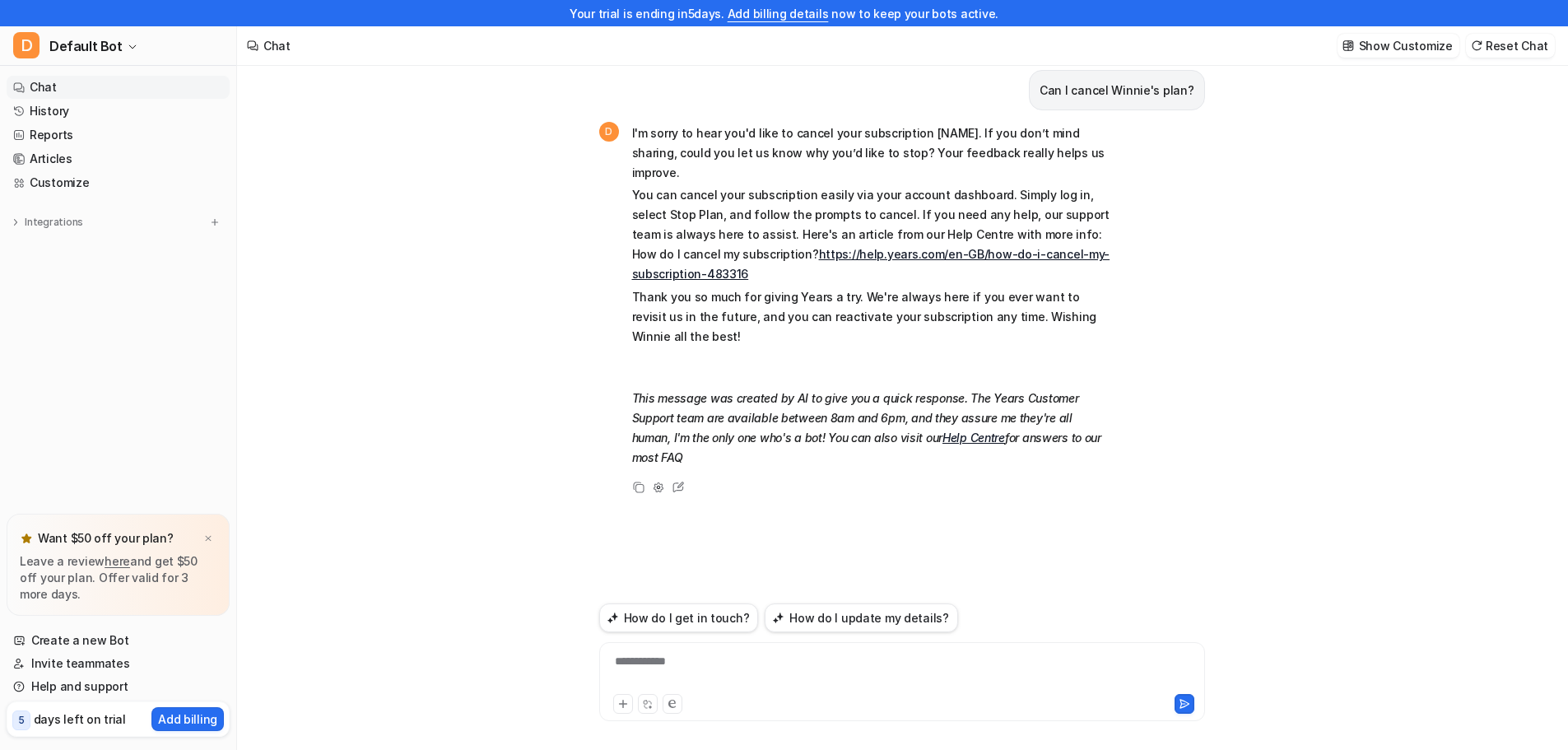 scroll, scrollTop: 26, scrollLeft: 0, axis: vertical 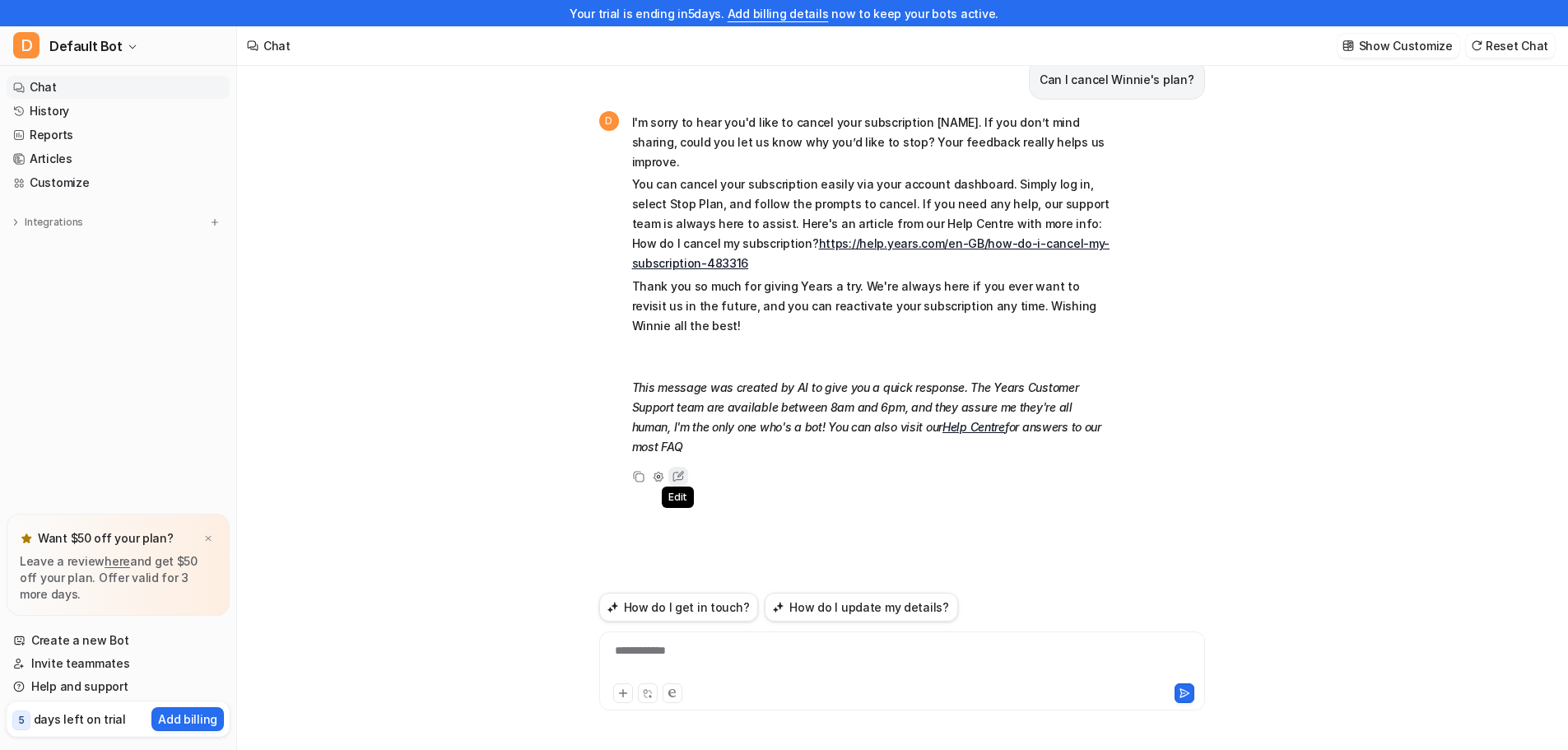 click 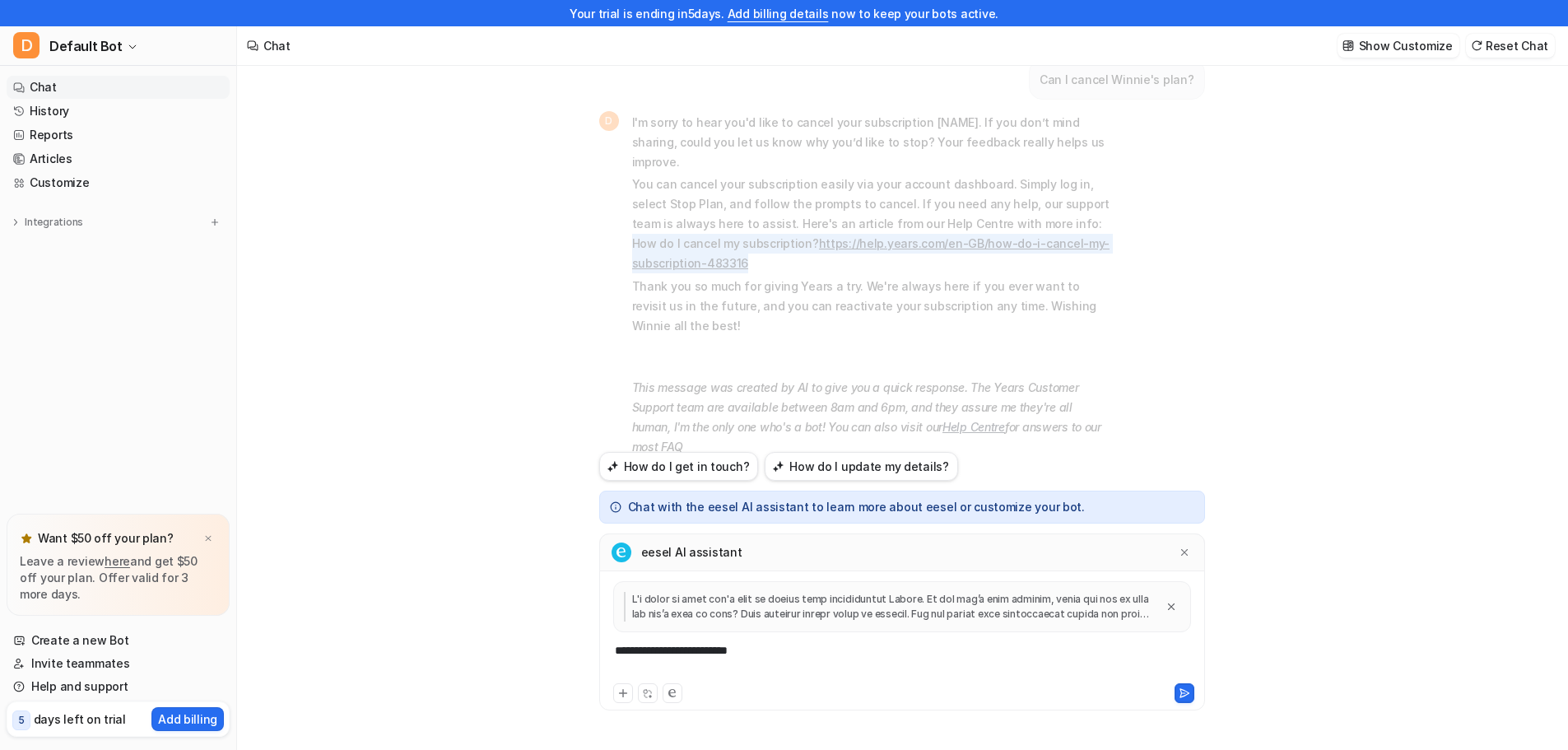 drag, startPoint x: 1032, startPoint y: 203, endPoint x: 1052, endPoint y: 244, distance: 45.617979 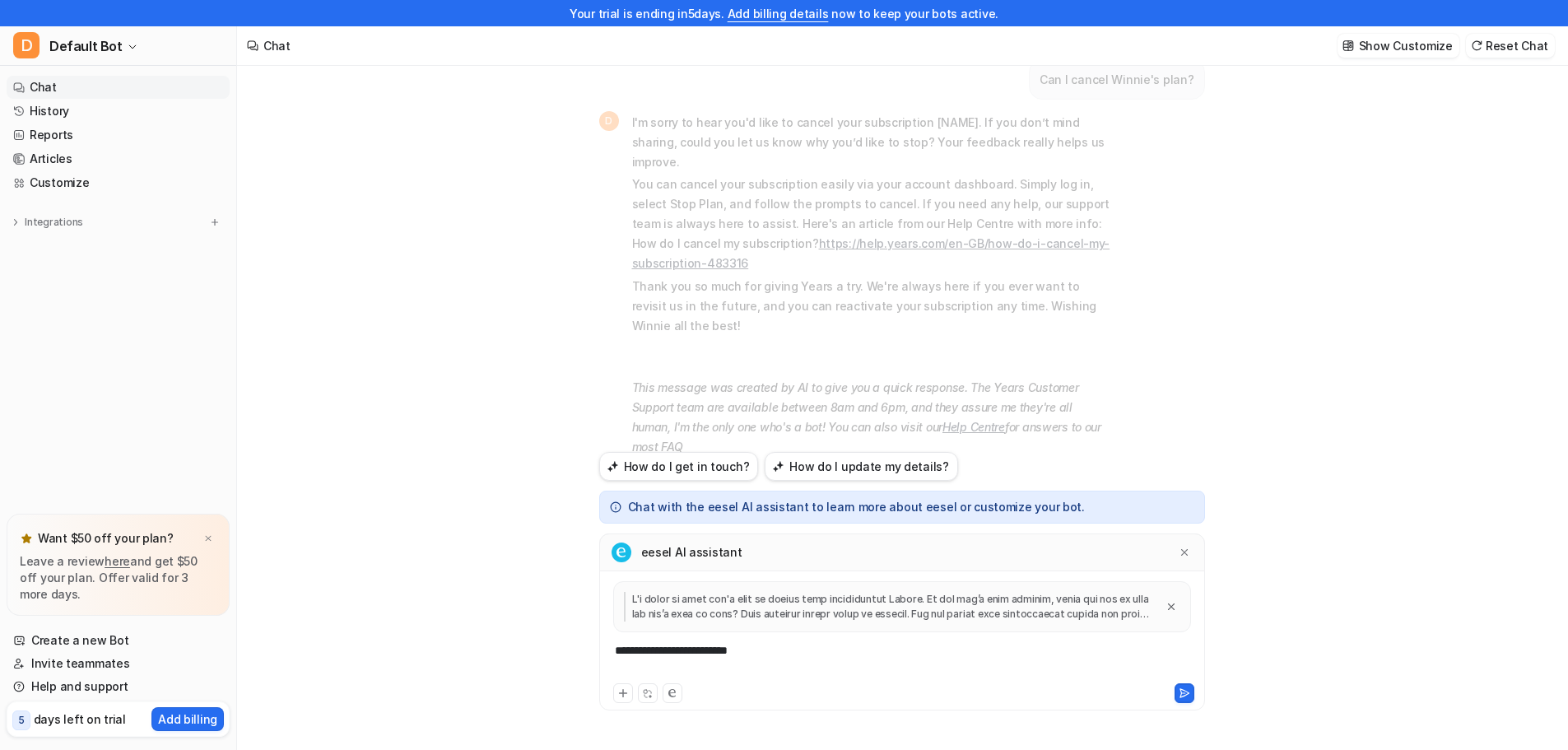 click on "**********" at bounding box center (902, 661) 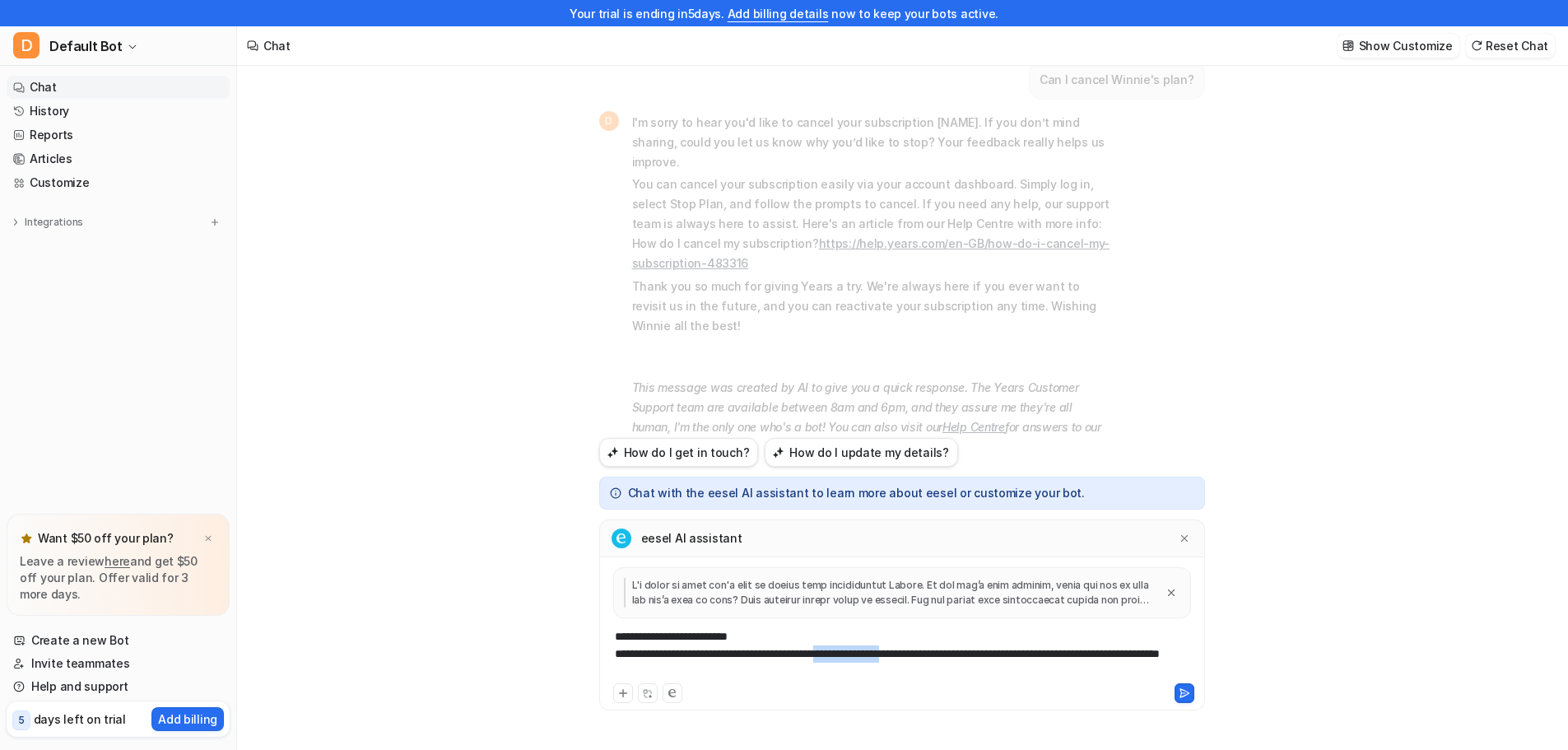 drag, startPoint x: 965, startPoint y: 655, endPoint x: 877, endPoint y: 655, distance: 88 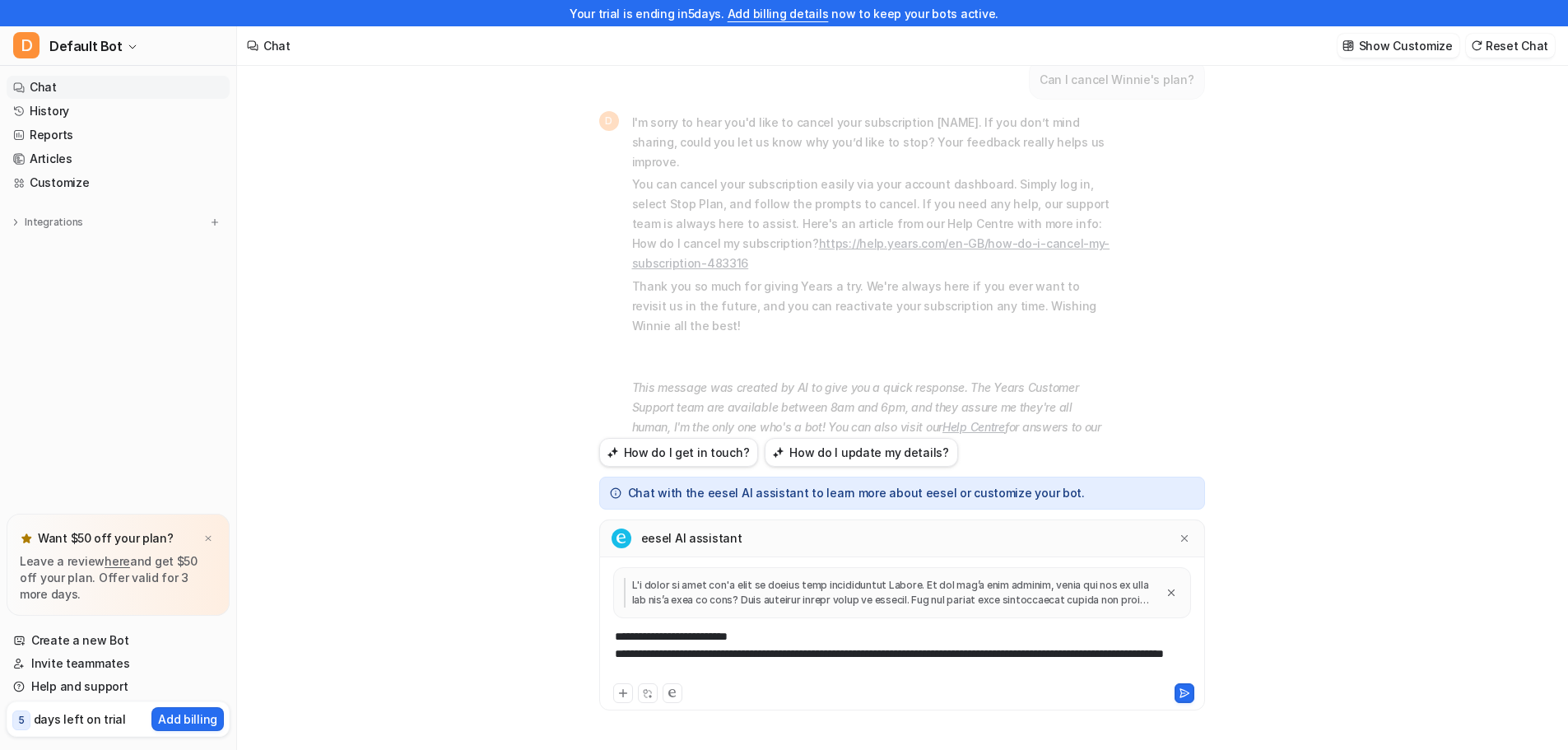 click on "**********" at bounding box center [902, 654] 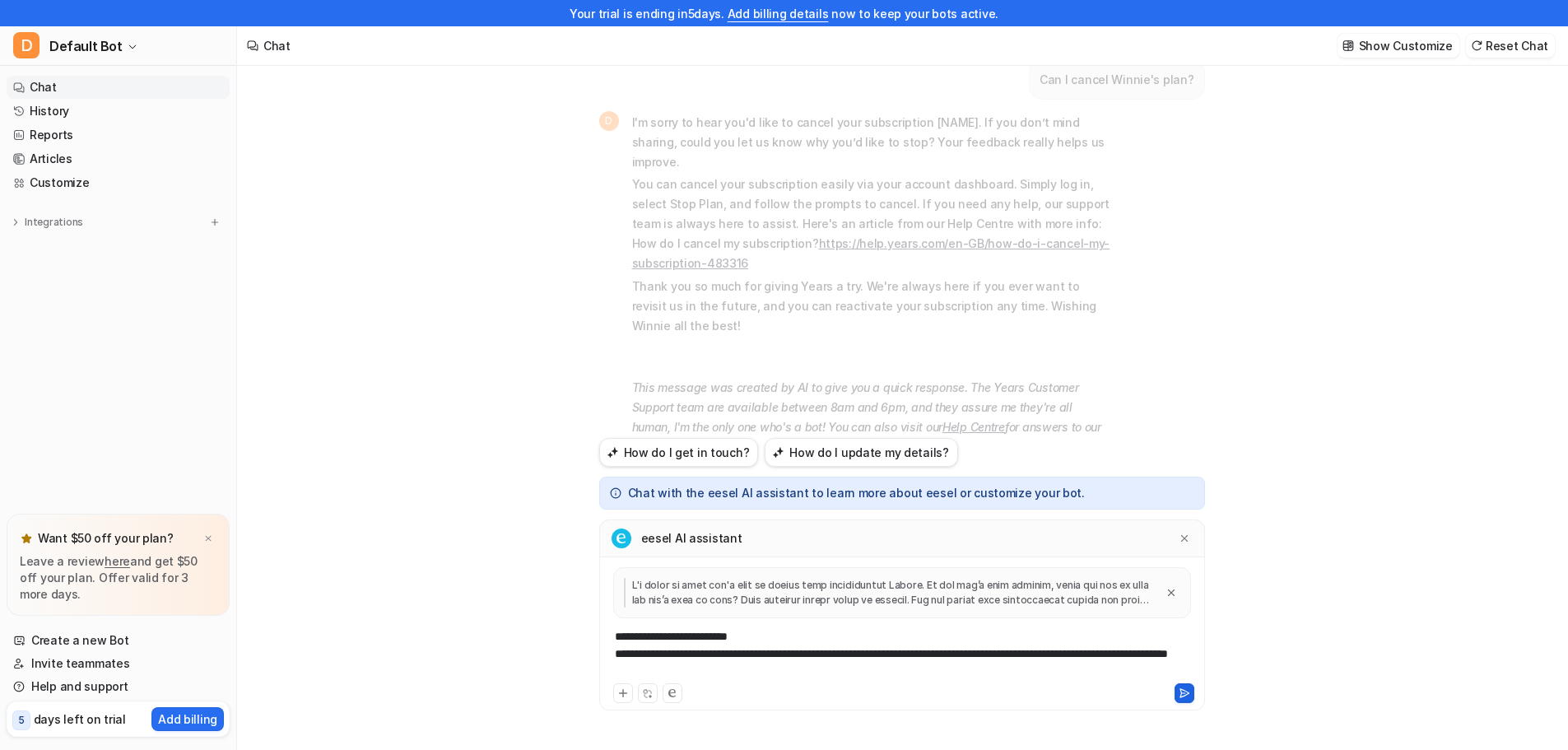 click 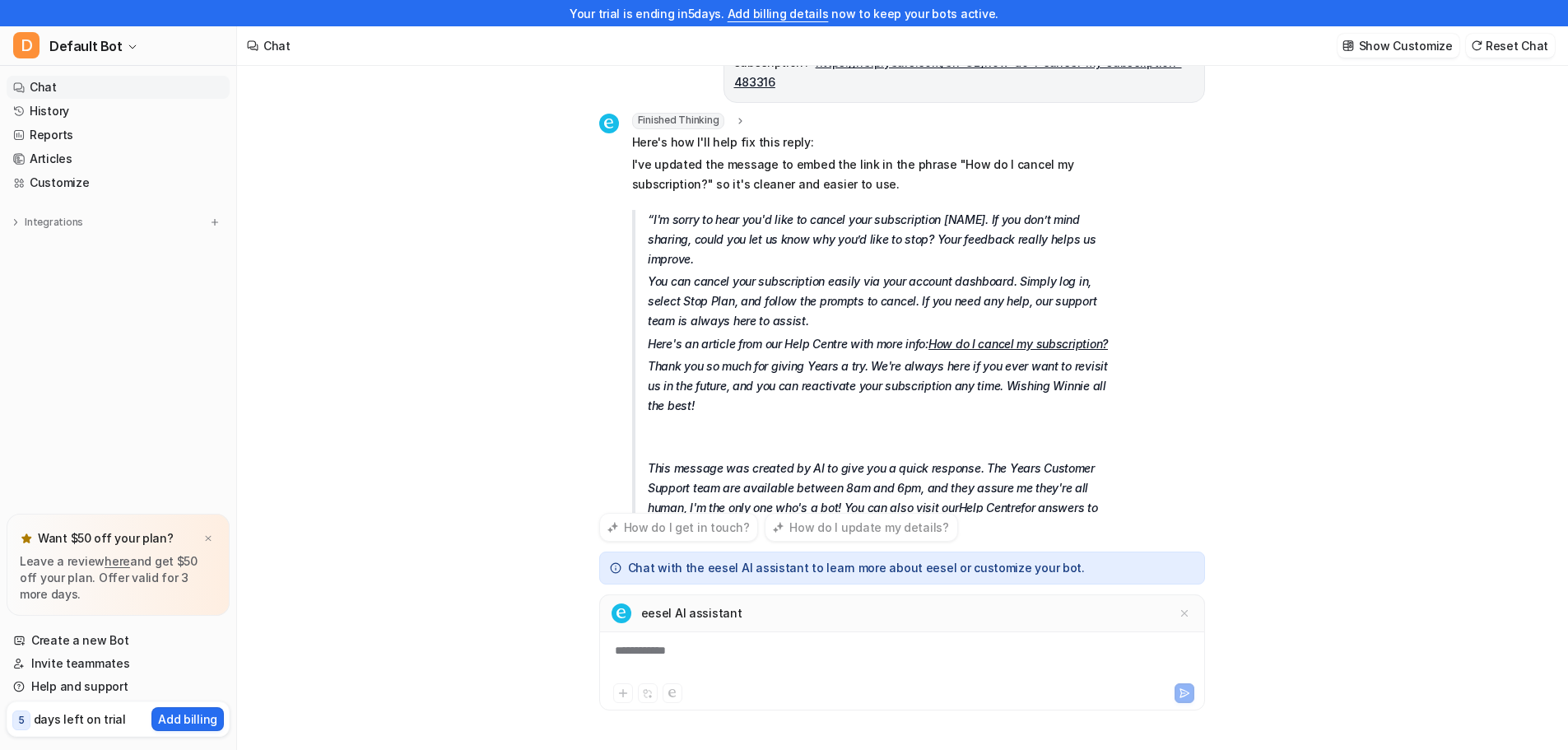 scroll, scrollTop: 572, scrollLeft: 0, axis: vertical 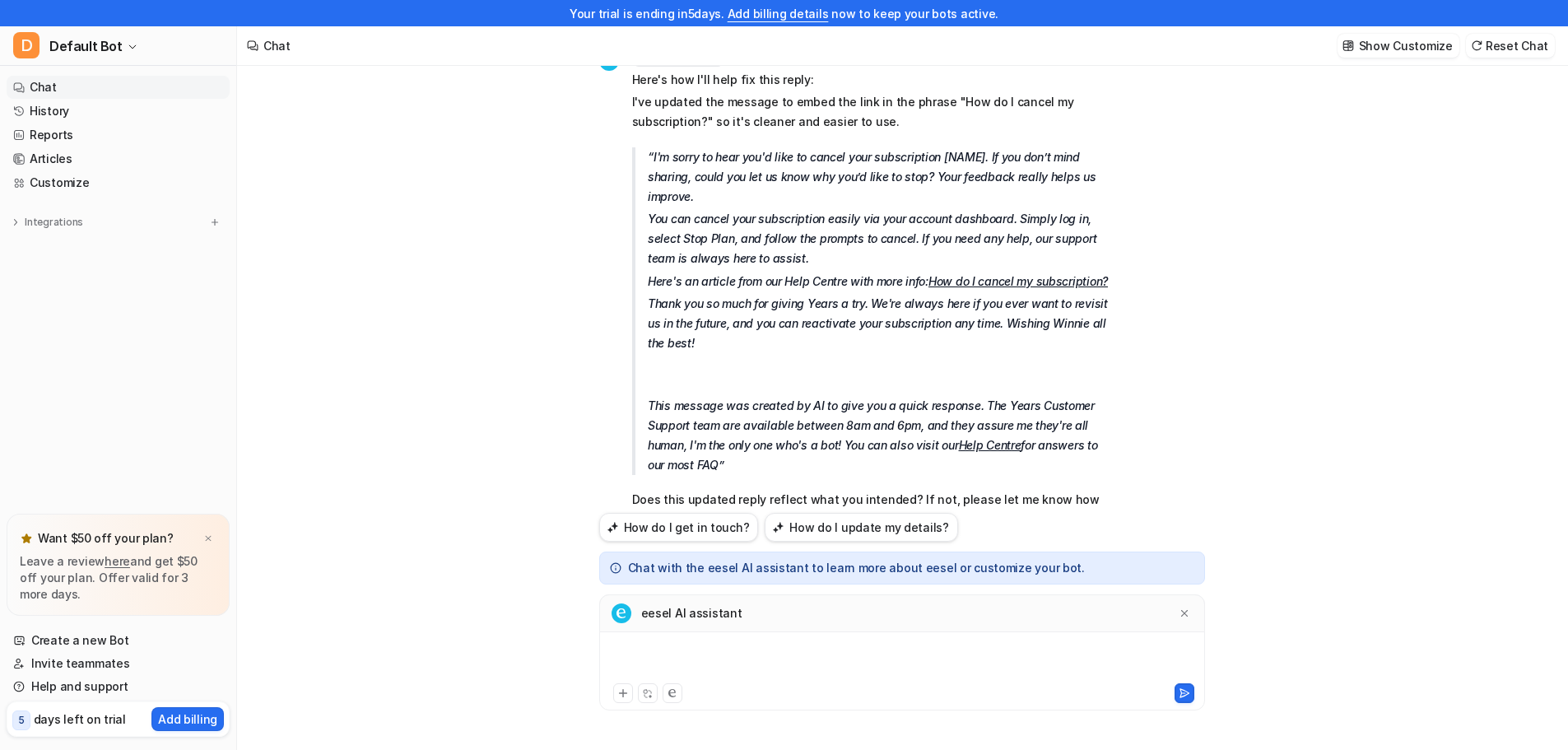 click at bounding box center (902, 661) 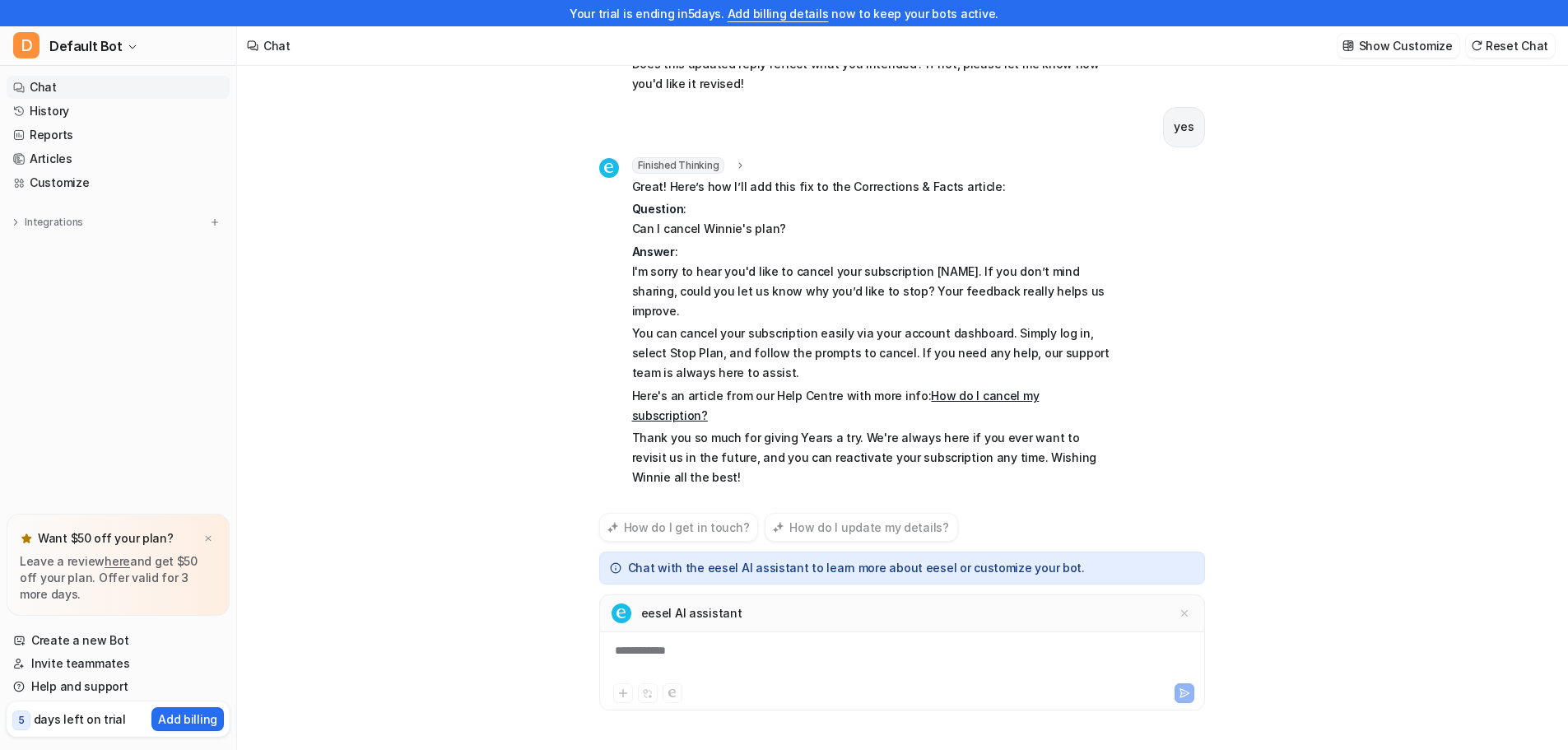 scroll, scrollTop: 1050, scrollLeft: 0, axis: vertical 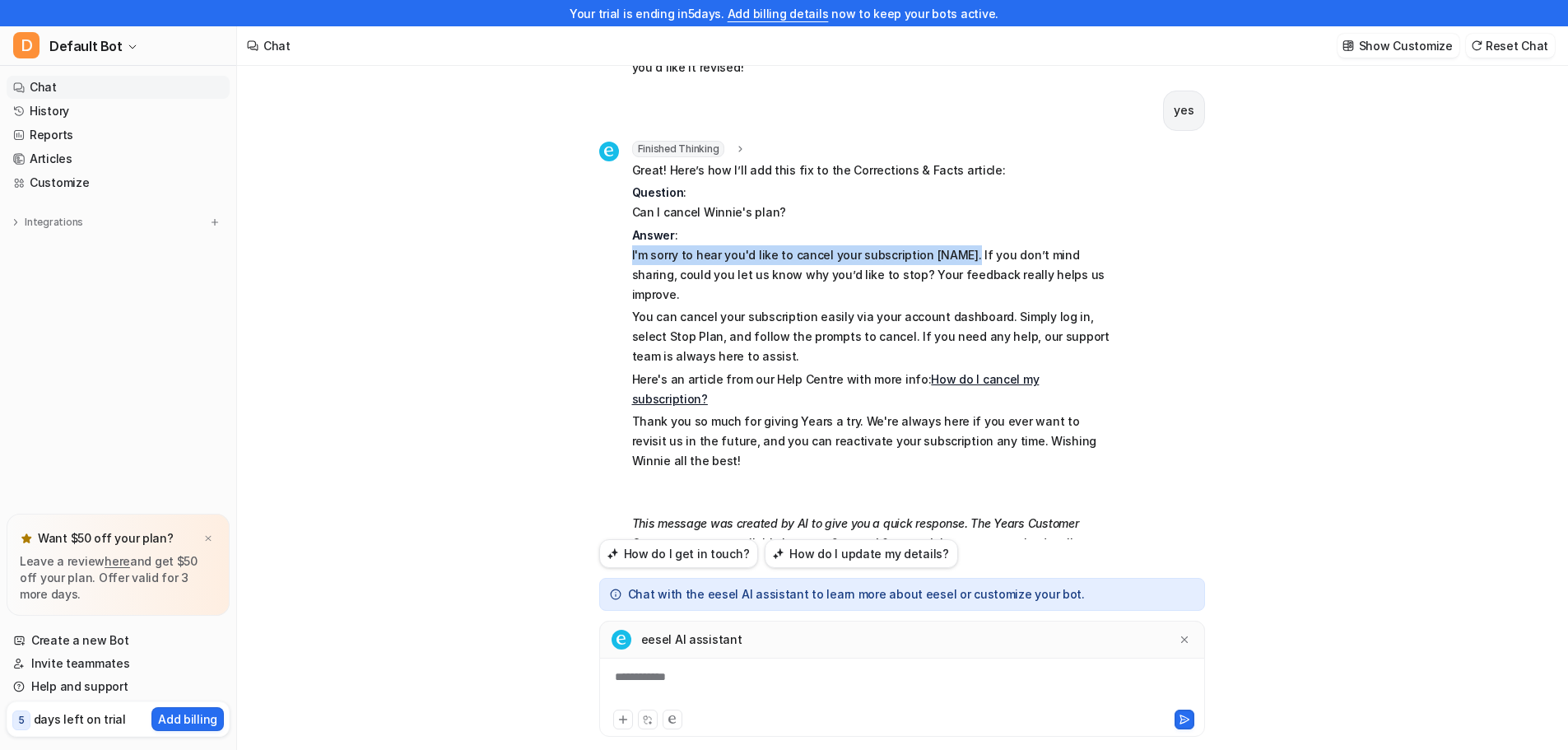 drag, startPoint x: 962, startPoint y: 217, endPoint x: 627, endPoint y: 212, distance: 335.03731 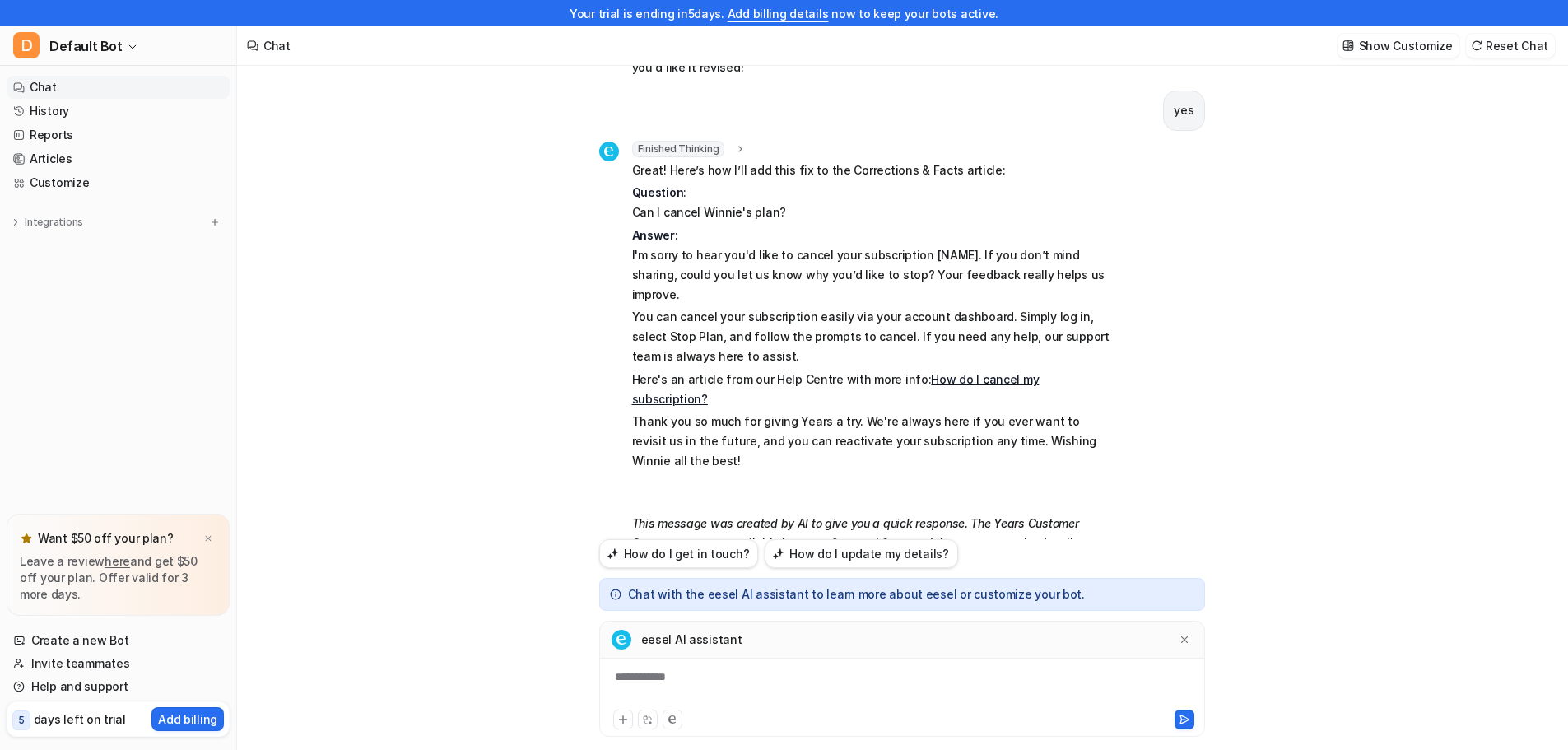 click on "**********" at bounding box center (902, 687) 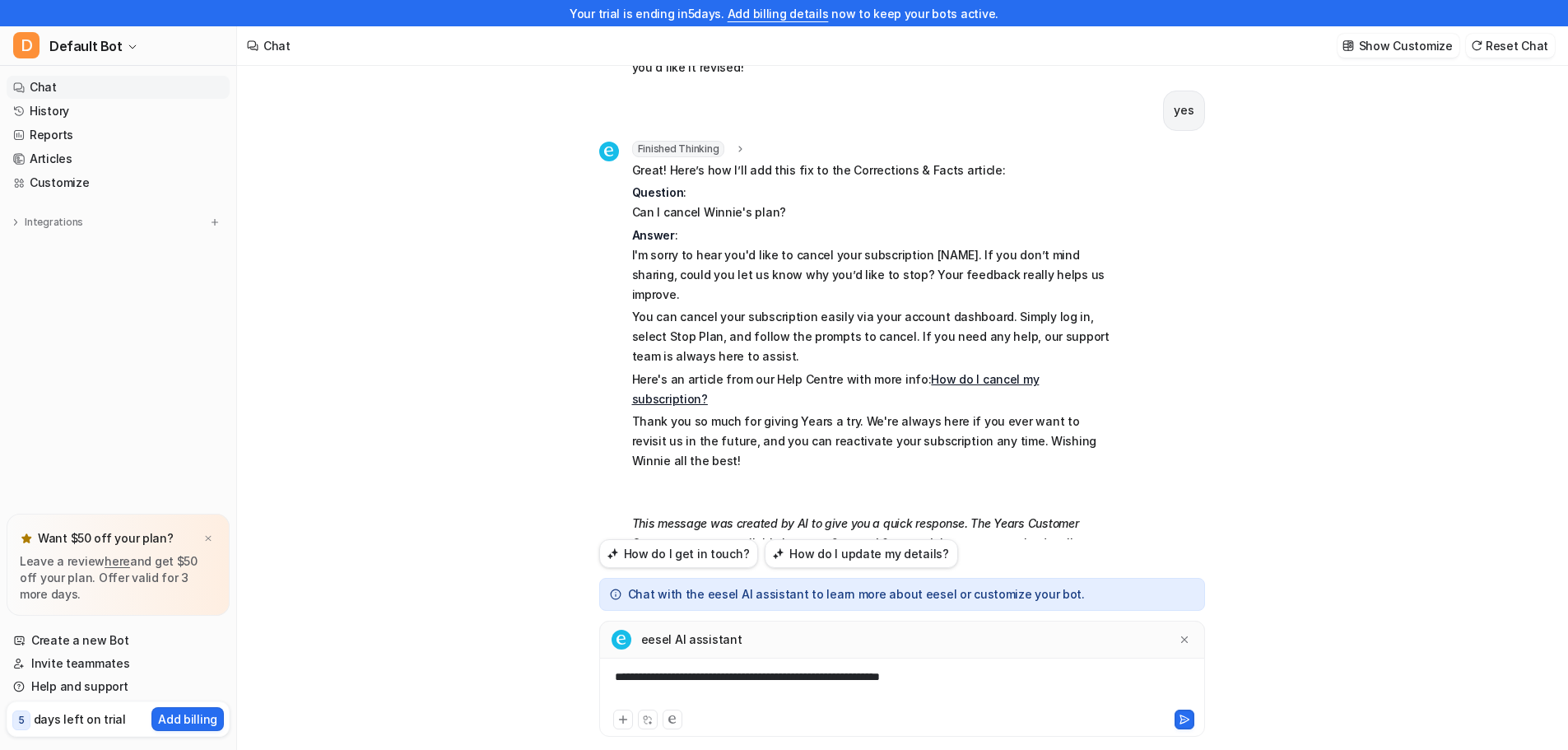 click on "**********" at bounding box center (902, 687) 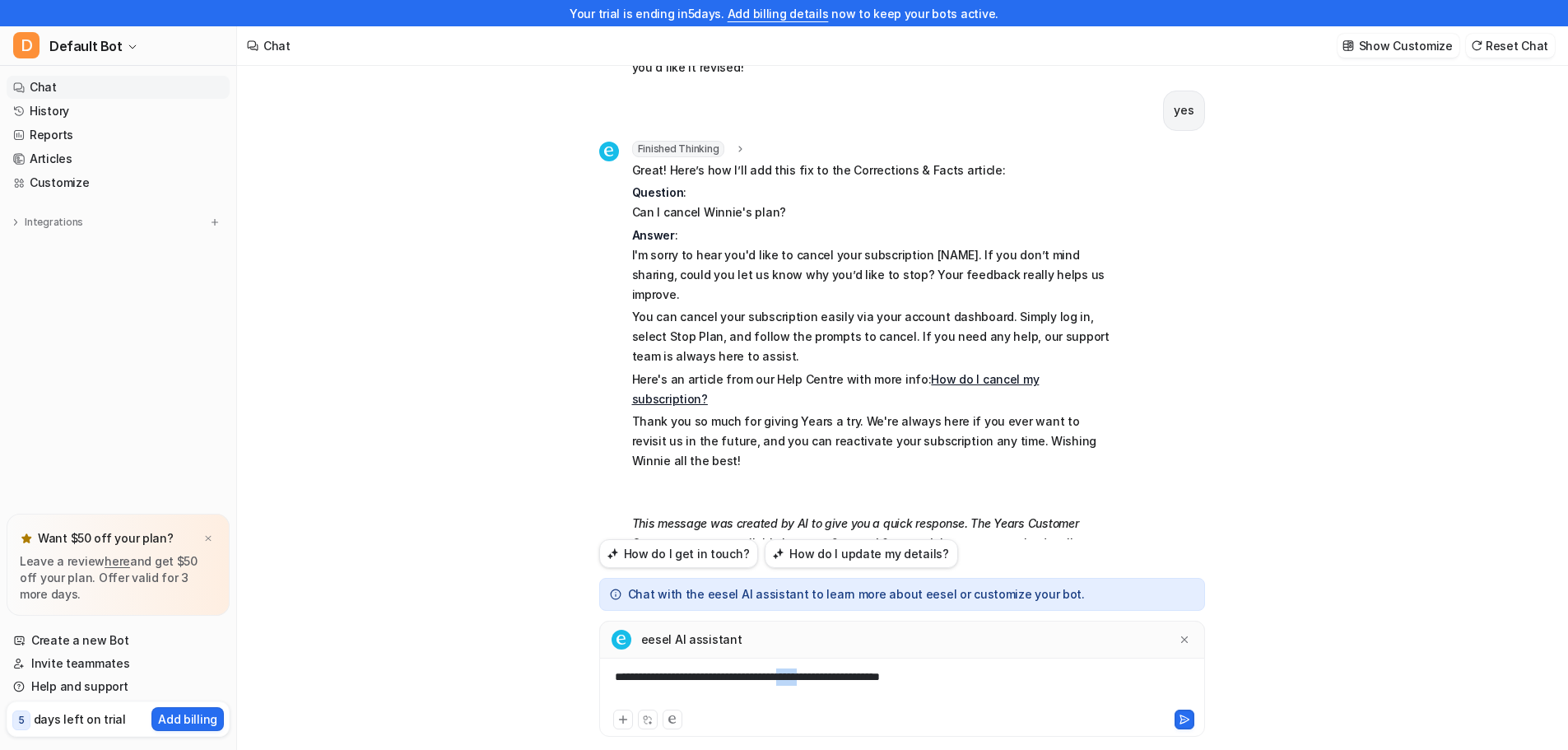 click on "**********" at bounding box center [902, 687] 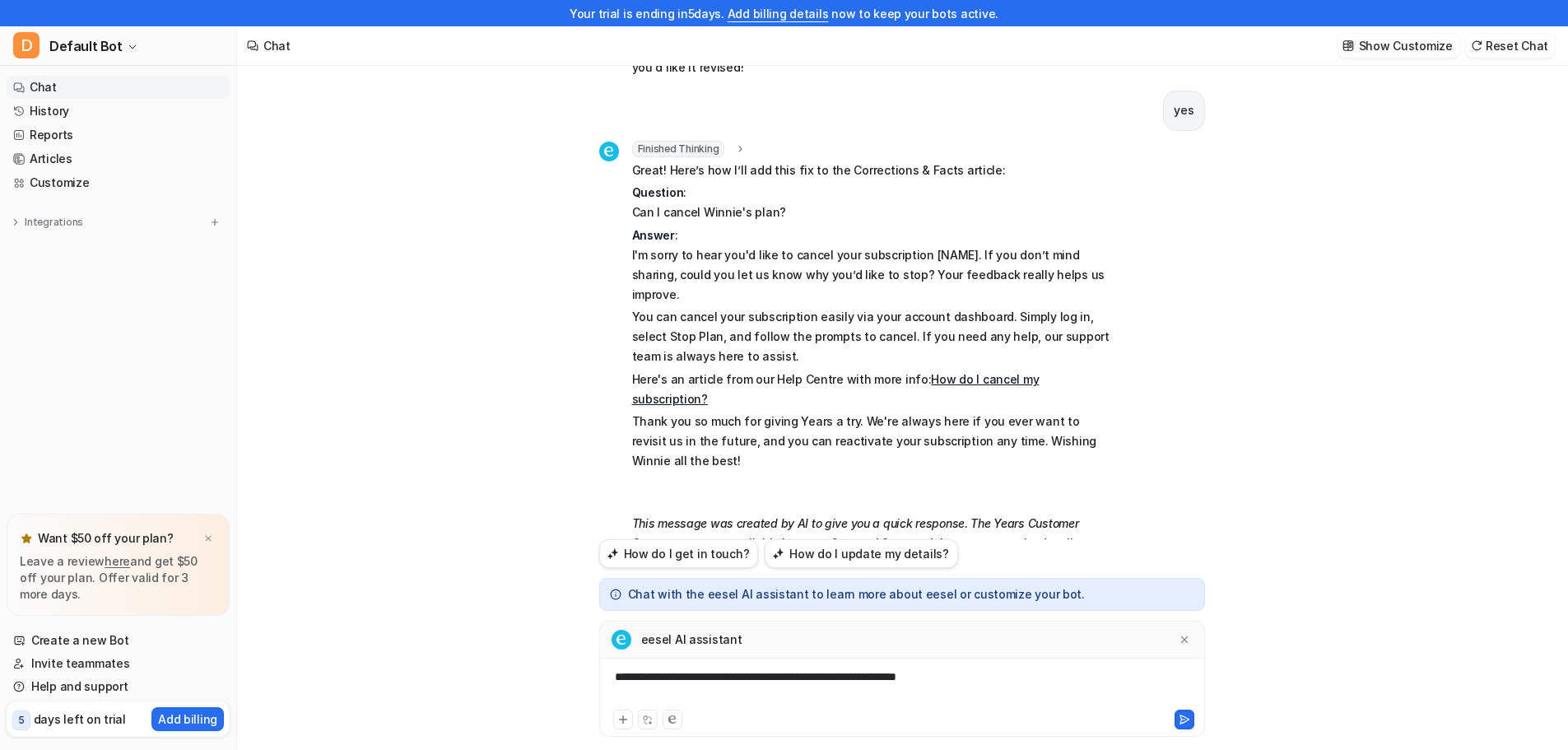 click on "**********" at bounding box center [902, 687] 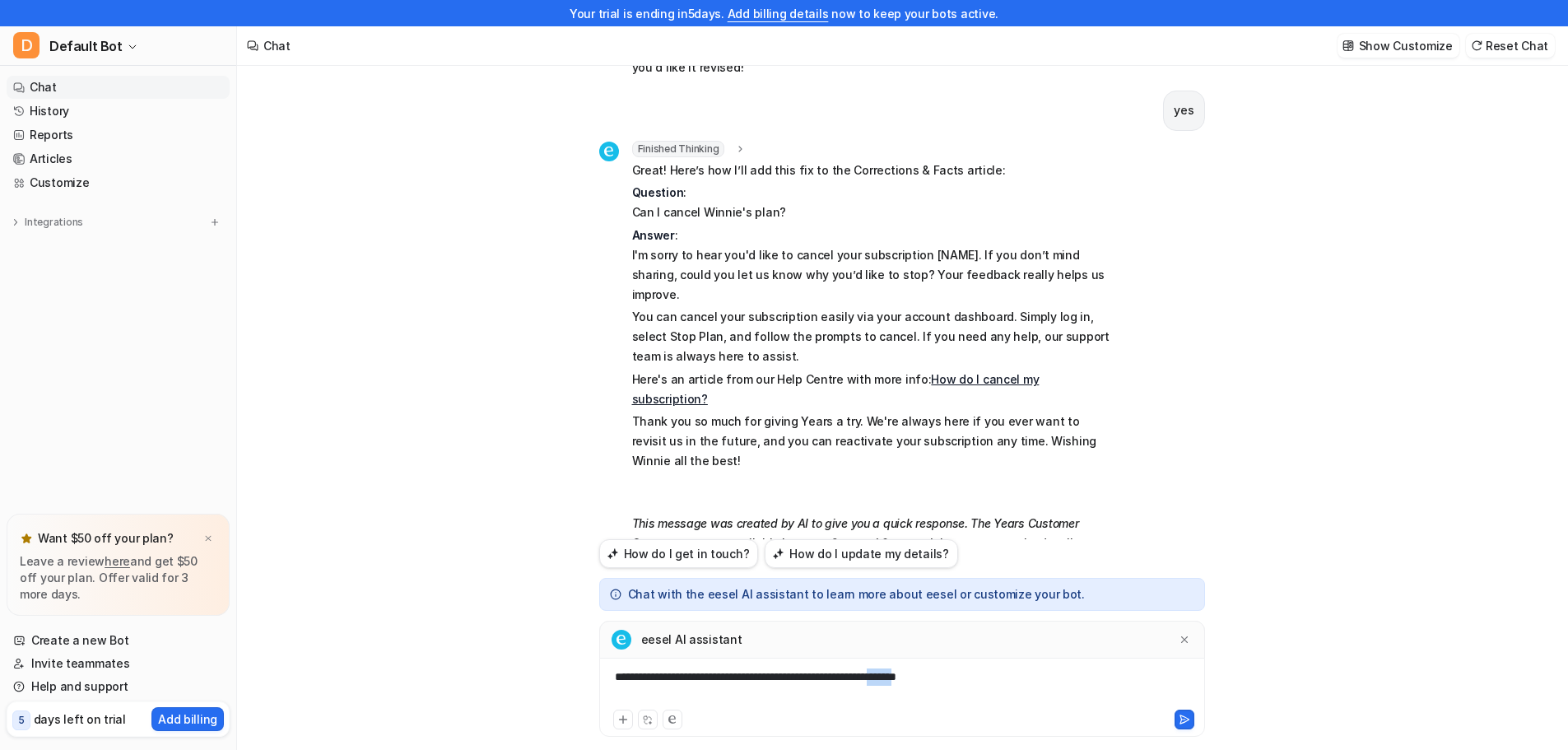 click on "**********" at bounding box center [902, 687] 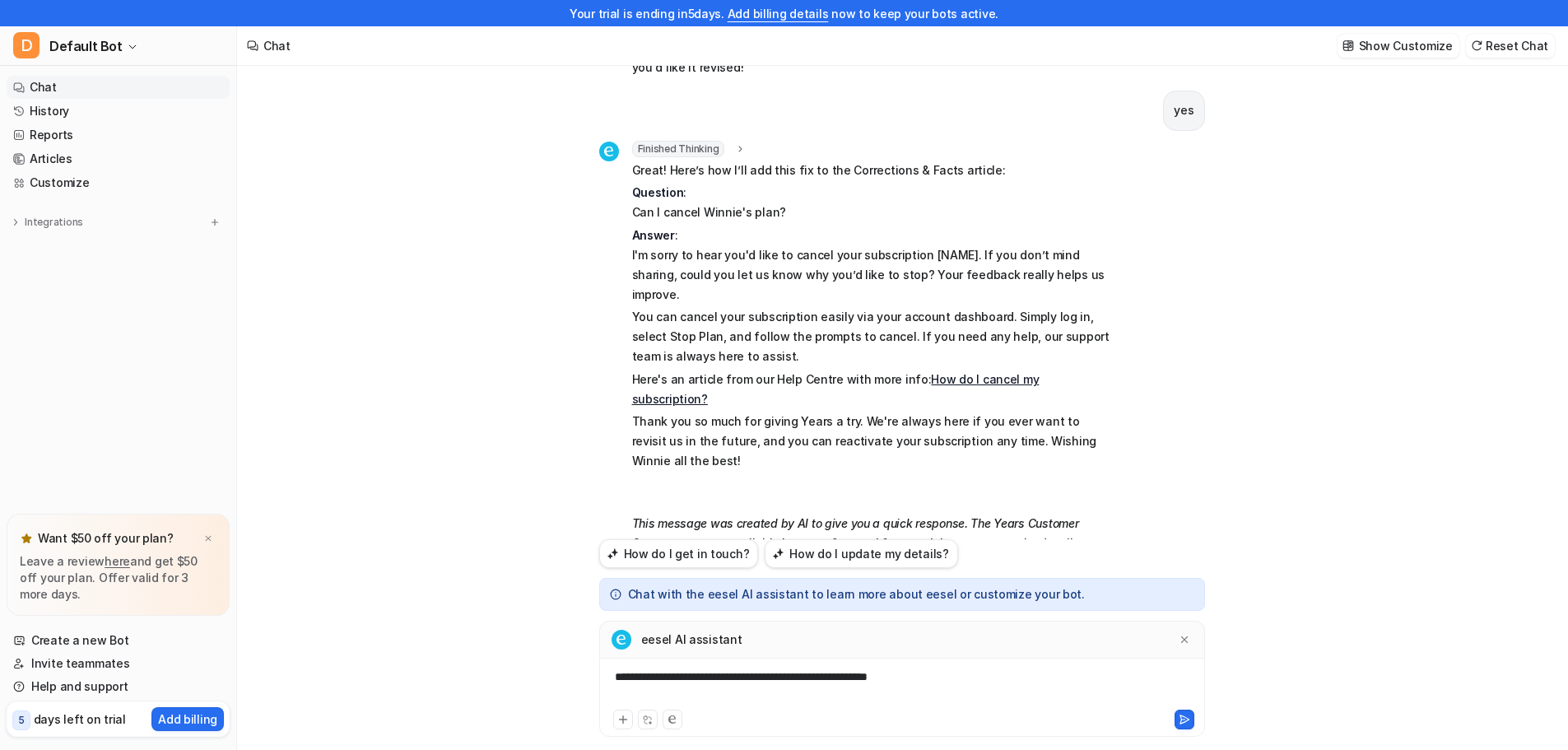 scroll, scrollTop: 26, scrollLeft: 0, axis: vertical 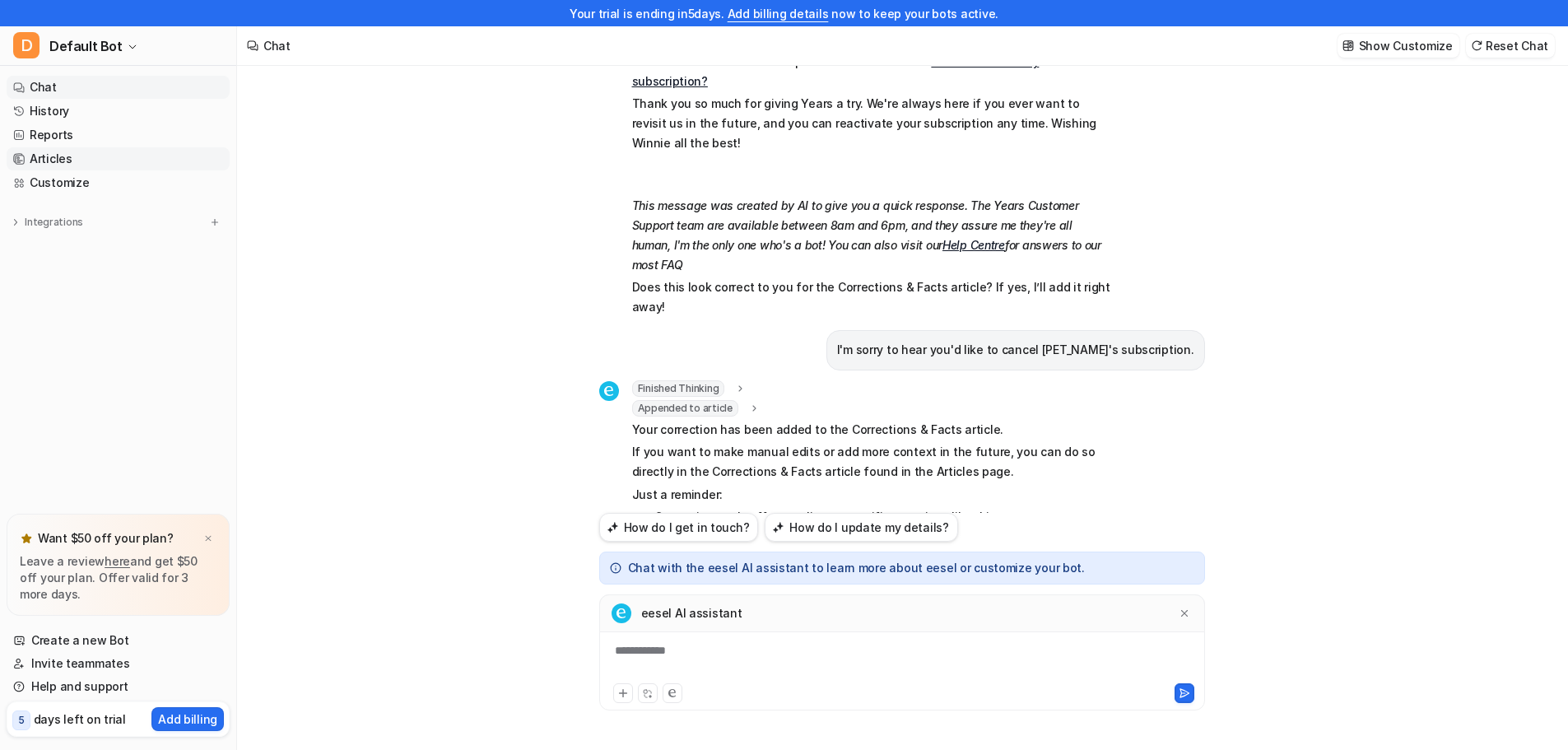 click on "Articles" at bounding box center [118, 159] 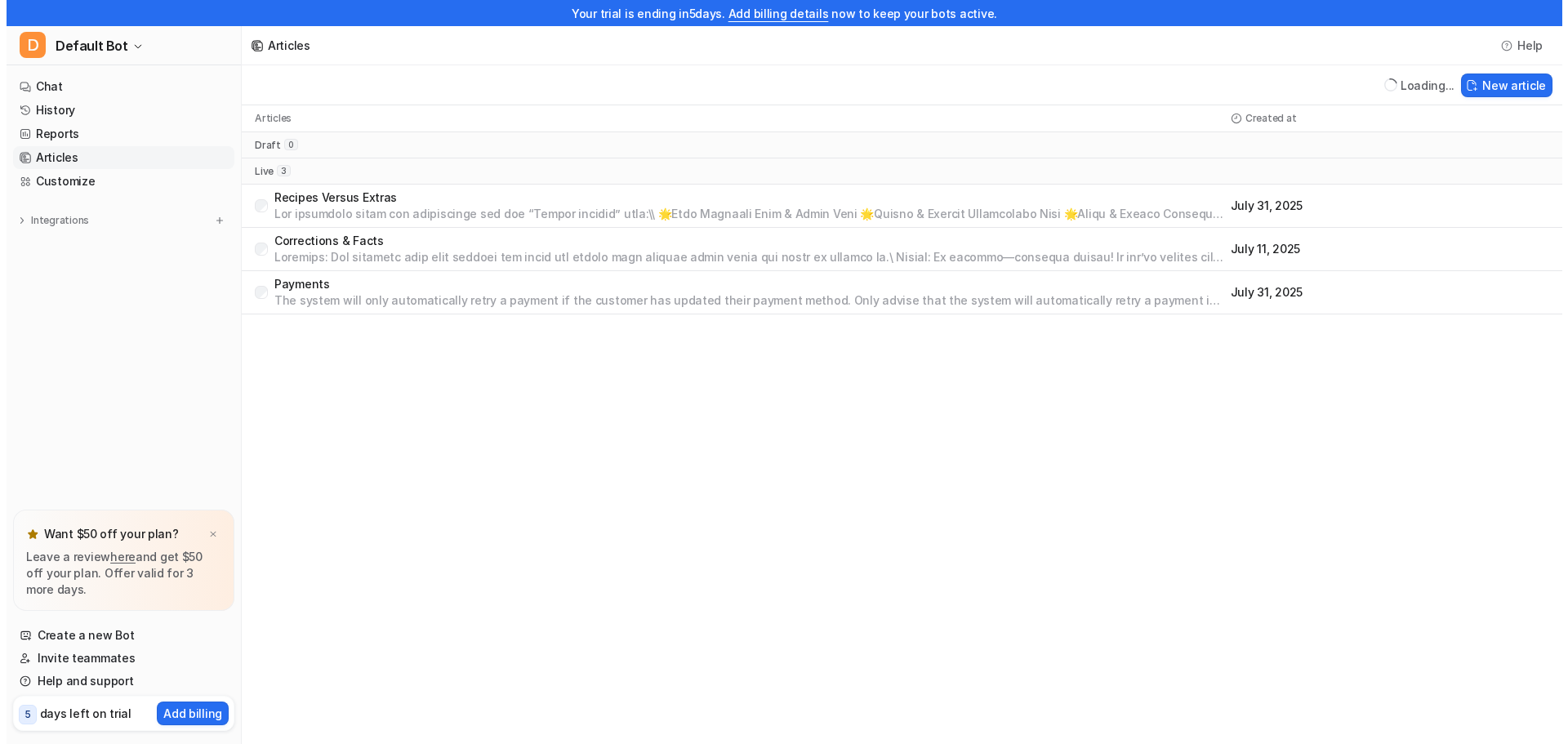 scroll, scrollTop: 0, scrollLeft: 0, axis: both 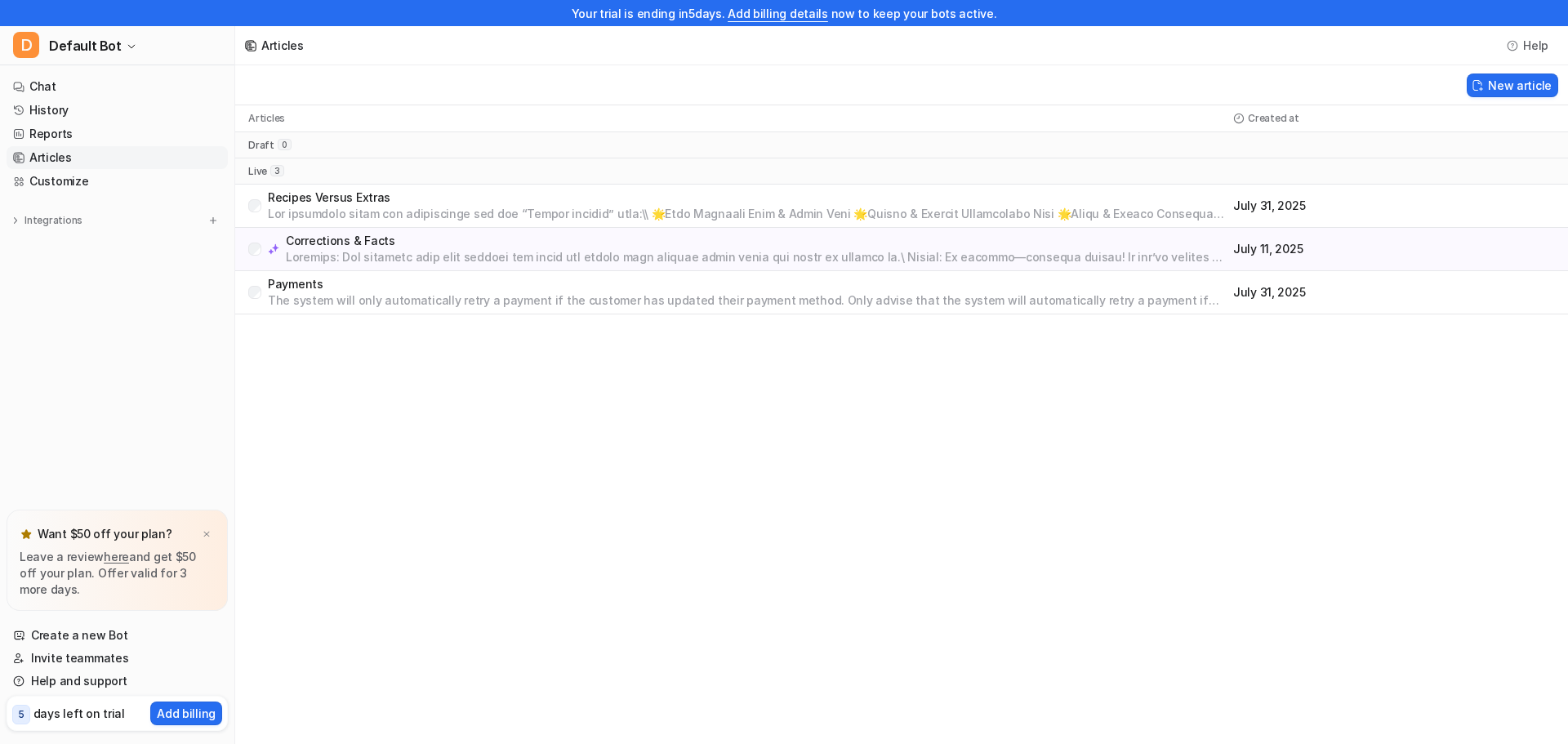 click on "Corrections & Facts" at bounding box center [756, 241] 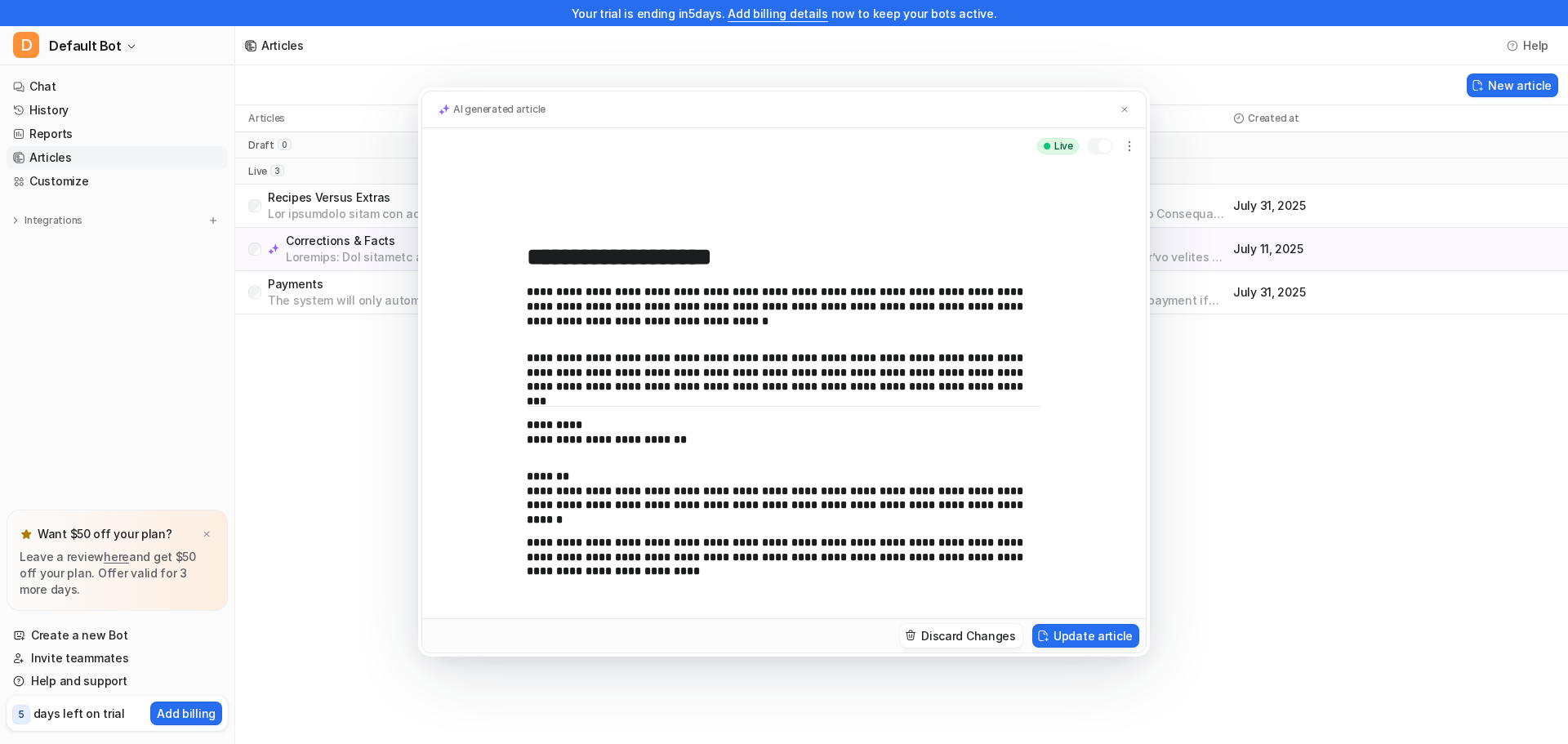 scroll, scrollTop: 4578, scrollLeft: 0, axis: vertical 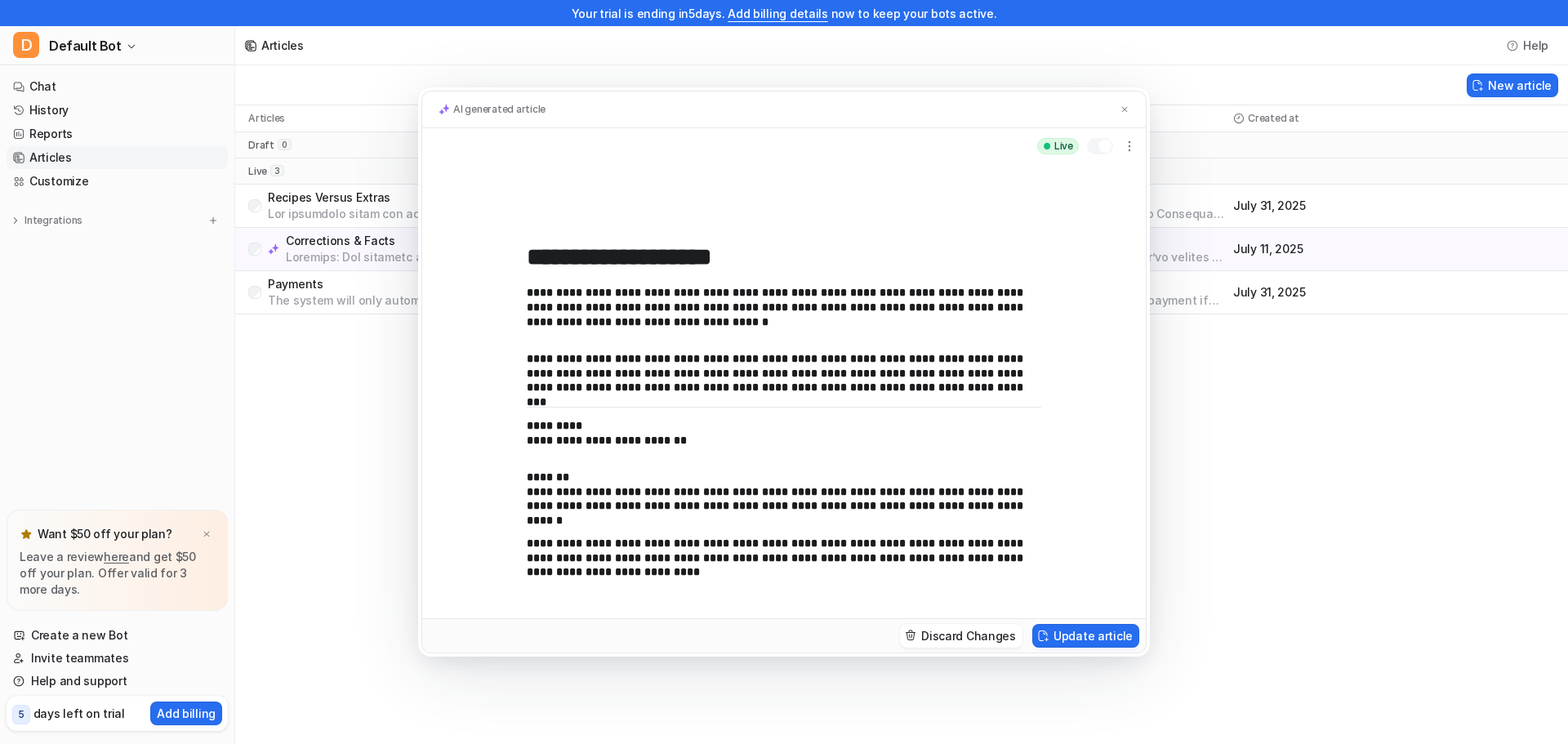 click on "**********" at bounding box center (777, 433) 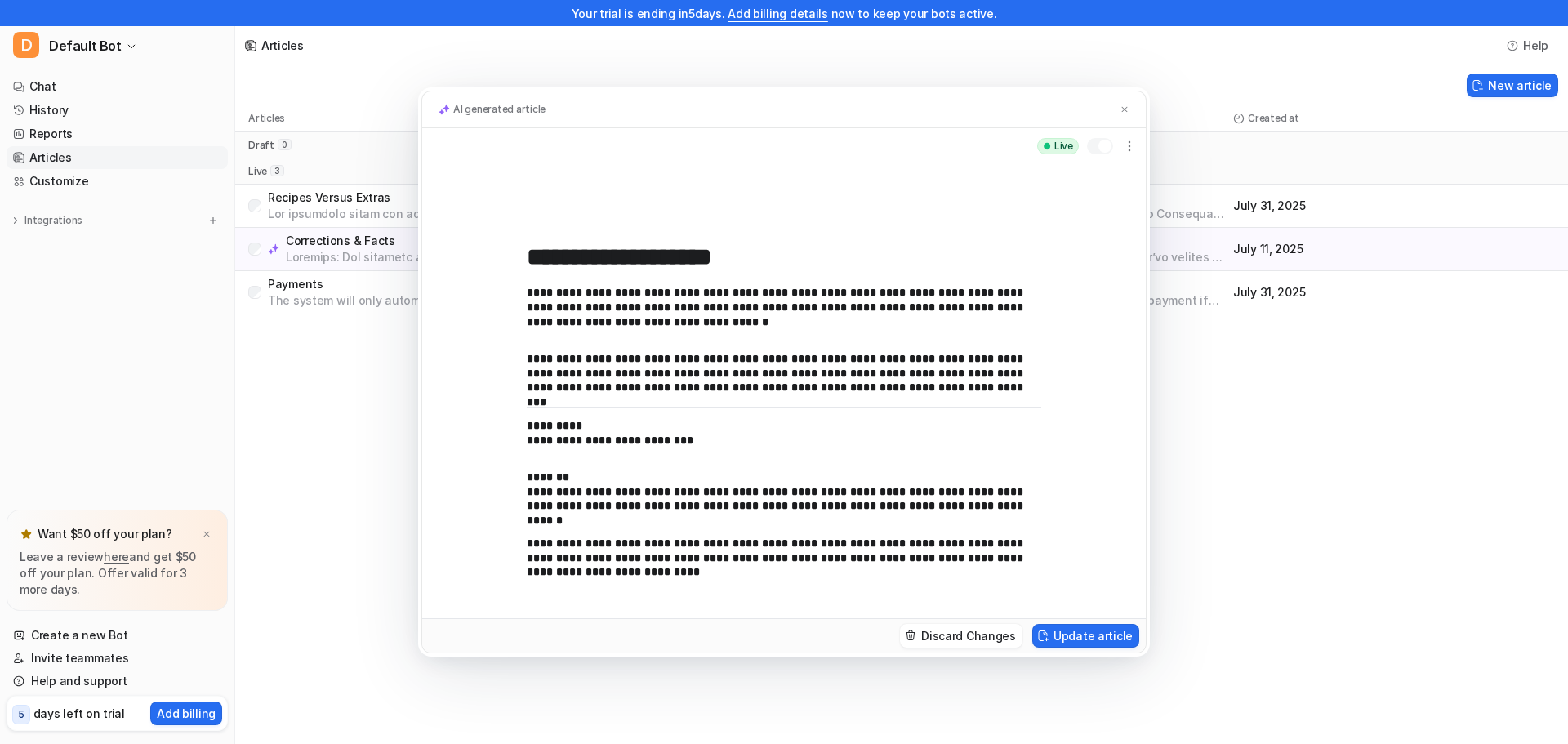 click on "**********" at bounding box center [777, 433] 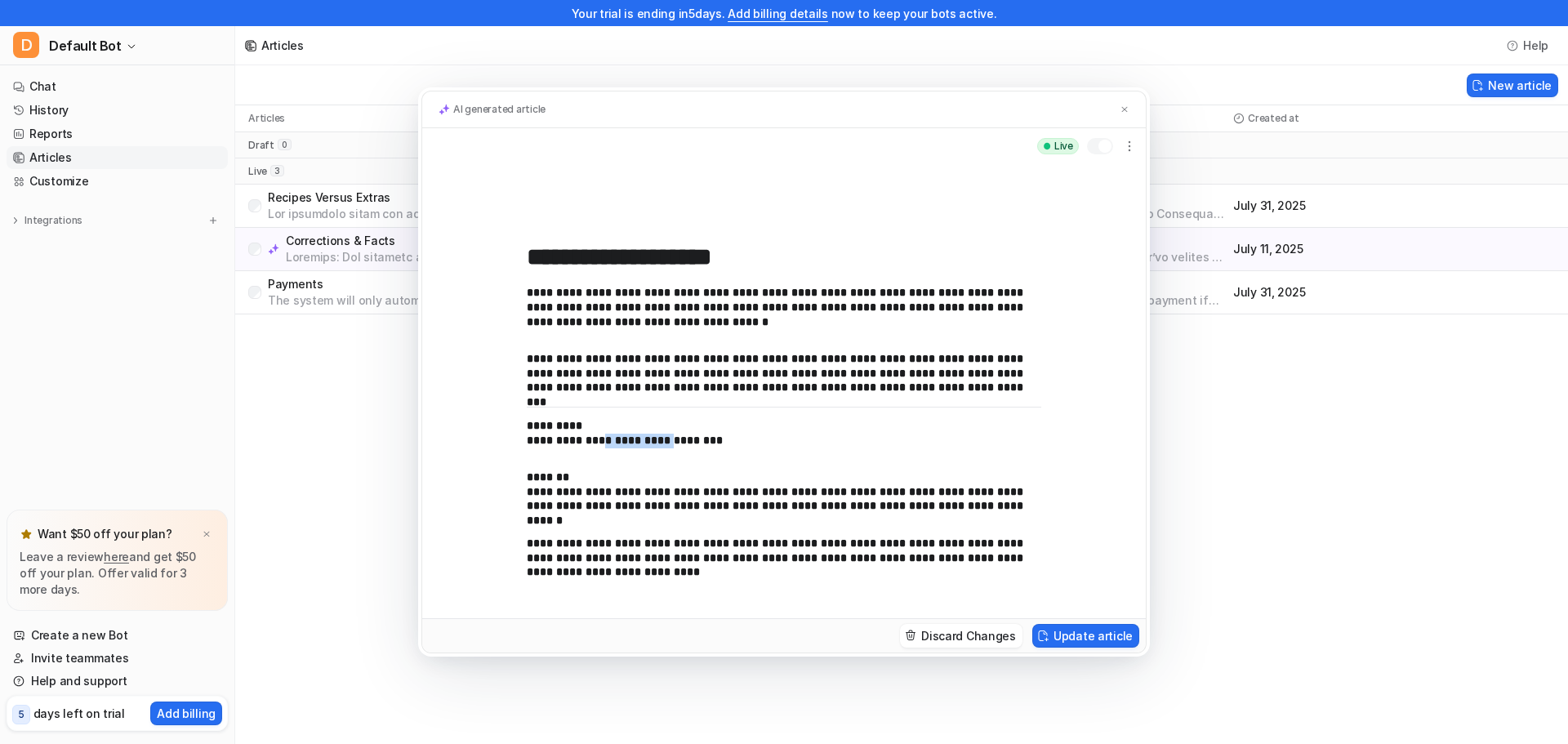 drag, startPoint x: 673, startPoint y: 412, endPoint x: 598, endPoint y: 416, distance: 75.106591 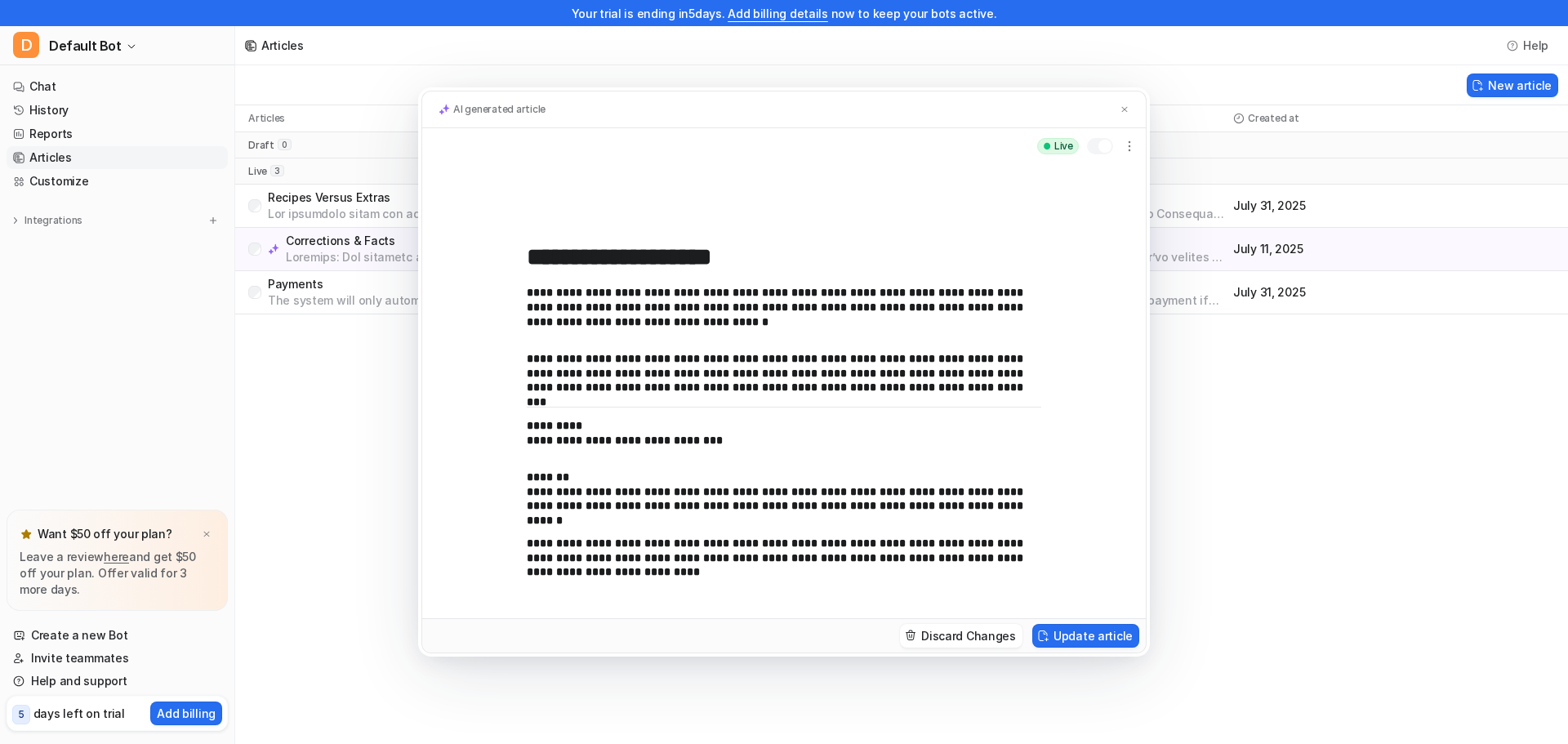 click on "**********" at bounding box center (777, 492) 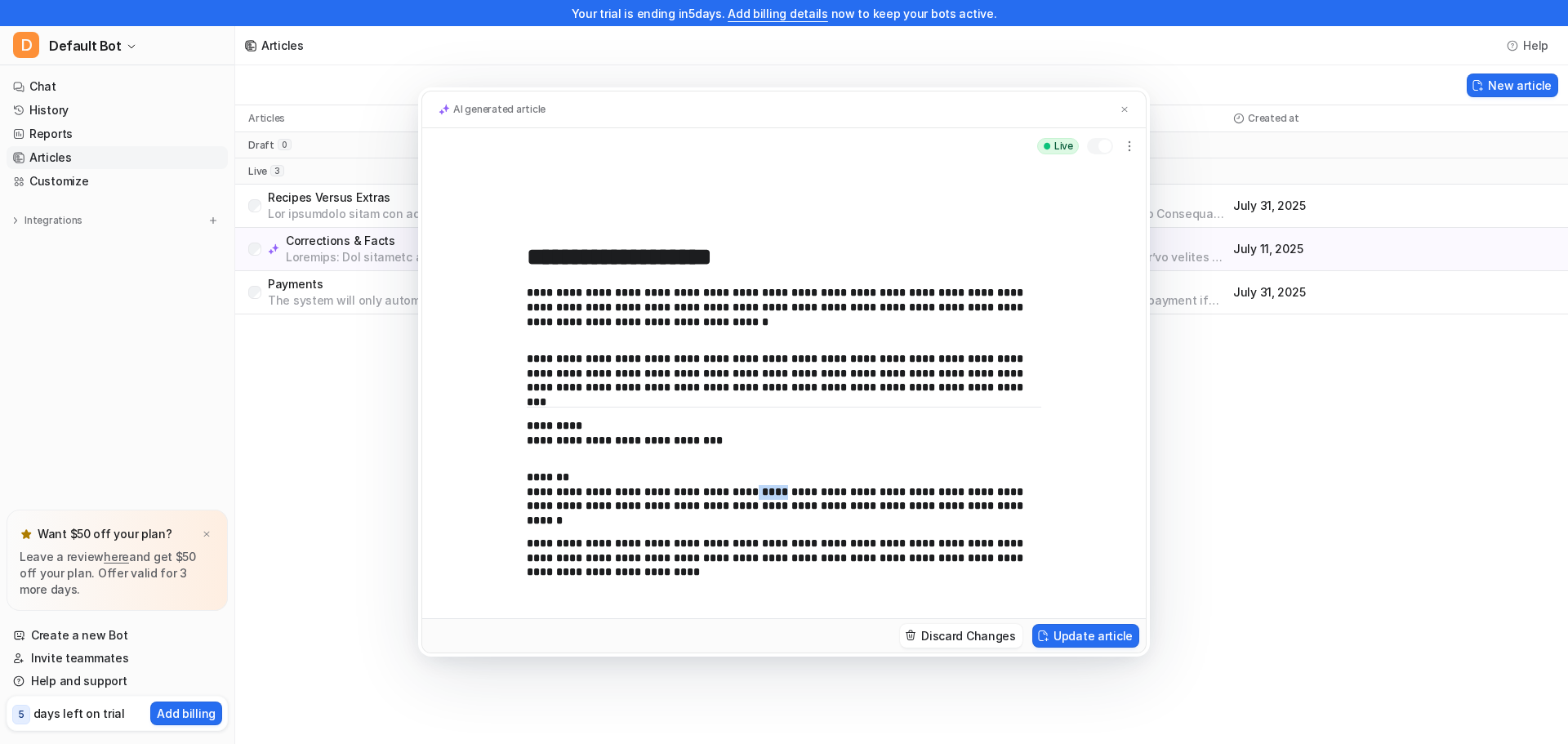 click on "**********" at bounding box center [777, 492] 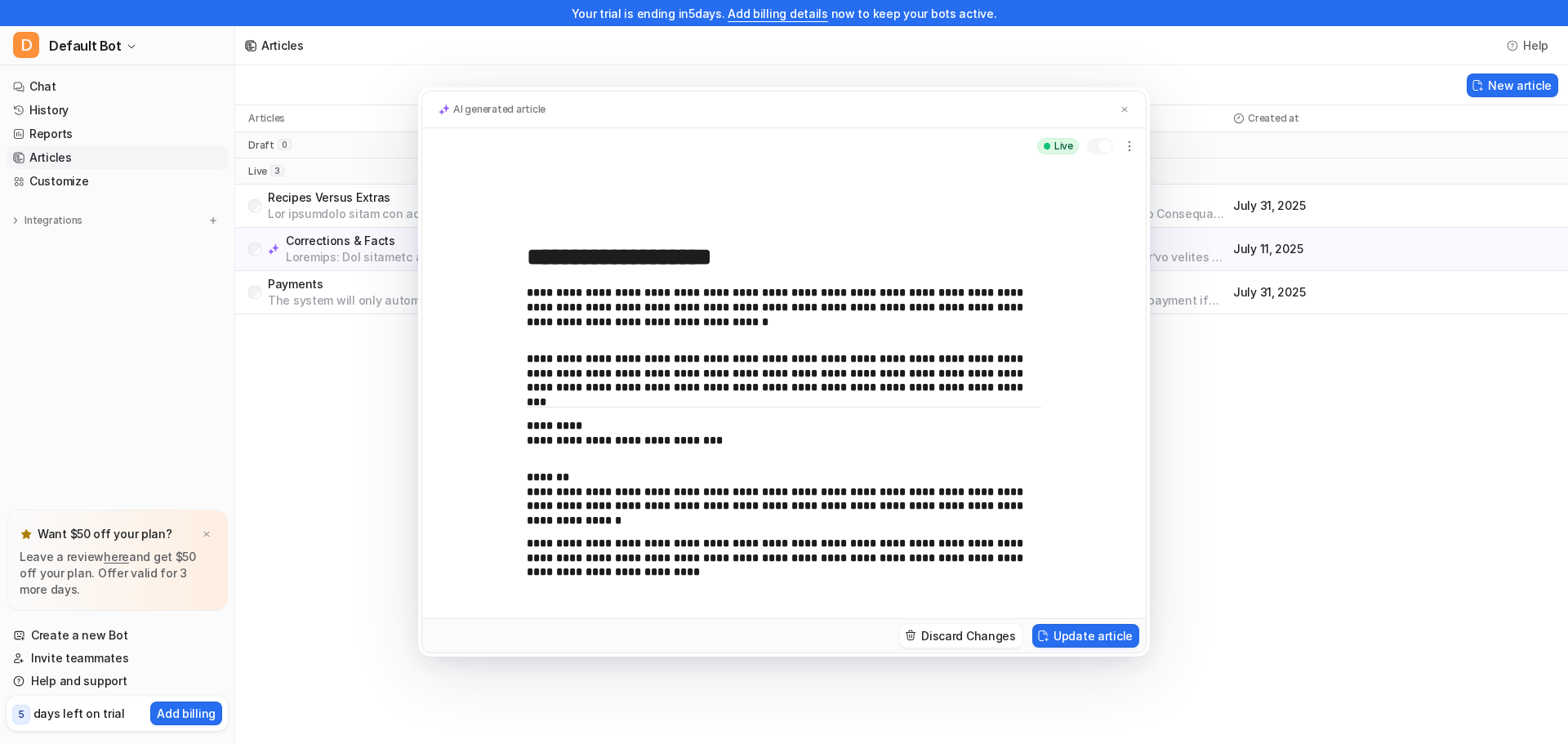 click on "**********" at bounding box center (777, 492) 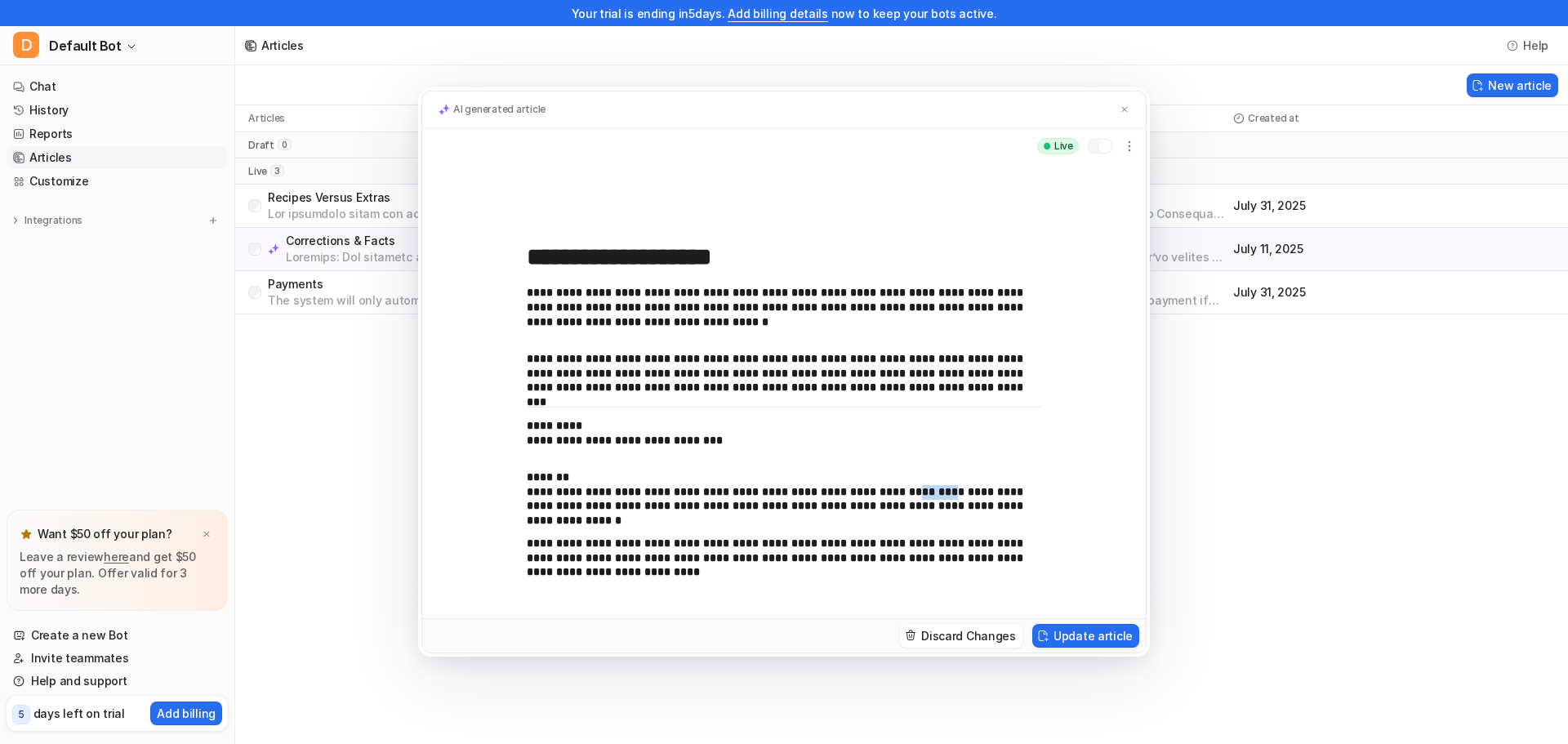click on "**********" at bounding box center (777, 492) 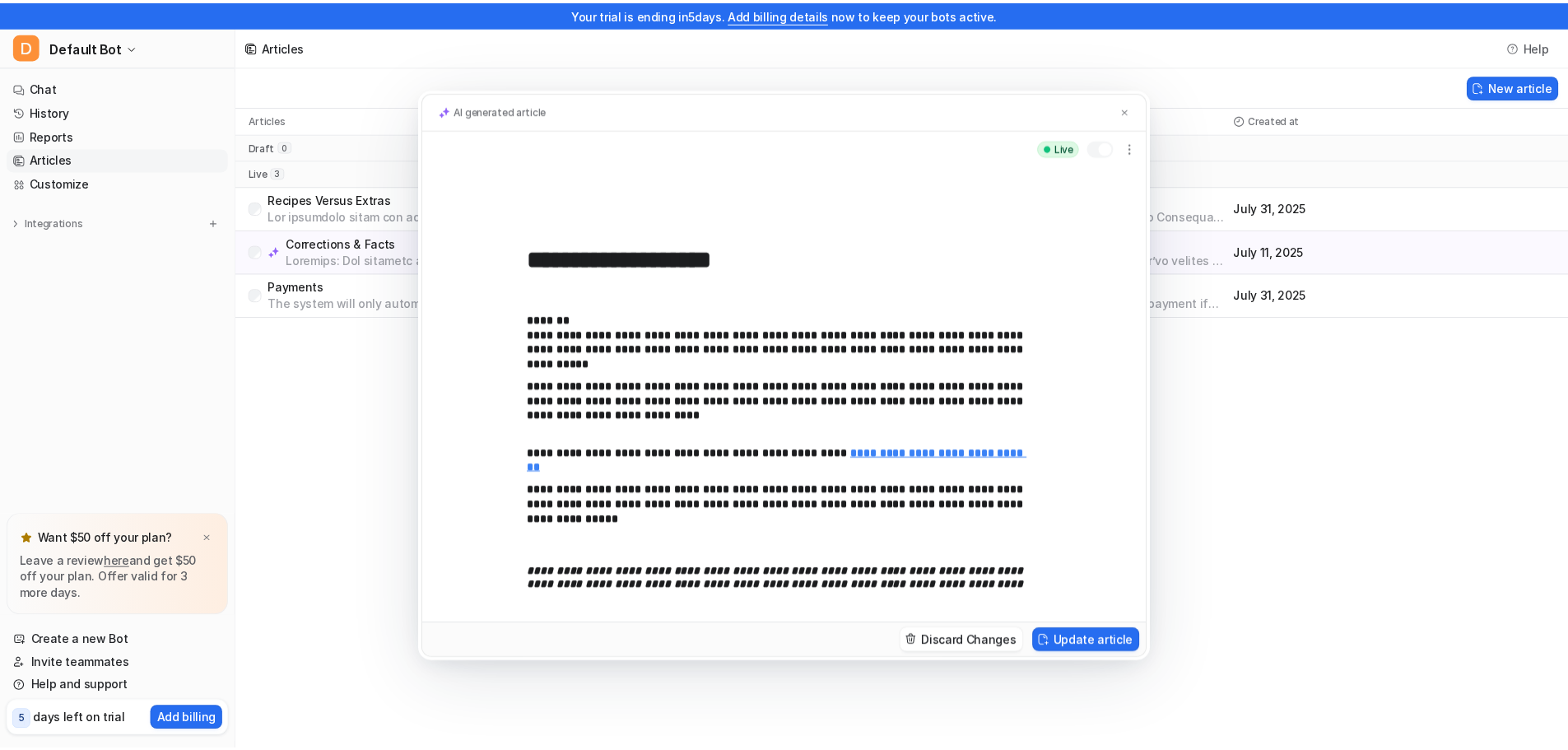 scroll, scrollTop: 4777, scrollLeft: 0, axis: vertical 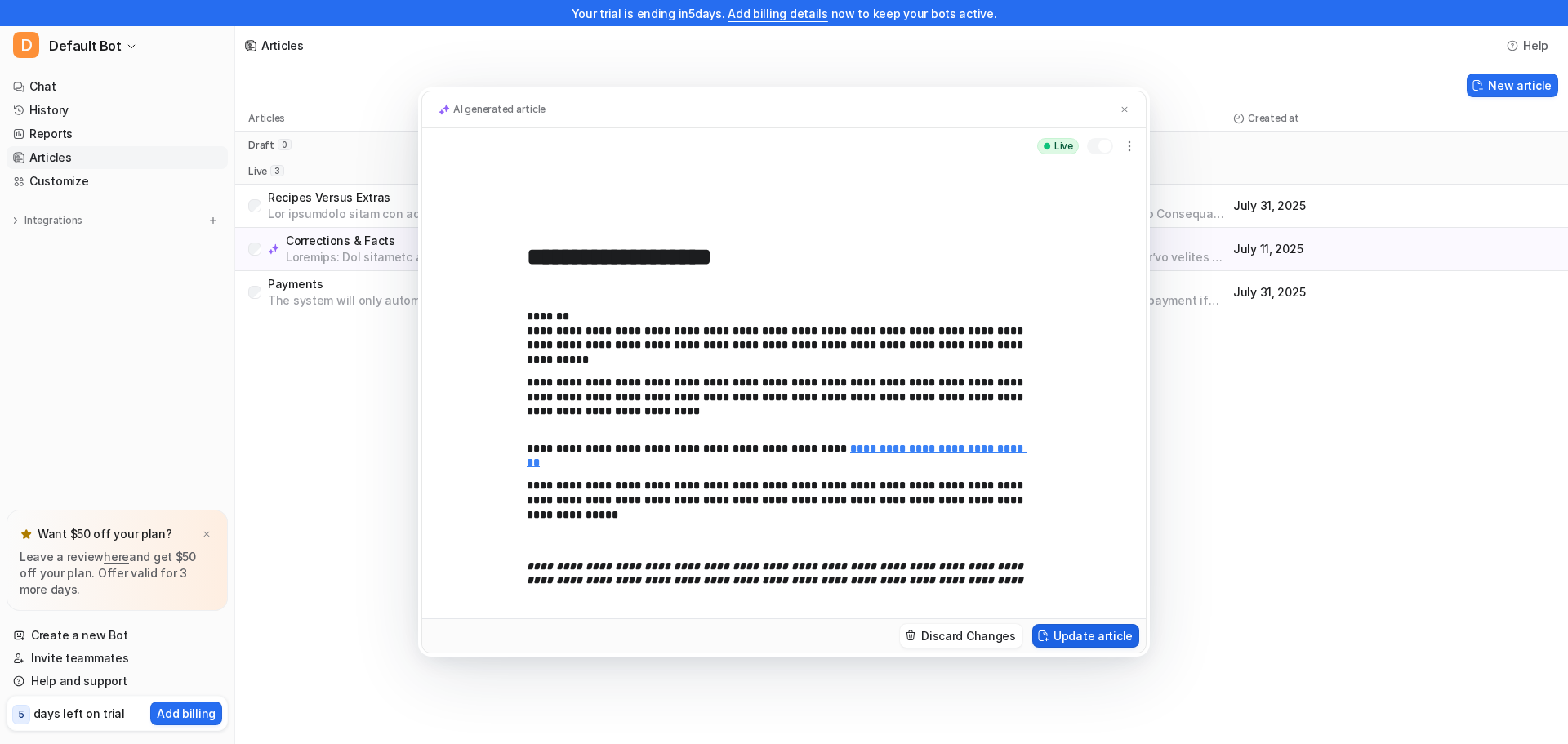 click on "Update article" at bounding box center (1085, 635) 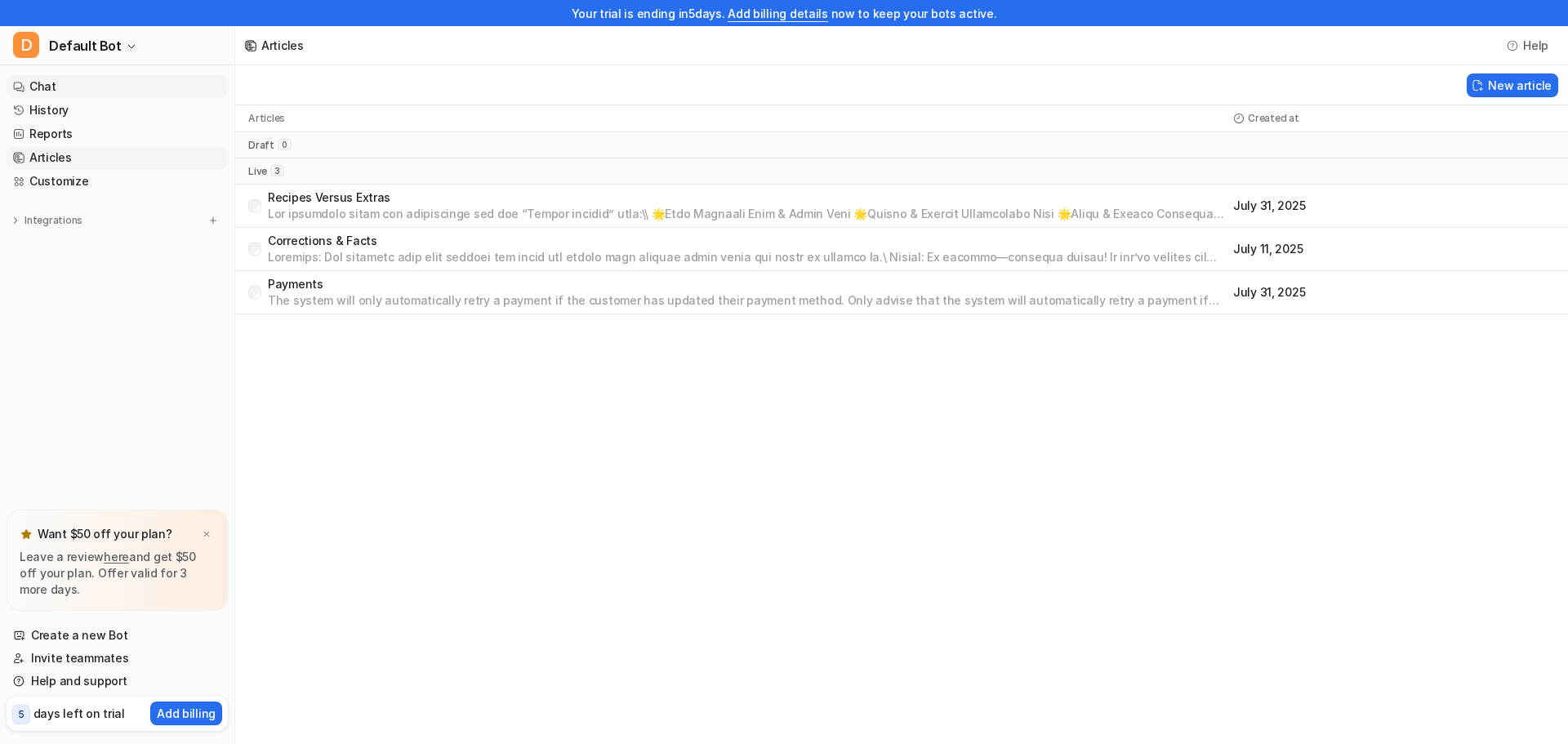 click on "Chat" at bounding box center [117, 87] 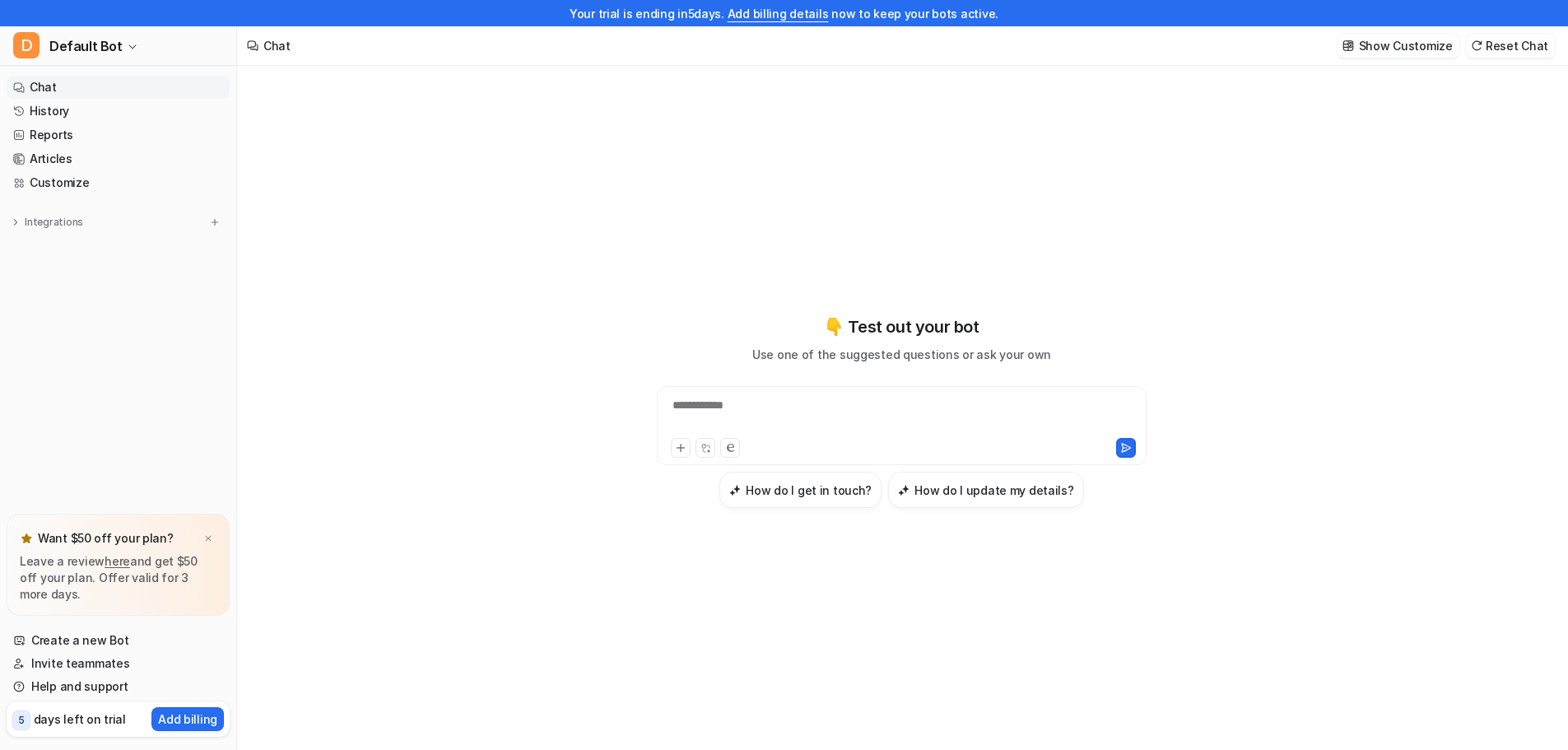 click on "Reset Chat" at bounding box center (1510, 45) 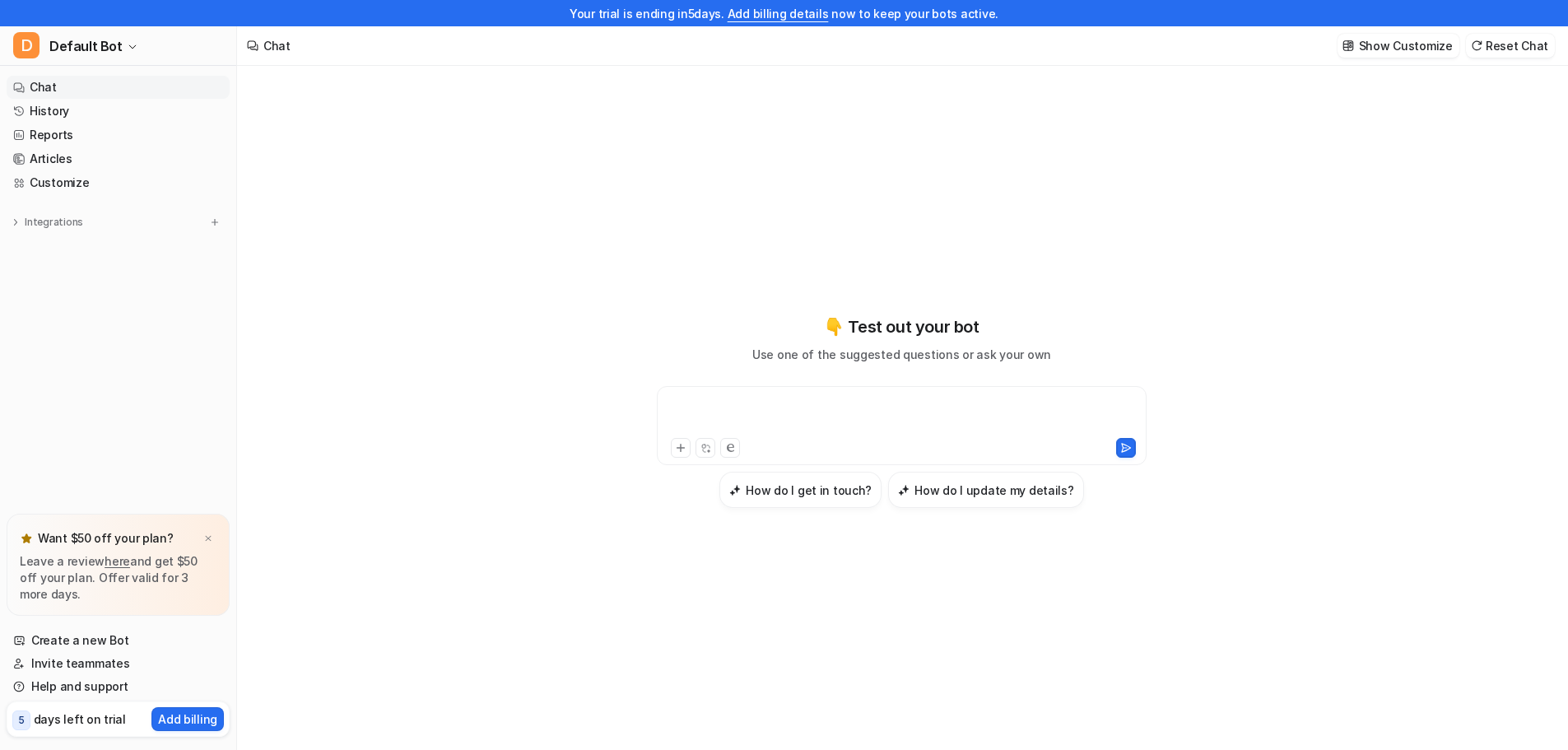 click at bounding box center [901, 416] 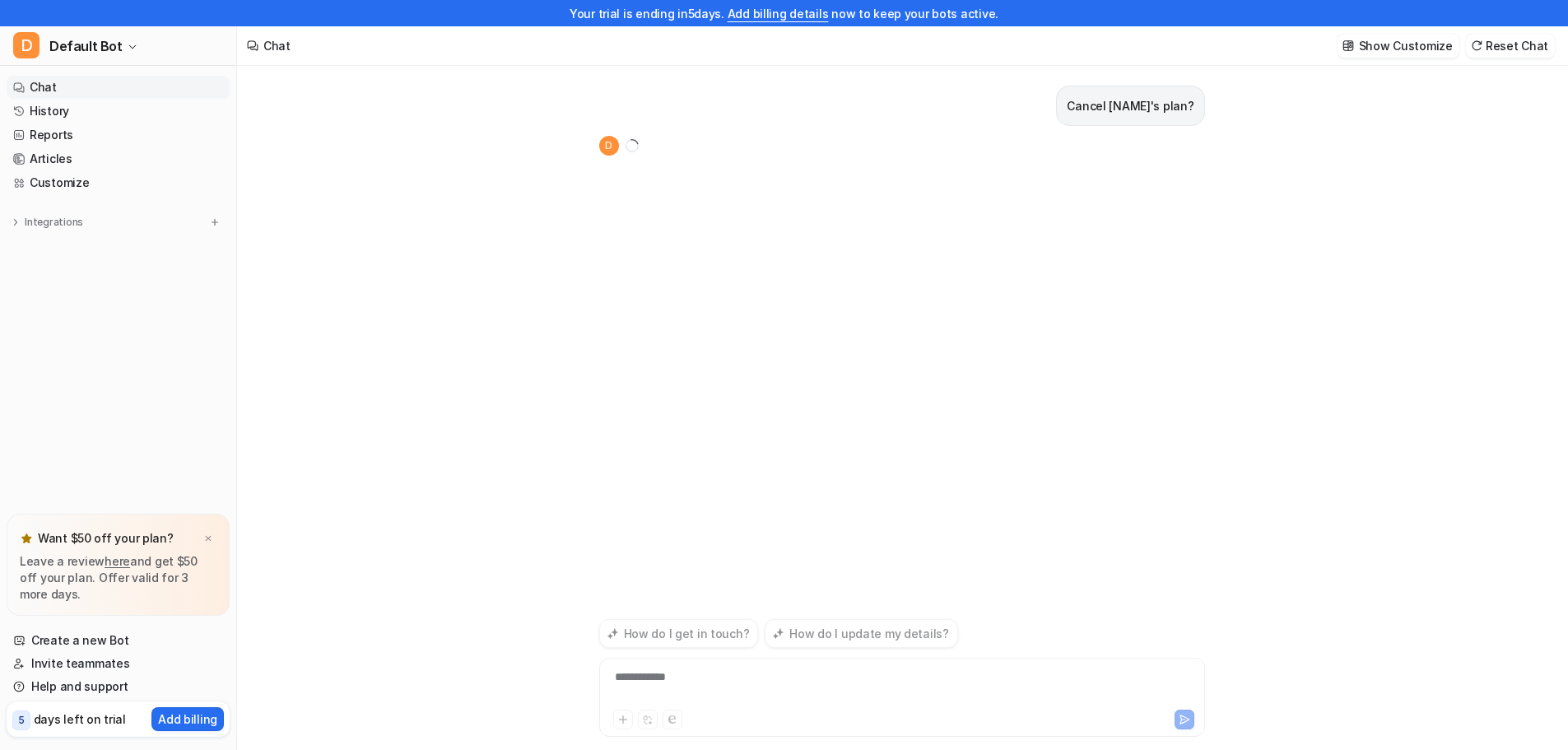 scroll, scrollTop: 26, scrollLeft: 0, axis: vertical 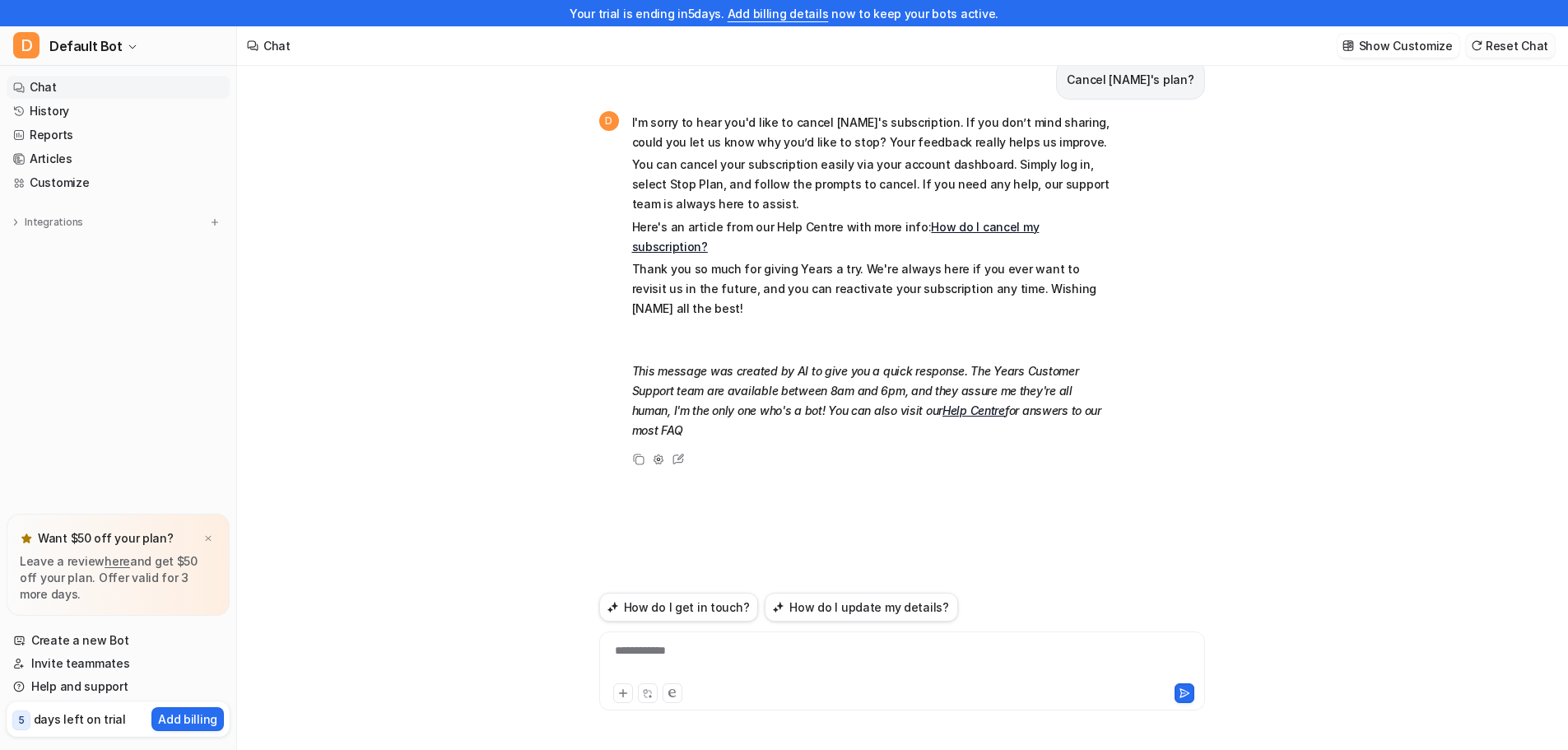click on "Reset Chat" at bounding box center (1510, 45) 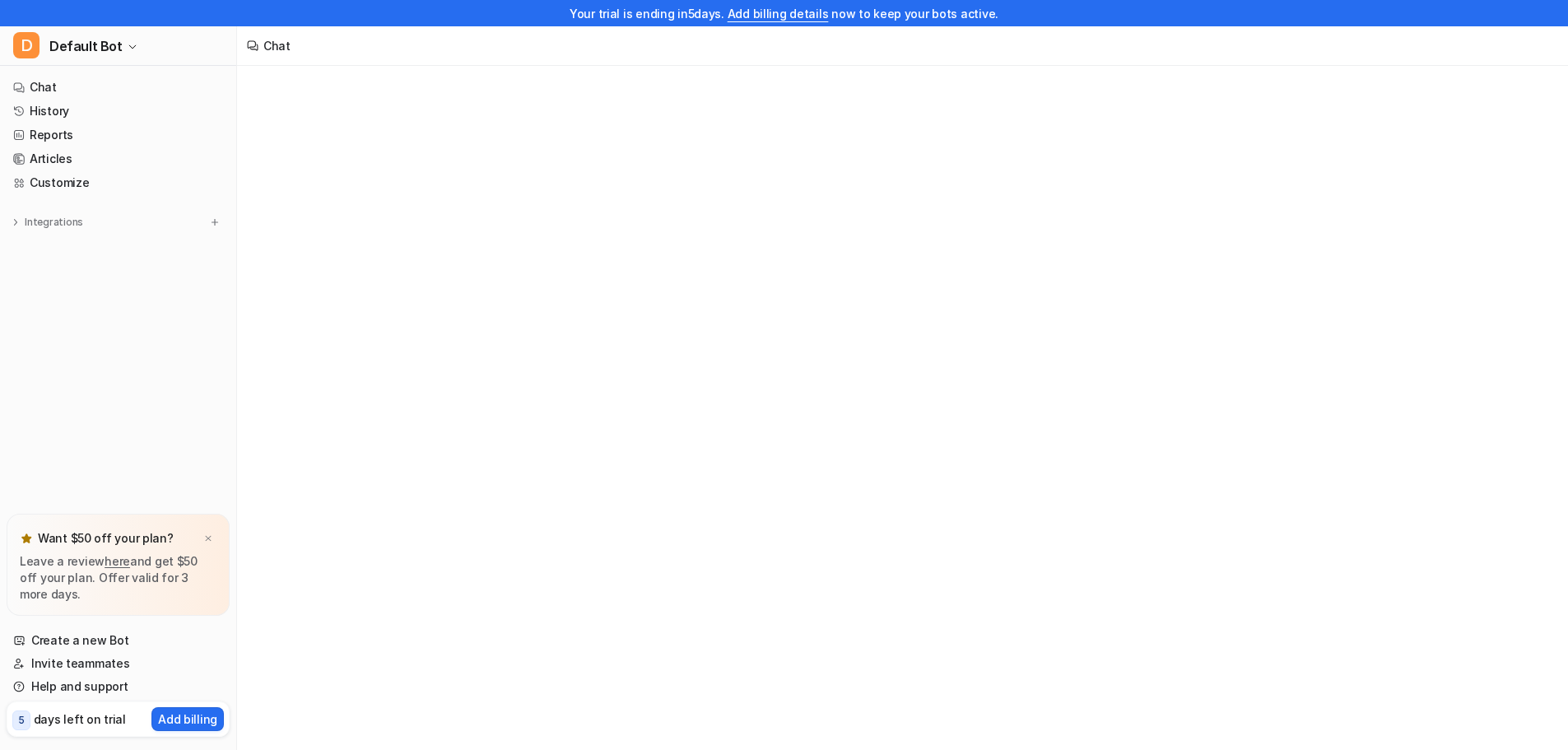 scroll, scrollTop: 0, scrollLeft: 0, axis: both 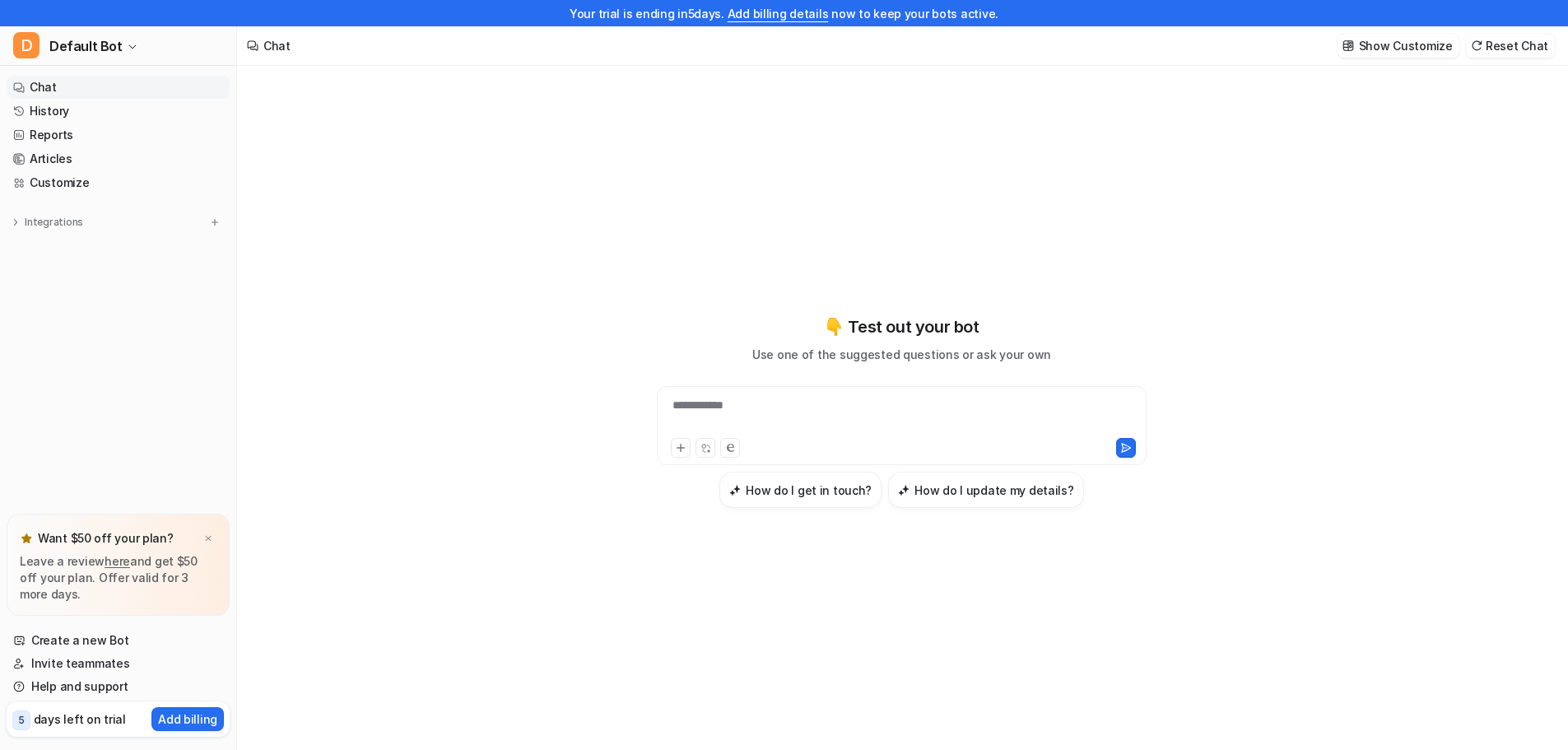 click on "**********" at bounding box center (901, 416) 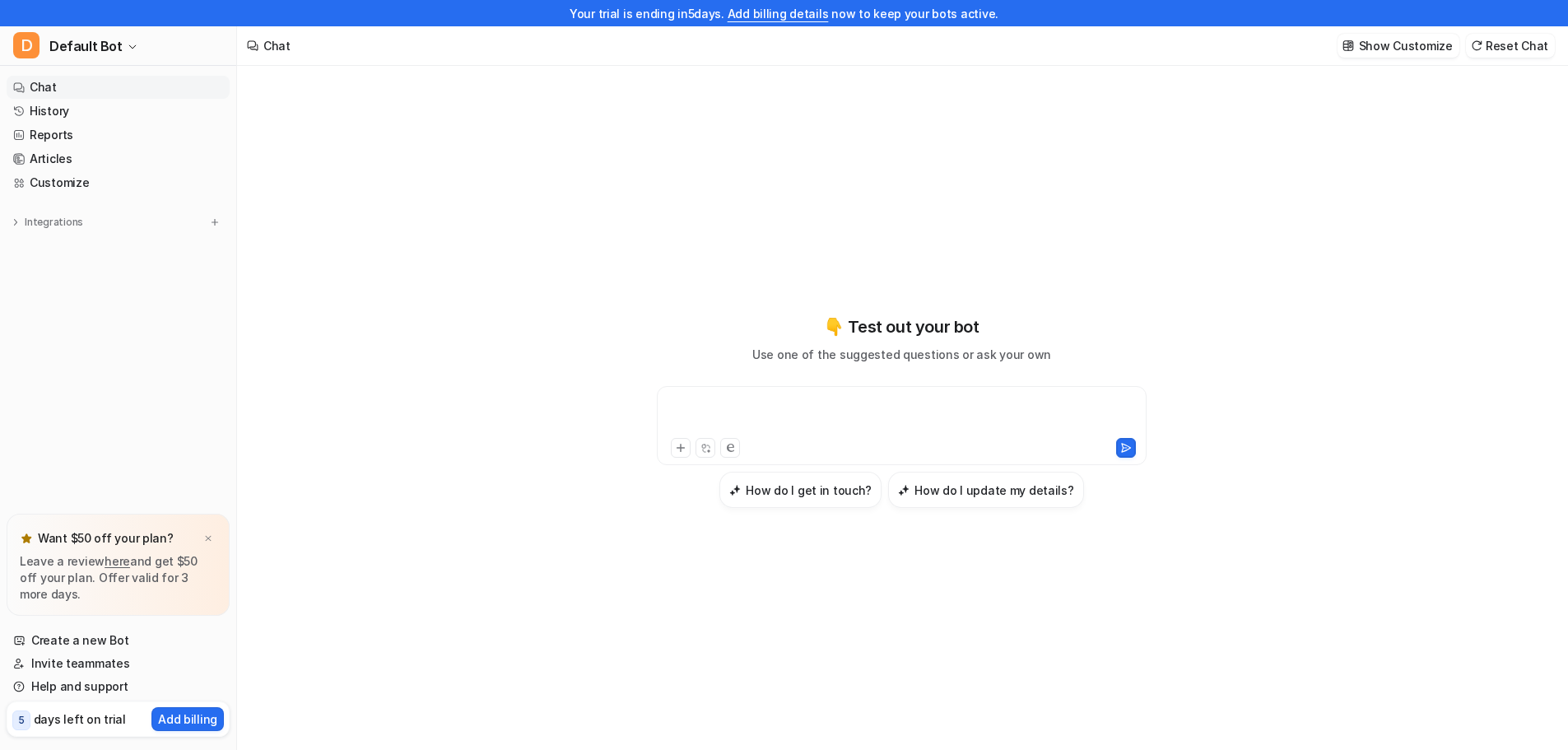 paste 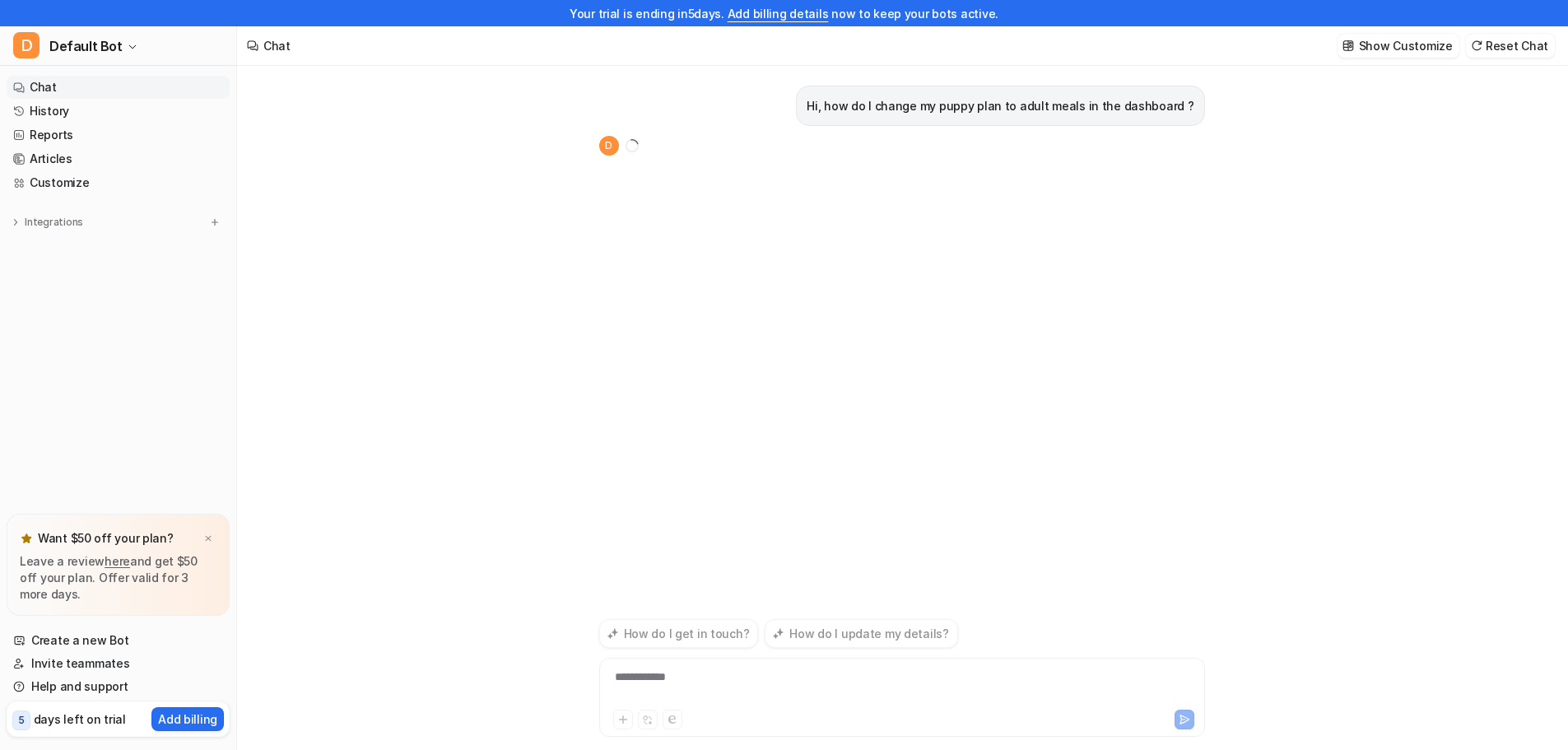 scroll, scrollTop: 26, scrollLeft: 0, axis: vertical 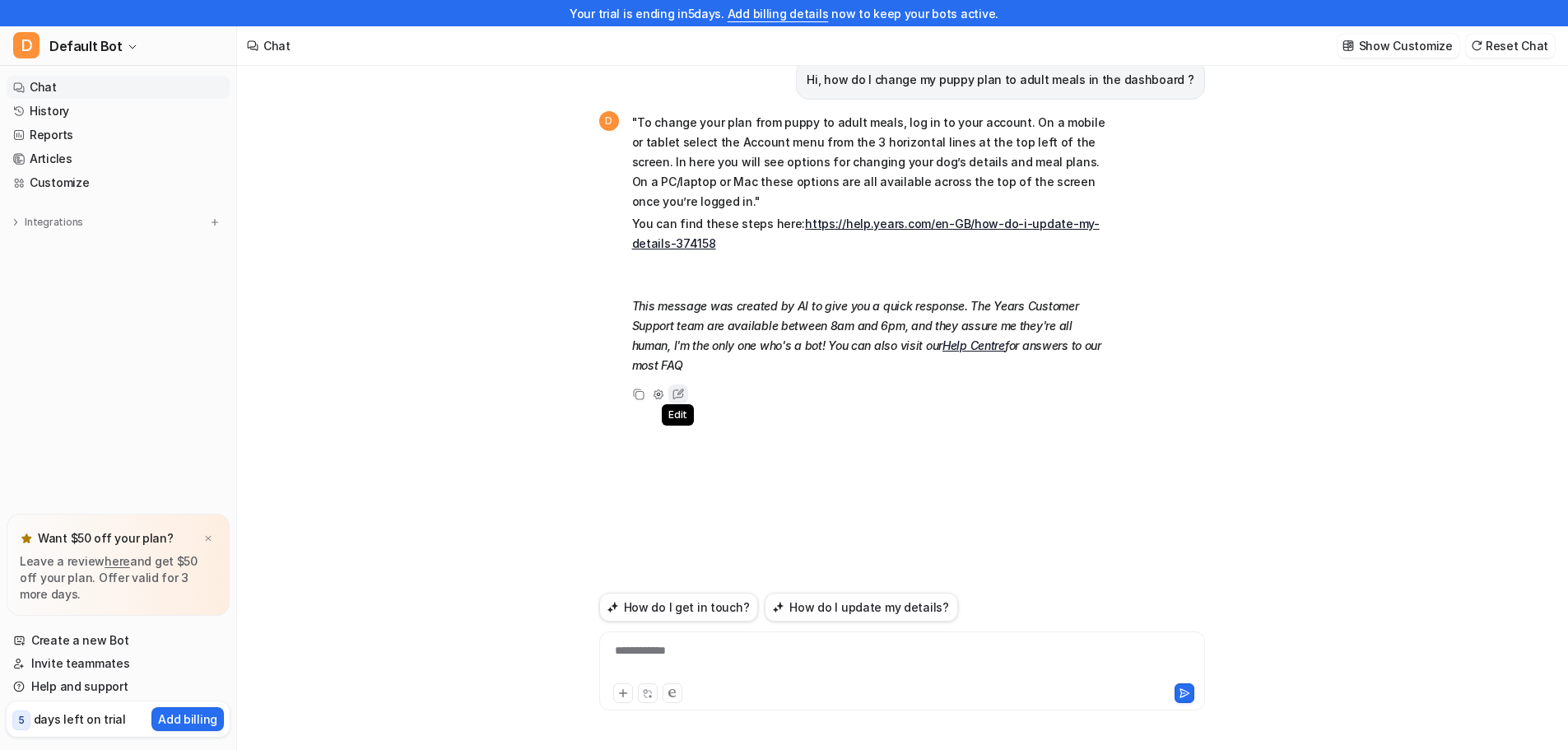 click 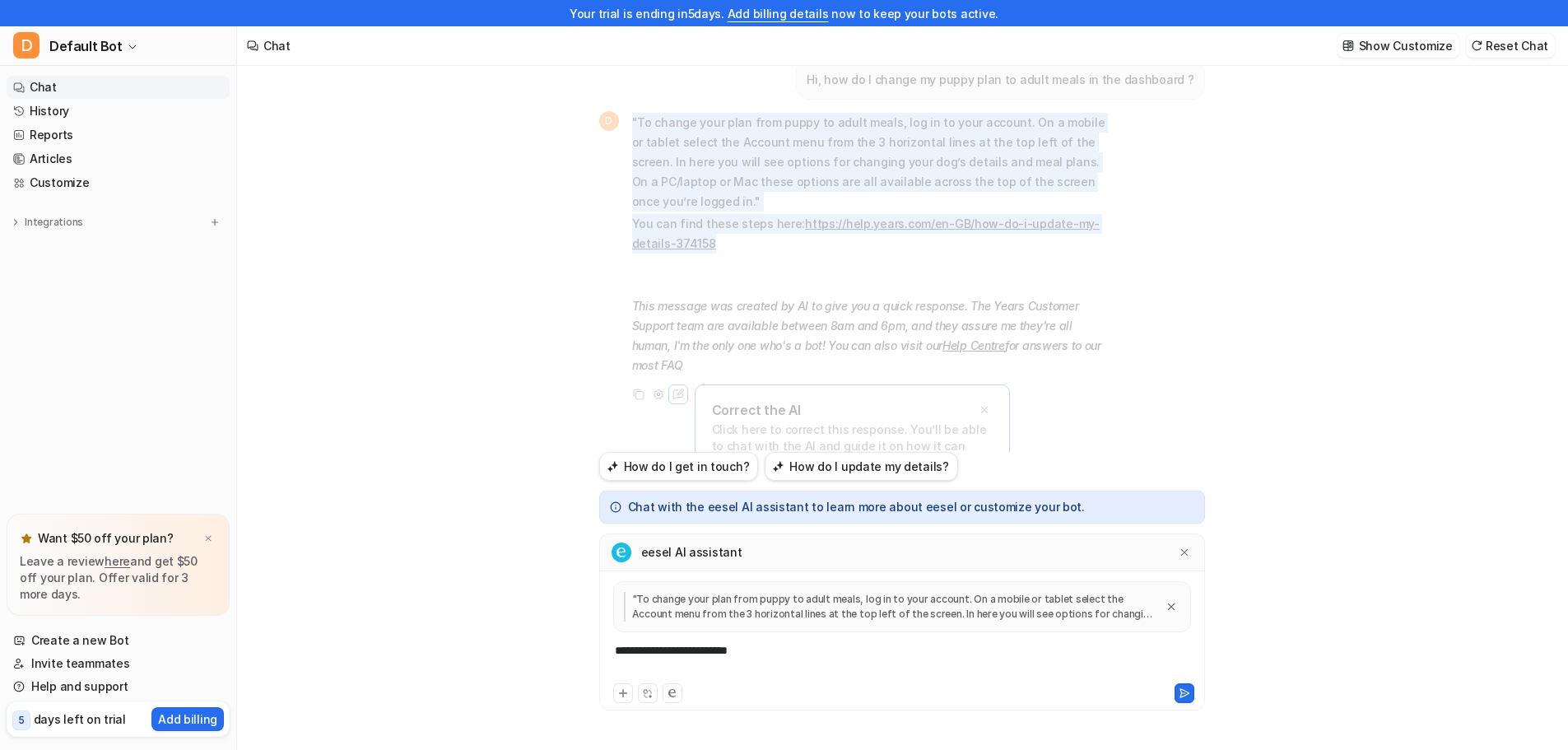 drag, startPoint x: 685, startPoint y: 229, endPoint x: 633, endPoint y: 125, distance: 116.27553 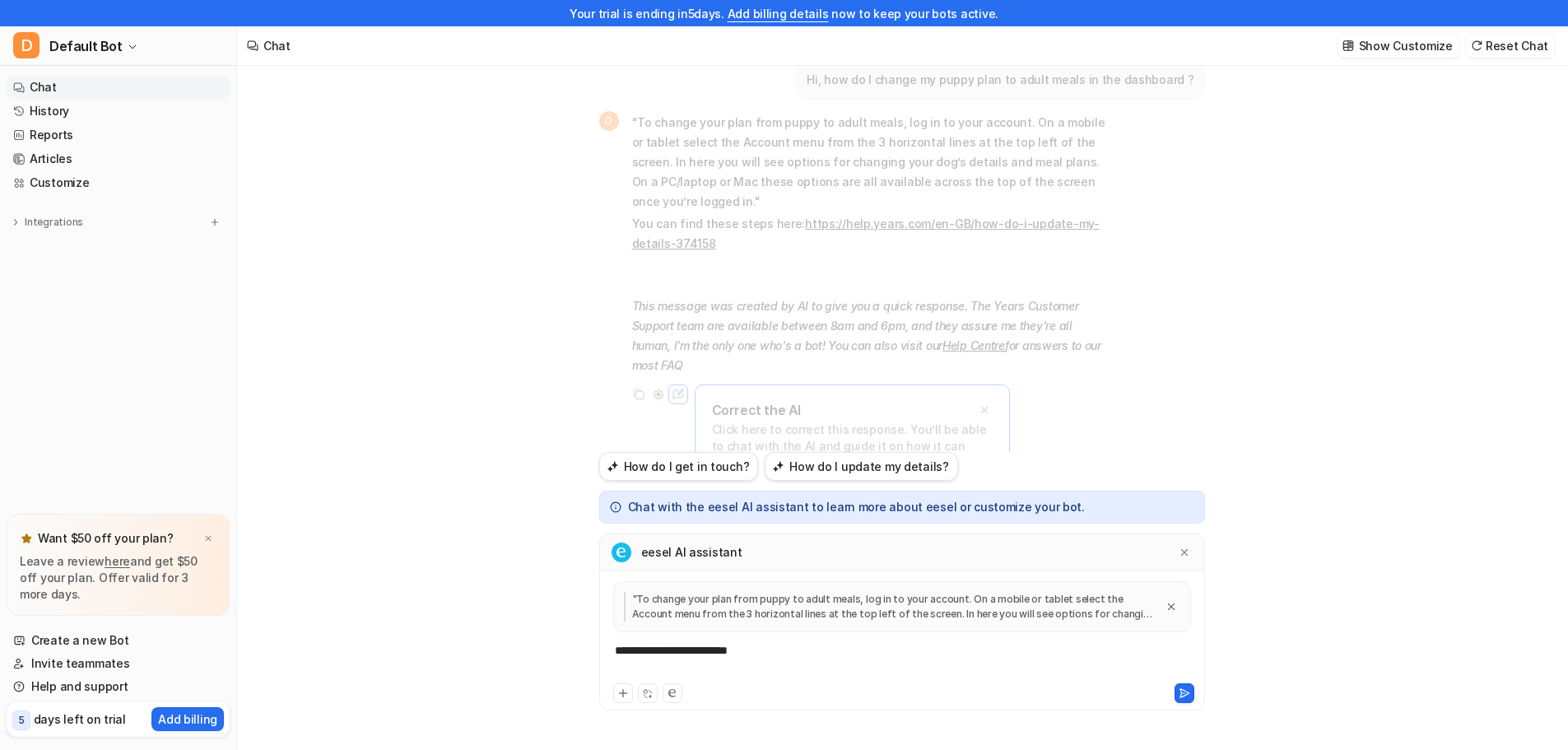 click on "**********" at bounding box center [902, 661] 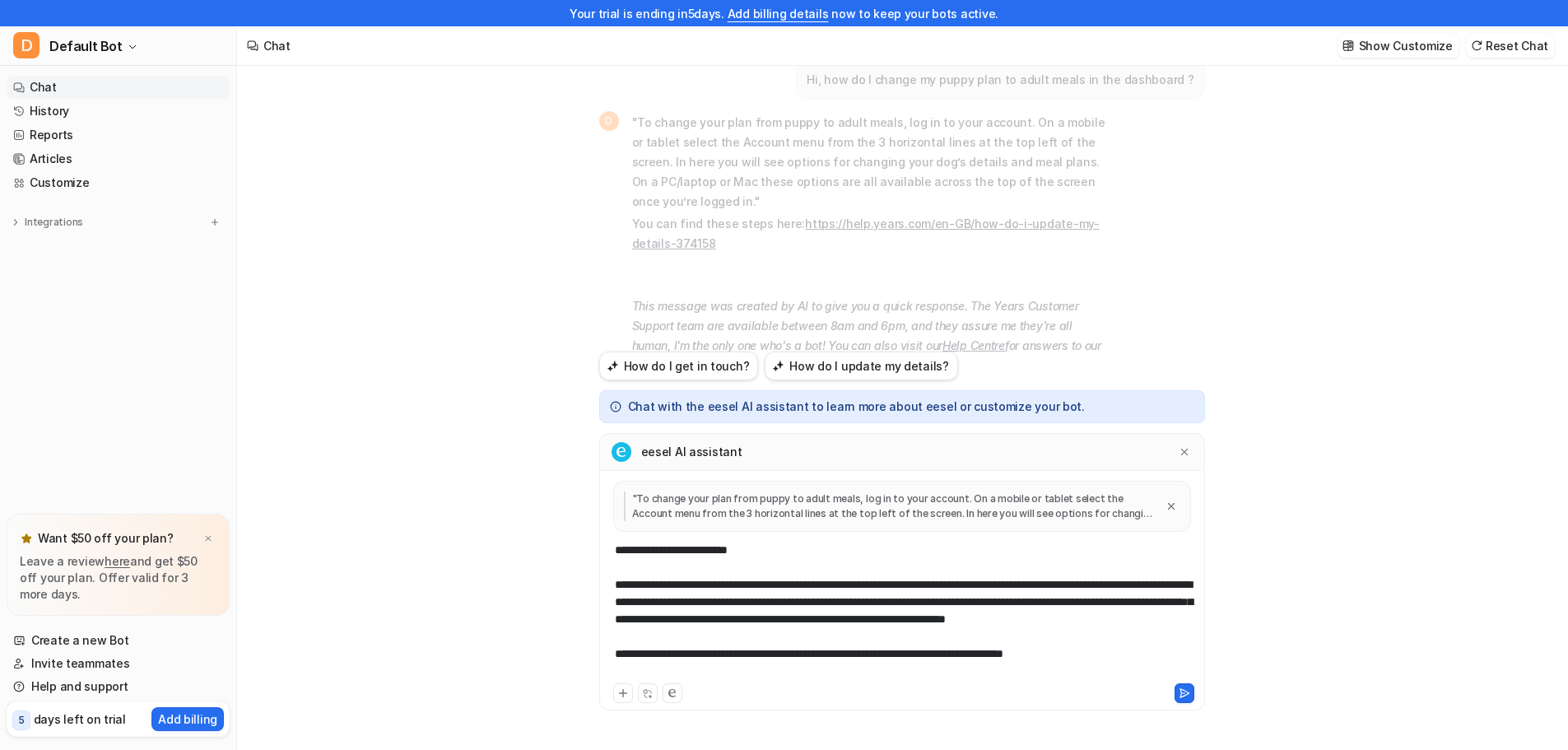 click on "**********" at bounding box center (902, 611) 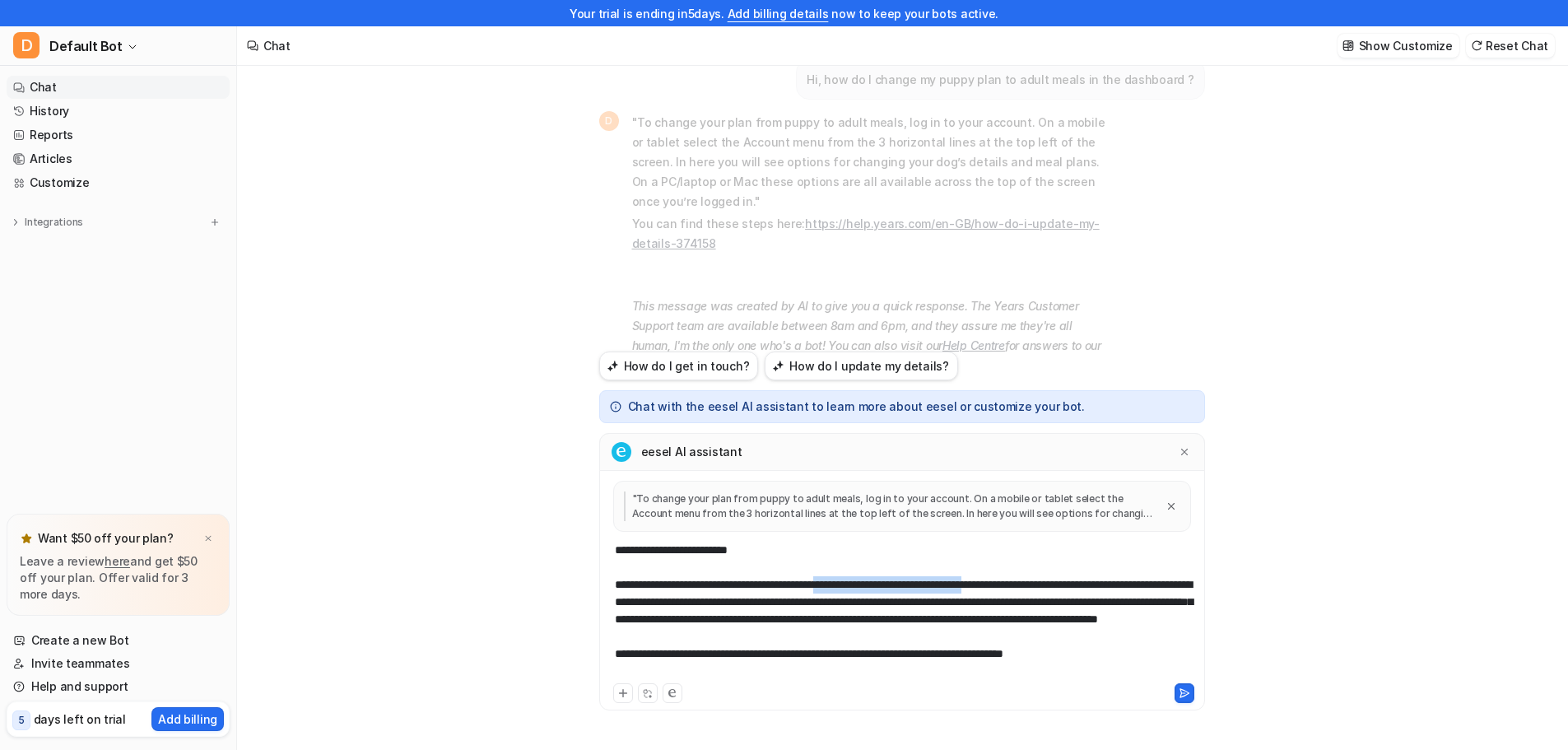 drag, startPoint x: 1068, startPoint y: 588, endPoint x: 876, endPoint y: 590, distance: 192.01042 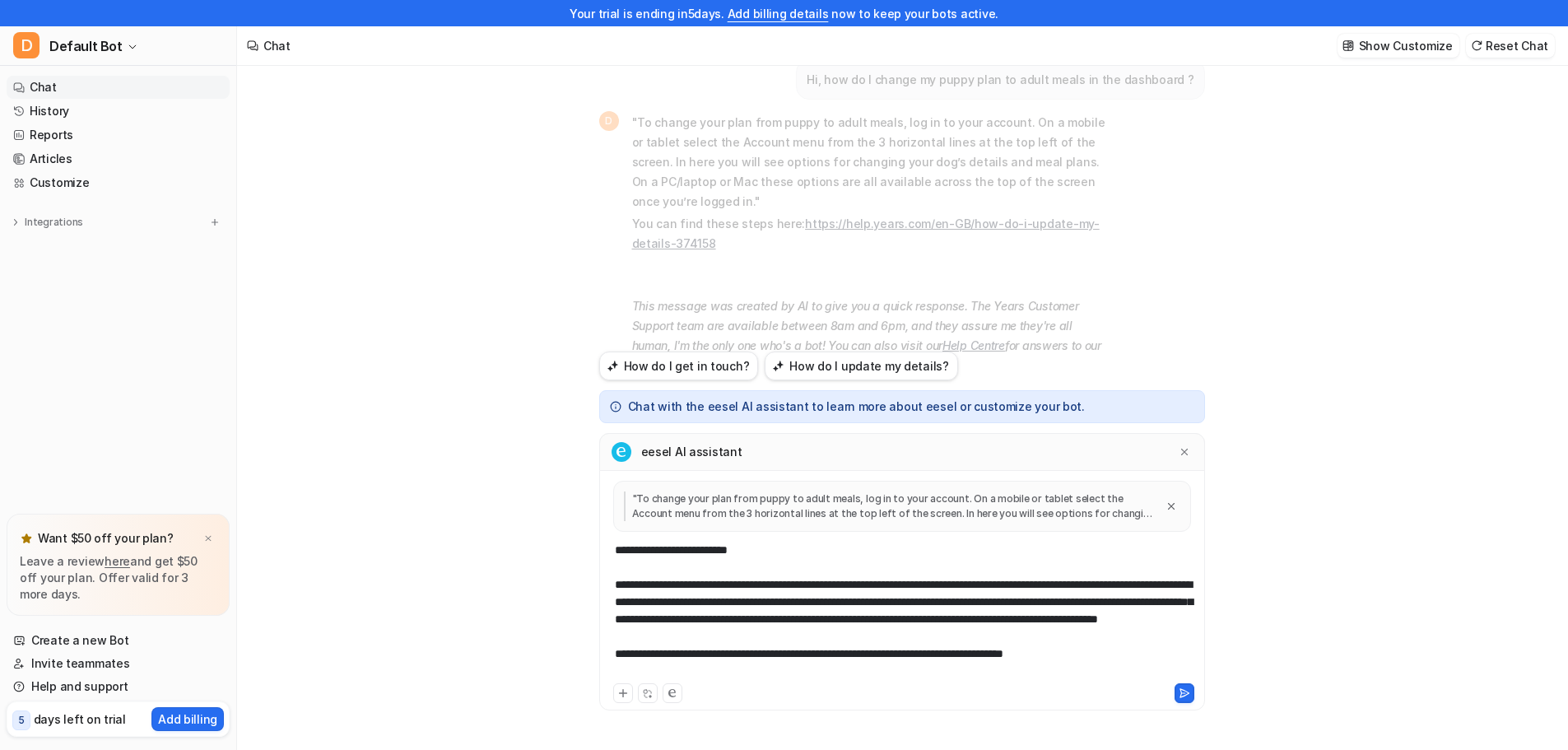 click on "**********" at bounding box center (902, 611) 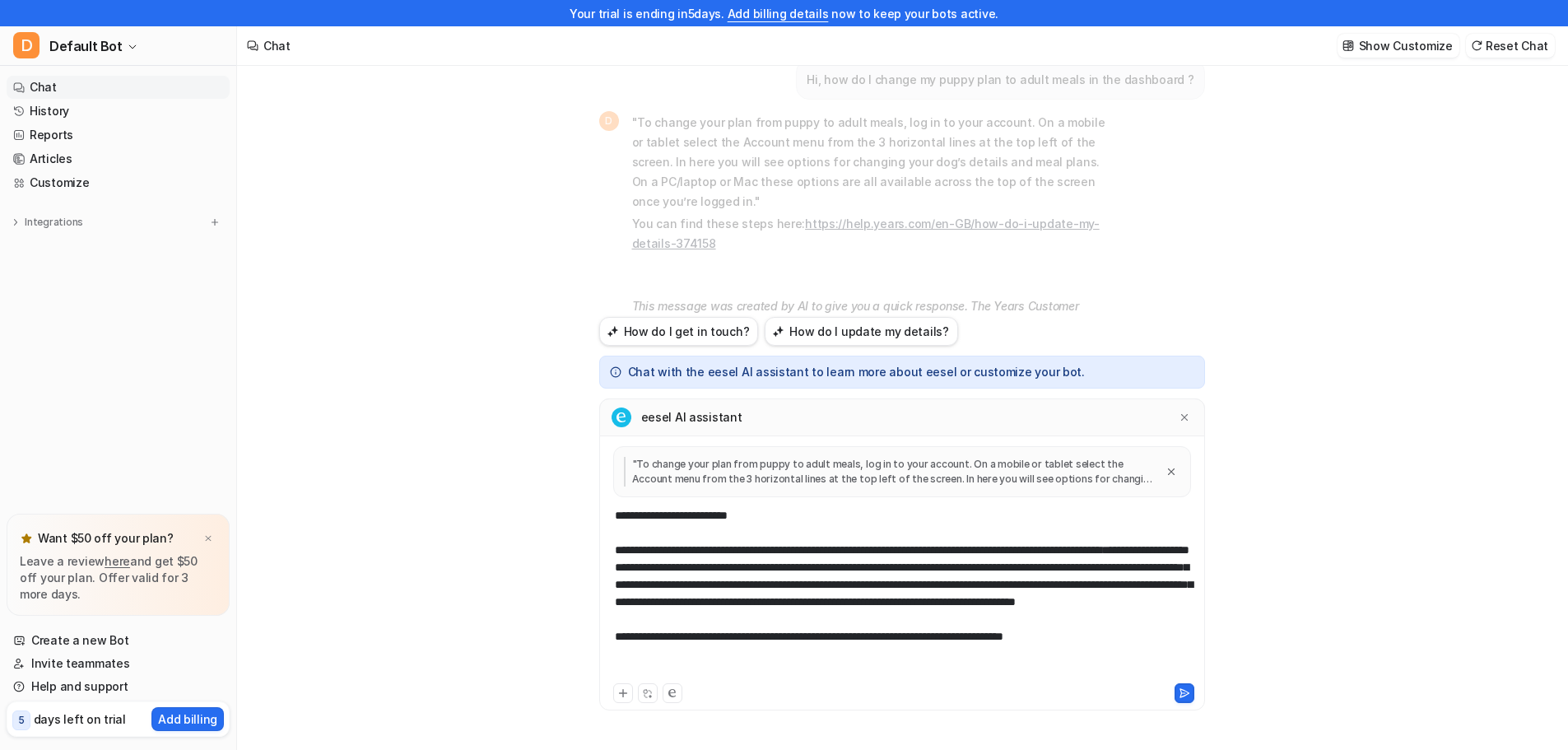 click on "**********" at bounding box center [902, 594] 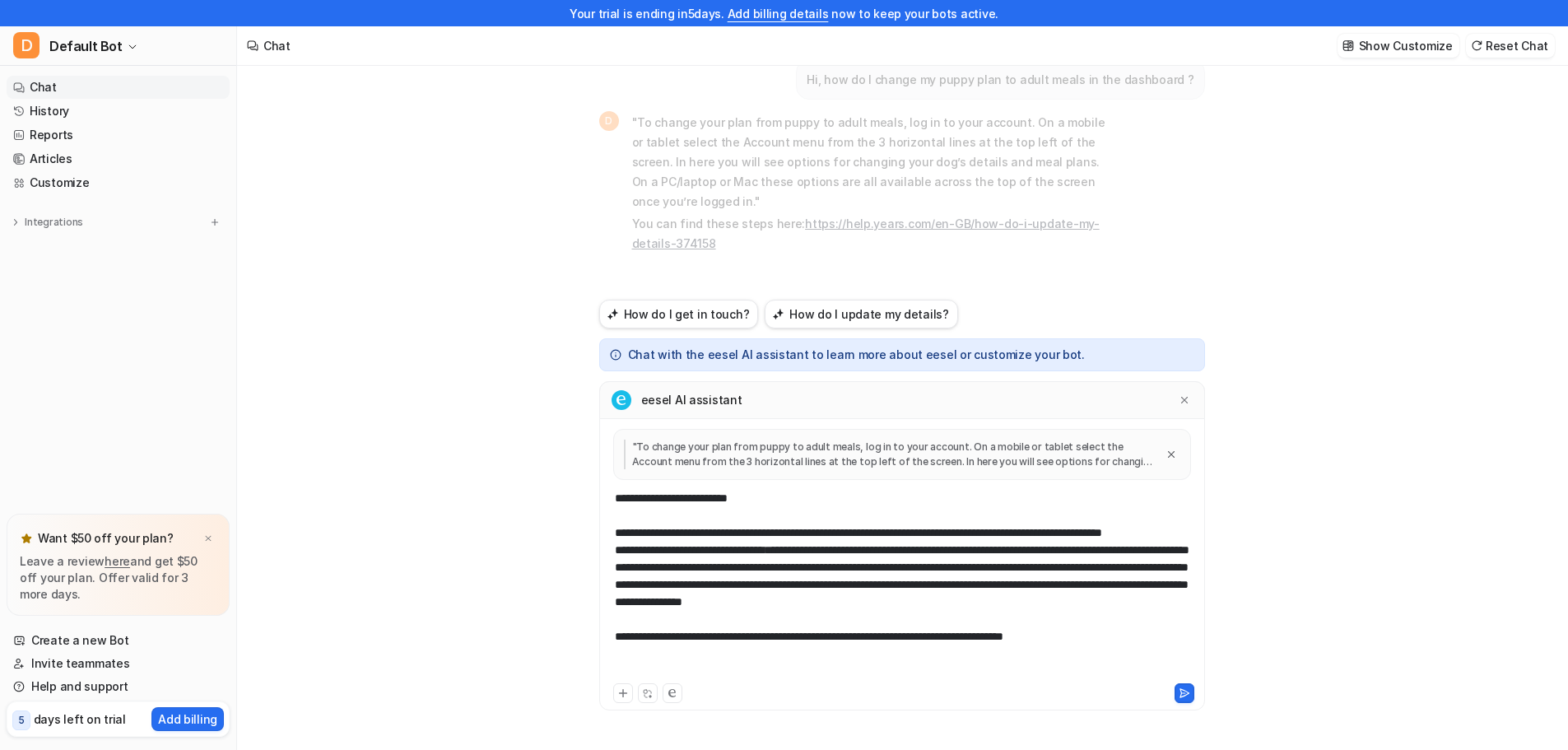 click on "**********" at bounding box center (902, 585) 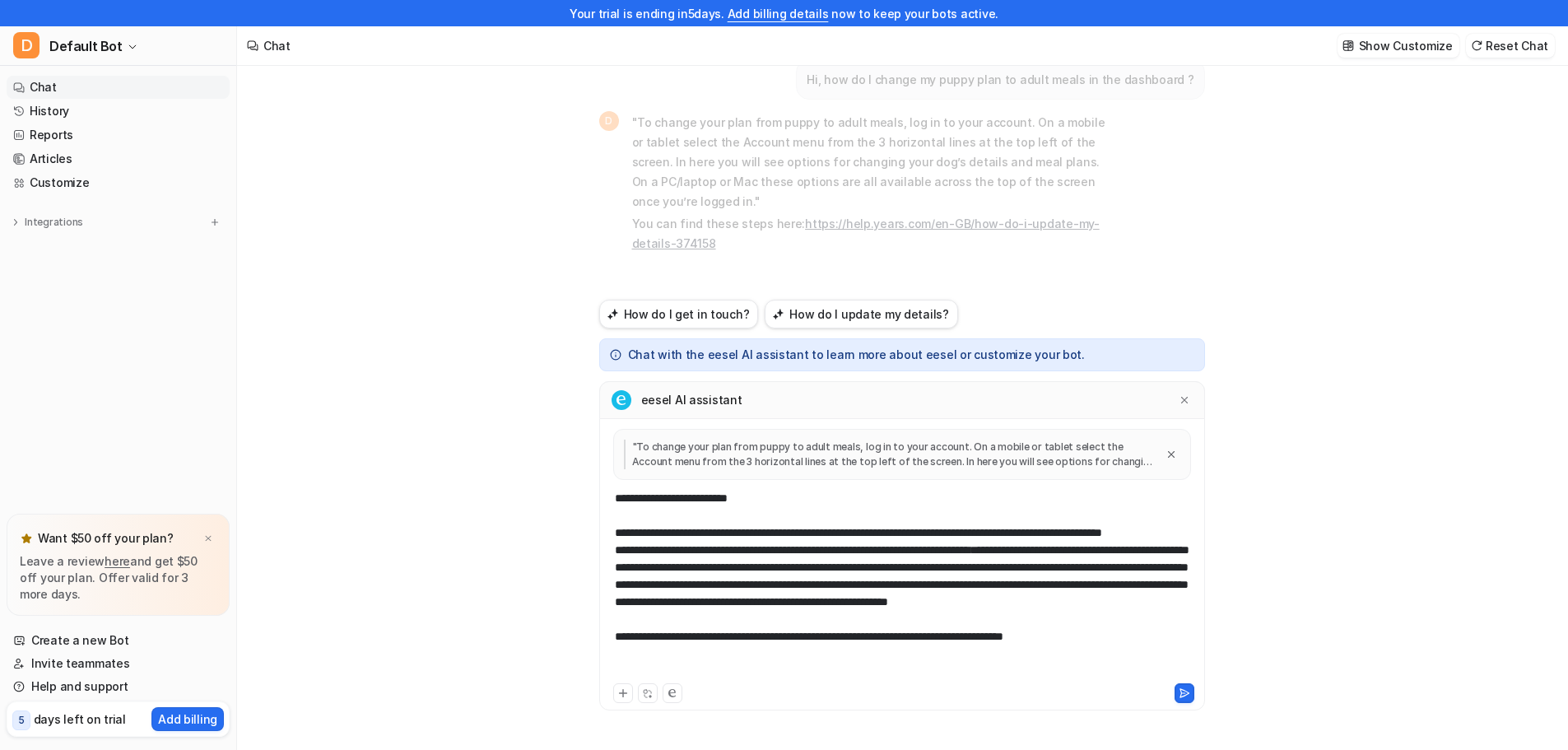 click on "**********" at bounding box center (902, 585) 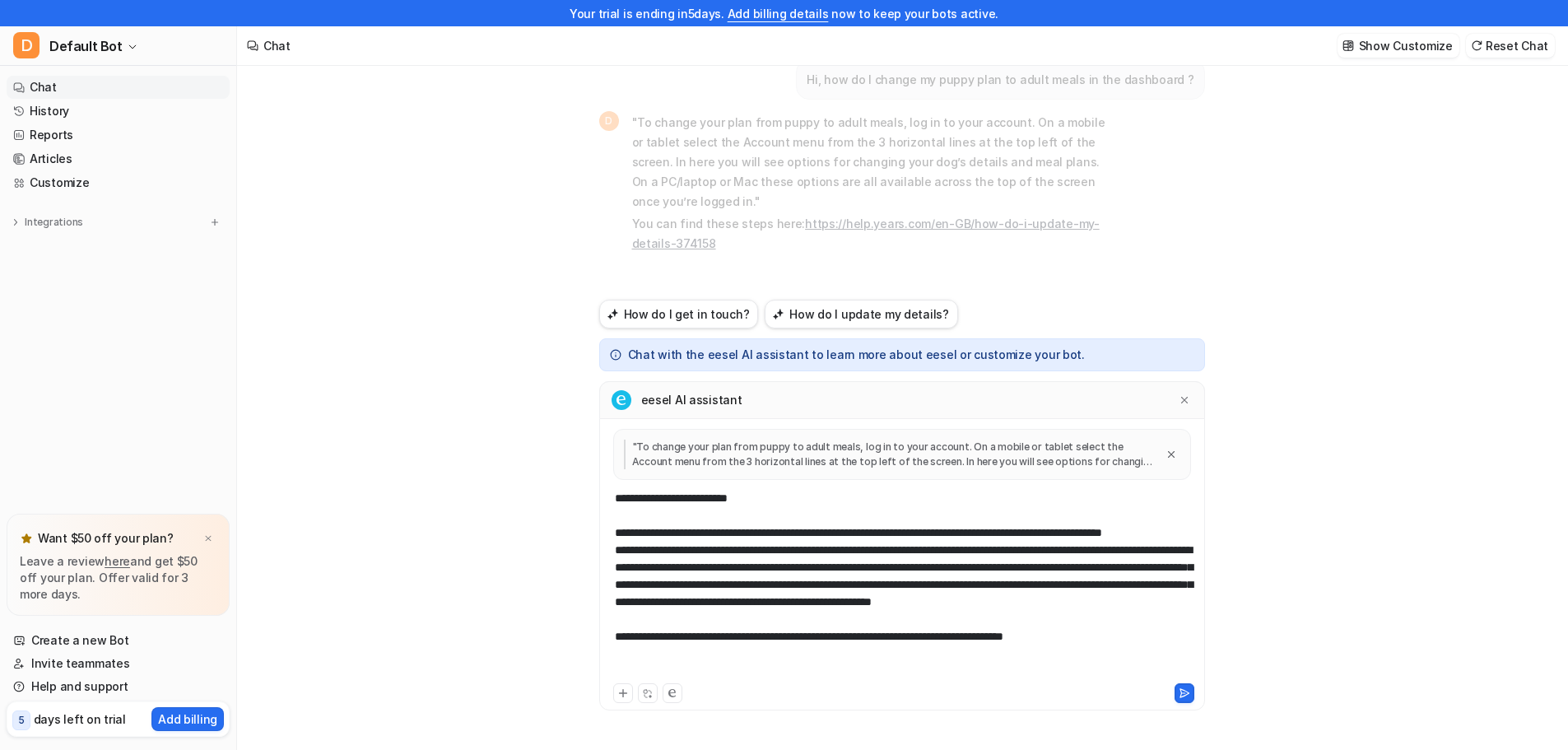 click on "**********" at bounding box center [902, 585] 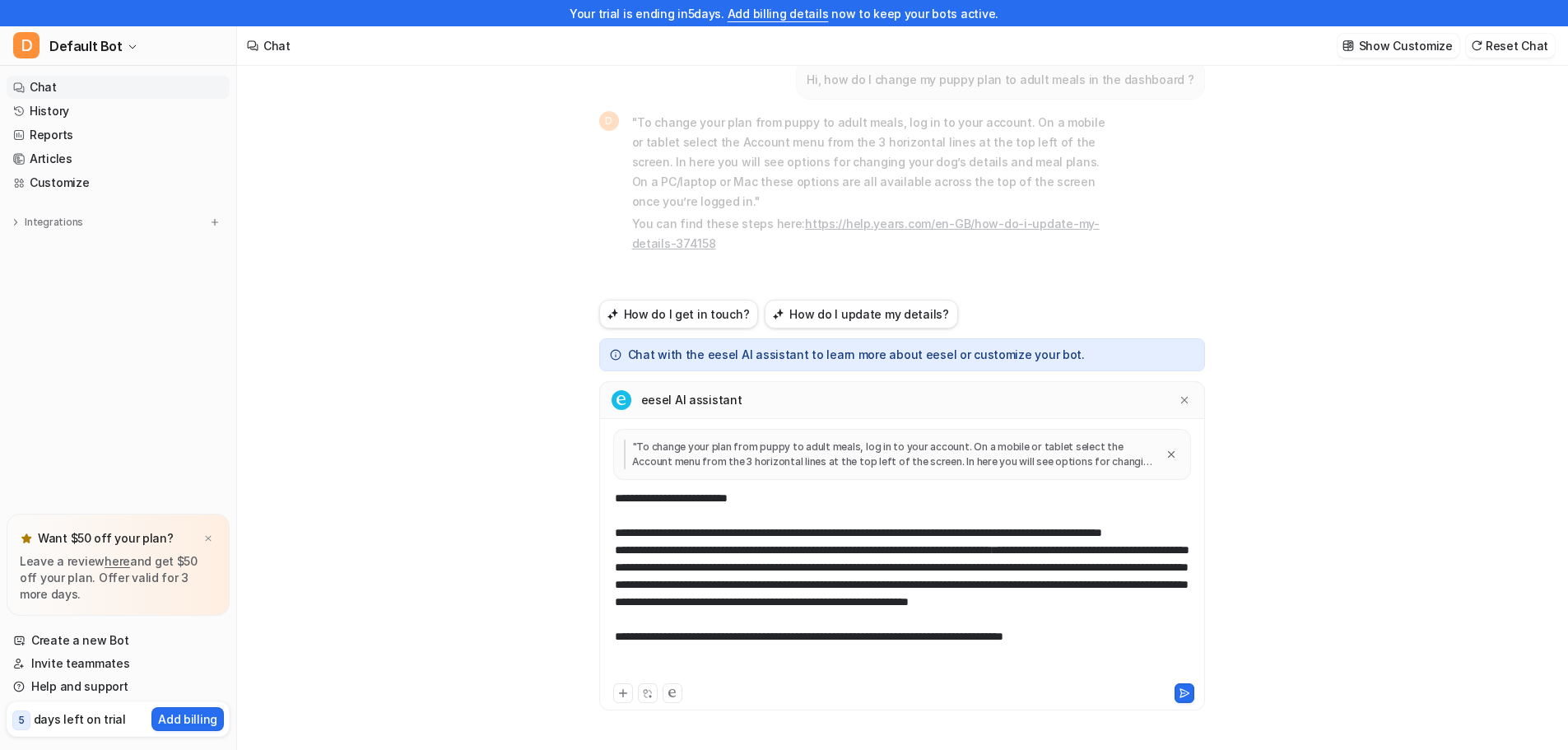 click on "**********" at bounding box center (902, 585) 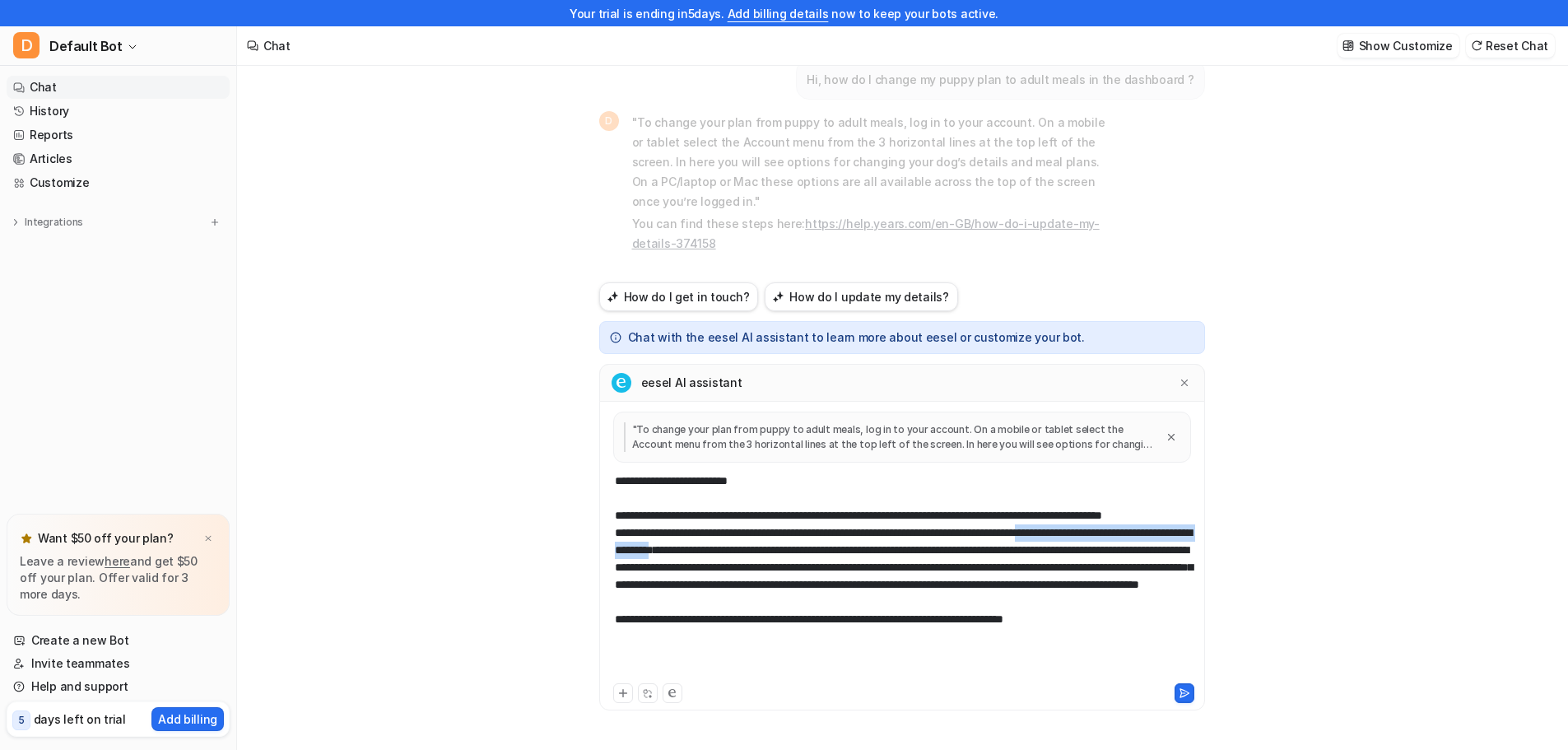 drag, startPoint x: 1098, startPoint y: 548, endPoint x: 1106, endPoint y: 570, distance: 23.4094 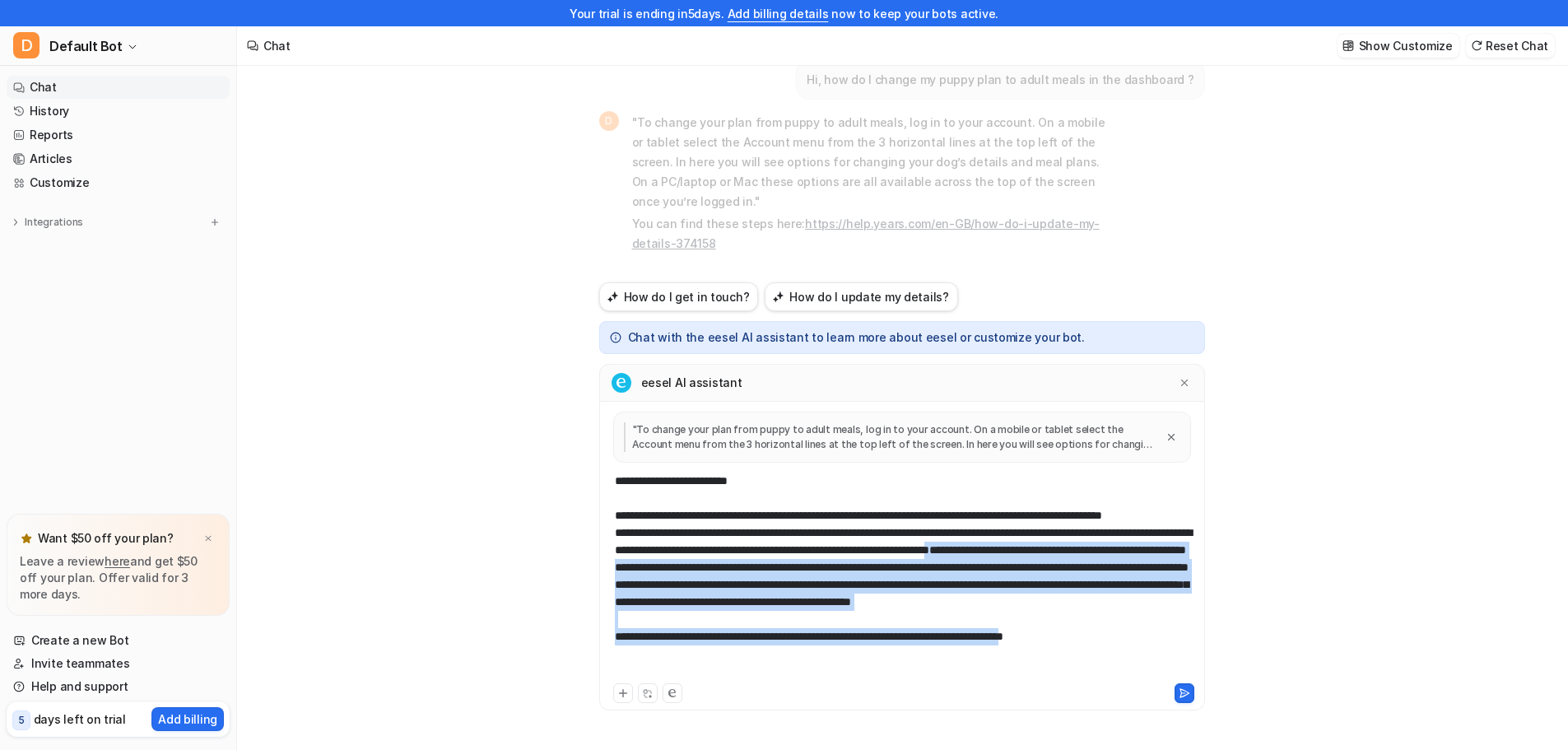 drag, startPoint x: 1170, startPoint y: 570, endPoint x: 1184, endPoint y: 682, distance: 112.872 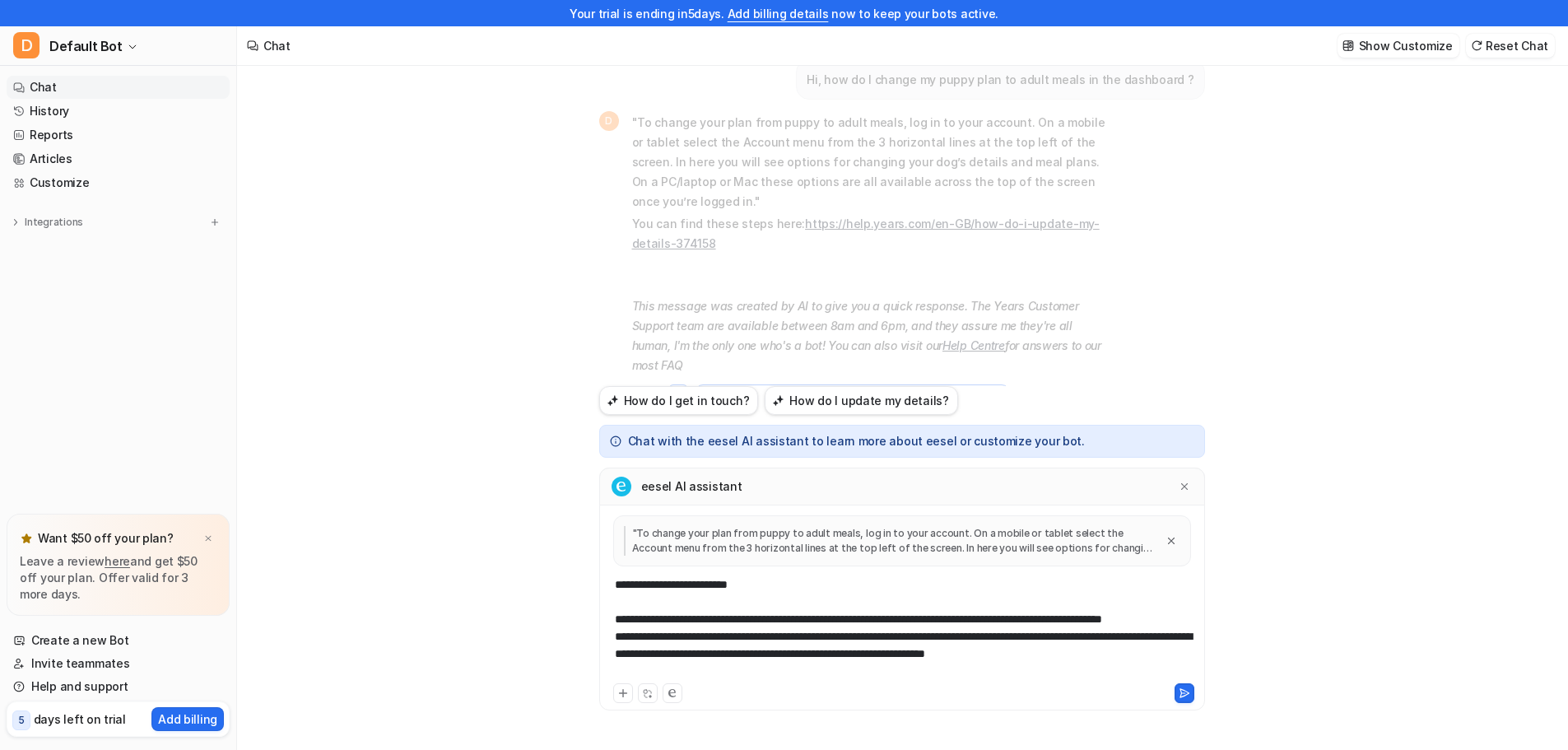 click on "**********" at bounding box center (902, 628) 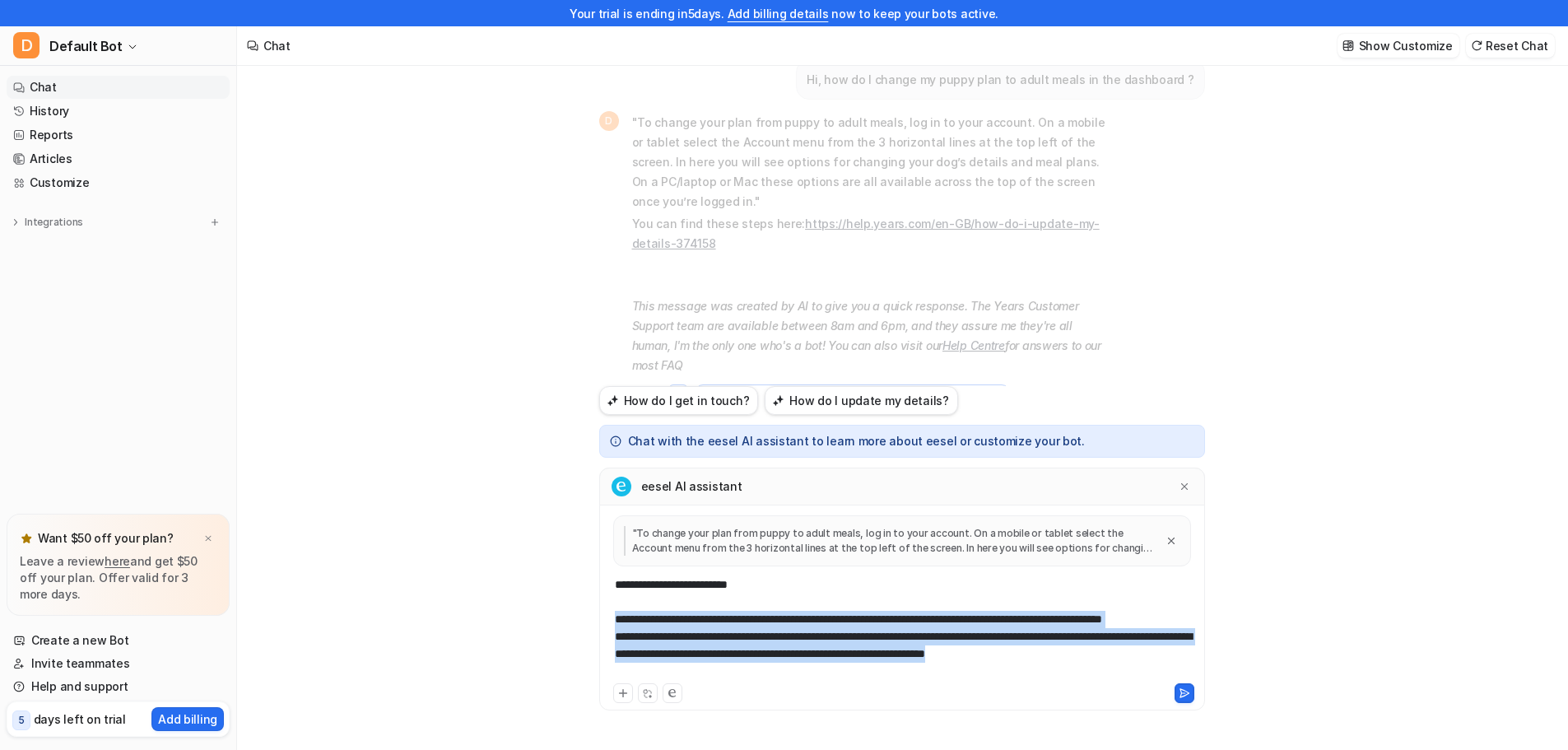 drag, startPoint x: 1161, startPoint y: 670, endPoint x: 593, endPoint y: 623, distance: 569.94123 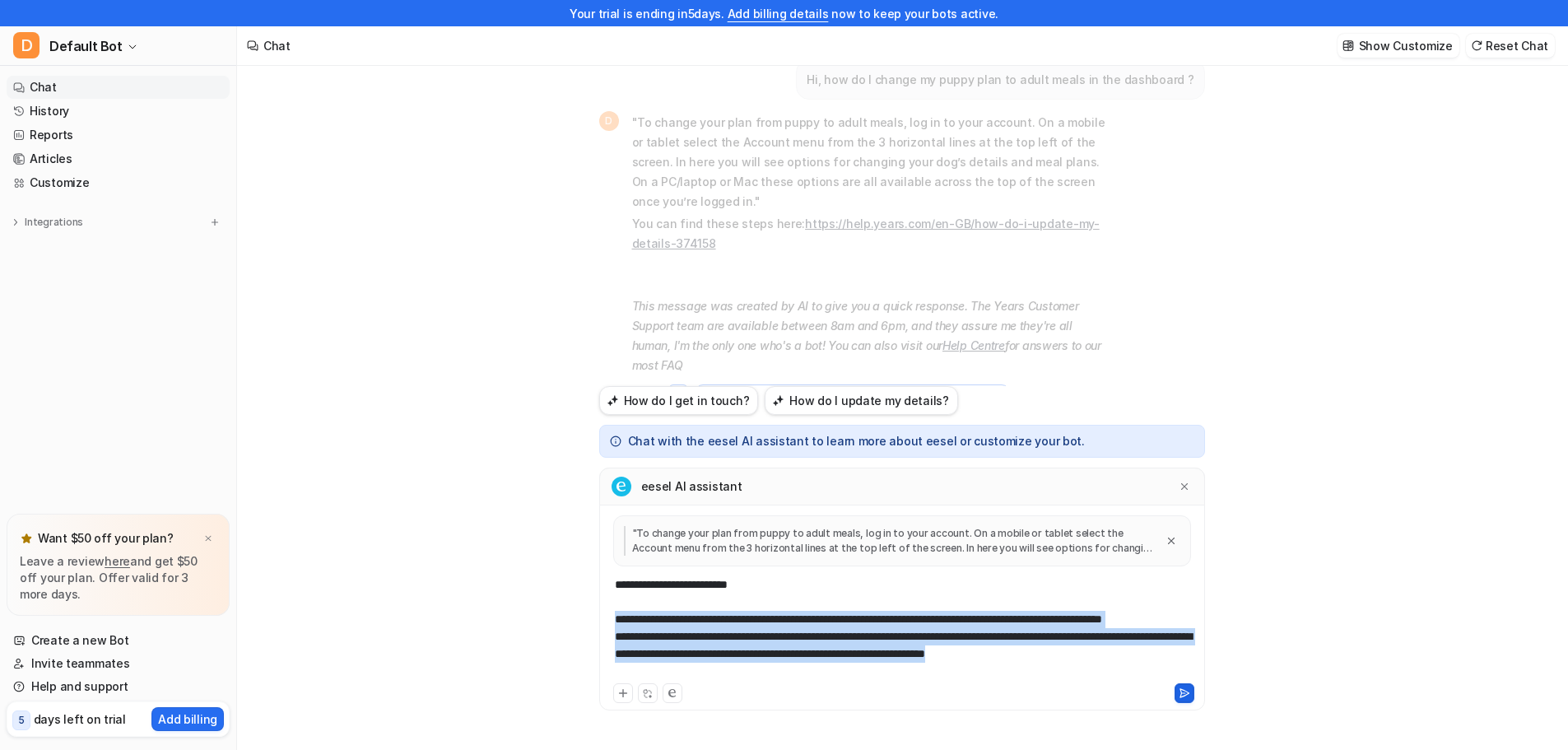 click 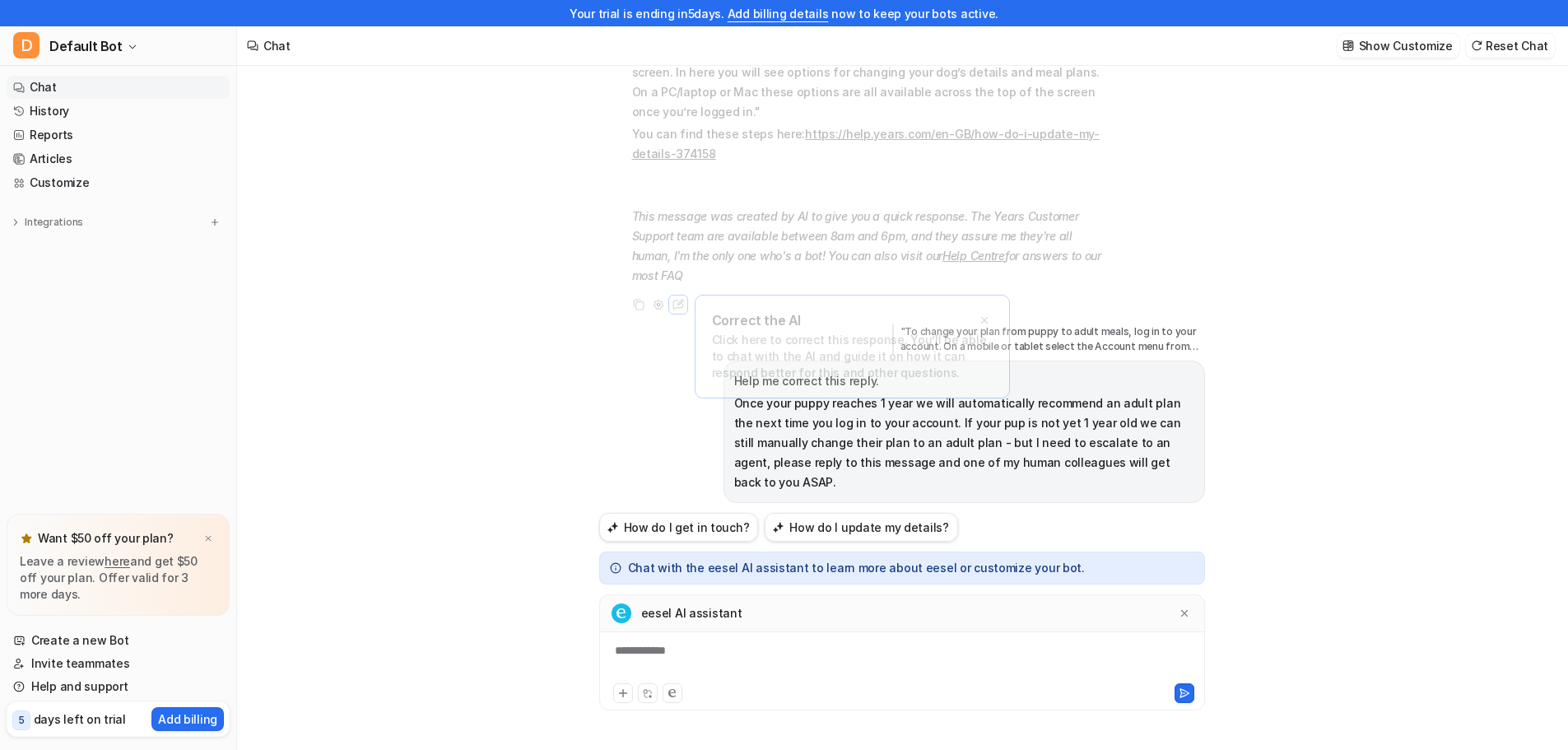 scroll, scrollTop: 324, scrollLeft: 0, axis: vertical 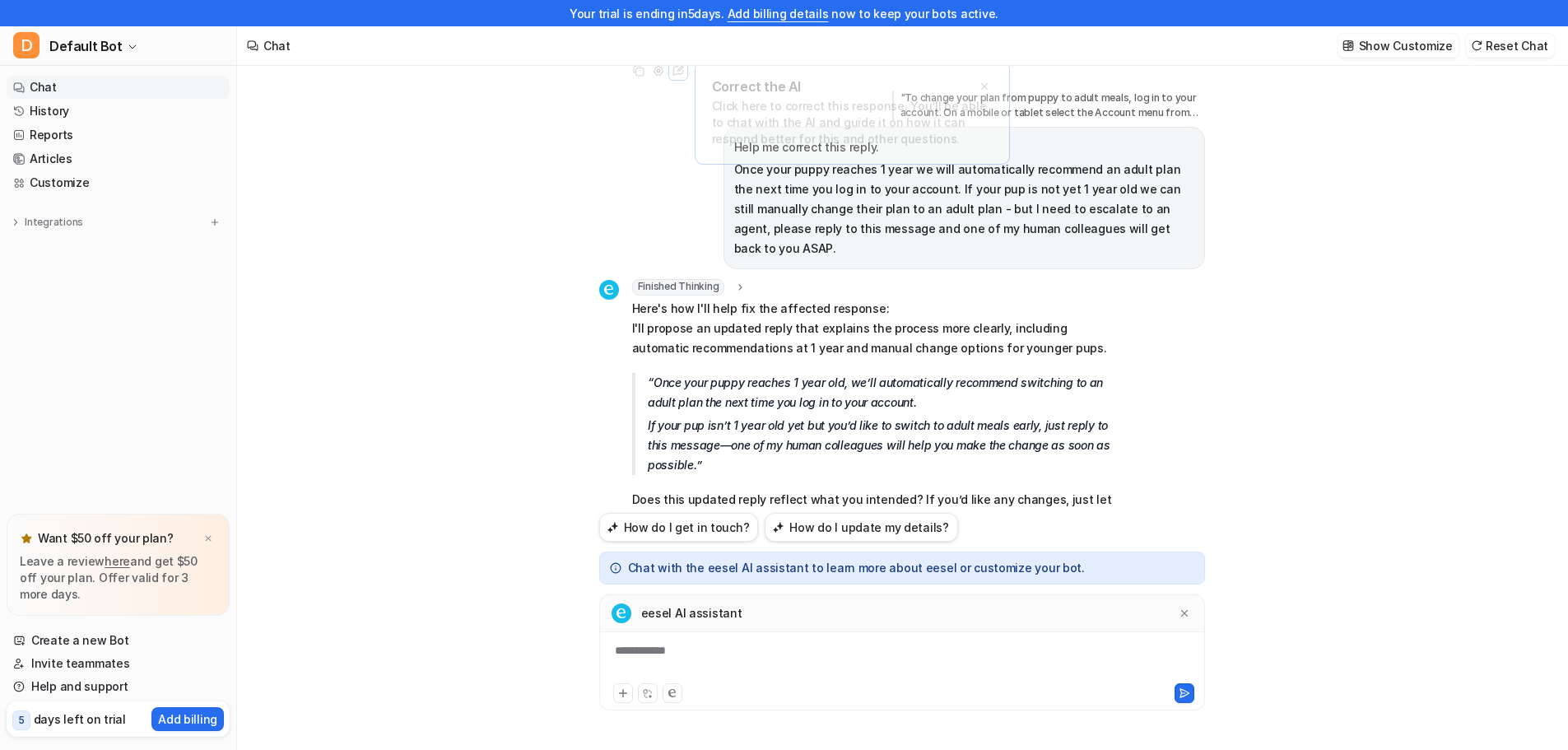 click on "Chat" at bounding box center (118, 87) 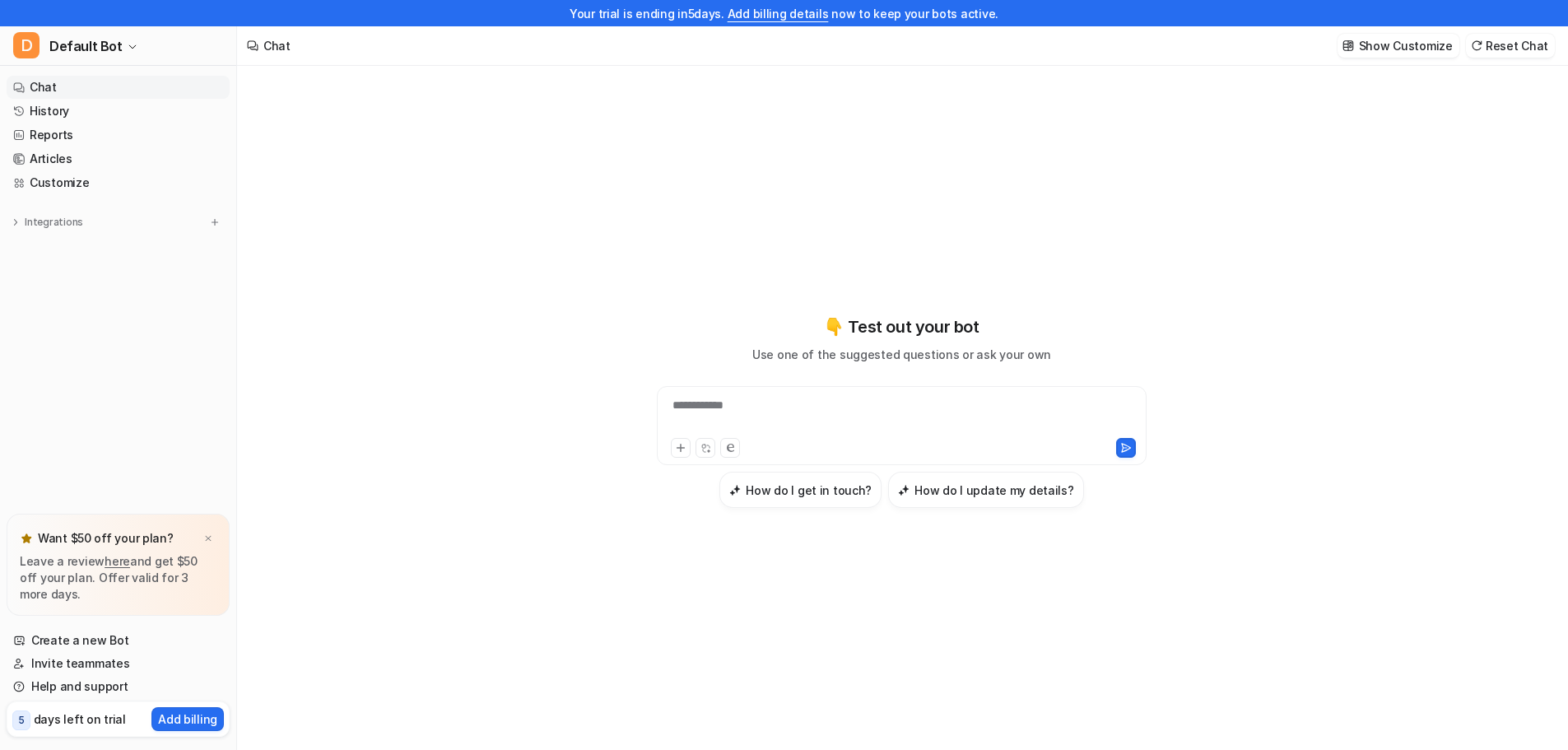 scroll, scrollTop: 26, scrollLeft: 0, axis: vertical 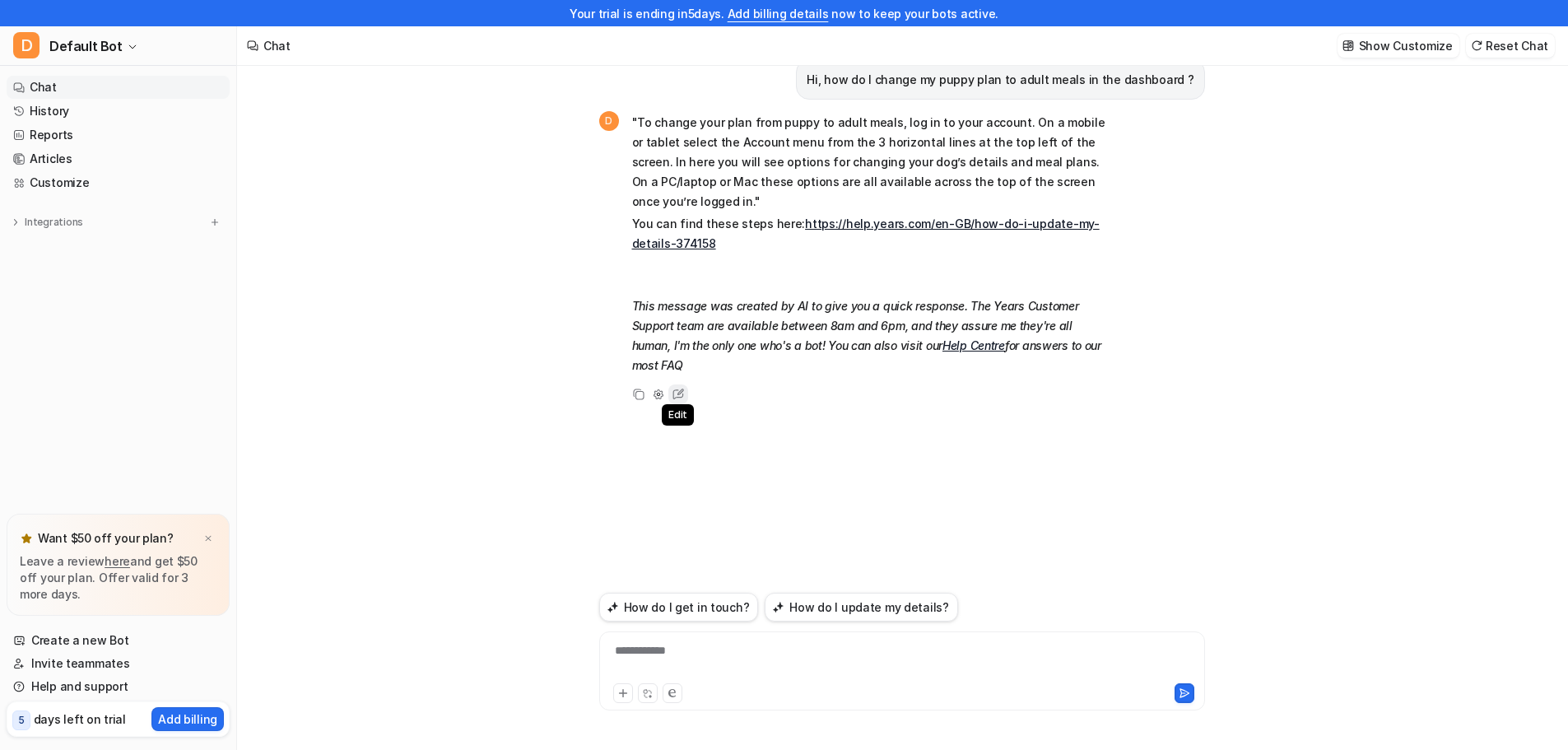 click 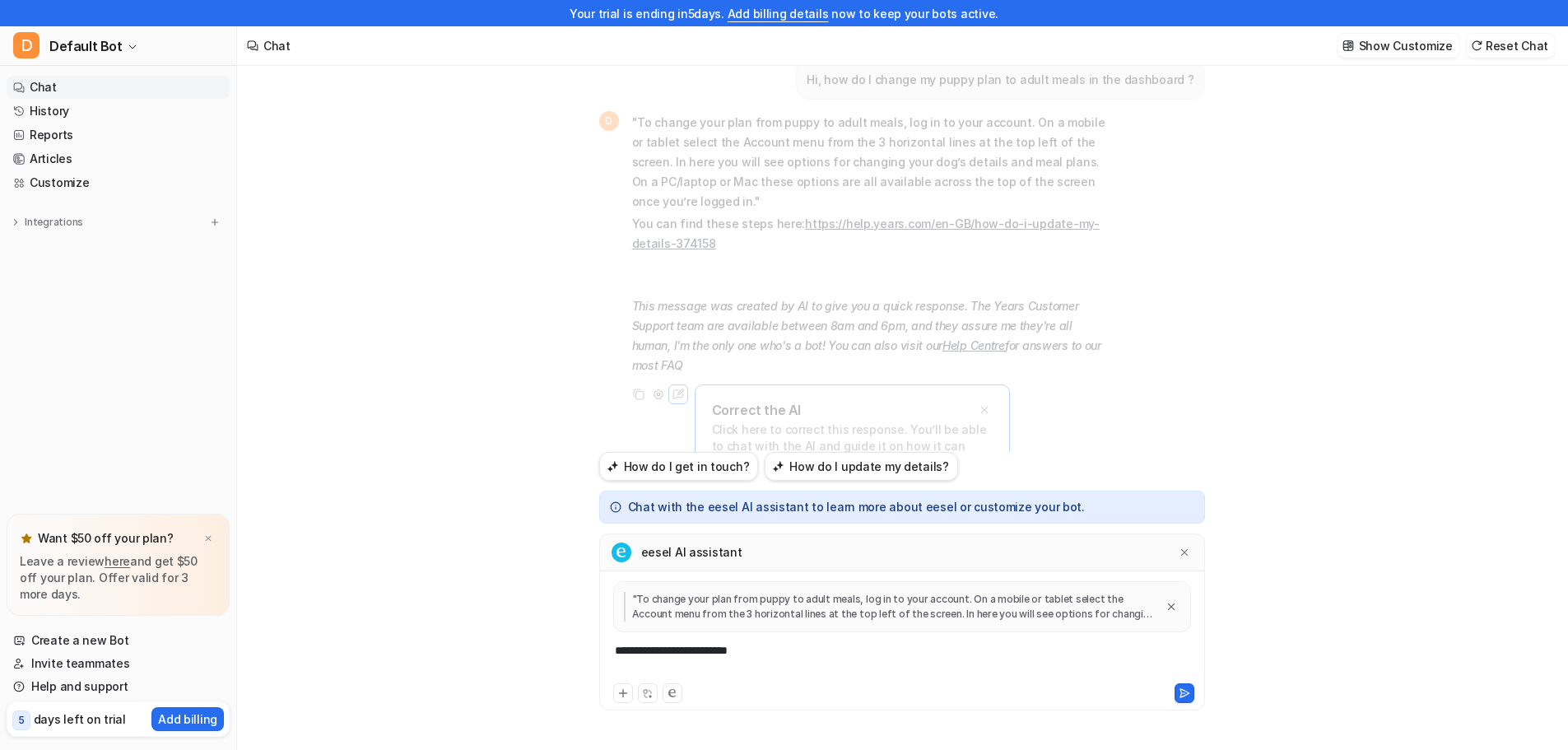 click on "**********" at bounding box center (902, 661) 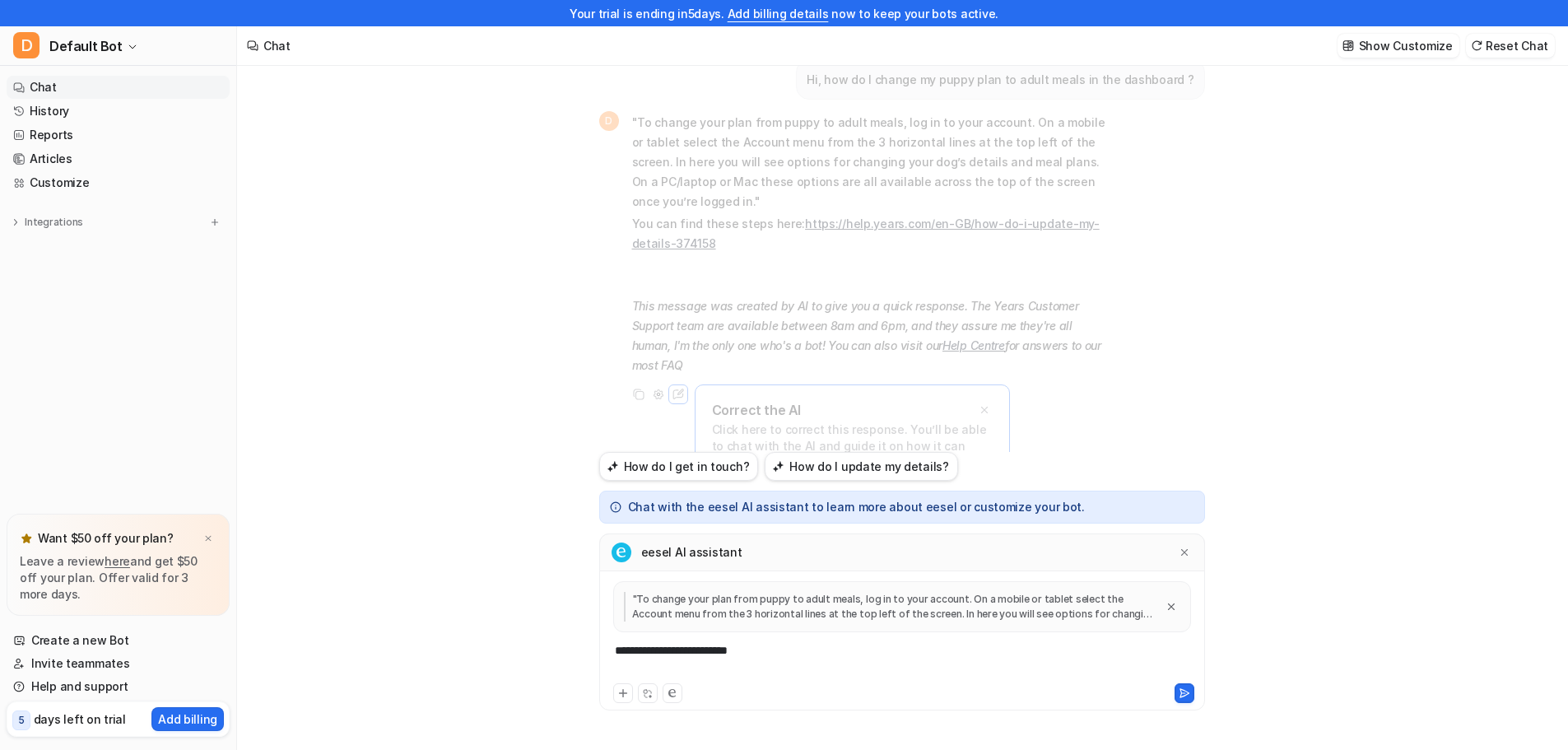type 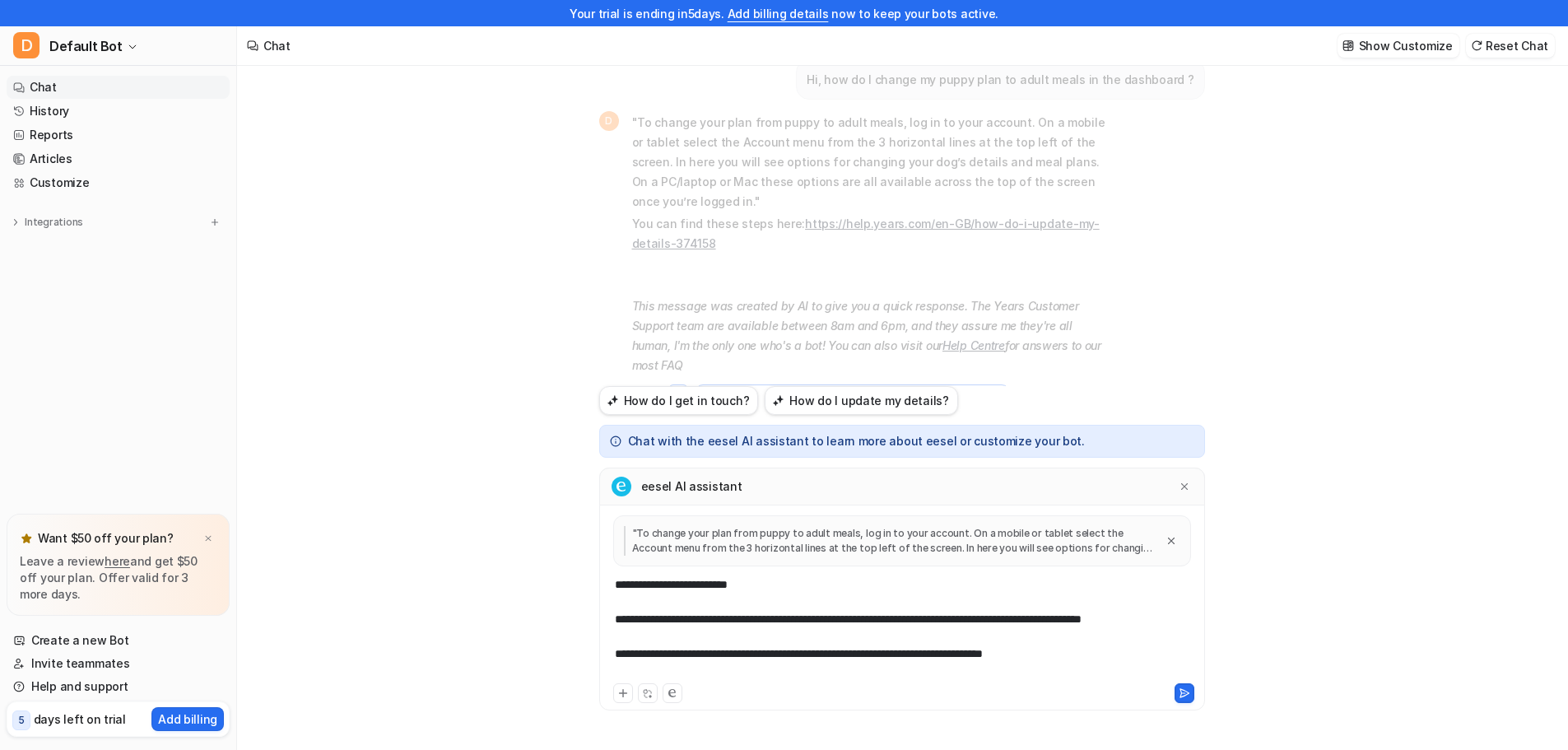click on "**********" at bounding box center [902, 628] 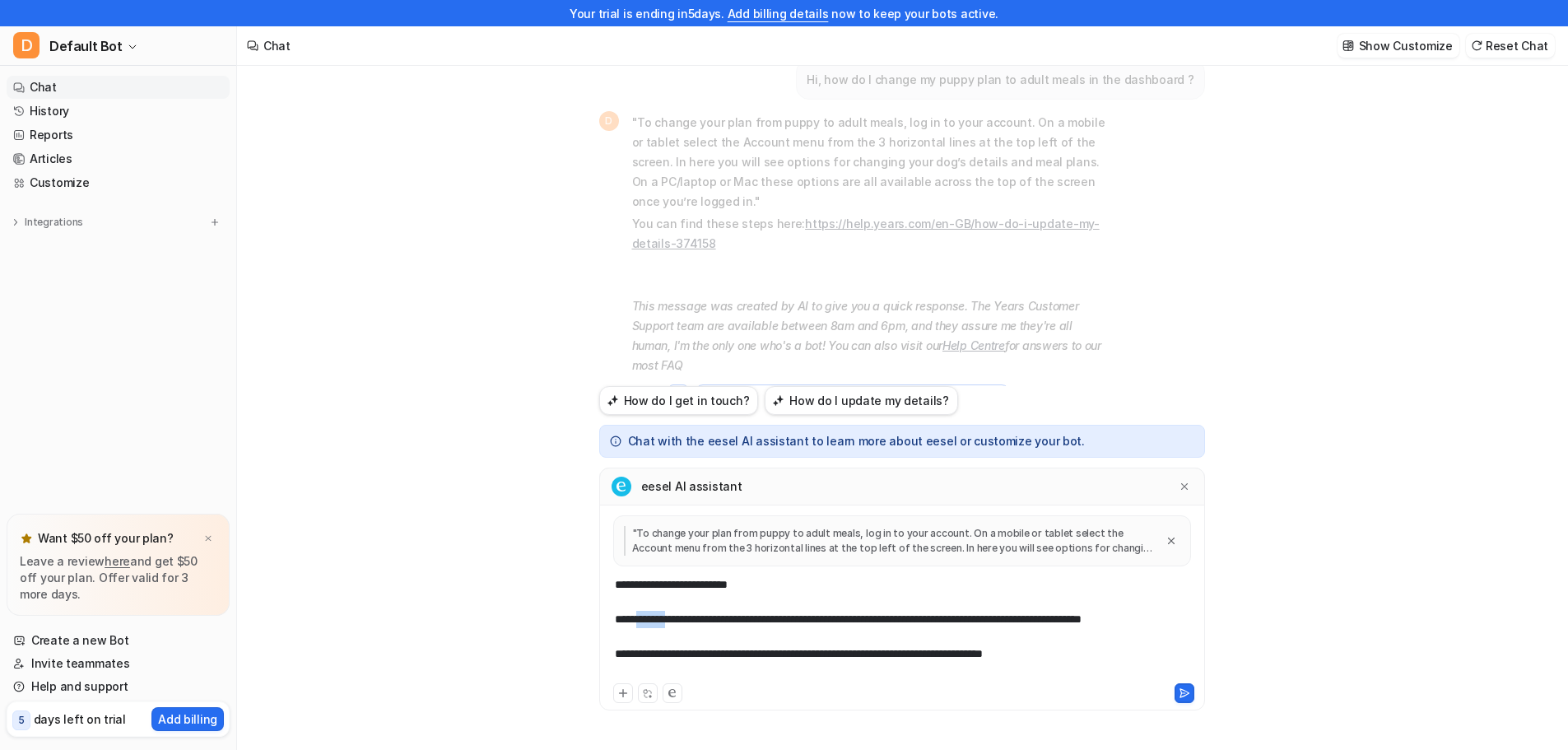 click on "**********" at bounding box center [902, 628] 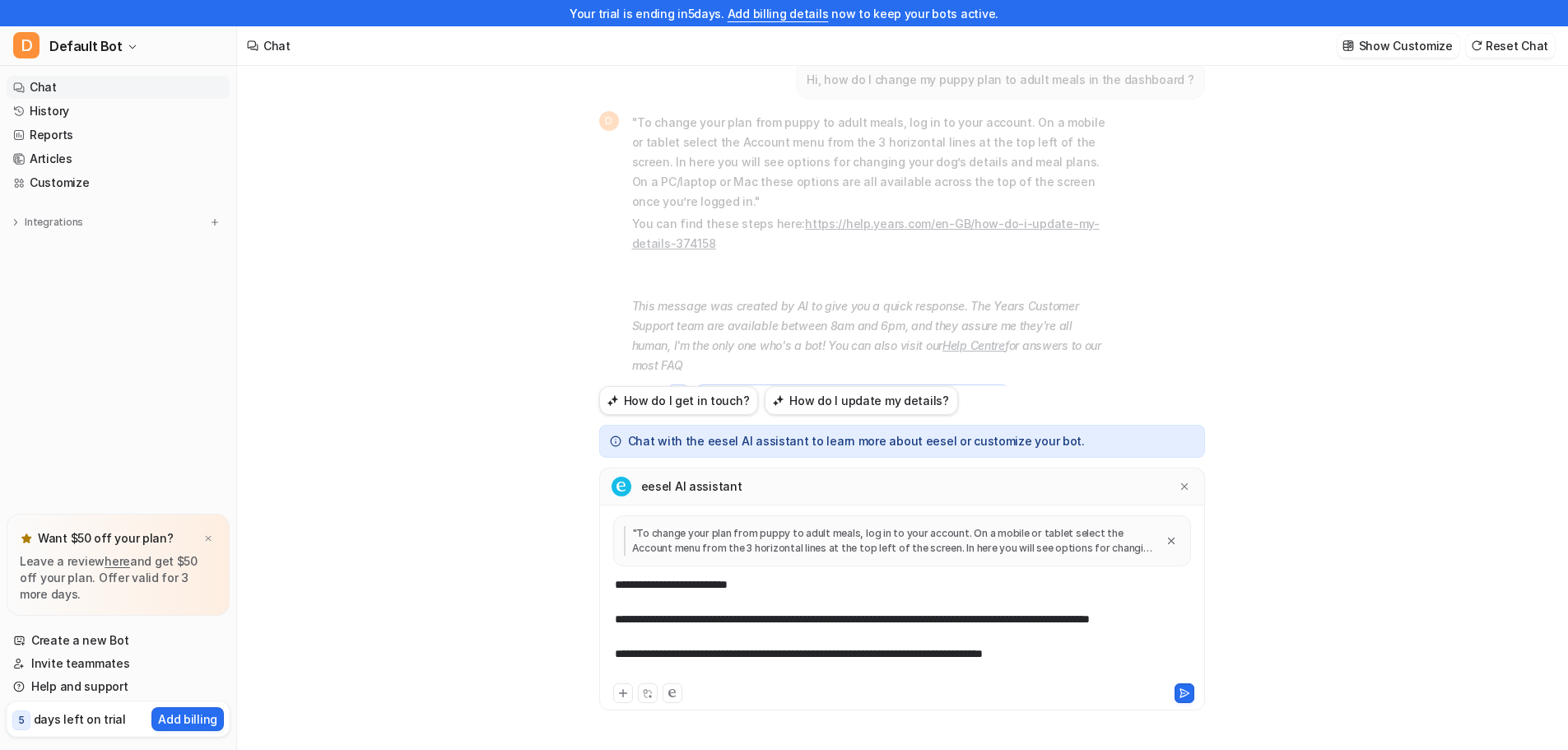click on "**********" at bounding box center [902, 628] 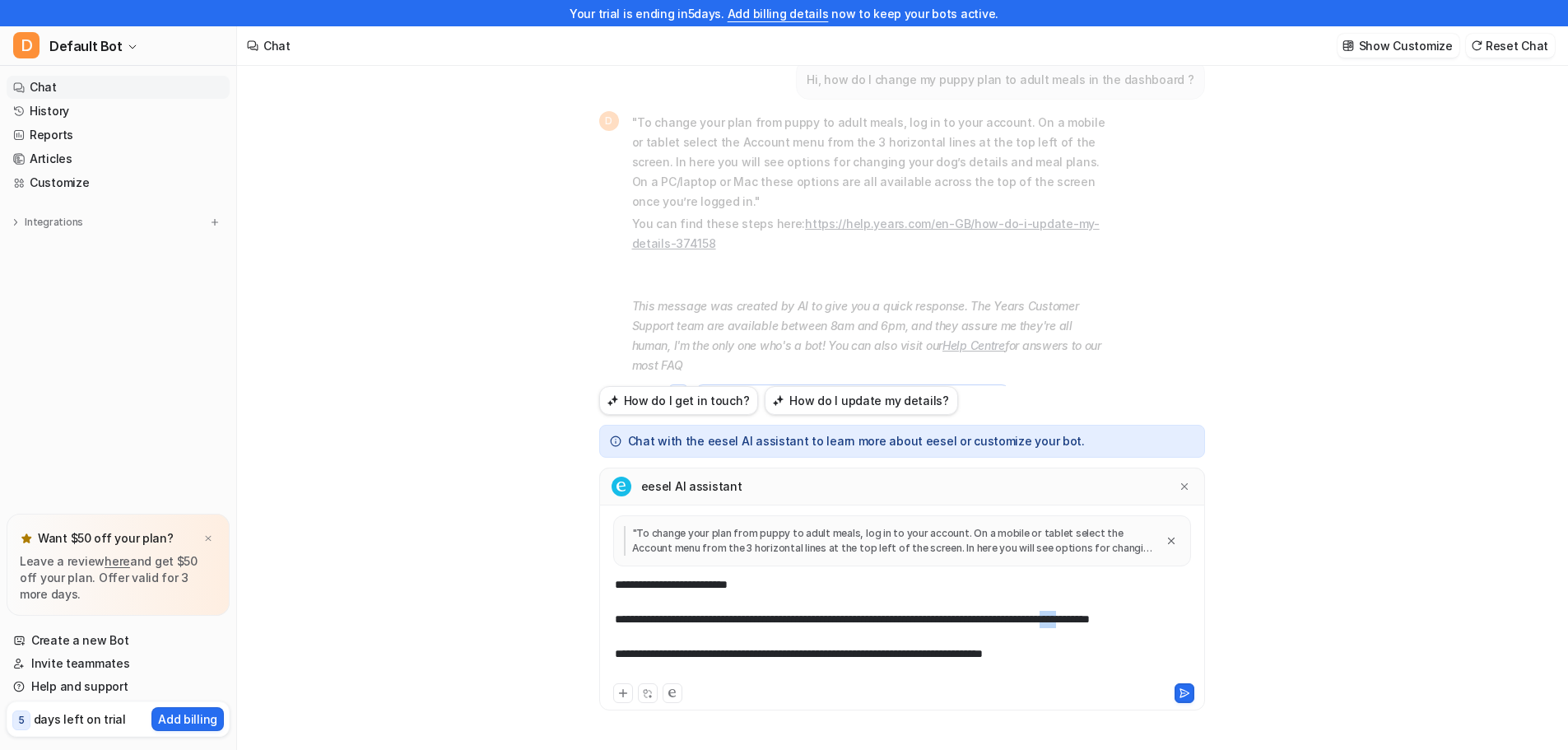 click on "**********" at bounding box center [902, 628] 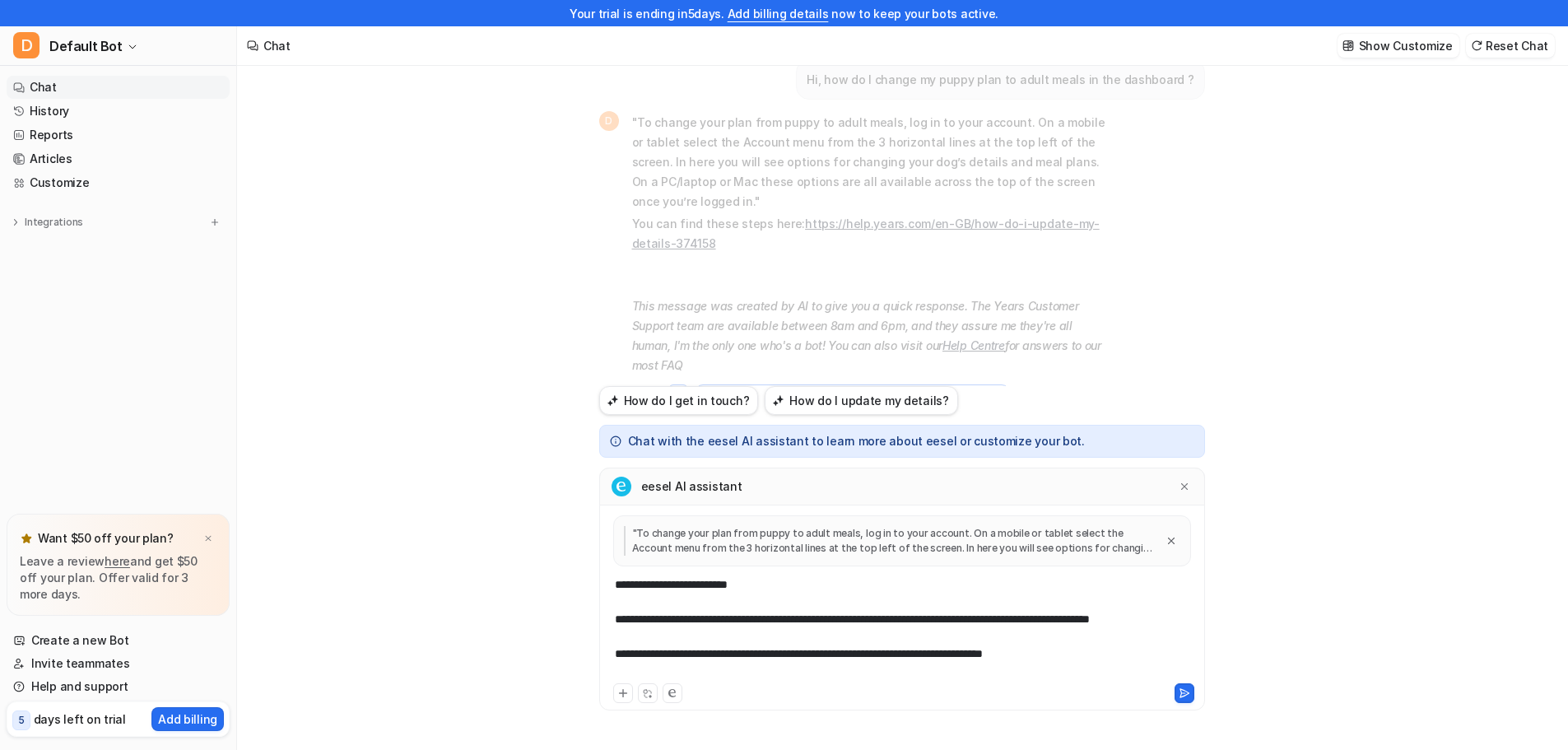 click on "**********" at bounding box center (902, 628) 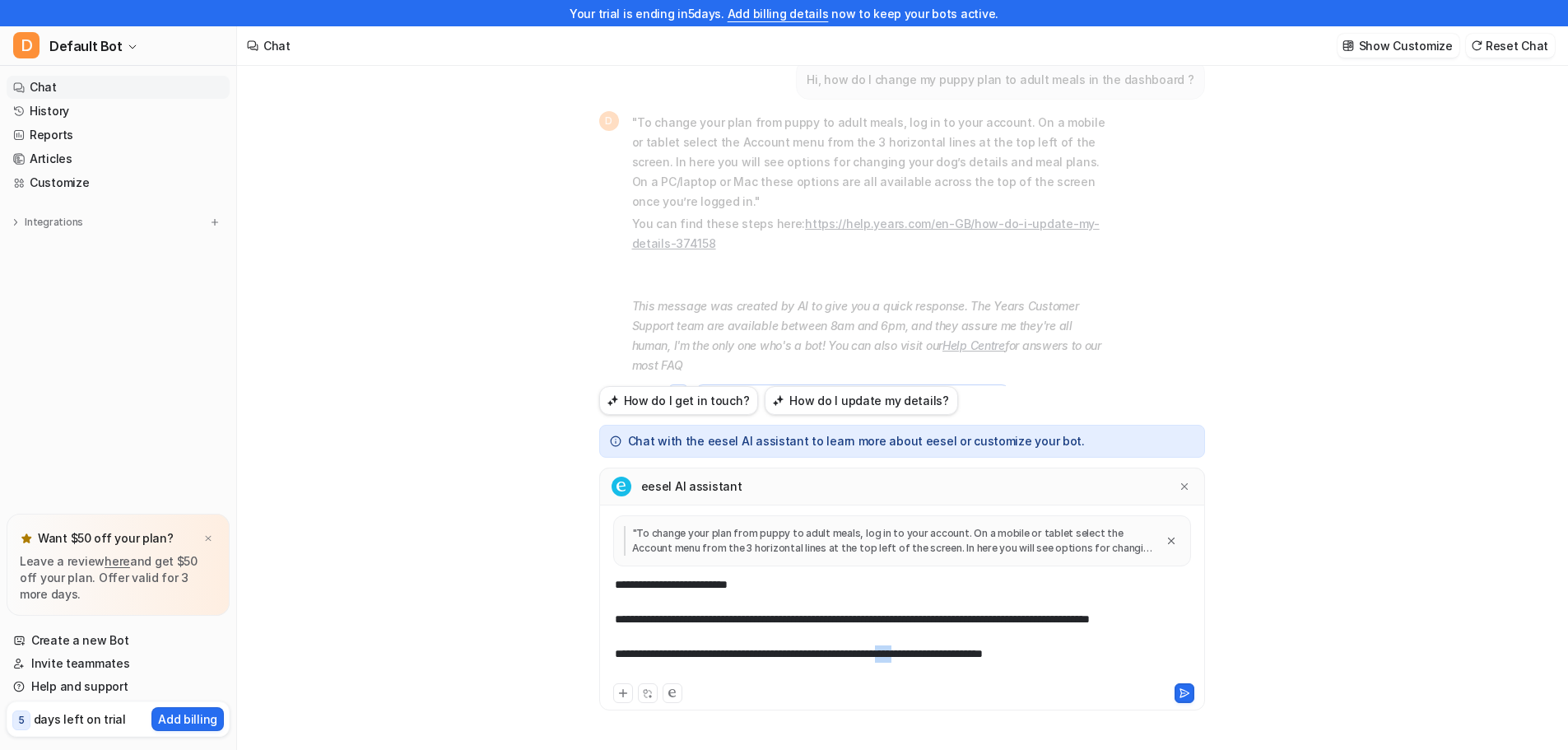 click on "**********" at bounding box center [902, 628] 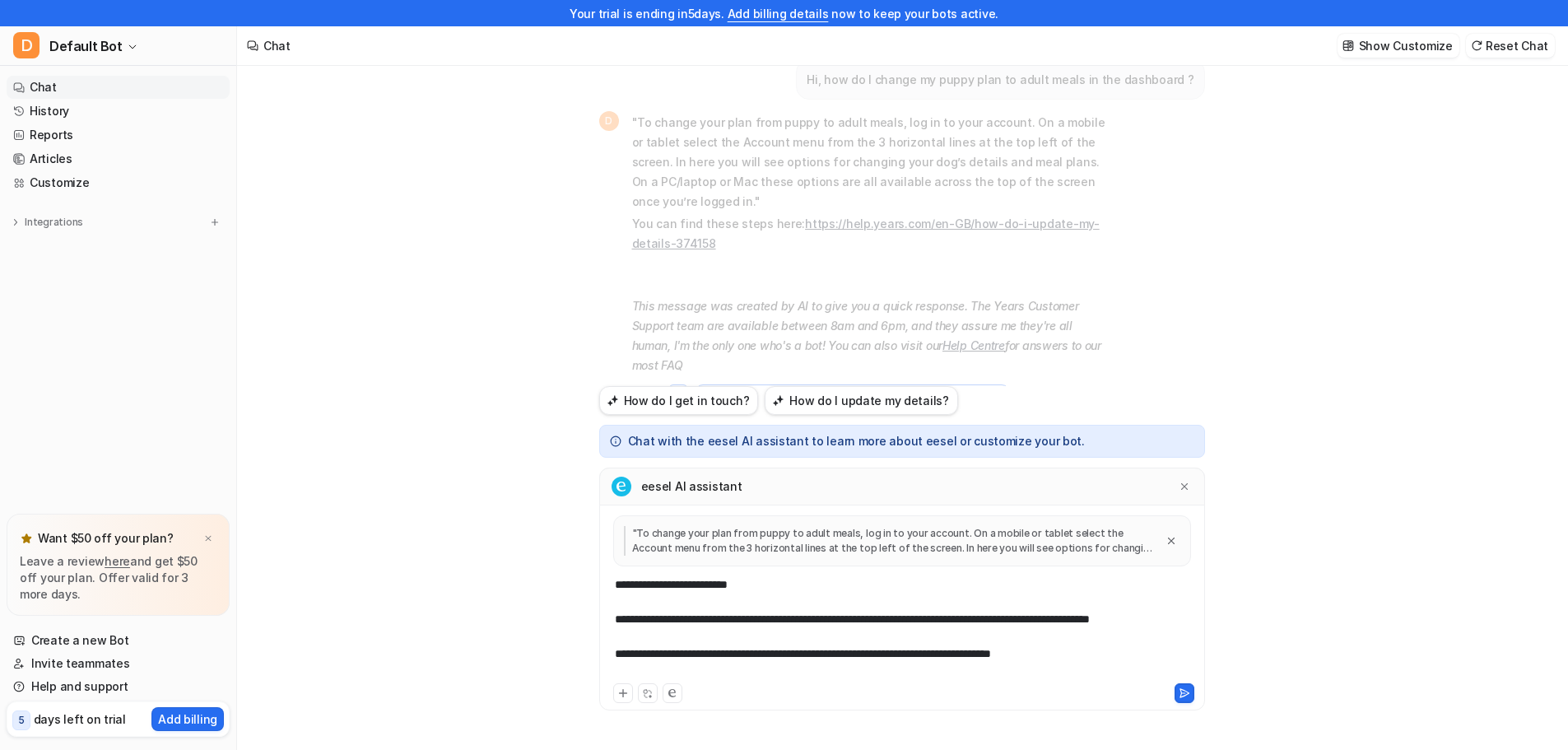 click on "**********" at bounding box center (902, 628) 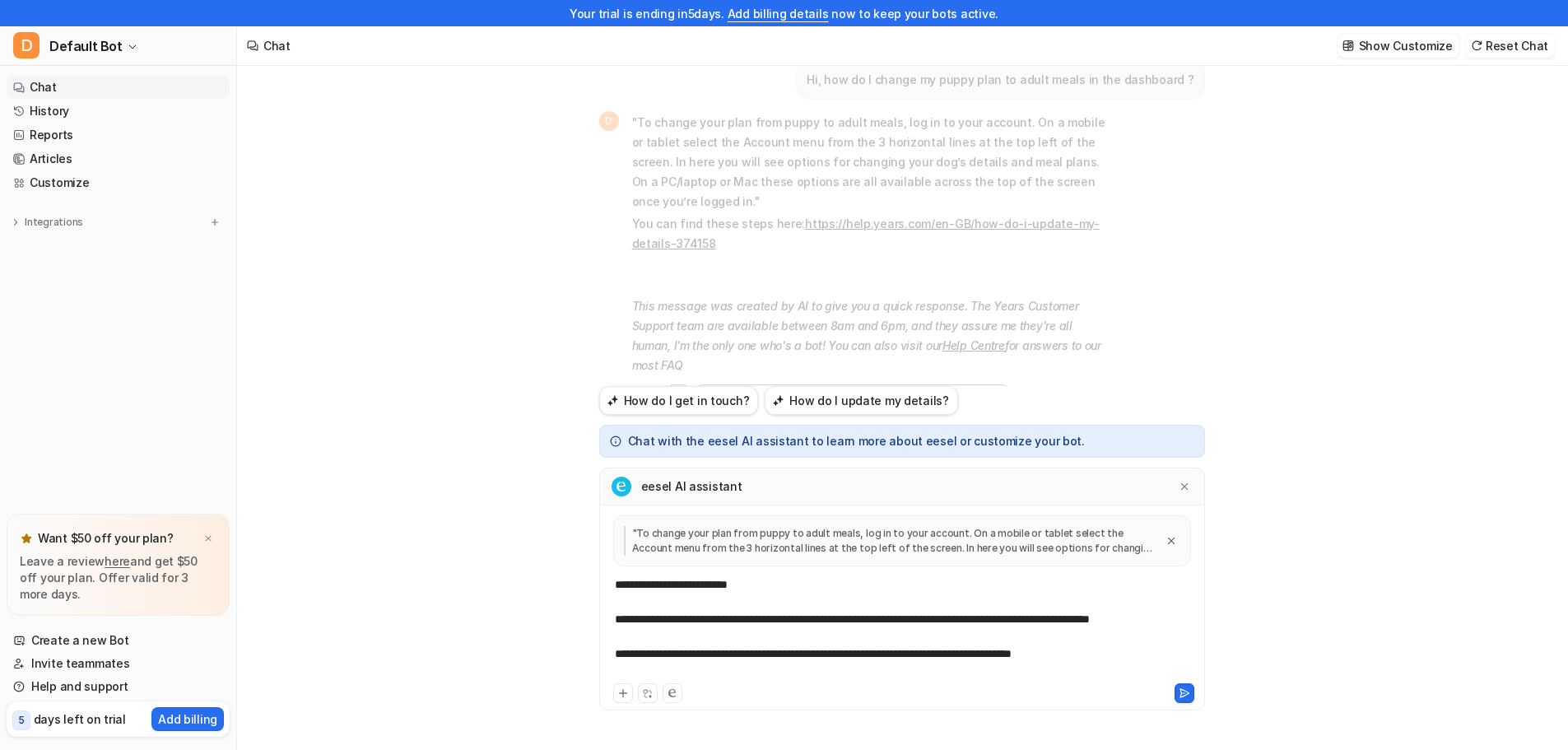 click on "**********" at bounding box center [902, 628] 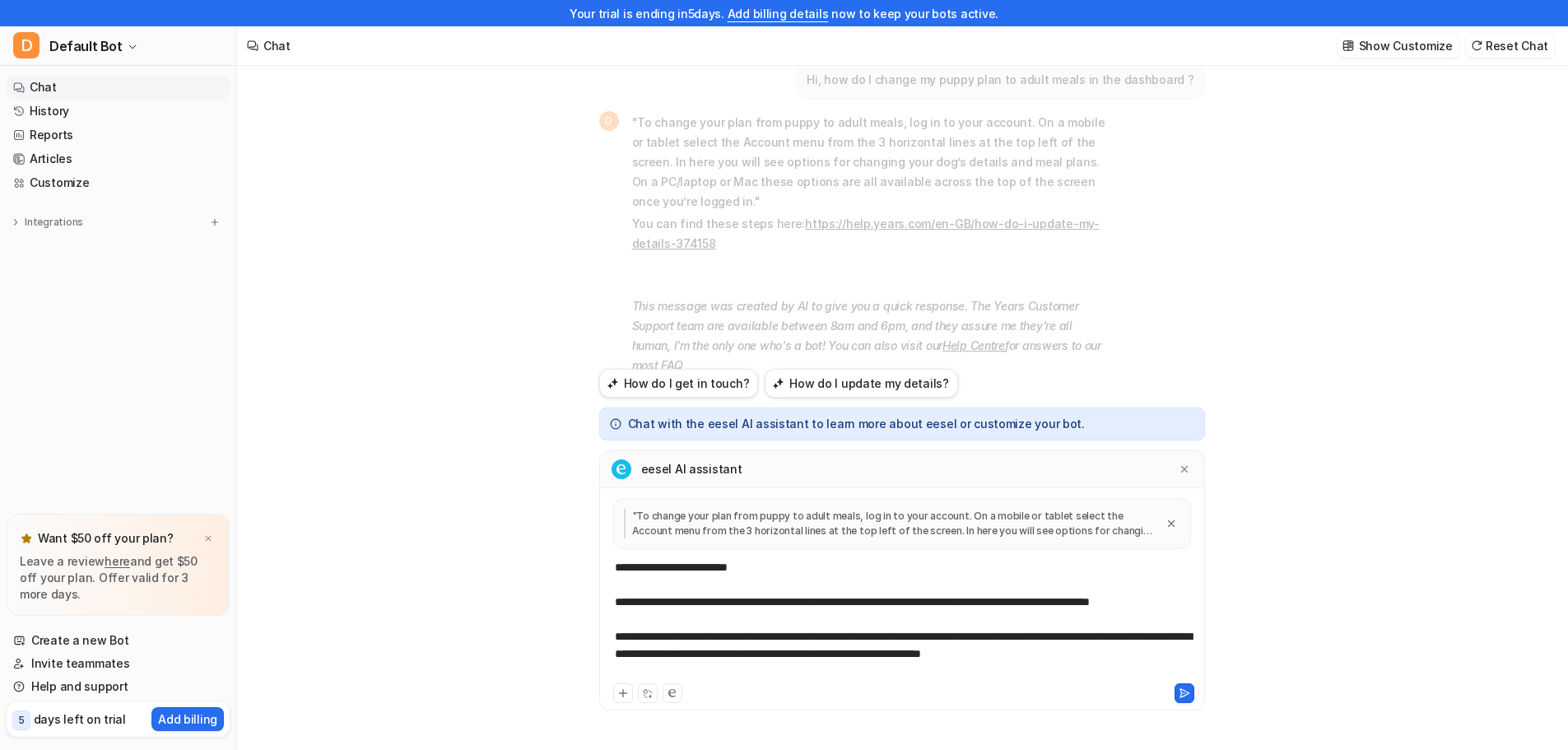 click on "**********" at bounding box center (902, 619) 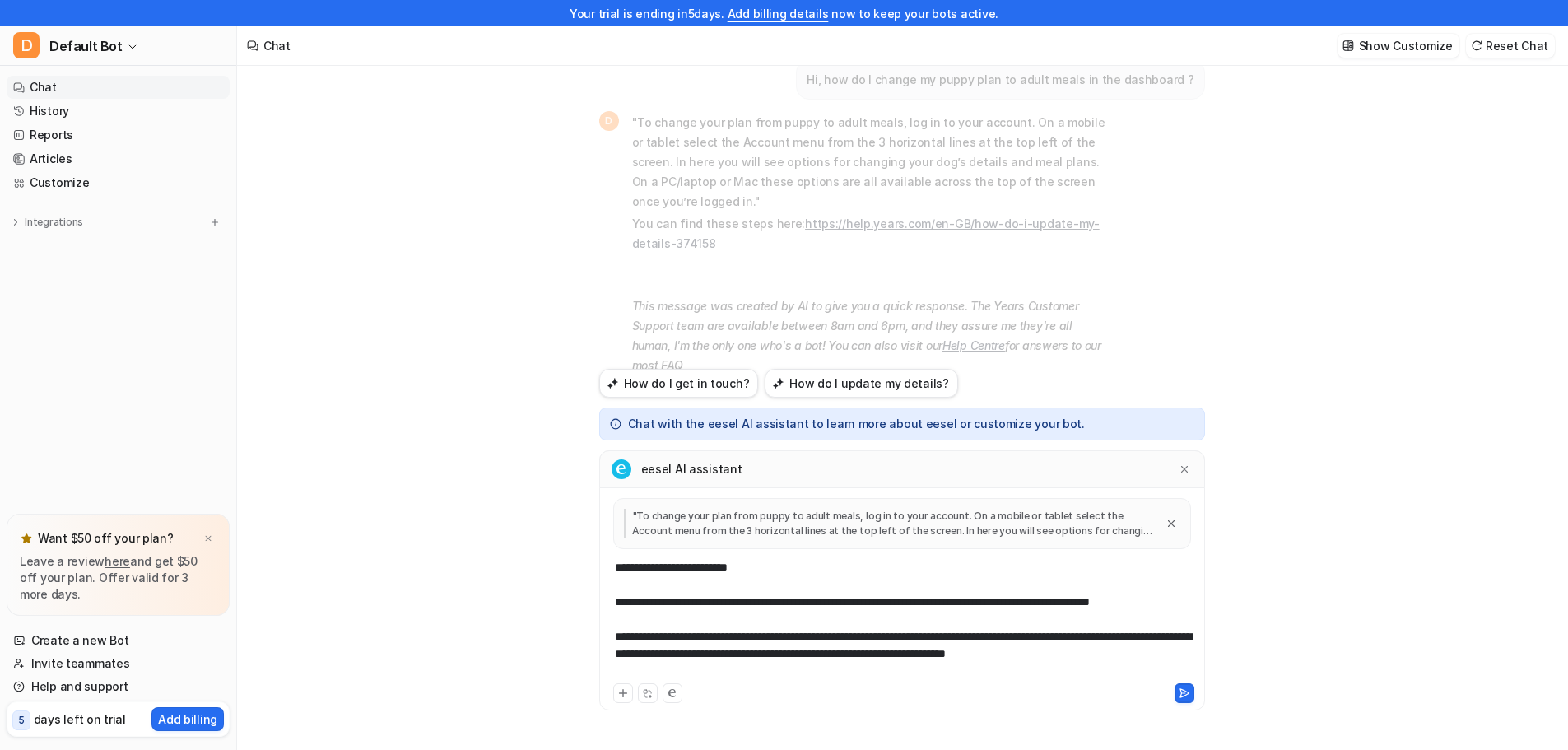 click on "**********" at bounding box center (902, 619) 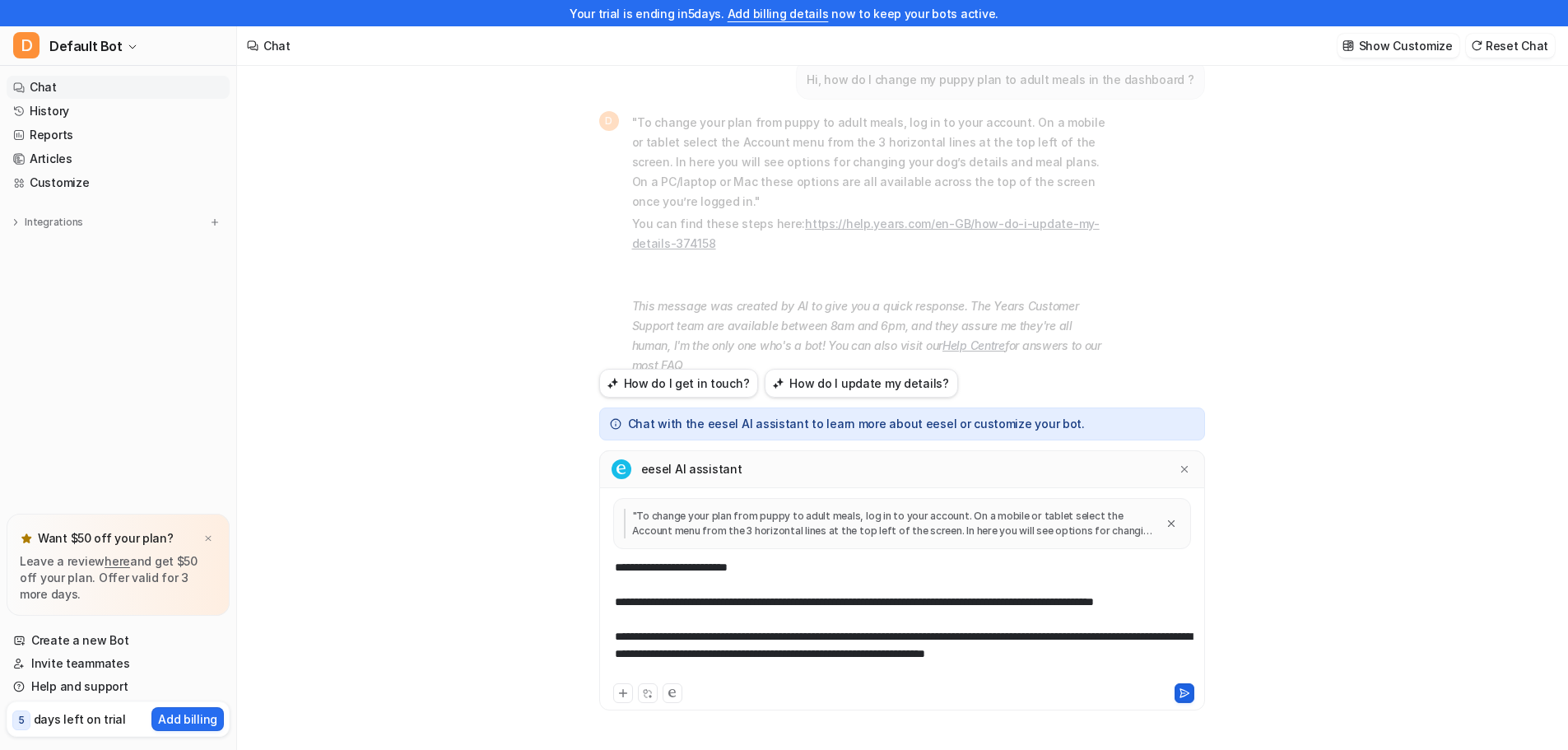 click 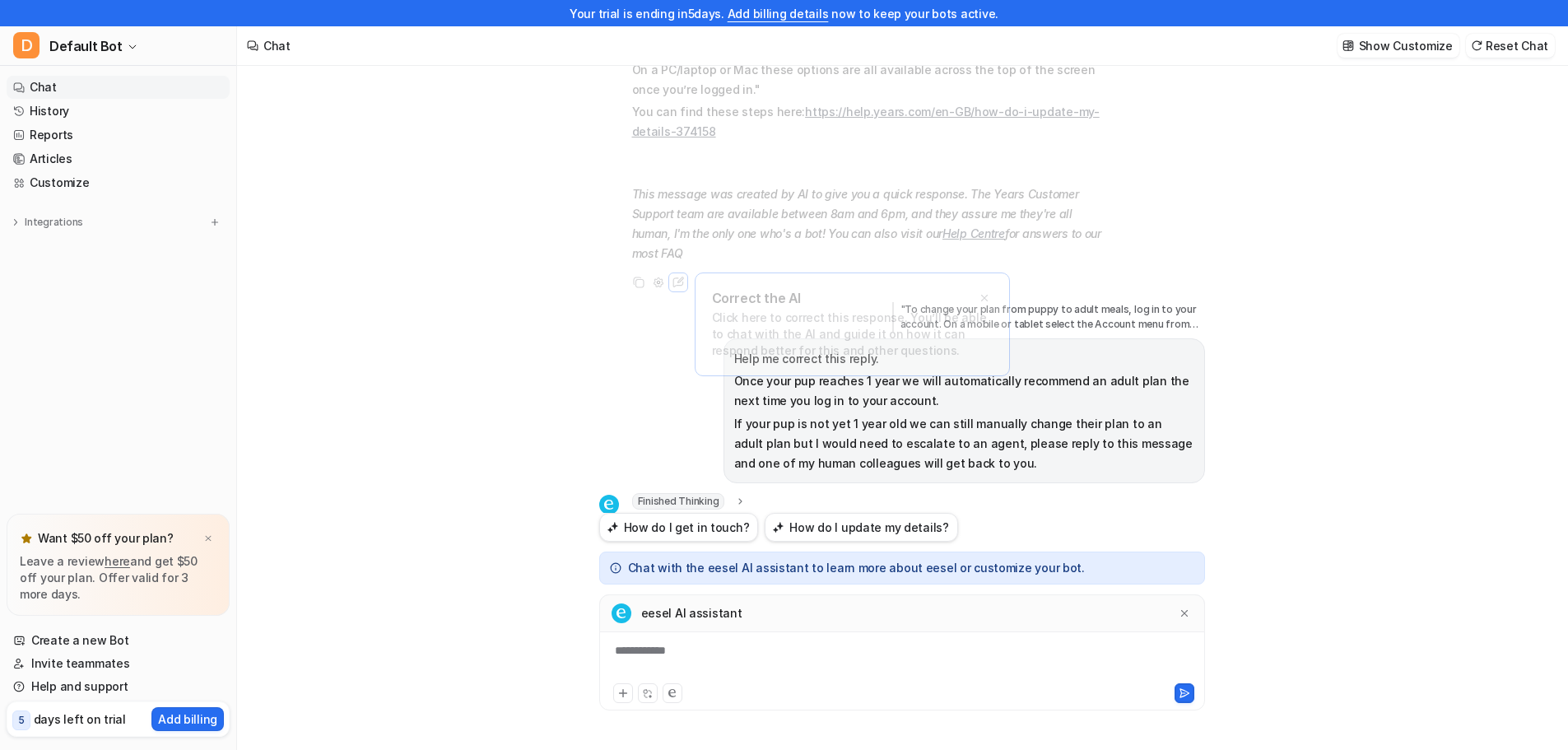 scroll, scrollTop: 411, scrollLeft: 0, axis: vertical 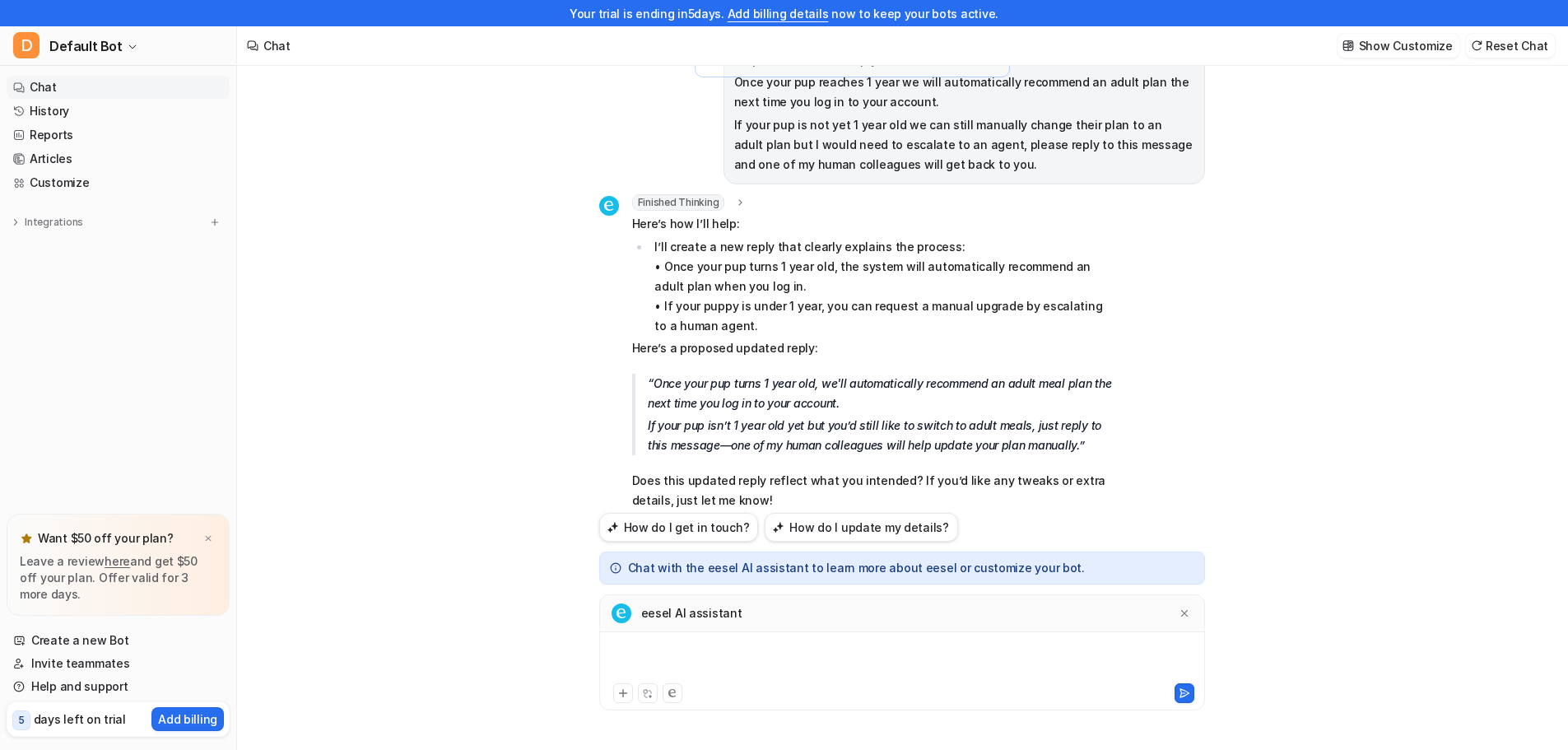 click at bounding box center (902, 661) 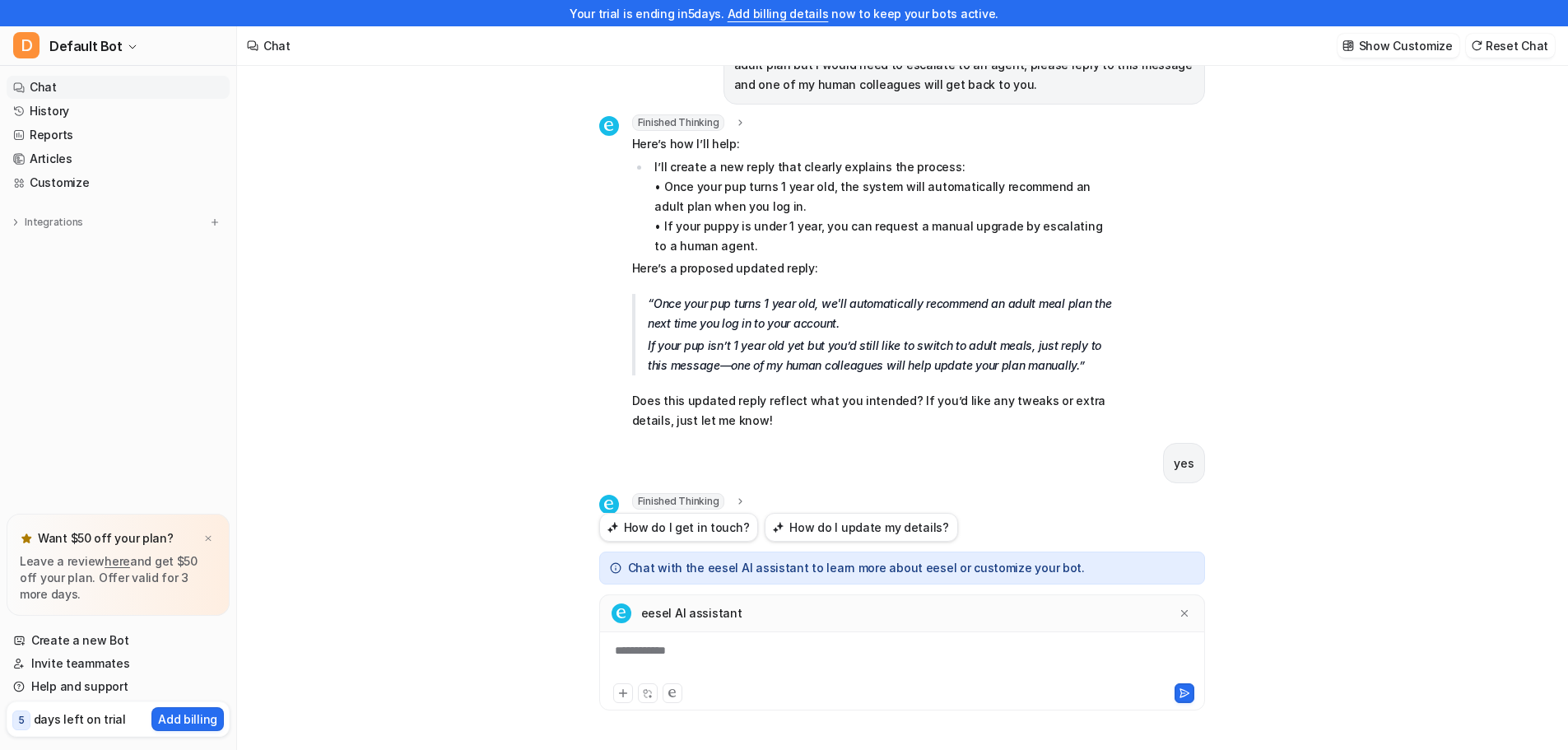 scroll, scrollTop: 743, scrollLeft: 0, axis: vertical 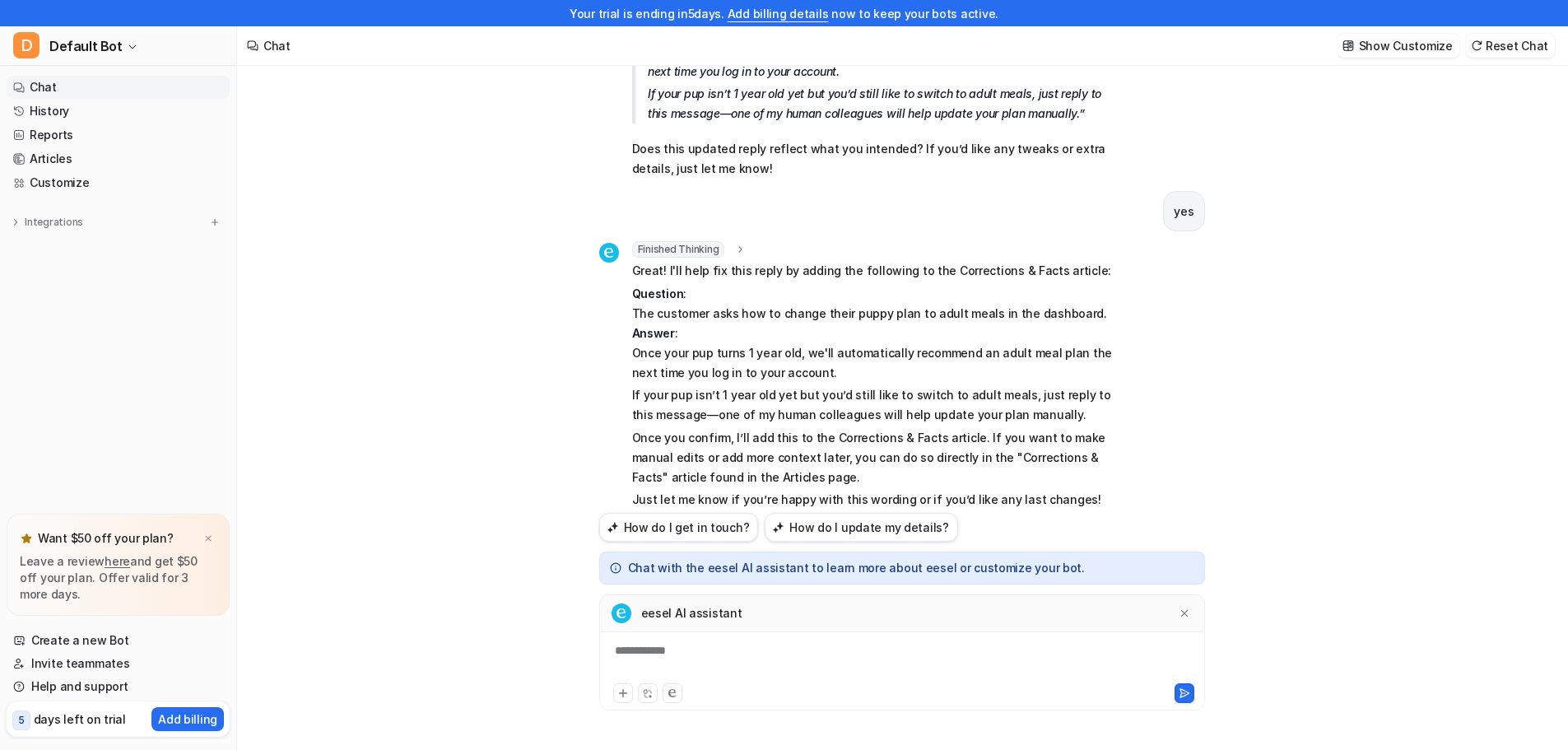 click on "**********" at bounding box center [902, 661] 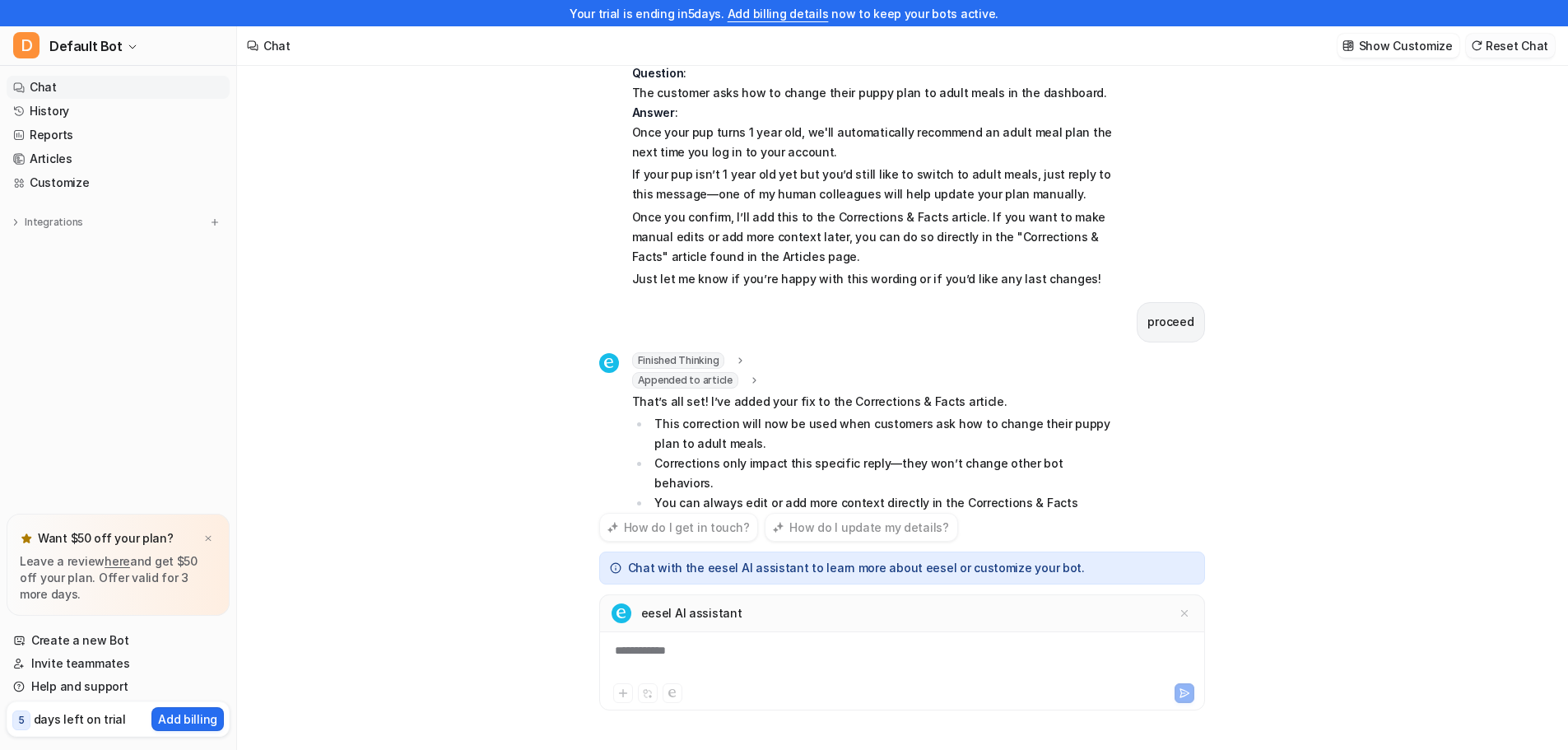 scroll, scrollTop: 989, scrollLeft: 0, axis: vertical 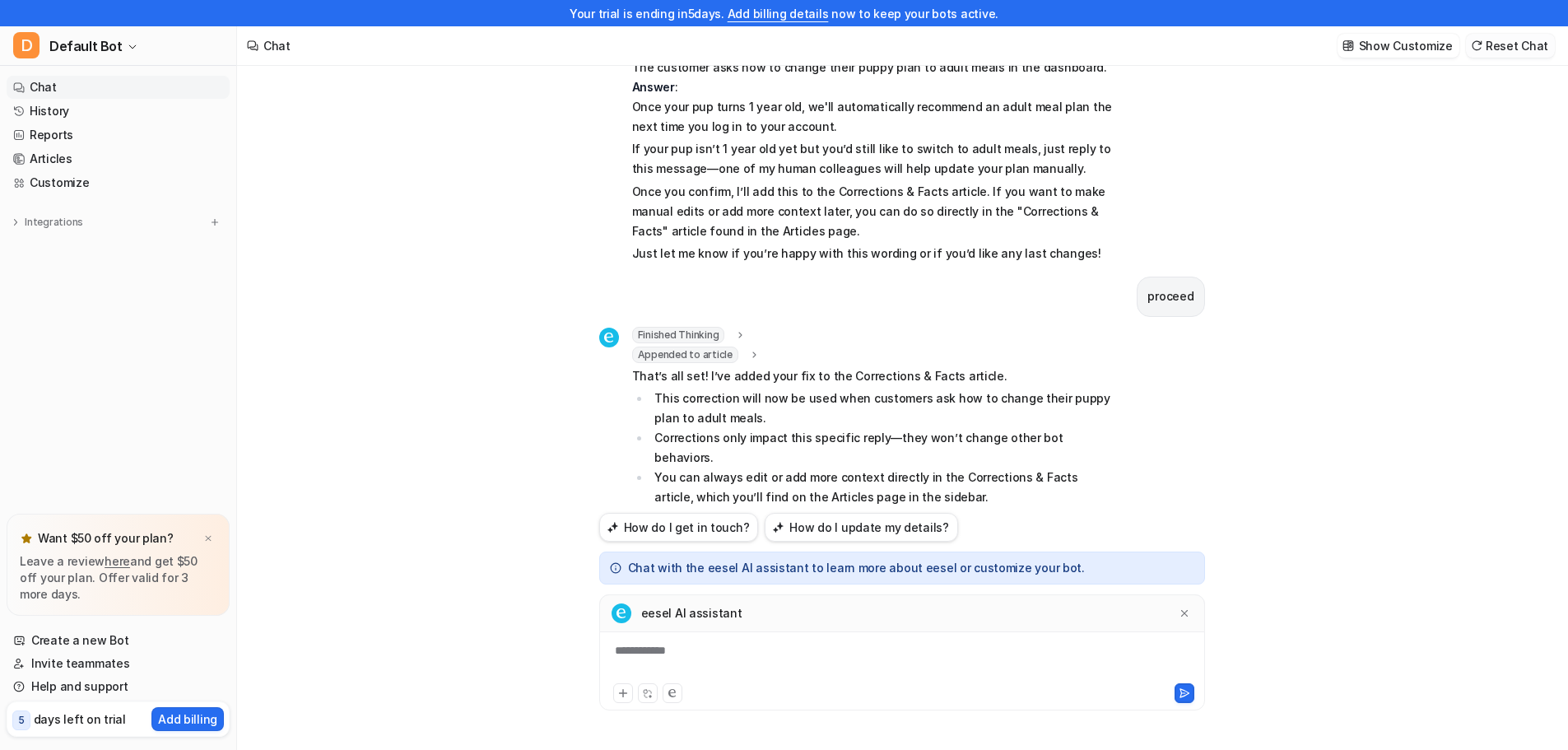 click on "Reset Chat" at bounding box center [1510, 45] 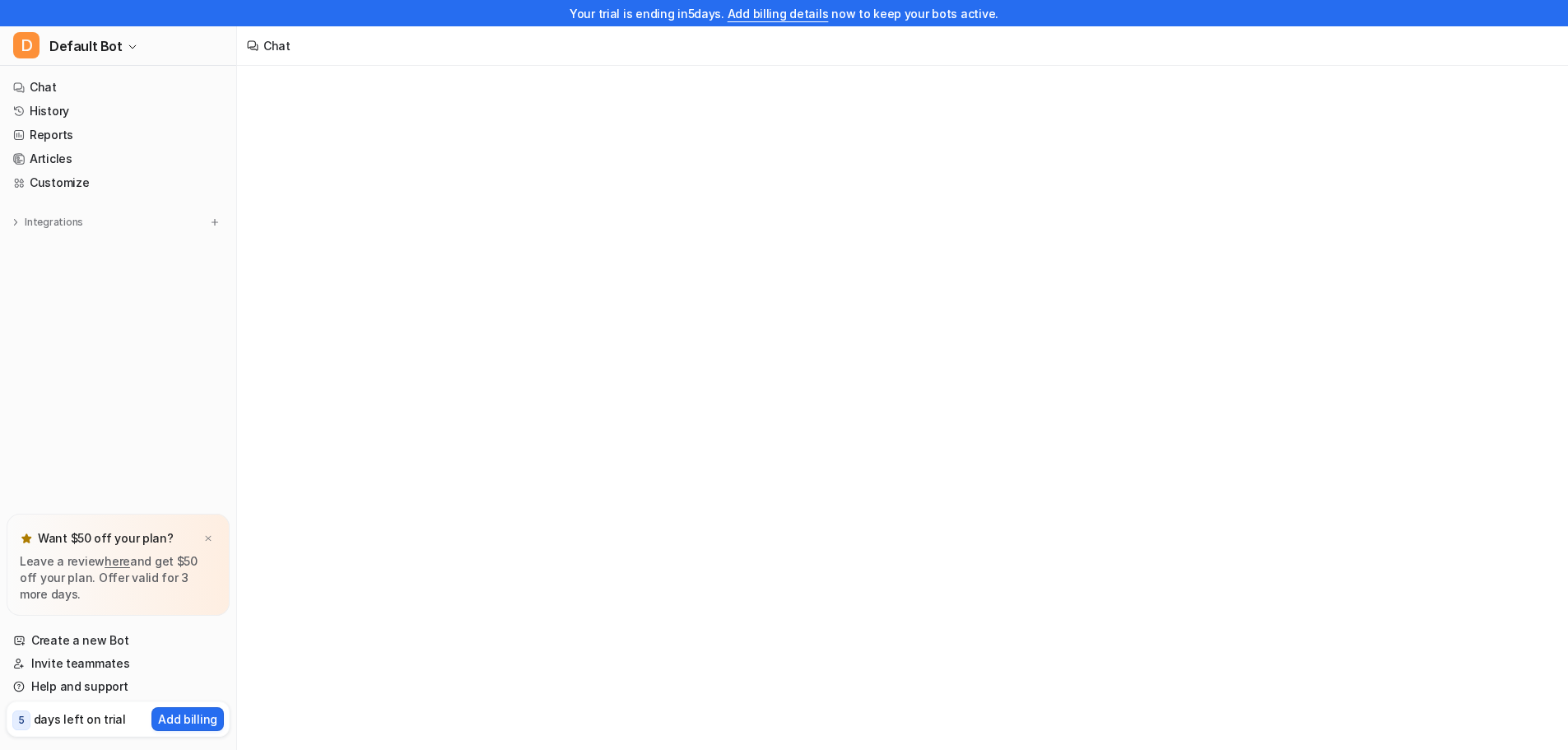 scroll, scrollTop: 0, scrollLeft: 0, axis: both 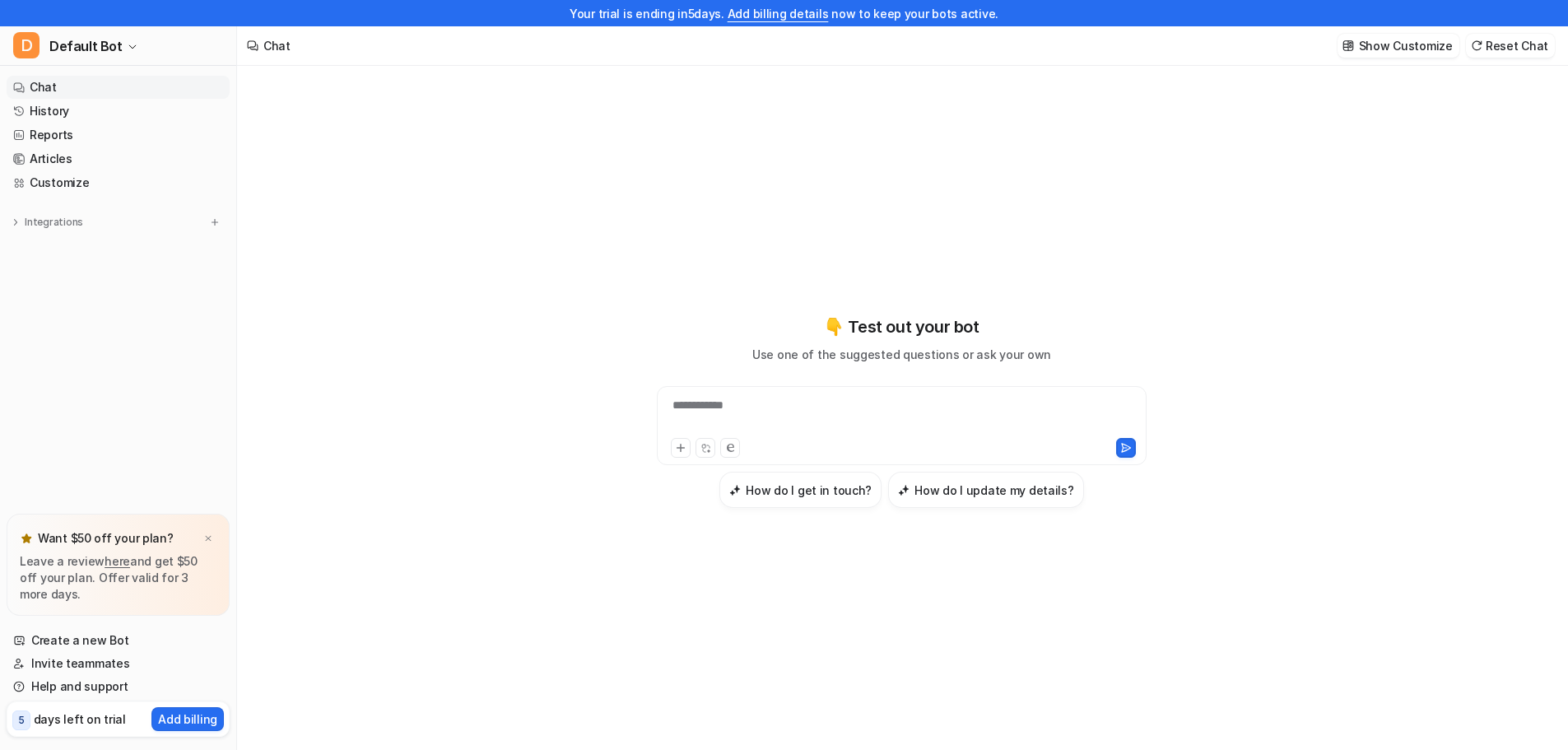click on "**********" at bounding box center (901, 416) 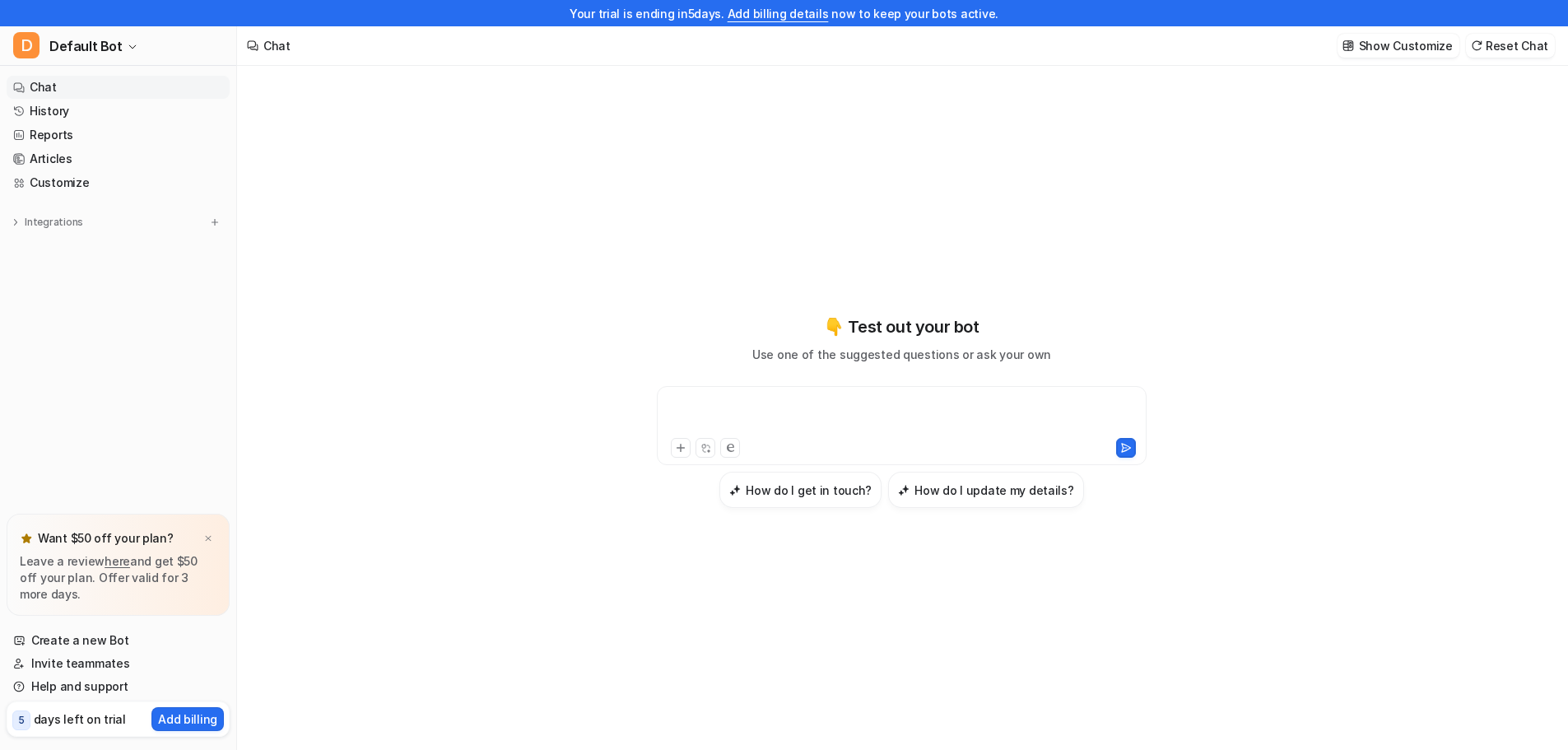paste 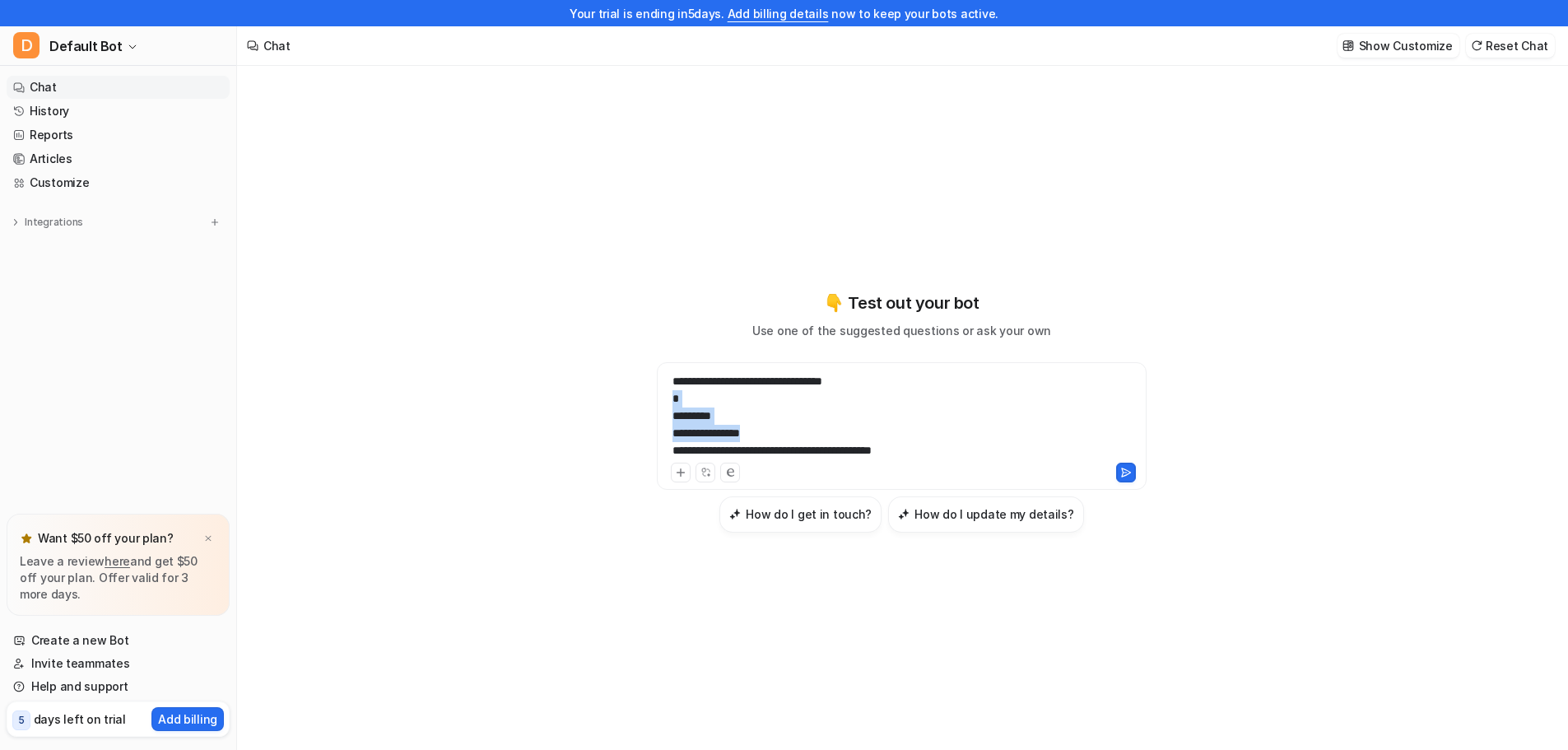 drag, startPoint x: 769, startPoint y: 433, endPoint x: 665, endPoint y: 402, distance: 108.52189 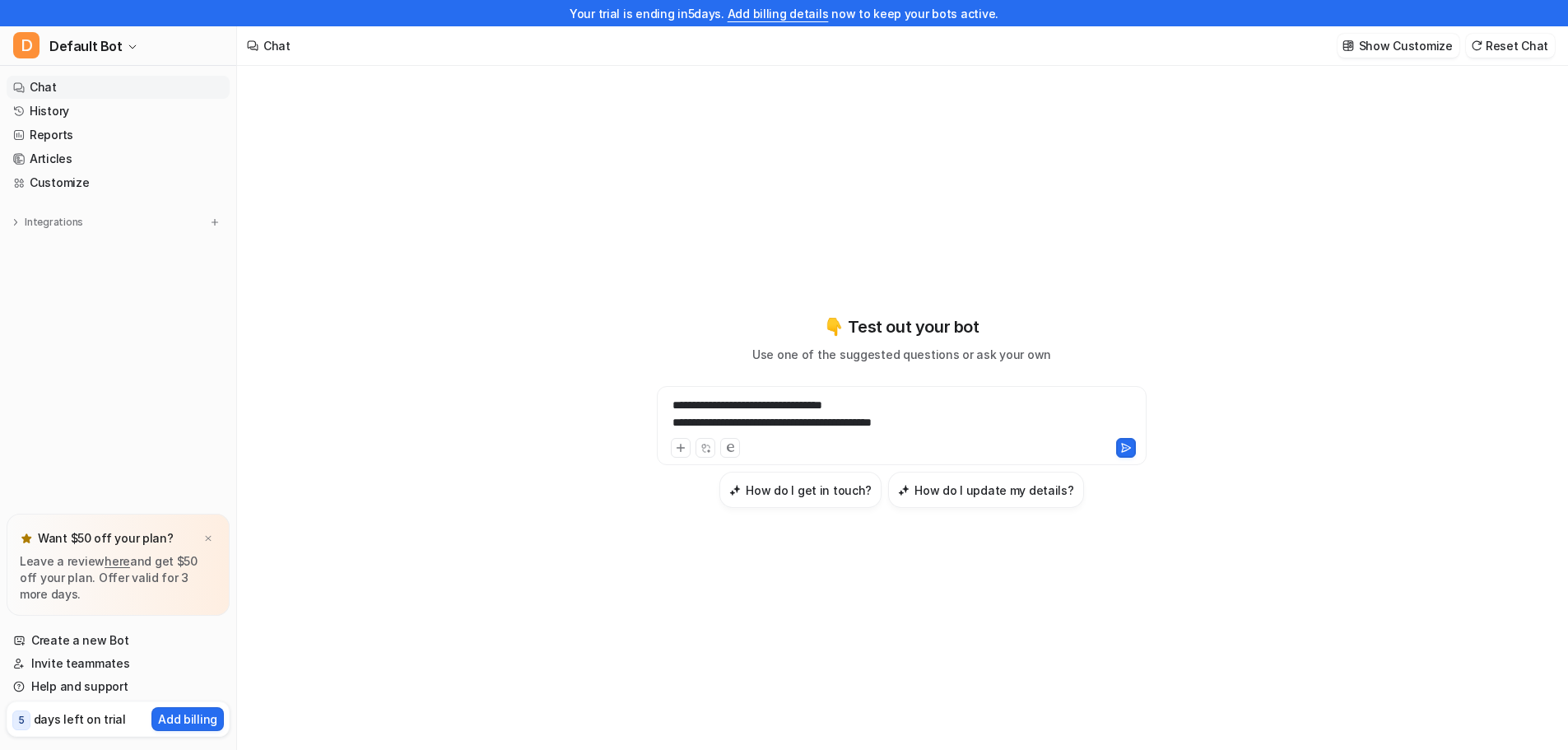click on "**********" at bounding box center (901, 416) 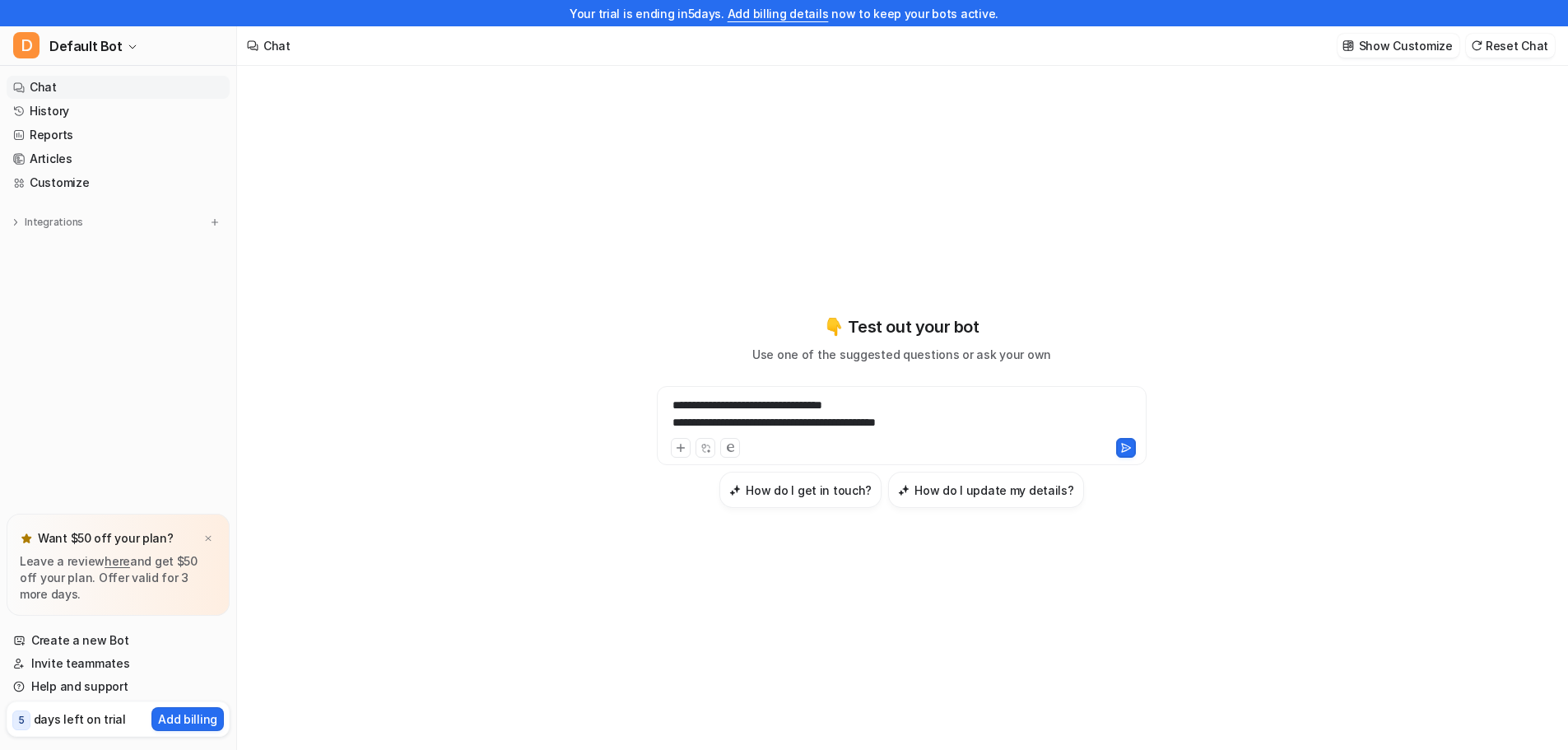 click on "**********" at bounding box center [901, 416] 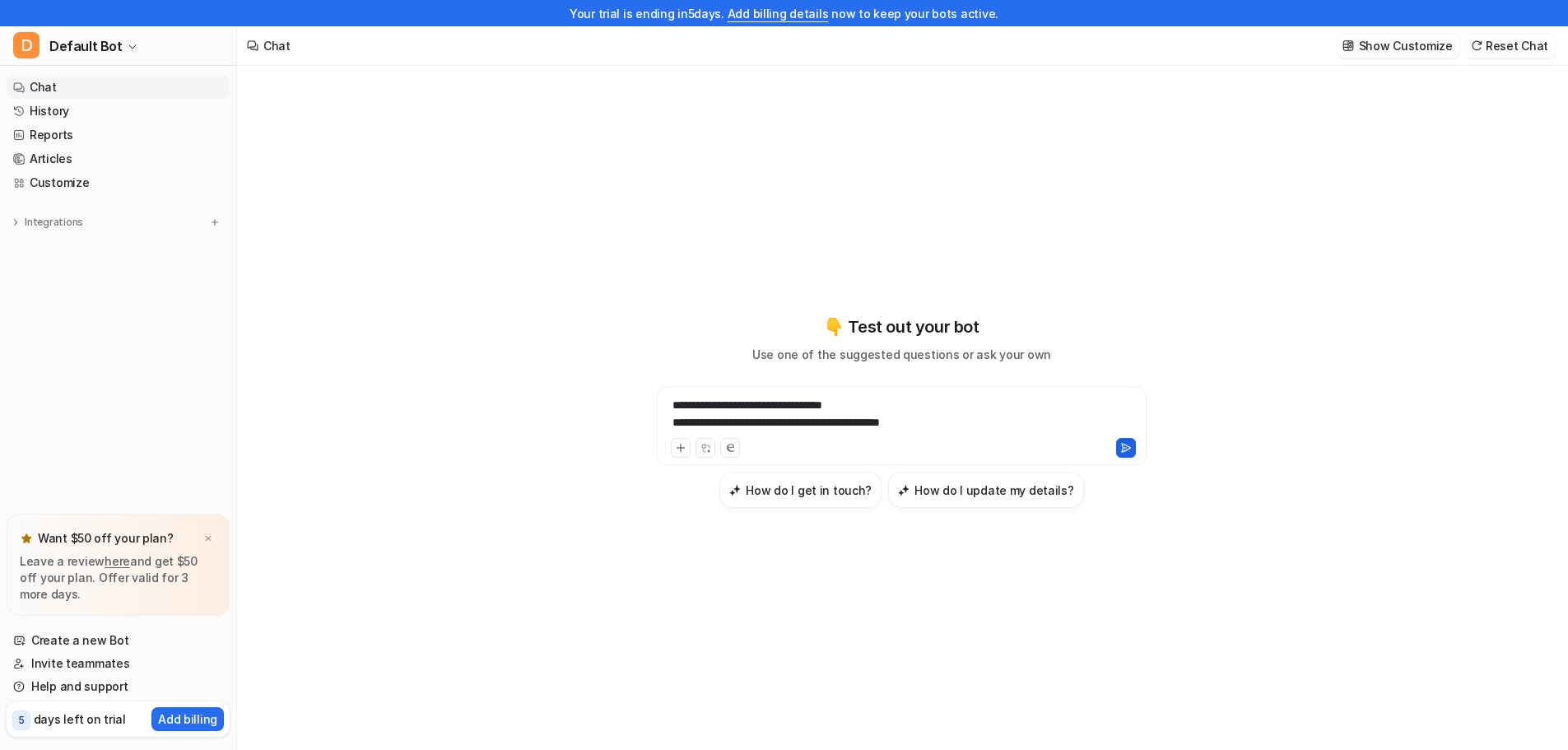click 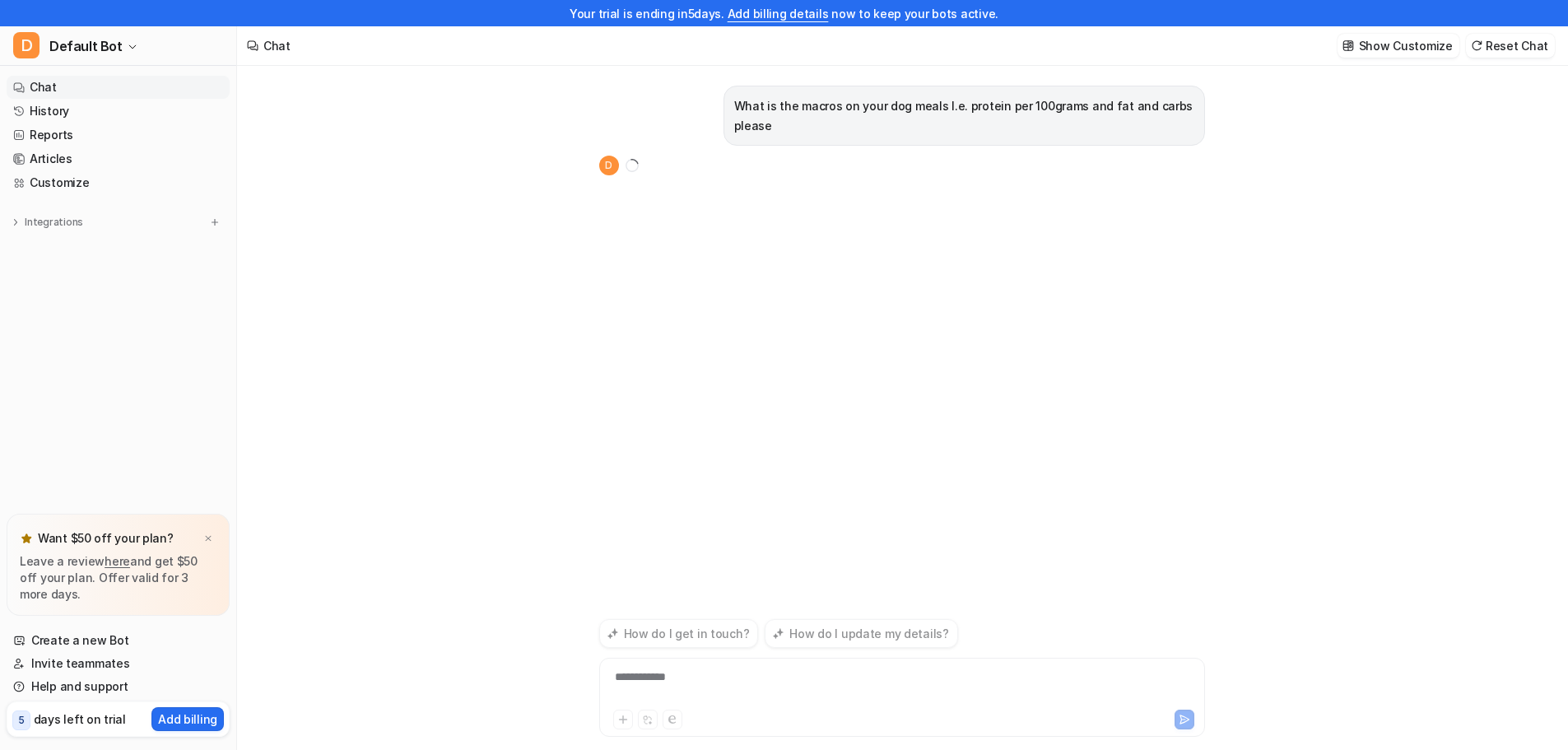 scroll, scrollTop: 26, scrollLeft: 0, axis: vertical 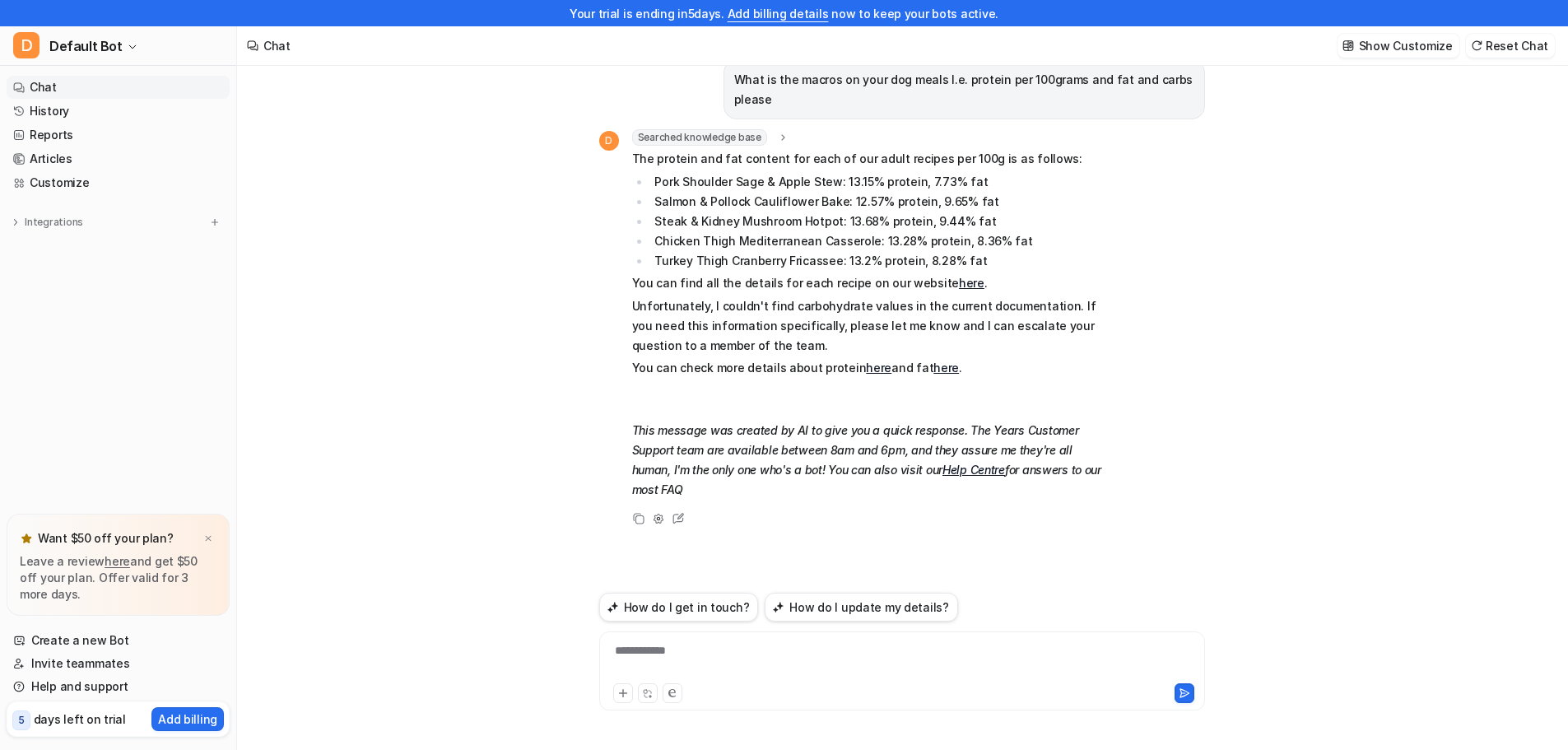 click on "here" at bounding box center [946, 367] 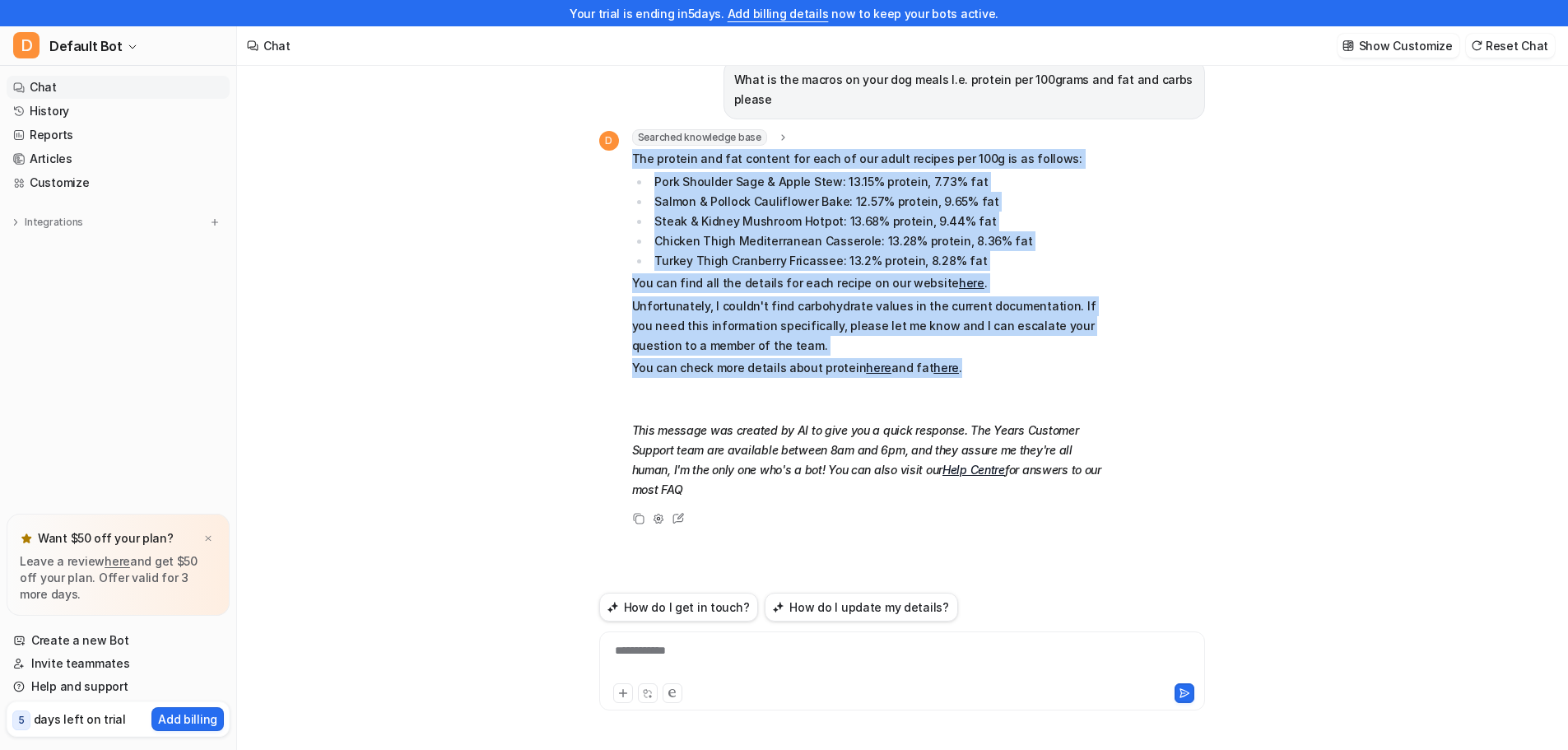 drag, startPoint x: 959, startPoint y: 366, endPoint x: 632, endPoint y: 168, distance: 382.27346 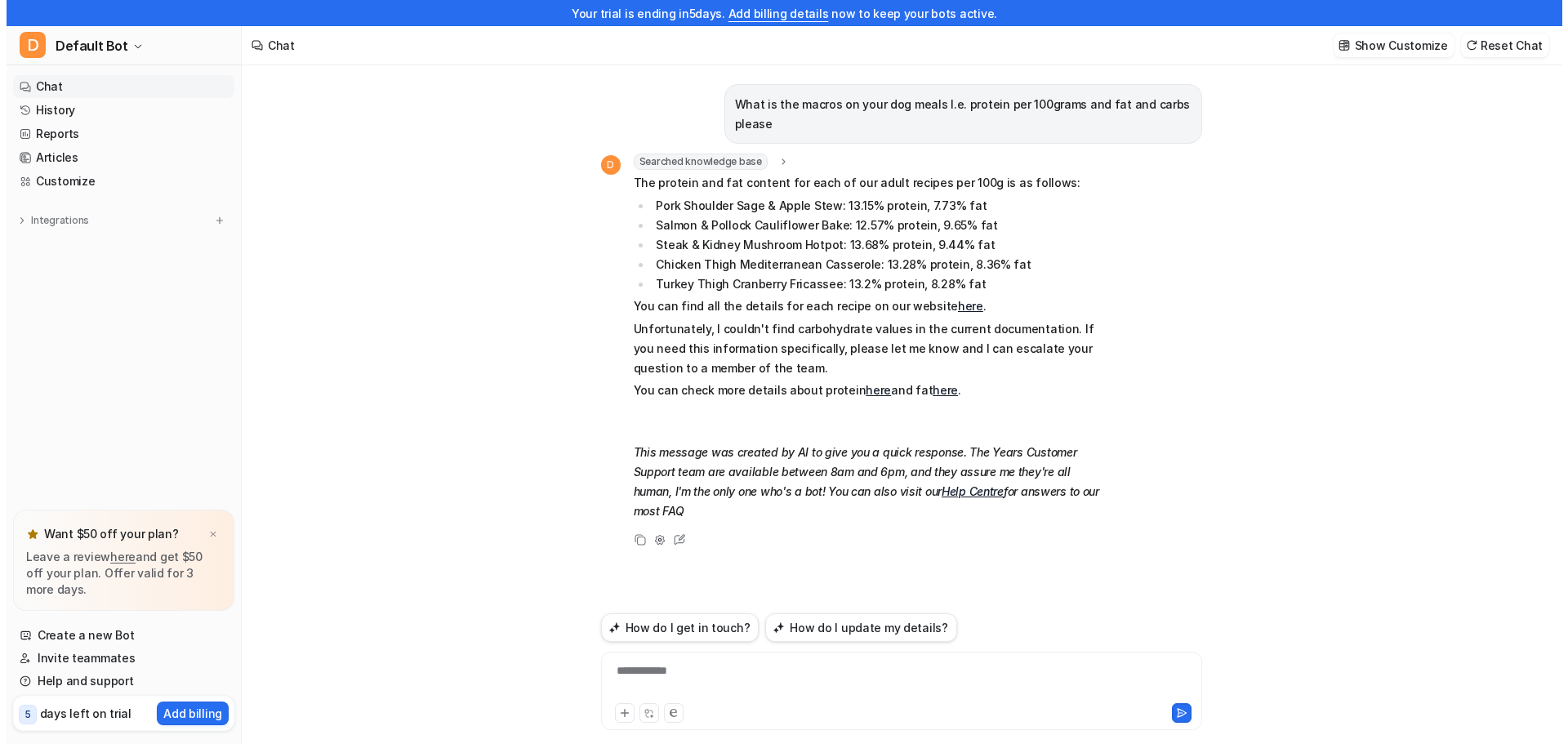scroll, scrollTop: 0, scrollLeft: 0, axis: both 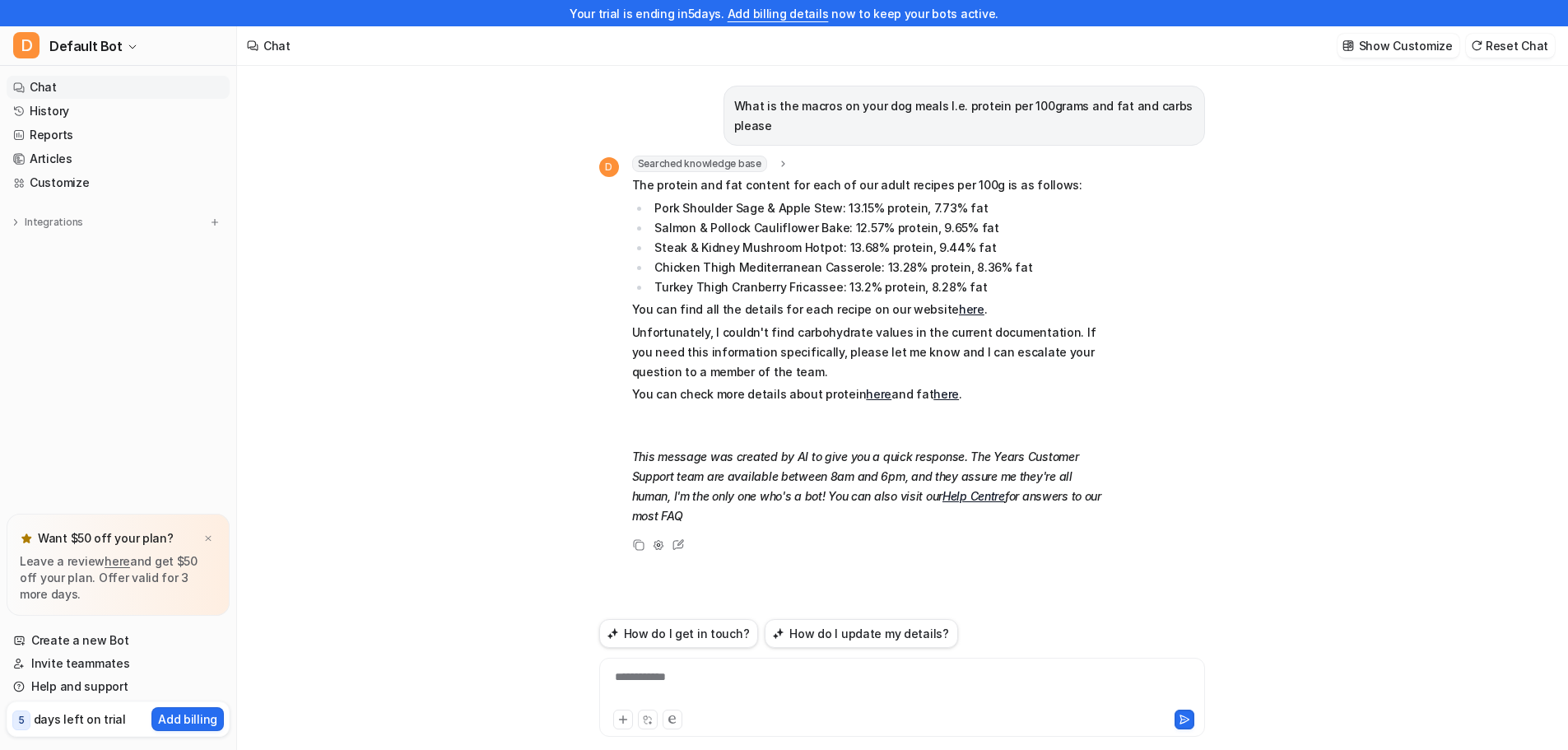 click on "**********" at bounding box center [902, 687] 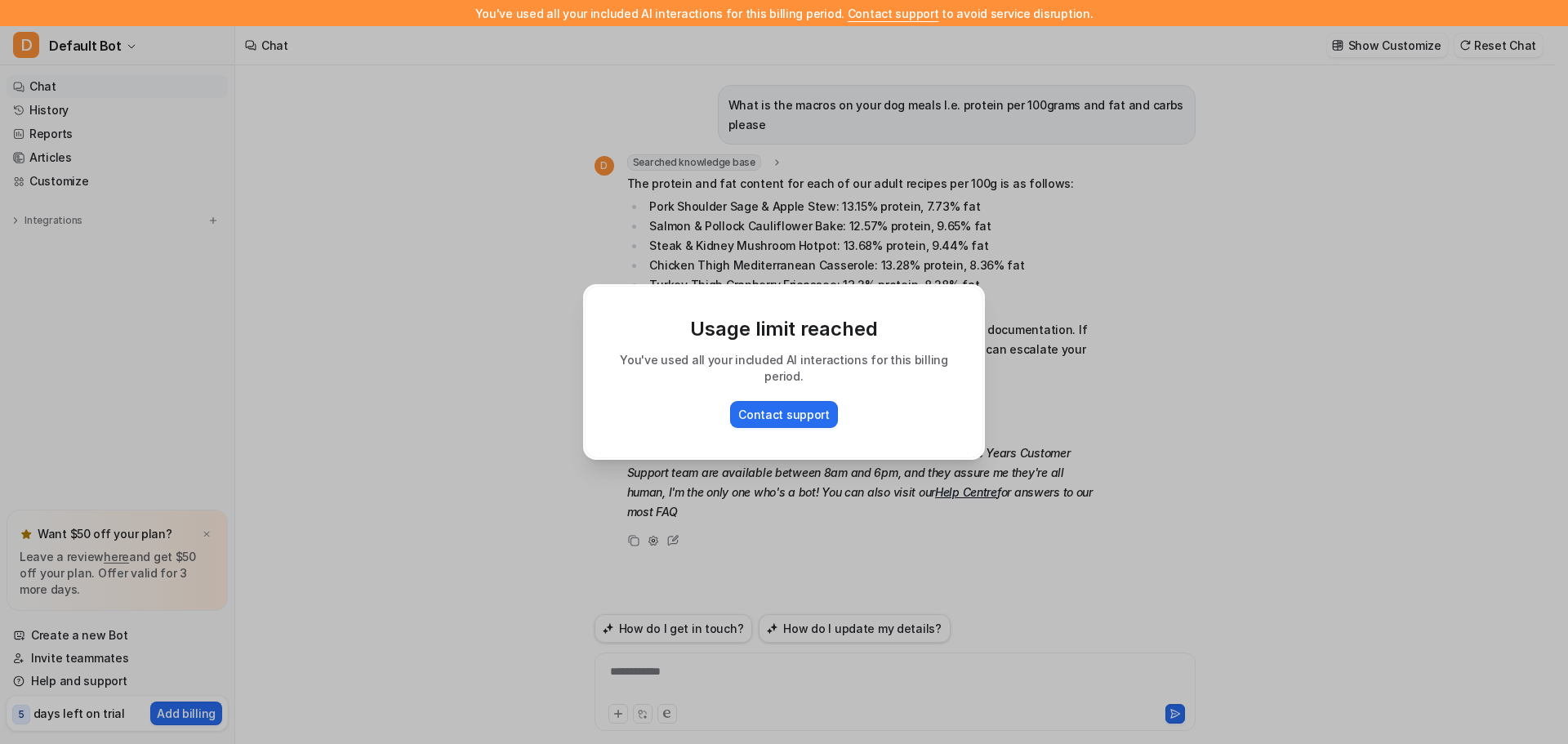 type 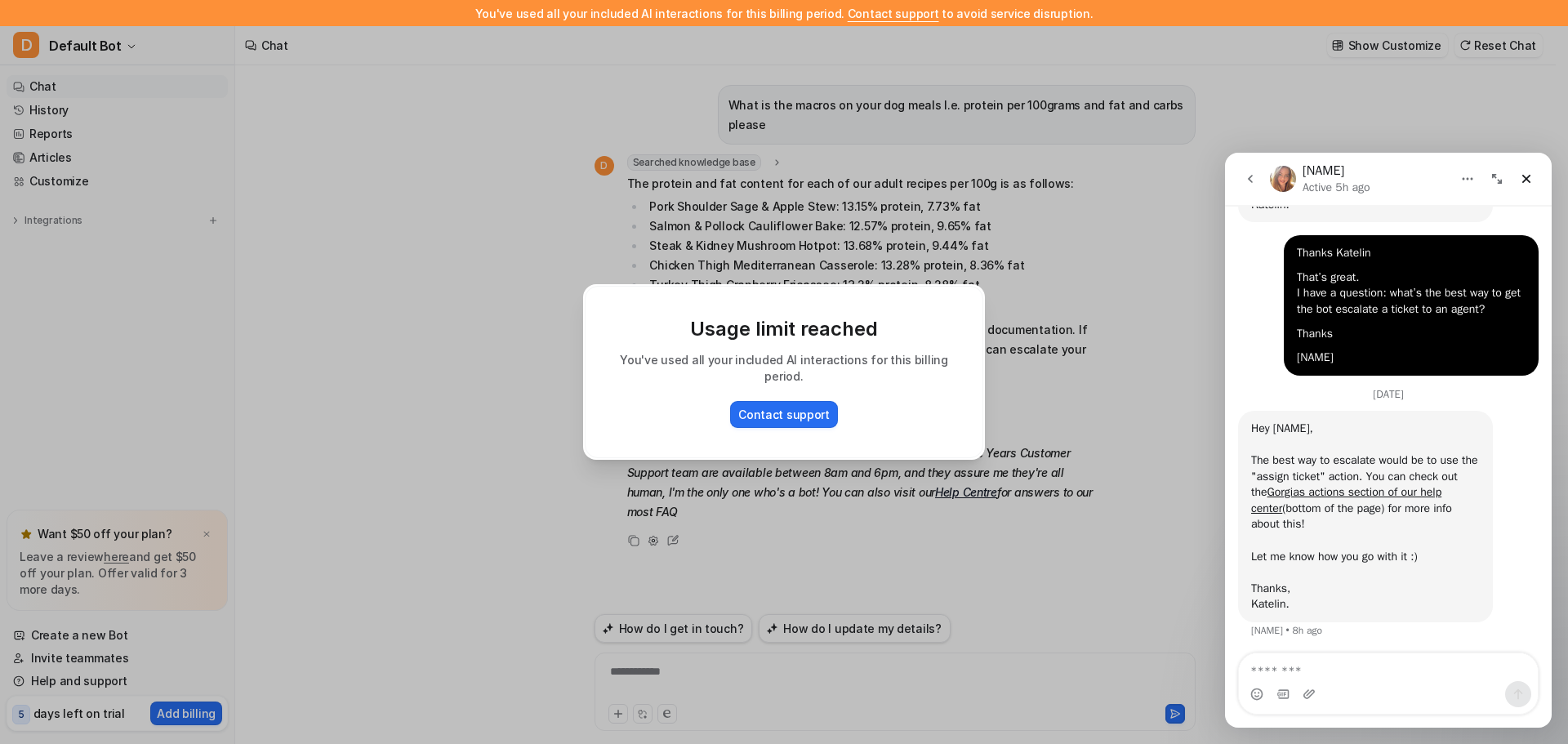 scroll, scrollTop: 478, scrollLeft: 0, axis: vertical 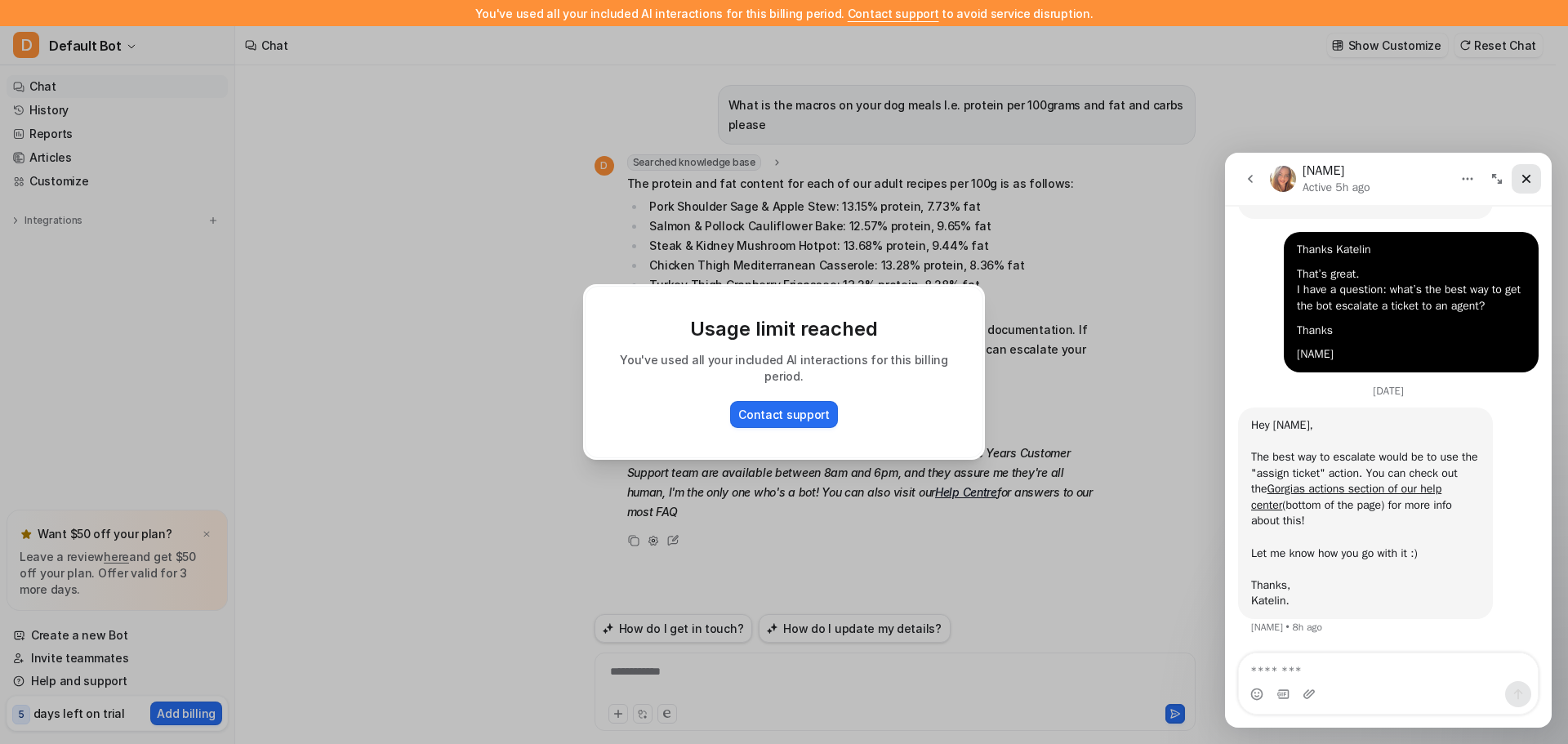 click 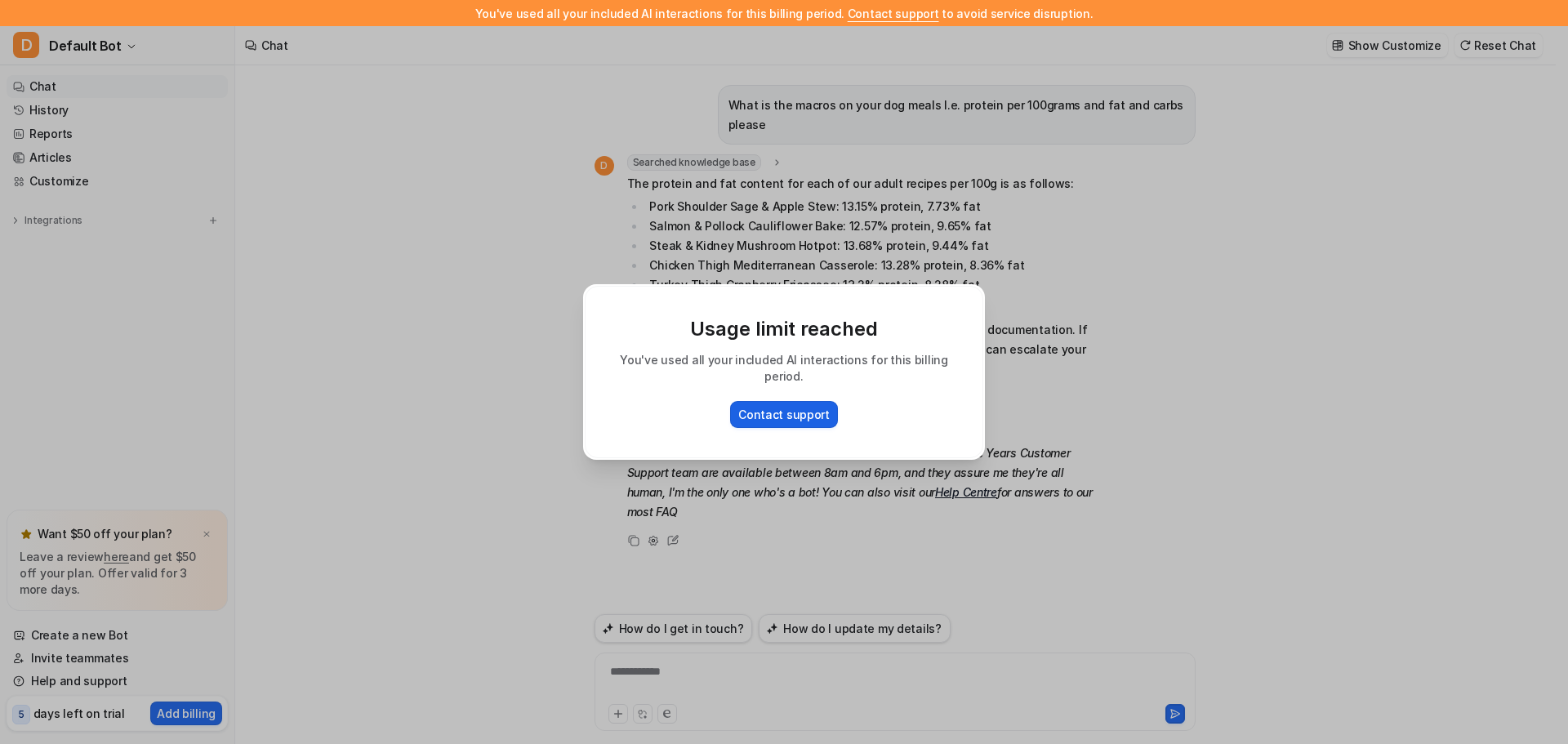 click on "Contact support" at bounding box center (784, 414) 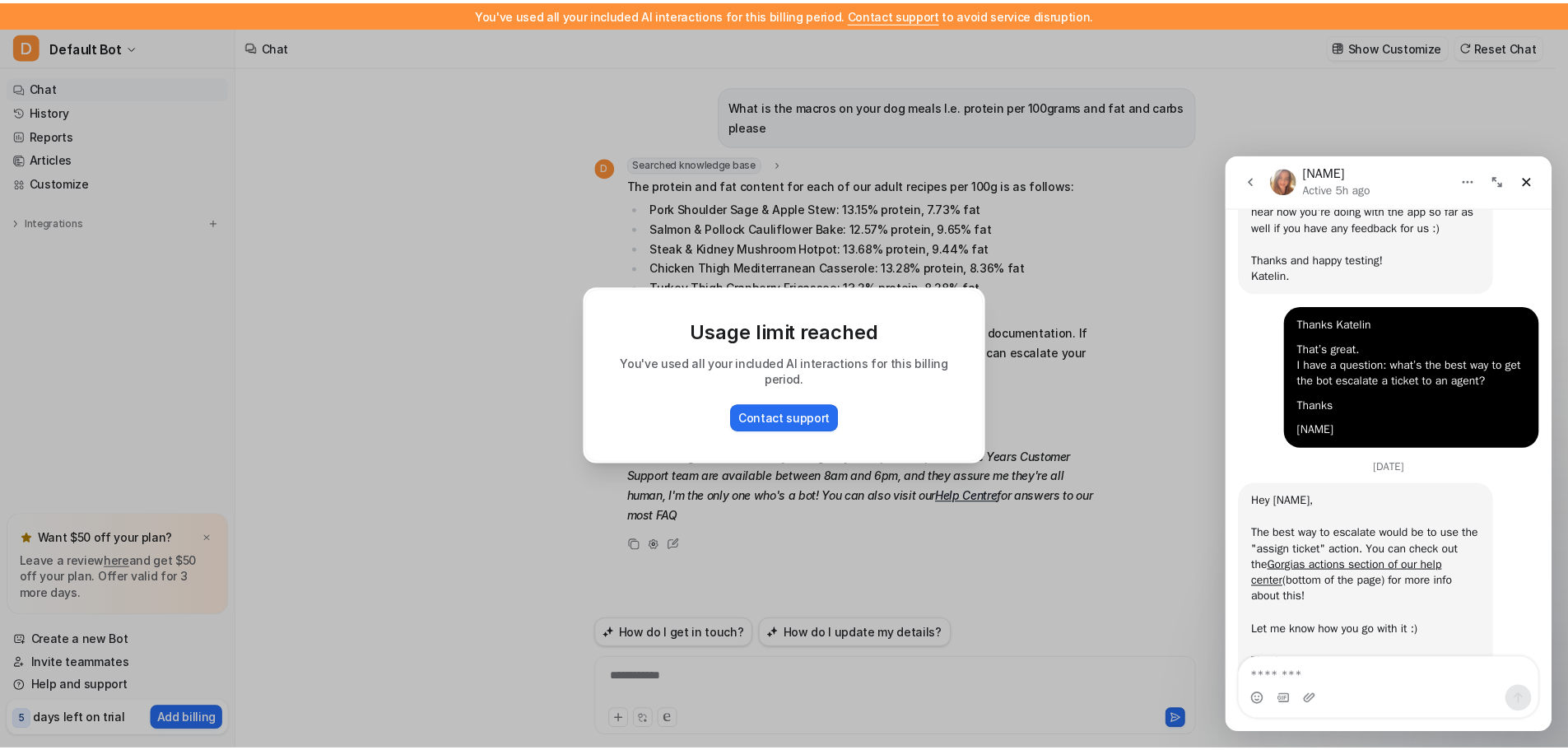 scroll, scrollTop: 482, scrollLeft: 0, axis: vertical 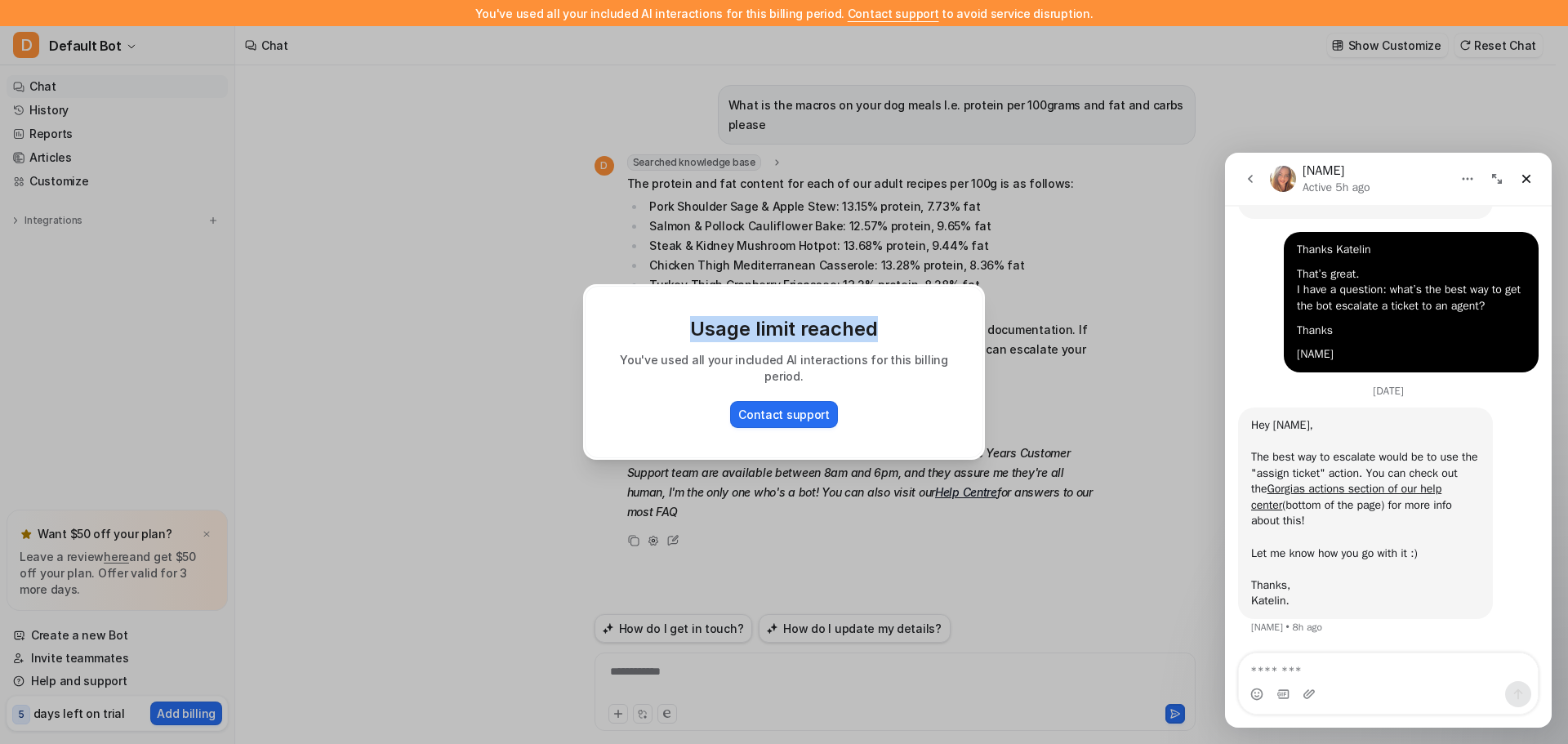 drag, startPoint x: 1103, startPoint y: 9, endPoint x: 487, endPoint y: 18, distance: 616.06574 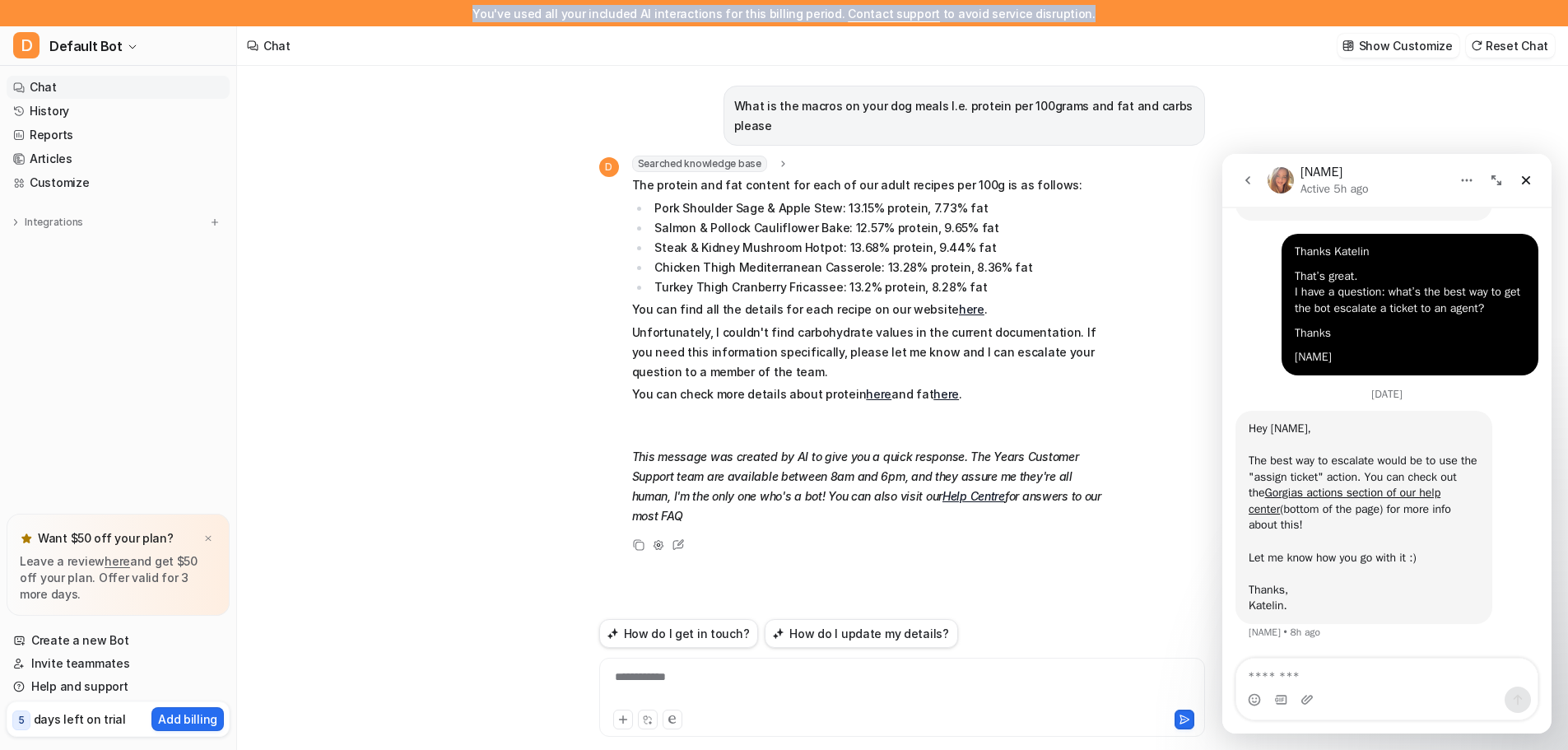 drag, startPoint x: 1091, startPoint y: 10, endPoint x: 496, endPoint y: 9, distance: 595.0008 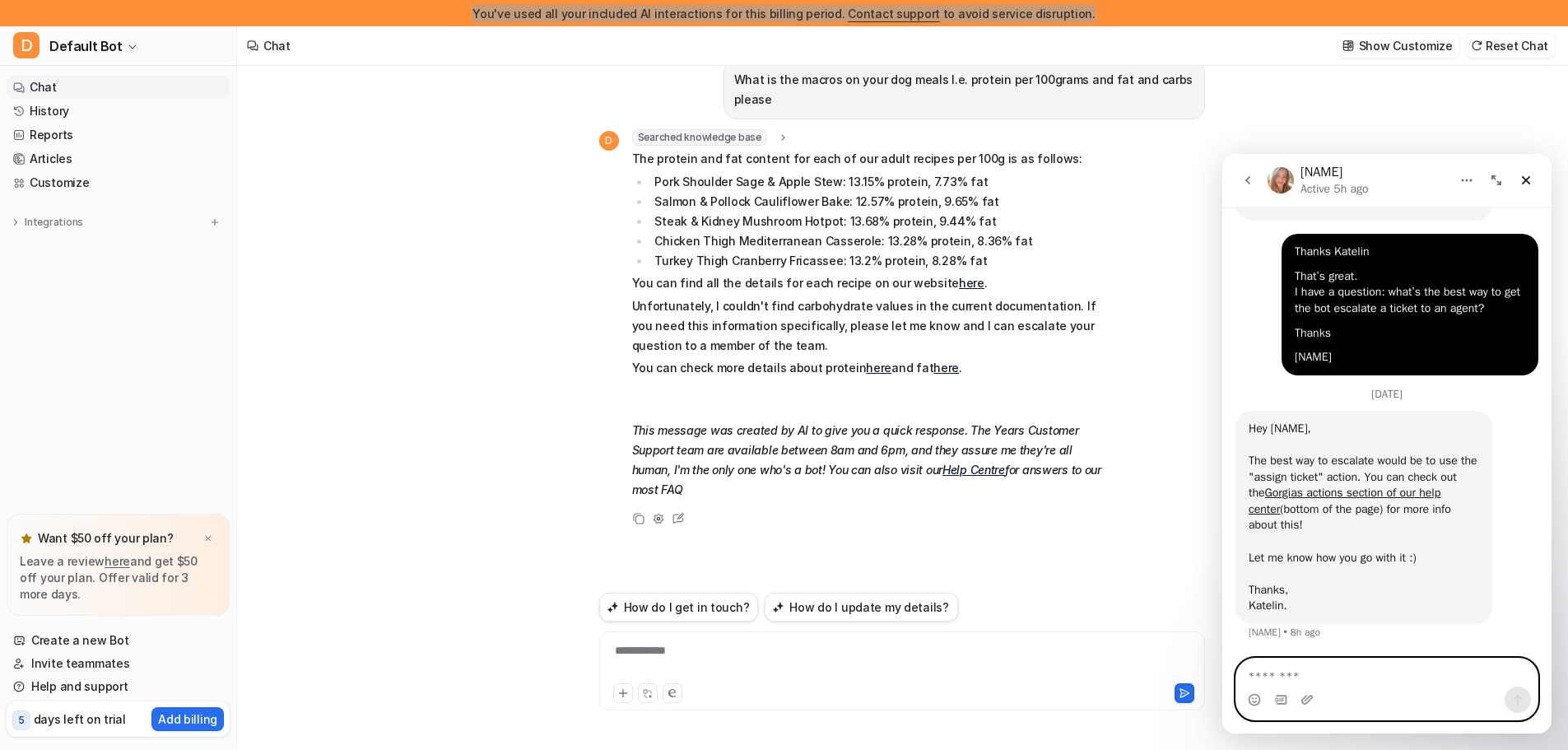 click at bounding box center (1387, 673) 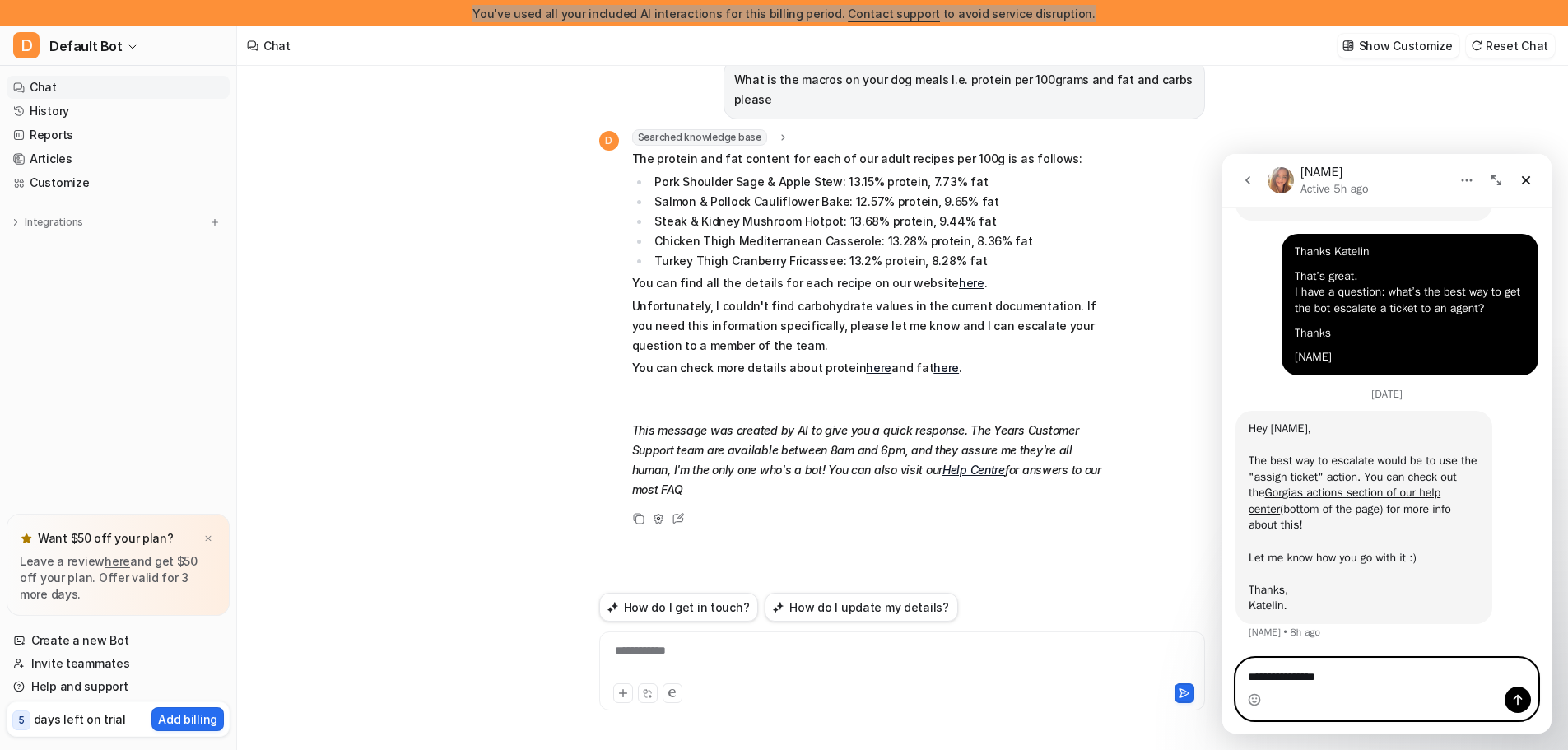 scroll, scrollTop: 515, scrollLeft: 0, axis: vertical 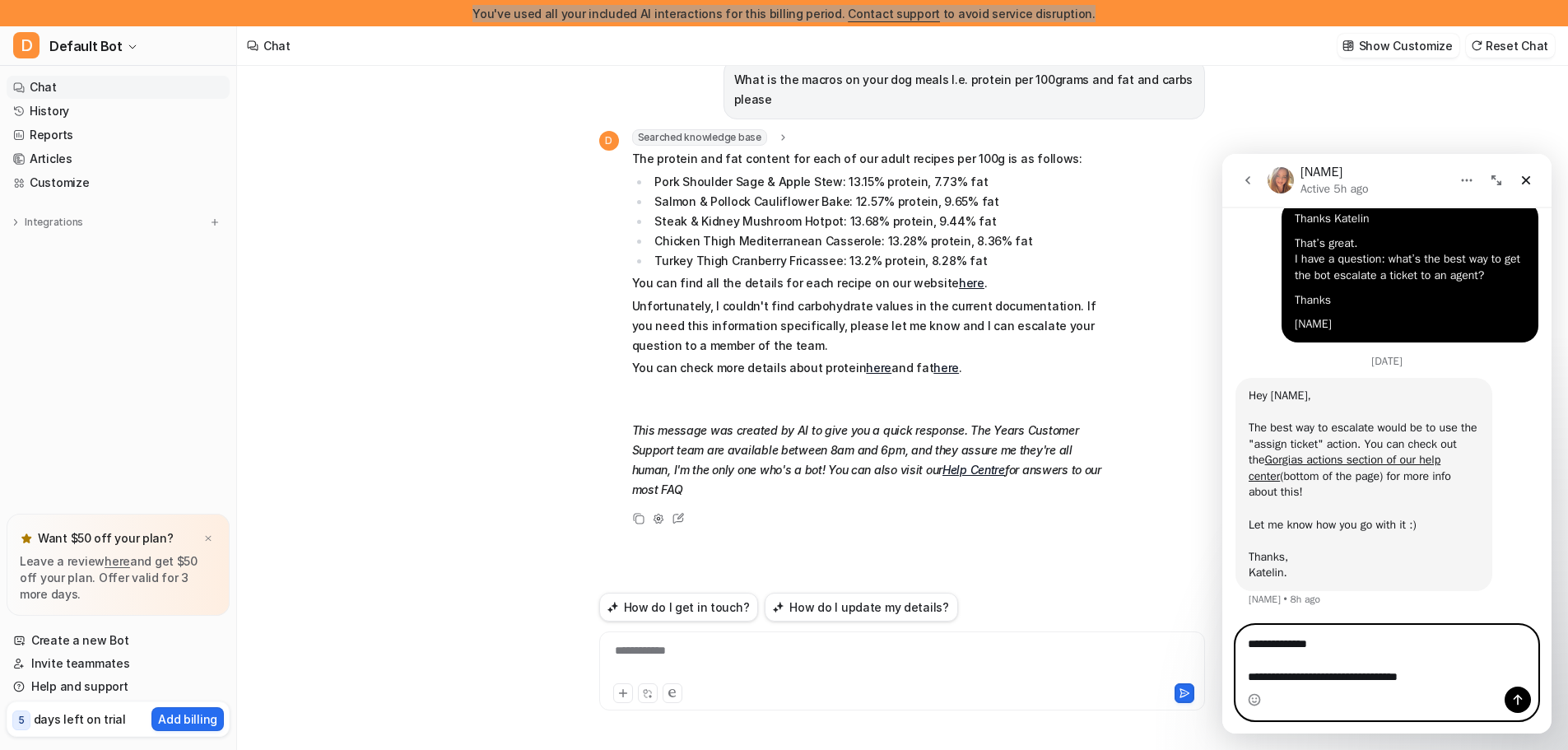 click on "**********" at bounding box center [1387, 656] 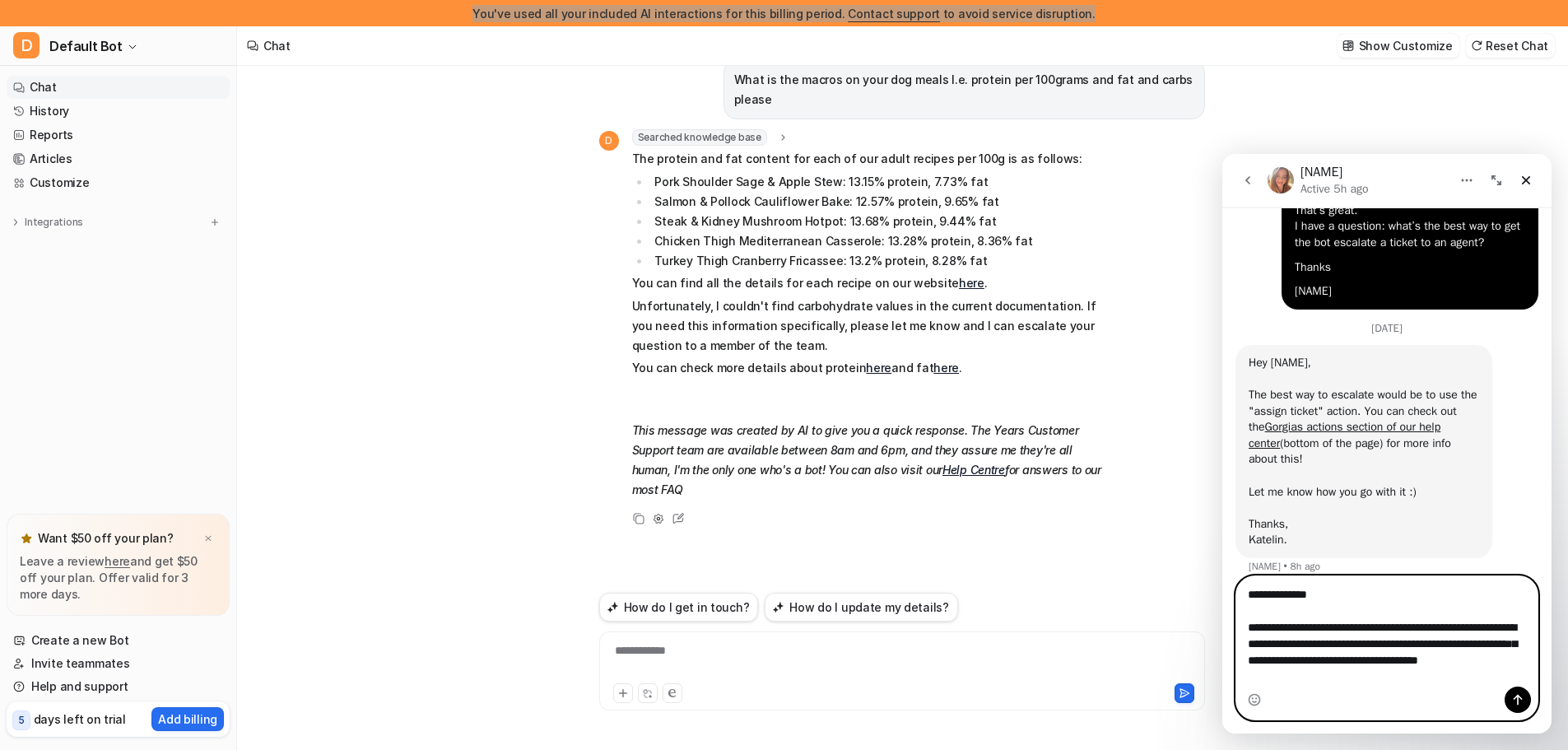 scroll, scrollTop: 564, scrollLeft: 0, axis: vertical 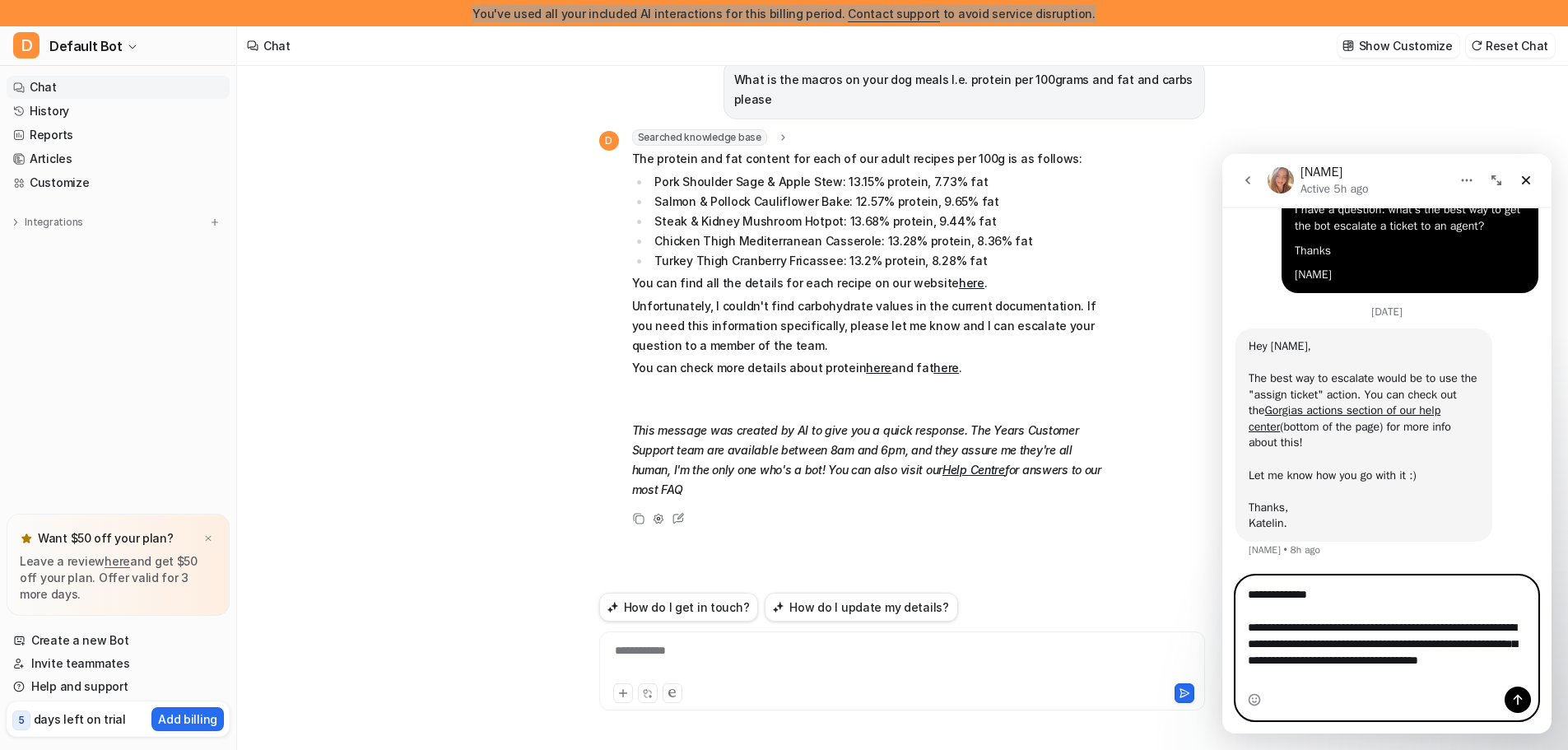 drag, startPoint x: 1407, startPoint y: 660, endPoint x: 1384, endPoint y: 661, distance: 23.021729 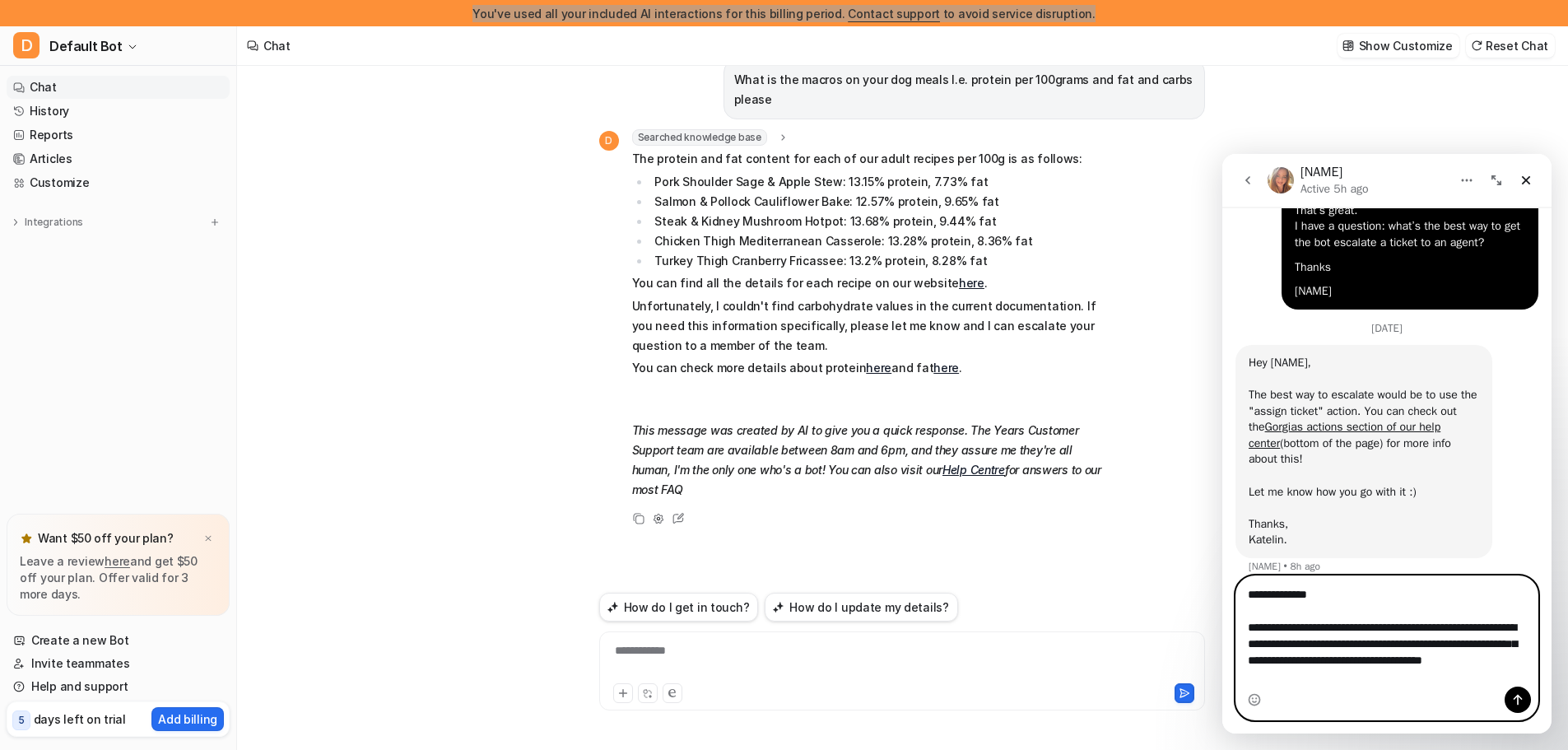 scroll, scrollTop: 564, scrollLeft: 0, axis: vertical 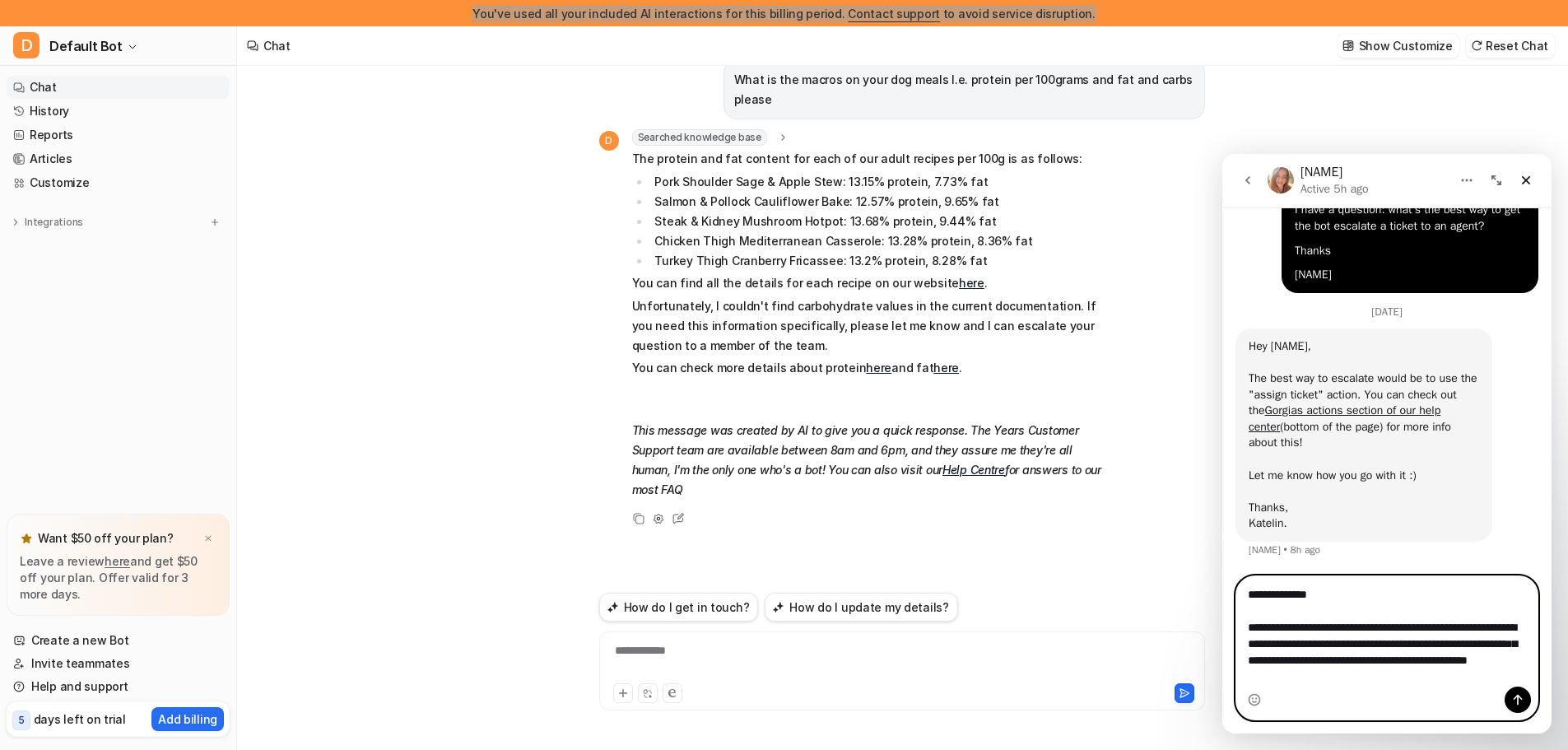 type on "**********" 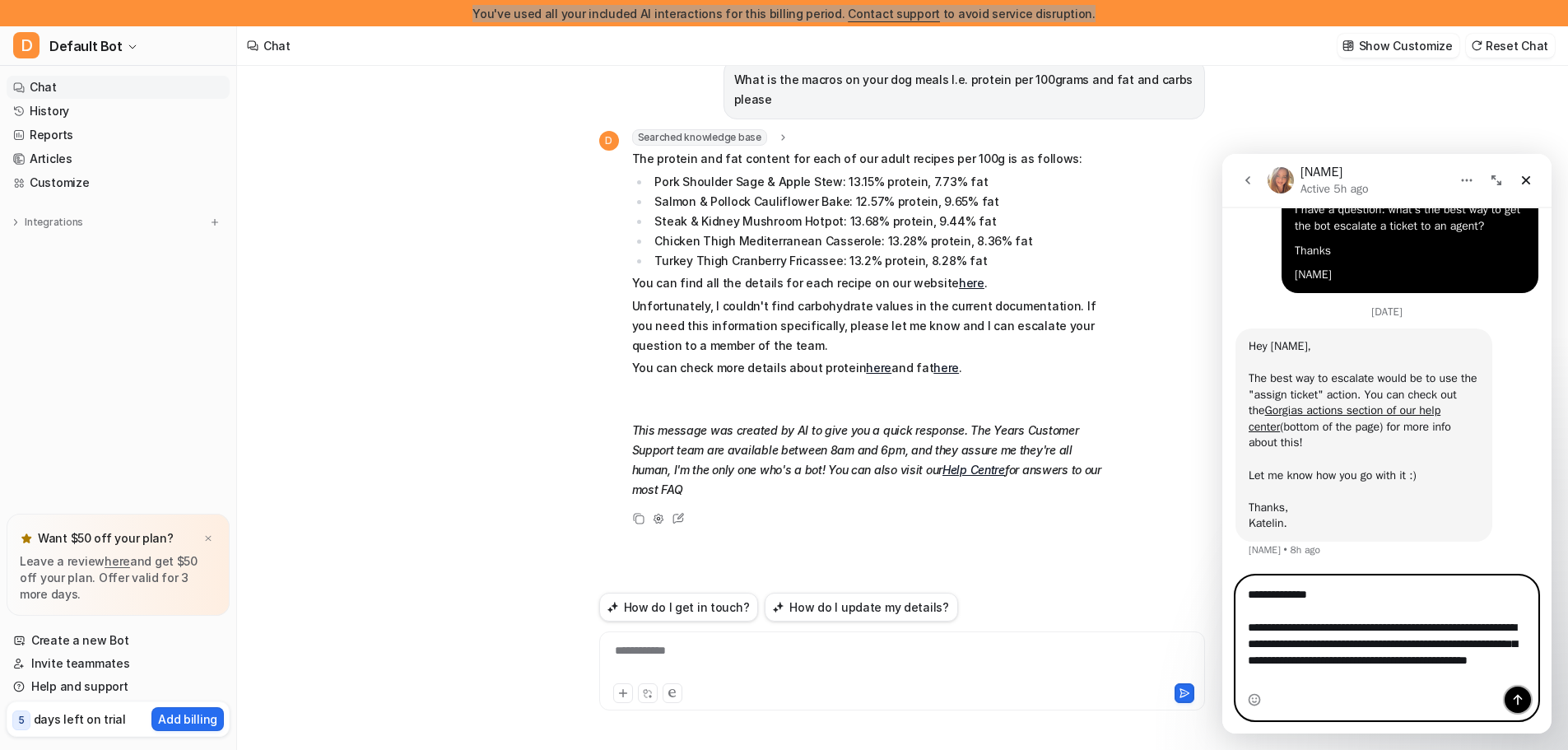 click 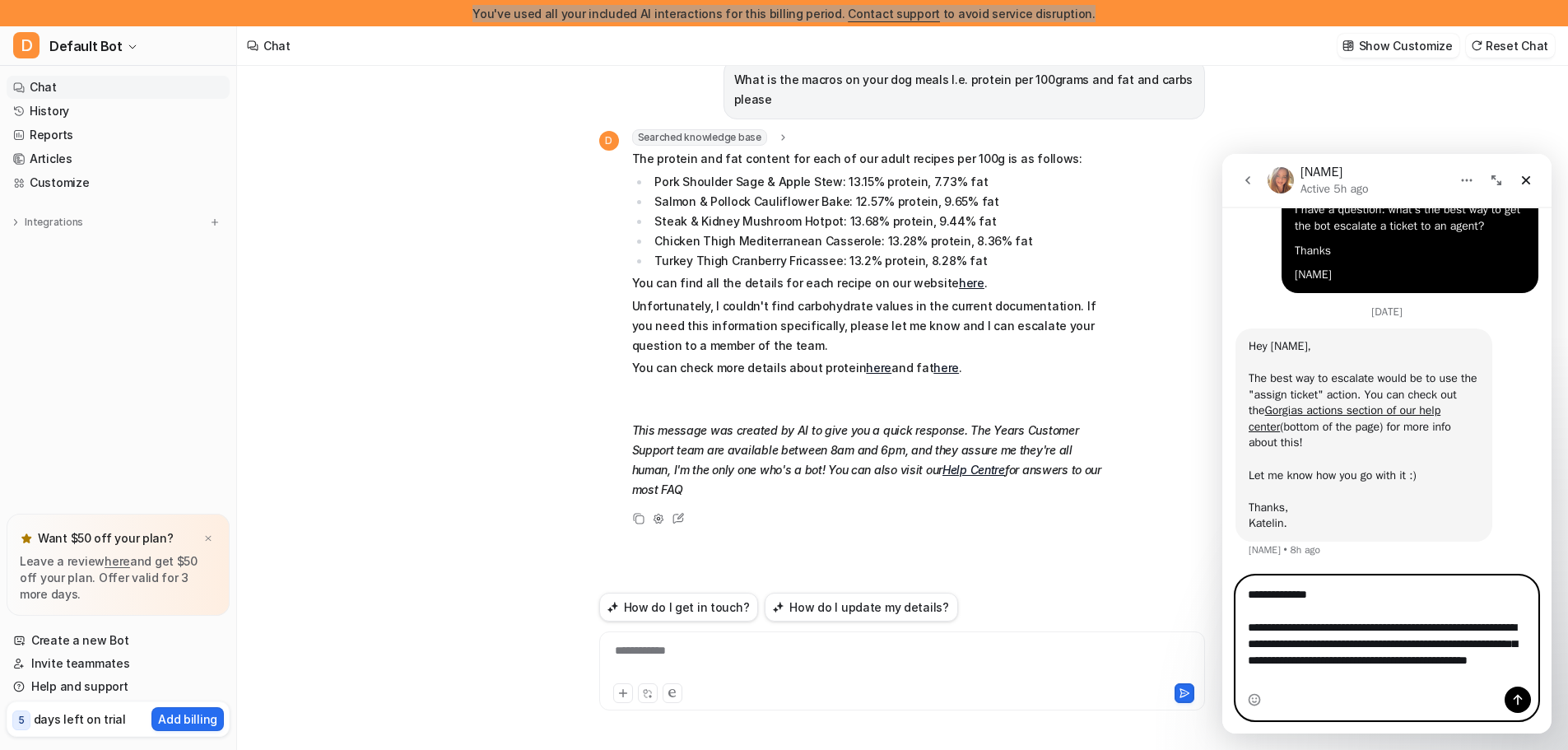 type 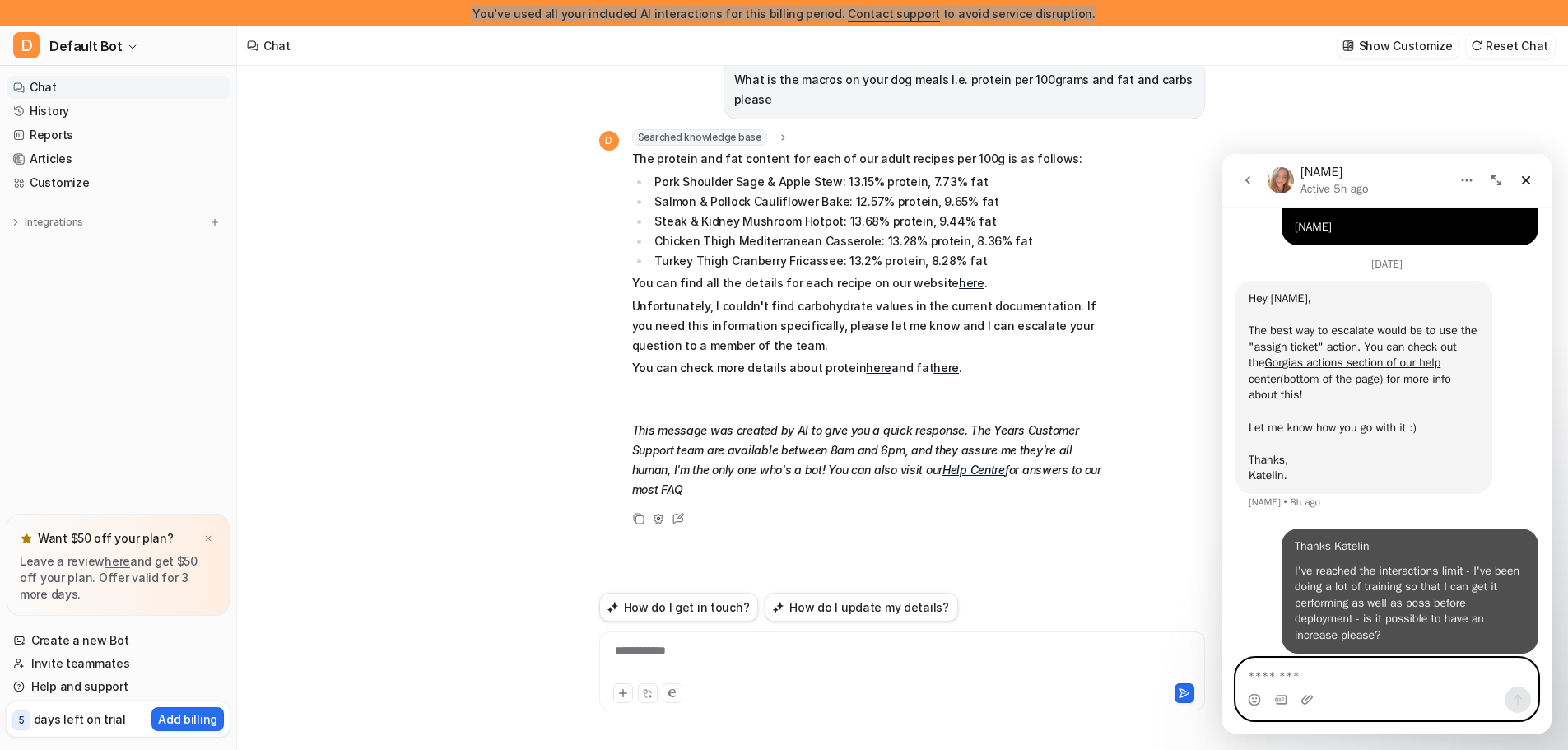 scroll, scrollTop: 620, scrollLeft: 0, axis: vertical 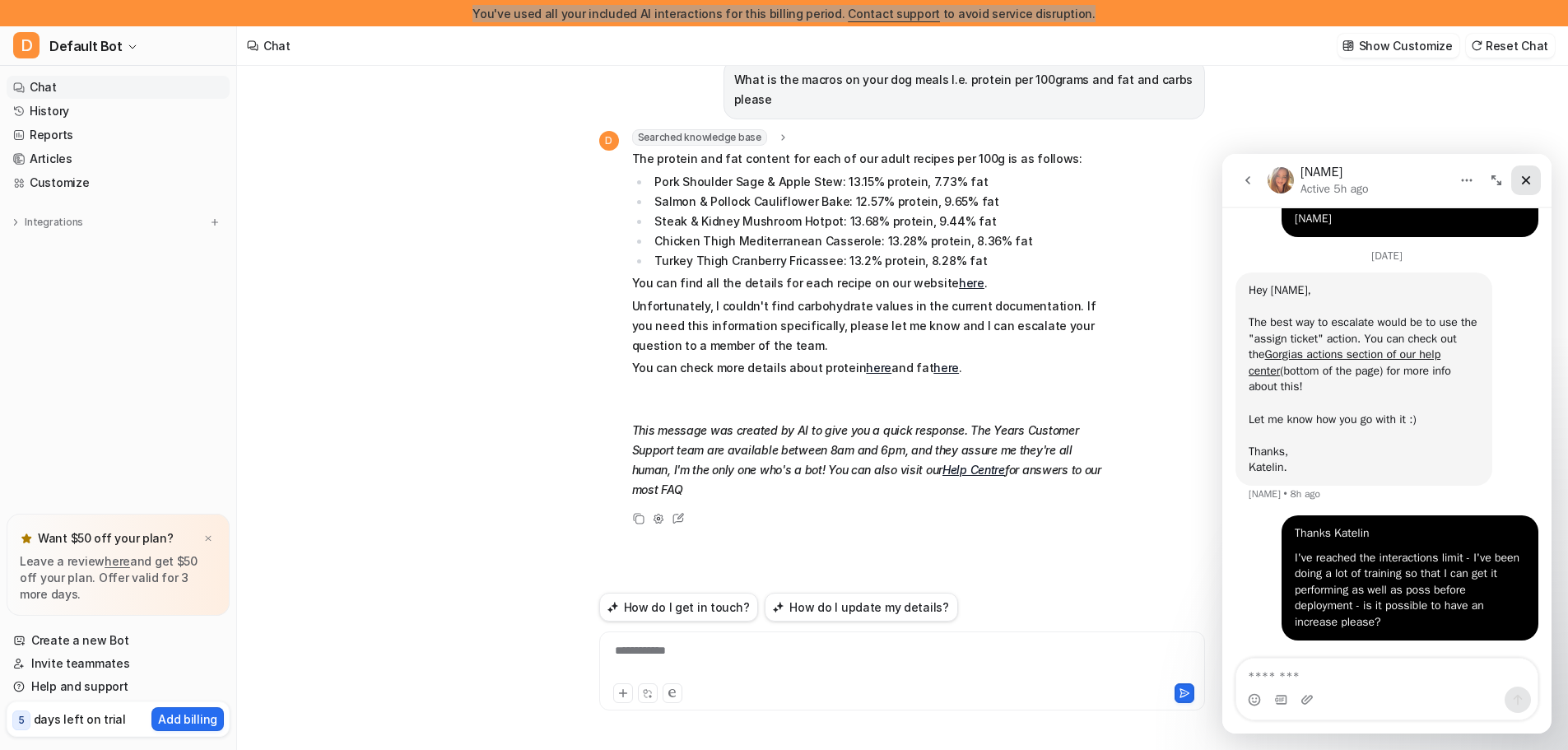 click 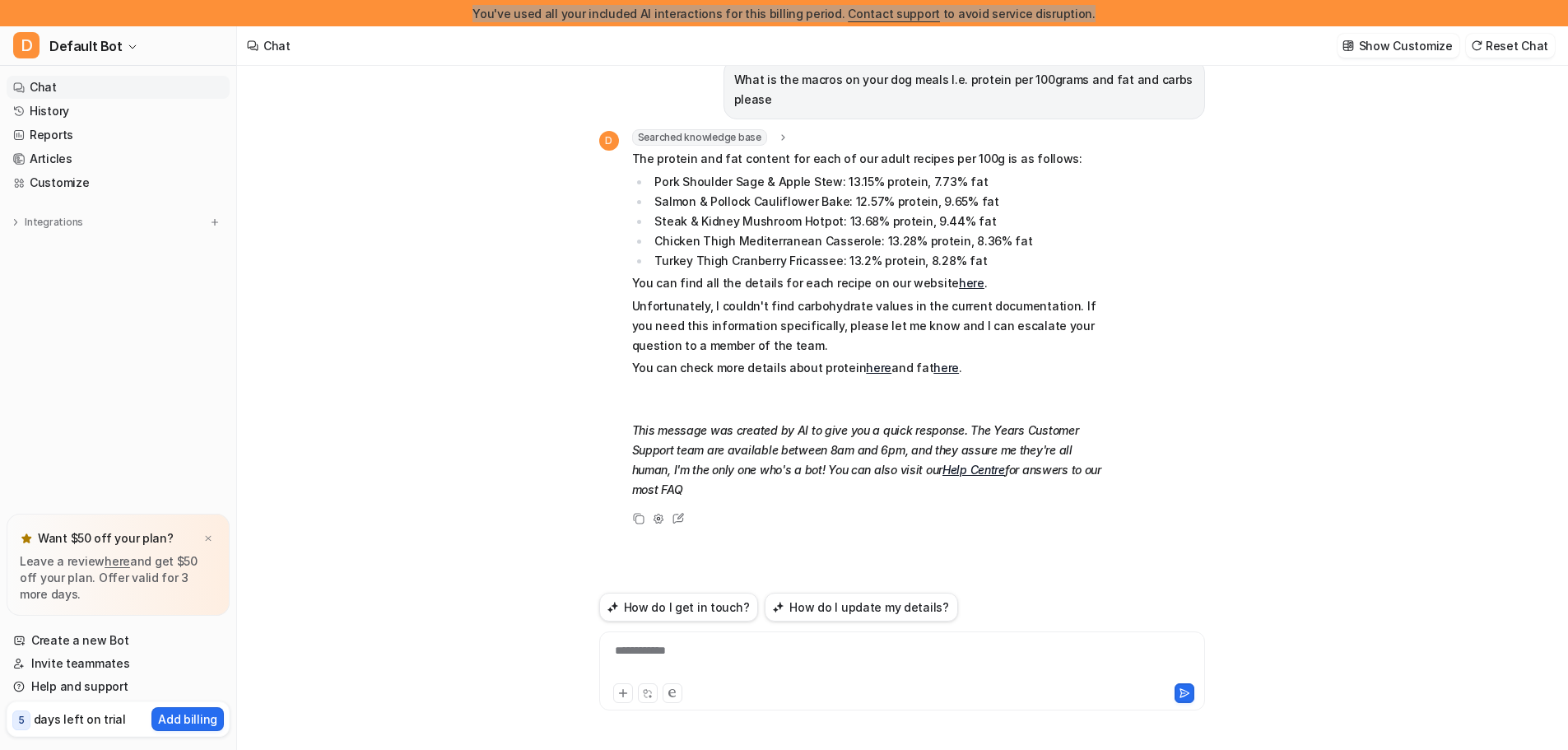 scroll, scrollTop: 0, scrollLeft: 0, axis: both 